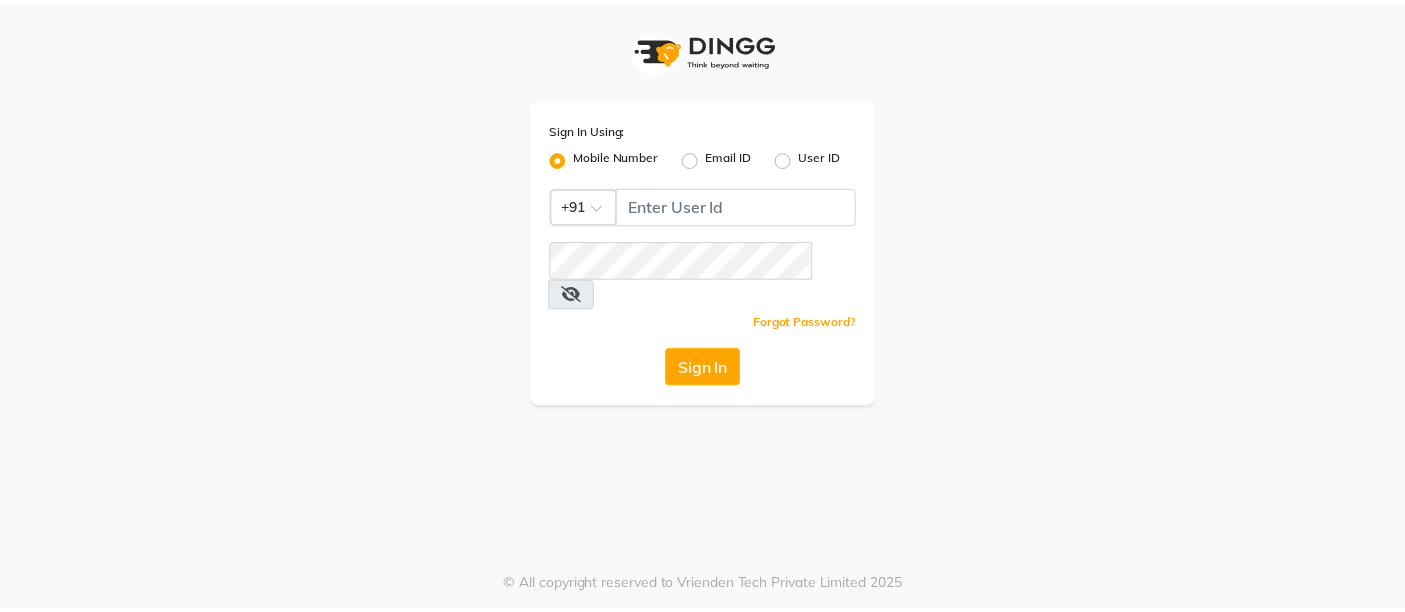 scroll, scrollTop: 0, scrollLeft: 0, axis: both 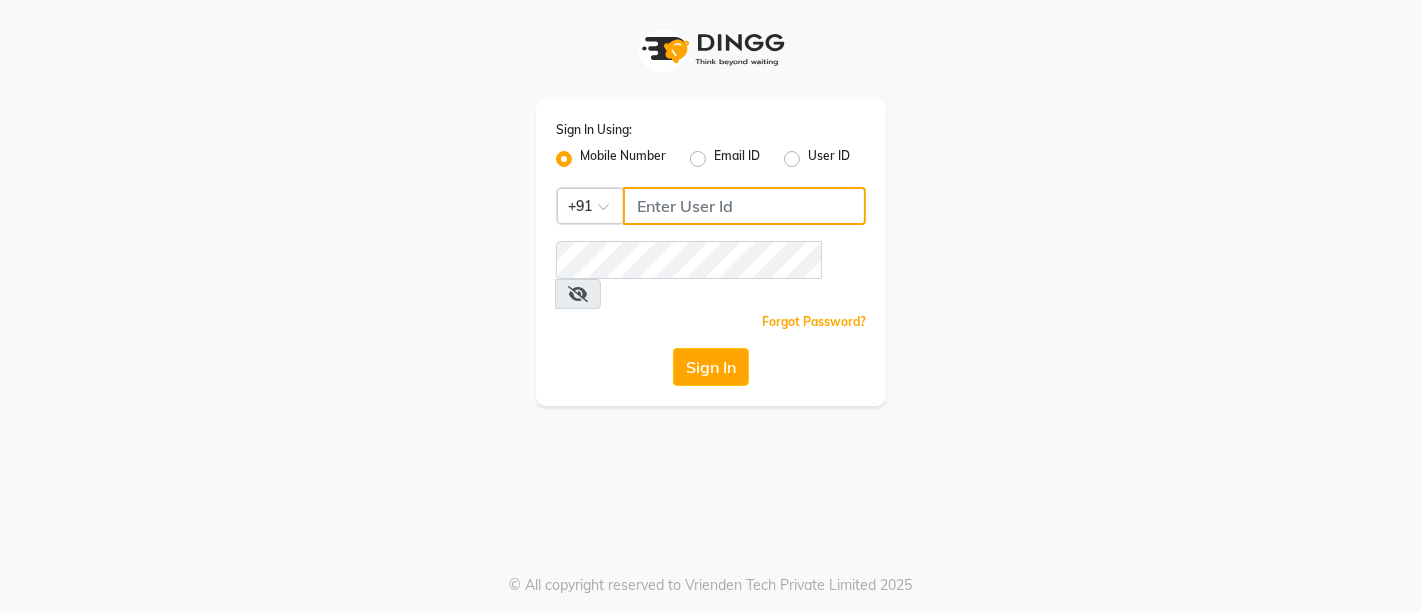 click 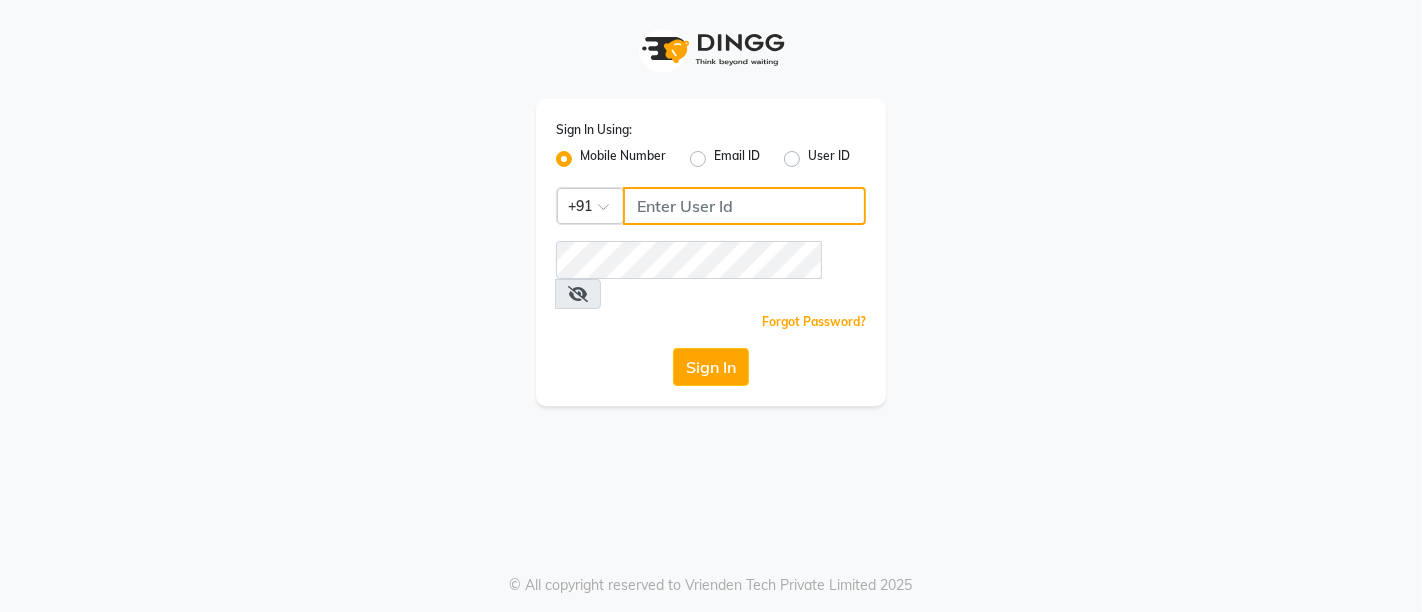 type on "9" 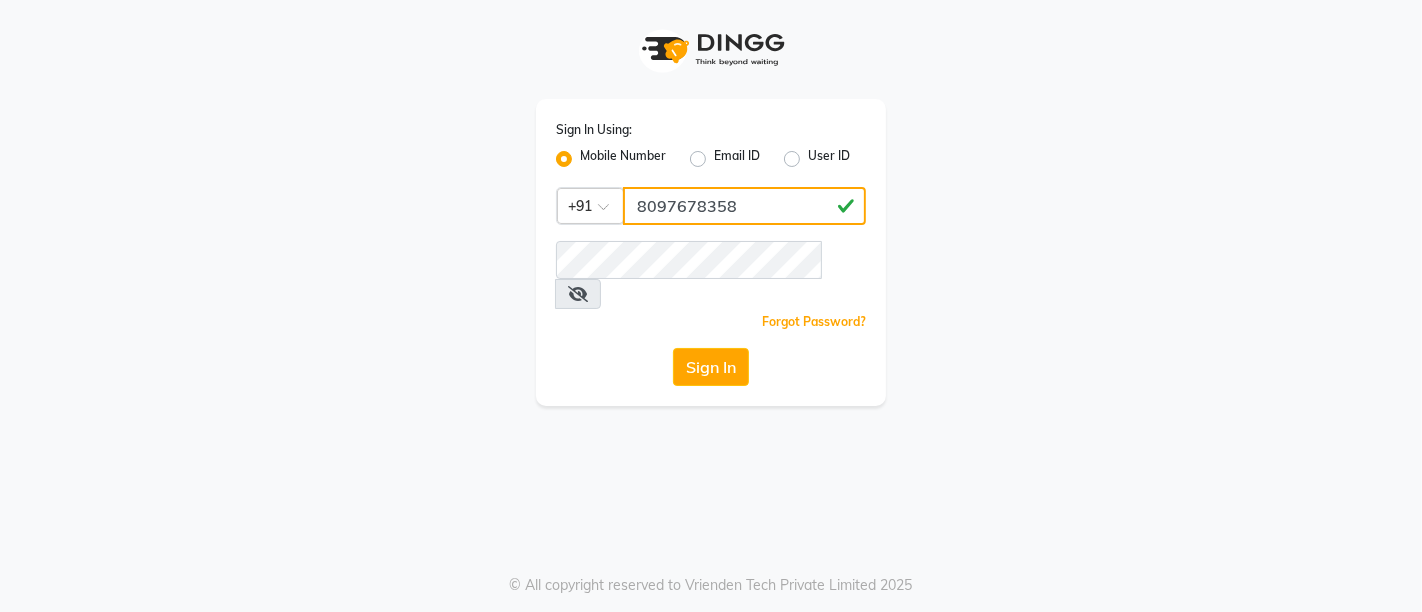 type on "8097678358" 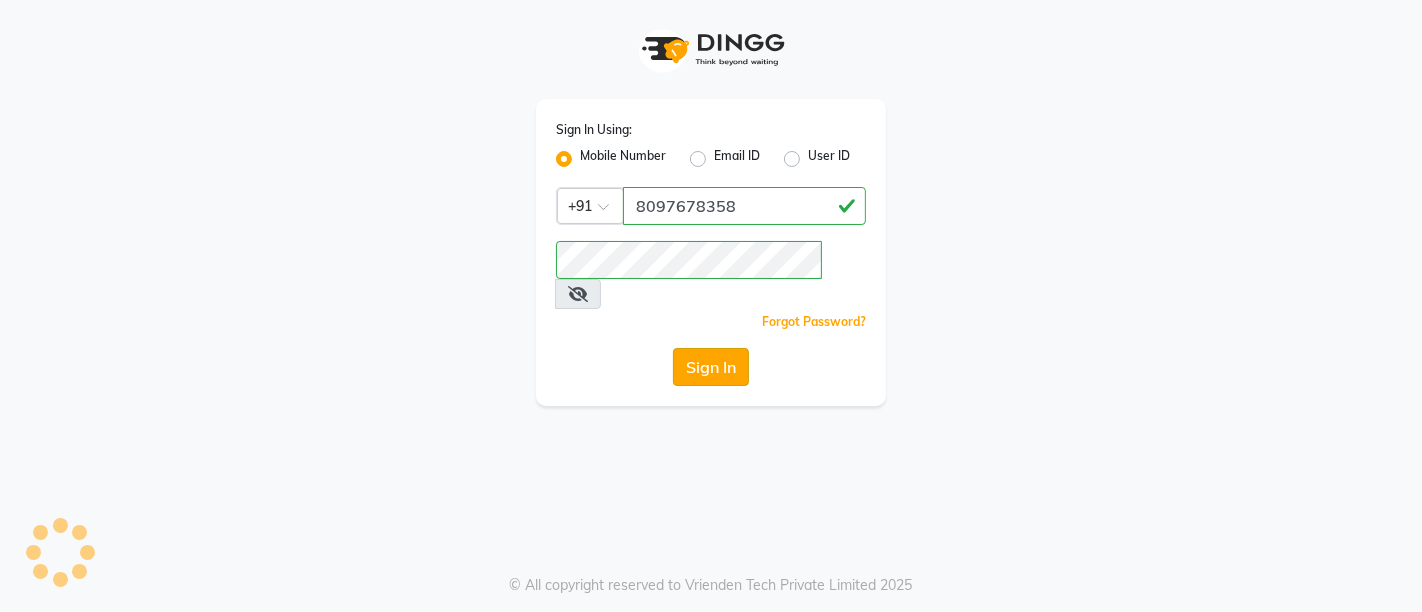click on "Sign In" 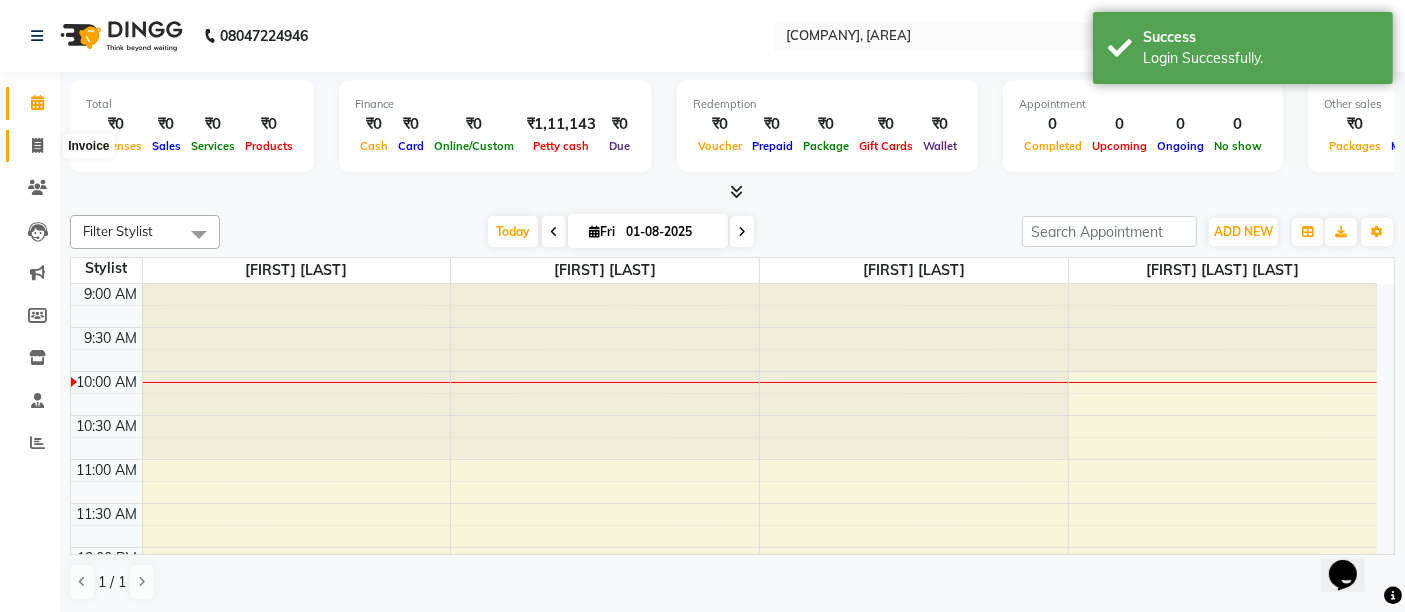 scroll, scrollTop: 0, scrollLeft: 0, axis: both 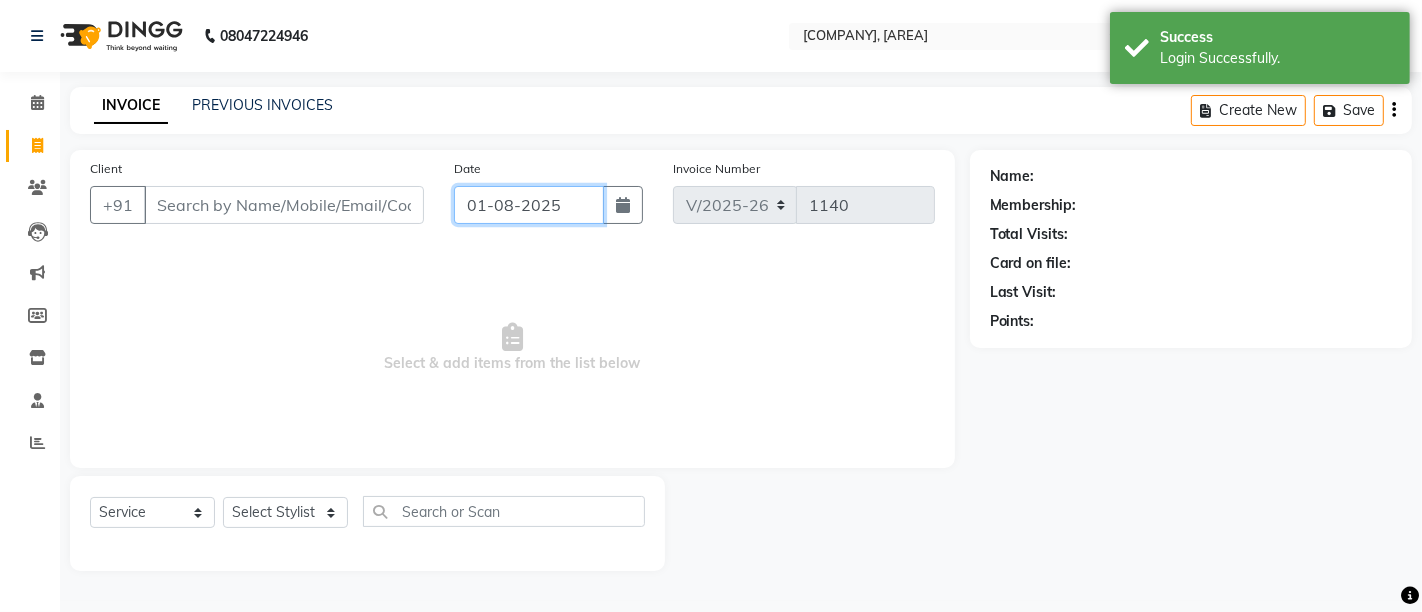 click on "01-08-2025" 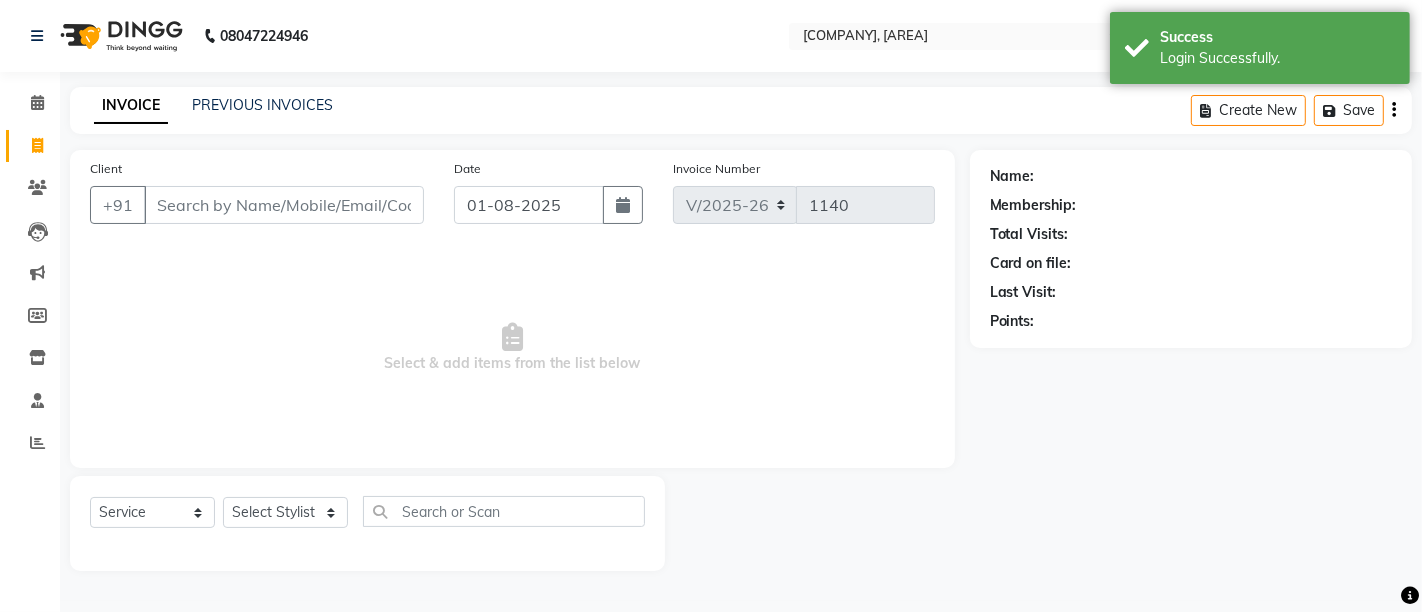 select on "8" 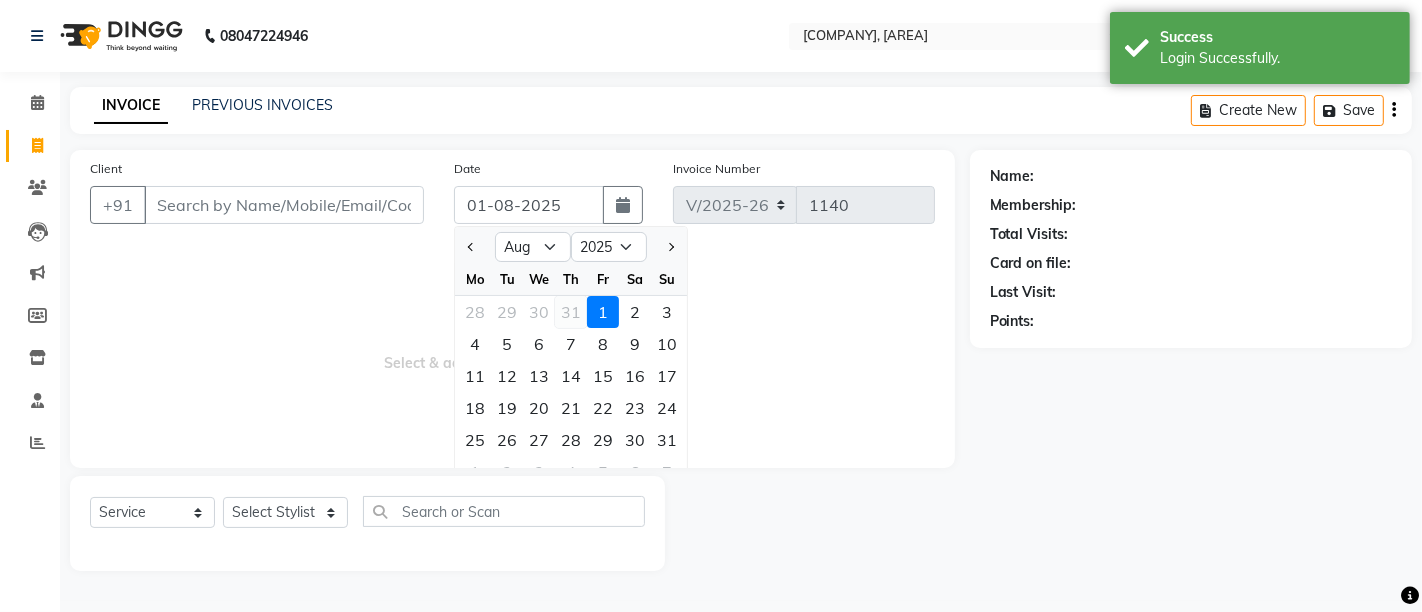 click on "31" 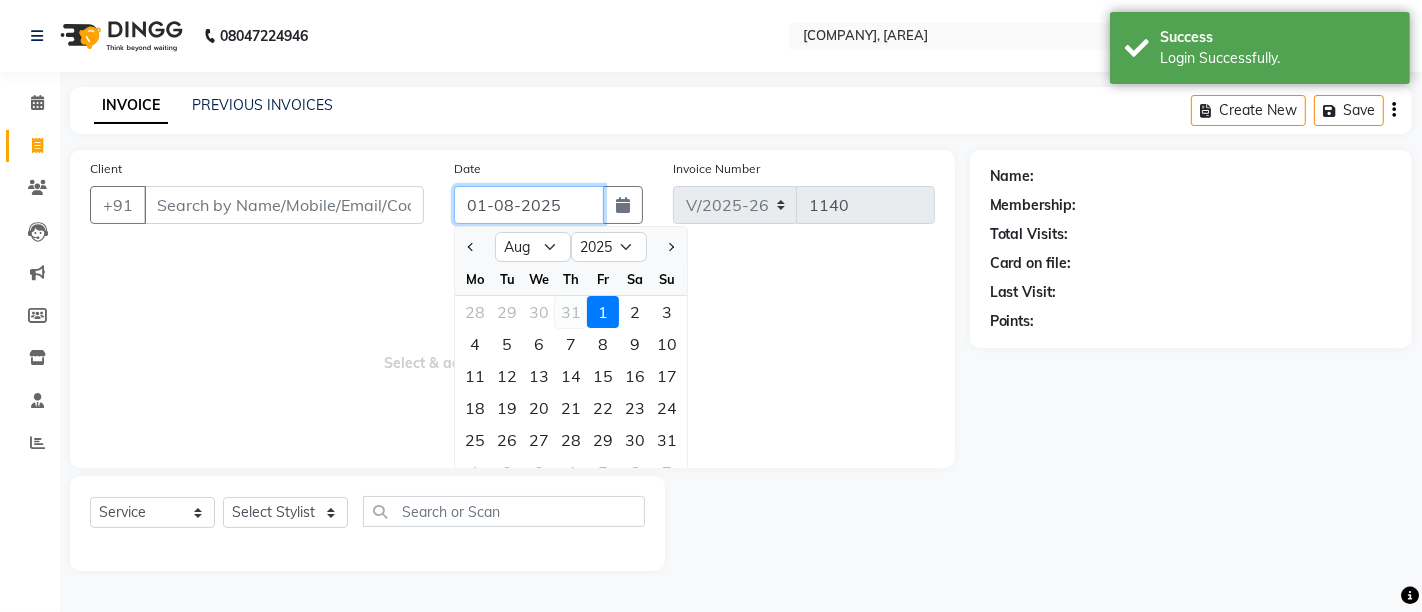 type on "31-07-2025" 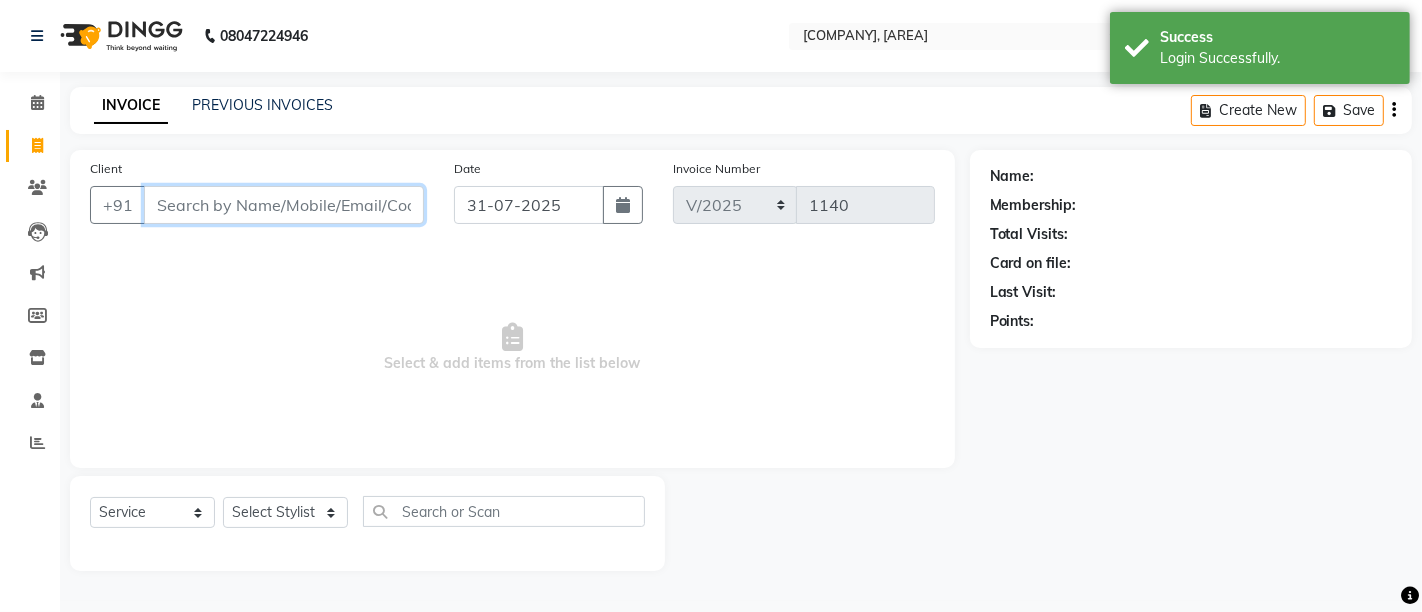 click on "Client" at bounding box center [284, 205] 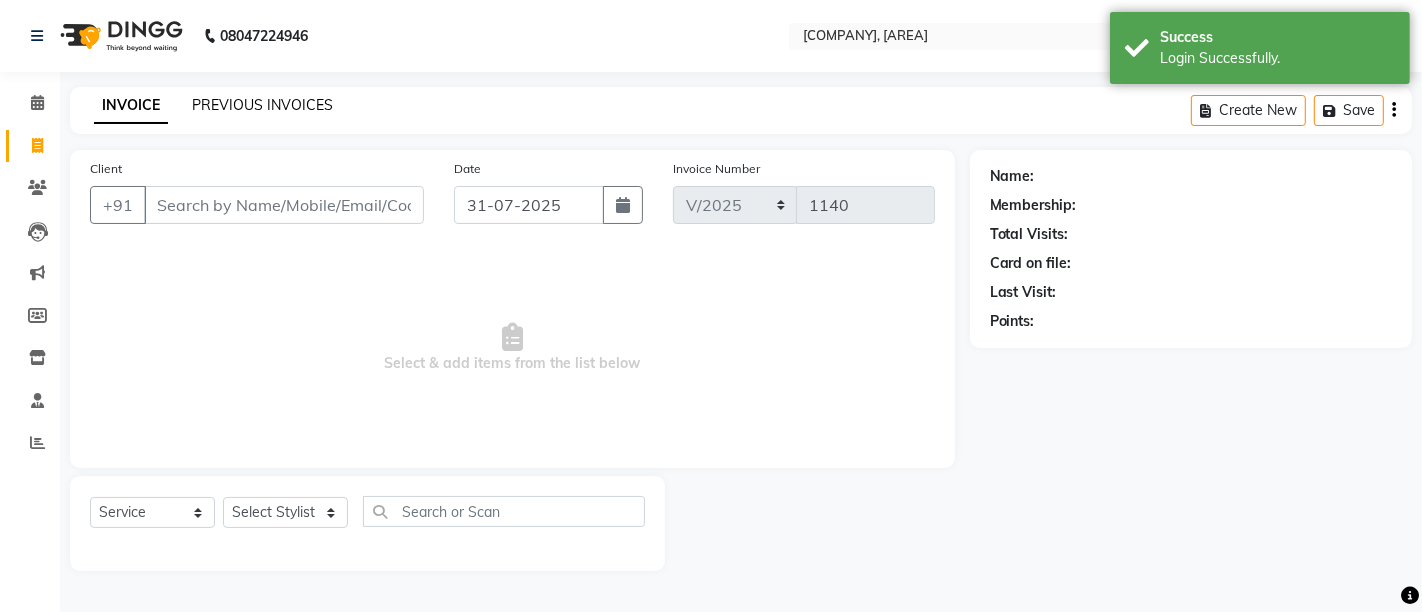 click on "PREVIOUS INVOICES" 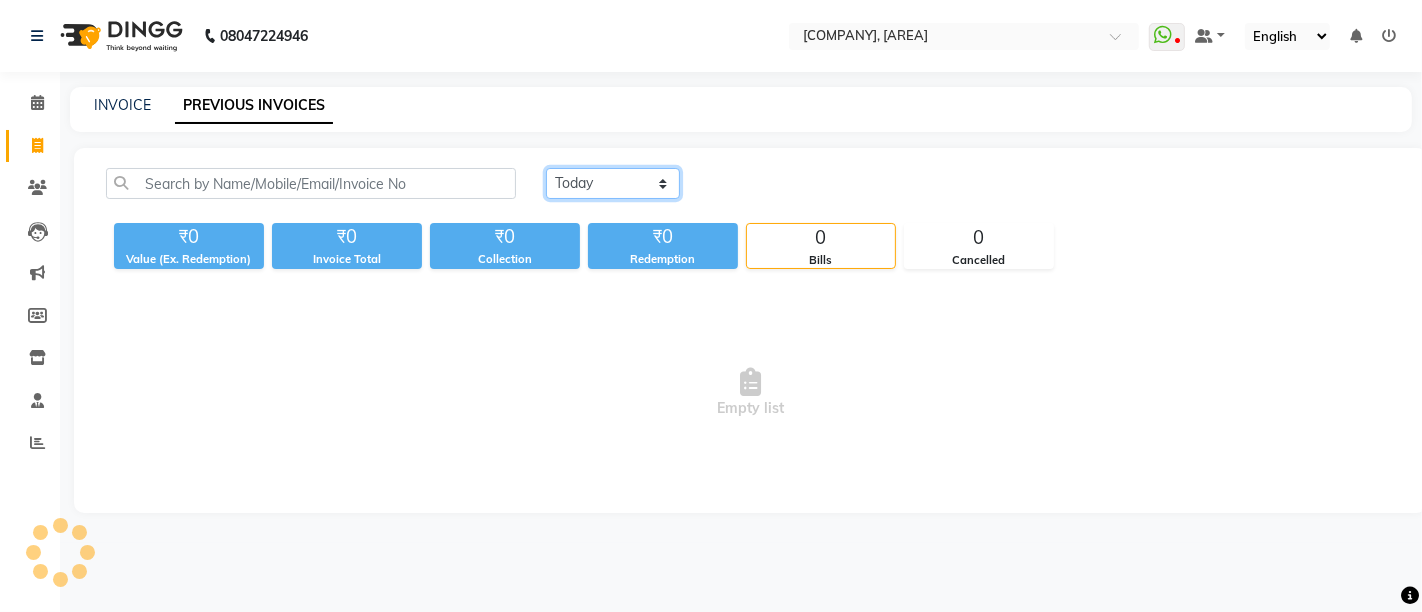 click on "Today Yesterday Custom Range" 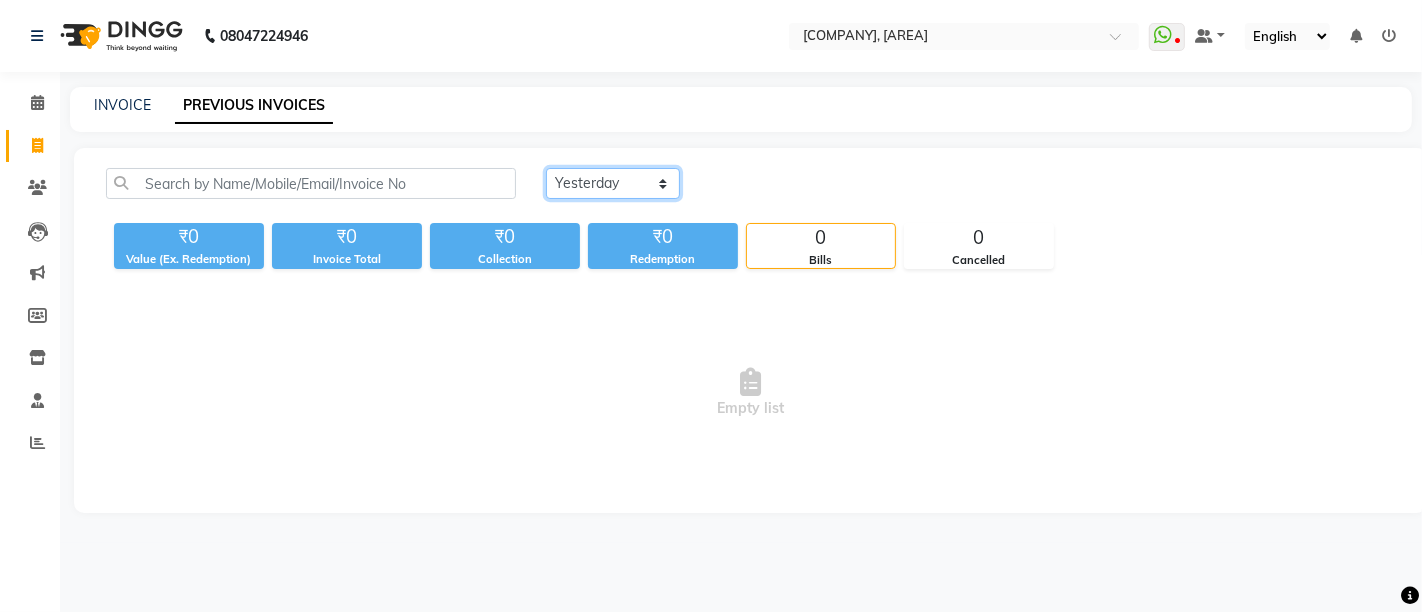 click on "Today Yesterday Custom Range" 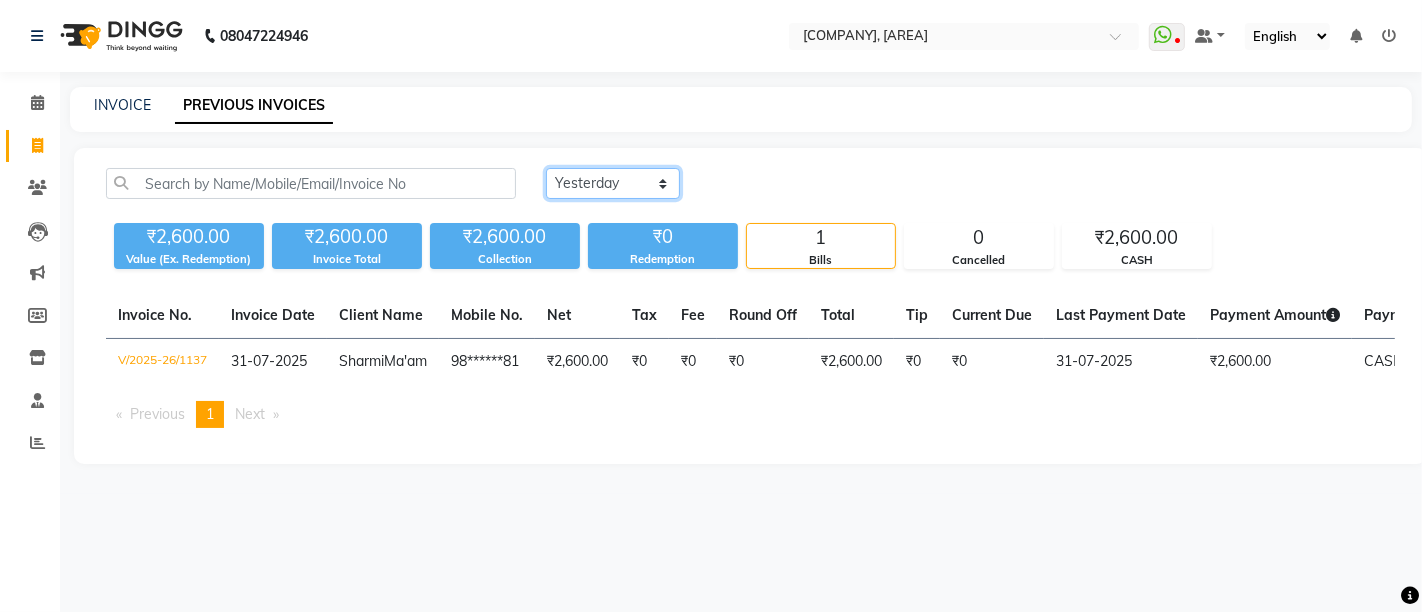 click on "Today Yesterday Custom Range" 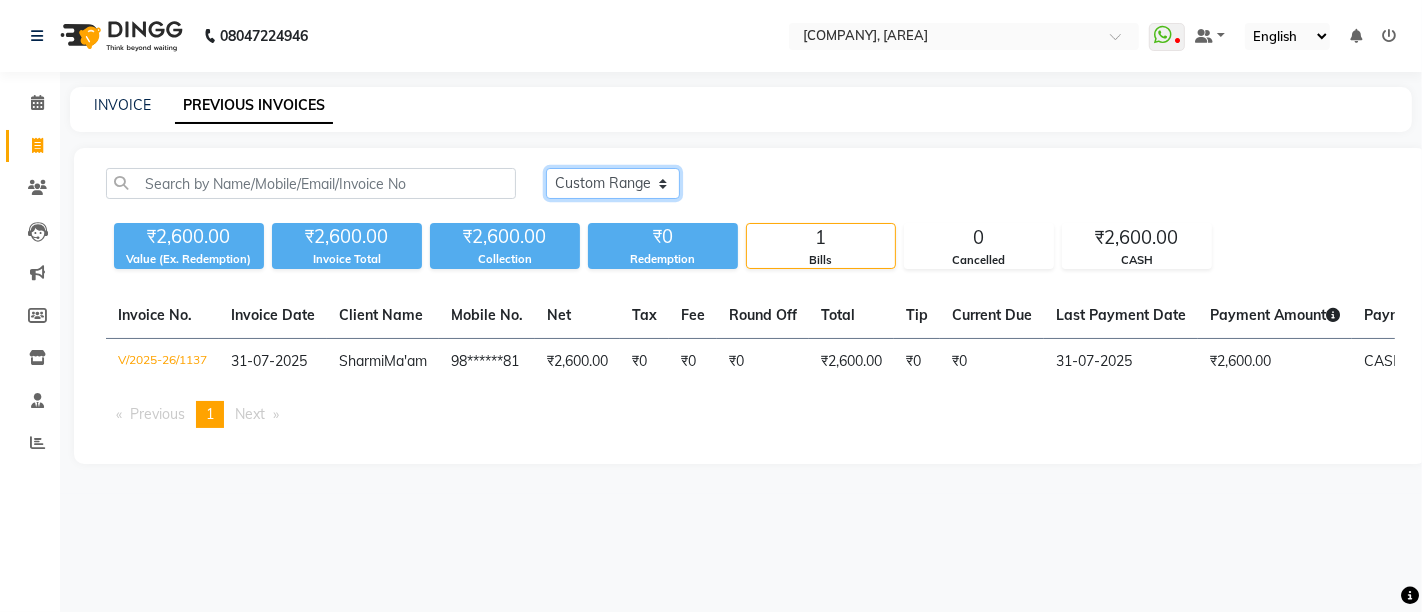 click on "Today Yesterday Custom Range" 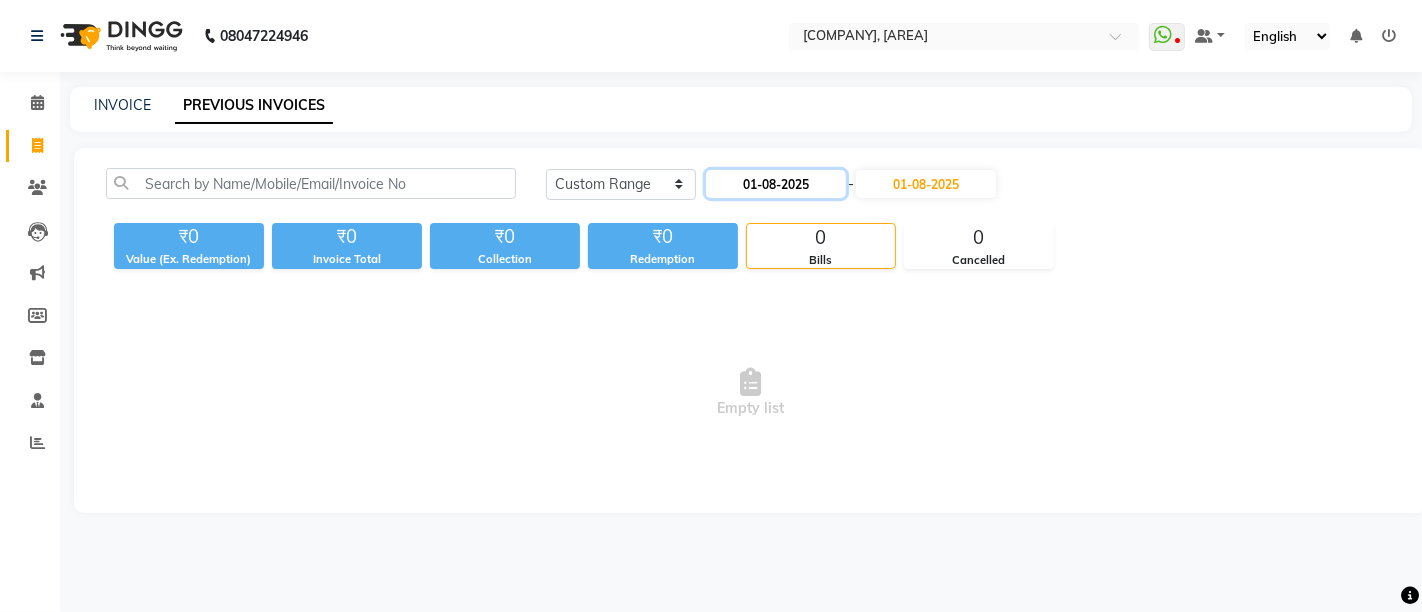 click on "01-08-2025" 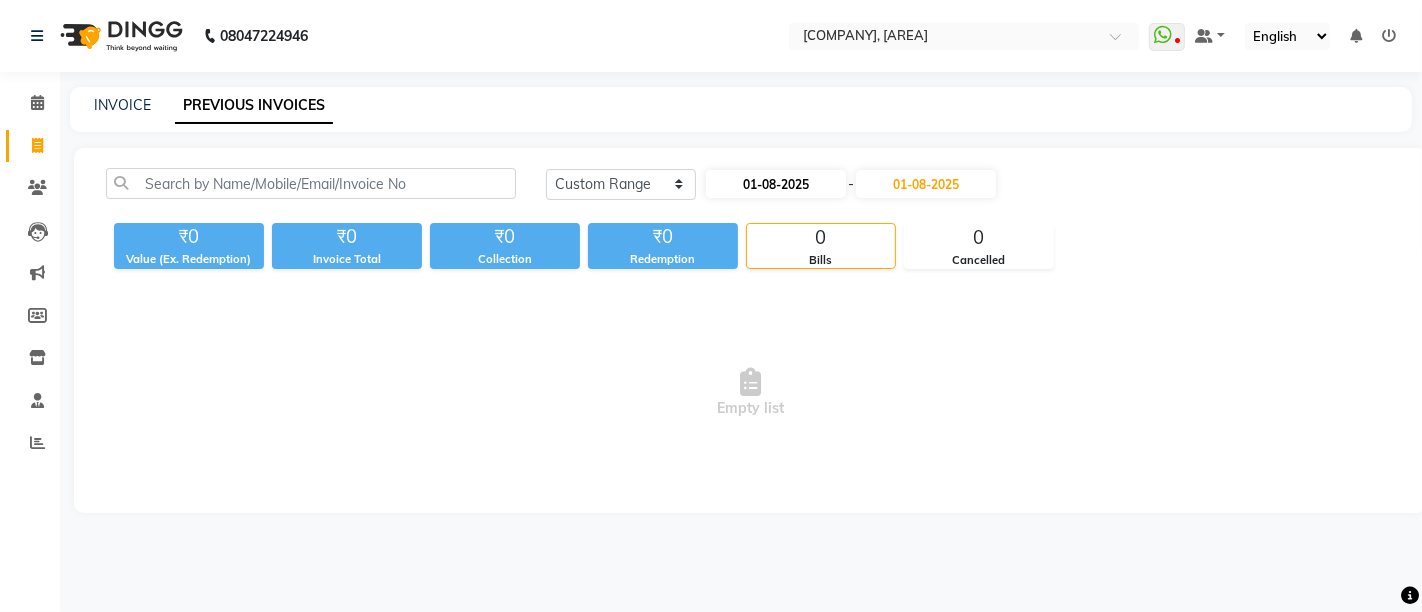 select on "8" 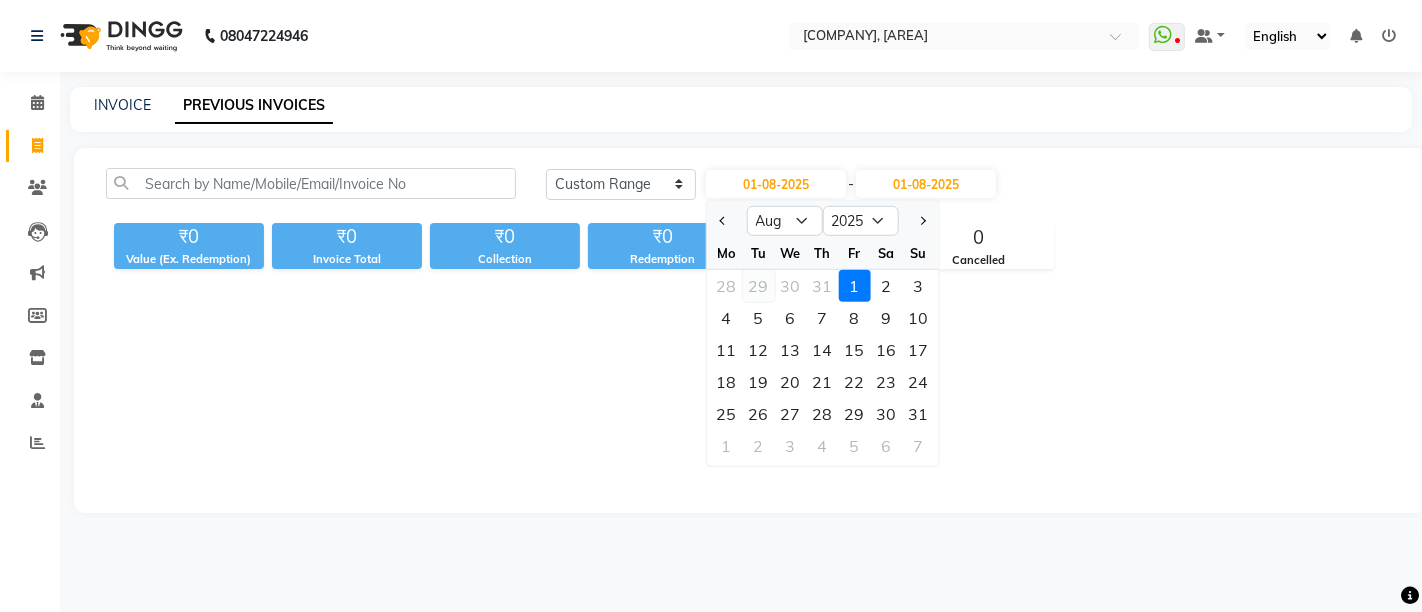 click on "29" 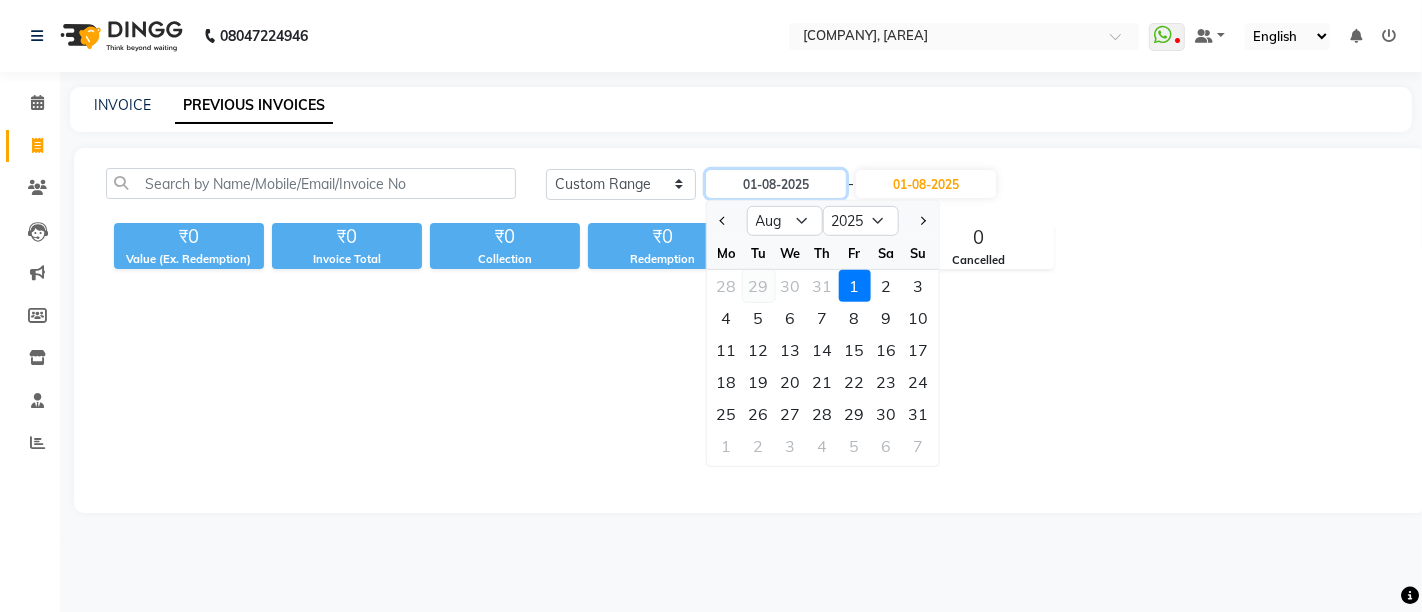 type on "29-07-2025" 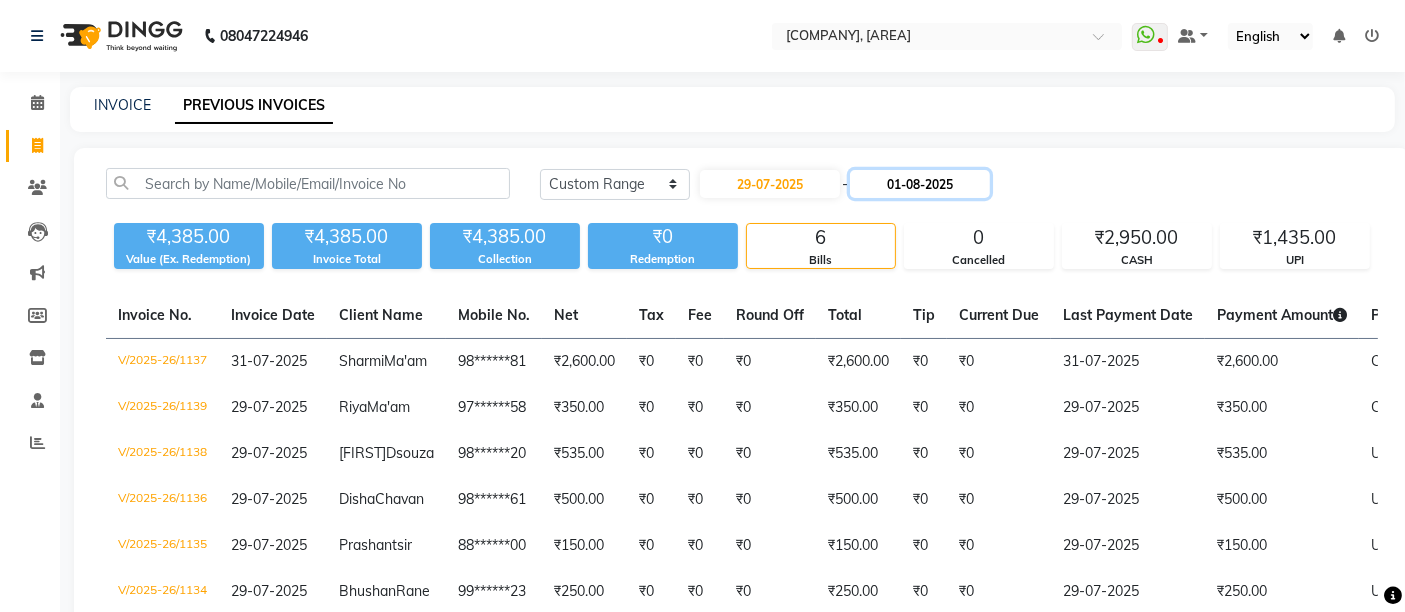 click on "01-08-2025" 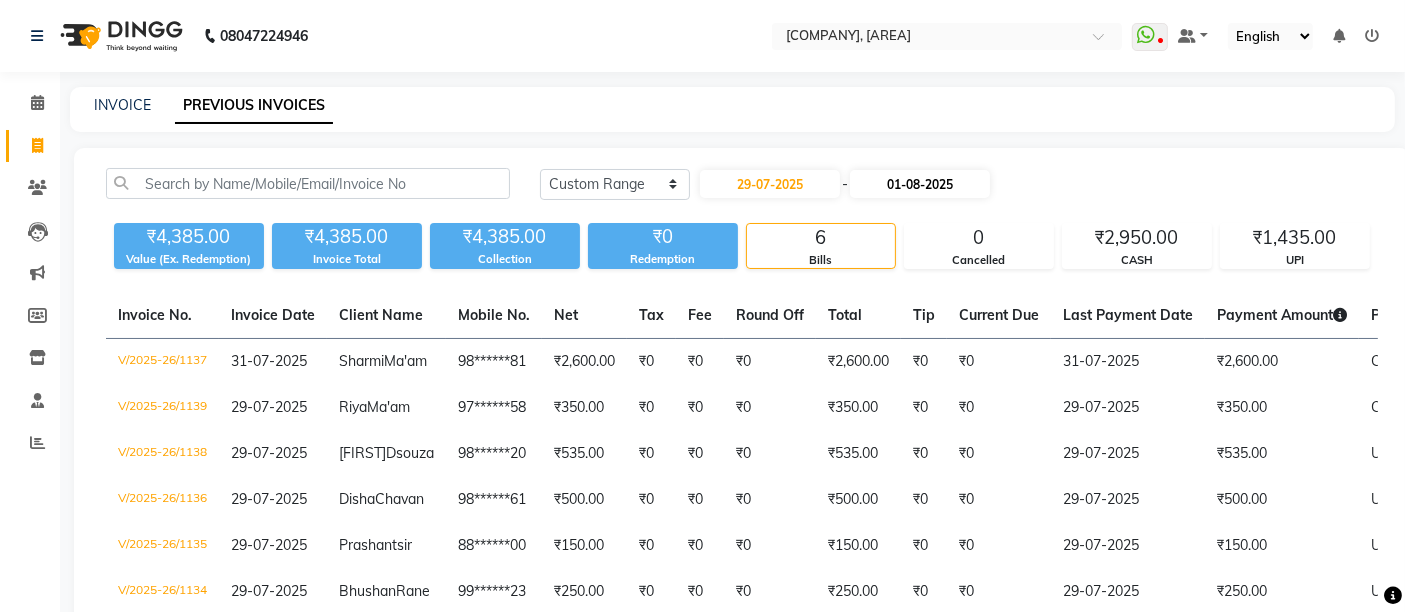 select on "8" 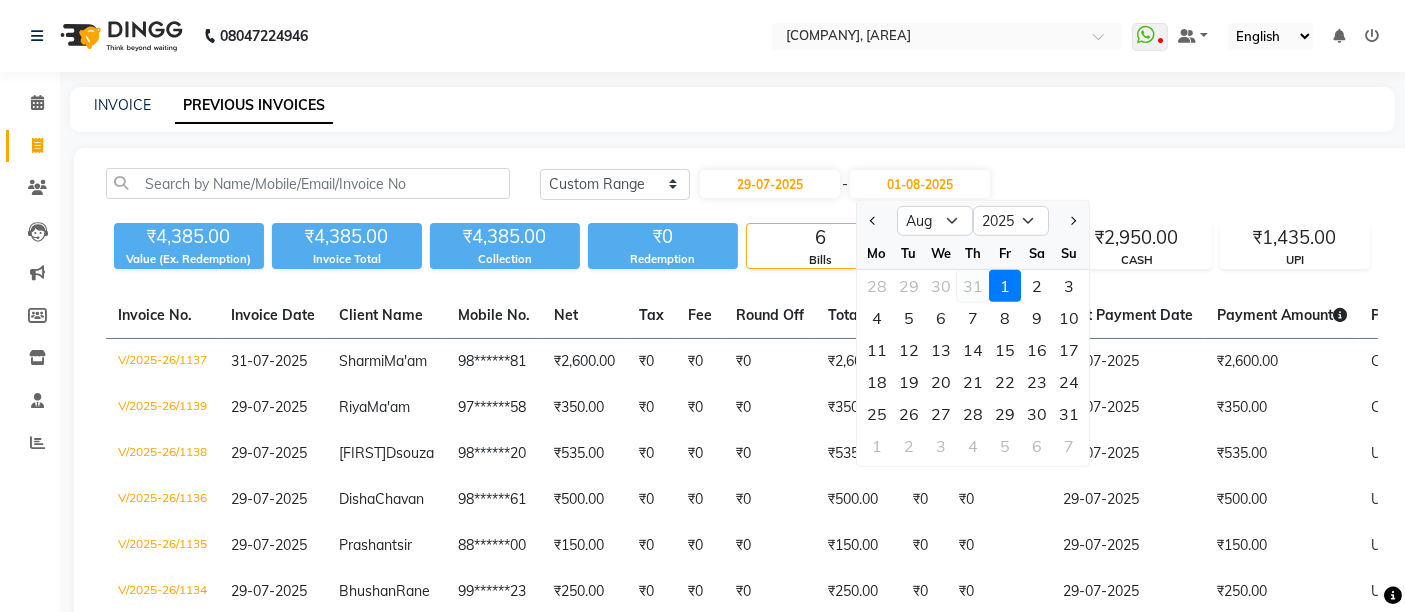 click on "31" 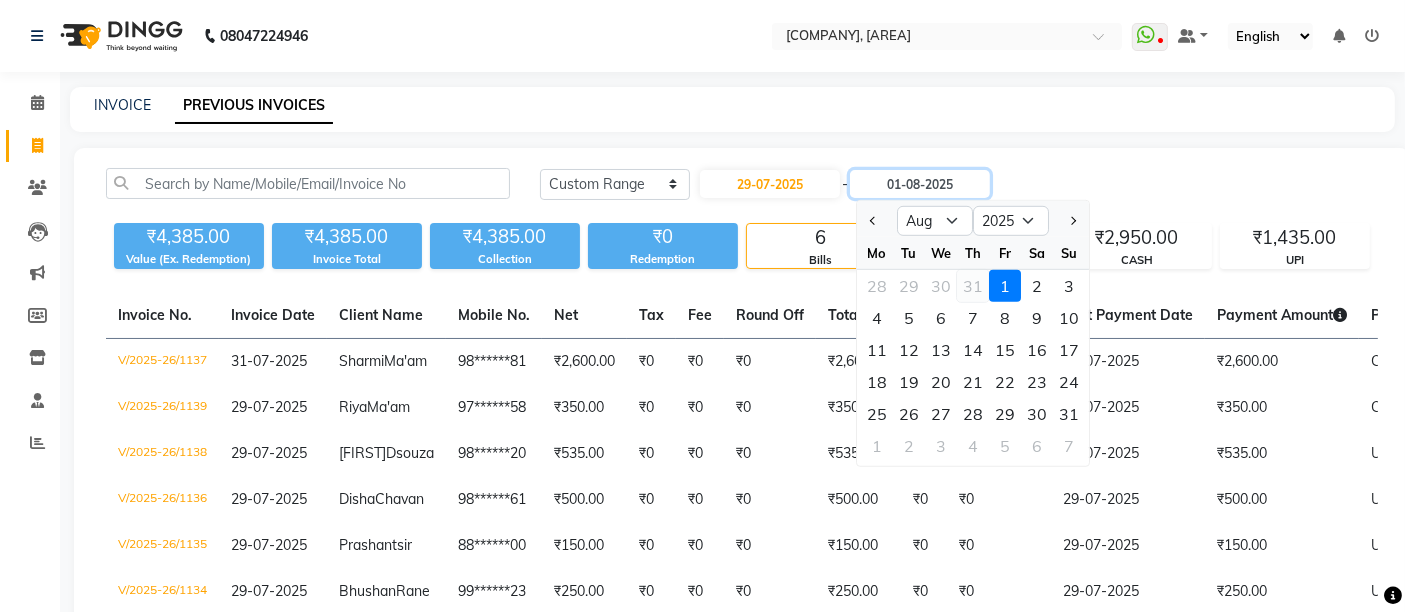 type on "31-07-2025" 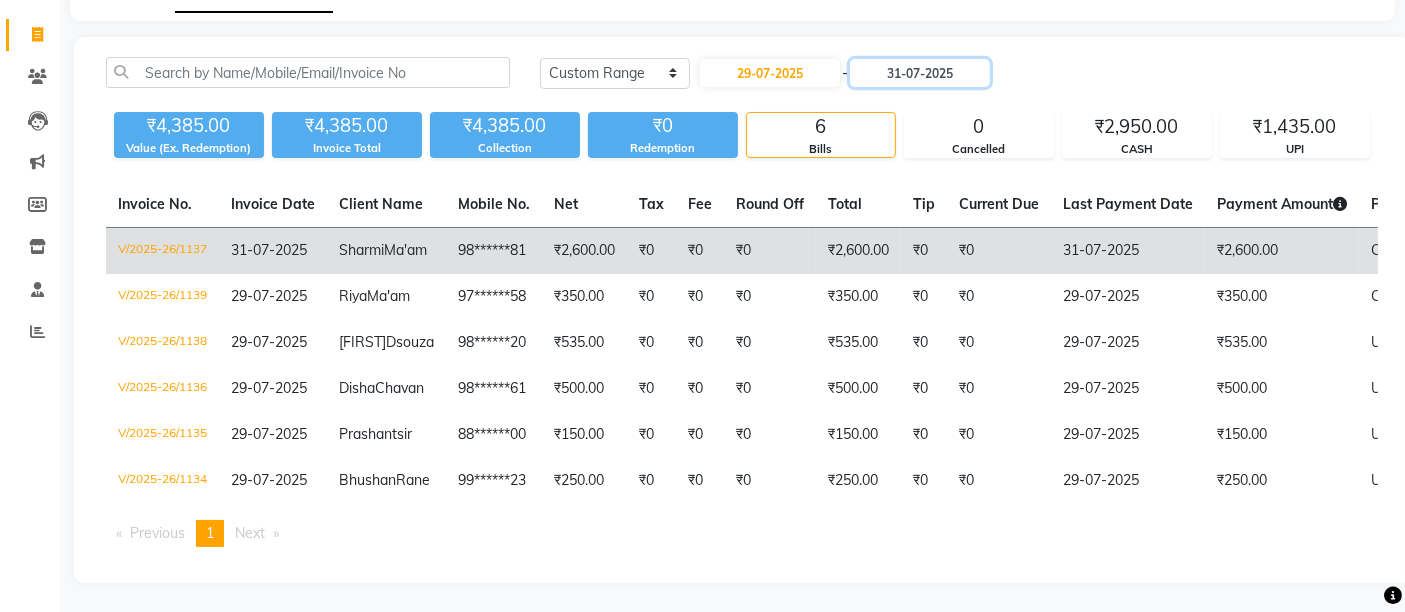 scroll, scrollTop: 0, scrollLeft: 0, axis: both 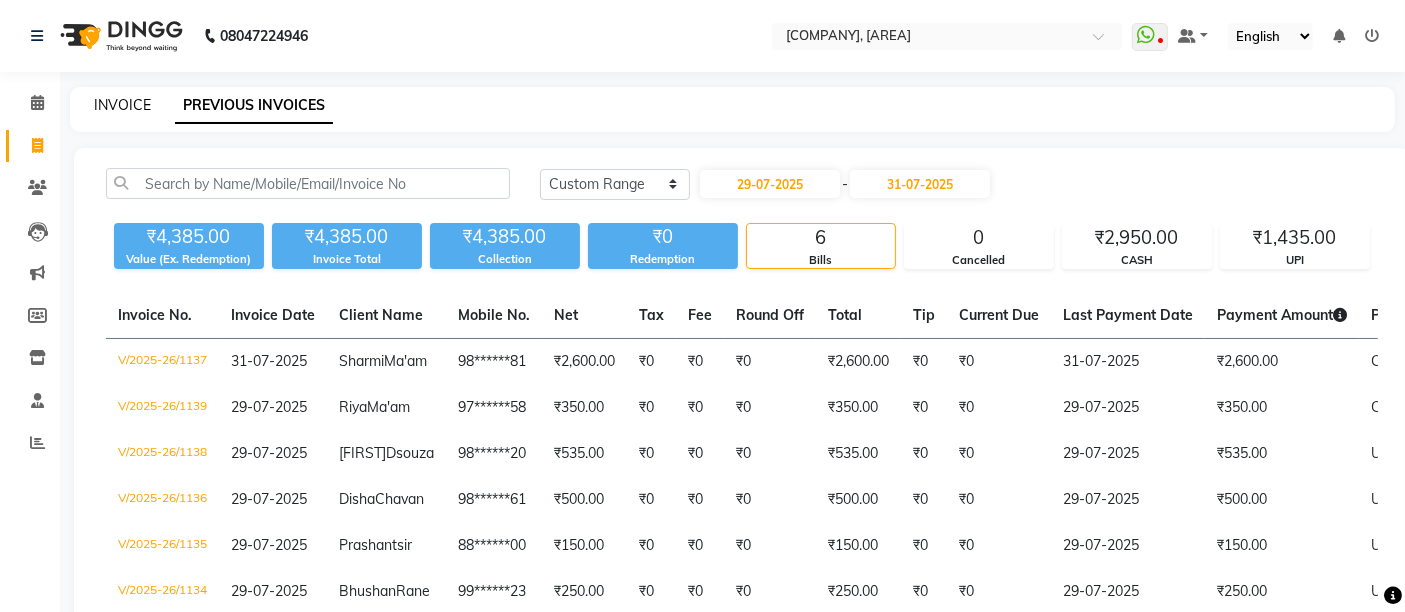 click on "INVOICE" 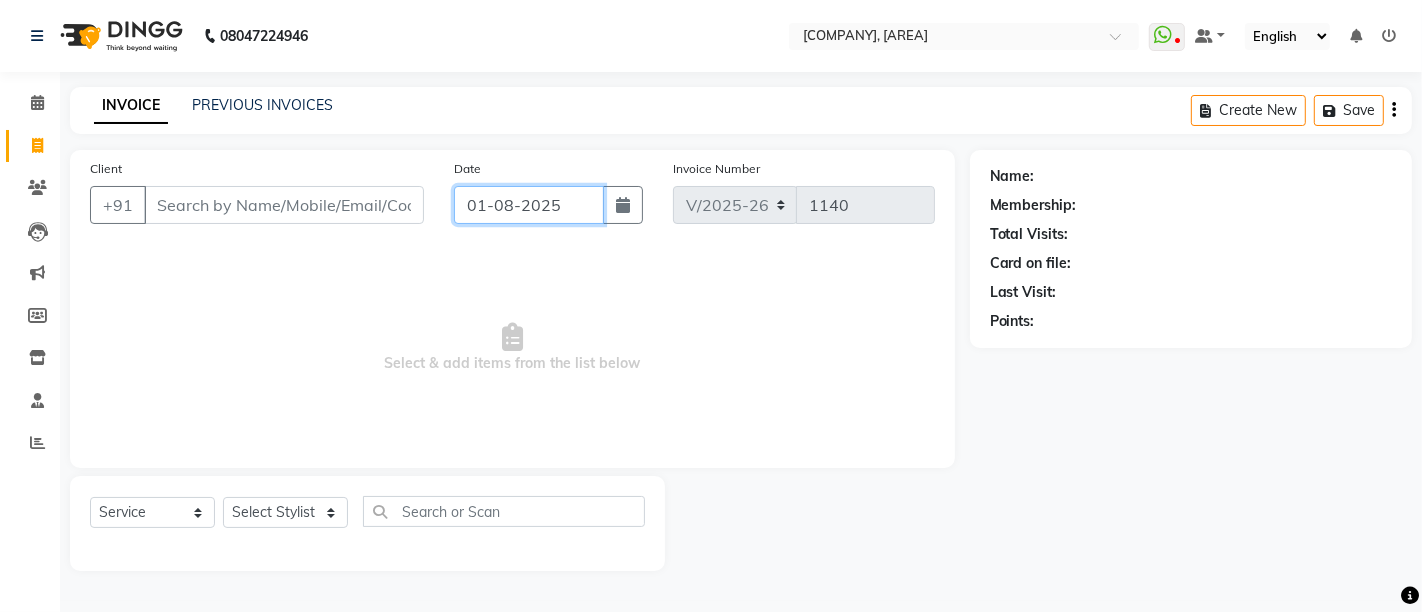 click on "01-08-2025" 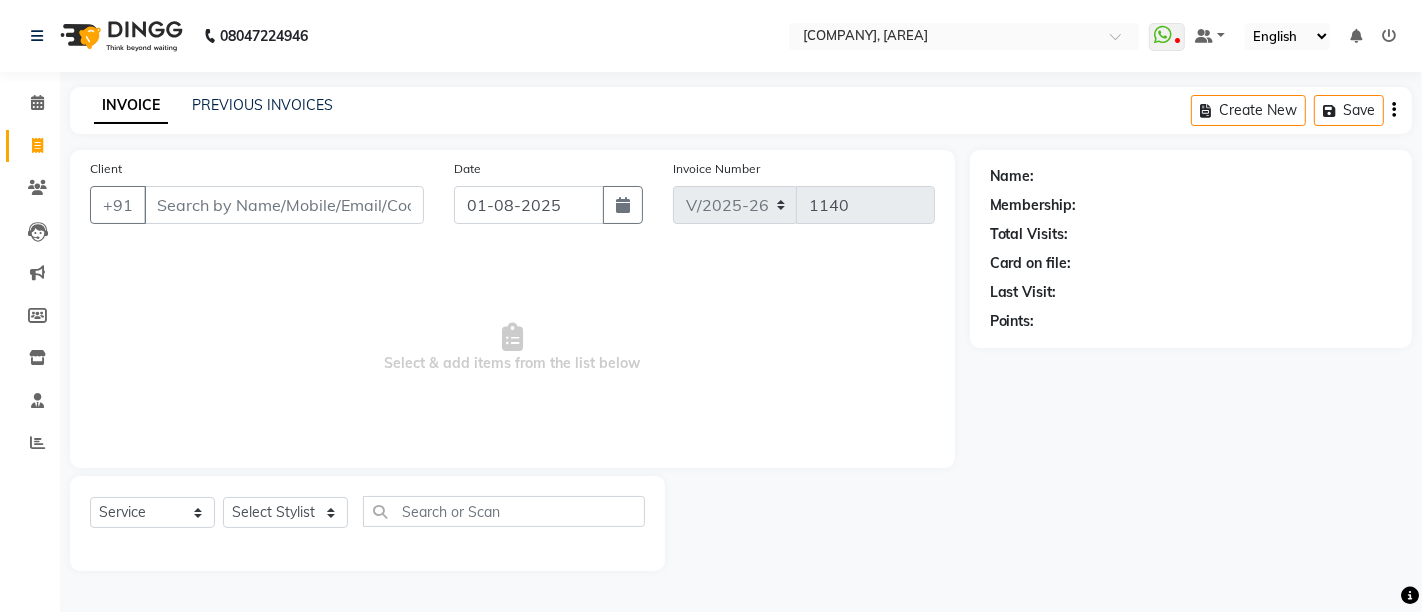 select on "8" 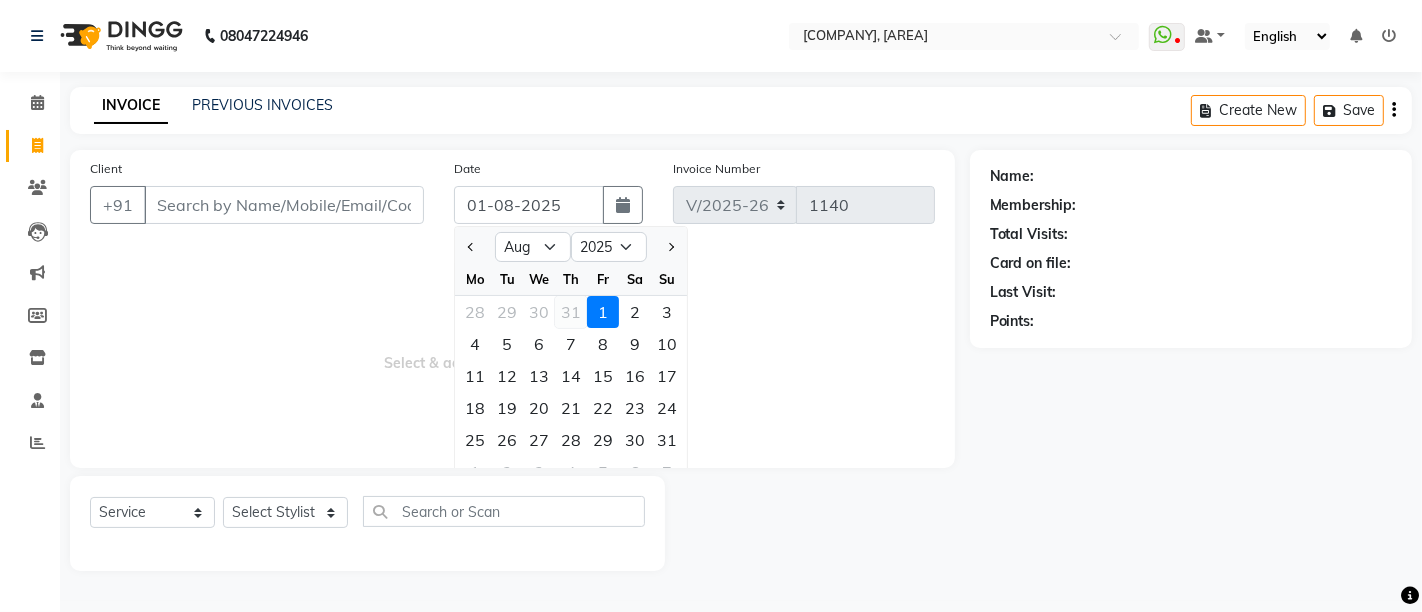 click on "31" 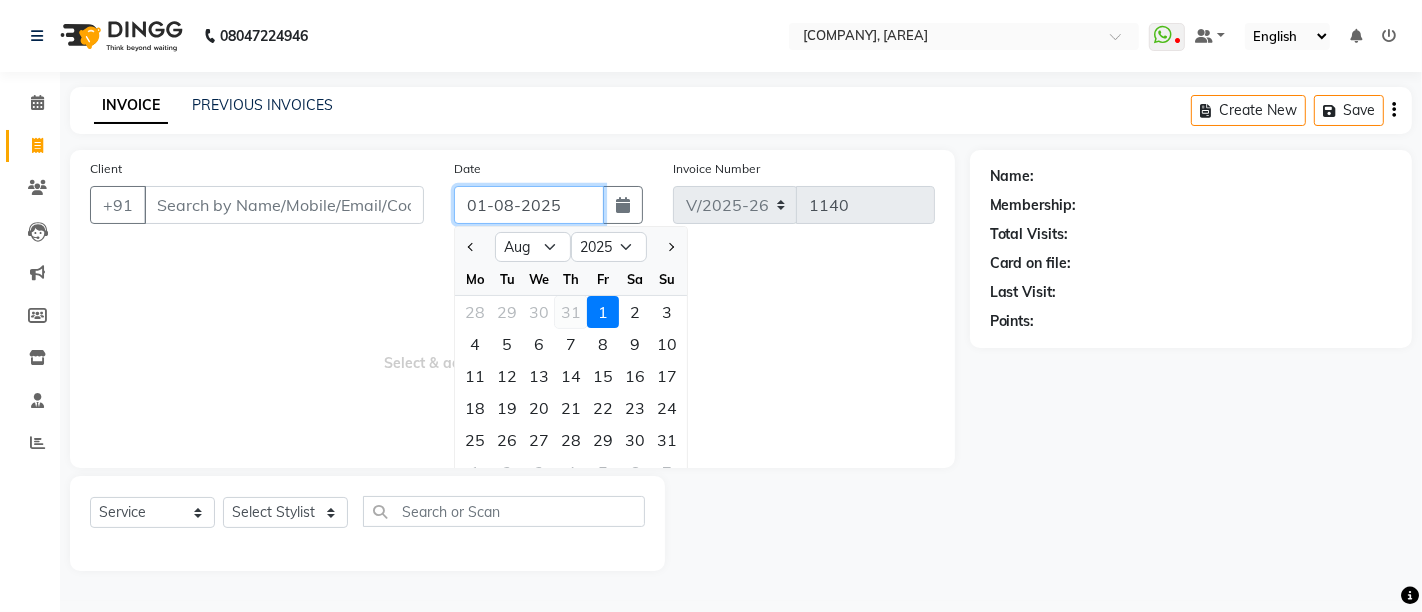 type on "31-07-2025" 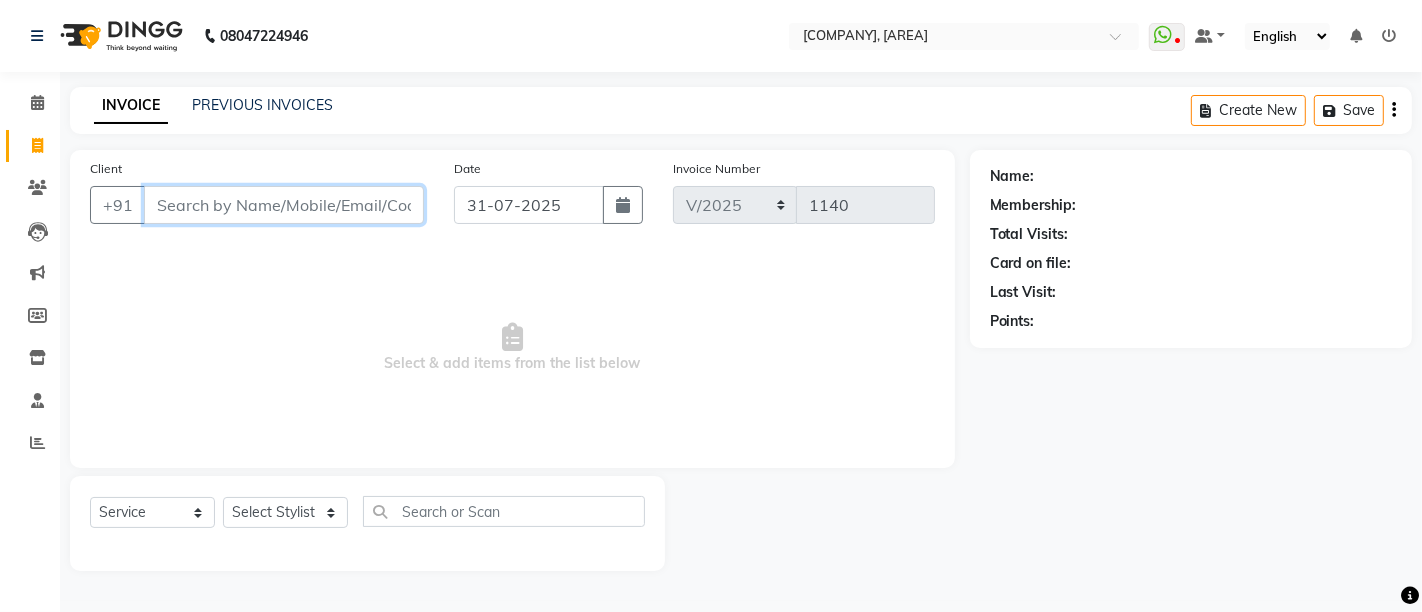 click on "Client" at bounding box center (284, 205) 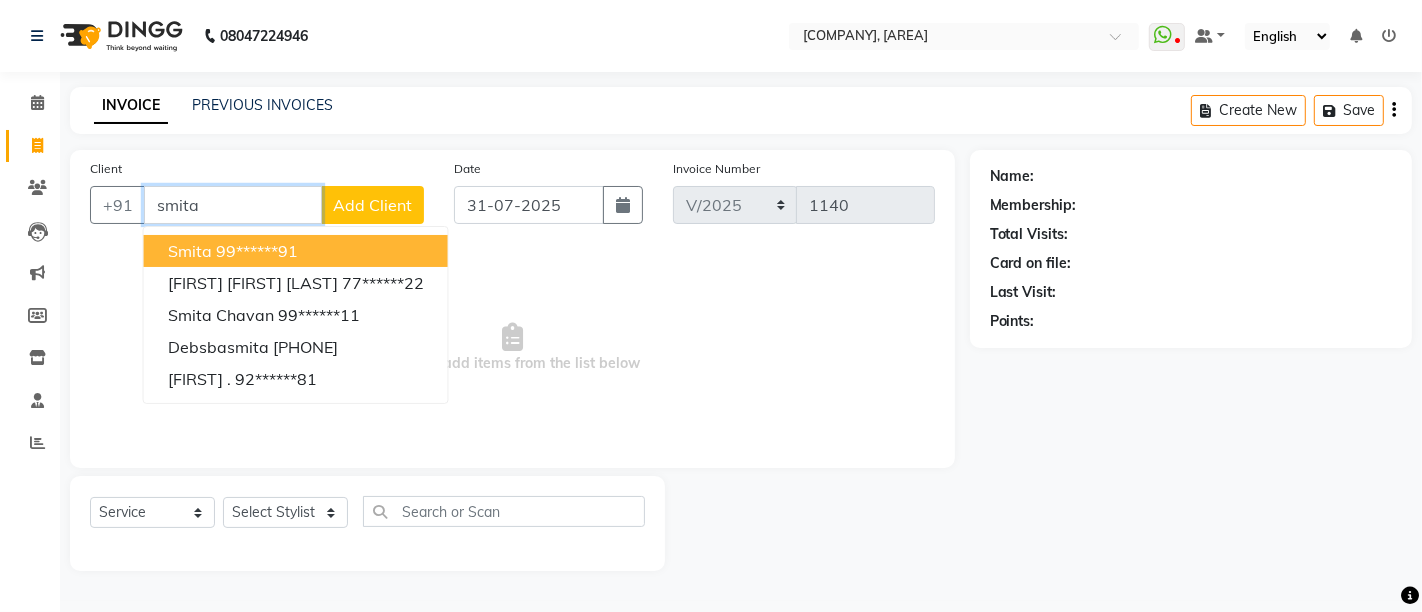 click on "[FIRST]  99******91" at bounding box center (296, 251) 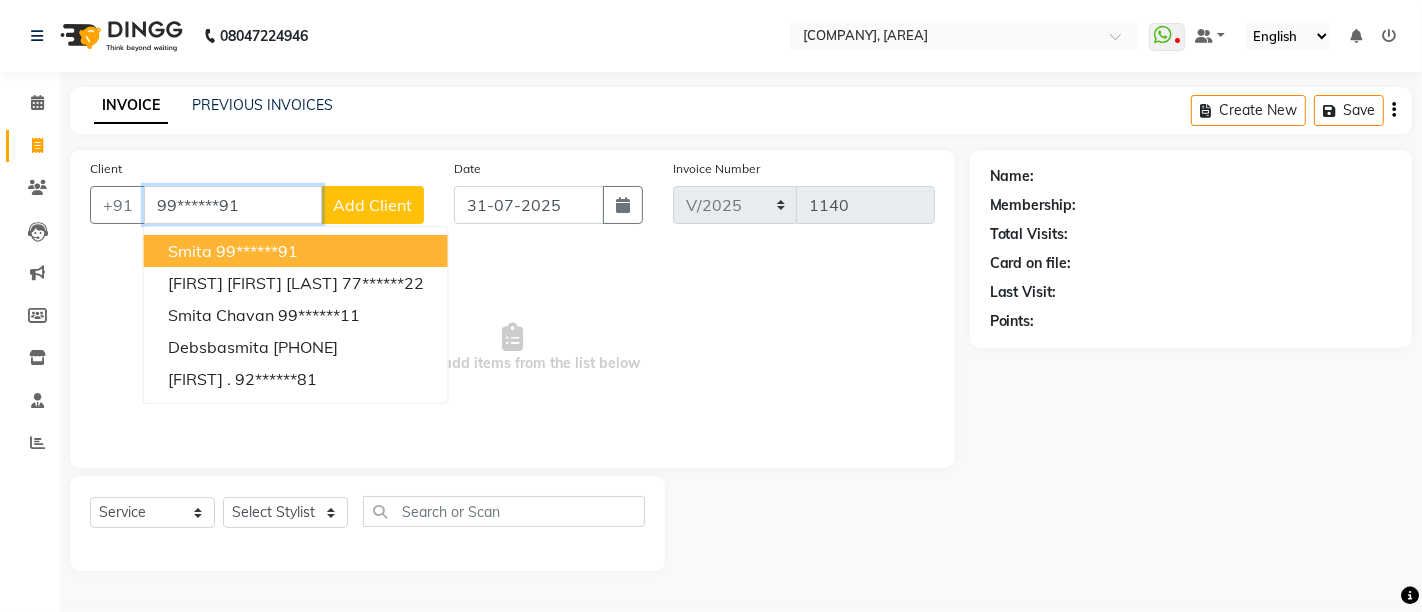 type on "99******91" 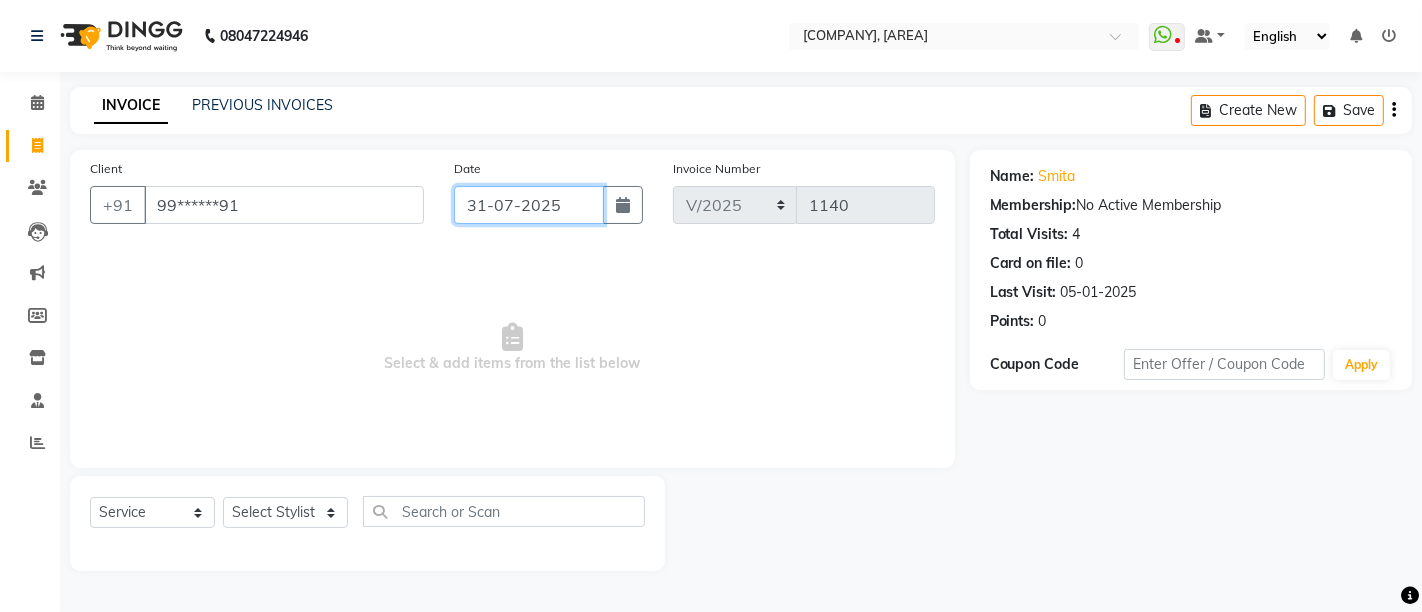 click on "31-07-2025" 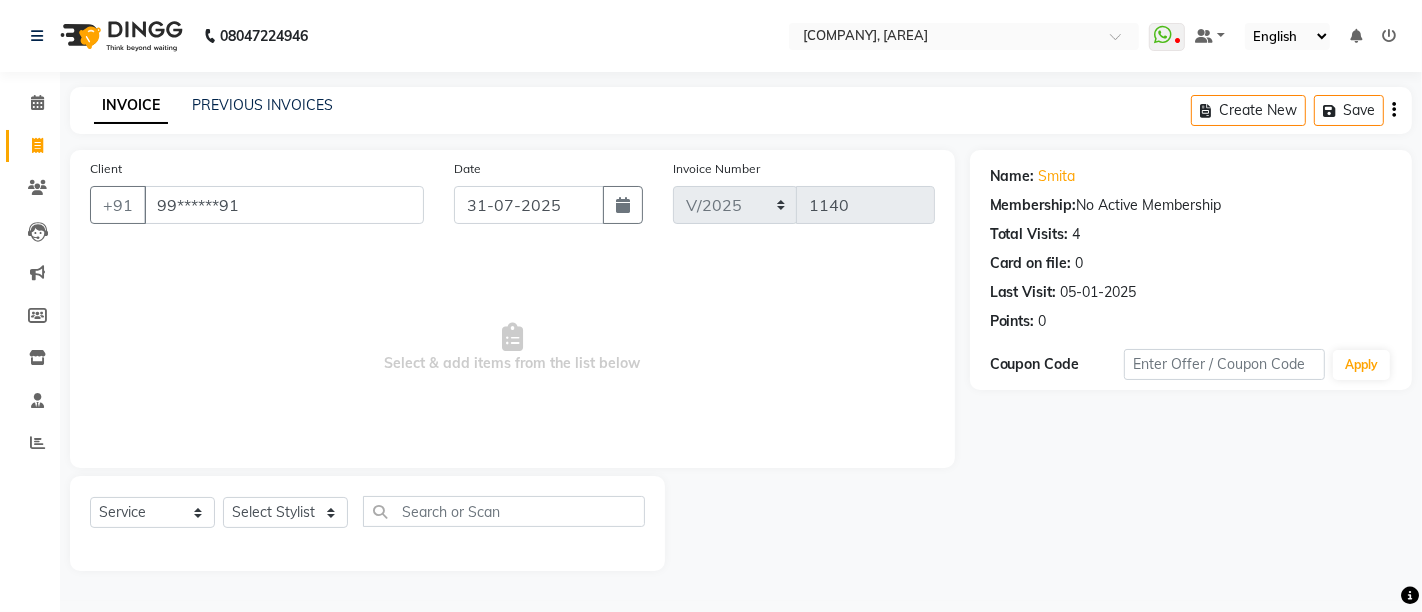 select on "7" 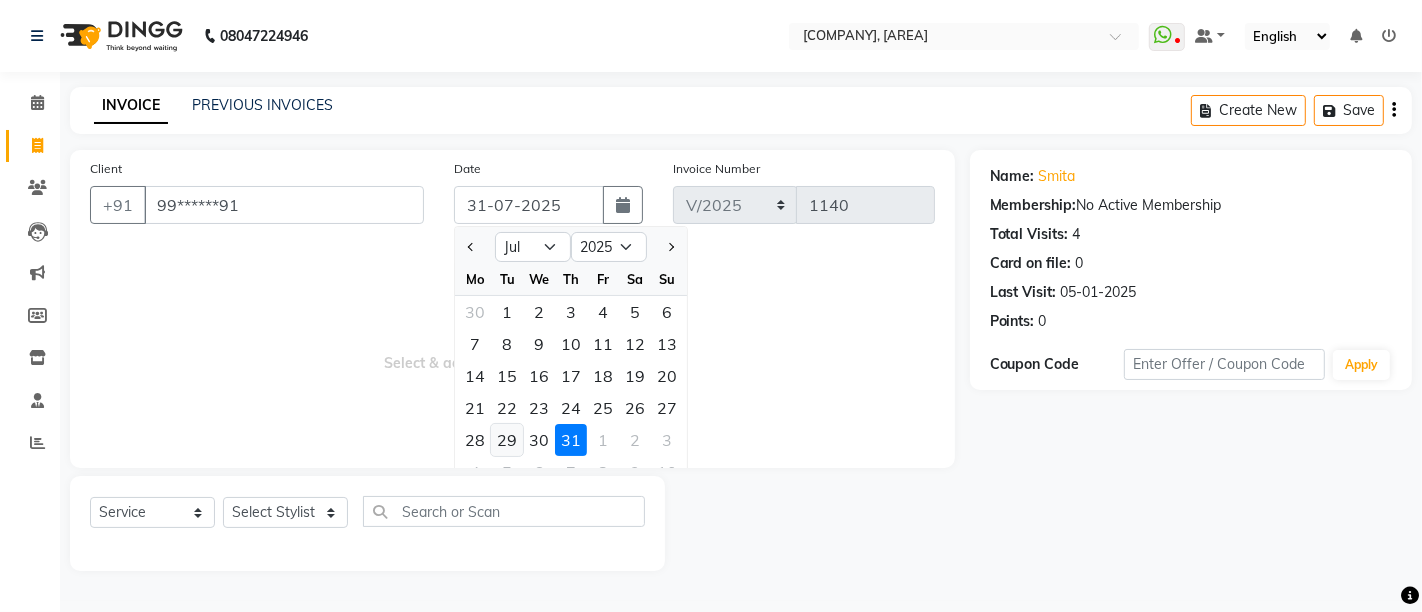 click on "29" 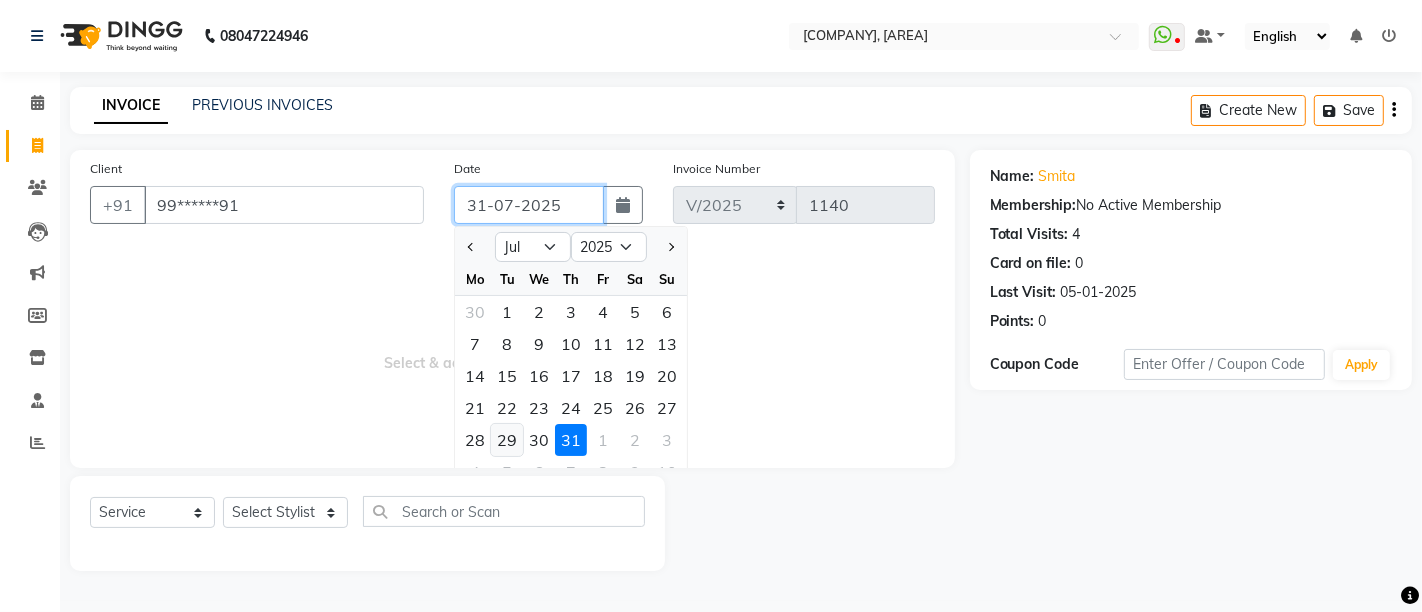 type on "29-07-2025" 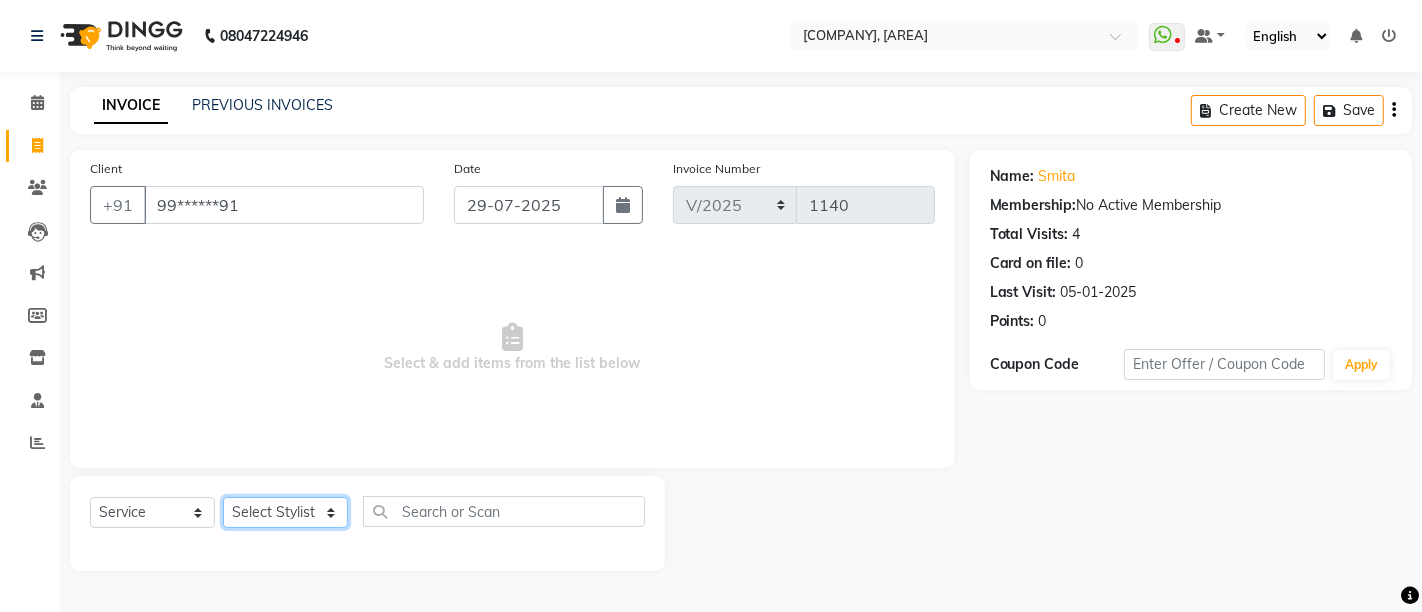 click on "Select Stylist Admin [FIRST] [LAST] [FIRST] [LAST] [FIRST] [LAST]" 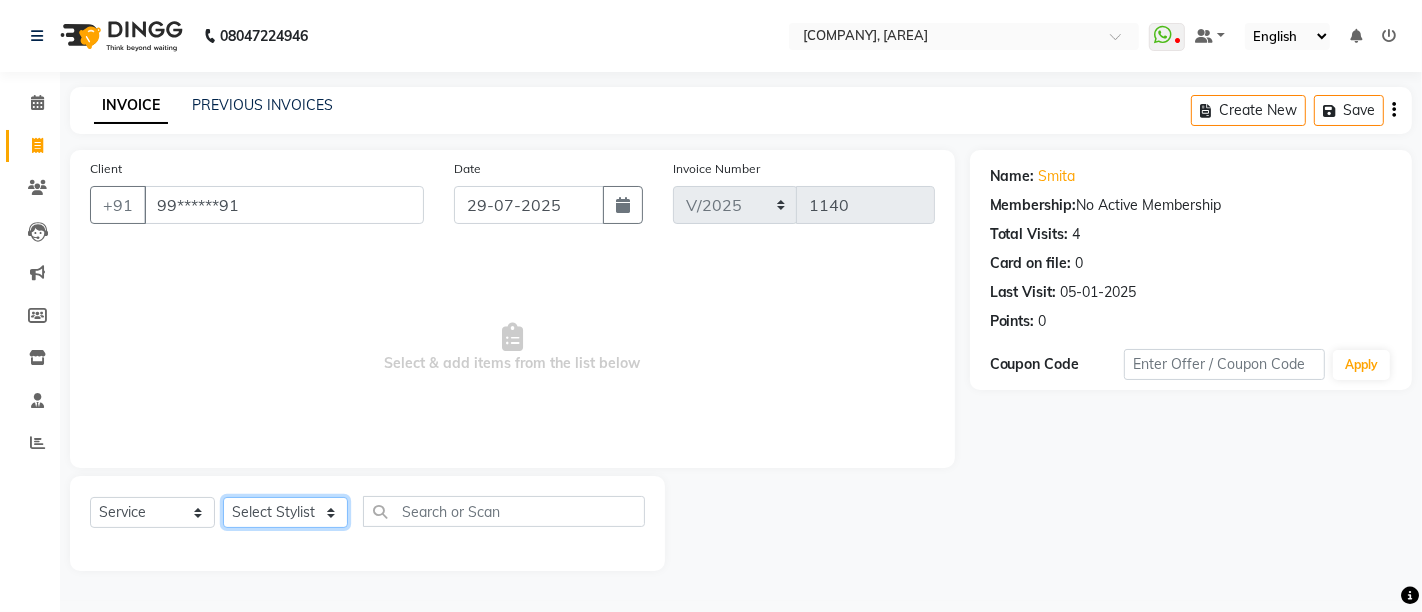 select on "37987" 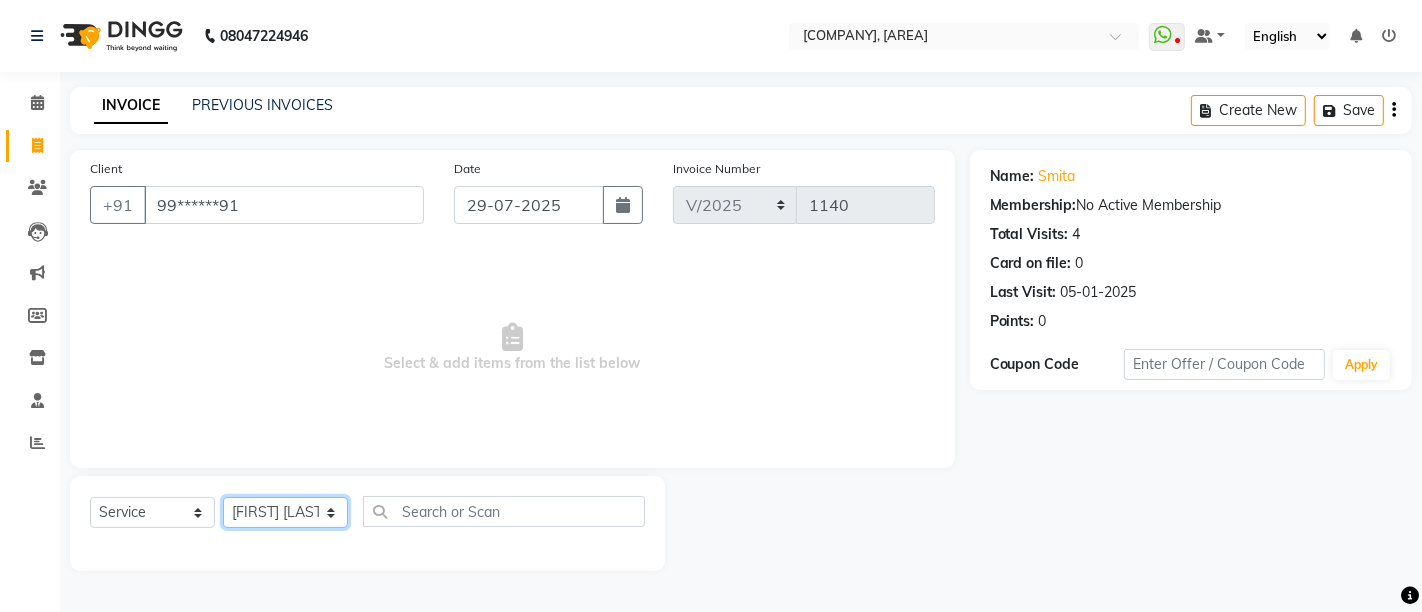 click on "Select Stylist Admin [FIRST] [LAST] [FIRST] [LAST] [FIRST] [LAST]" 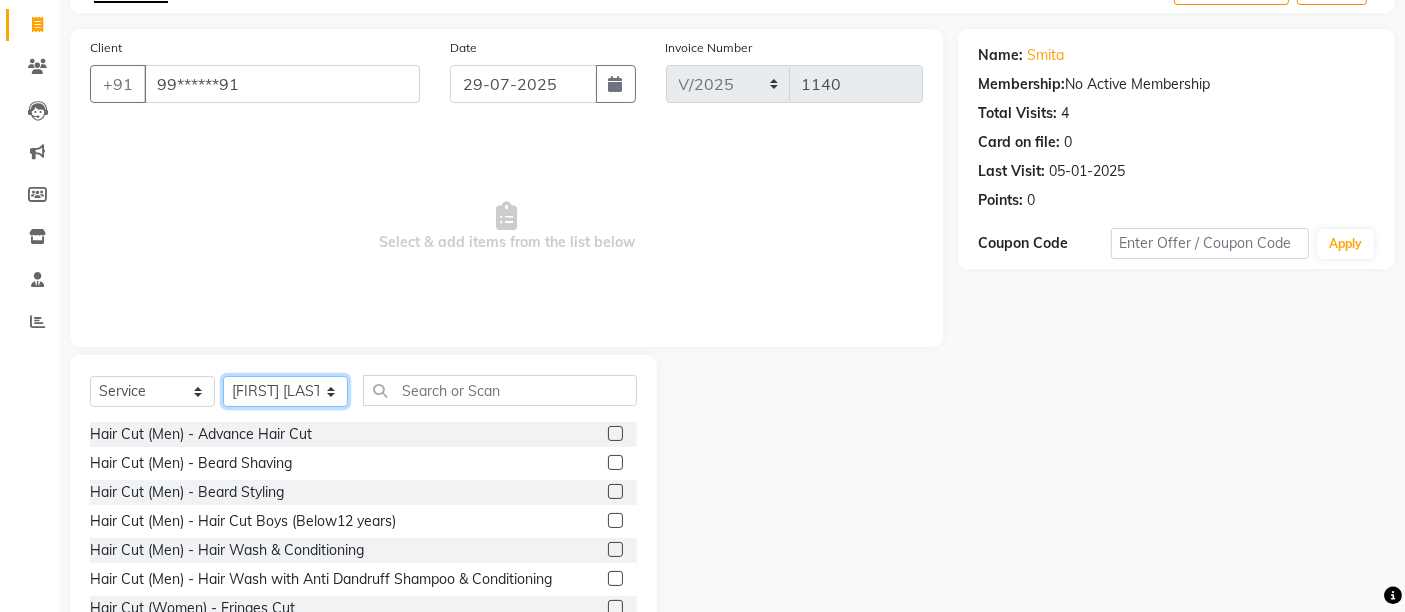 scroll, scrollTop: 188, scrollLeft: 0, axis: vertical 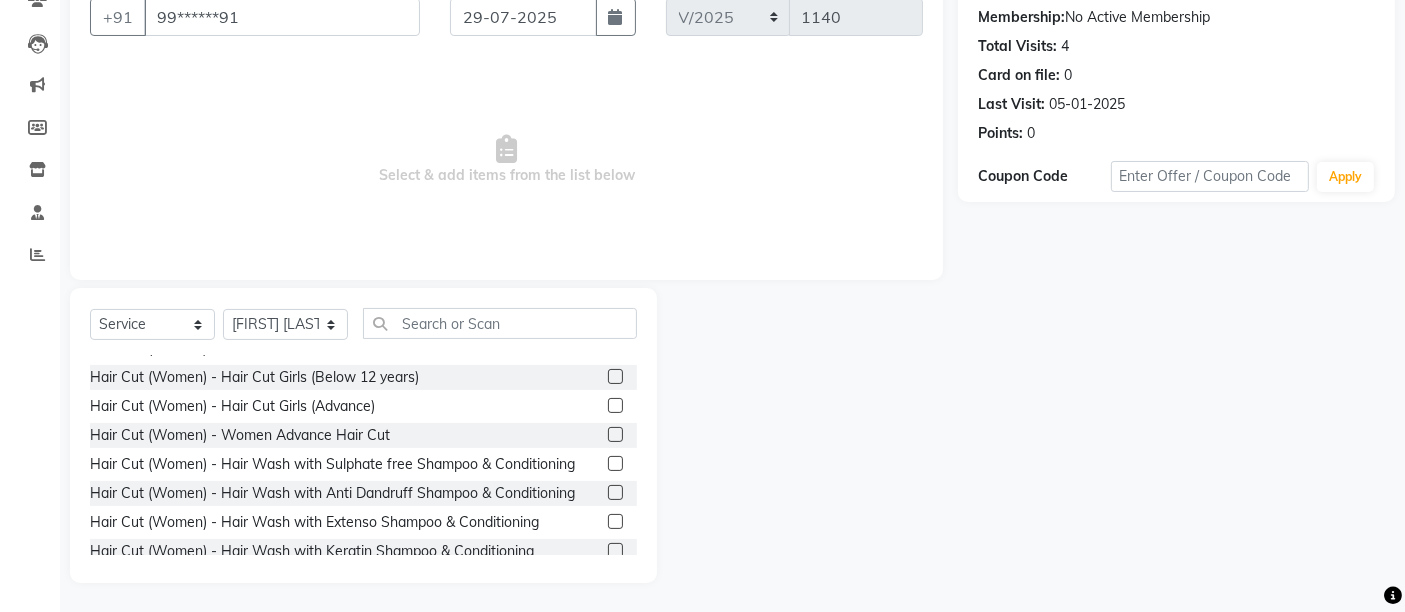 click 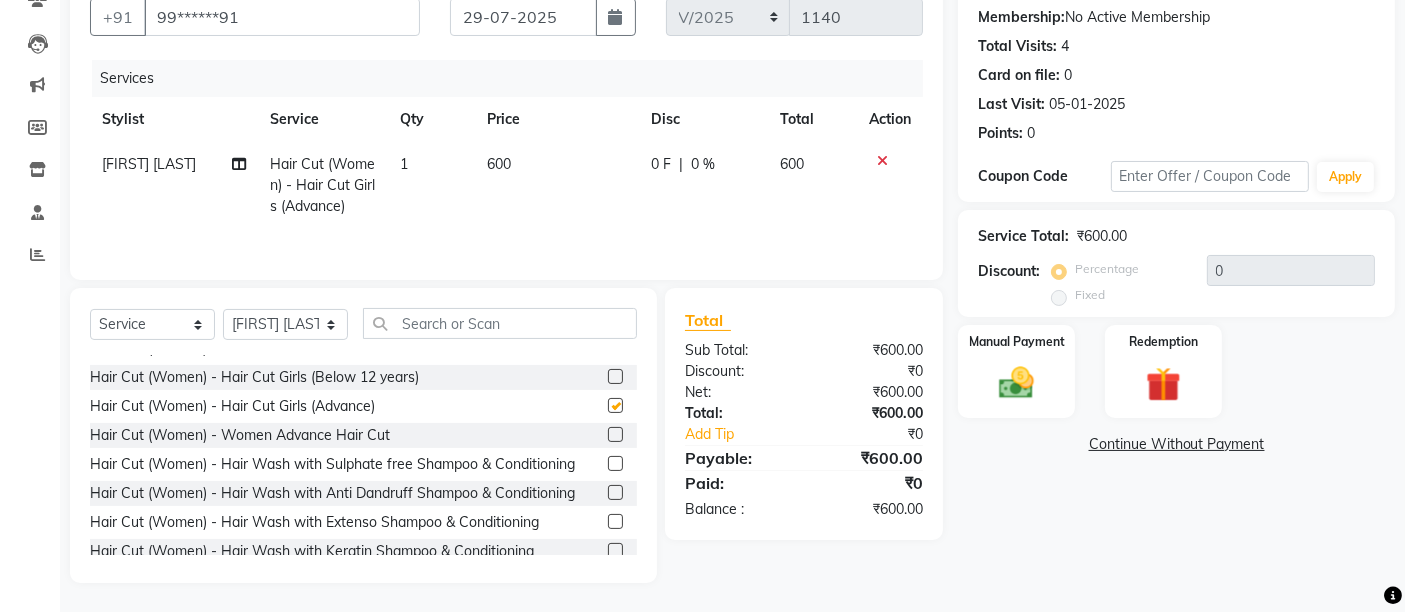 checkbox on "false" 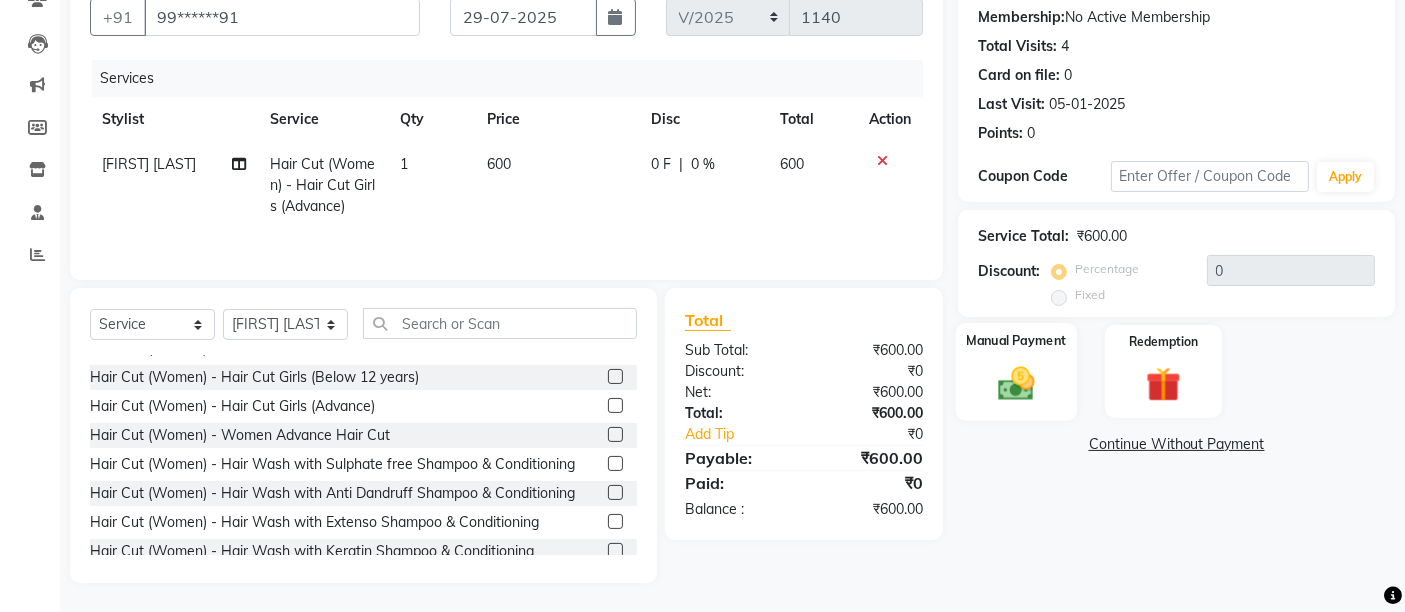 scroll, scrollTop: 190, scrollLeft: 0, axis: vertical 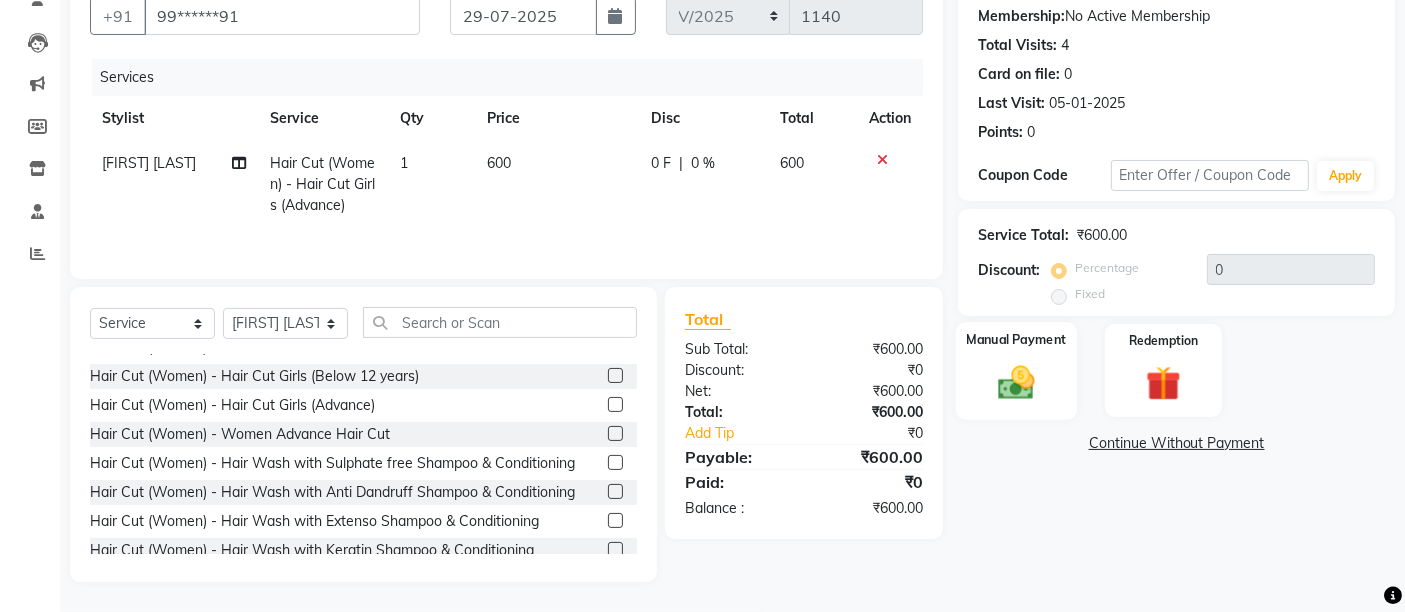 click 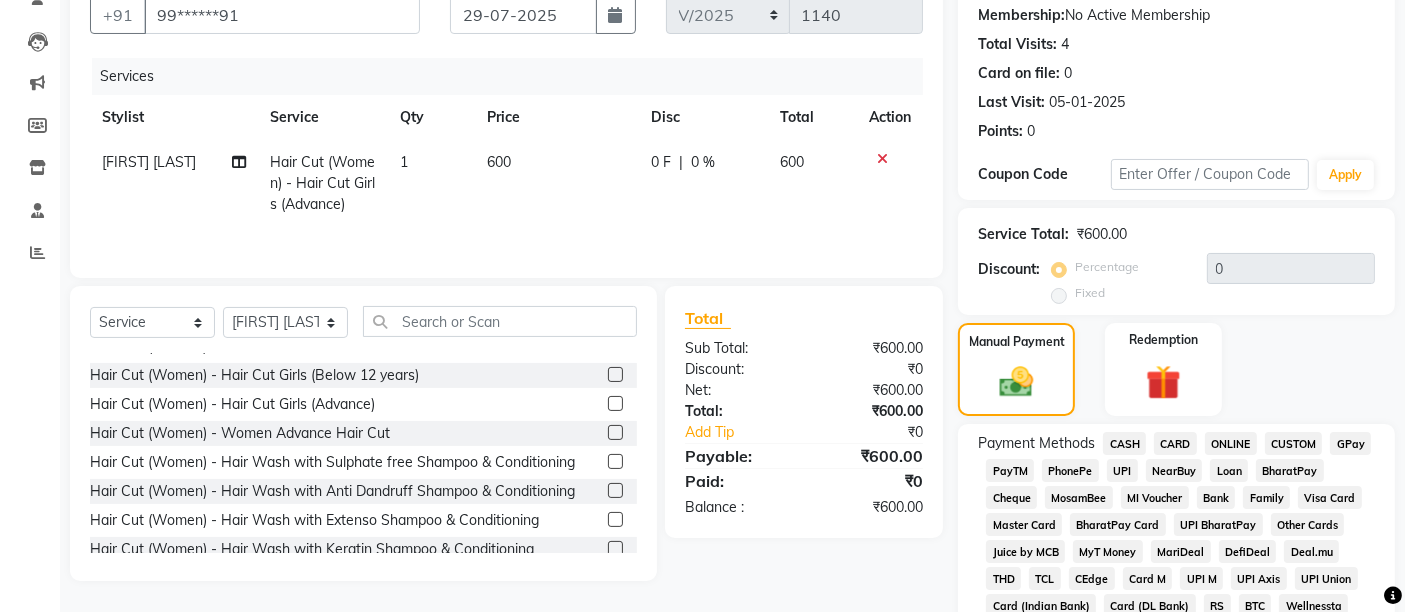 click on "UPI" 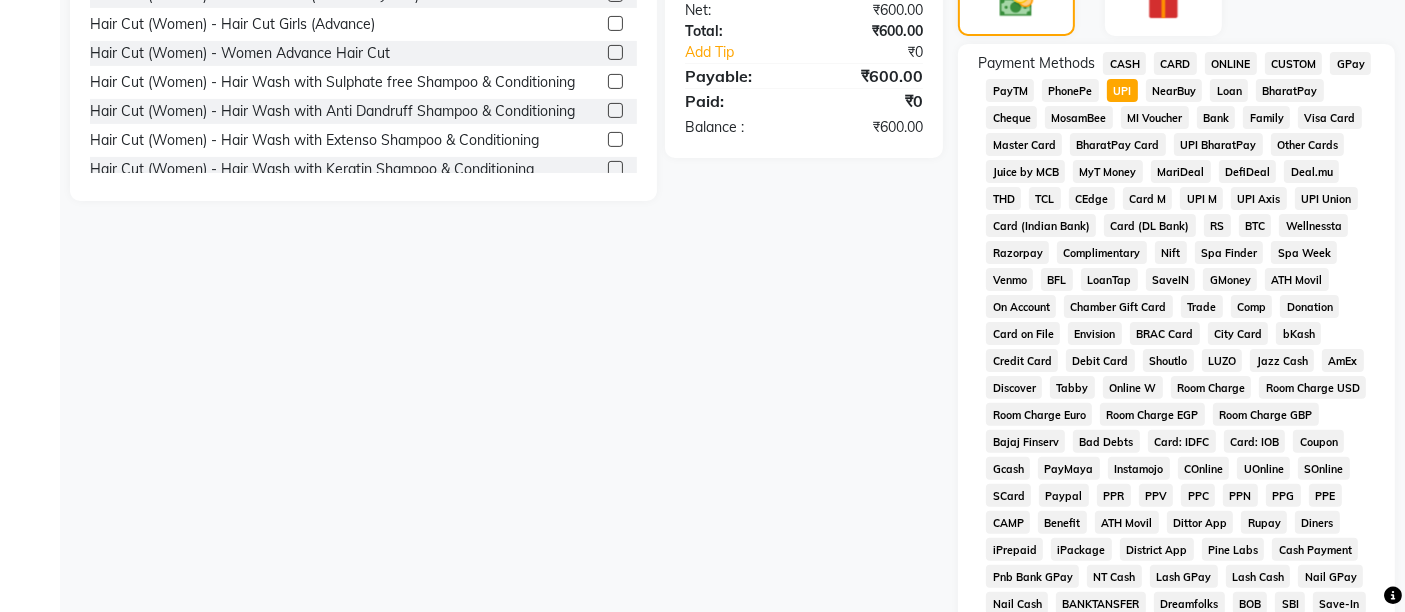 scroll, scrollTop: 745, scrollLeft: 0, axis: vertical 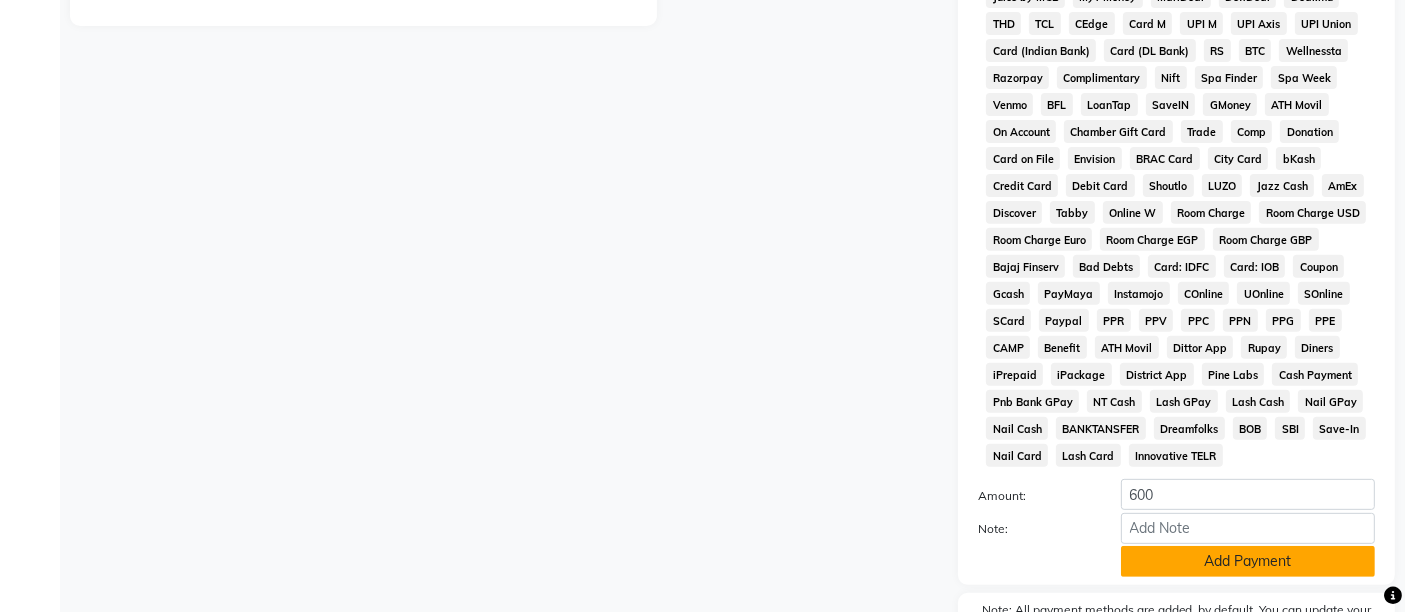click on "Add Payment" 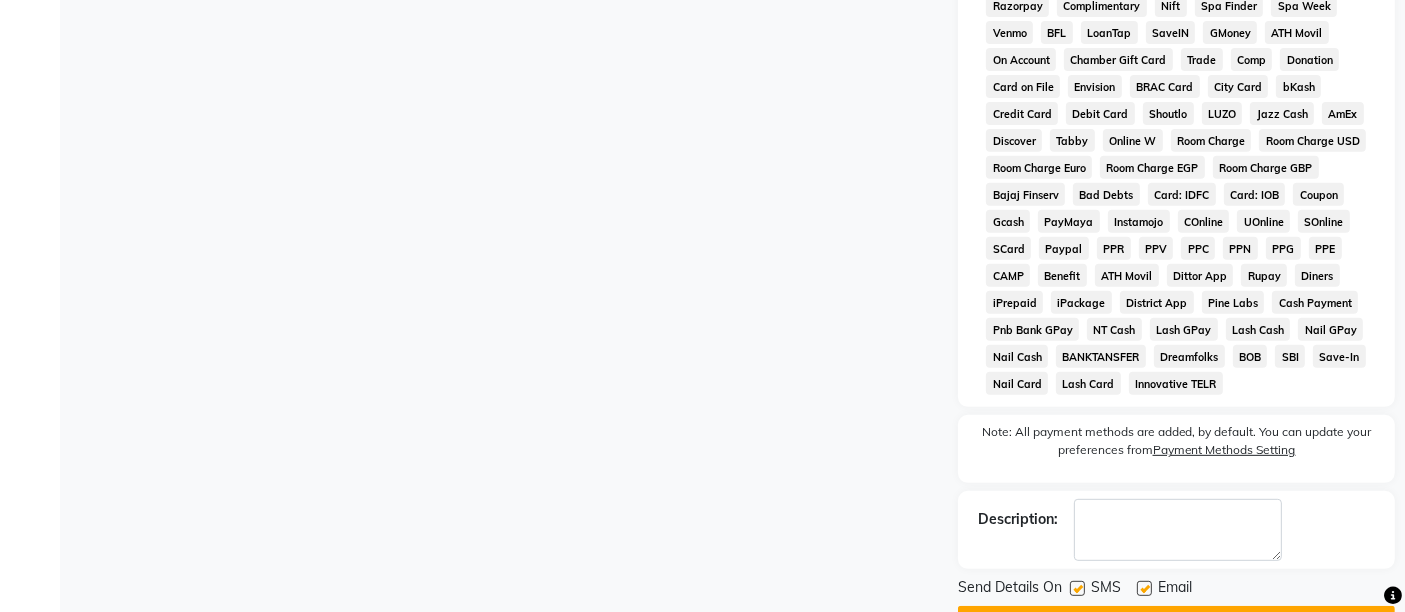 scroll, scrollTop: 876, scrollLeft: 0, axis: vertical 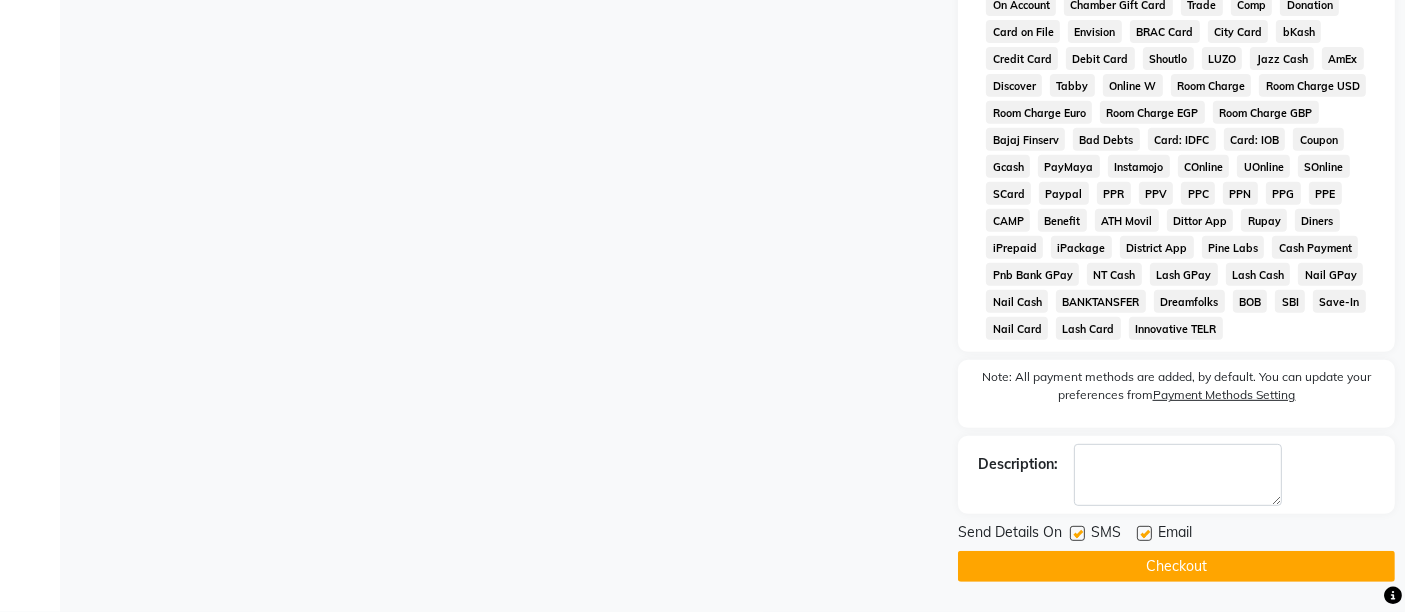 click 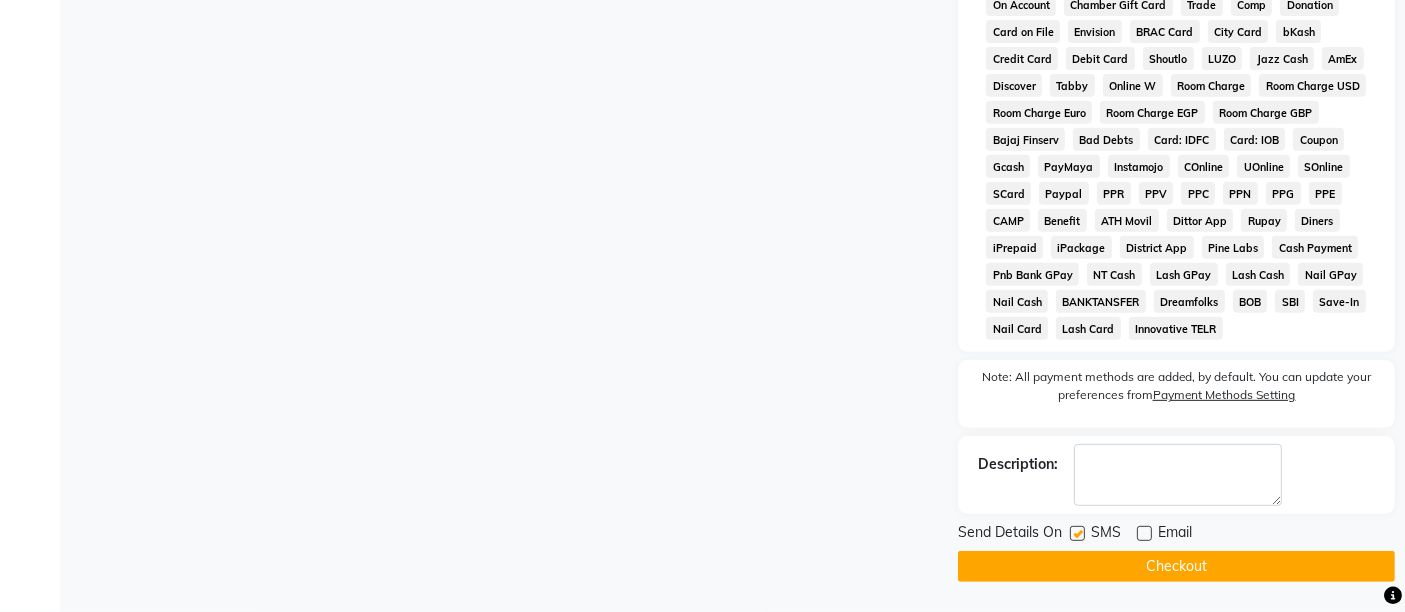 click 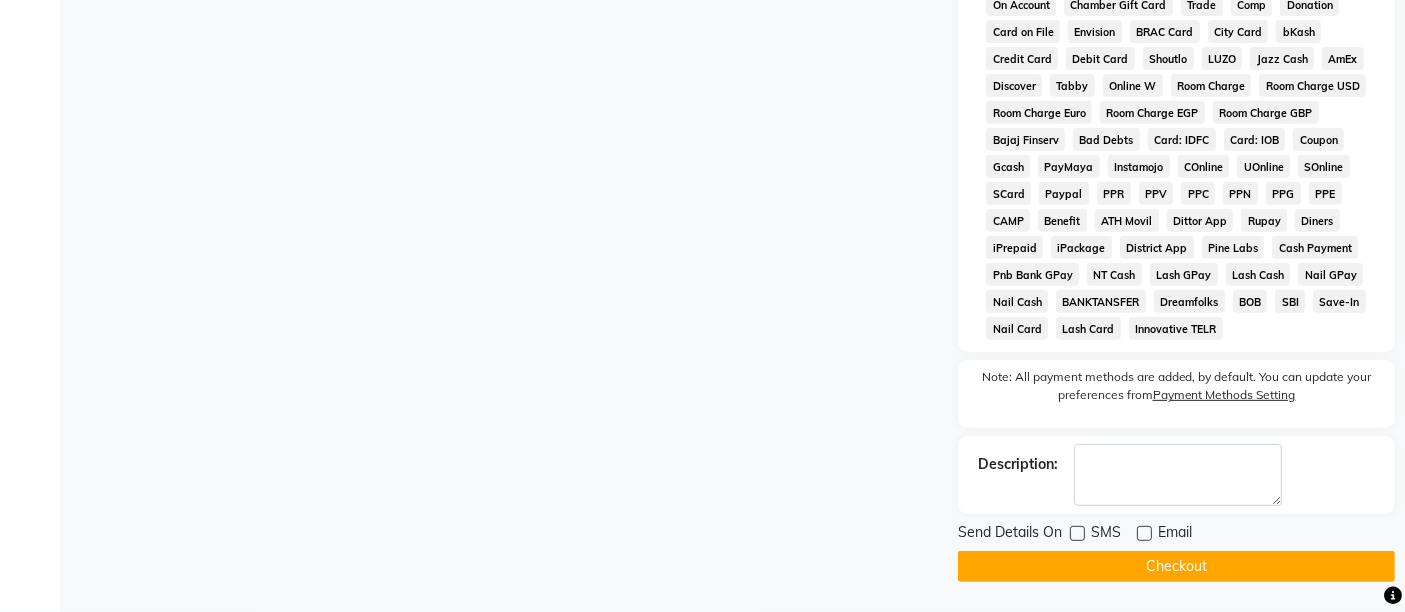 click on "Checkout" 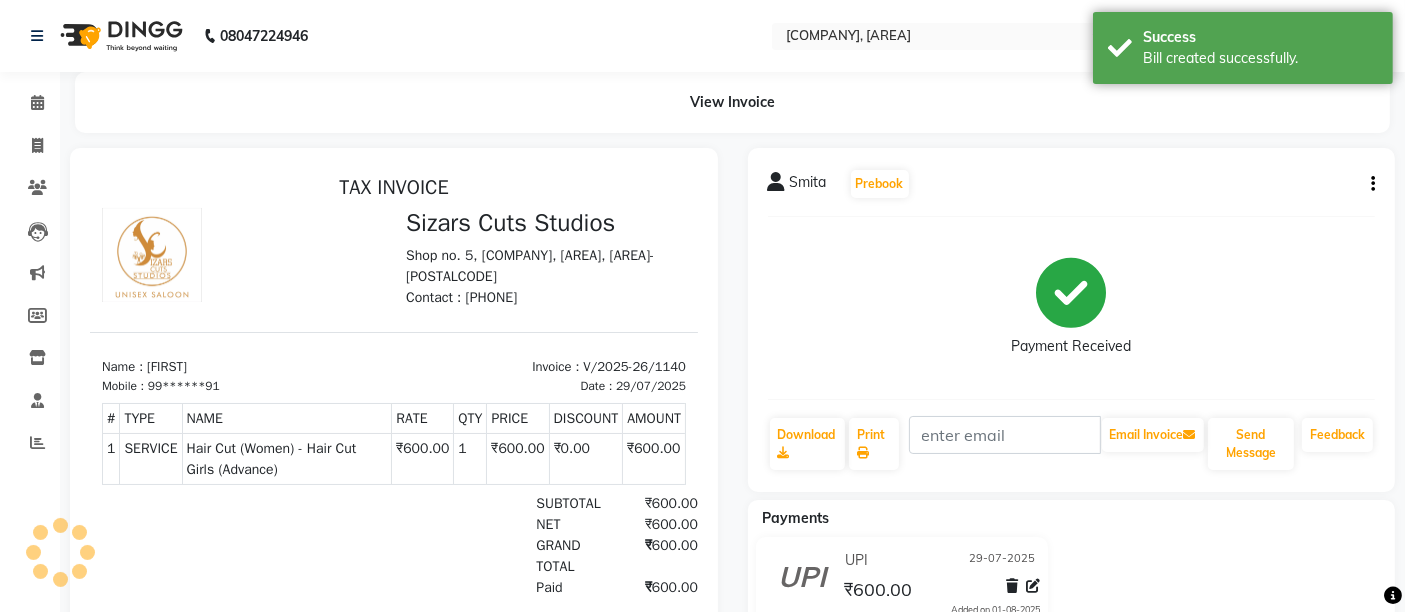 scroll, scrollTop: 0, scrollLeft: 0, axis: both 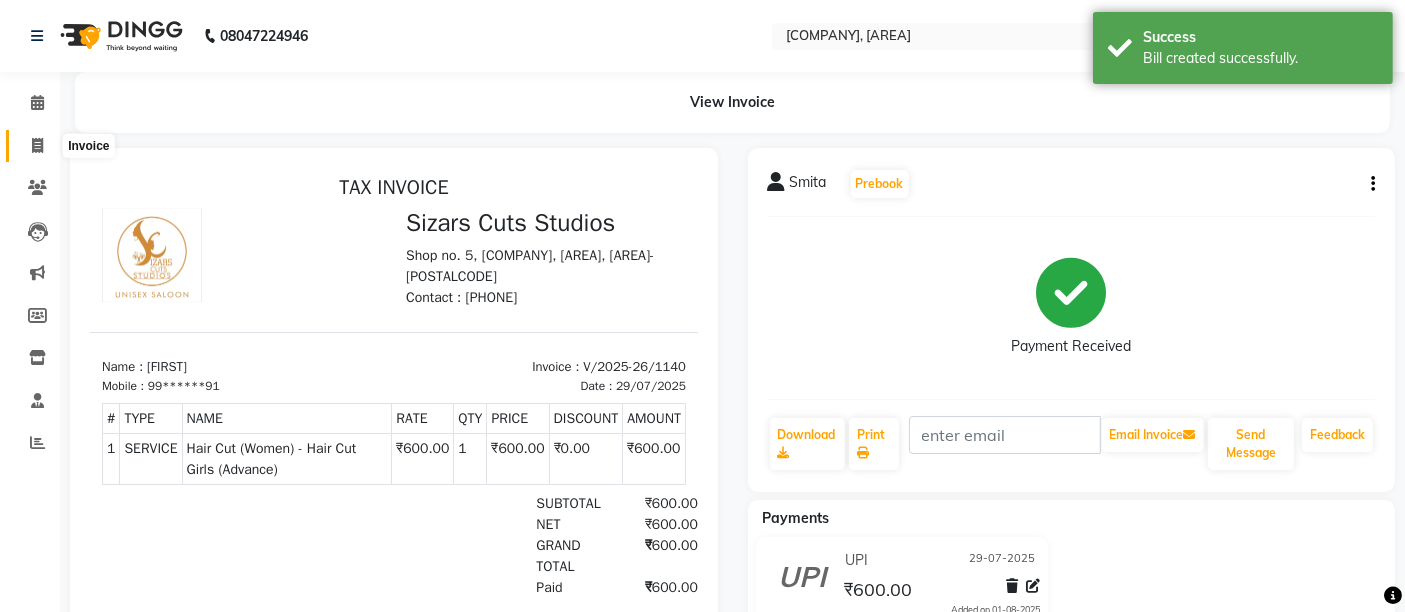 click 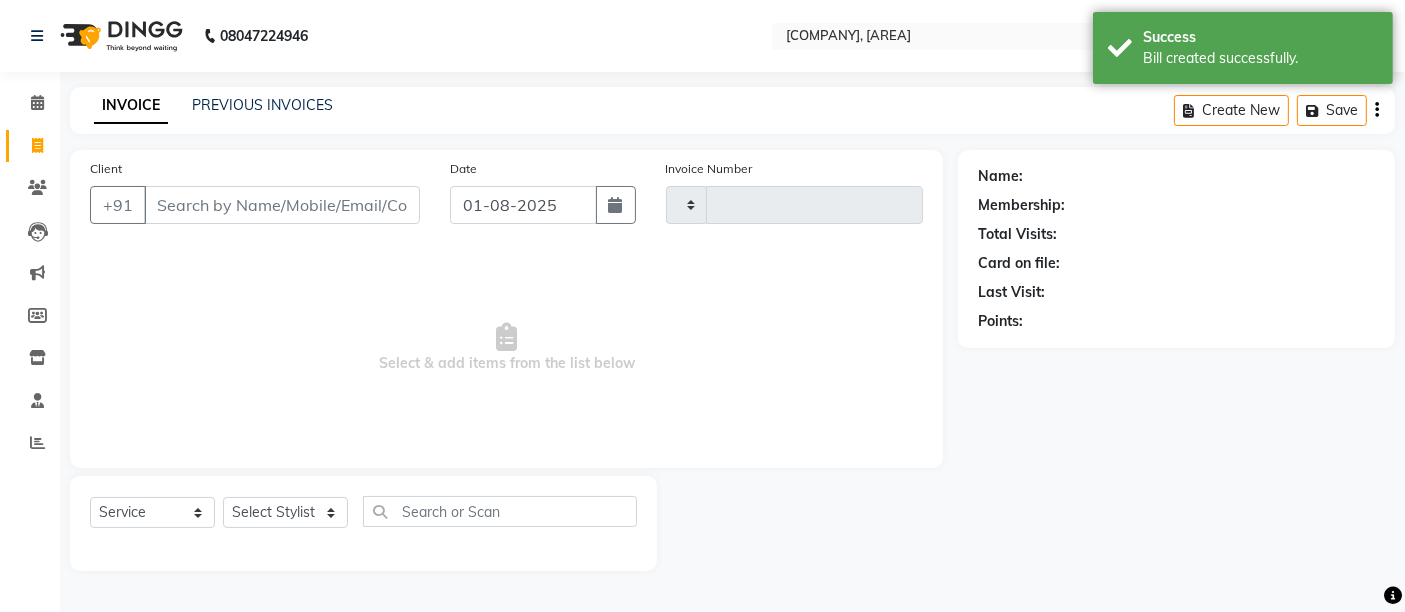 type on "1141" 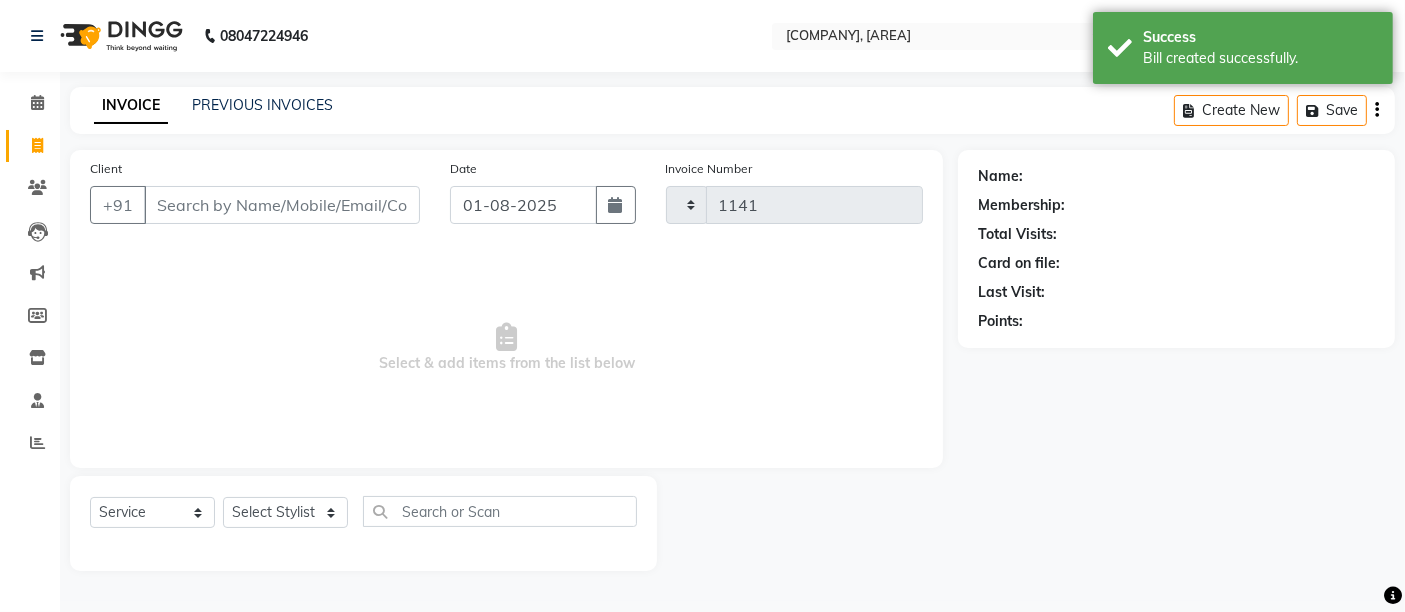 select on "5579" 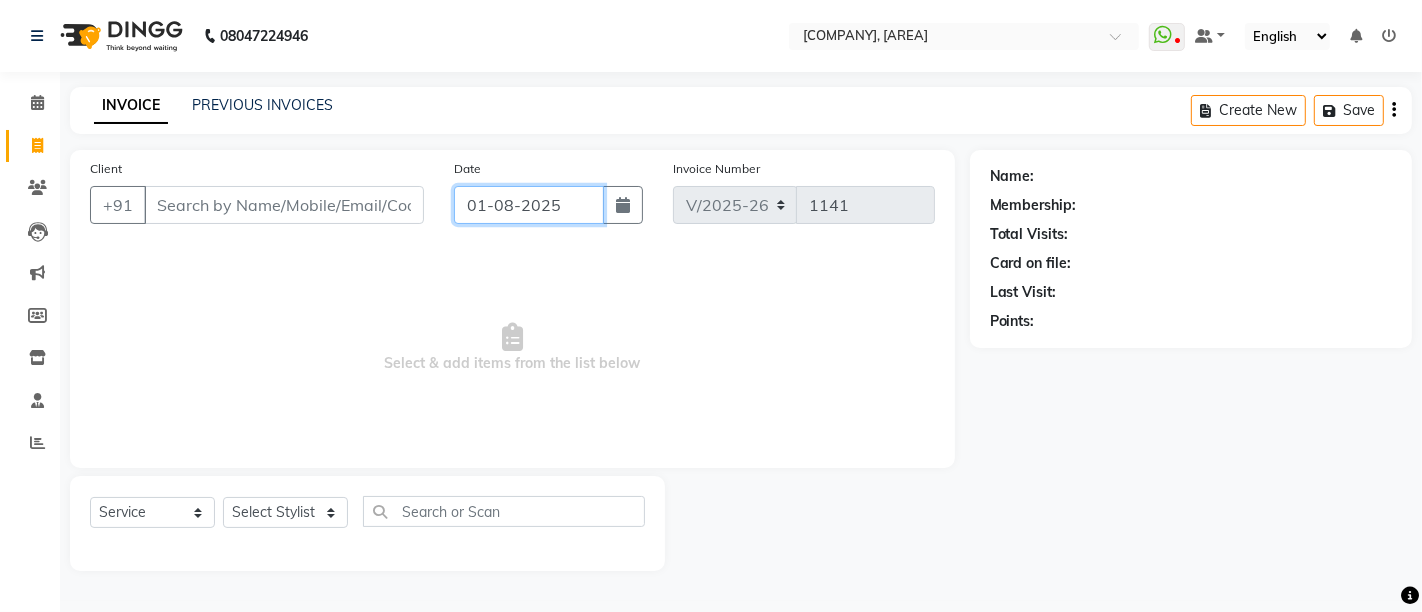 click on "01-08-2025" 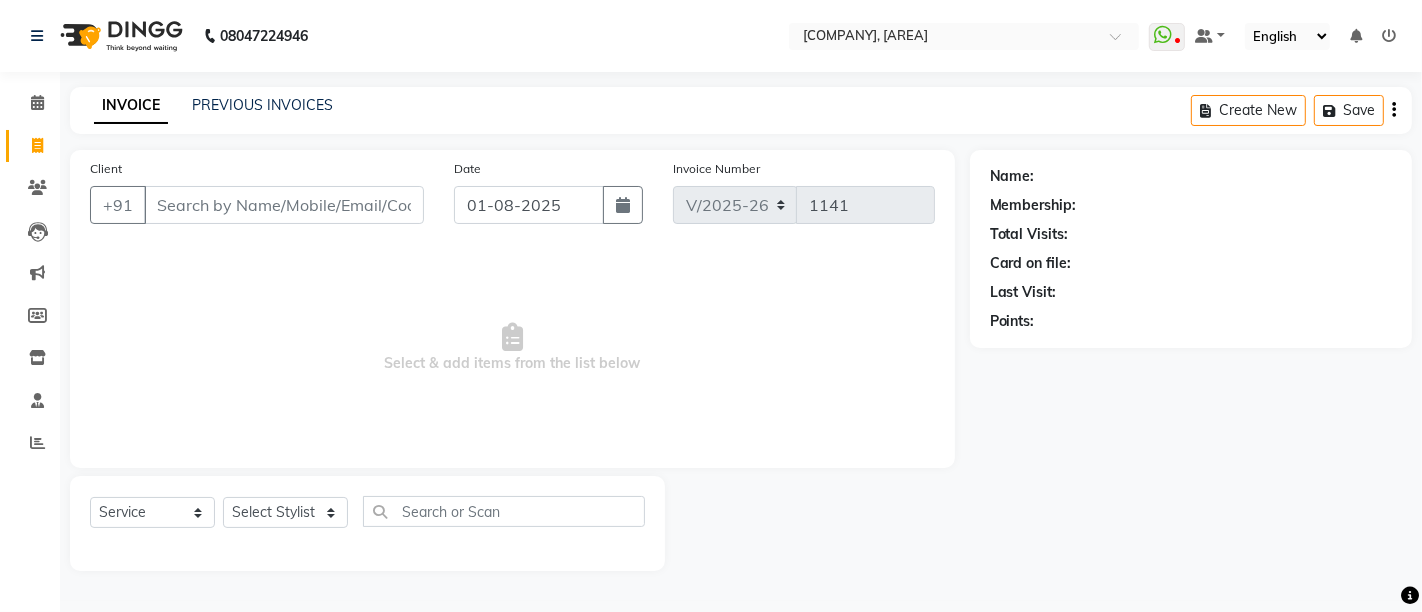 select on "8" 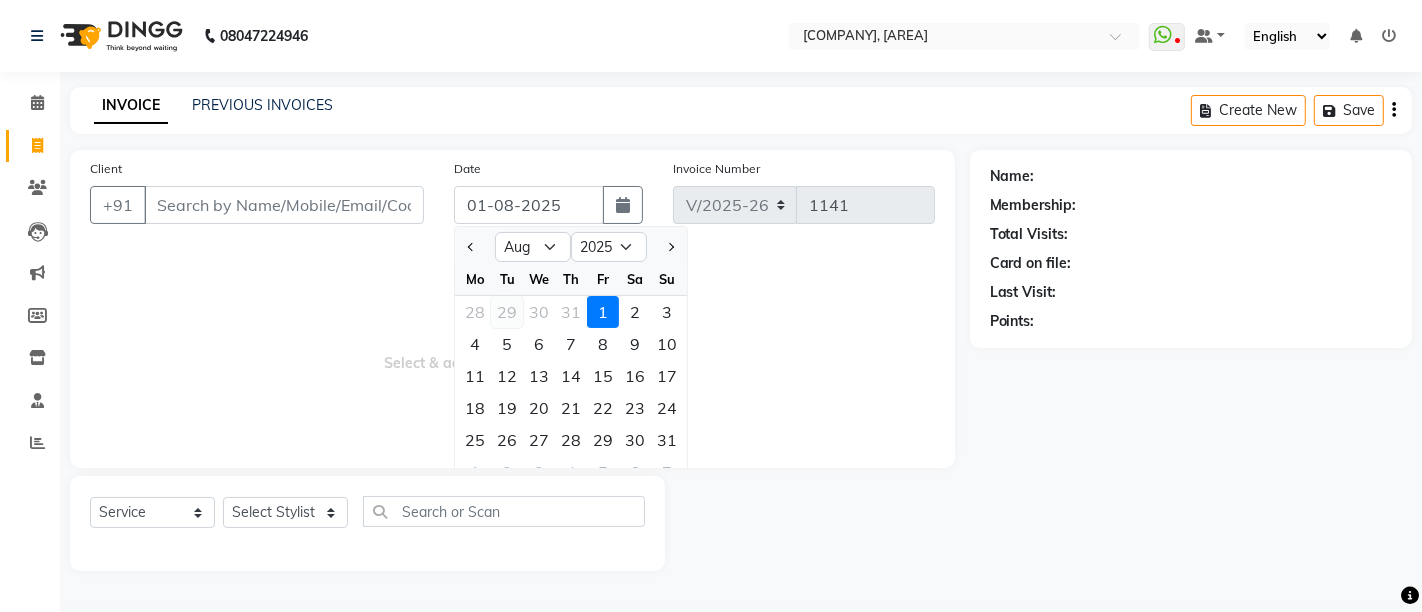 click on "29" 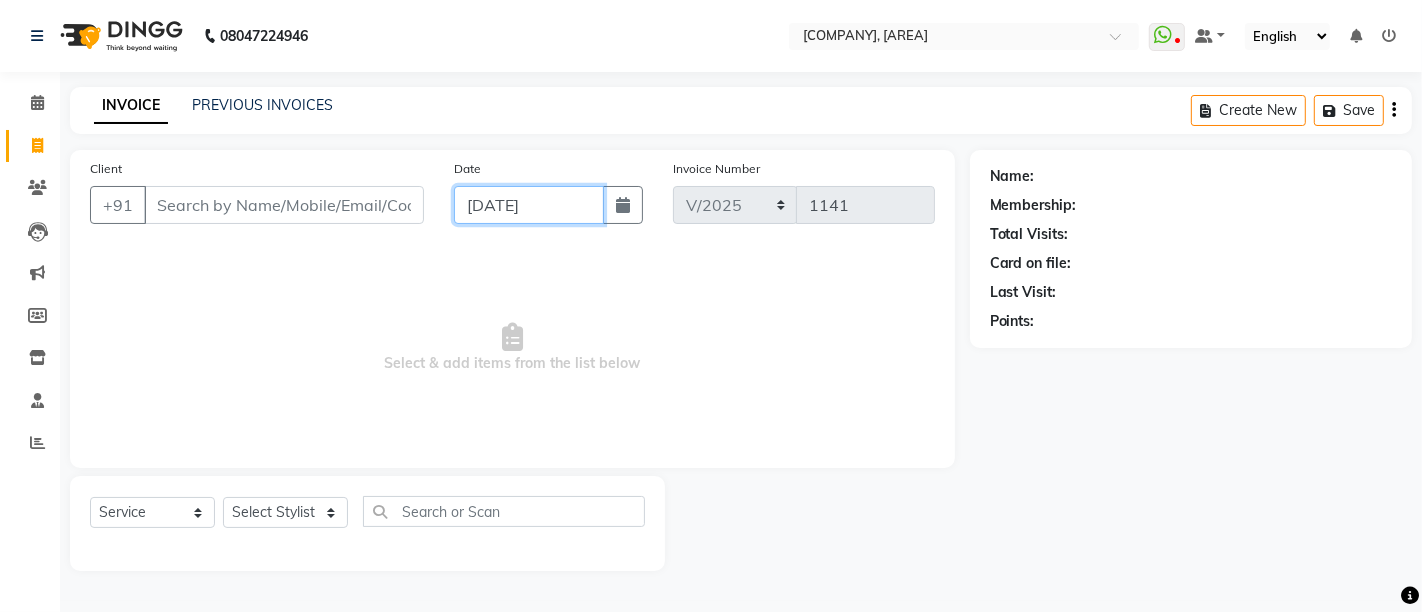 type on "29-07-2025" 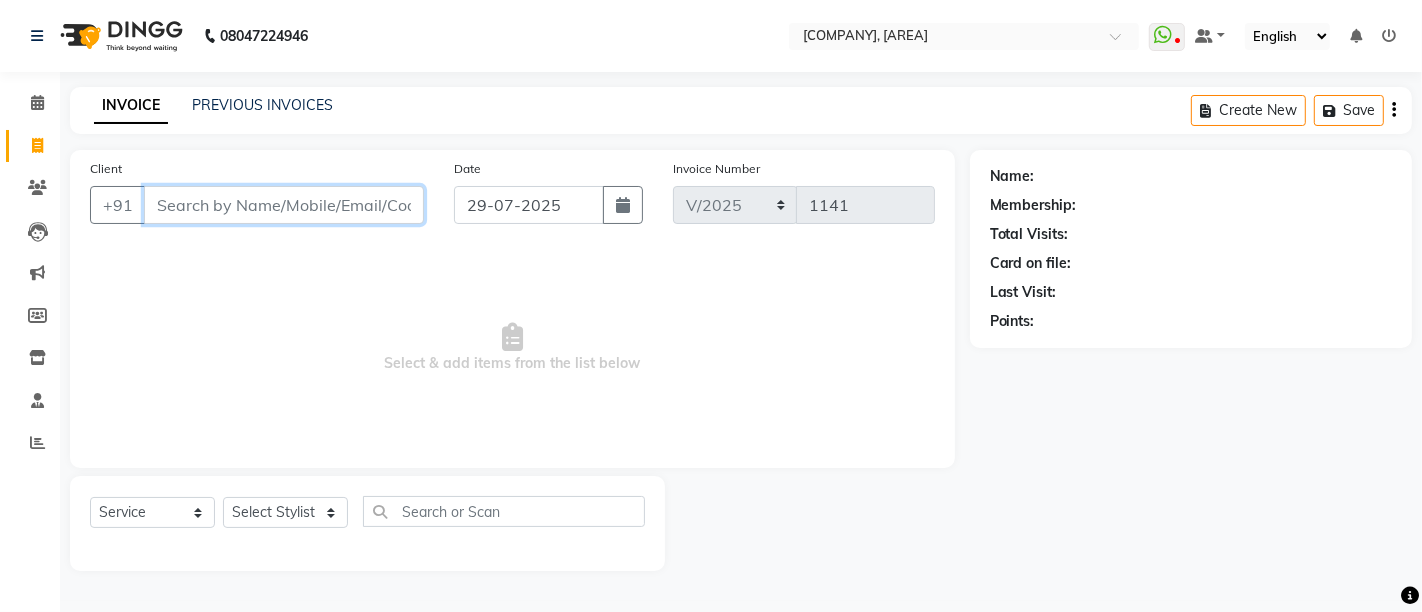 click on "Client" at bounding box center (284, 205) 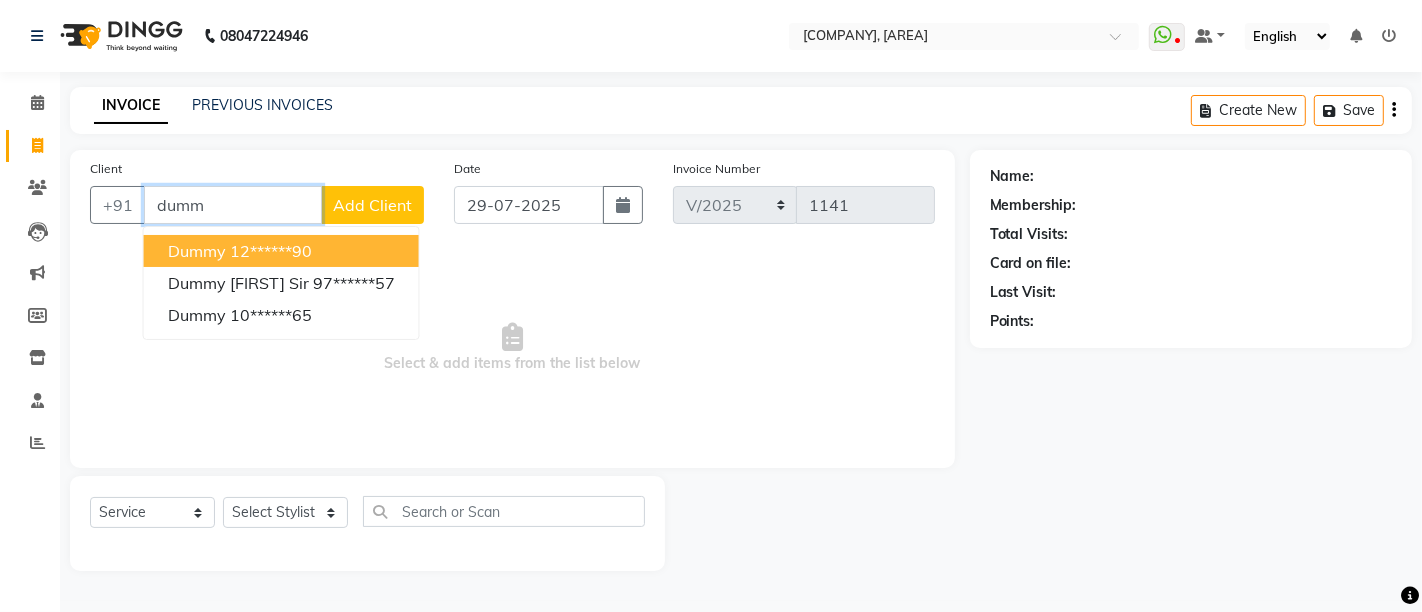 click on "Dummy  12******90" at bounding box center (281, 251) 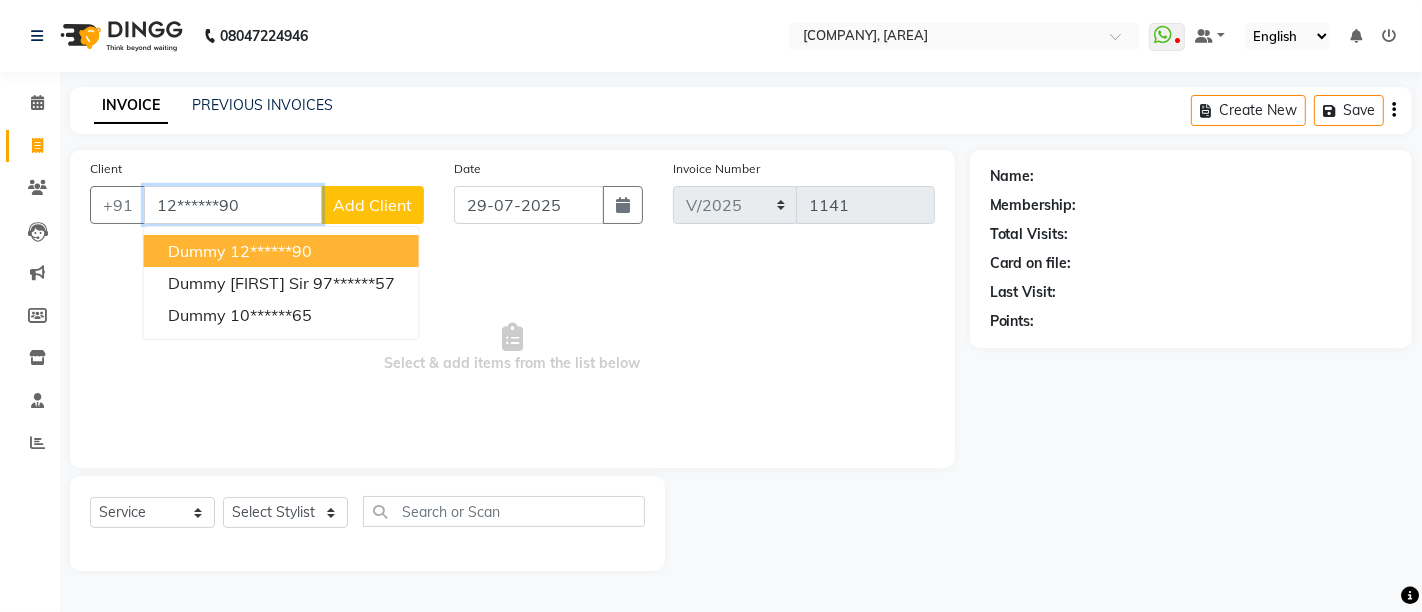 type on "12******90" 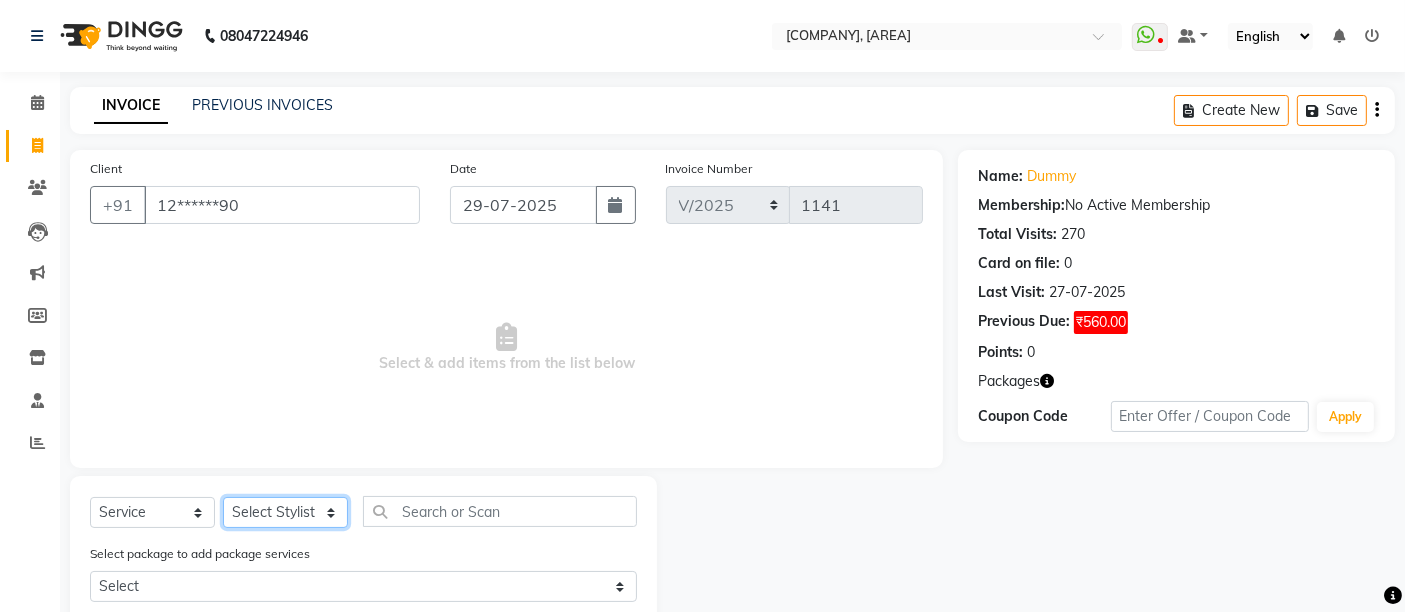 click on "Select Stylist Admin [FIRST] [LAST] [FIRST] [LAST] [FIRST] [LAST]" 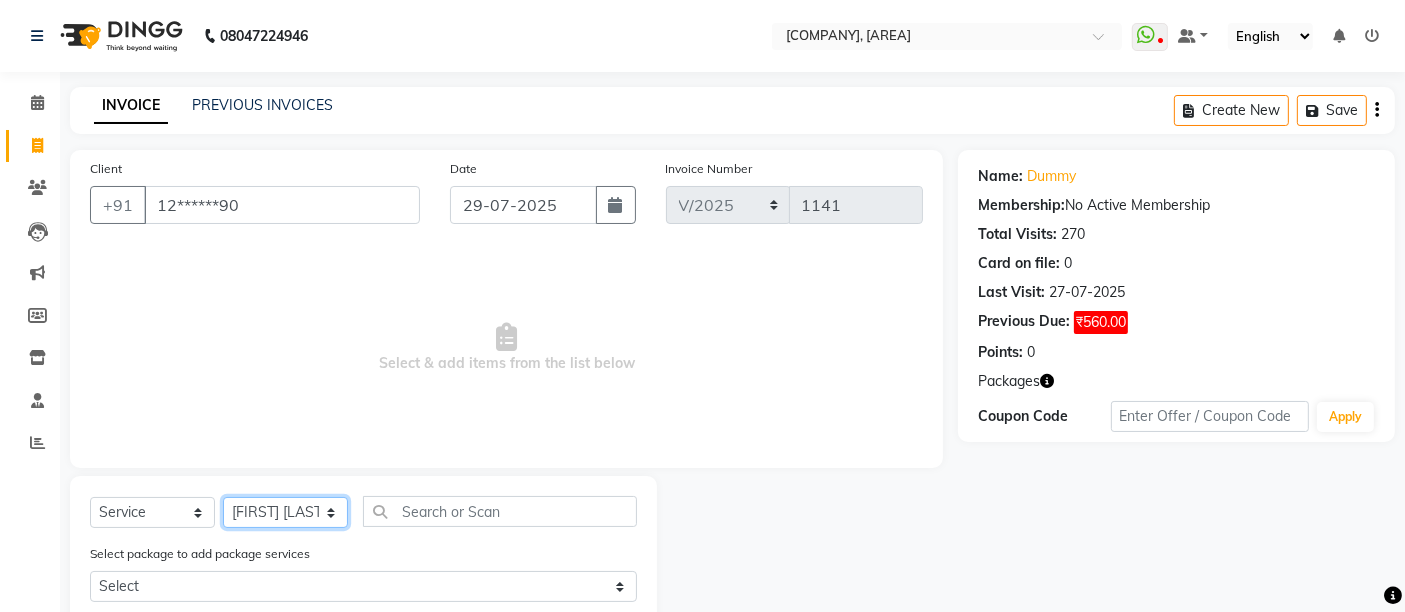 click on "Select Stylist Admin [FIRST] [LAST] [FIRST] [LAST] [FIRST] [LAST]" 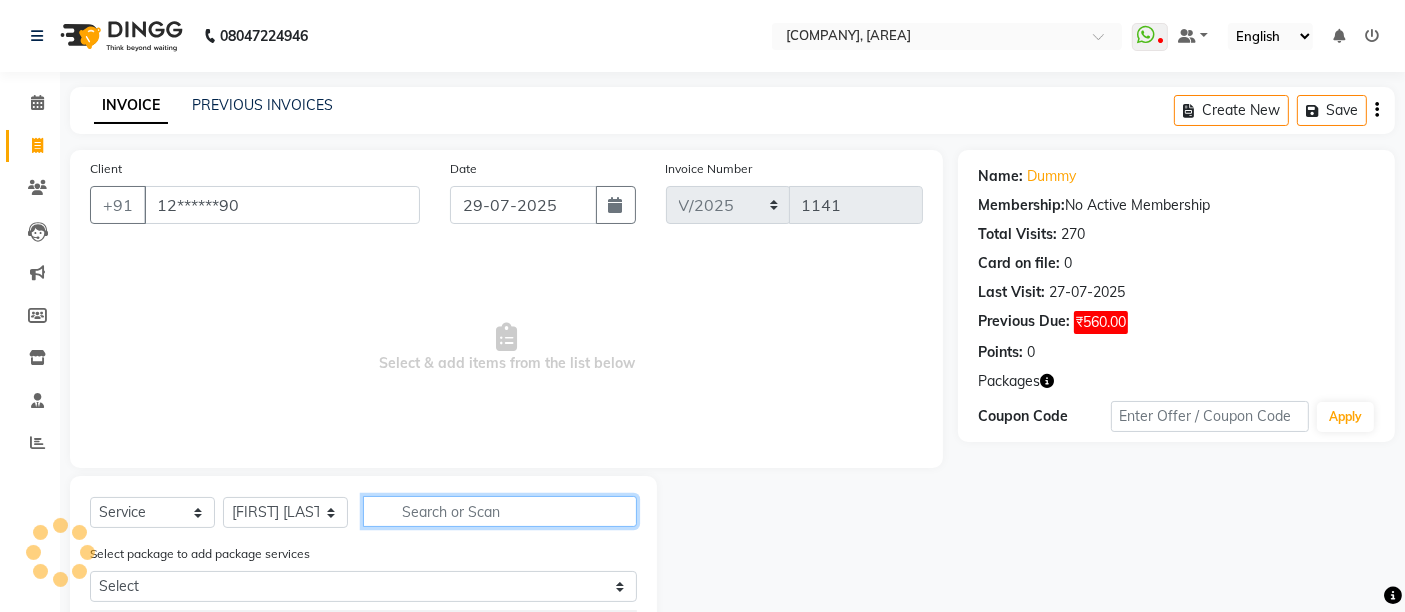click 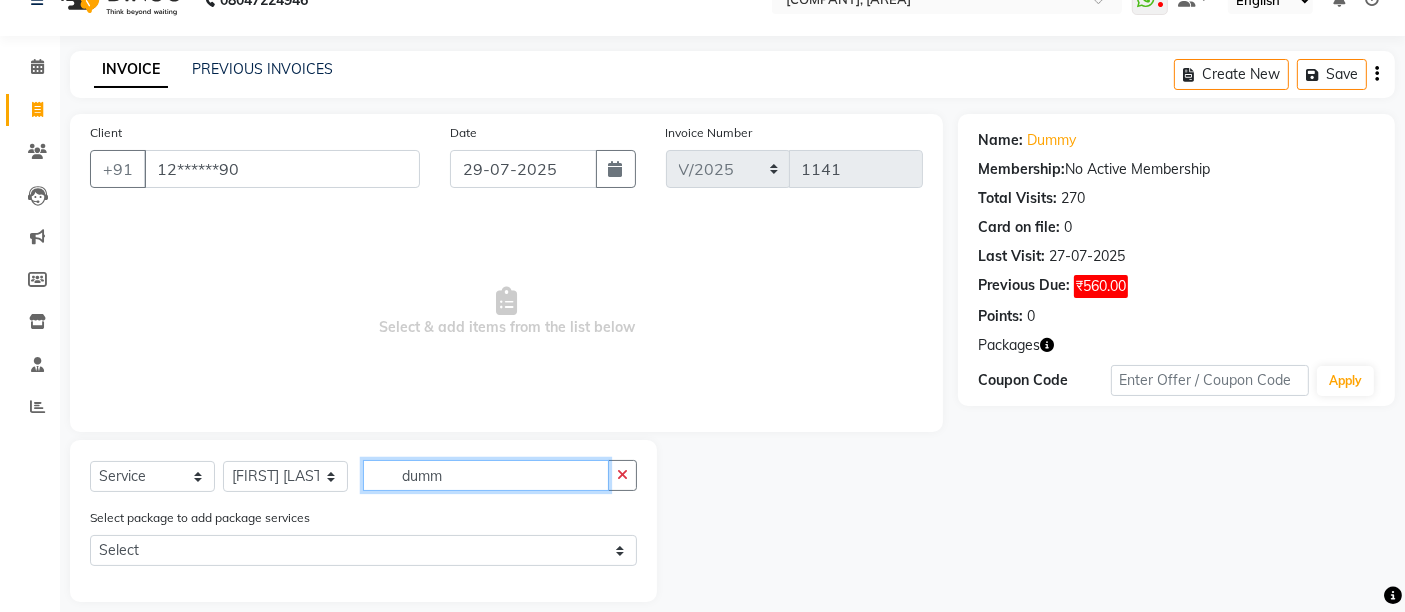 scroll, scrollTop: 55, scrollLeft: 0, axis: vertical 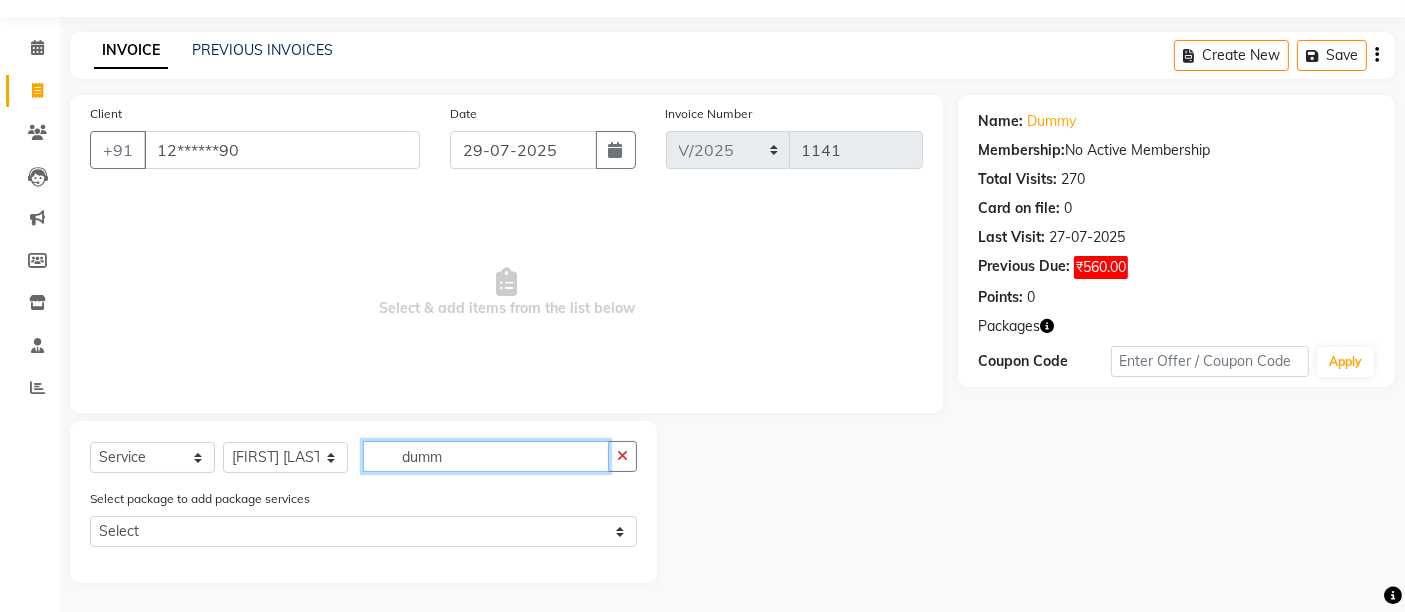 click on "dumm" 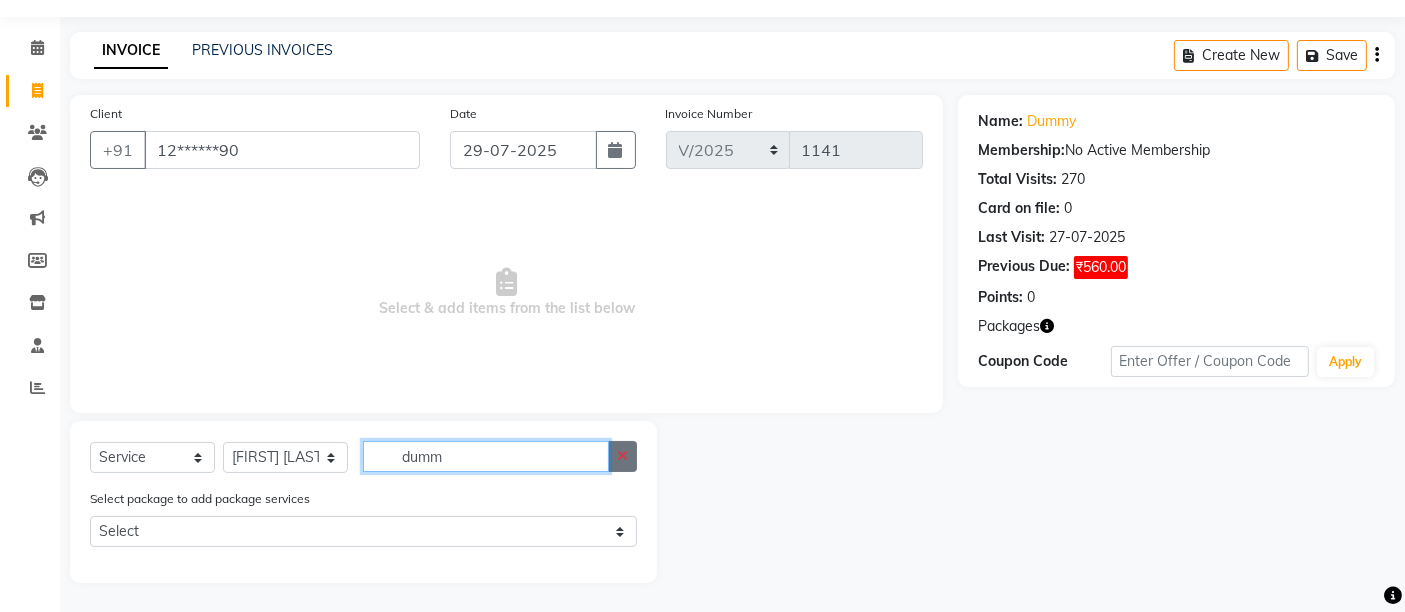 type on "dumm" 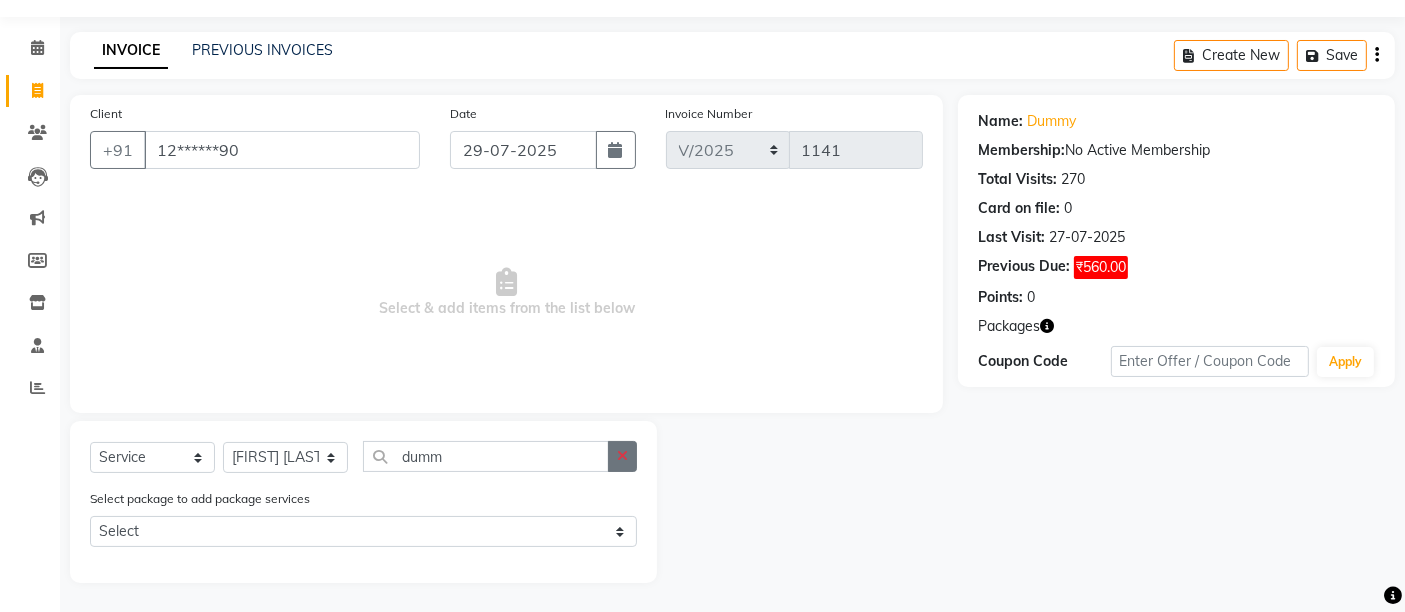 click 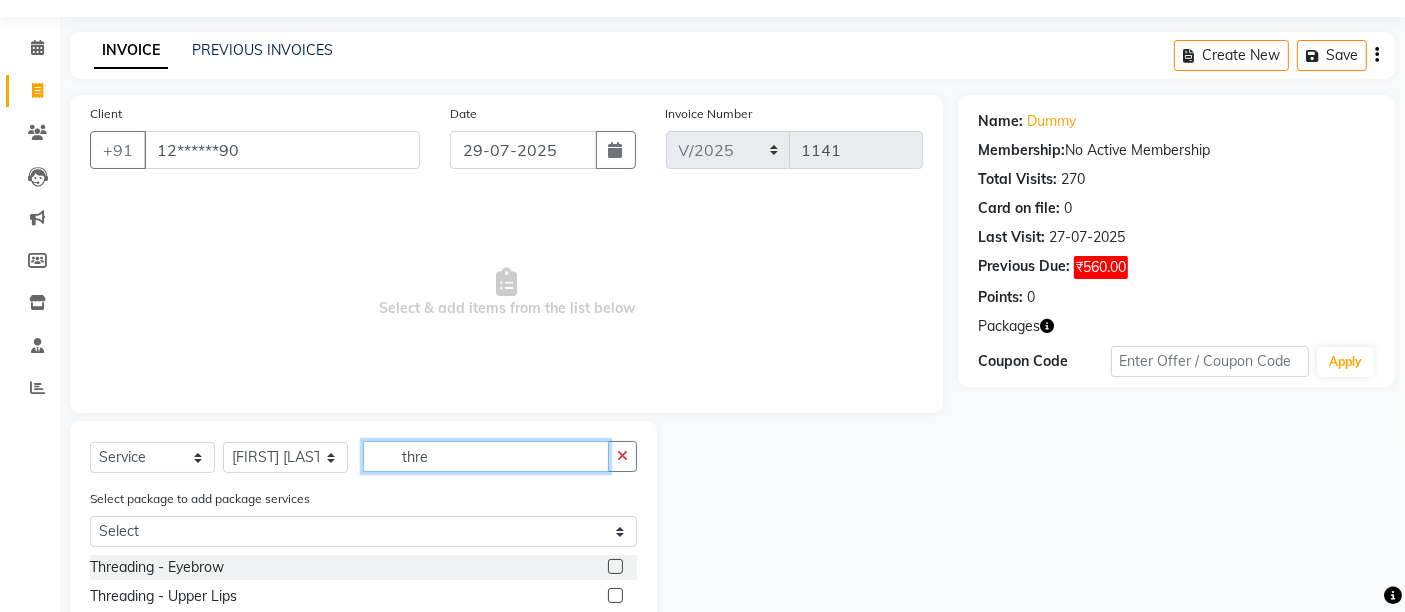 type on "thre" 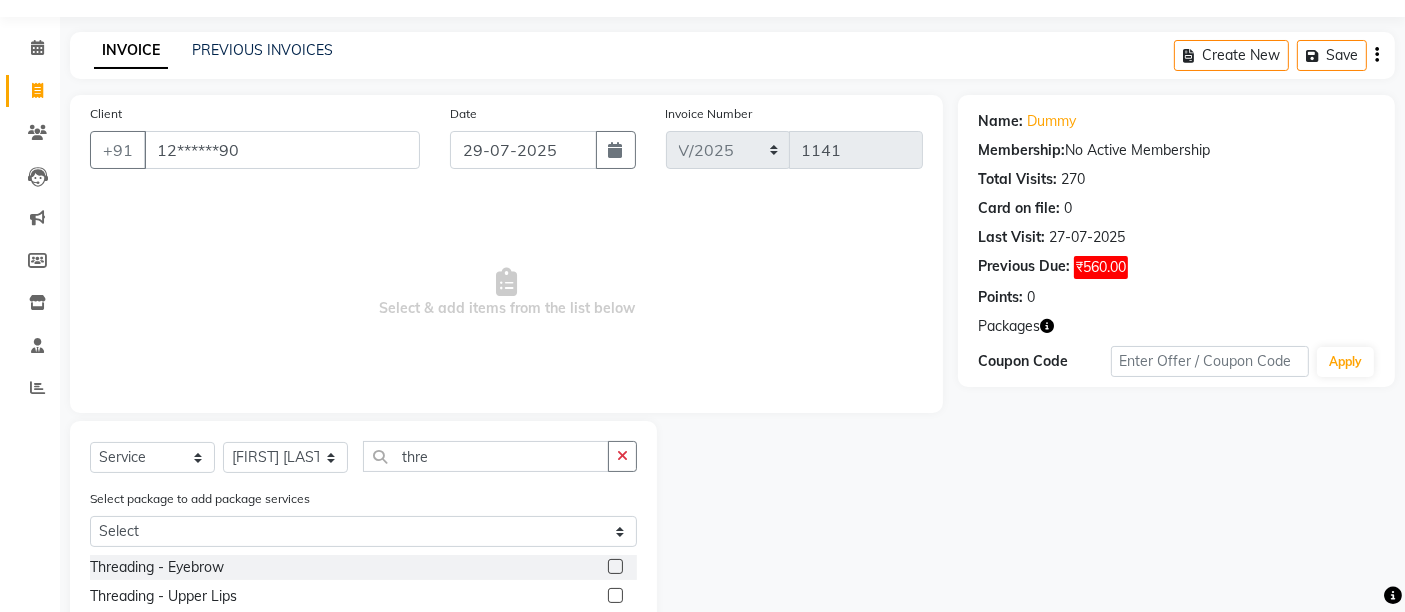 click 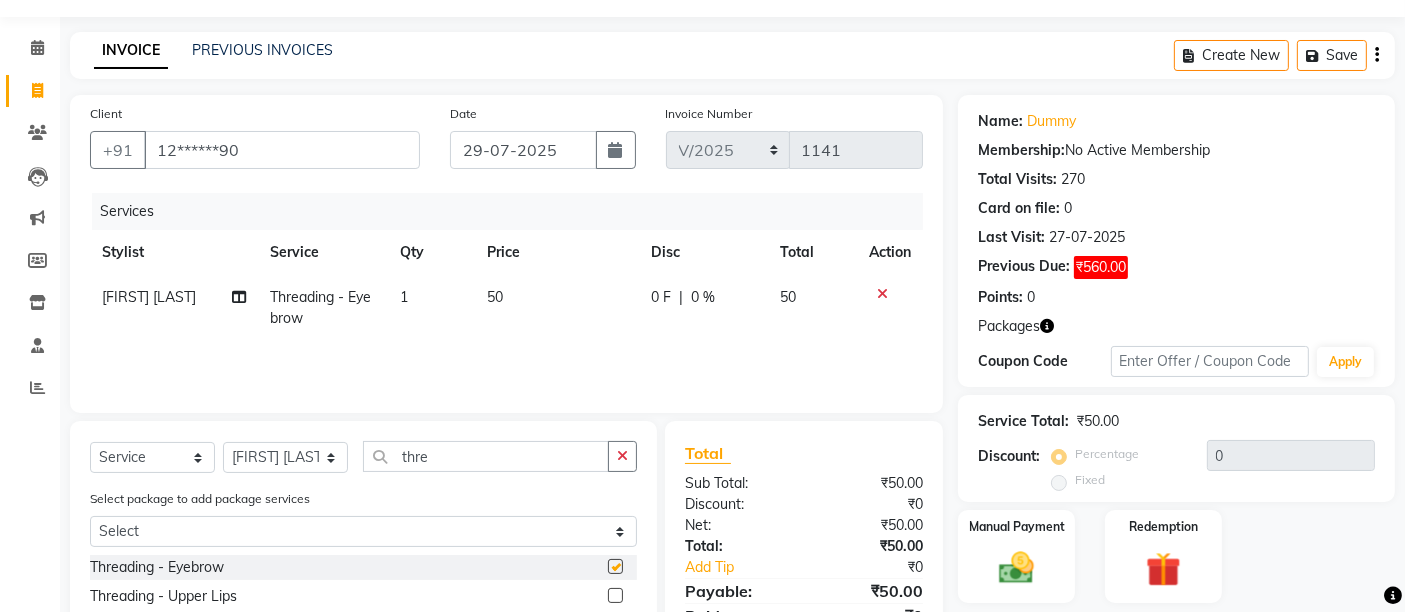 checkbox on "false" 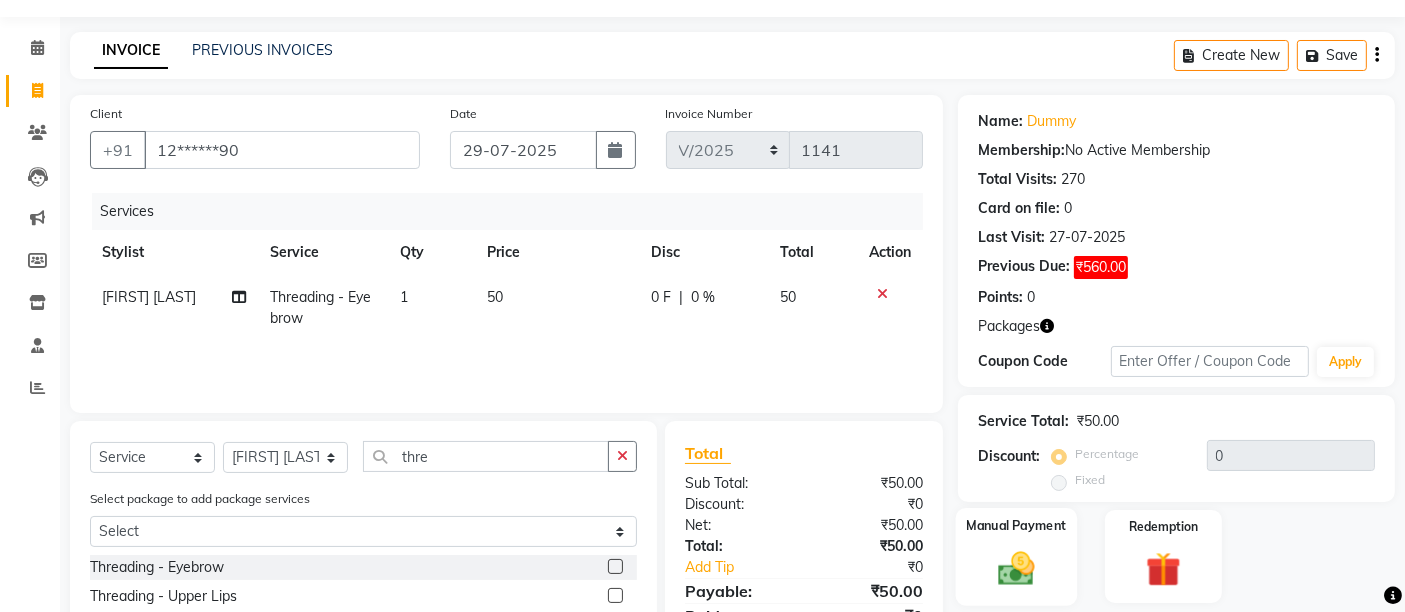 scroll, scrollTop: 166, scrollLeft: 0, axis: vertical 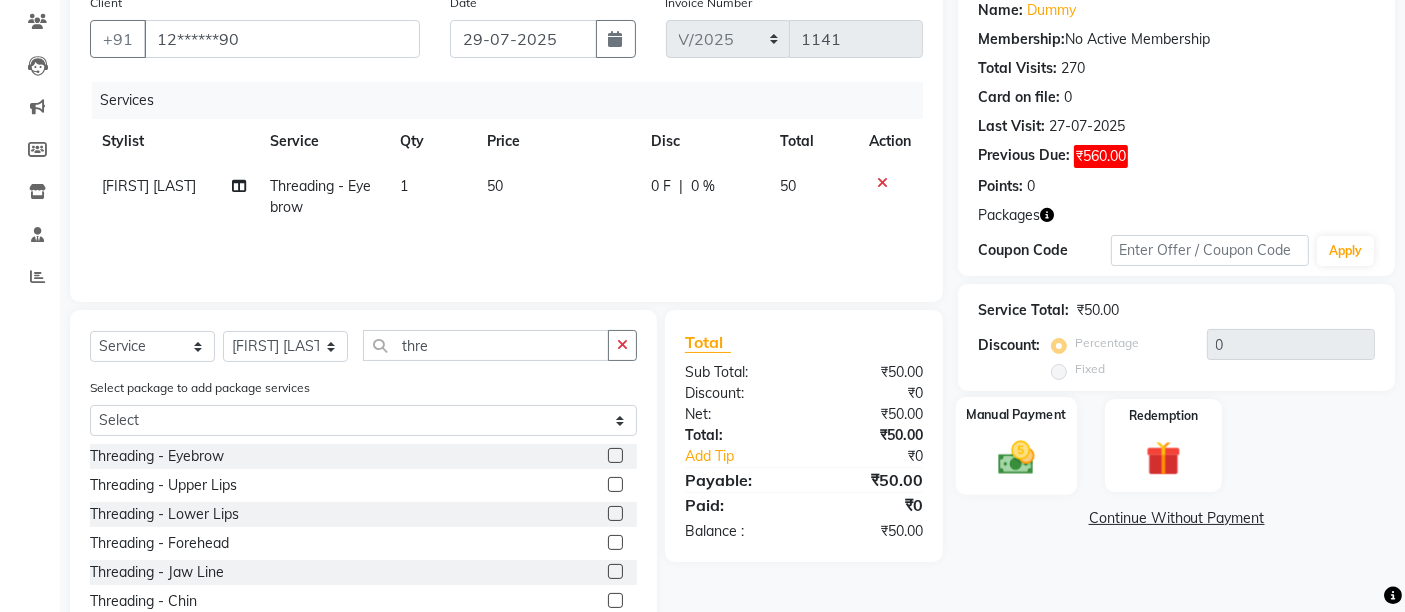 click 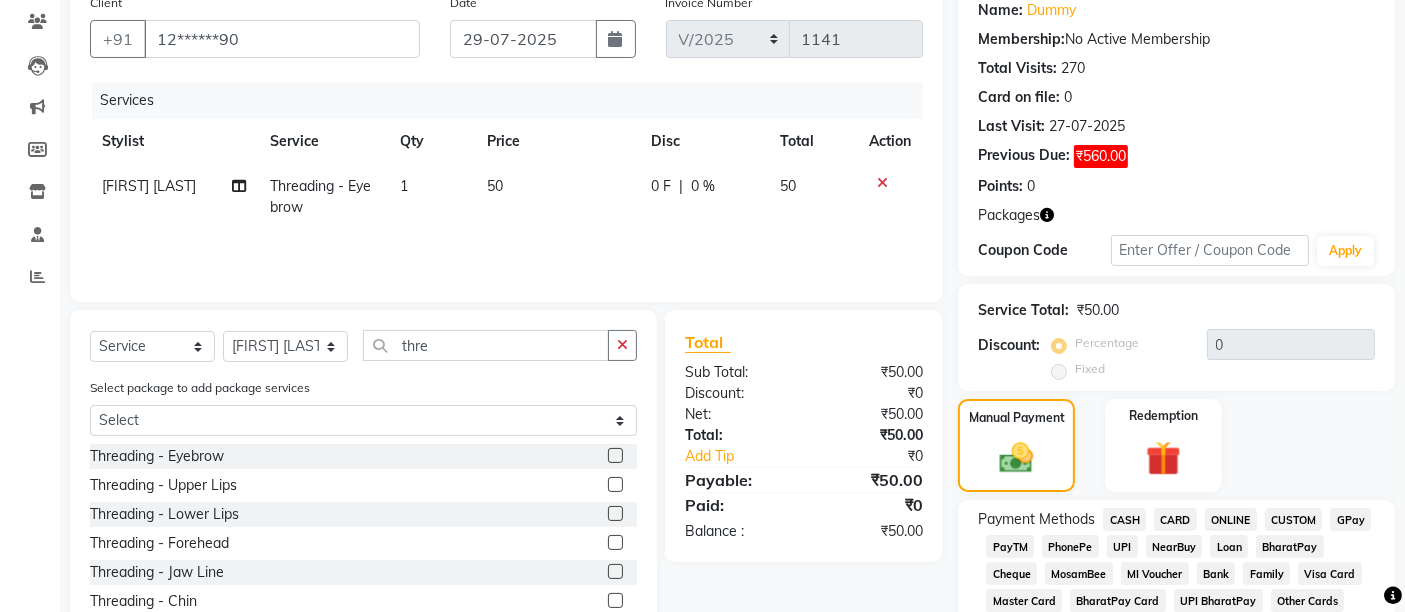 click on "CASH" 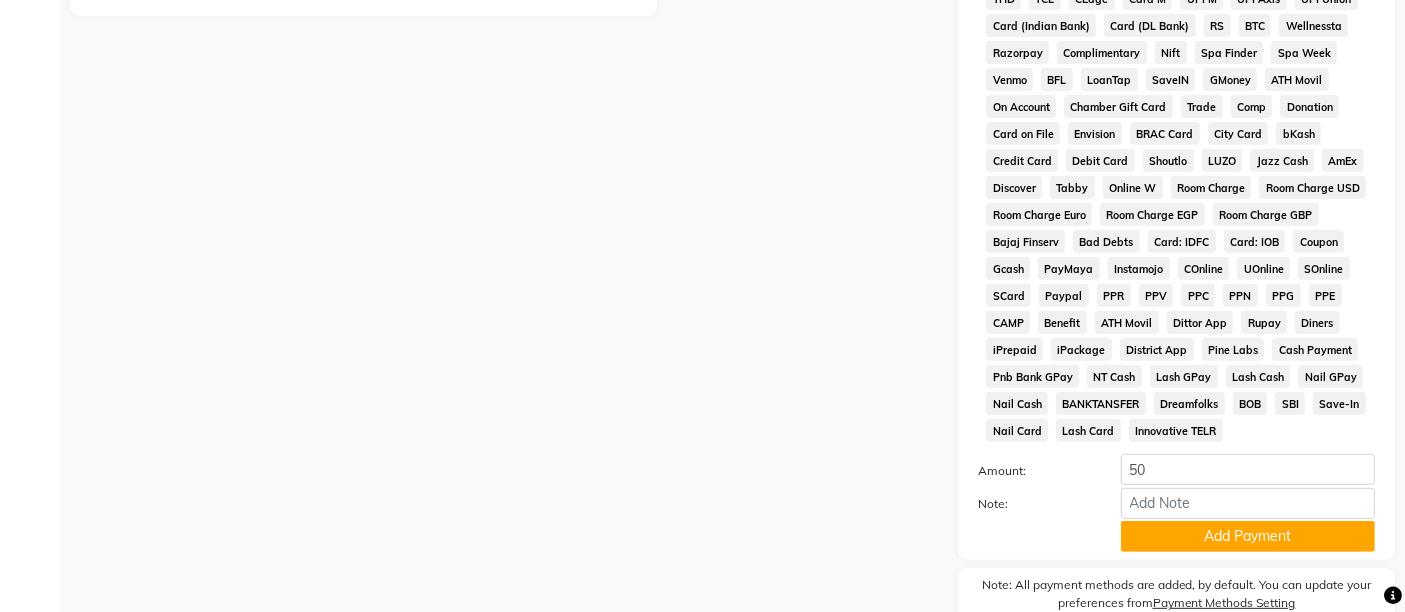 scroll, scrollTop: 921, scrollLeft: 0, axis: vertical 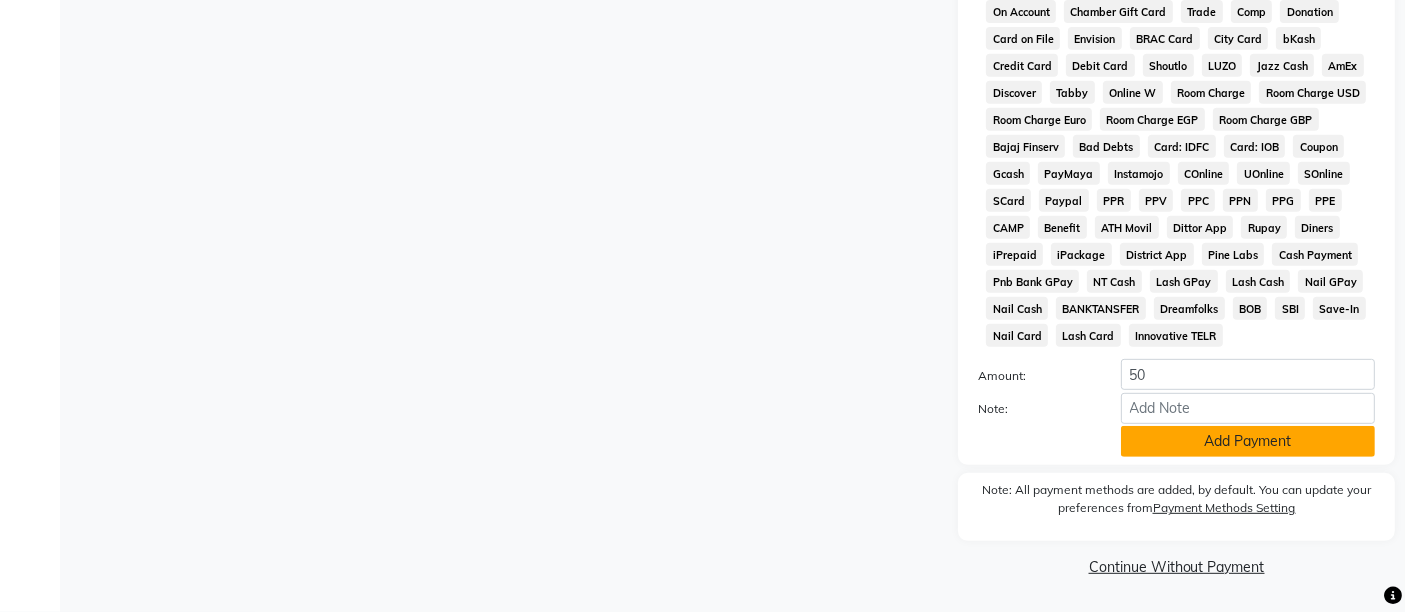 click on "Add Payment" 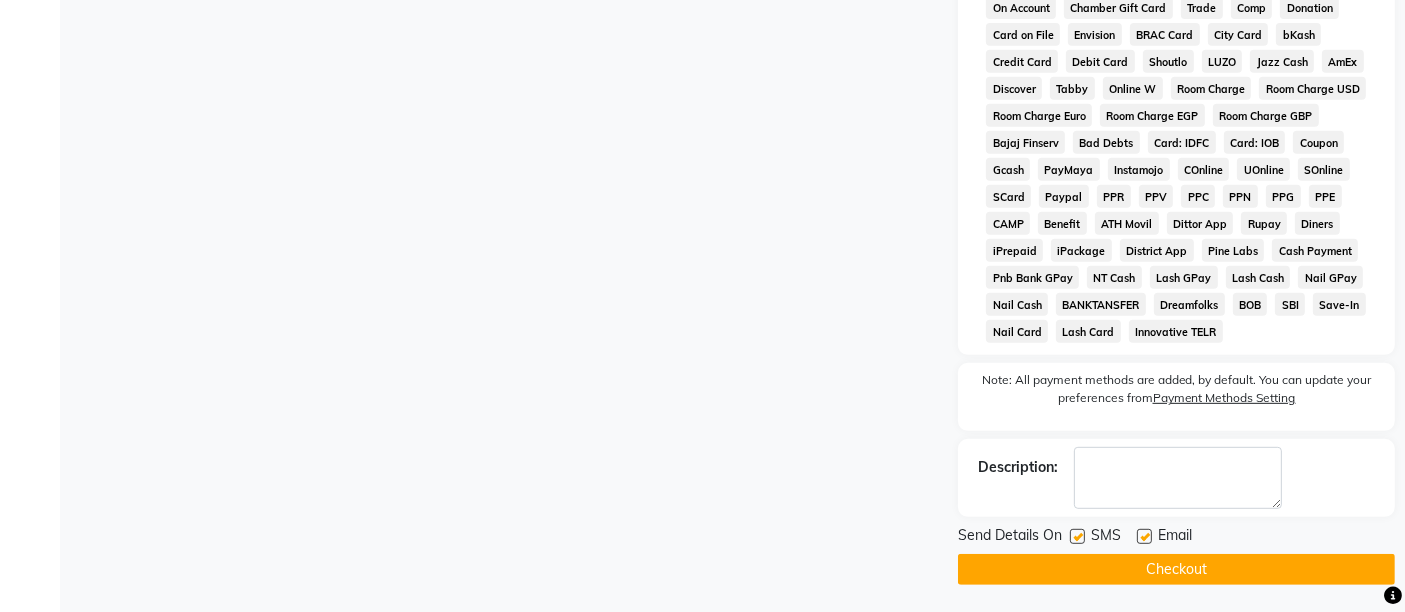 drag, startPoint x: 1143, startPoint y: 541, endPoint x: 1131, endPoint y: 544, distance: 12.369317 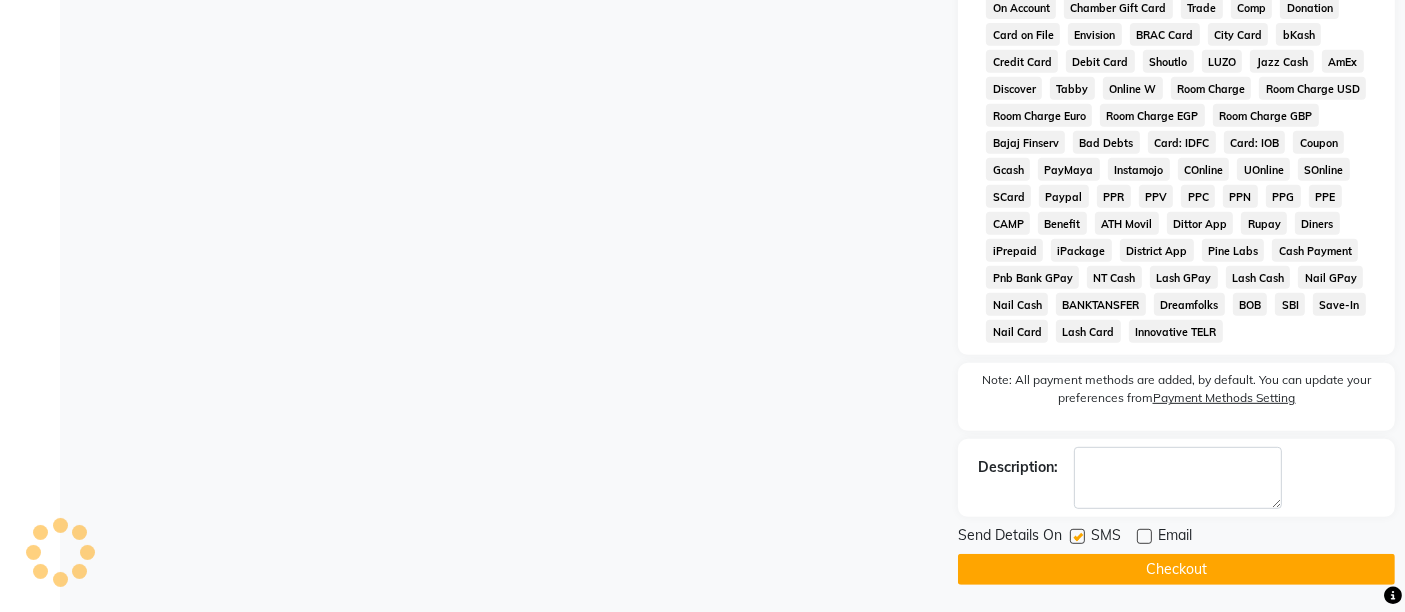 click 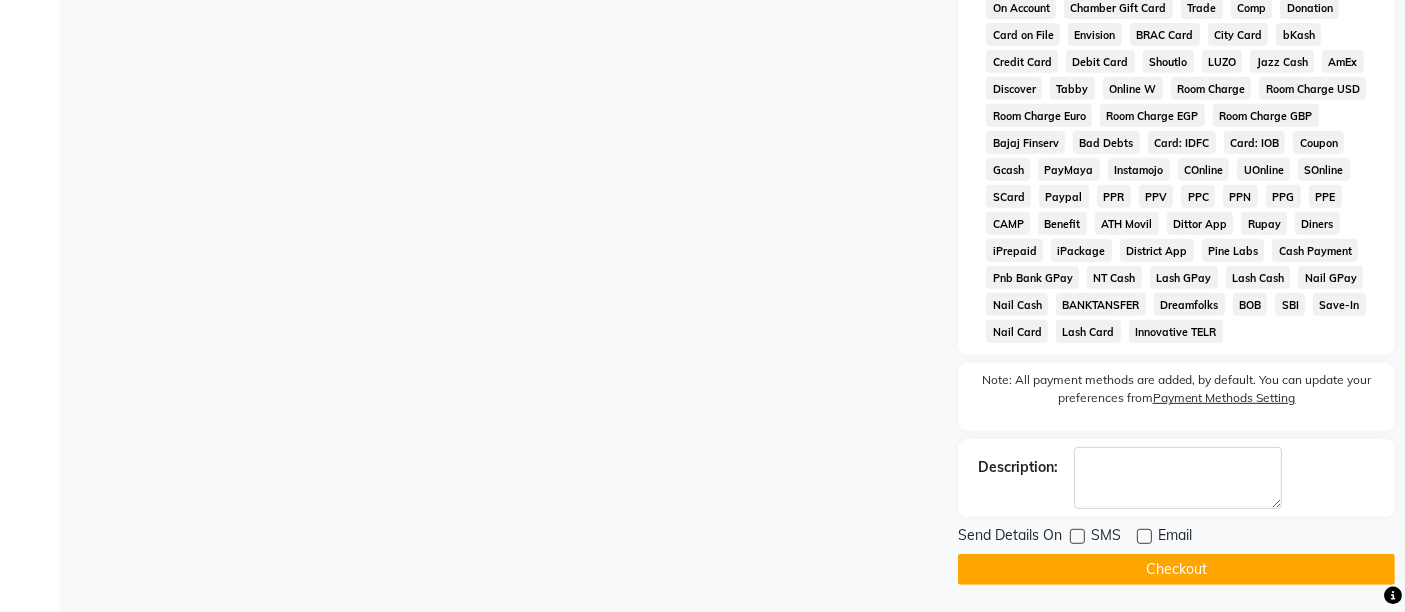 click on "Checkout" 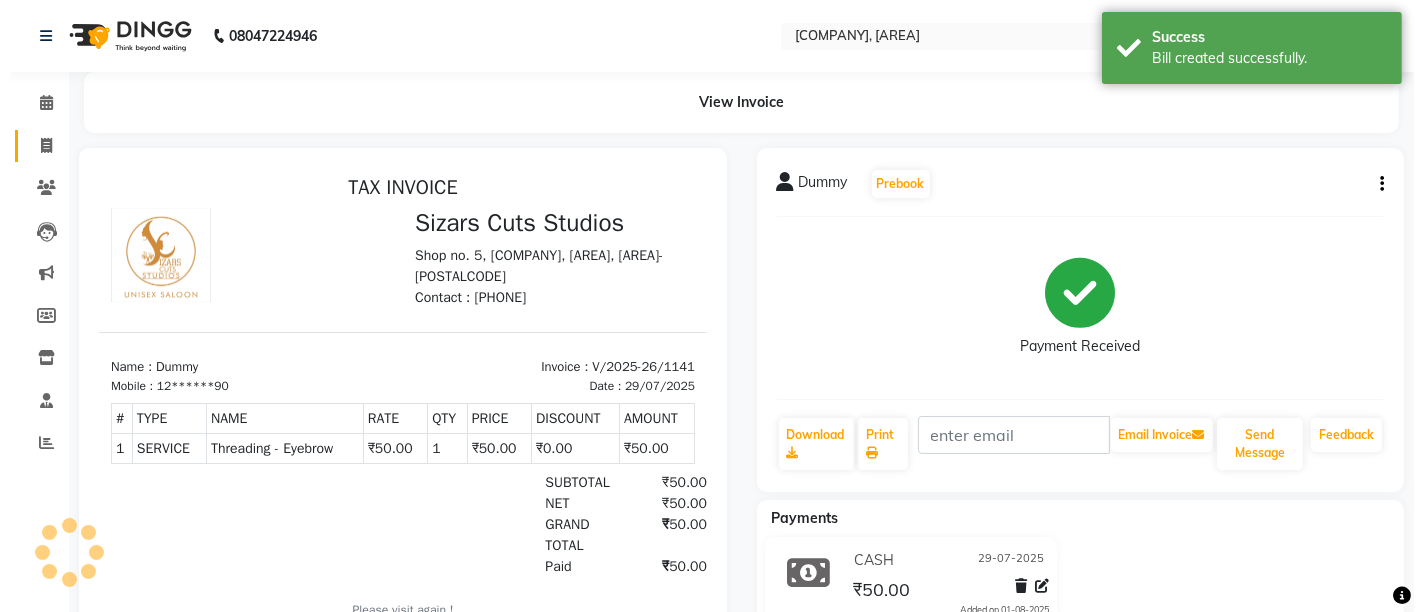 scroll, scrollTop: 0, scrollLeft: 0, axis: both 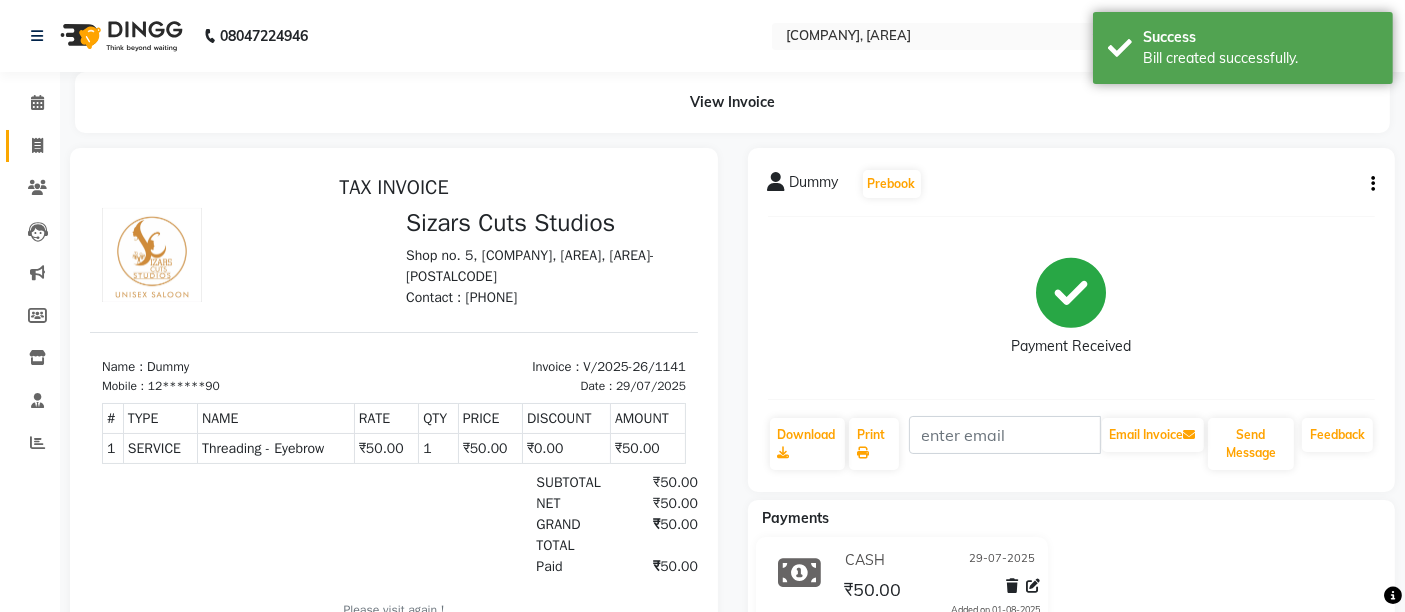 click 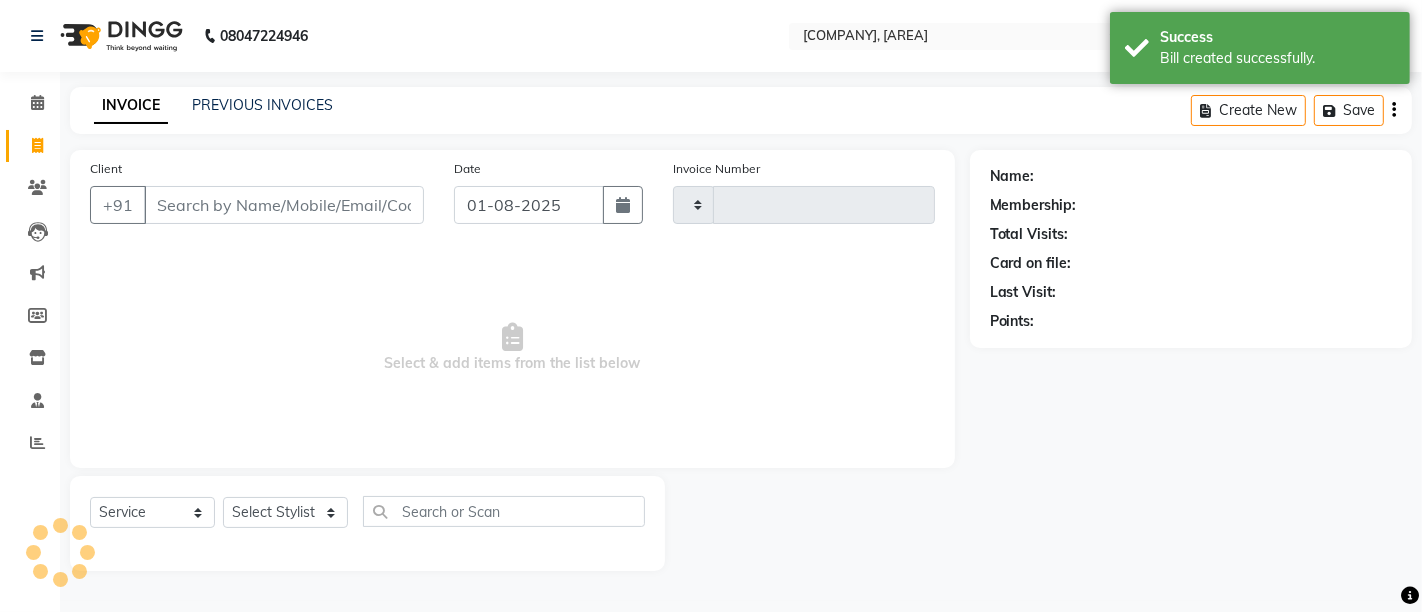 type on "1142" 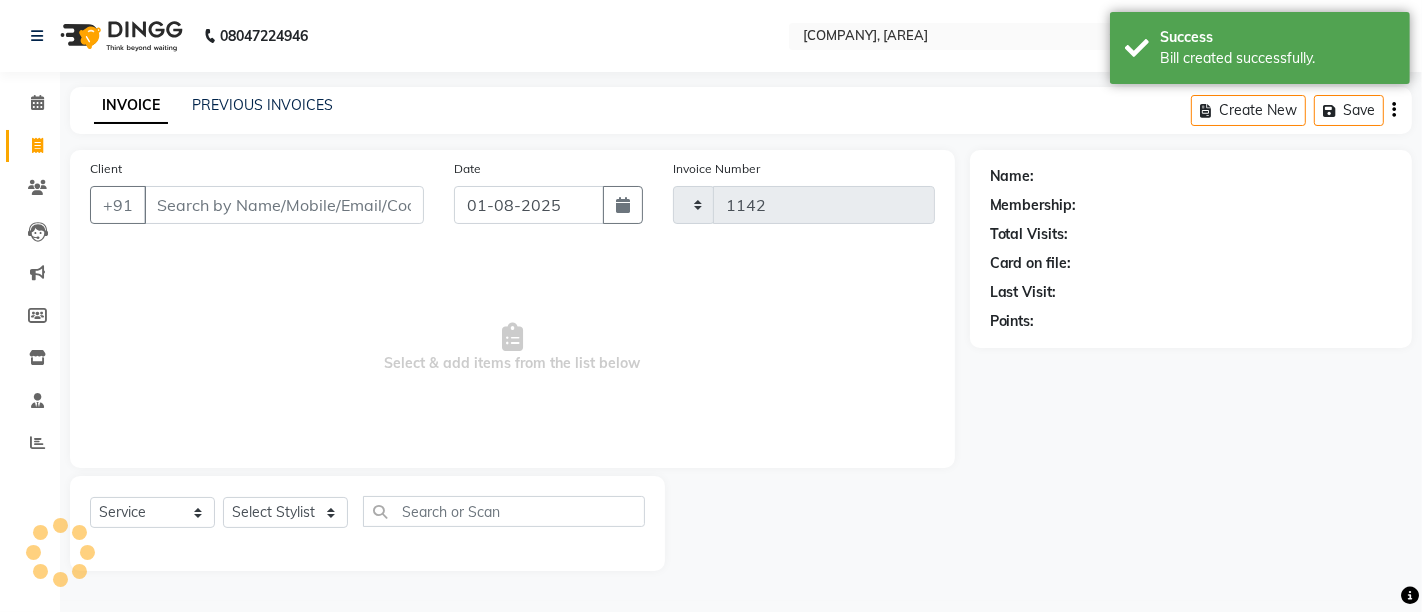 select on "5579" 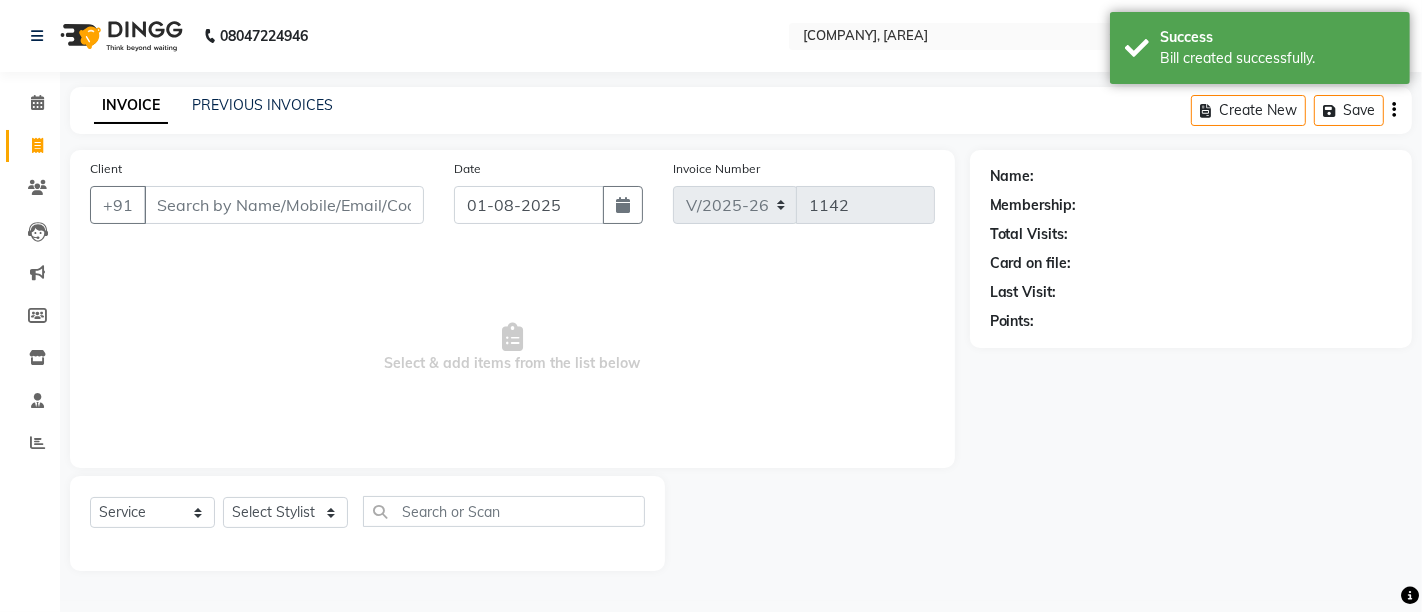 click 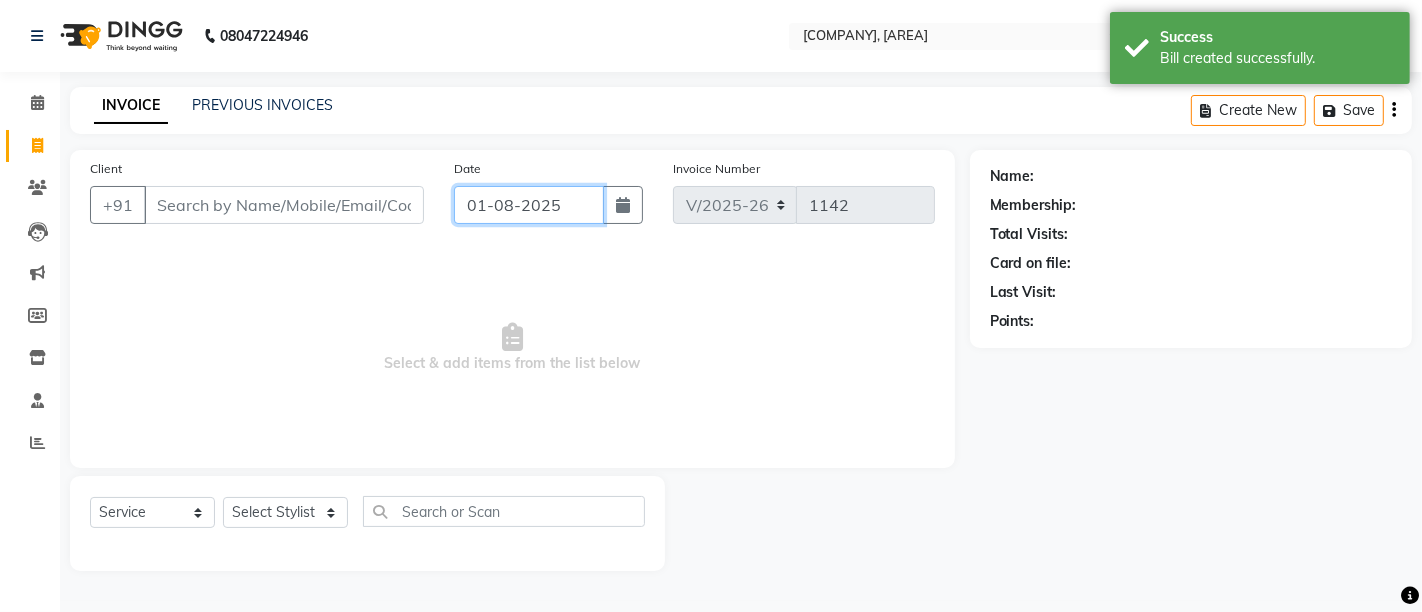 click on "01-08-2025" 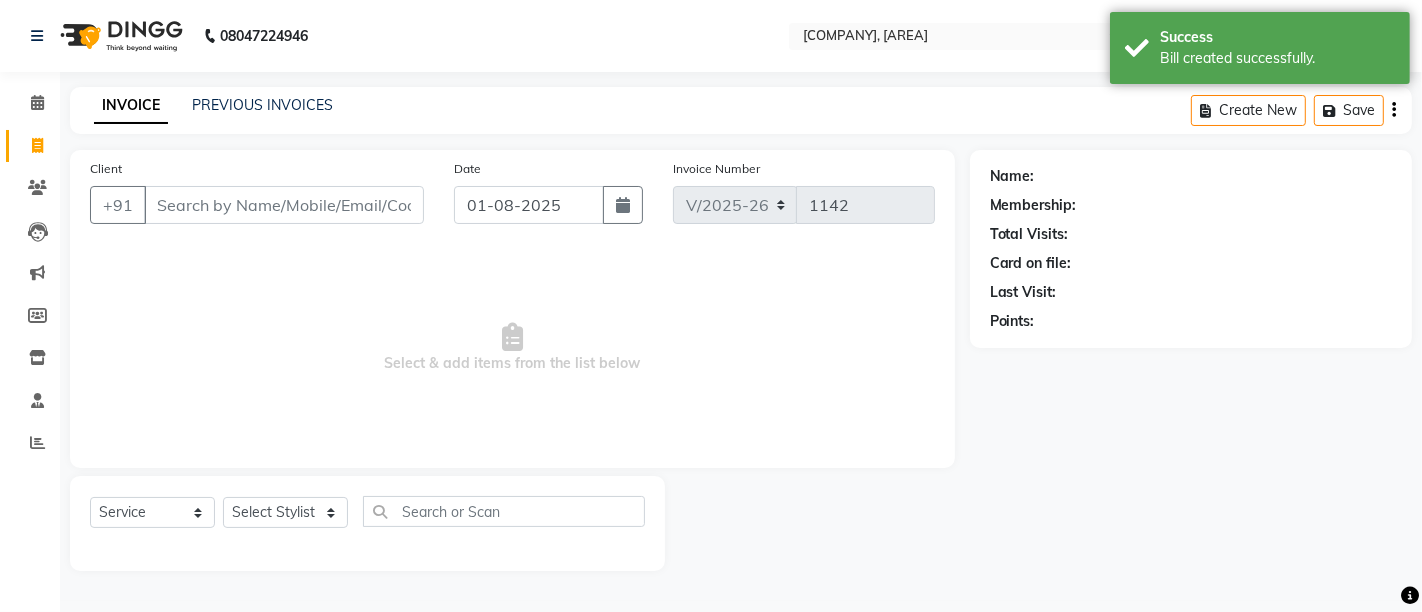select on "8" 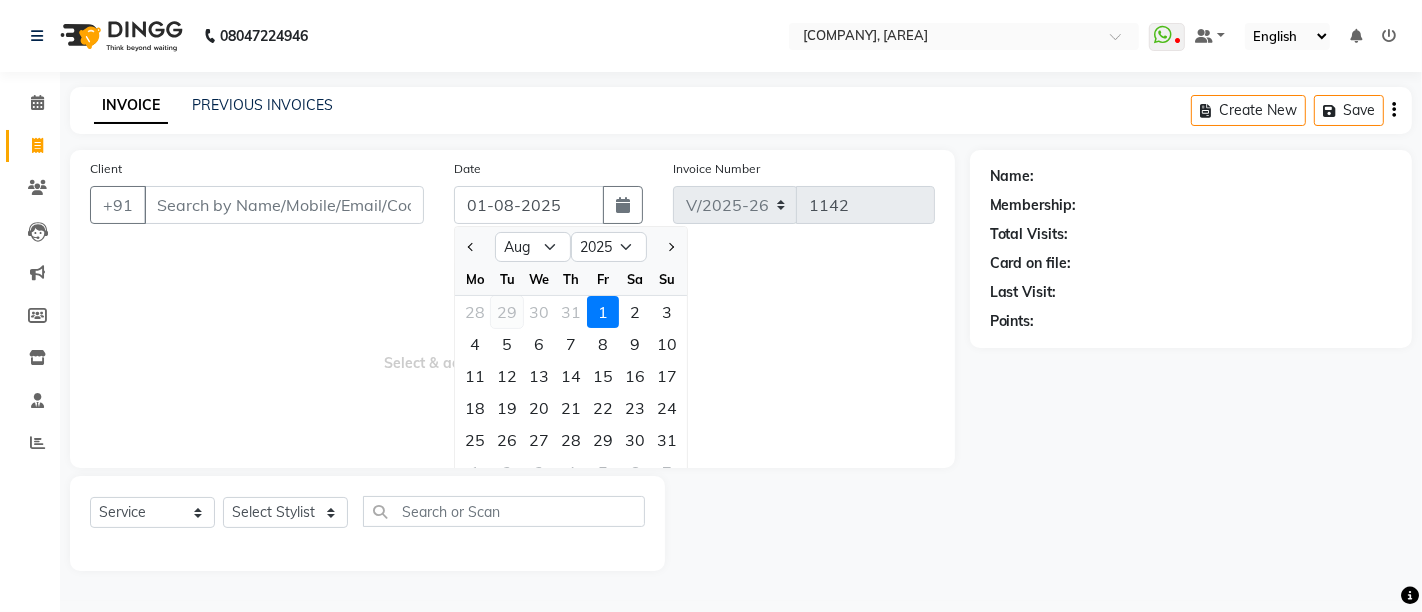 click on "29" 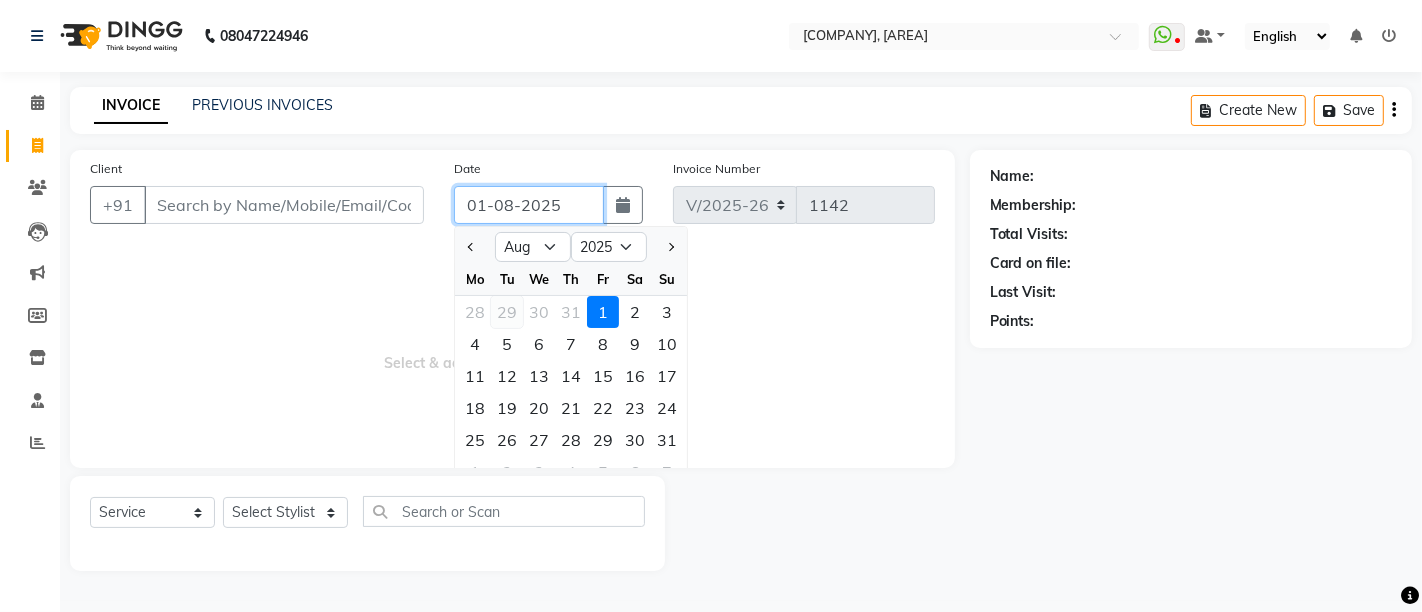 type on "29-07-2025" 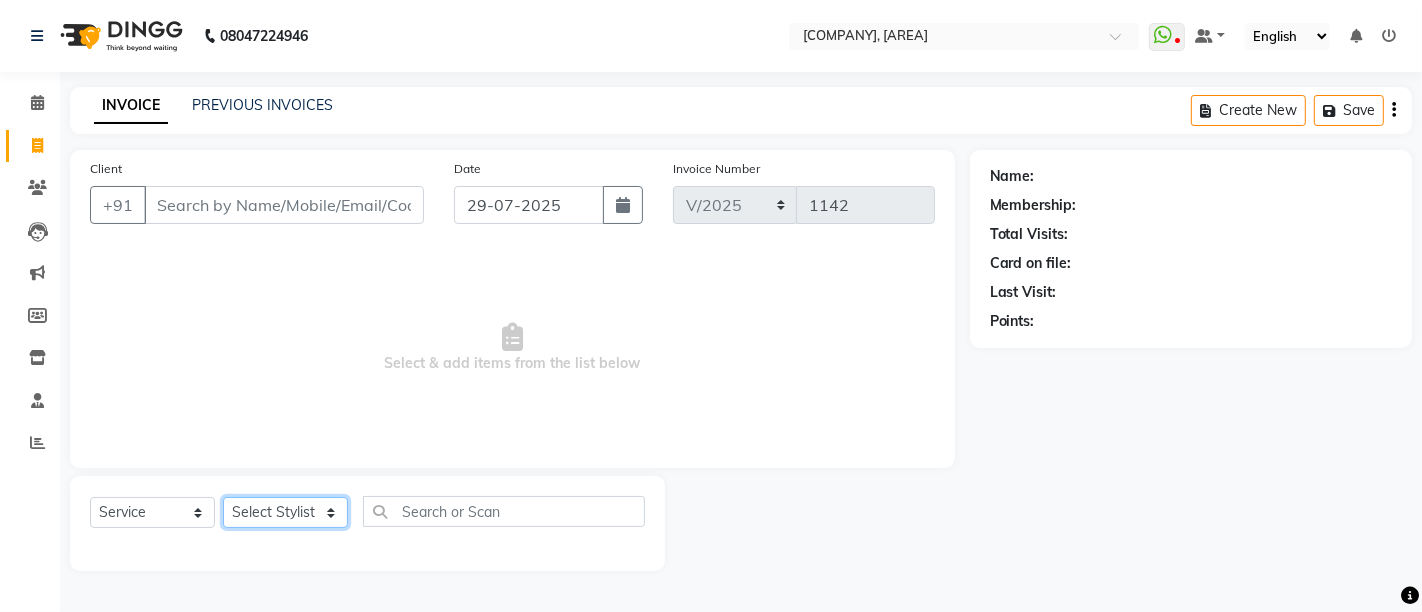 click on "Select Stylist Admin [FIRST] [LAST] [FIRST] [LAST] [FIRST] [LAST]" 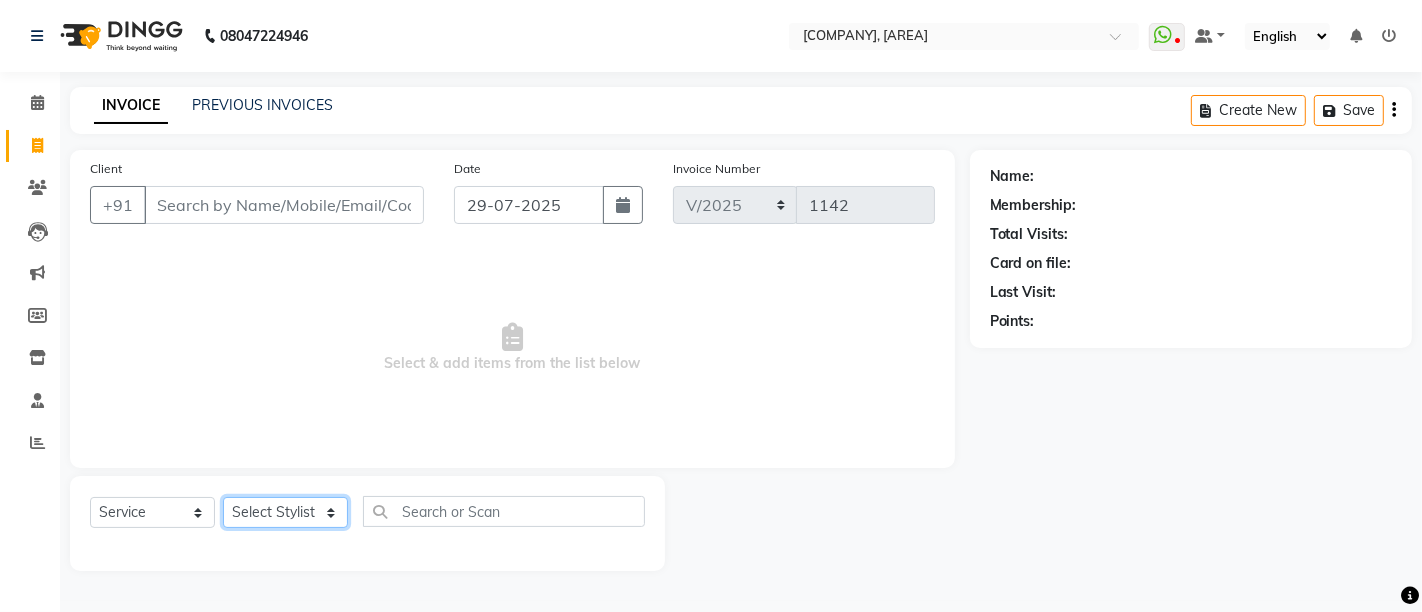 select on "37989" 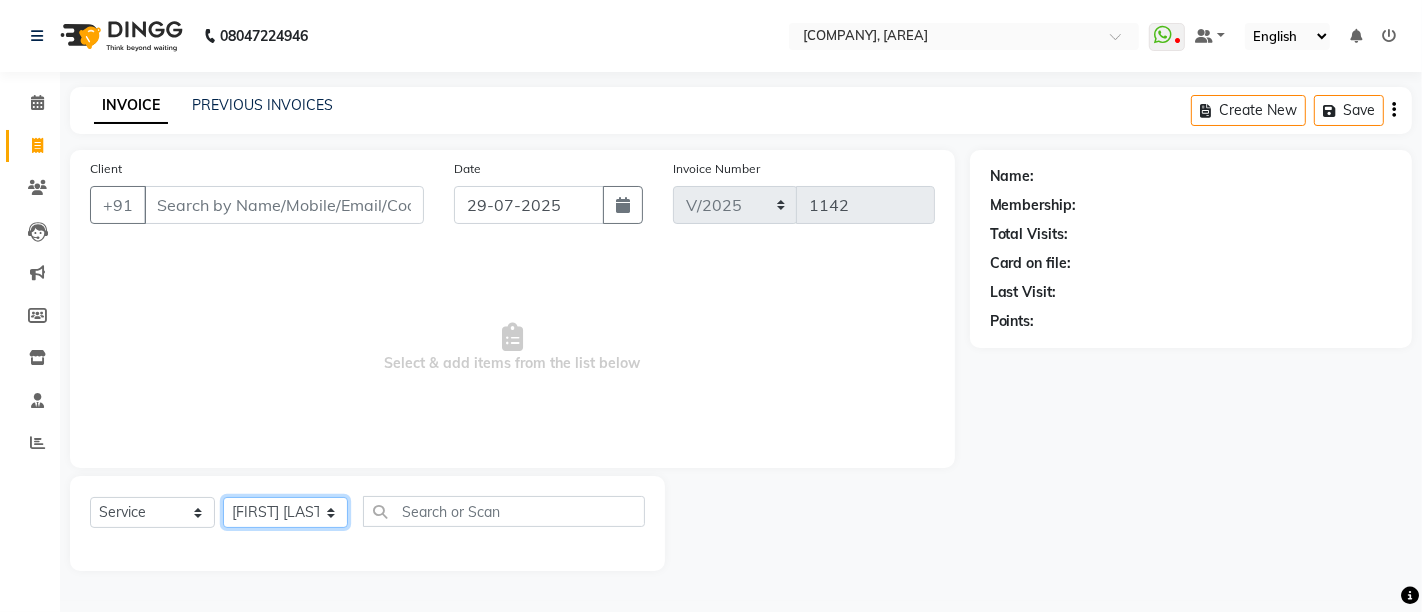 click on "Select Stylist Admin [FIRST] [LAST] [FIRST] [LAST] [FIRST] [LAST]" 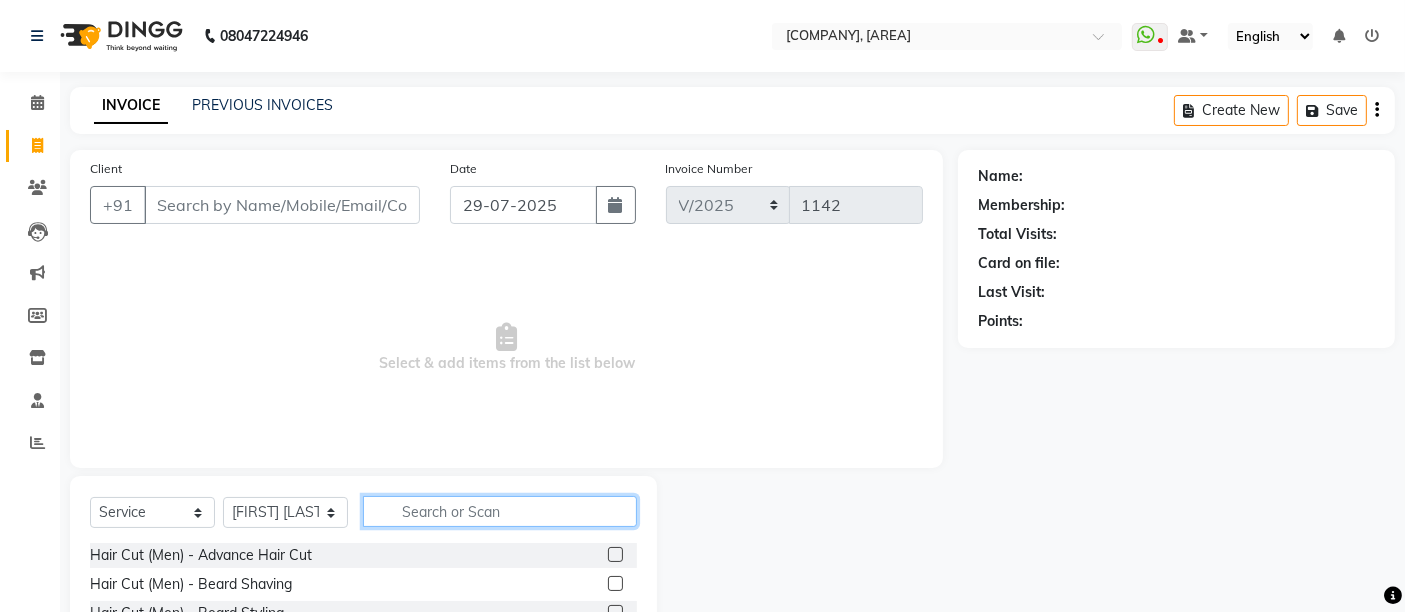 click 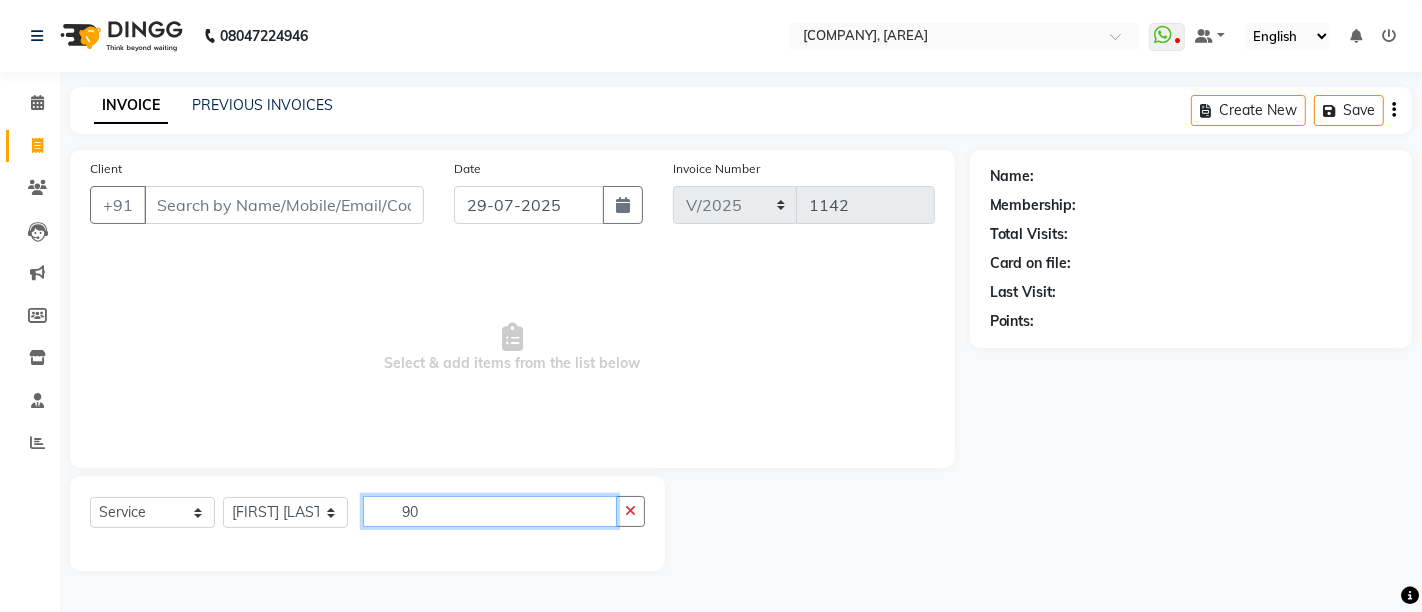 type on "9" 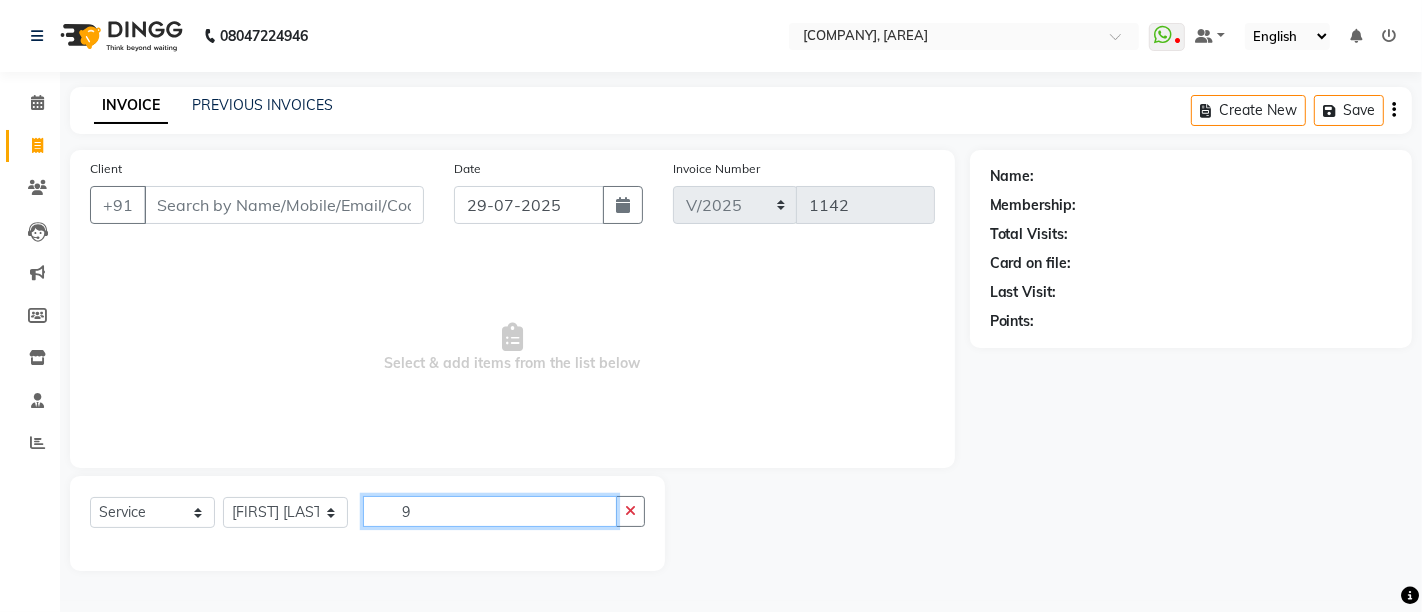 type 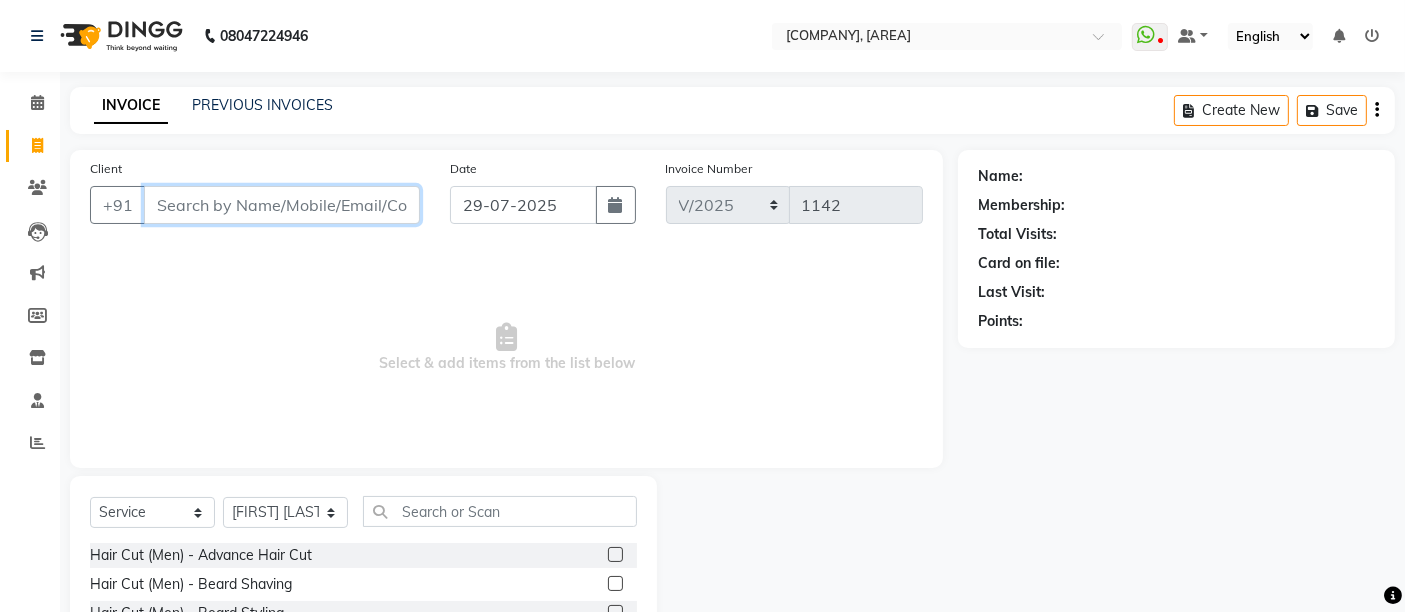click on "Client" at bounding box center [282, 205] 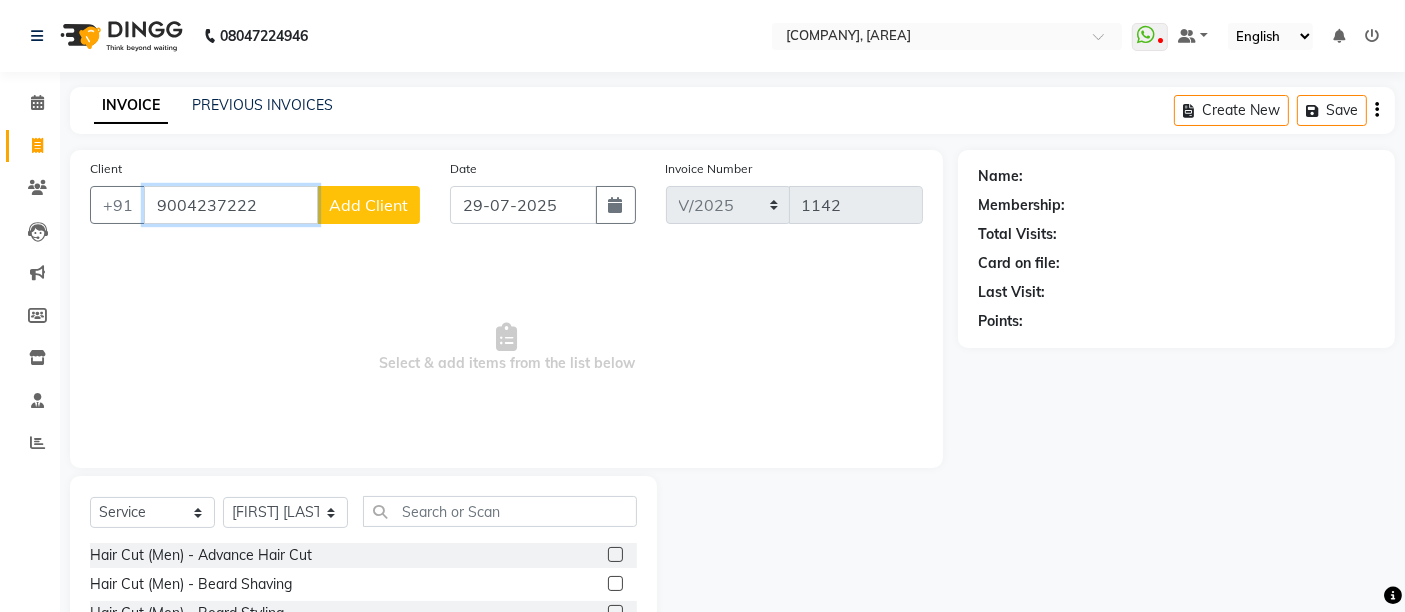 type on "9004237222" 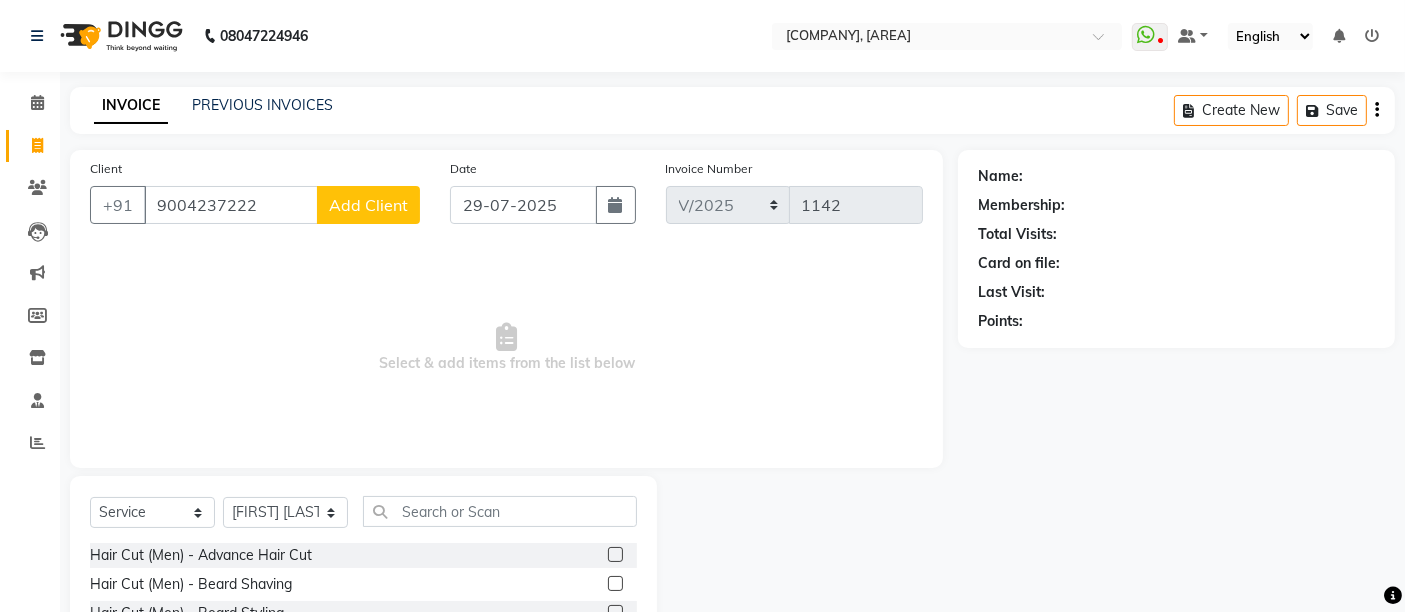 click on "Add Client" 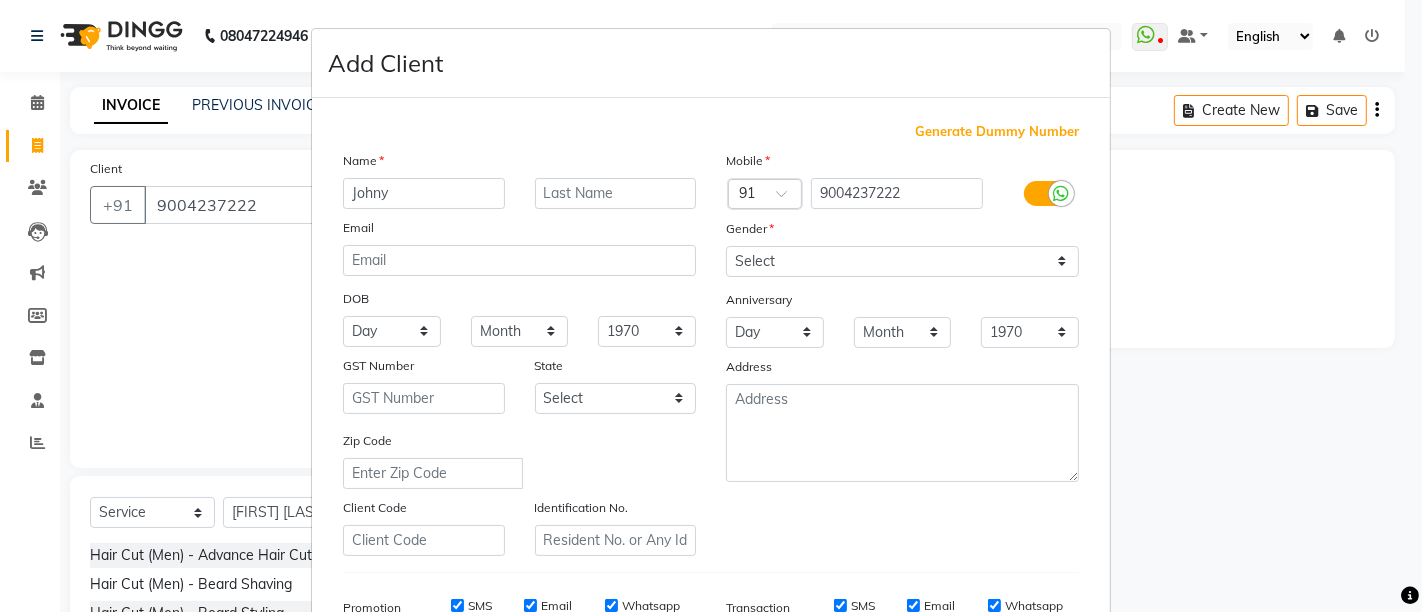 type on "Johny" 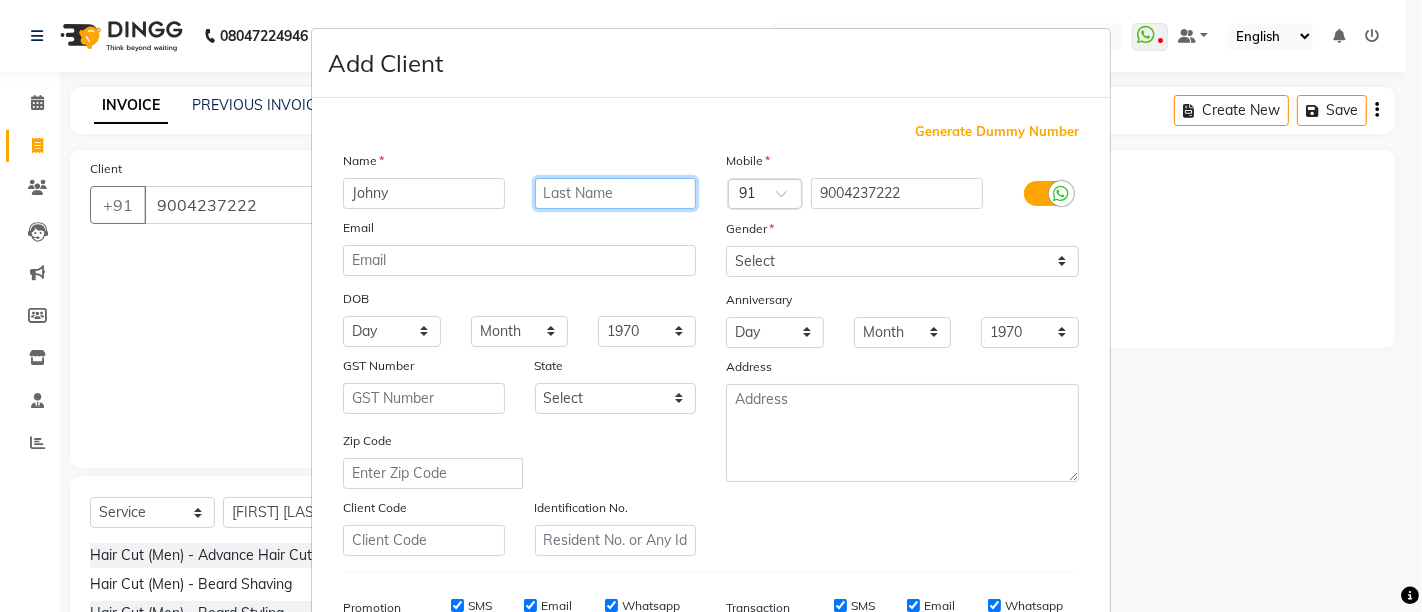 click at bounding box center [616, 193] 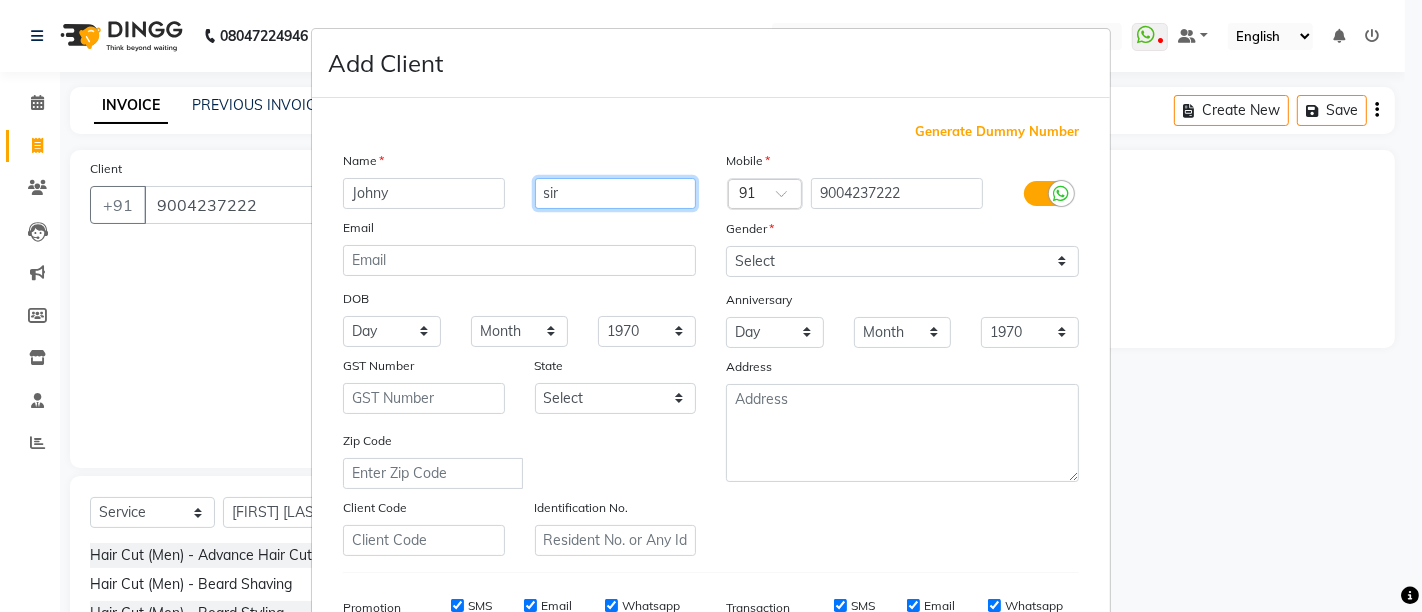 type on "sir" 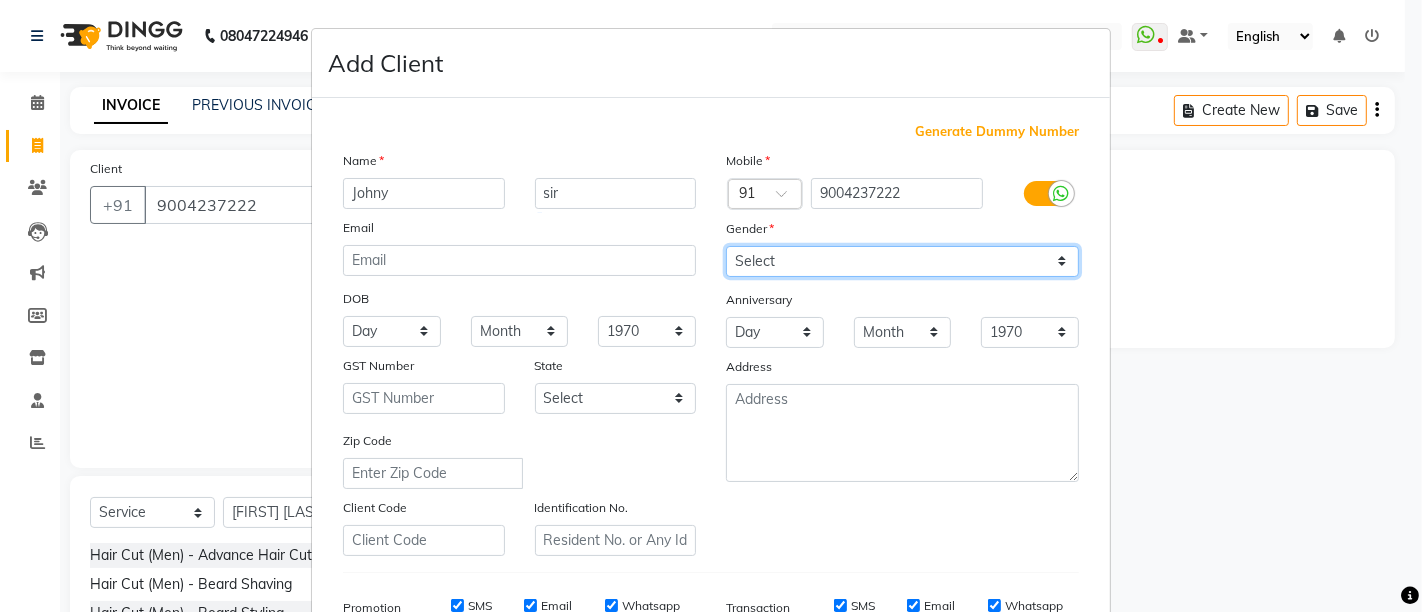 click on "Select Male Female Other Prefer Not To Say" at bounding box center [902, 261] 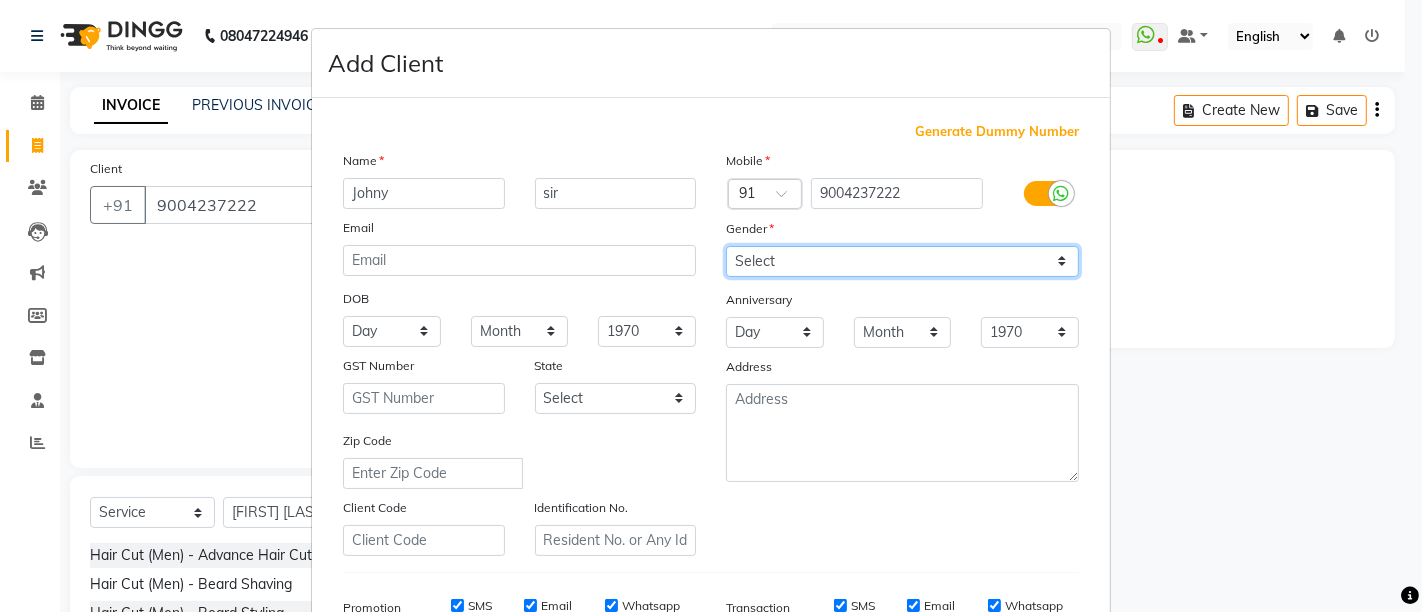 select on "male" 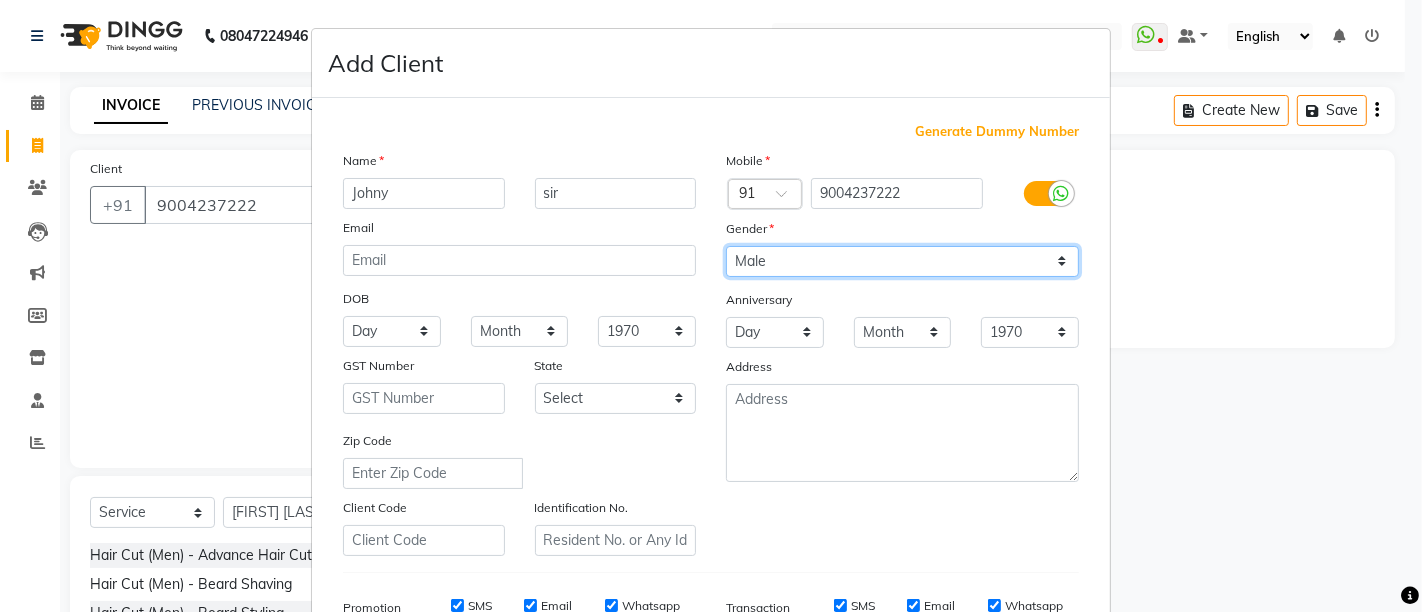 click on "Select Male Female Other Prefer Not To Say" at bounding box center (902, 261) 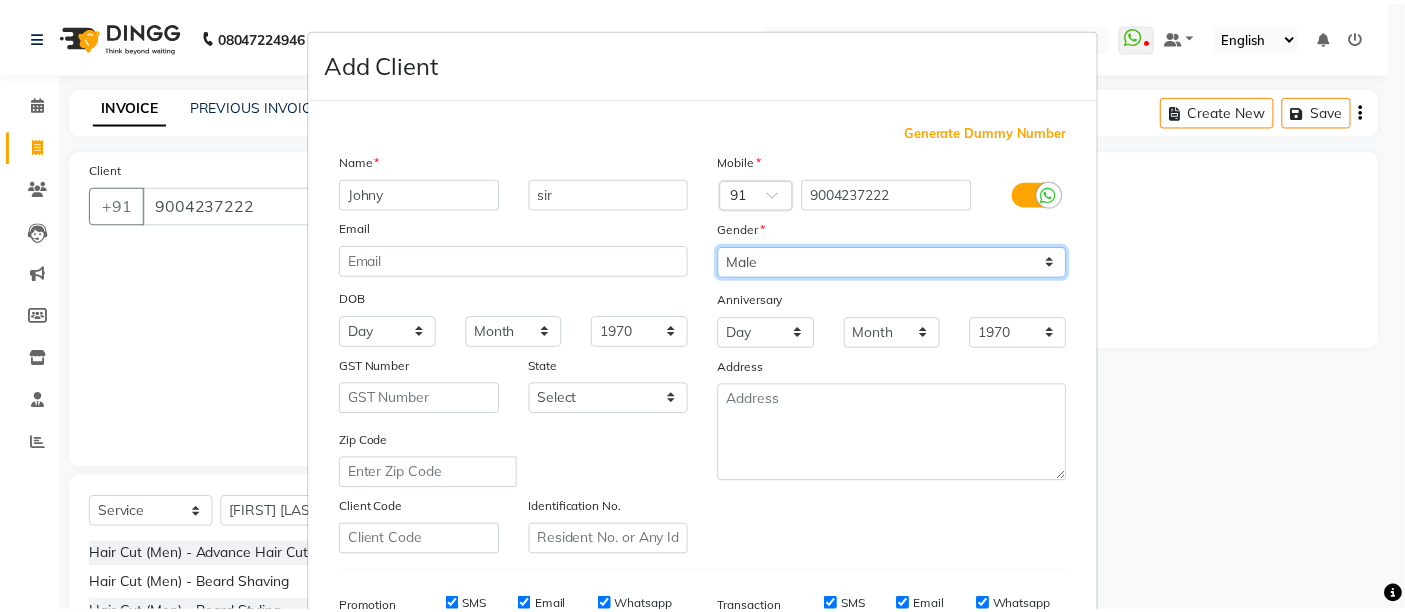 scroll, scrollTop: 309, scrollLeft: 0, axis: vertical 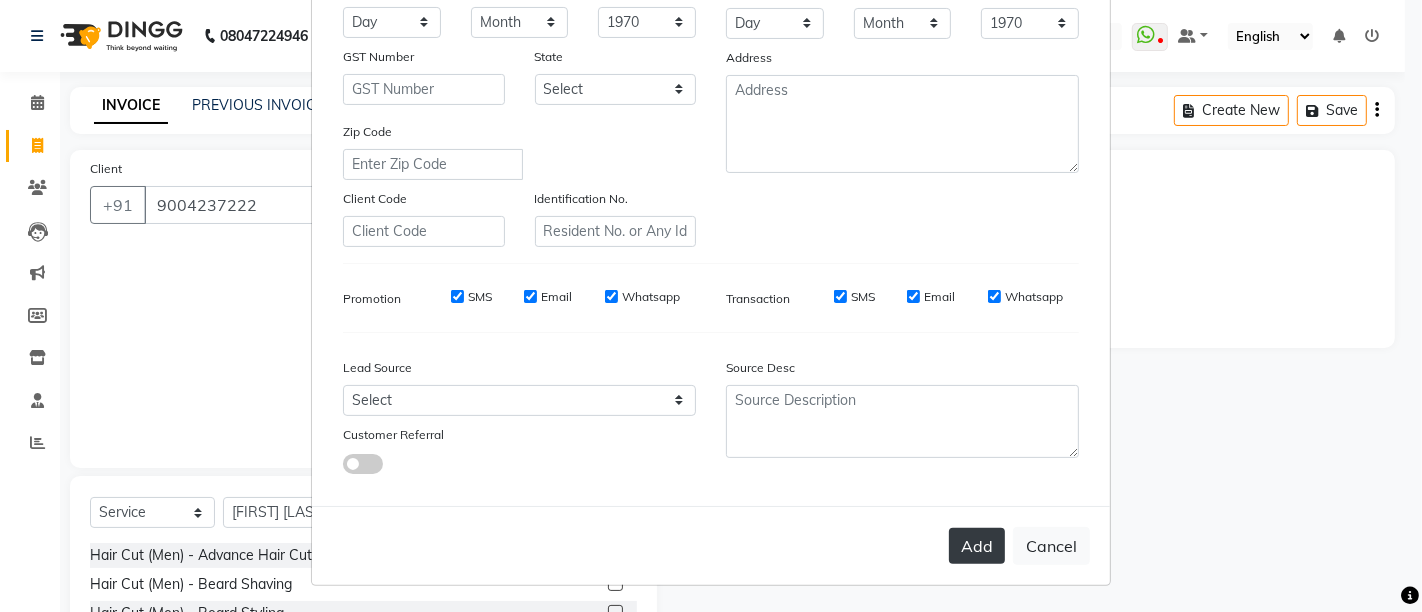 click on "Add" at bounding box center (977, 546) 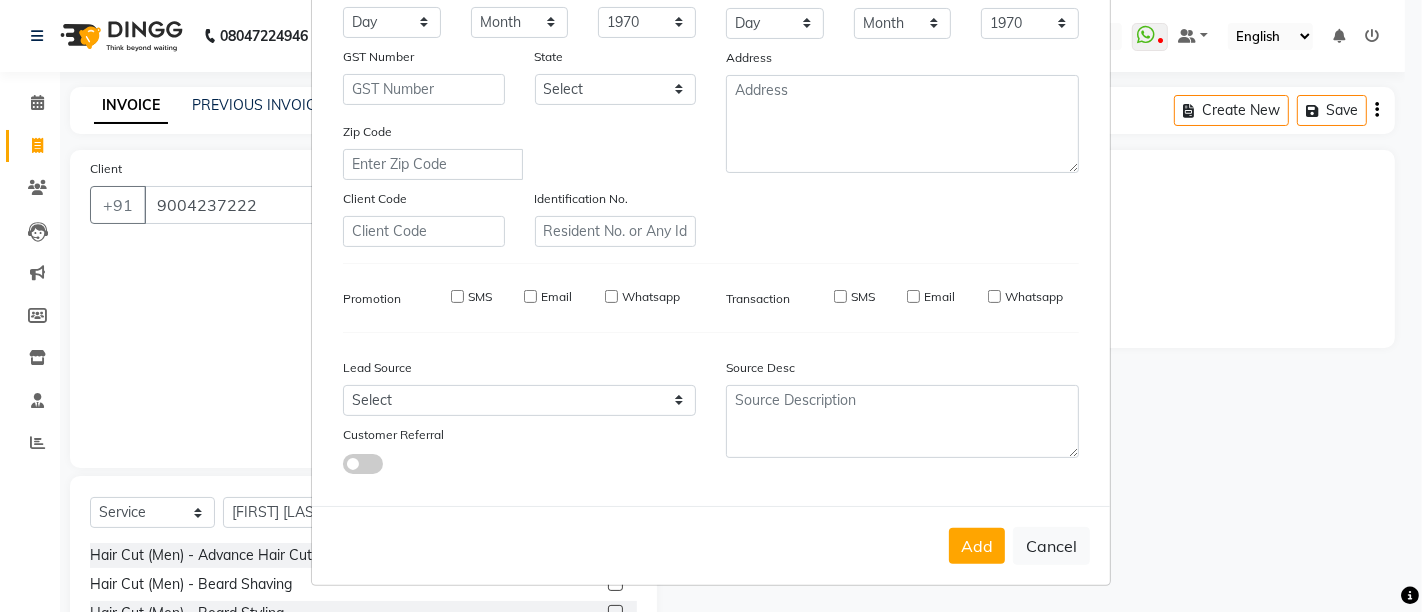 type on "90******22" 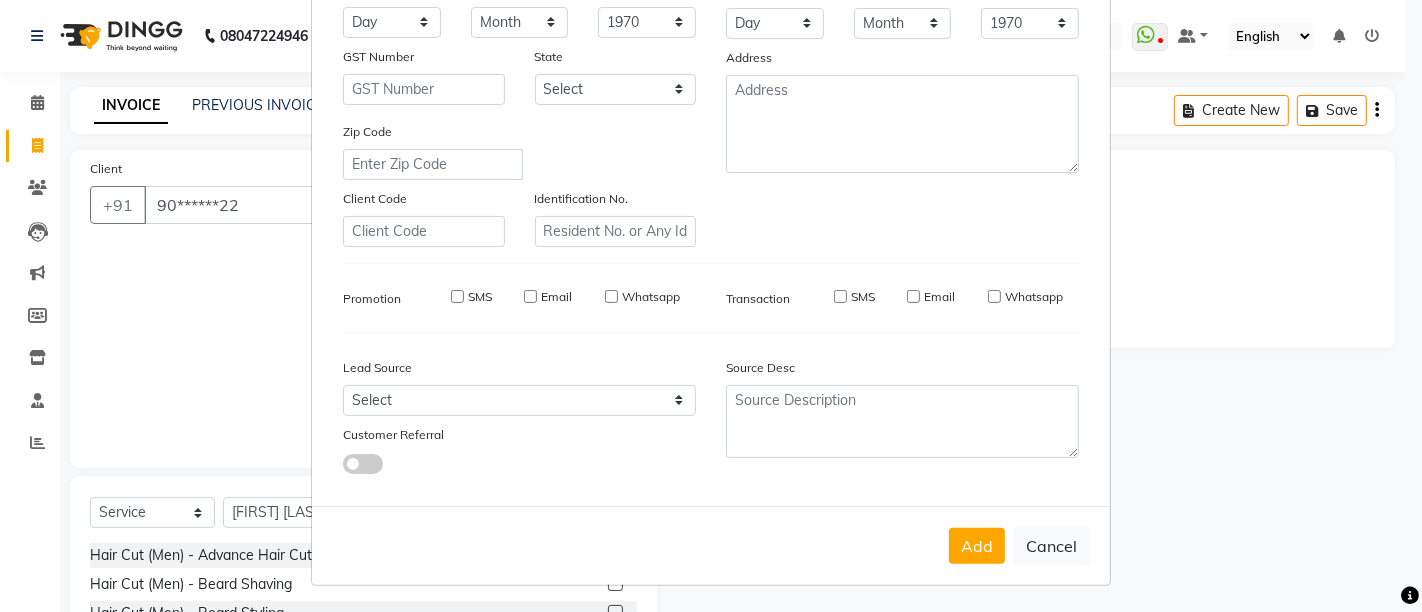 select 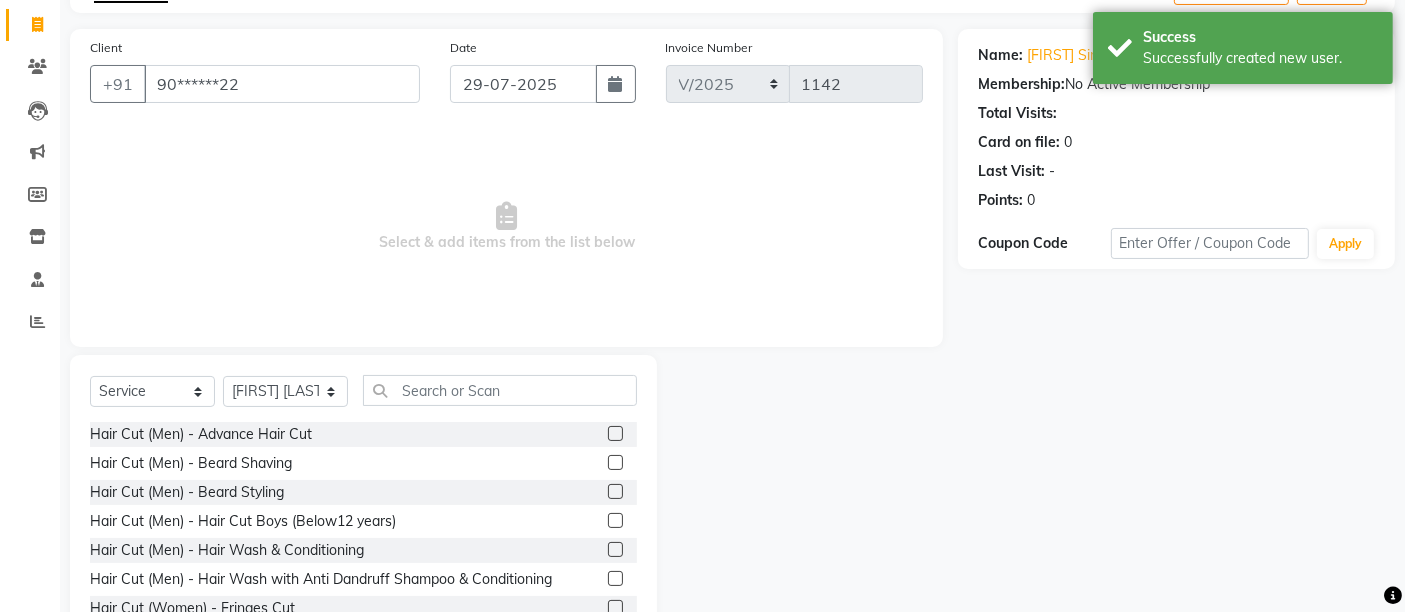 scroll, scrollTop: 188, scrollLeft: 0, axis: vertical 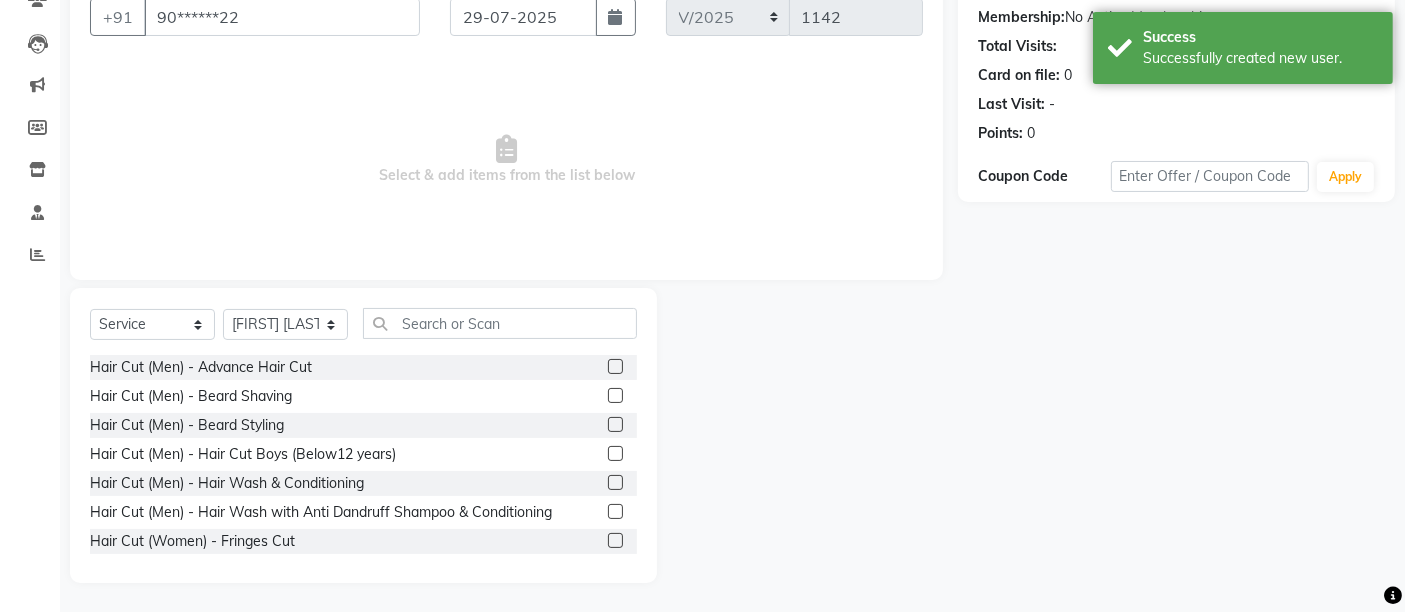 click 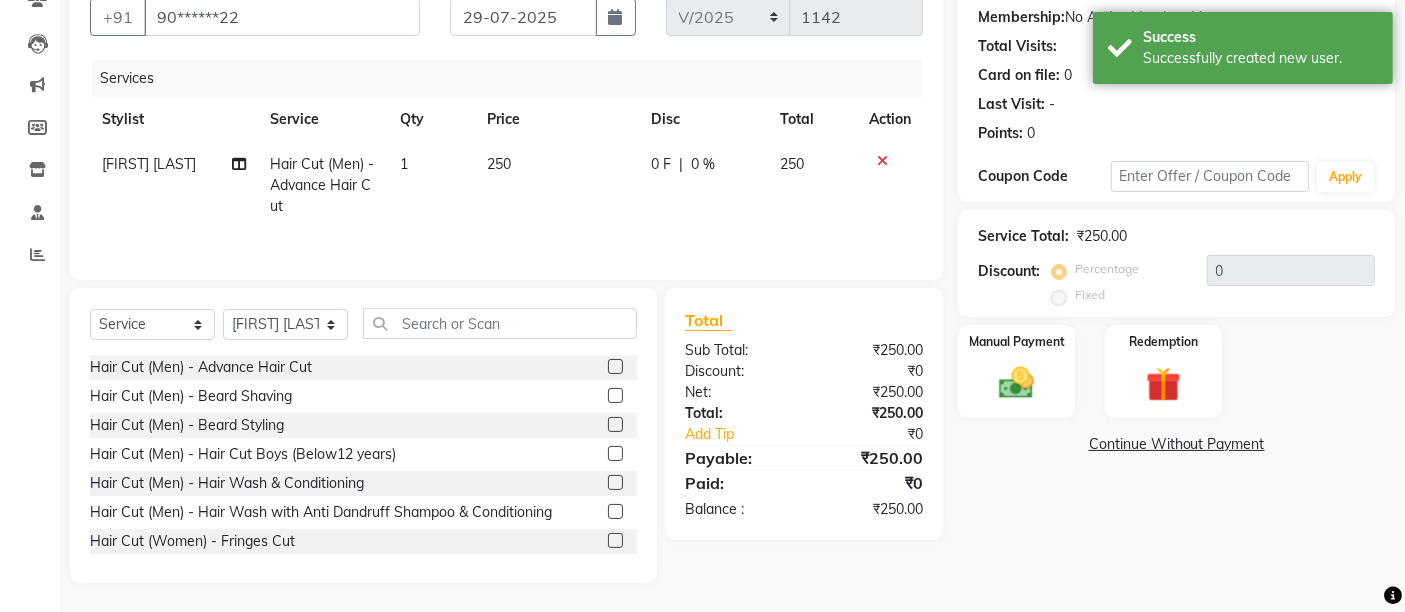 checkbox on "false" 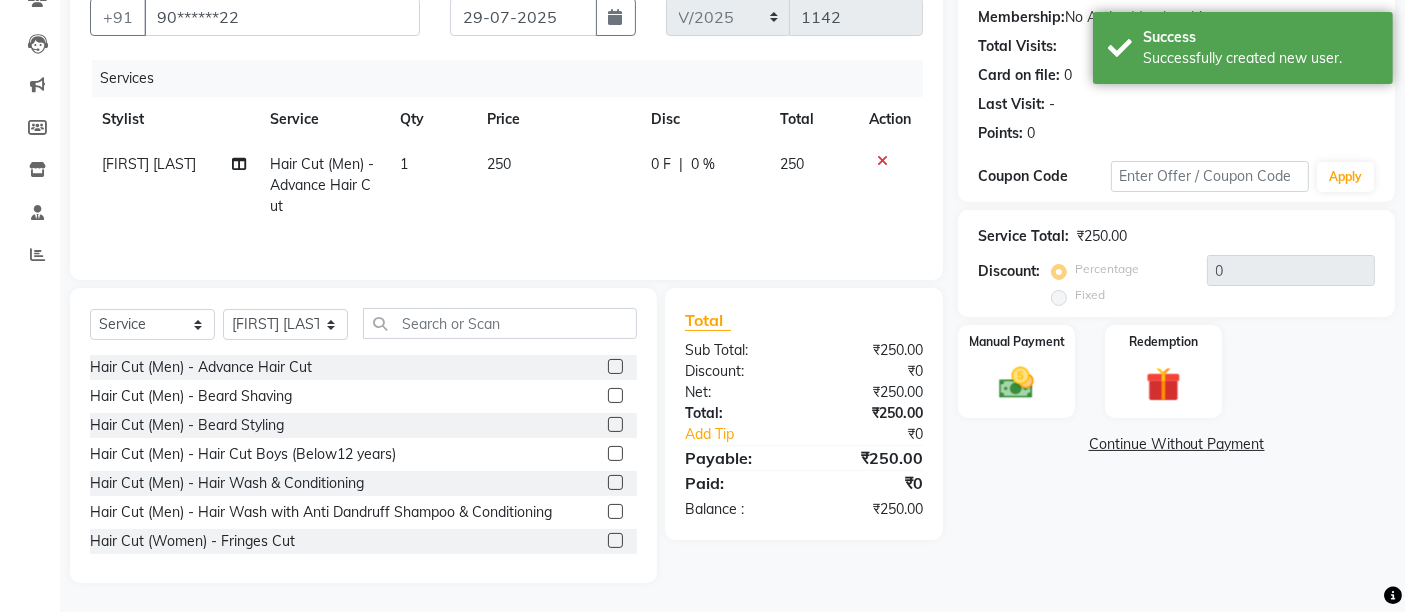 click 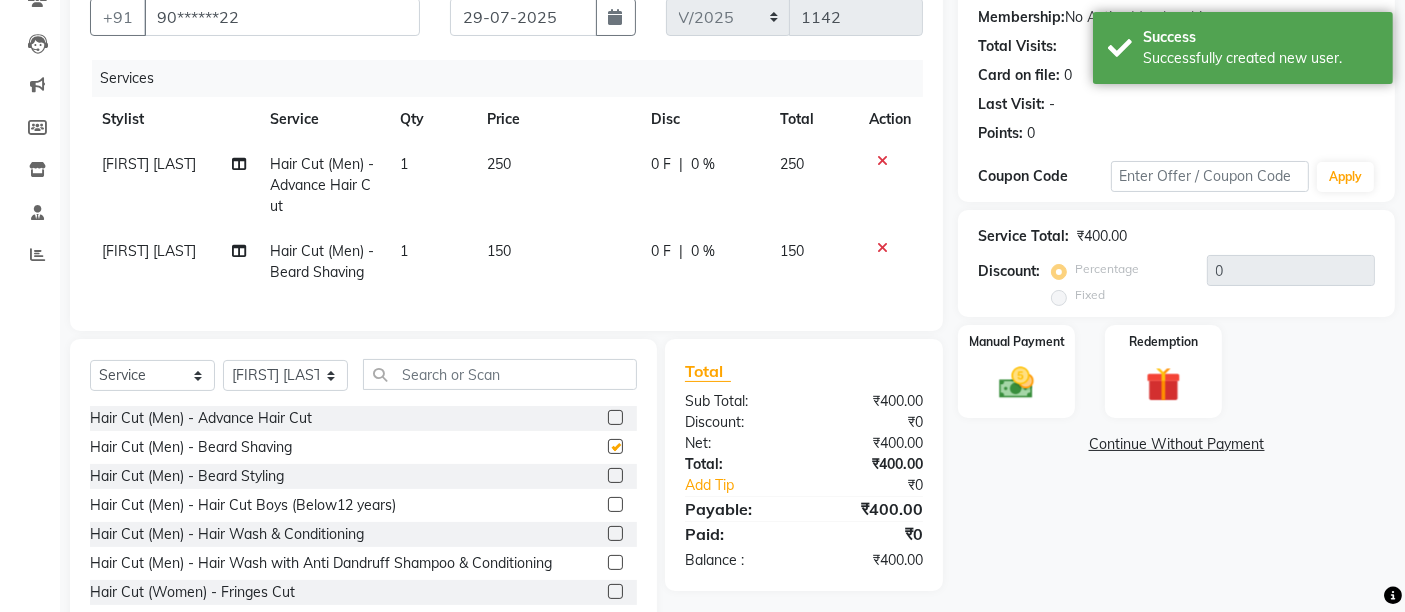 checkbox on "false" 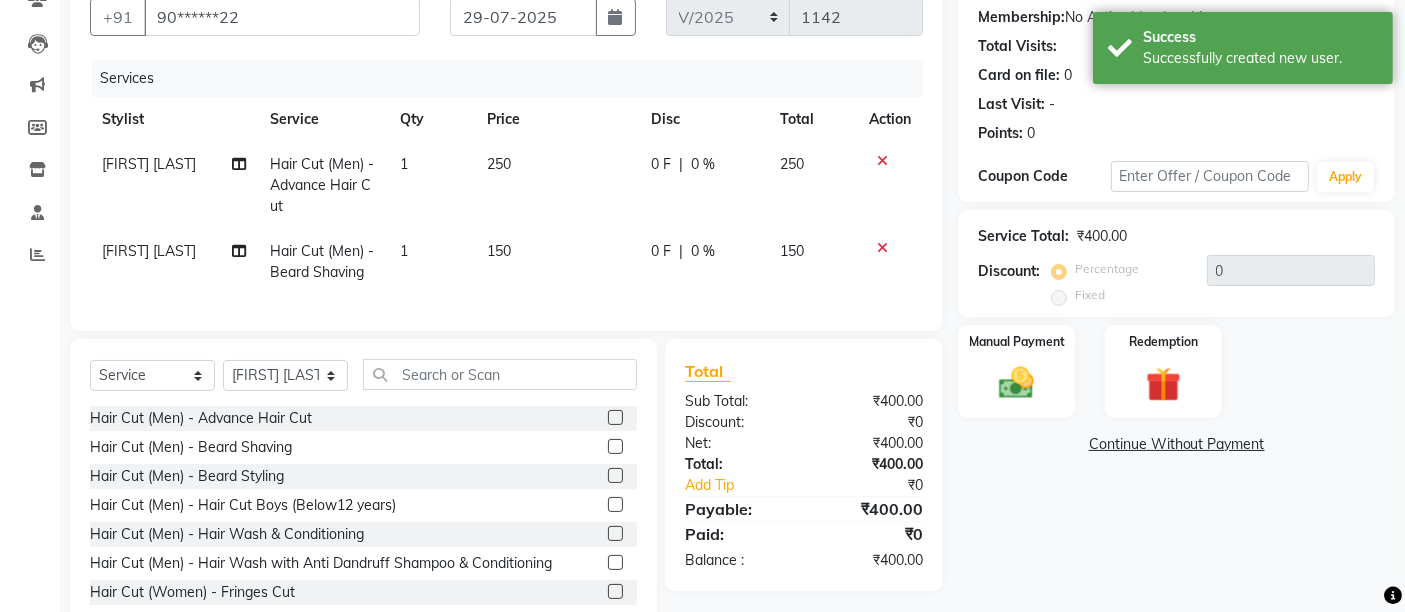 click on "250" 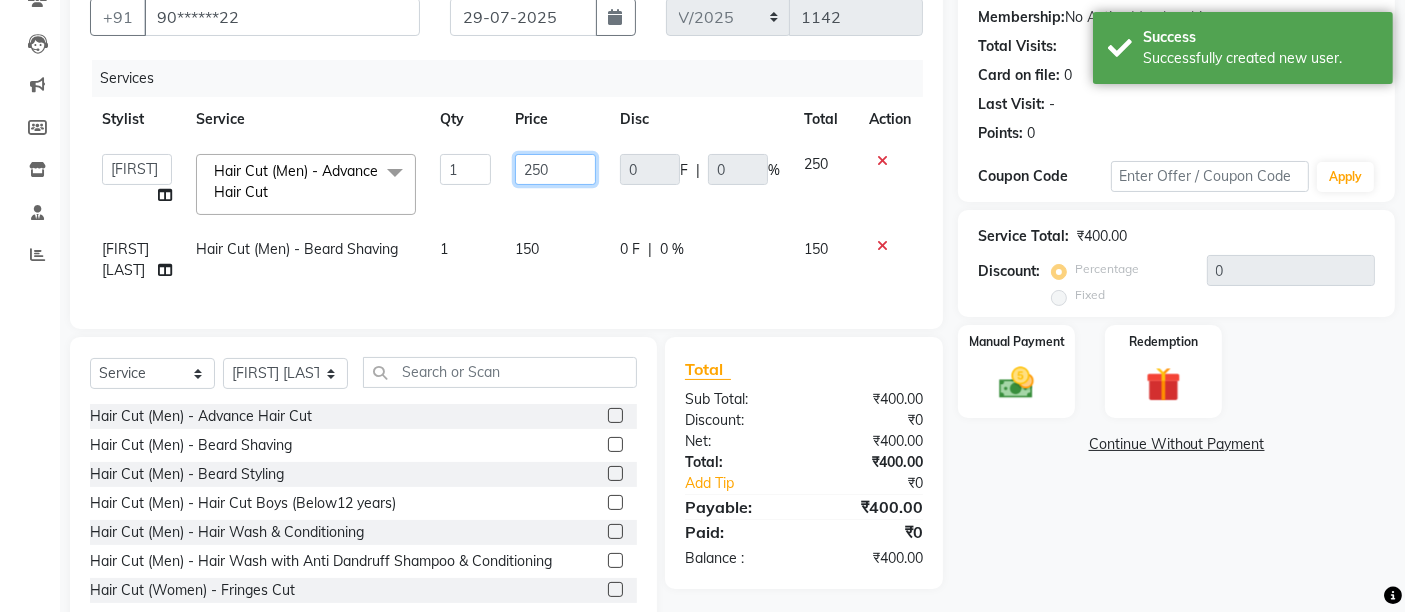 click on "250" 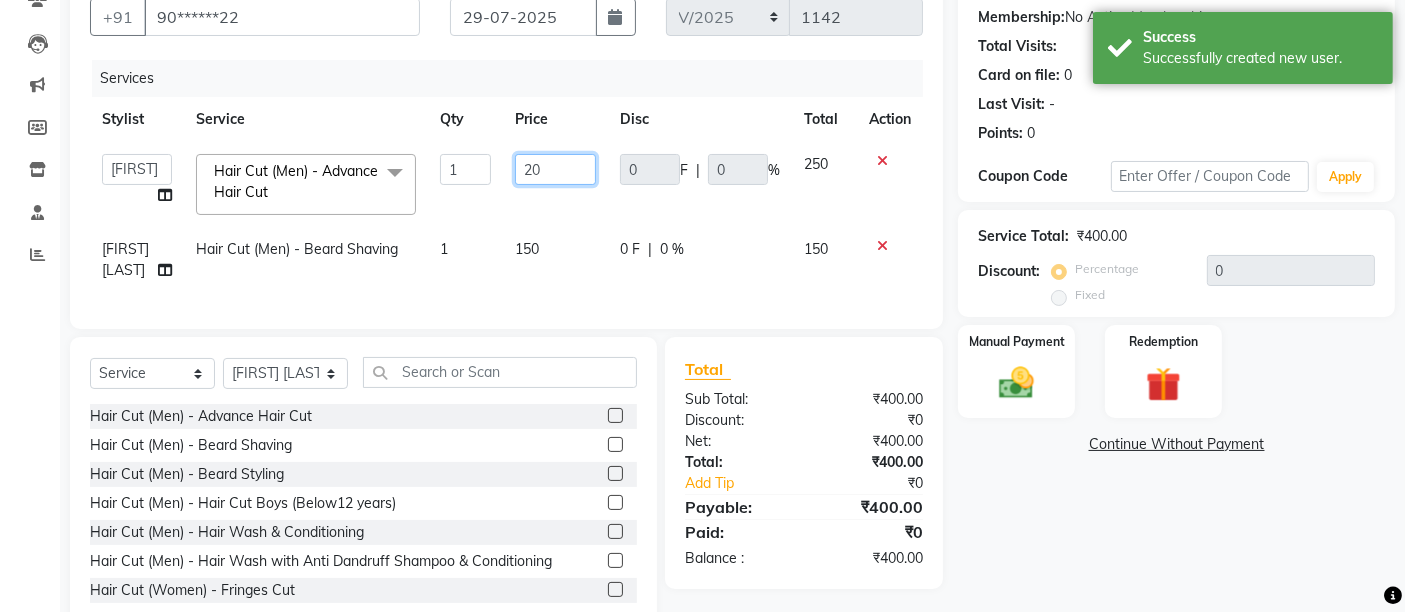 type on "200" 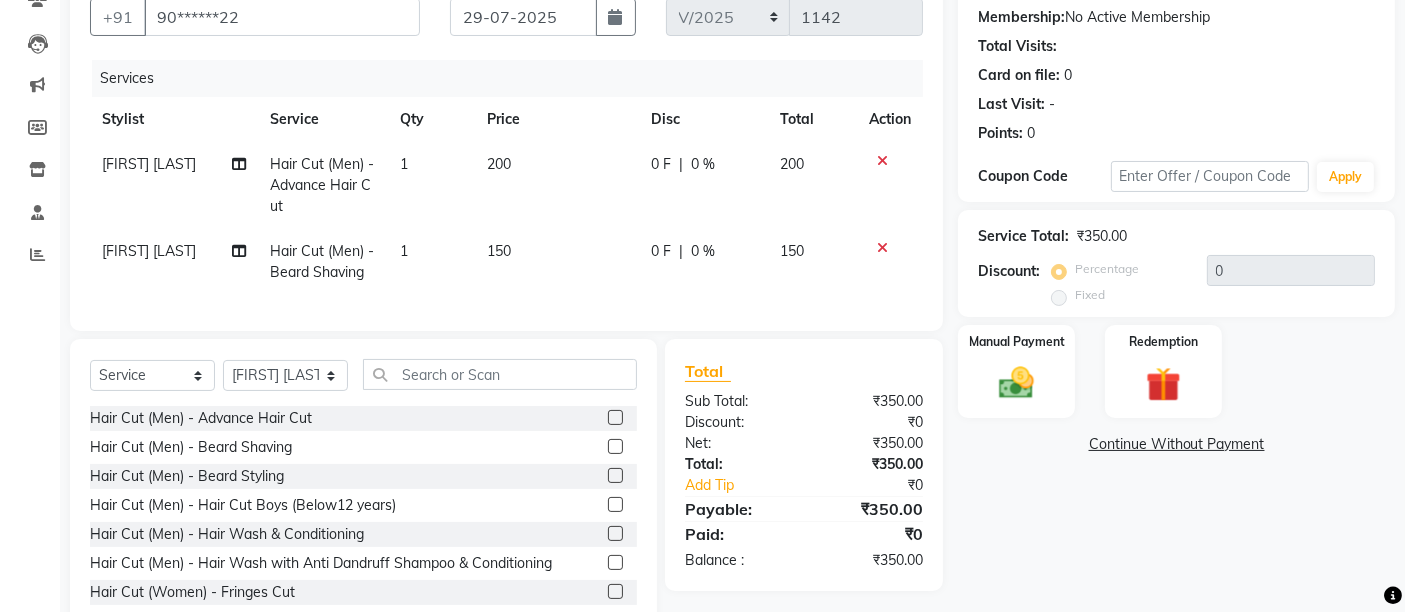 click on "0 F | 0 %" 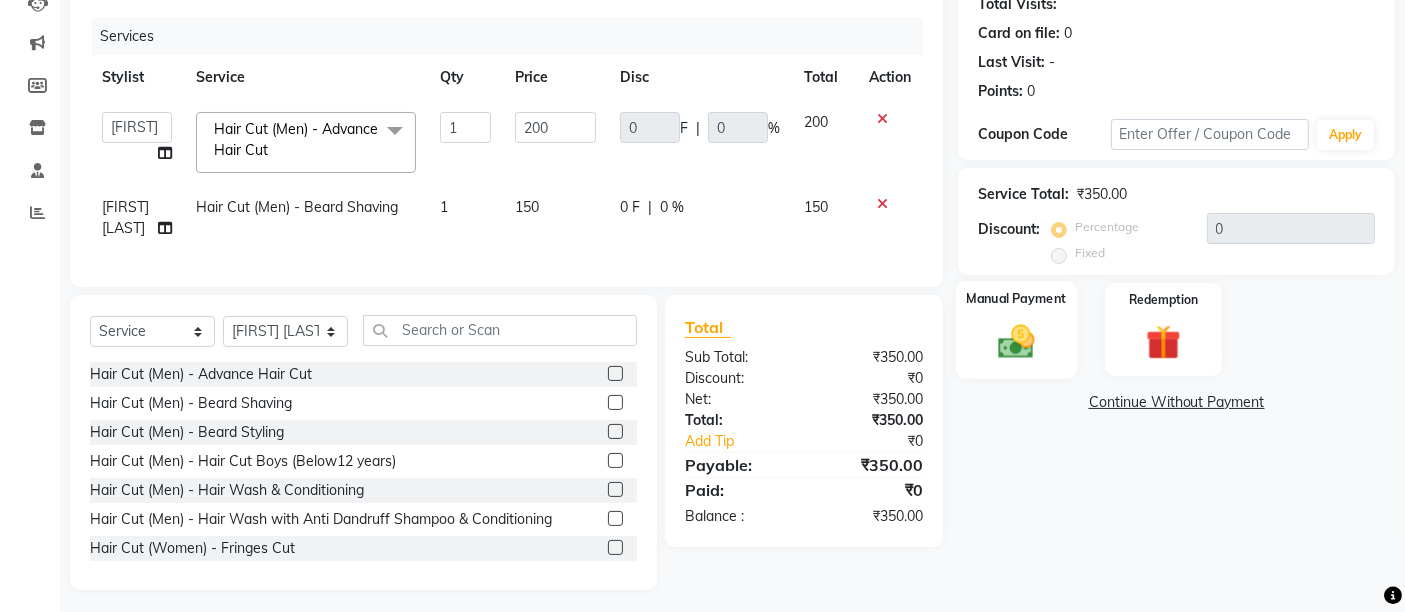 scroll, scrollTop: 253, scrollLeft: 0, axis: vertical 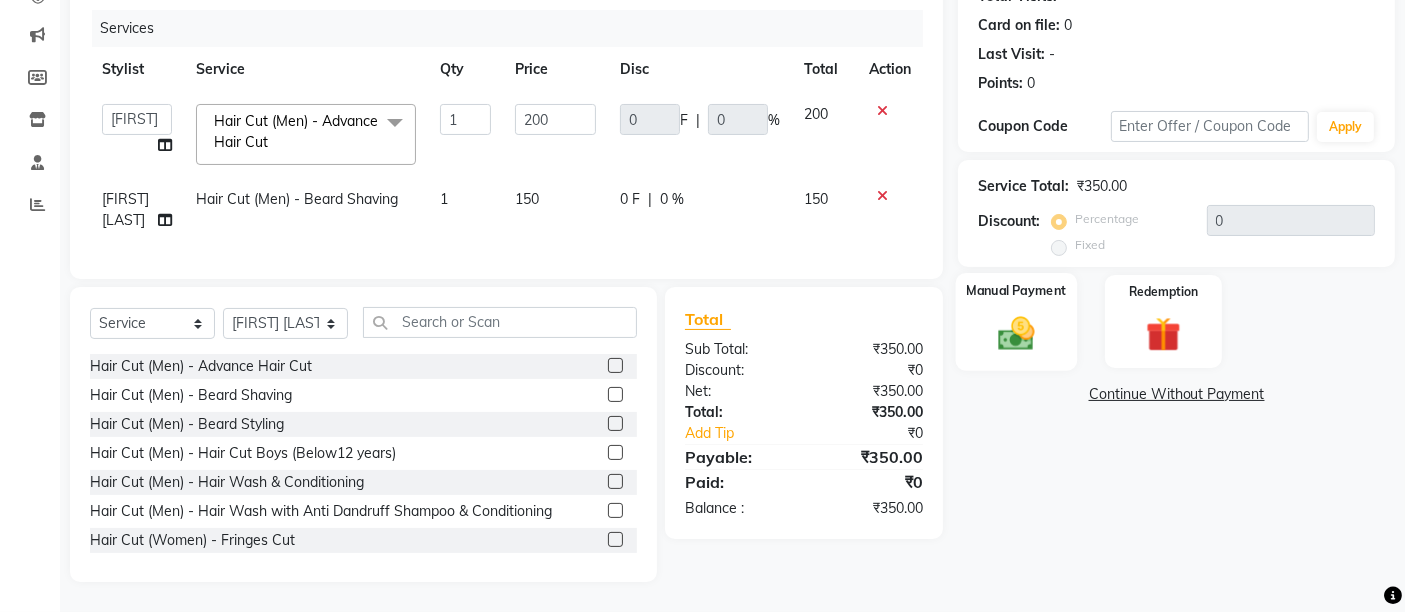 click on "Manual Payment" 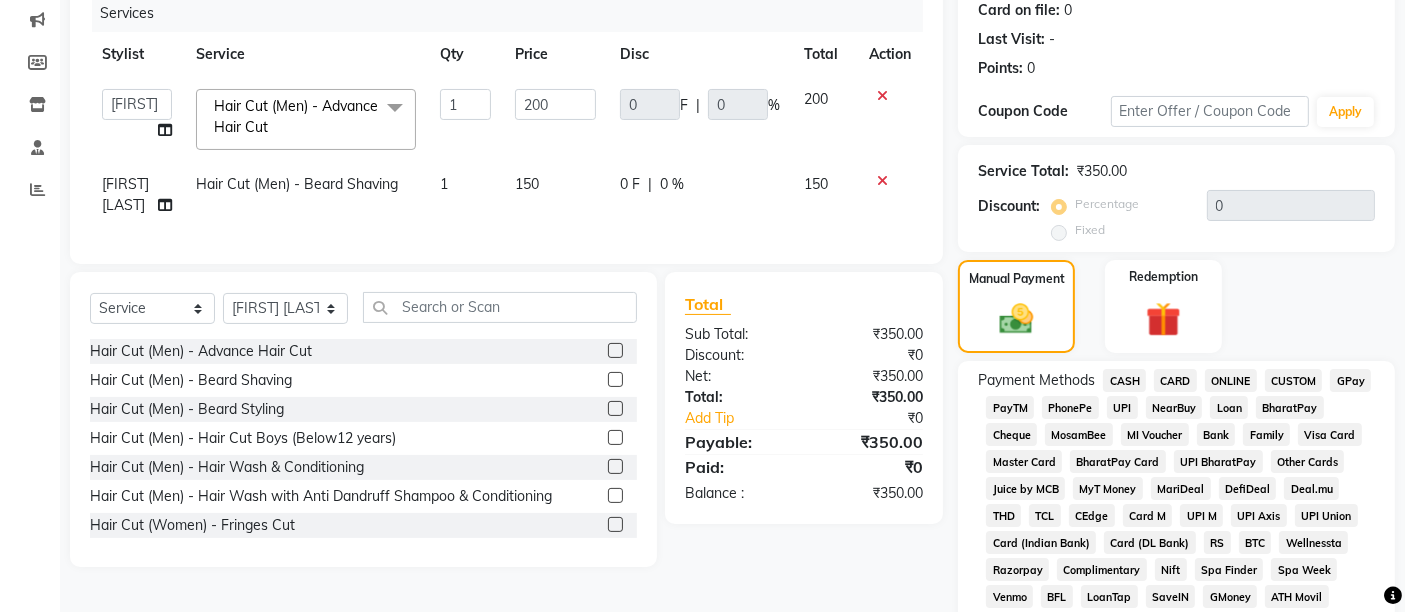 click on "CASH" 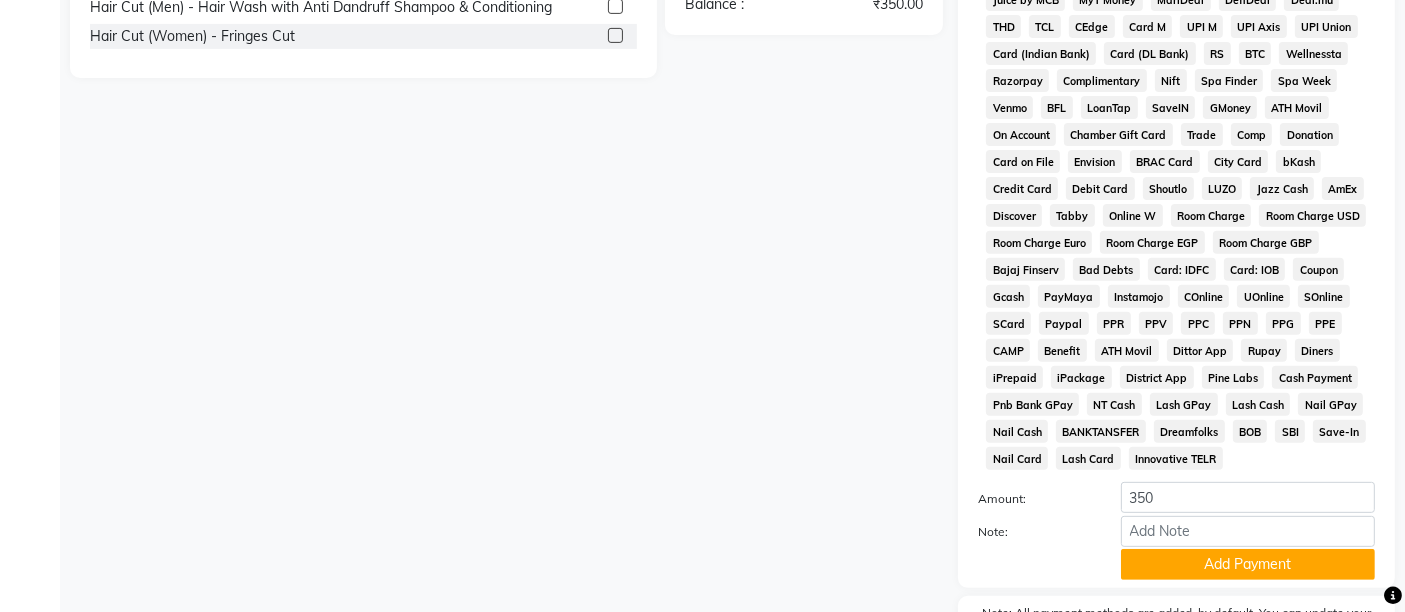 scroll, scrollTop: 869, scrollLeft: 0, axis: vertical 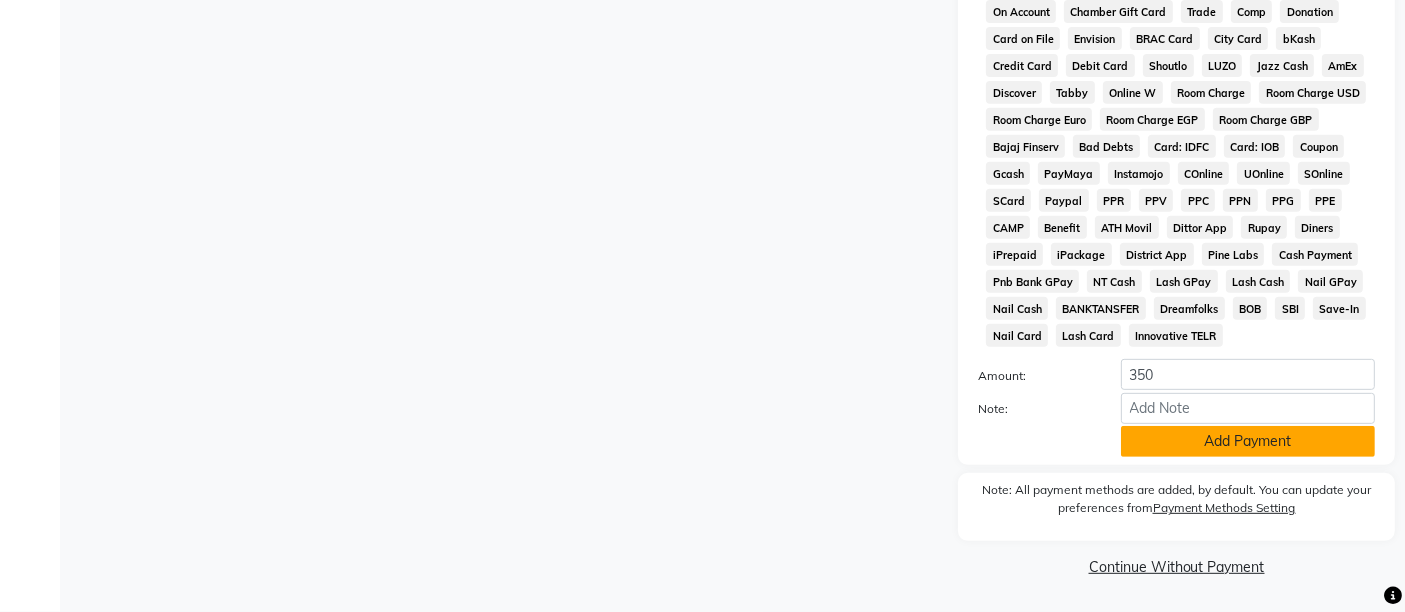 click on "Add Payment" 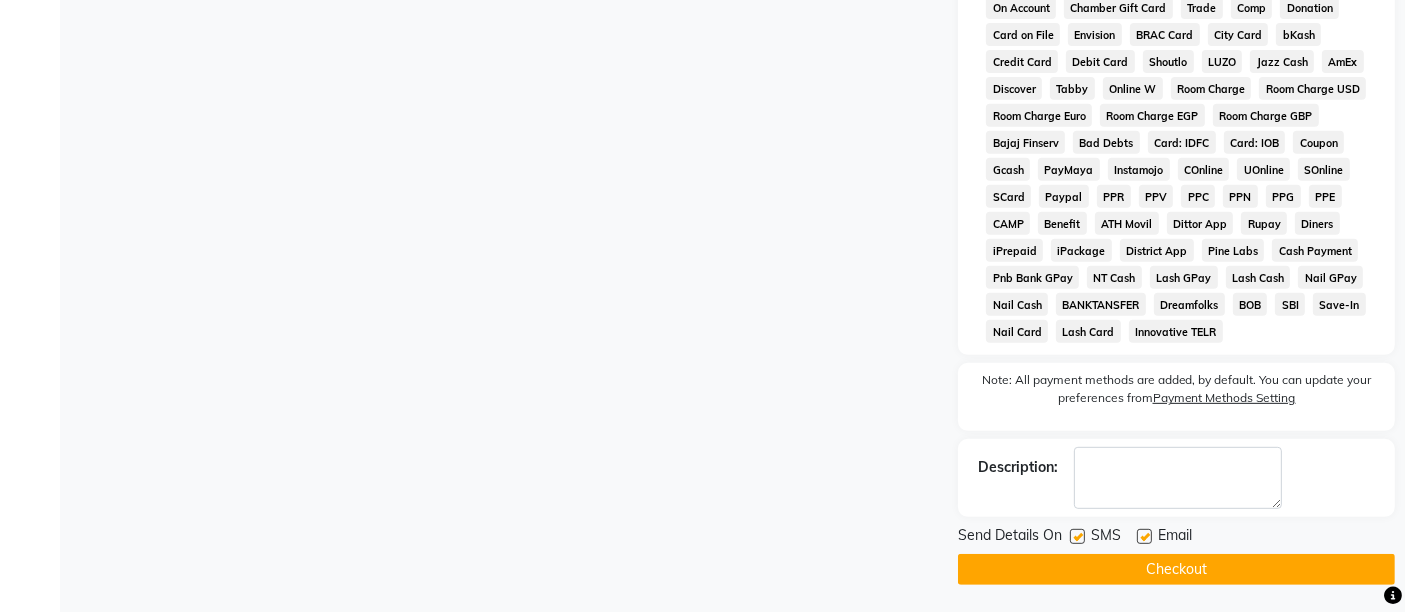 click 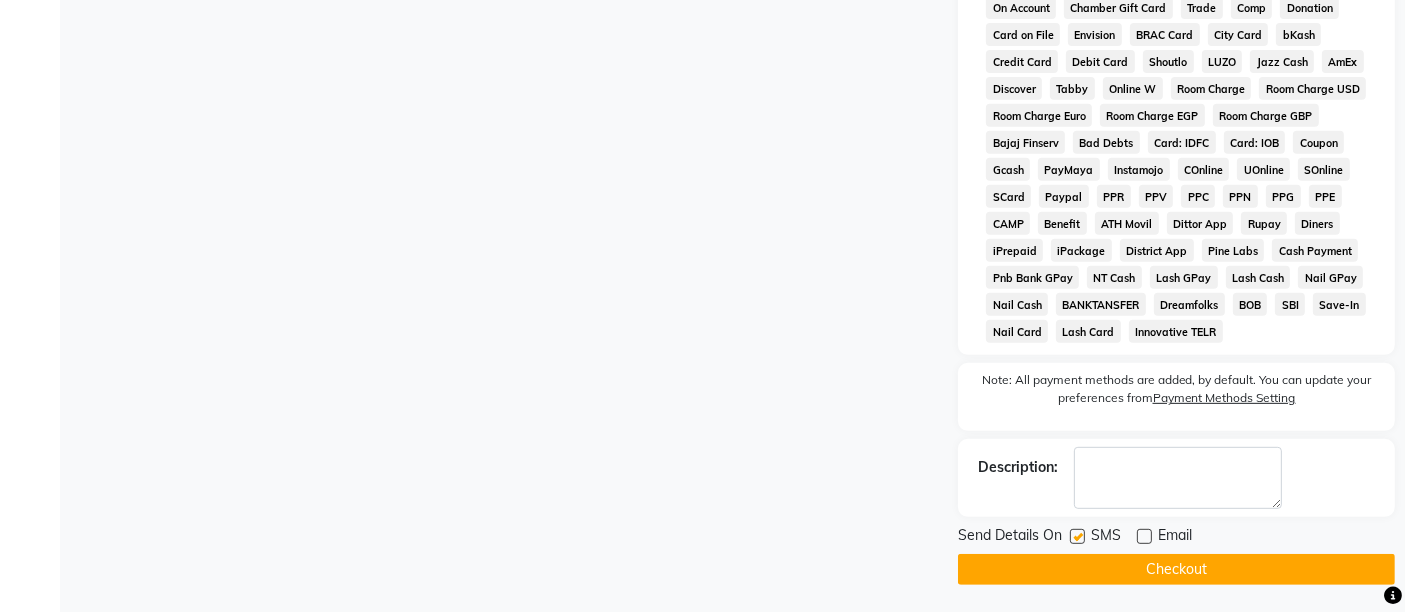 click 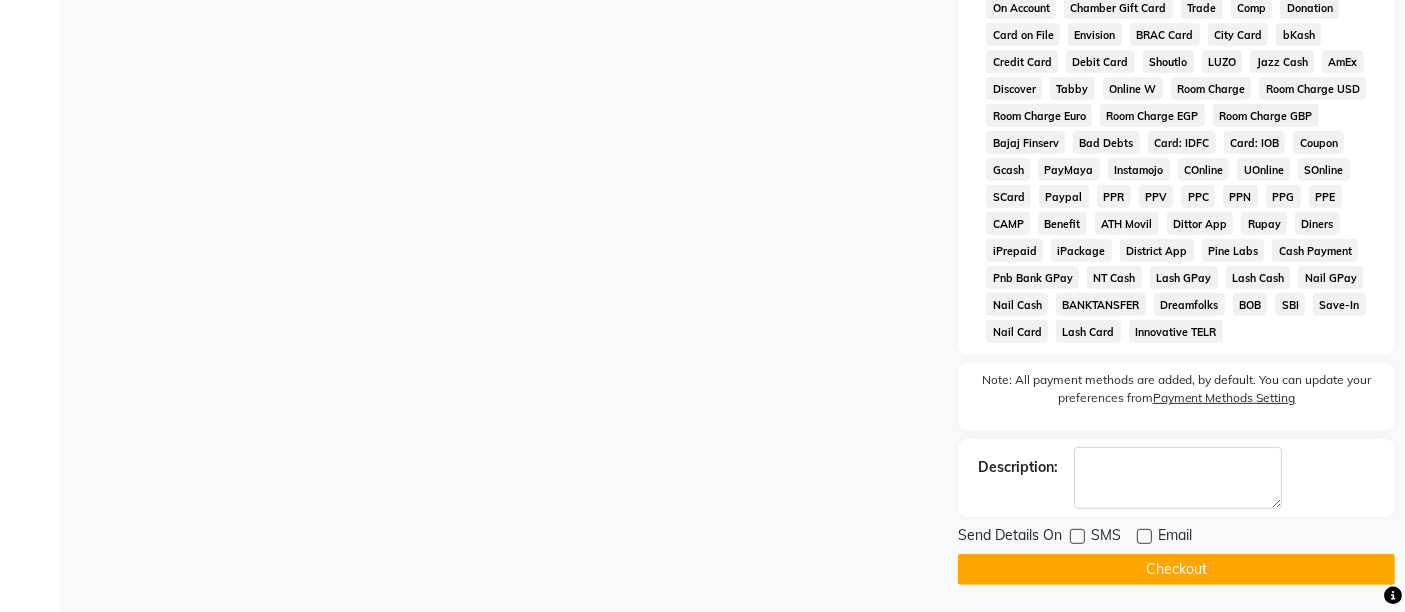 click on "Checkout" 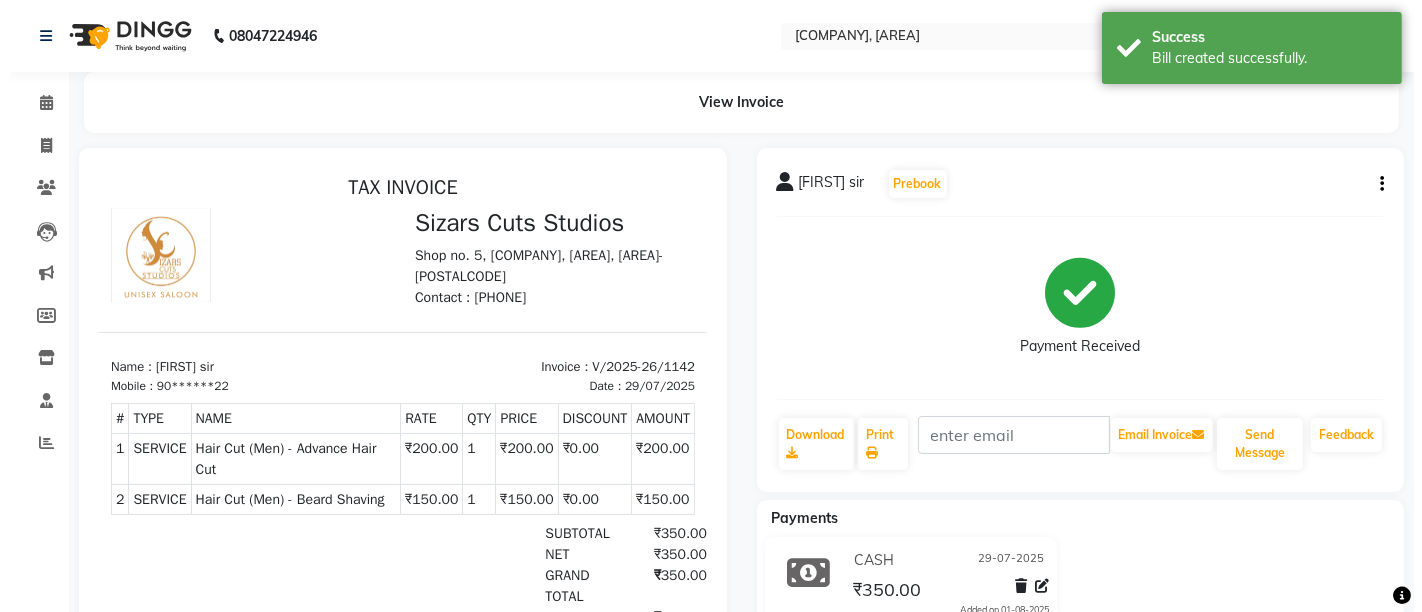 scroll, scrollTop: 0, scrollLeft: 0, axis: both 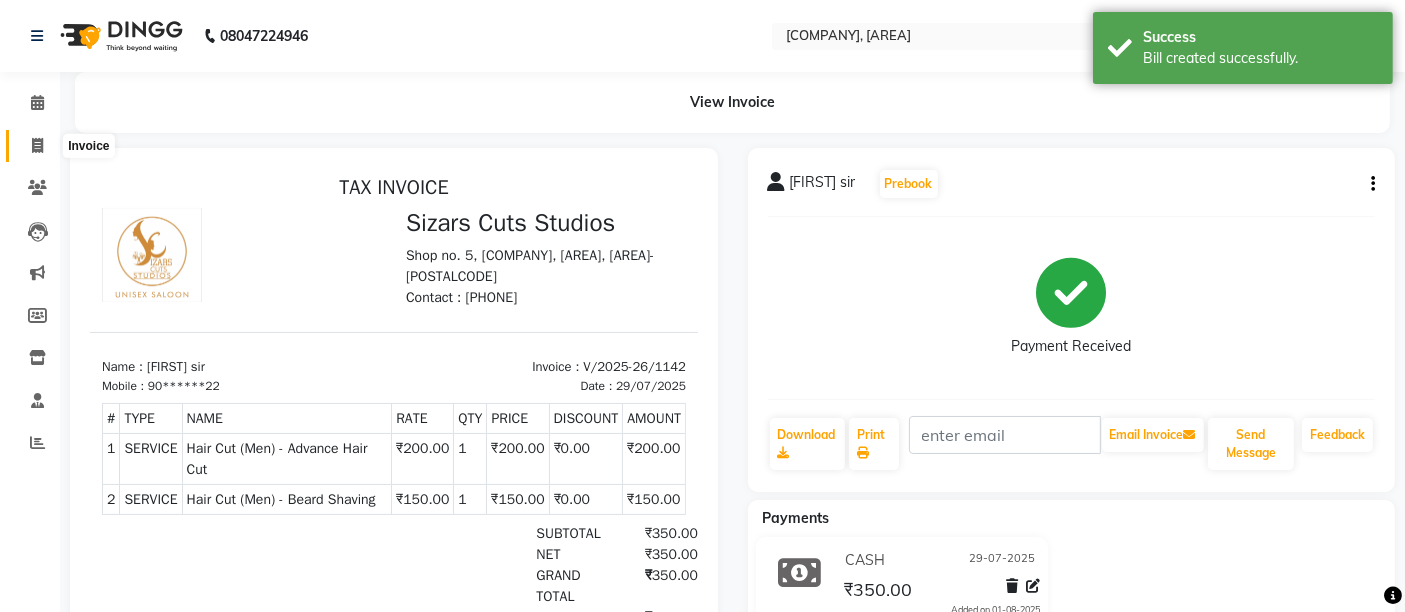click 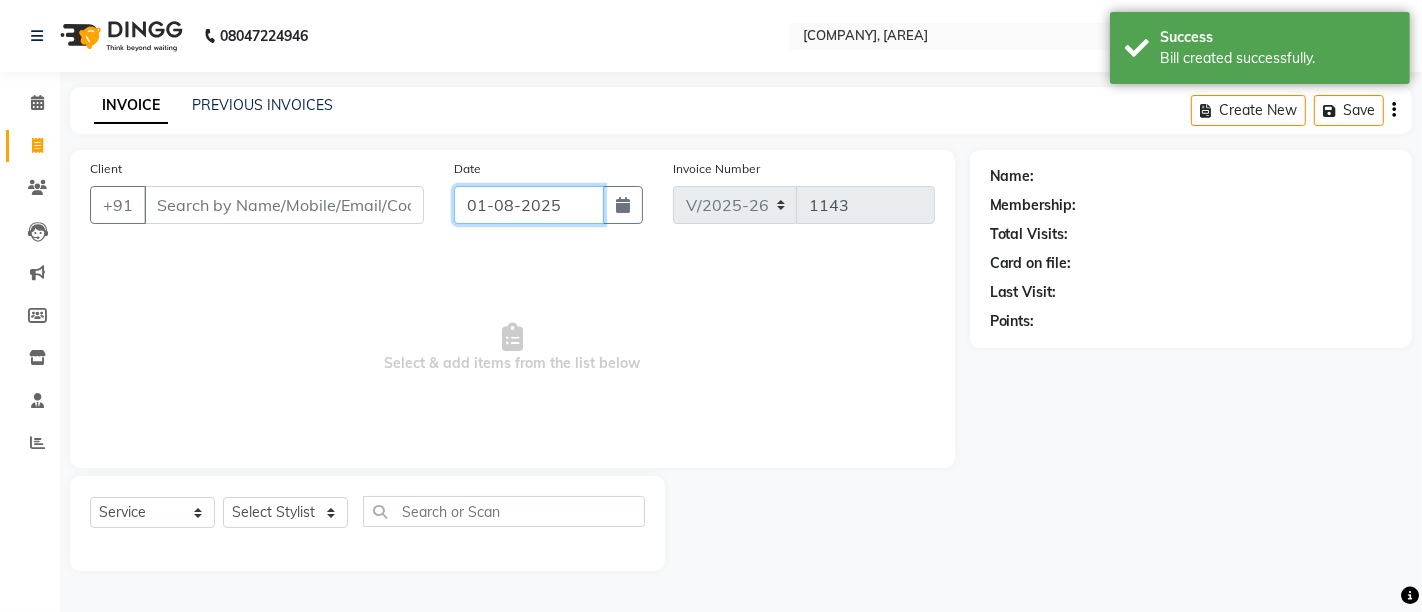 click on "01-08-2025" 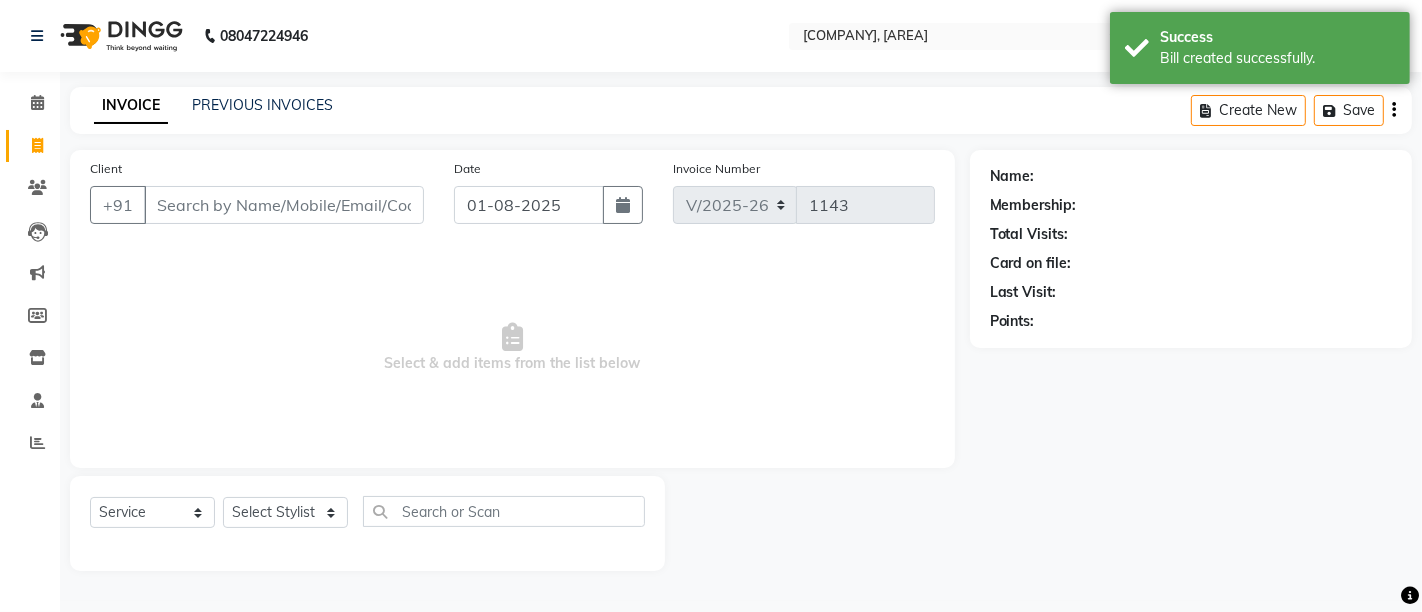 select on "8" 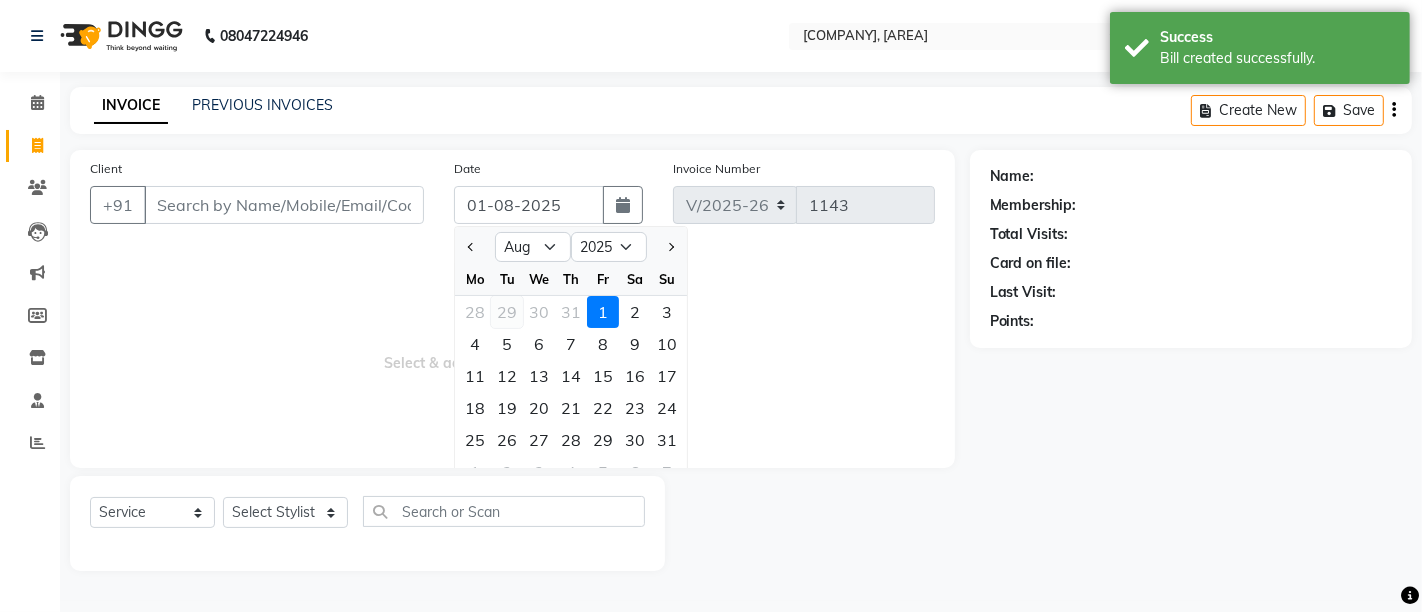 click on "29" 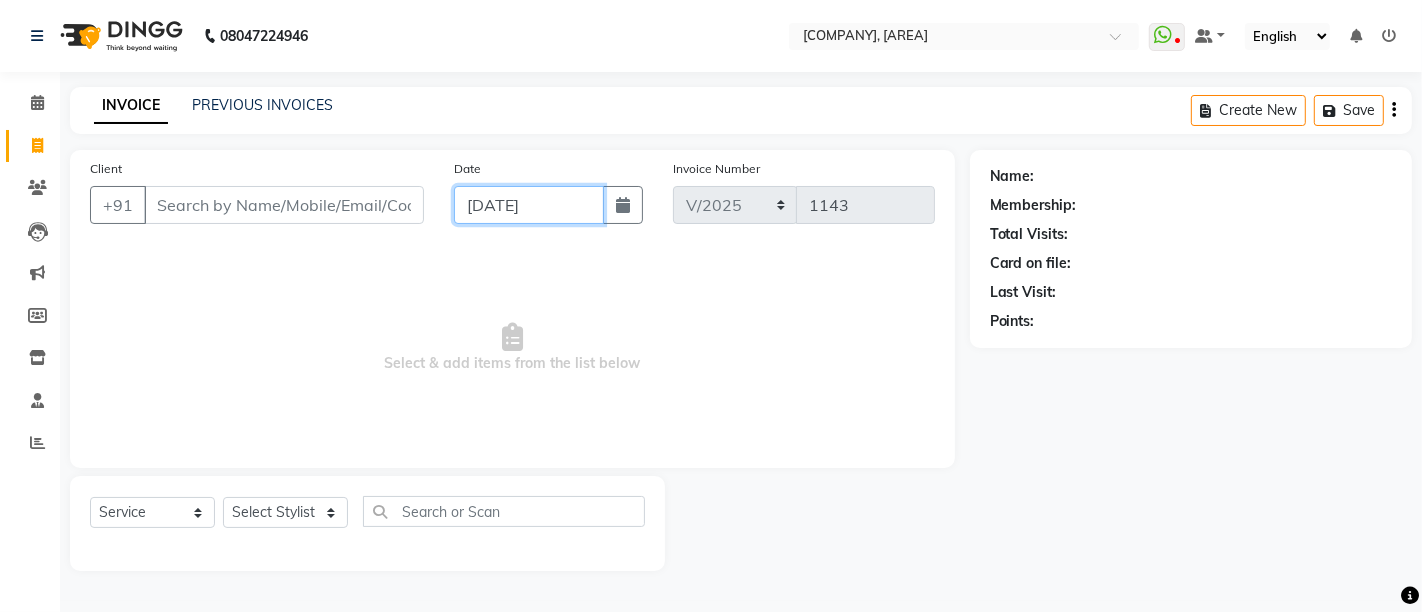 scroll, scrollTop: 0, scrollLeft: 0, axis: both 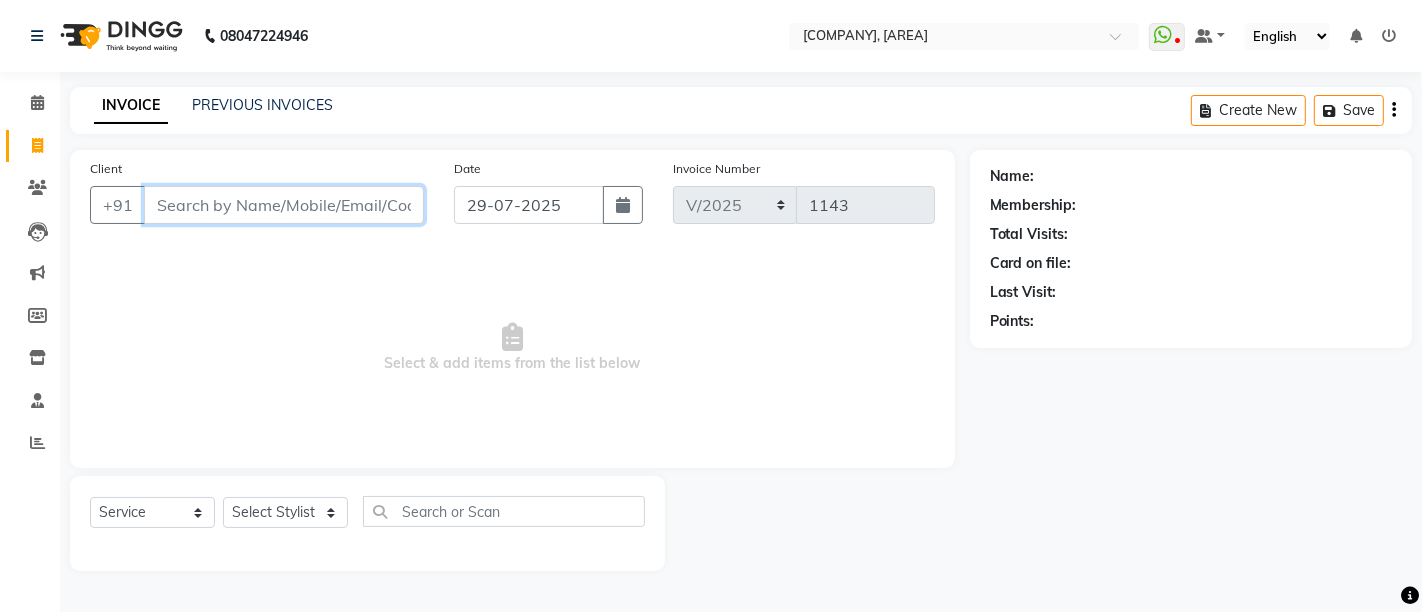 click on "Client" at bounding box center (284, 205) 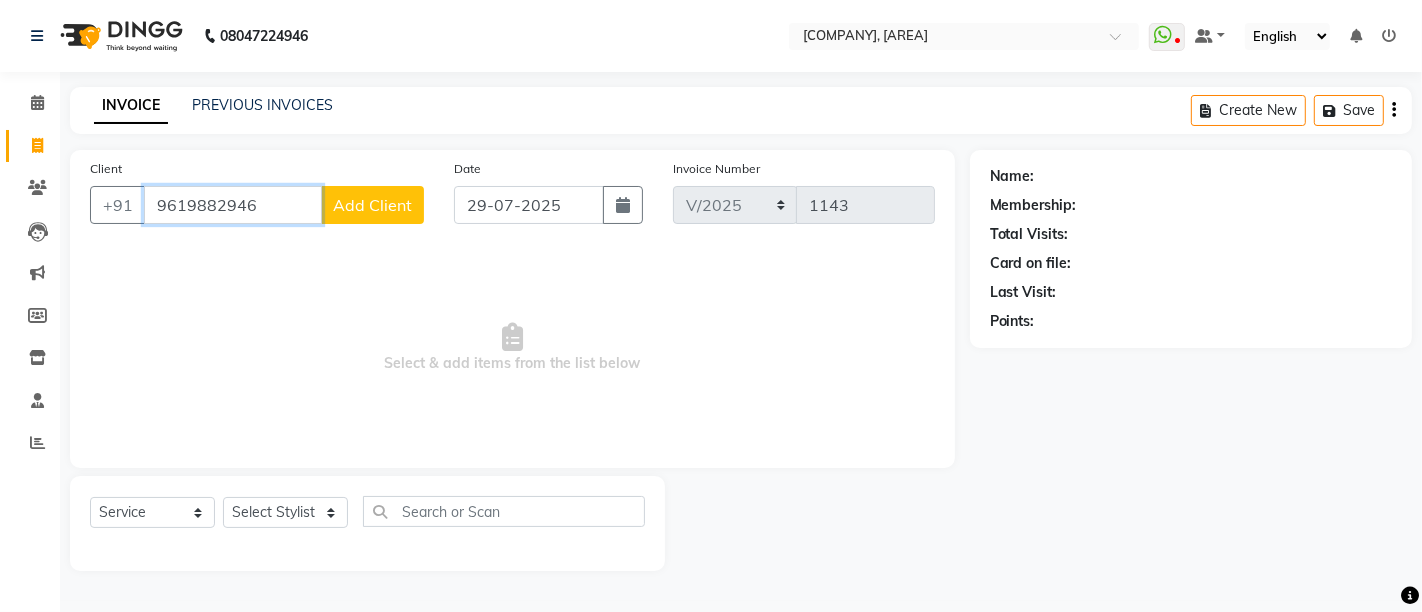 type on "9619882946" 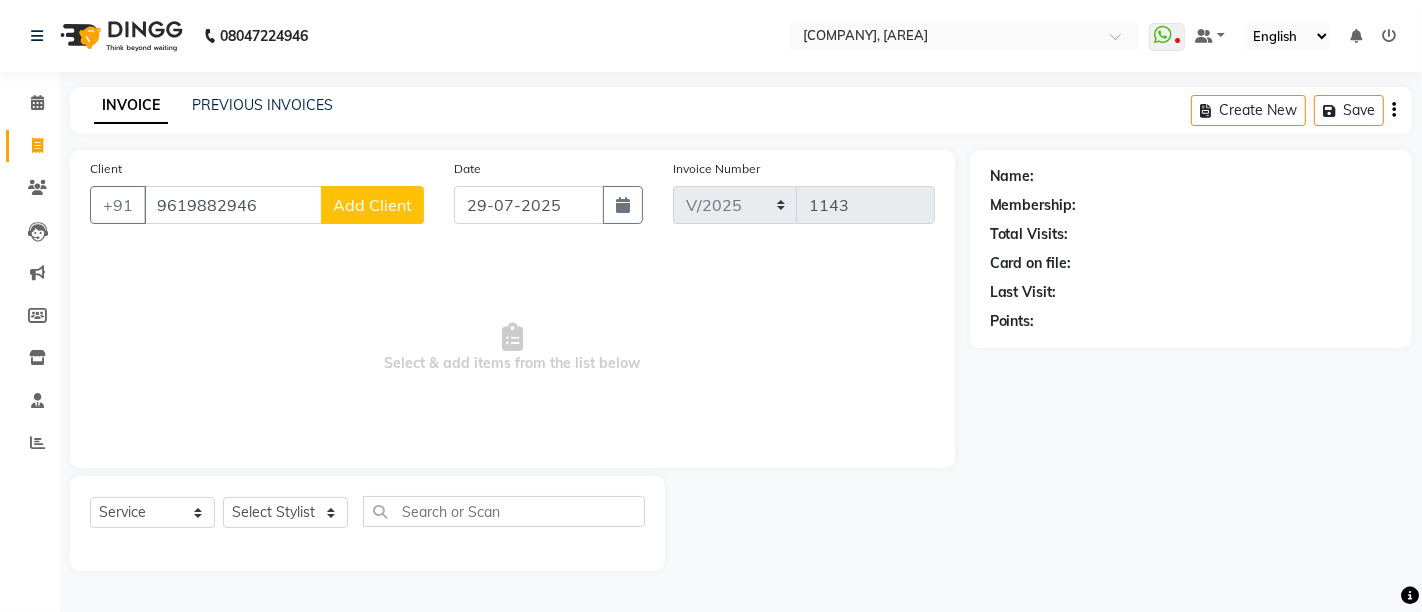 click on "Add Client" 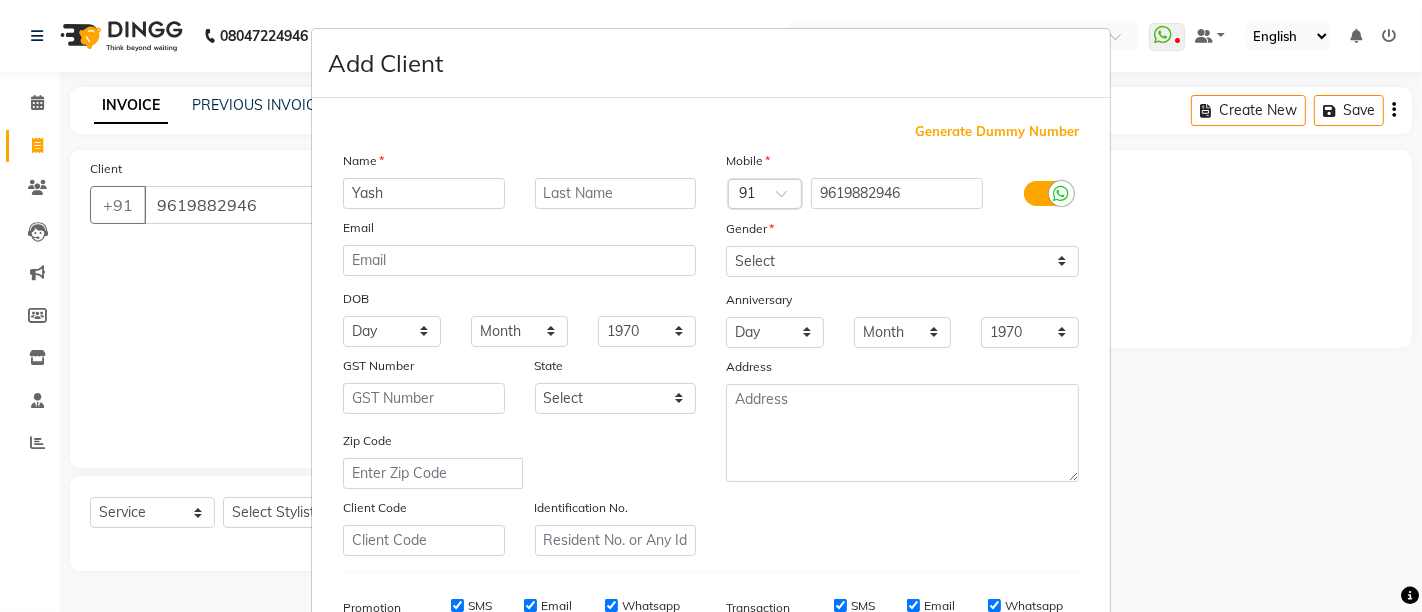 type on "Yash" 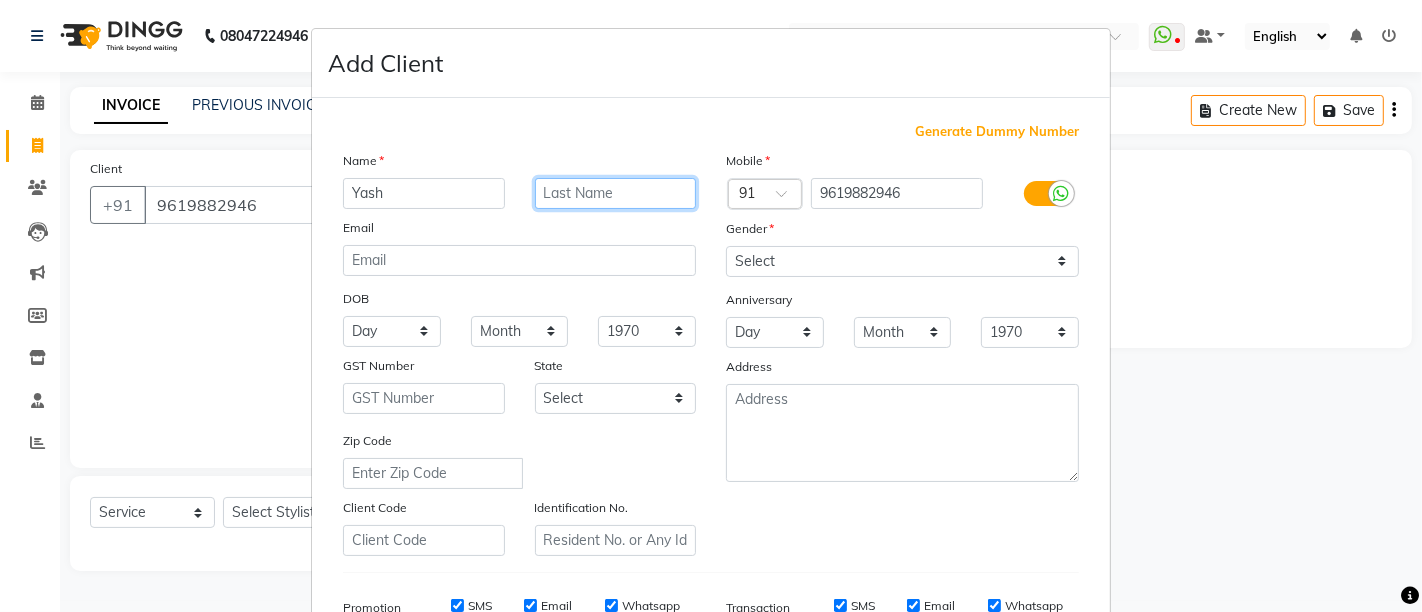 click at bounding box center [616, 193] 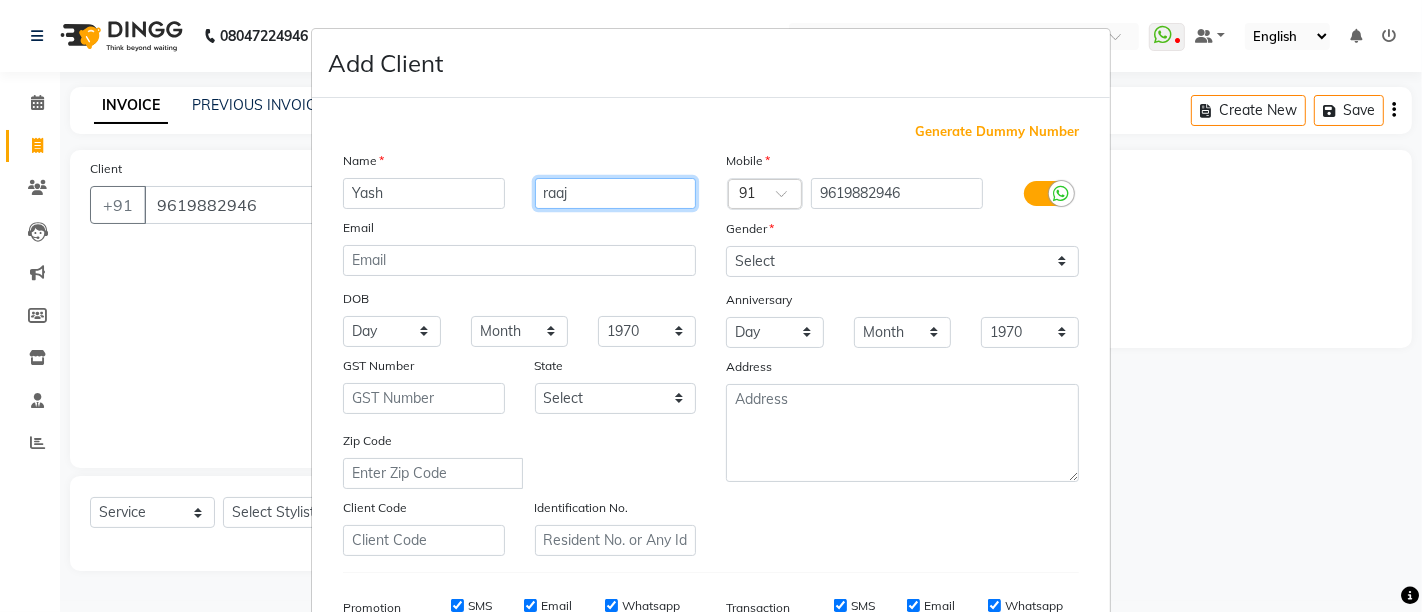 click on "raaj" at bounding box center (616, 193) 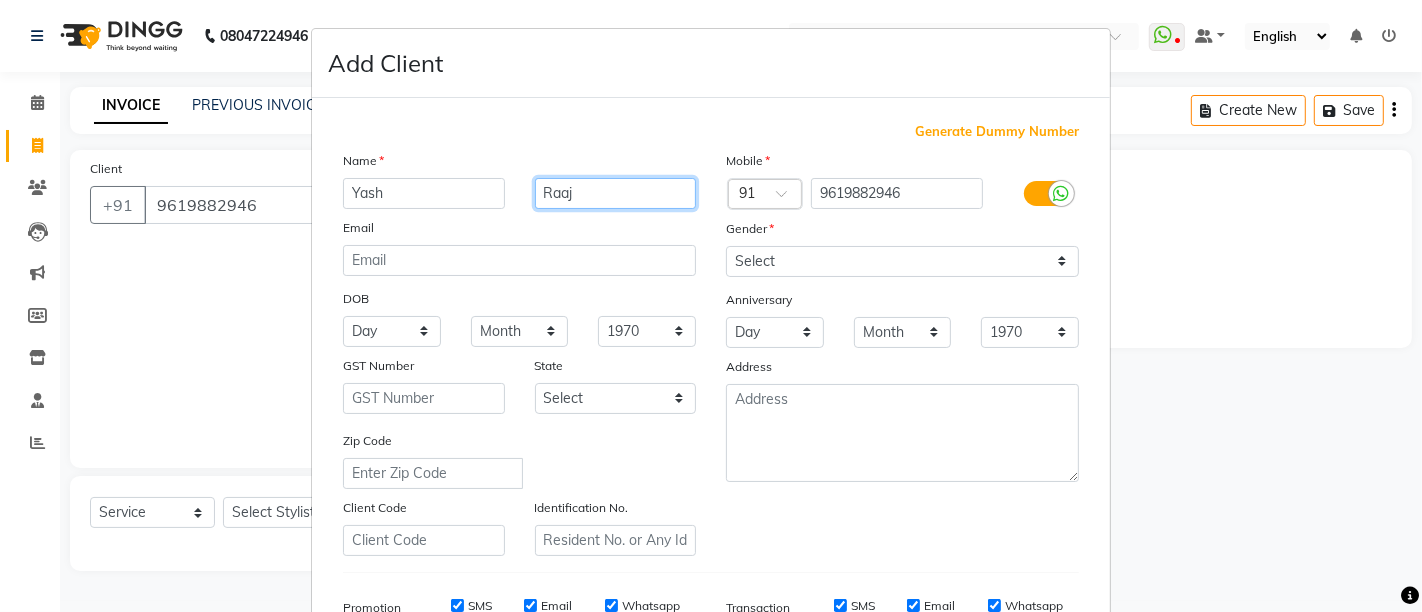 type on "Raaj" 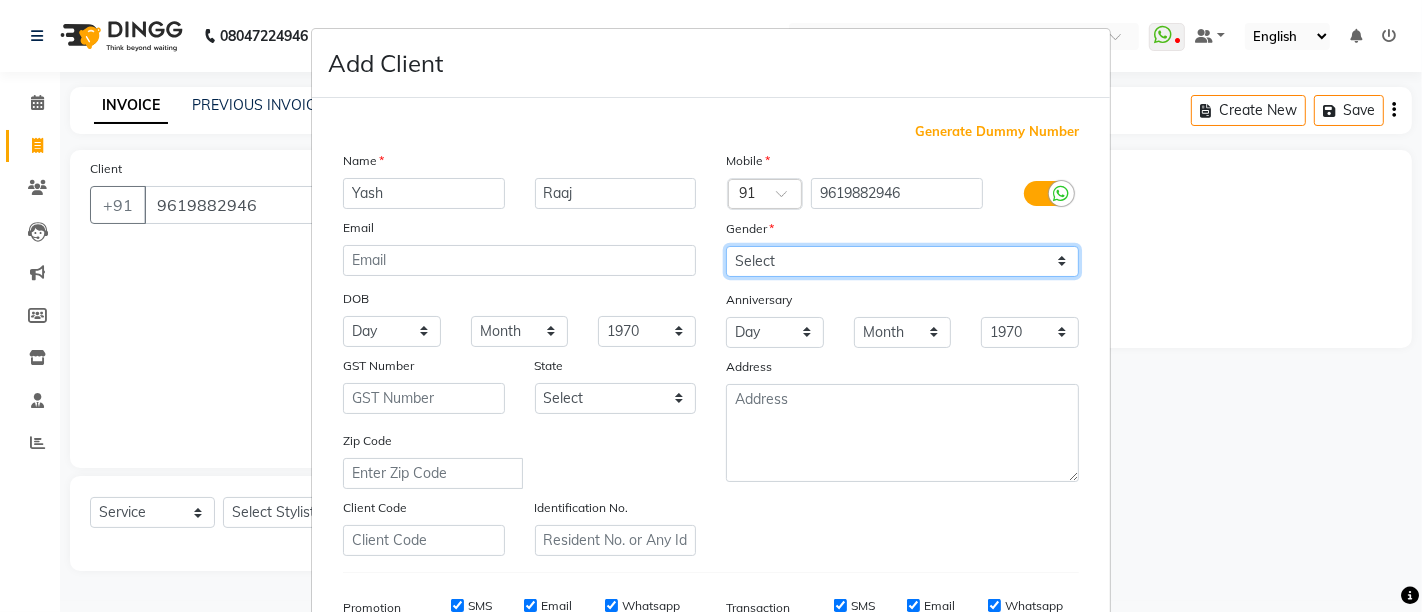 click on "Select Male Female Other Prefer Not To Say" at bounding box center (902, 261) 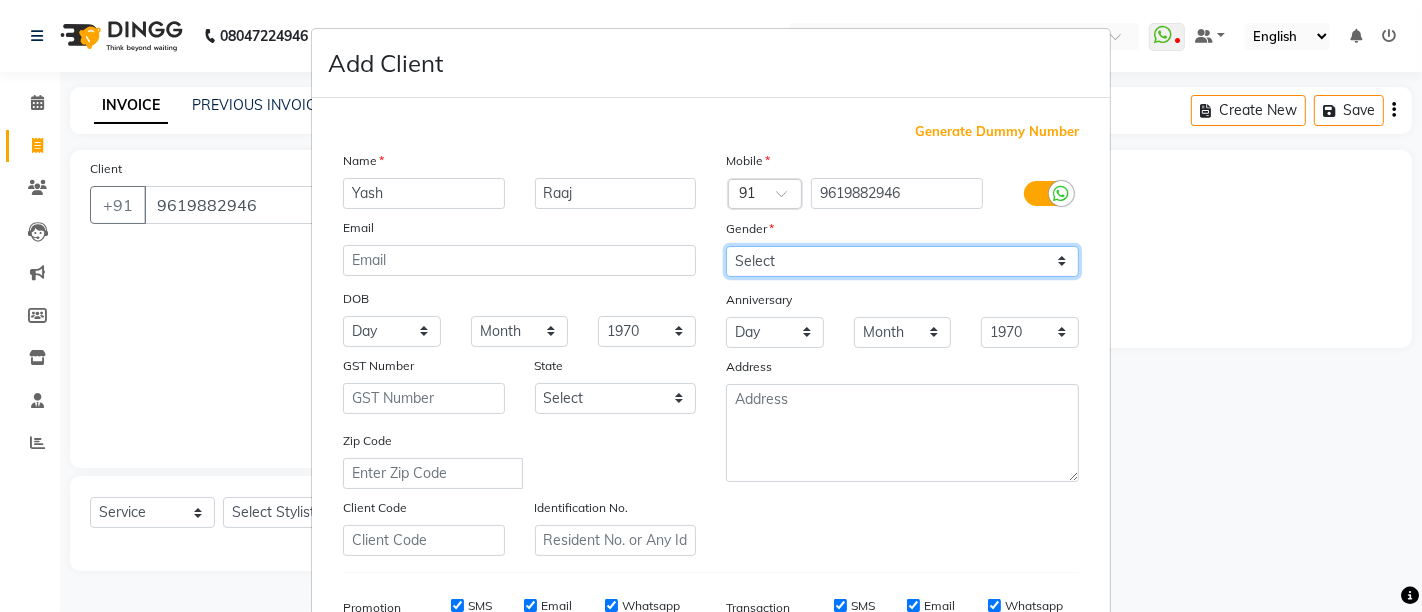 select on "male" 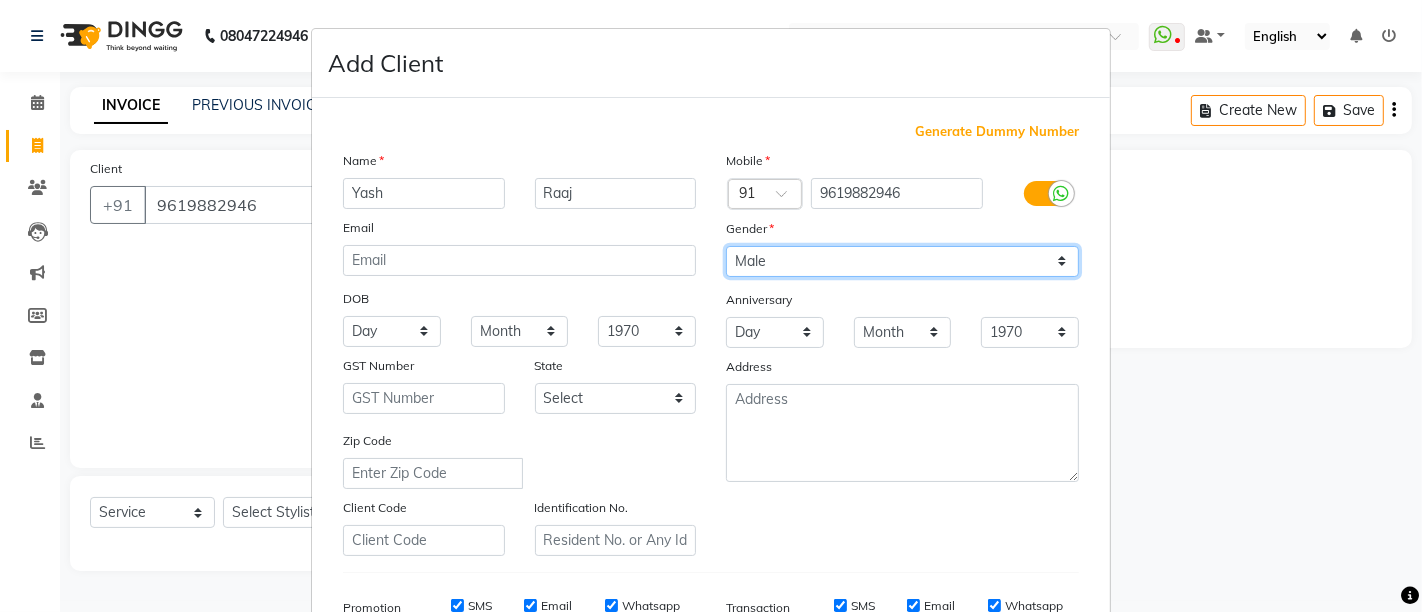 click on "Select Male Female Other Prefer Not To Say" at bounding box center (902, 261) 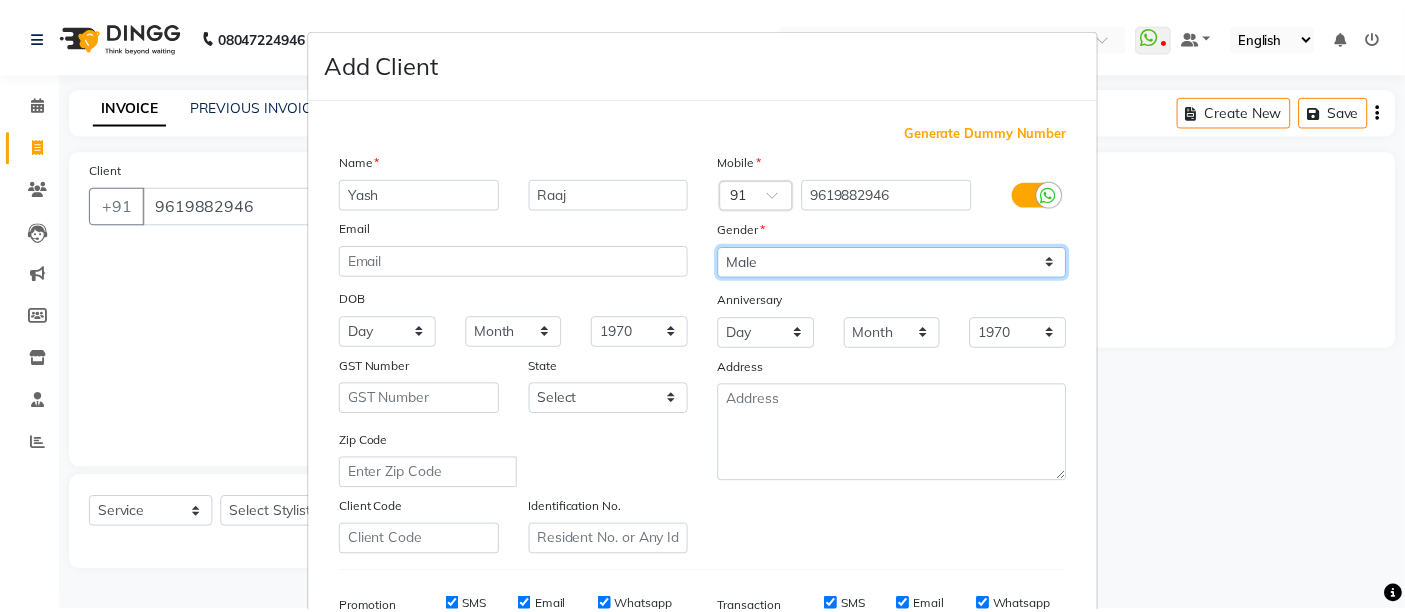 scroll, scrollTop: 309, scrollLeft: 0, axis: vertical 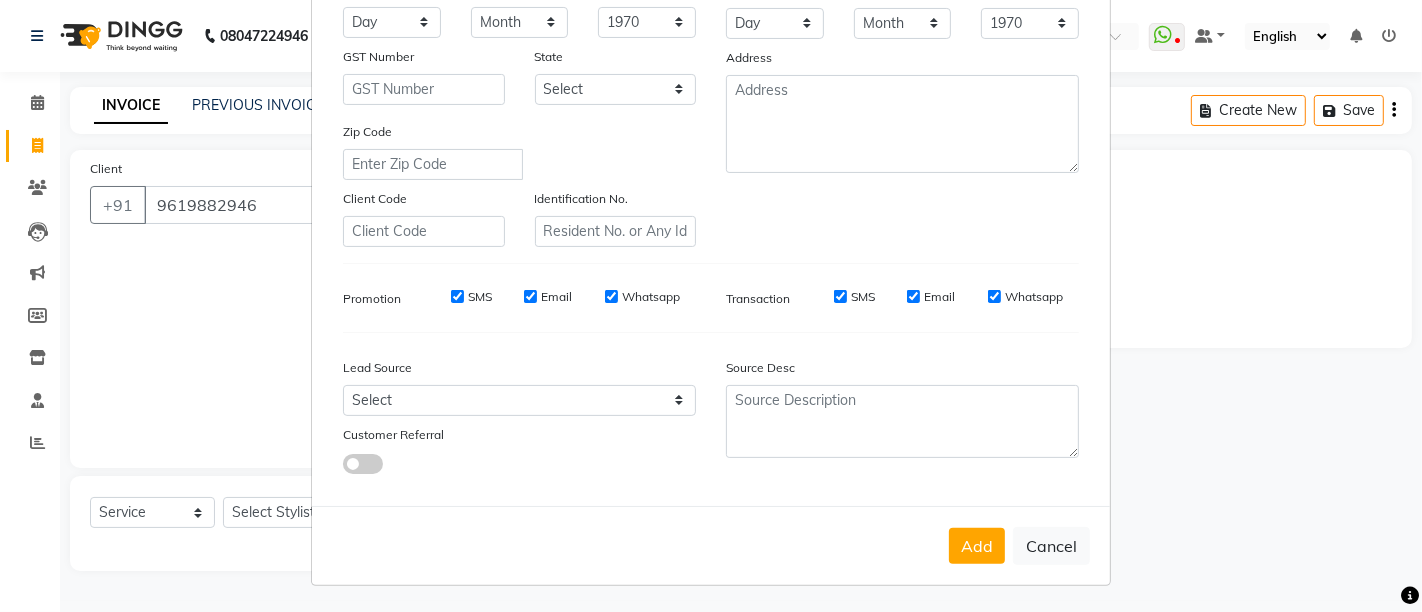 click on "Add   Cancel" at bounding box center [711, 545] 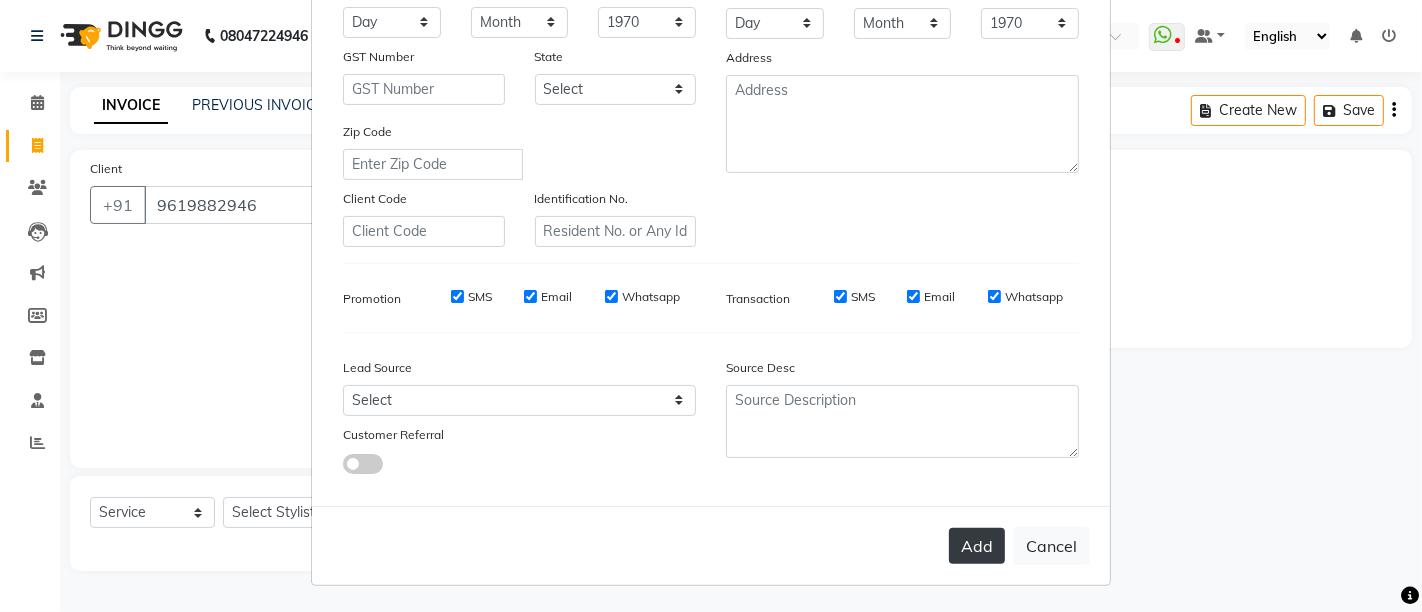 click on "Add" at bounding box center (977, 546) 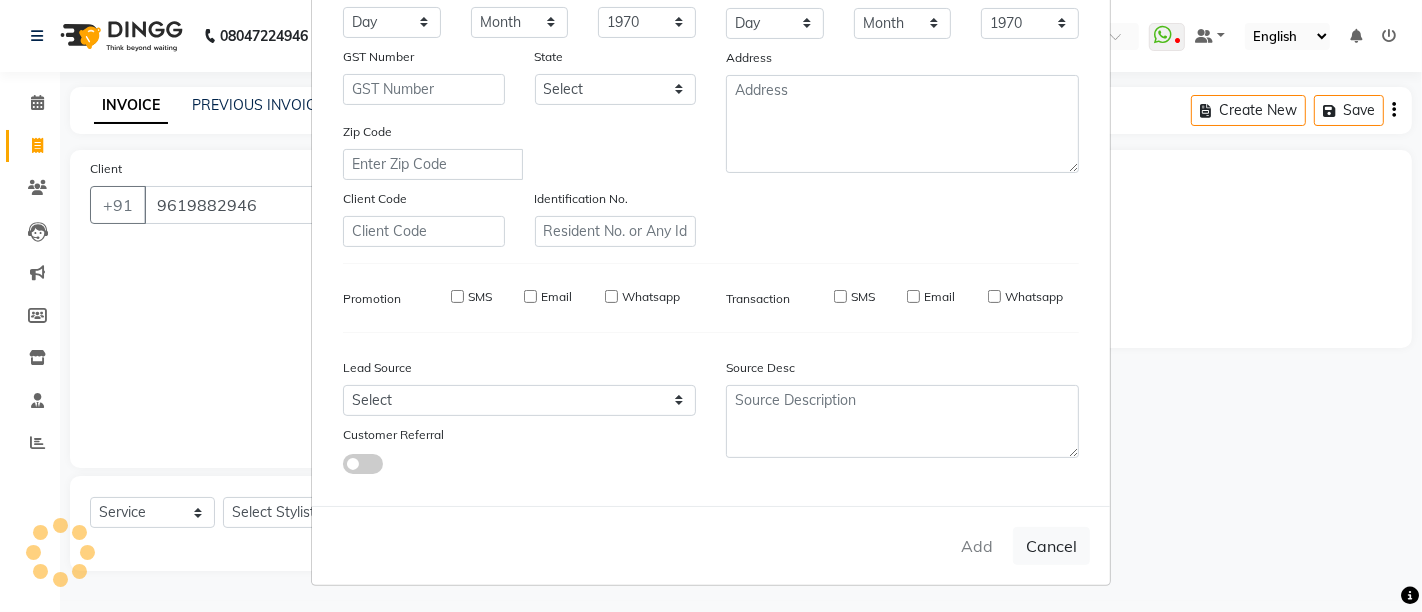 type on "96******46" 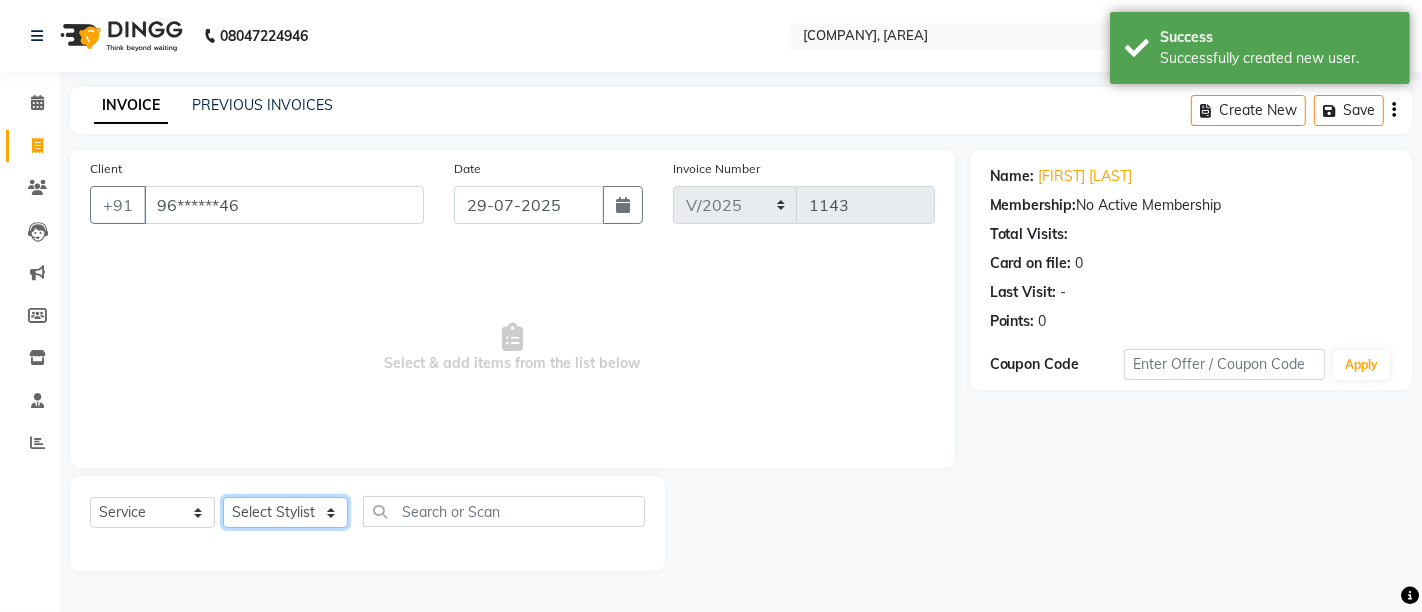 click on "Select Stylist Admin [FIRST] [LAST] [FIRST] [LAST] [FIRST] [LAST]" 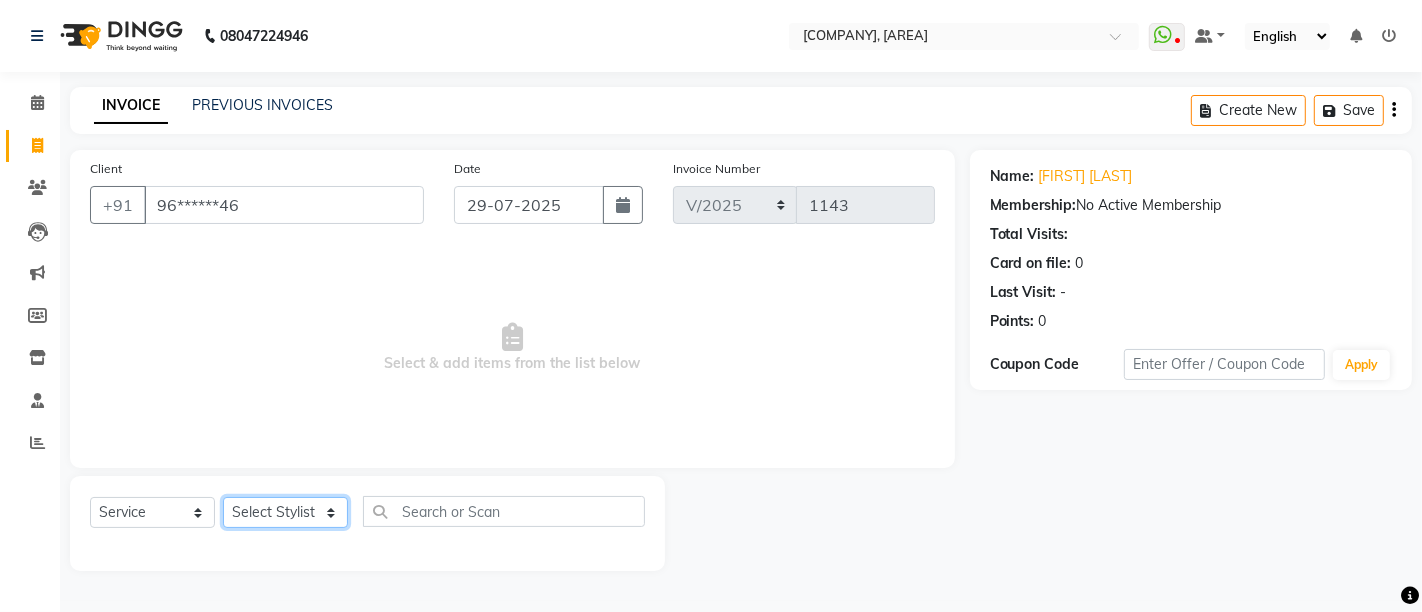 select on "37987" 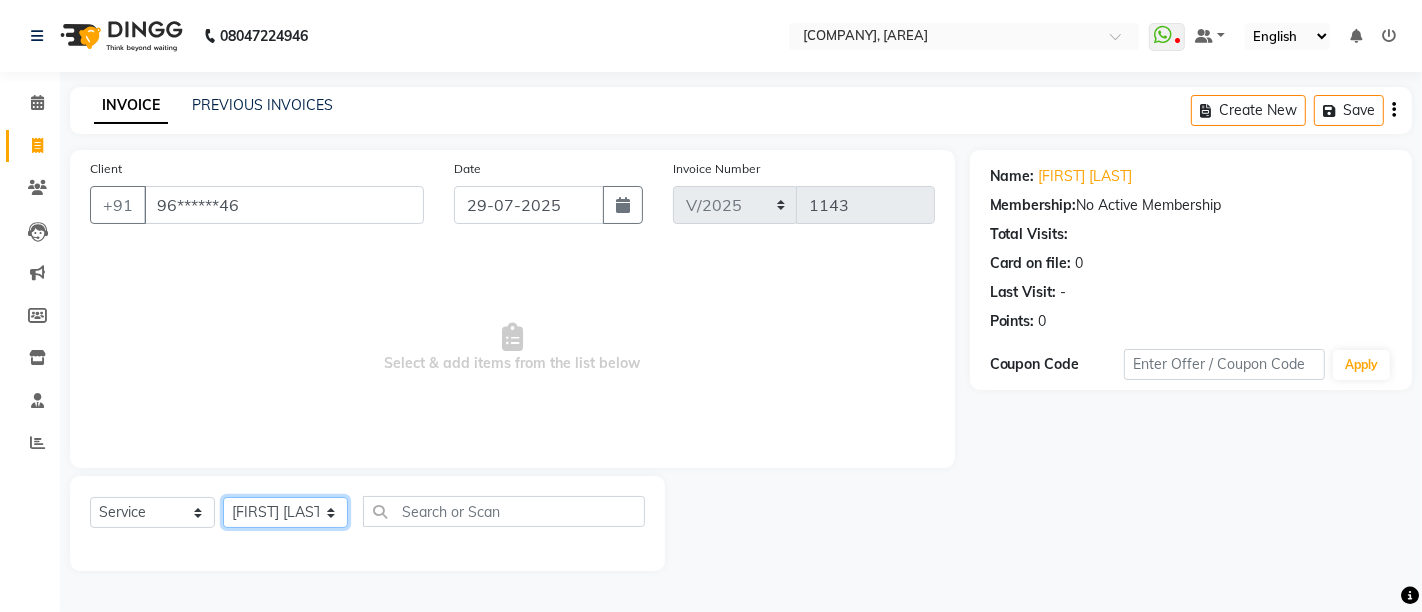 click on "Select Stylist Admin [FIRST] [LAST] [FIRST] [LAST] [FIRST] [LAST]" 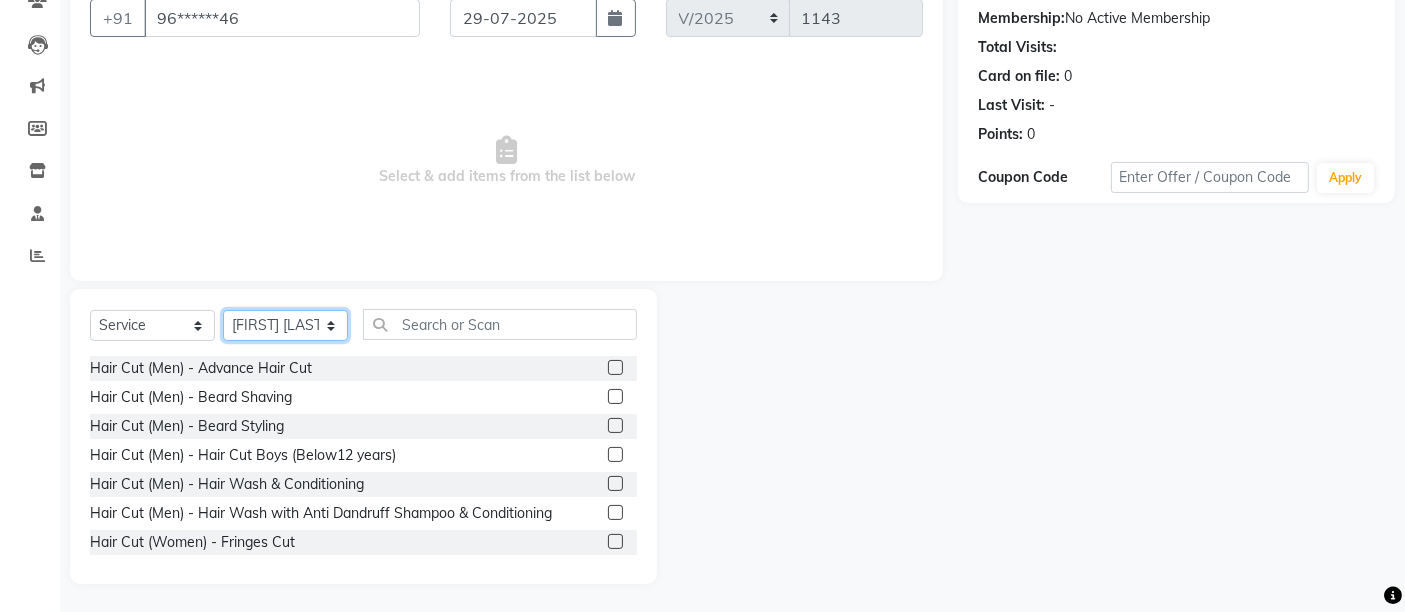 scroll, scrollTop: 188, scrollLeft: 0, axis: vertical 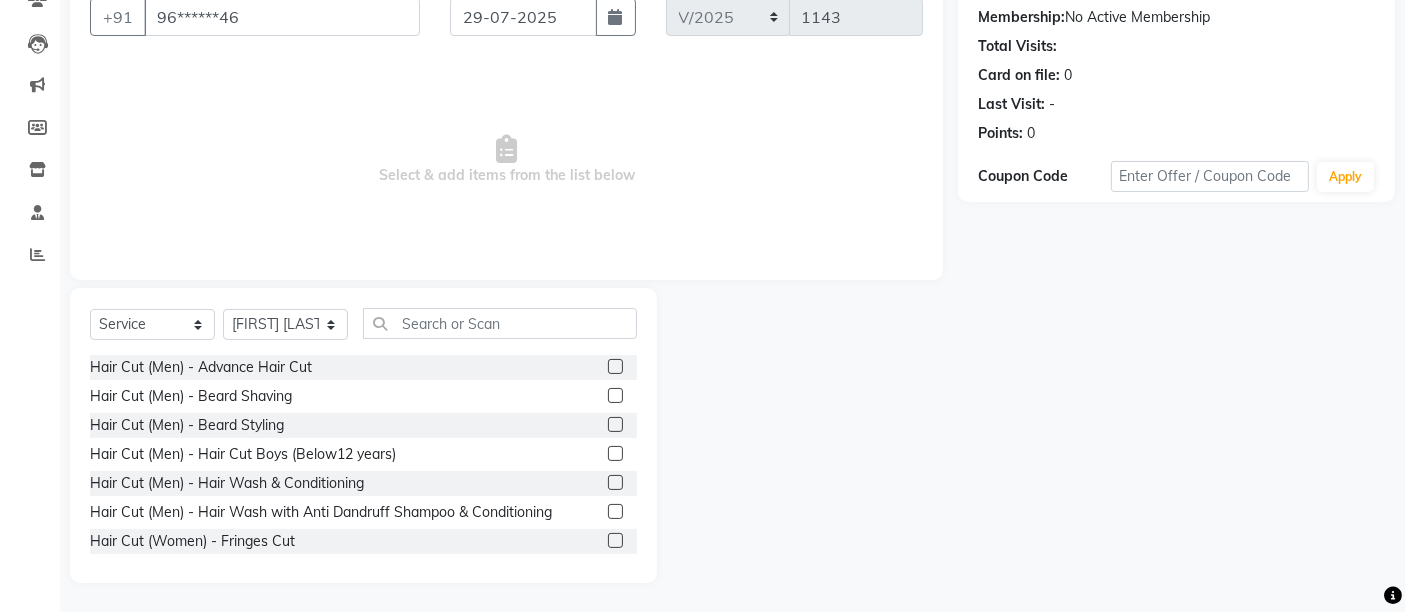 click 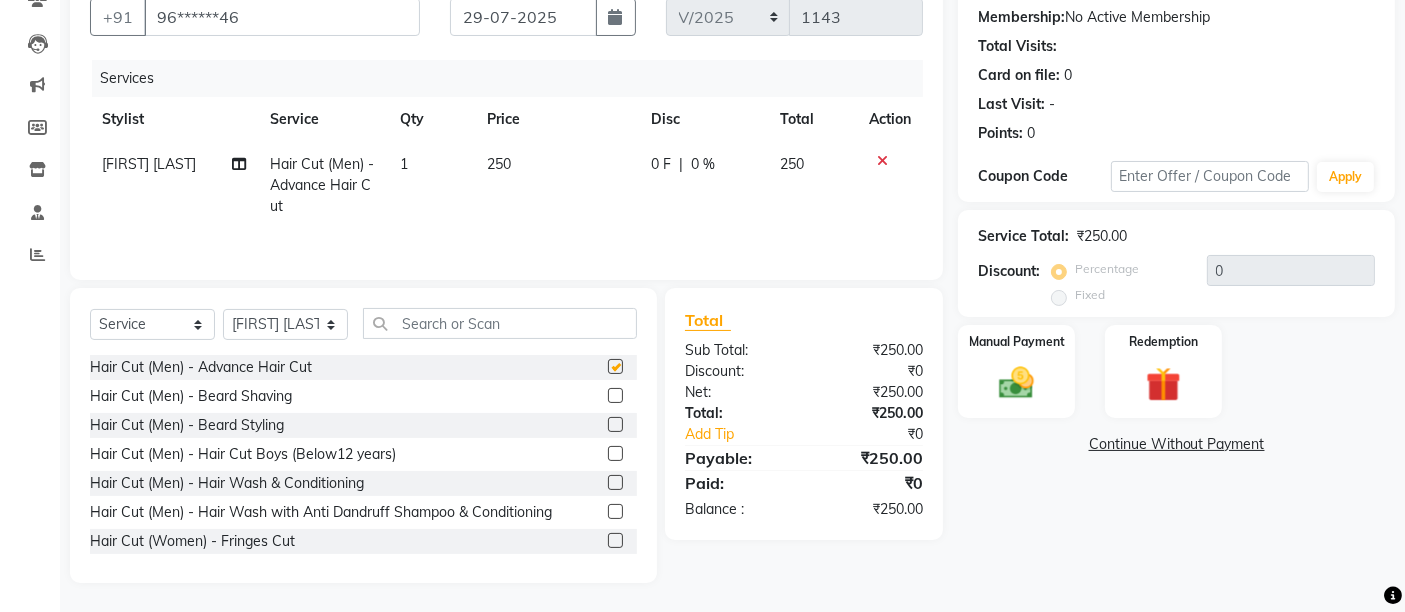 checkbox on "false" 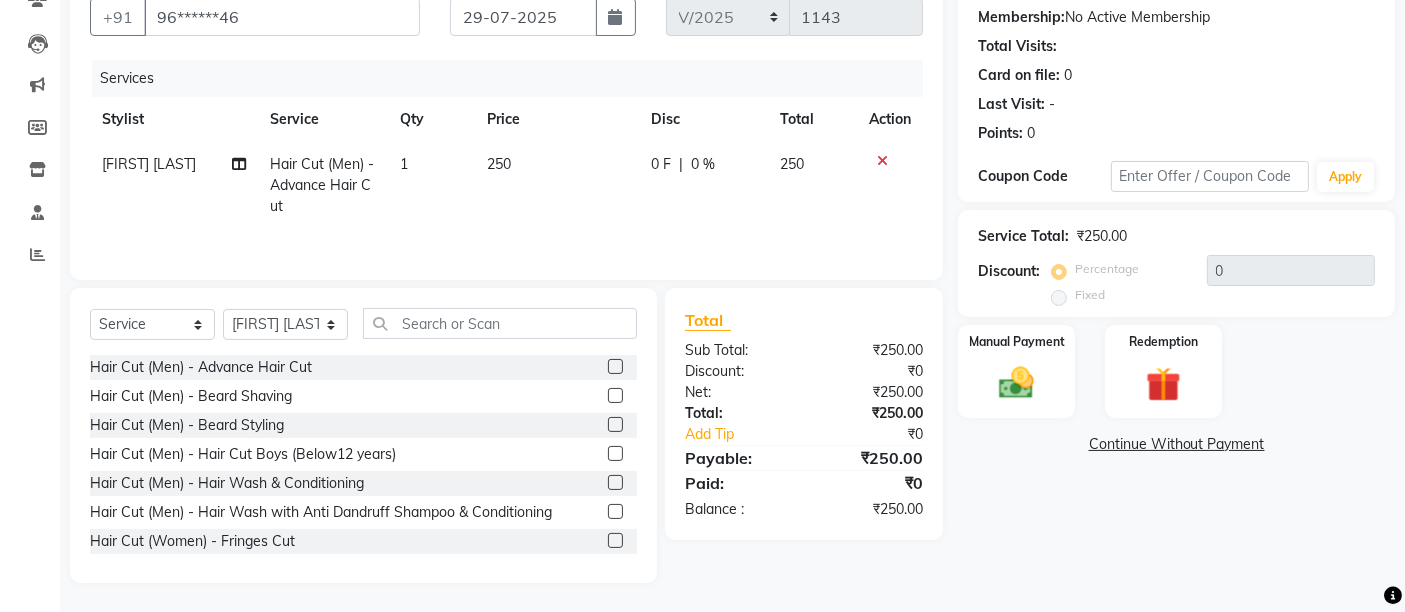 click 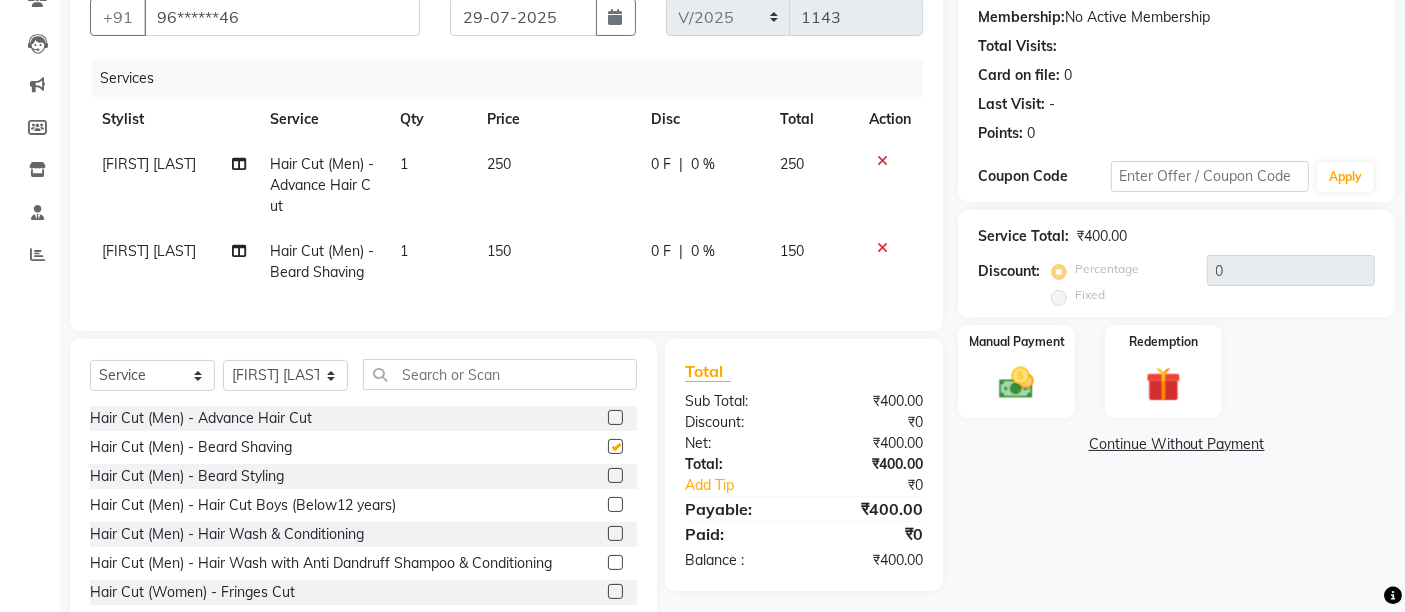 checkbox on "false" 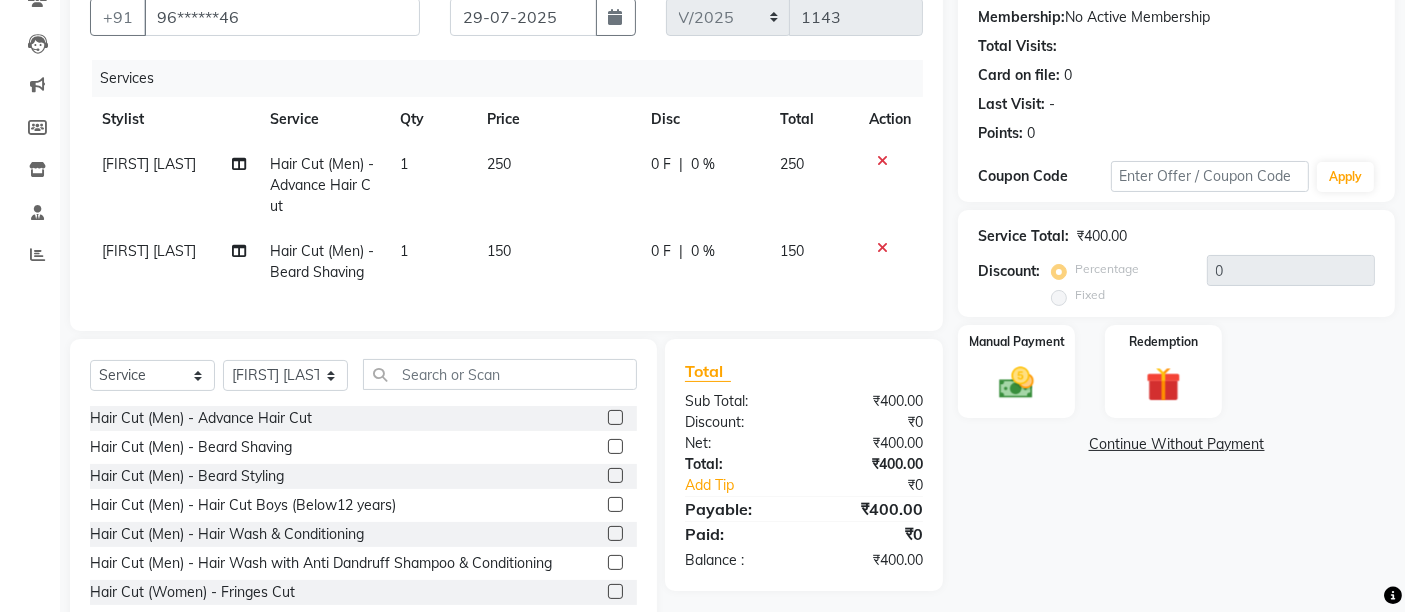 click on "250" 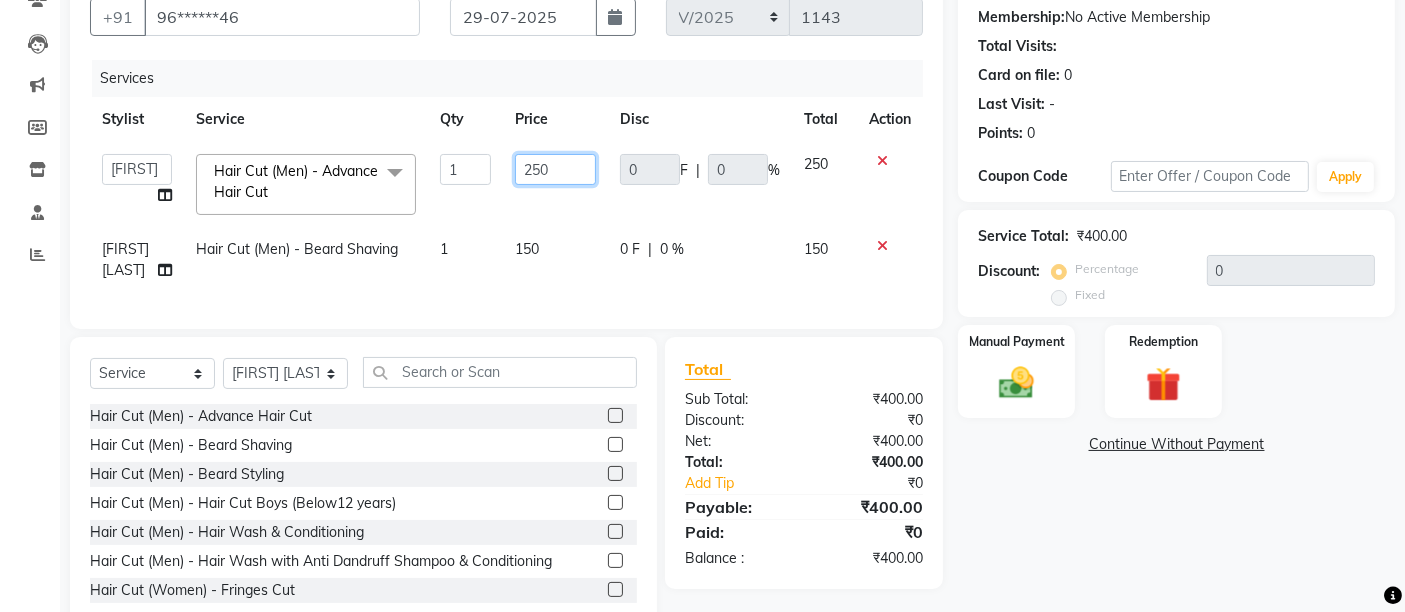click on "250" 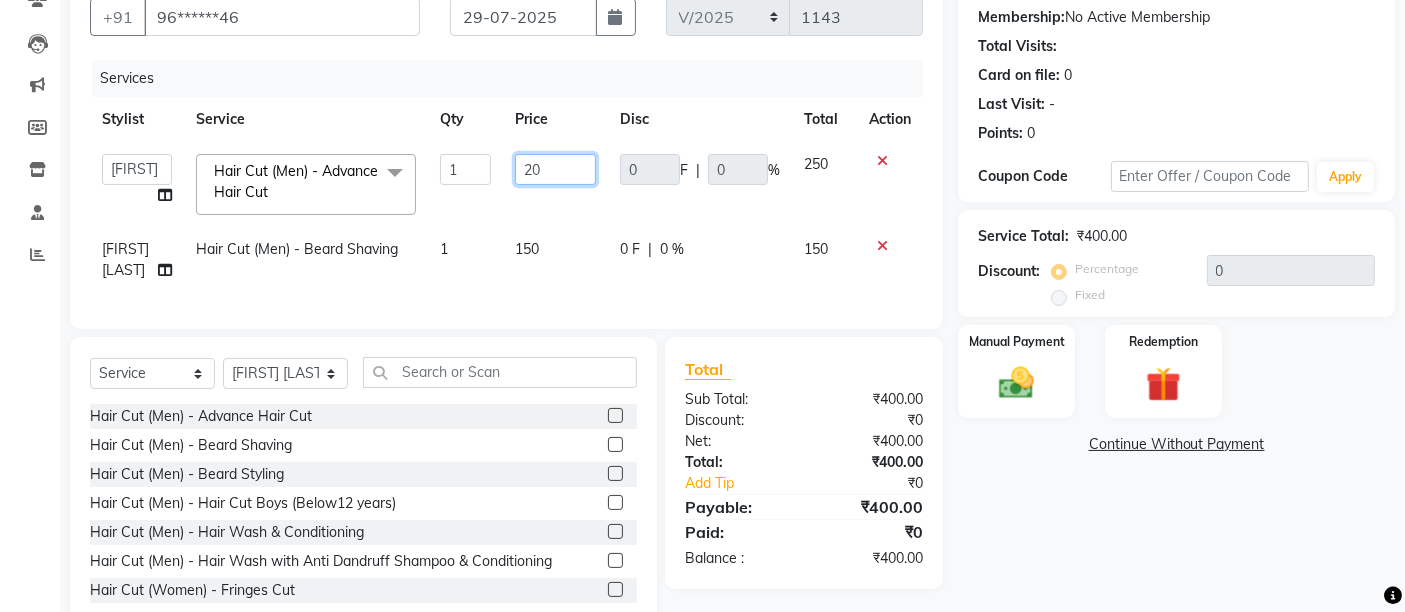 type on "200" 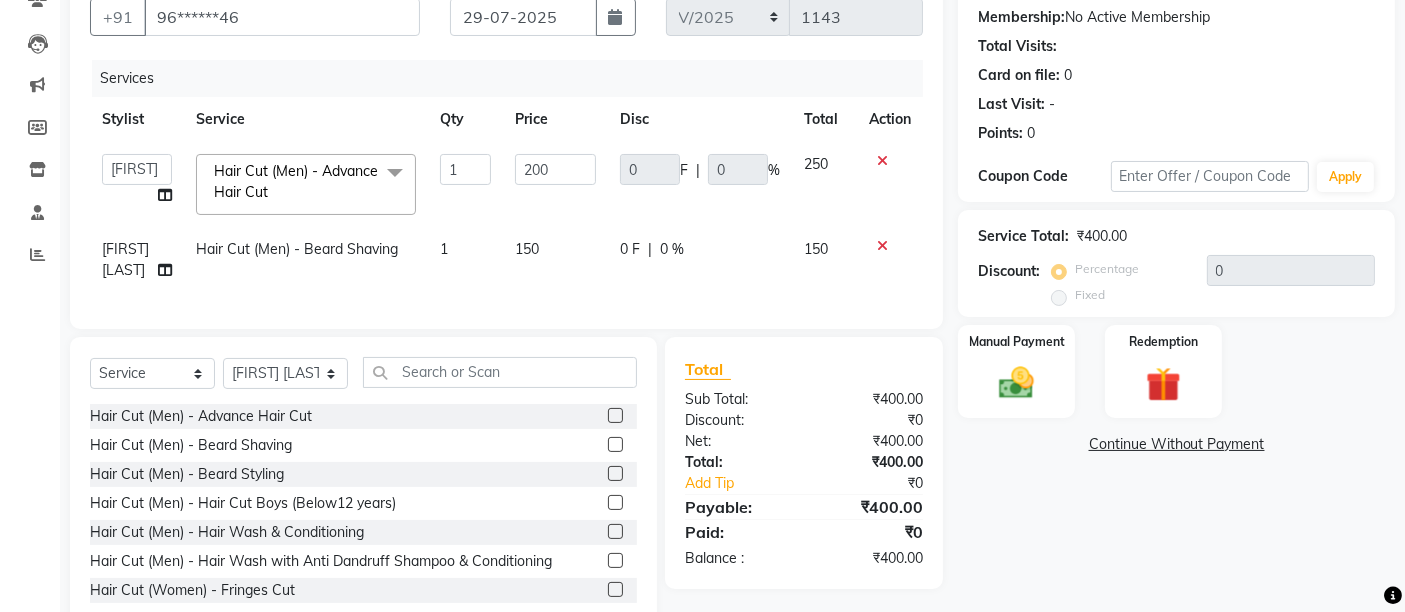 click on "0 F | 0 %" 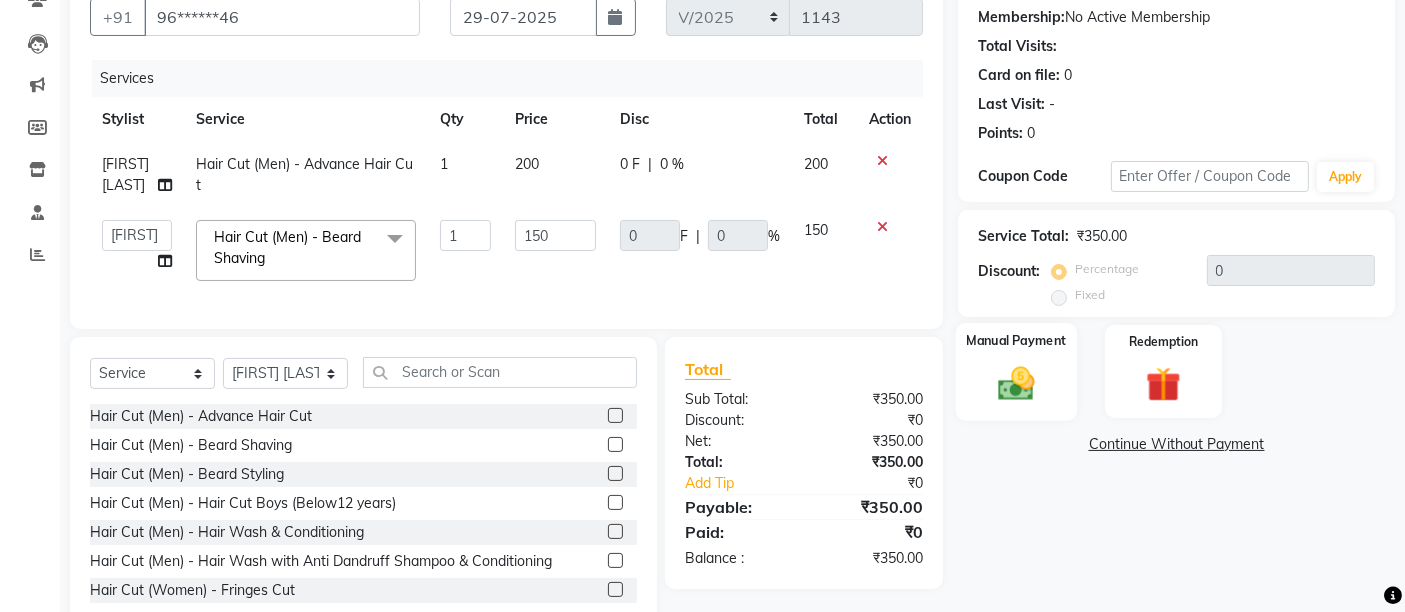 click on "Manual Payment" 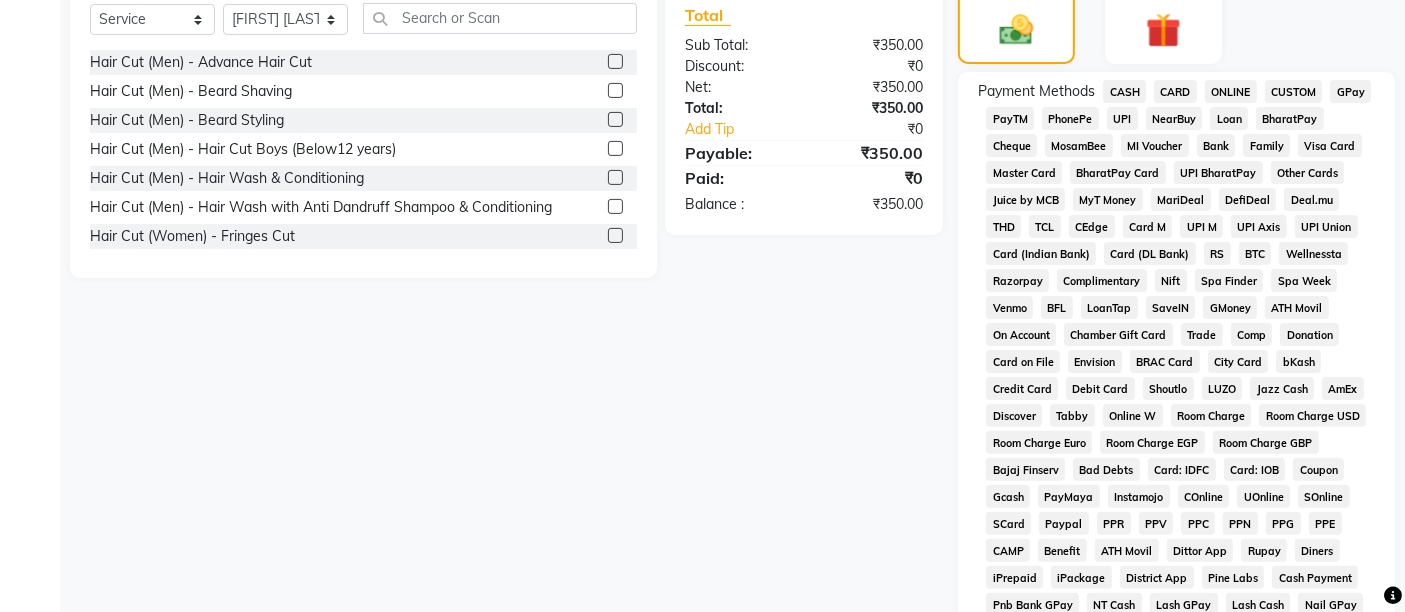 scroll, scrollTop: 410, scrollLeft: 0, axis: vertical 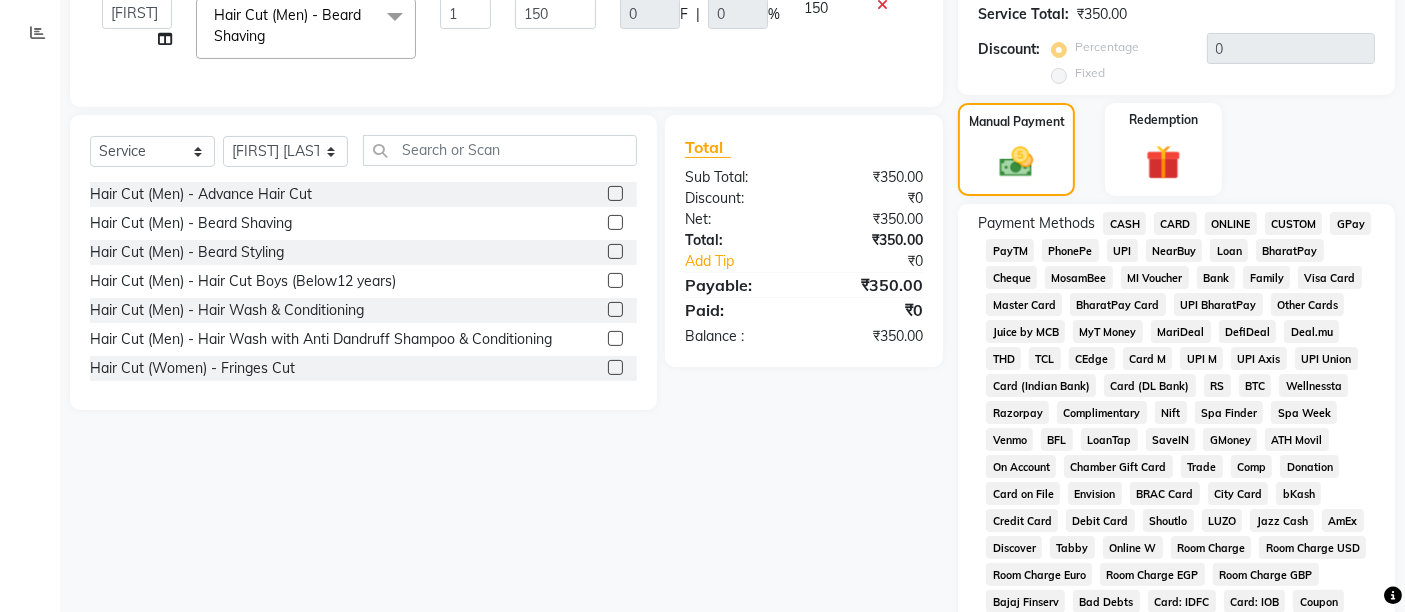 click on "CARD" 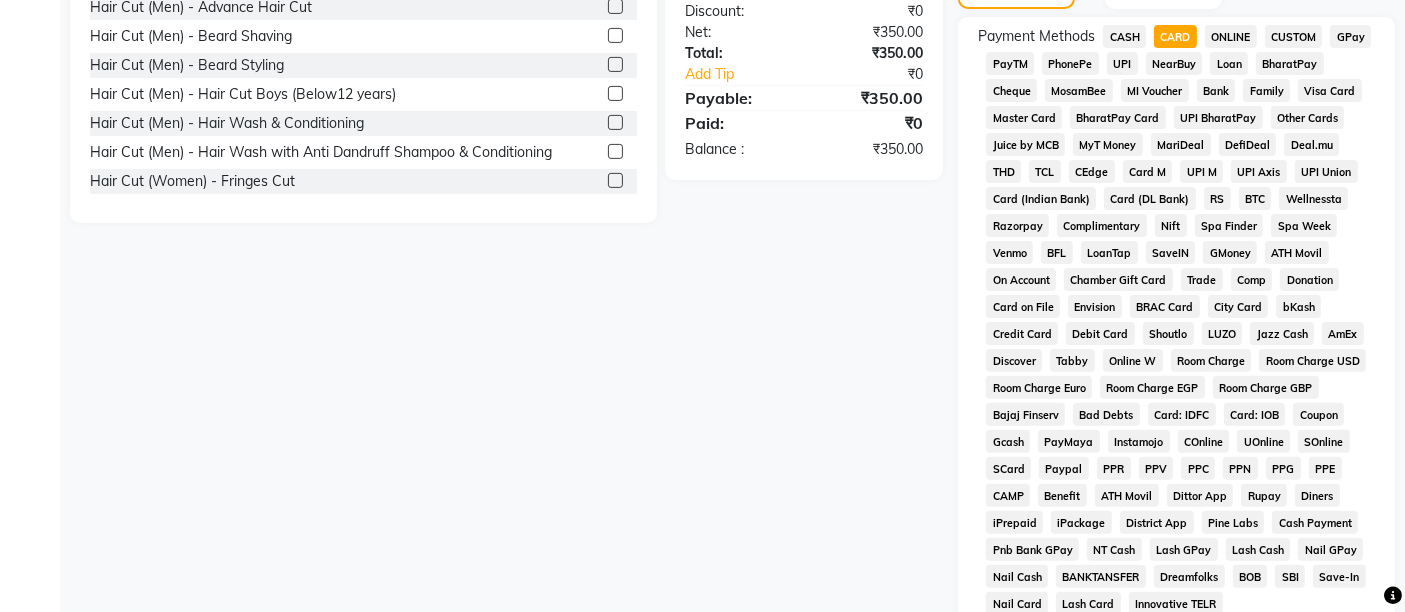 scroll, scrollTop: 743, scrollLeft: 0, axis: vertical 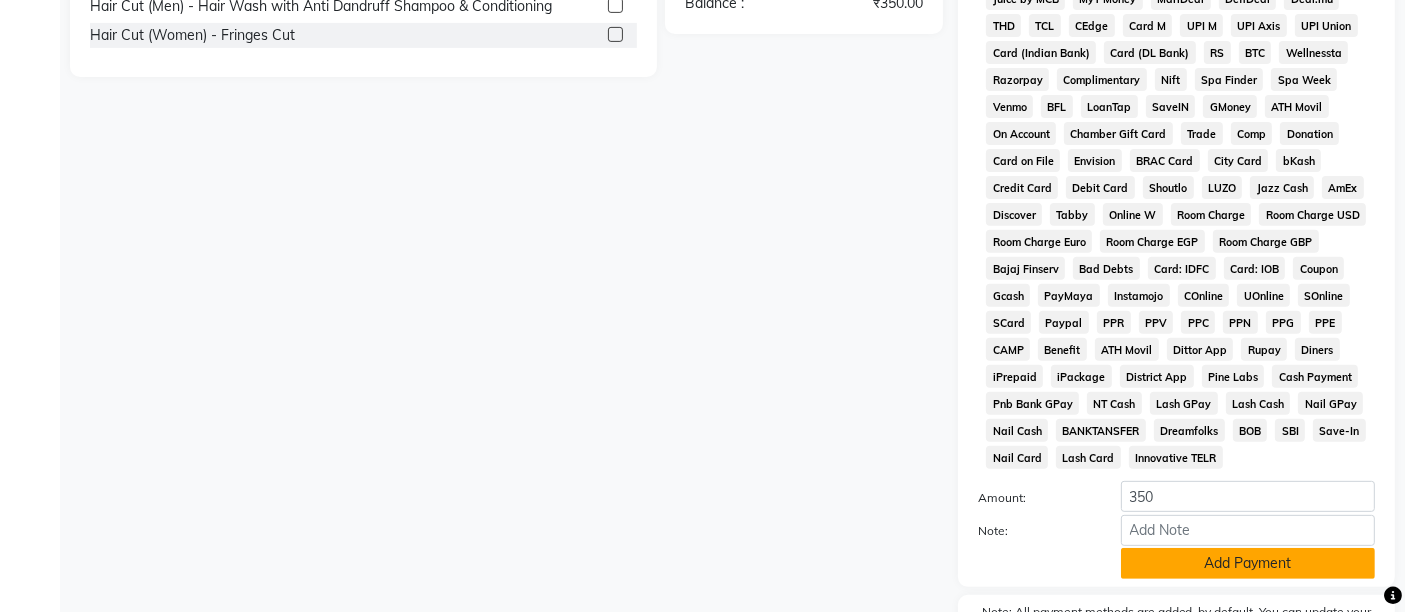 click on "Add Payment" 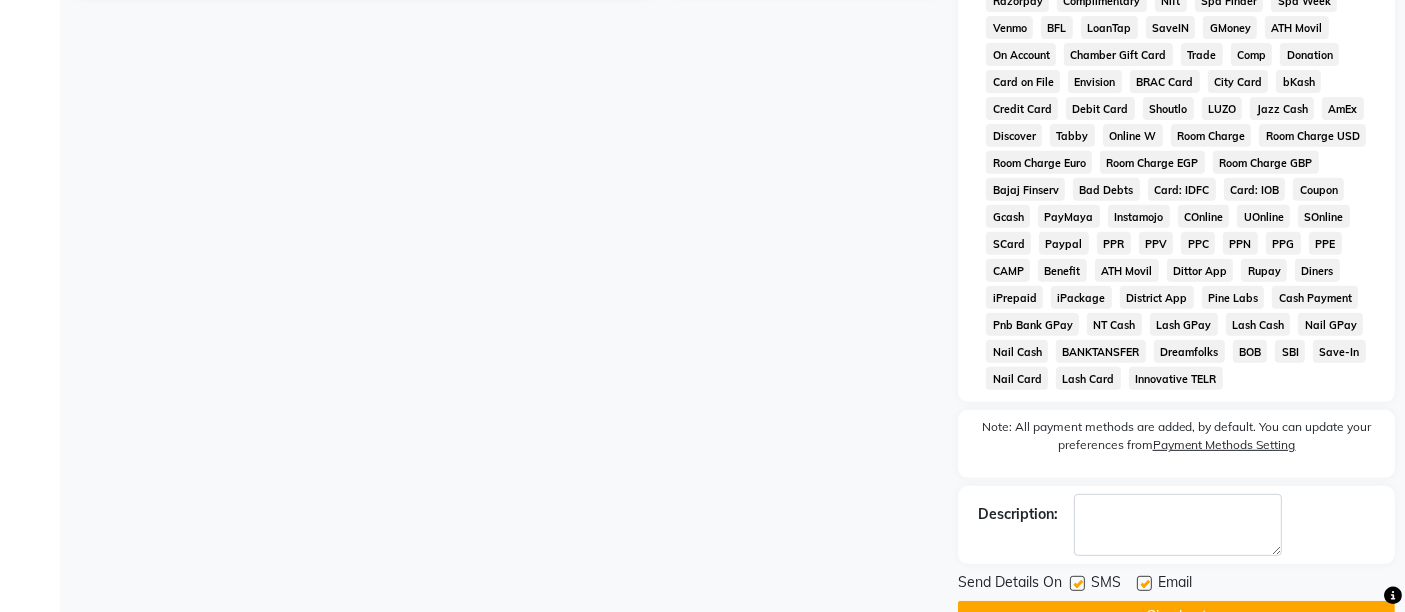 scroll, scrollTop: 876, scrollLeft: 0, axis: vertical 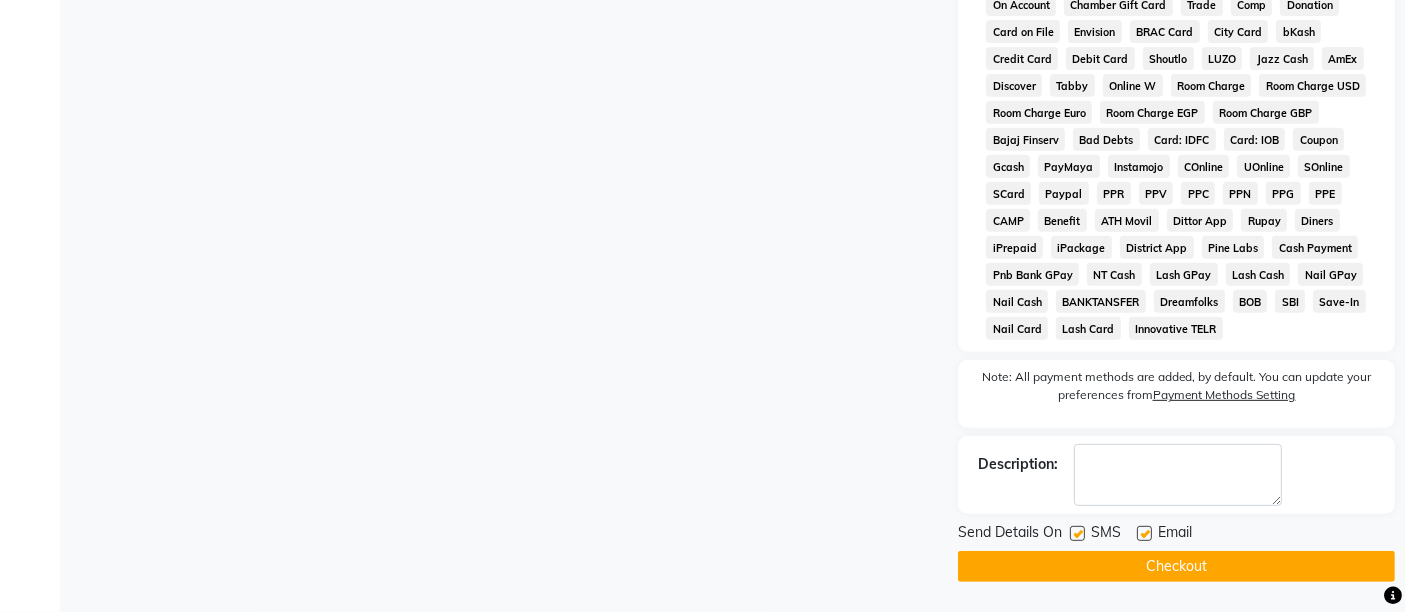 click on "Email" 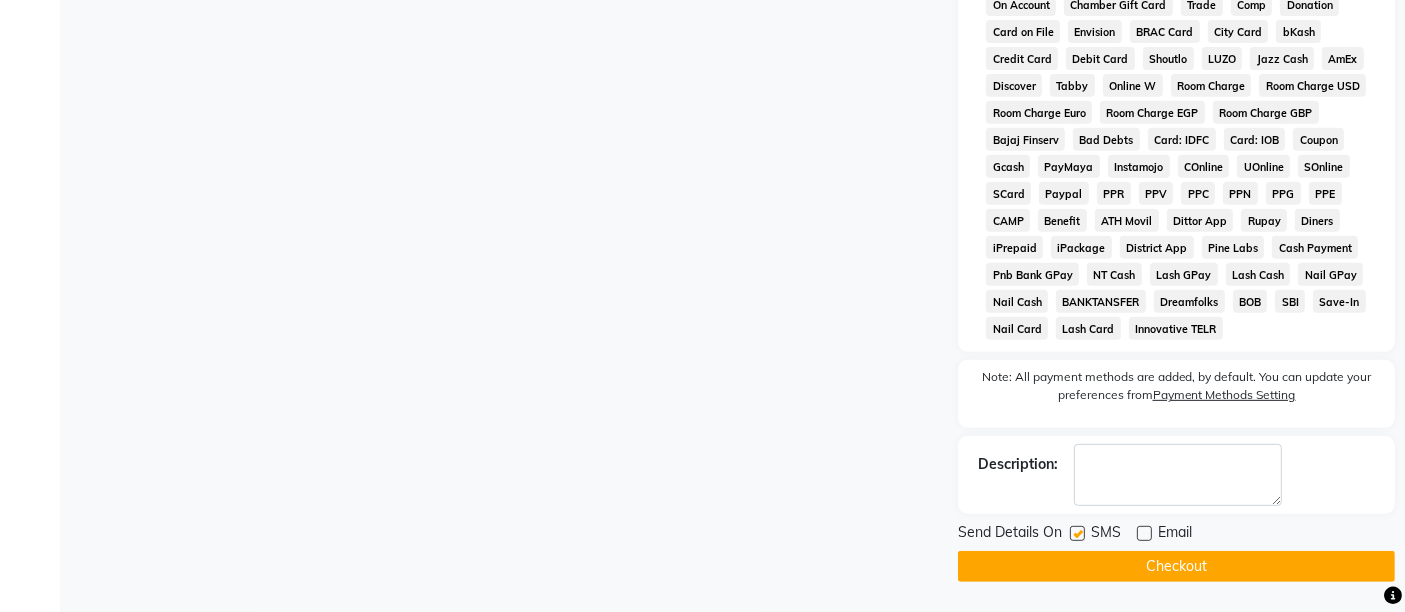 click 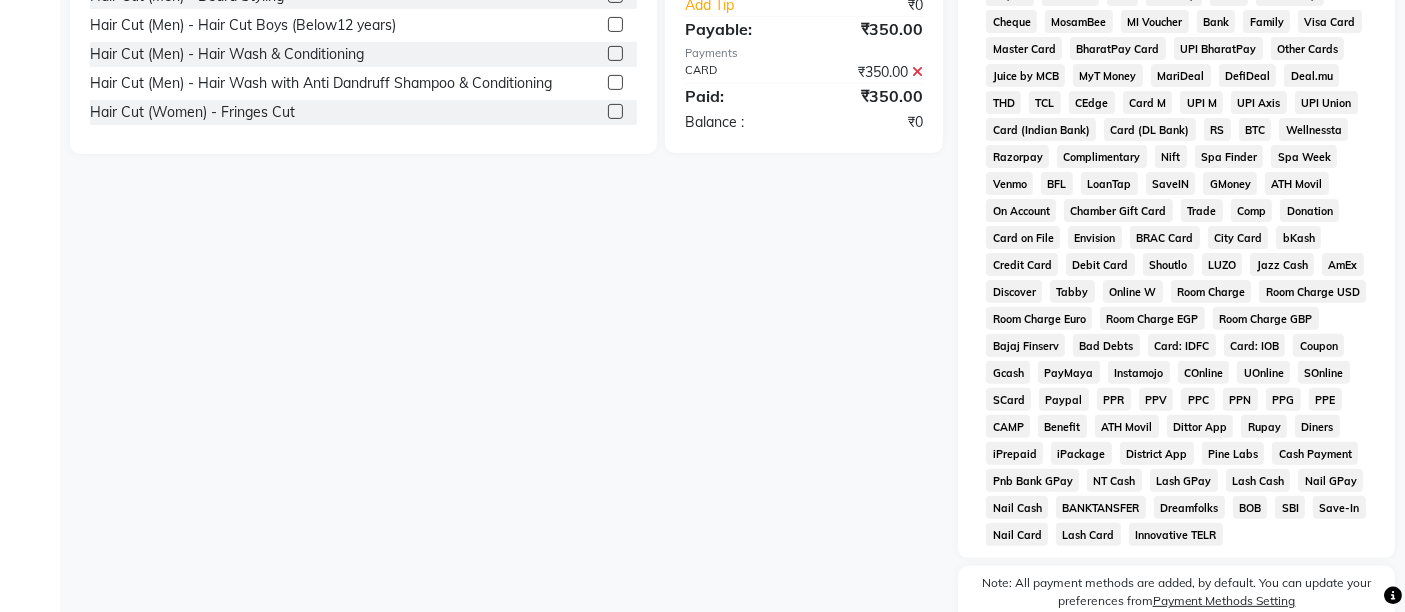 scroll, scrollTop: 876, scrollLeft: 0, axis: vertical 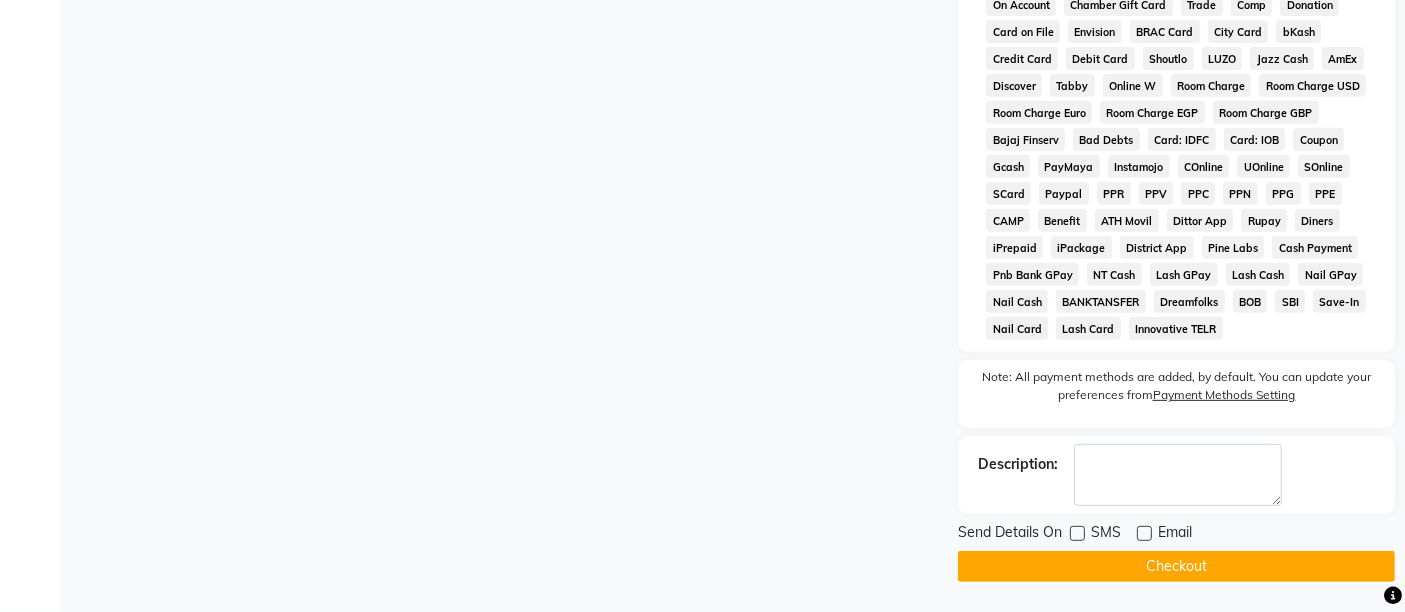 click on "Checkout" 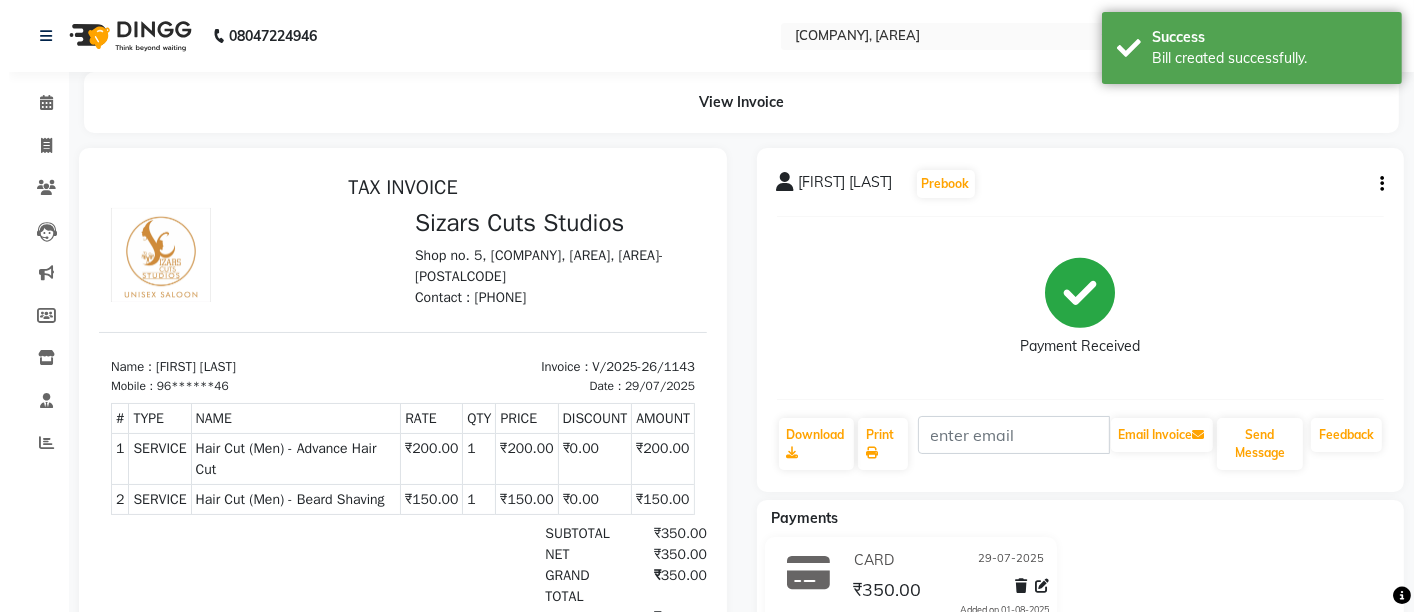 scroll, scrollTop: 0, scrollLeft: 0, axis: both 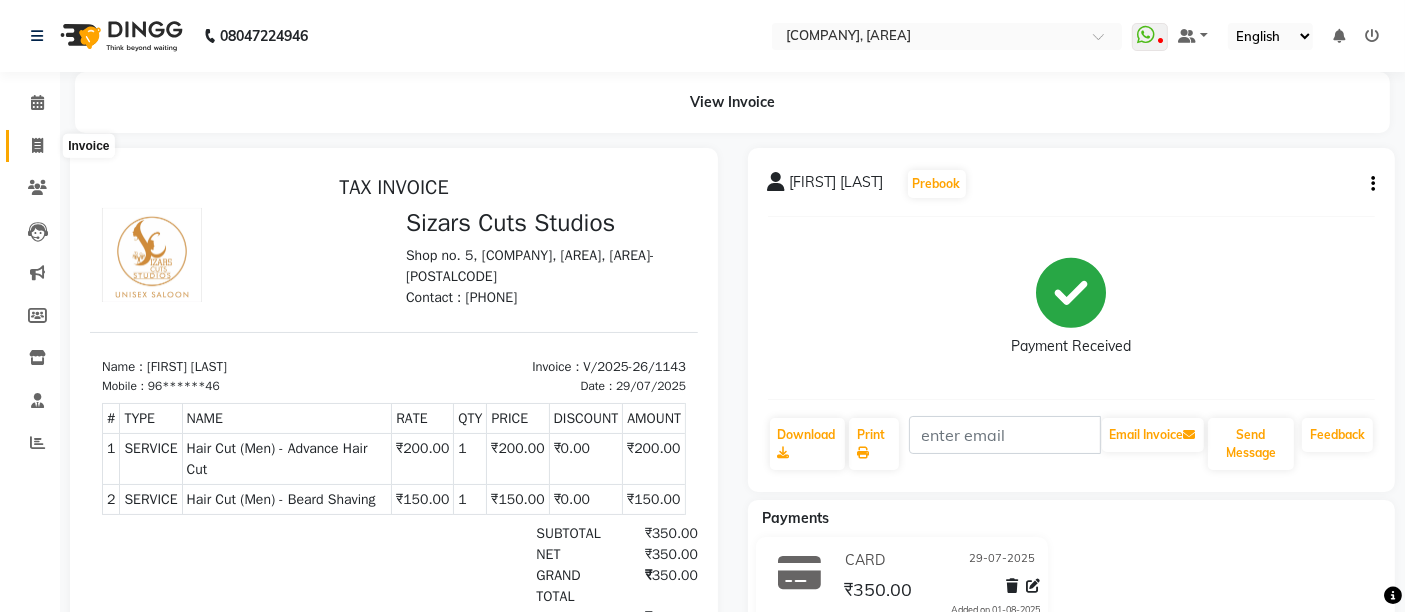 click 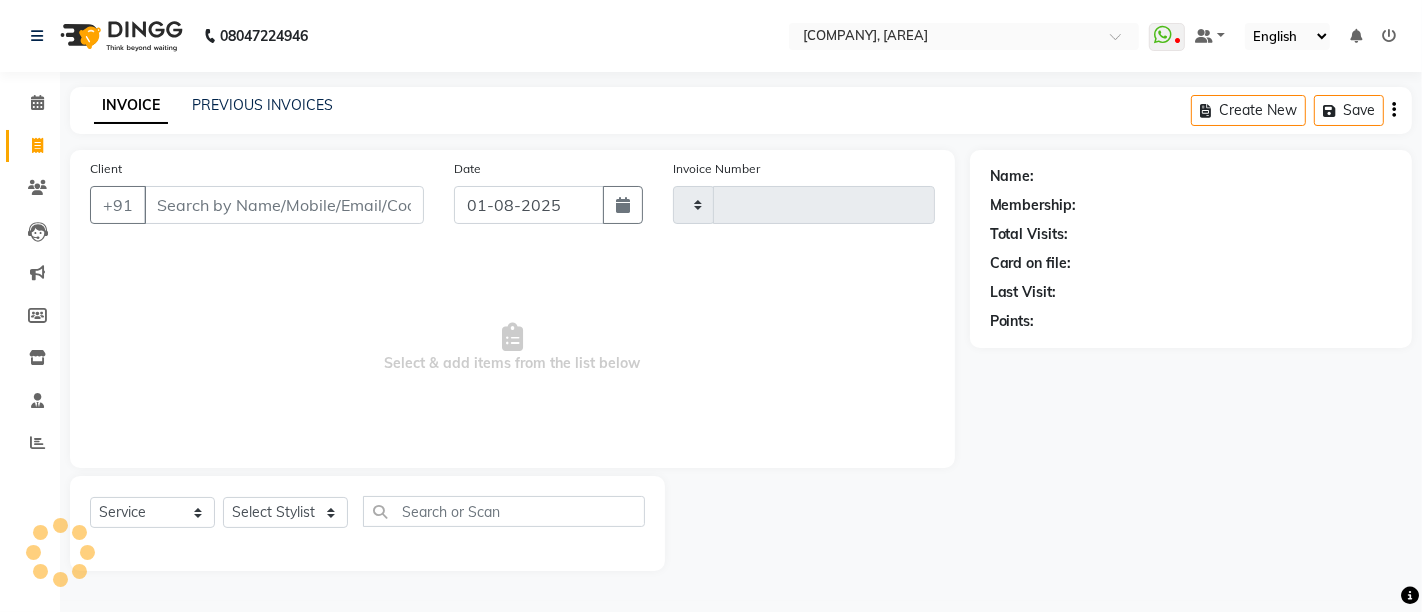 type on "1144" 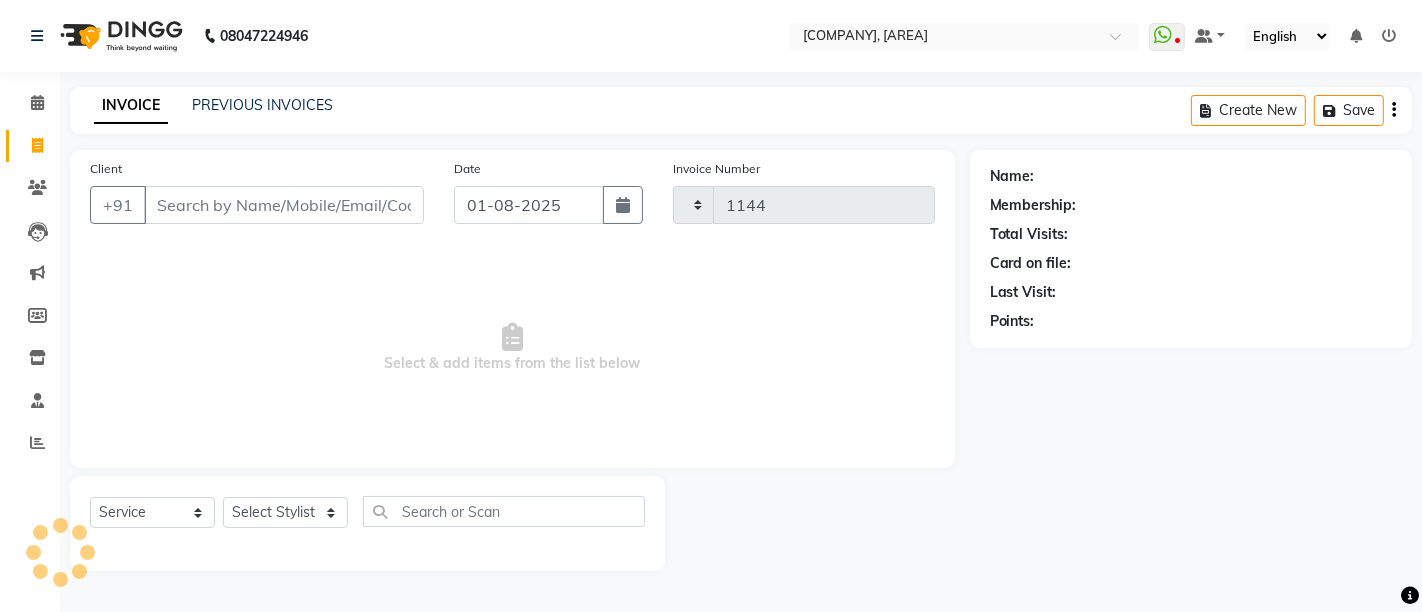 select on "5579" 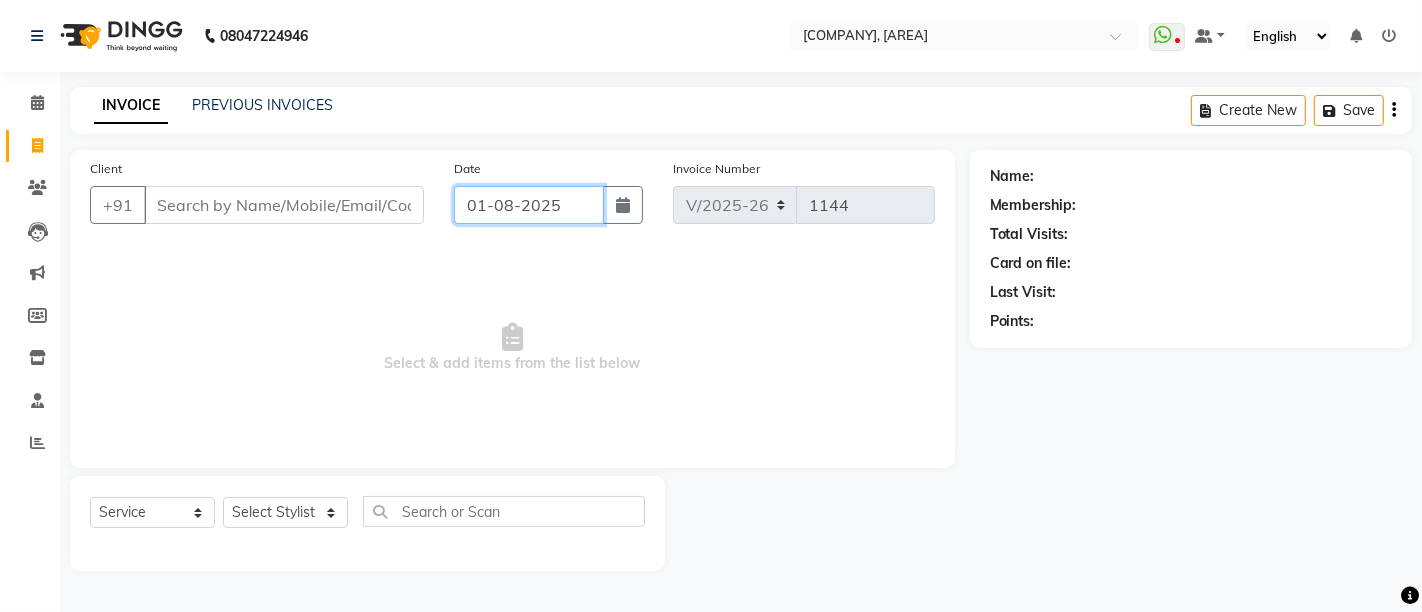 click on "01-08-2025" 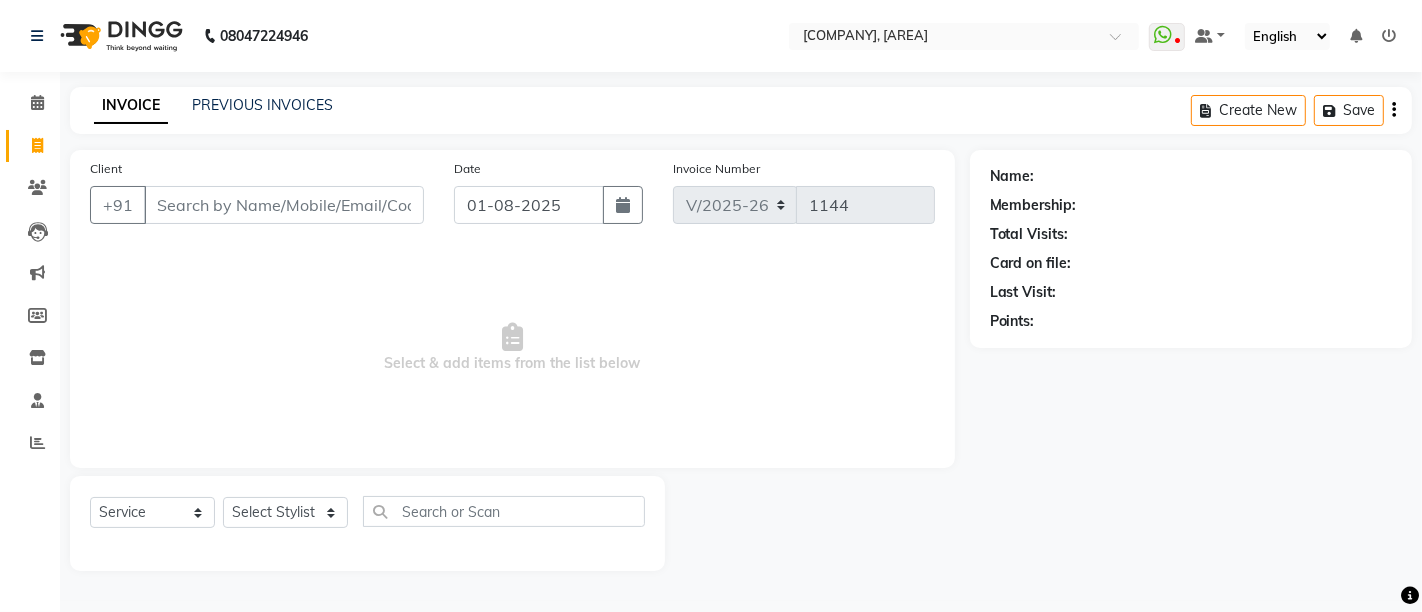 select on "8" 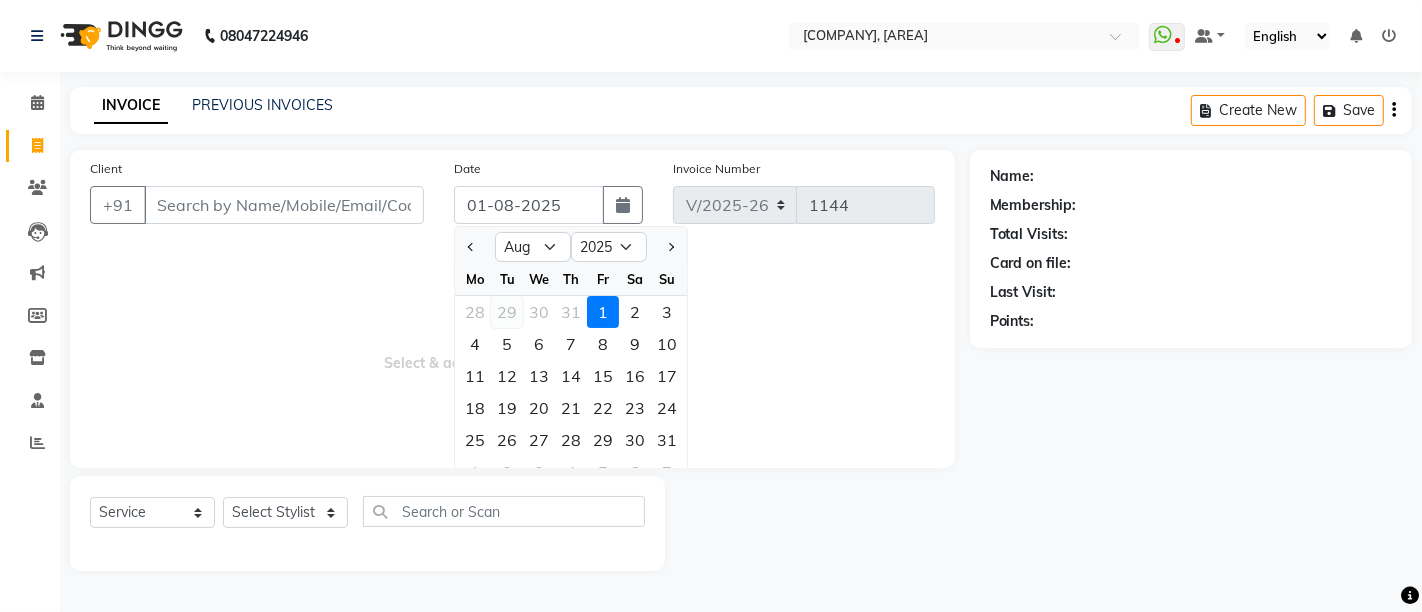 click on "29" 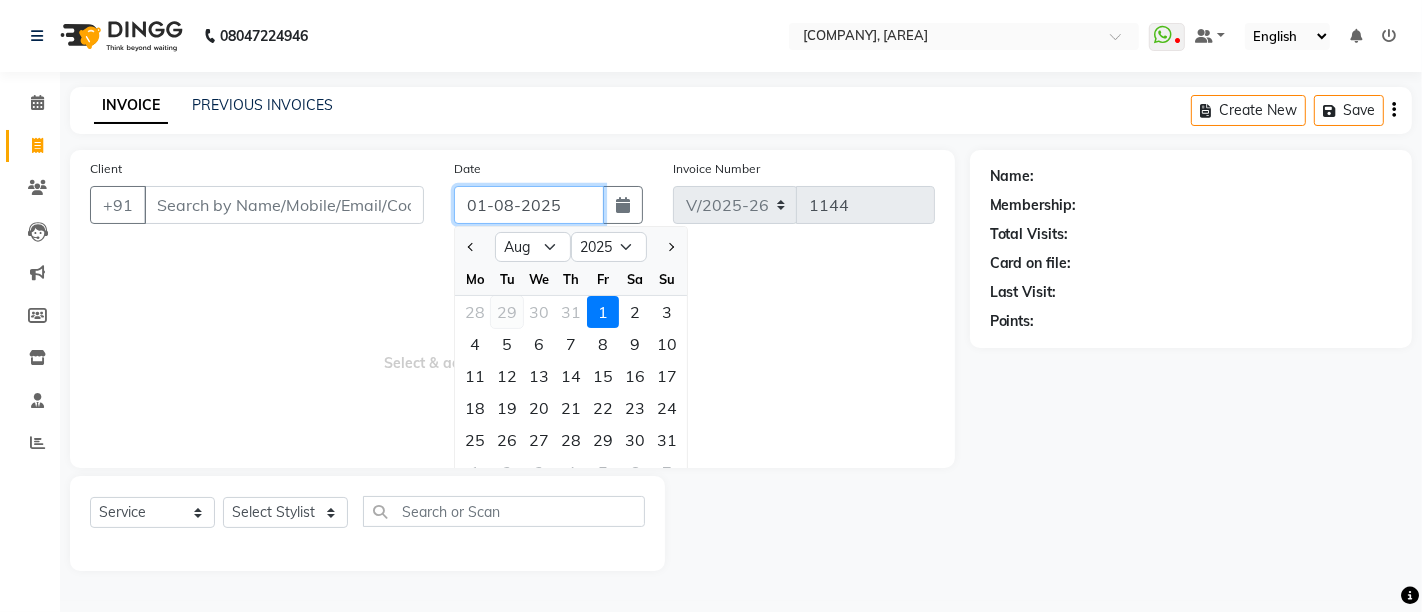 type on "29-07-2025" 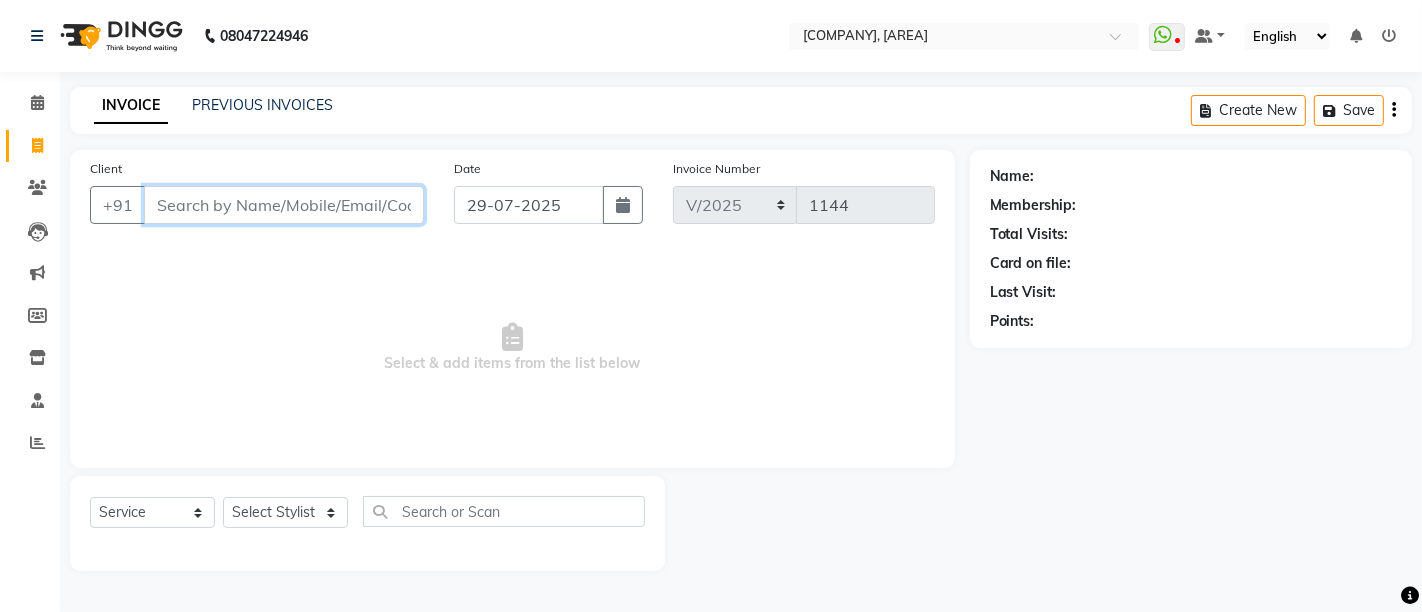 click on "Client" at bounding box center [284, 205] 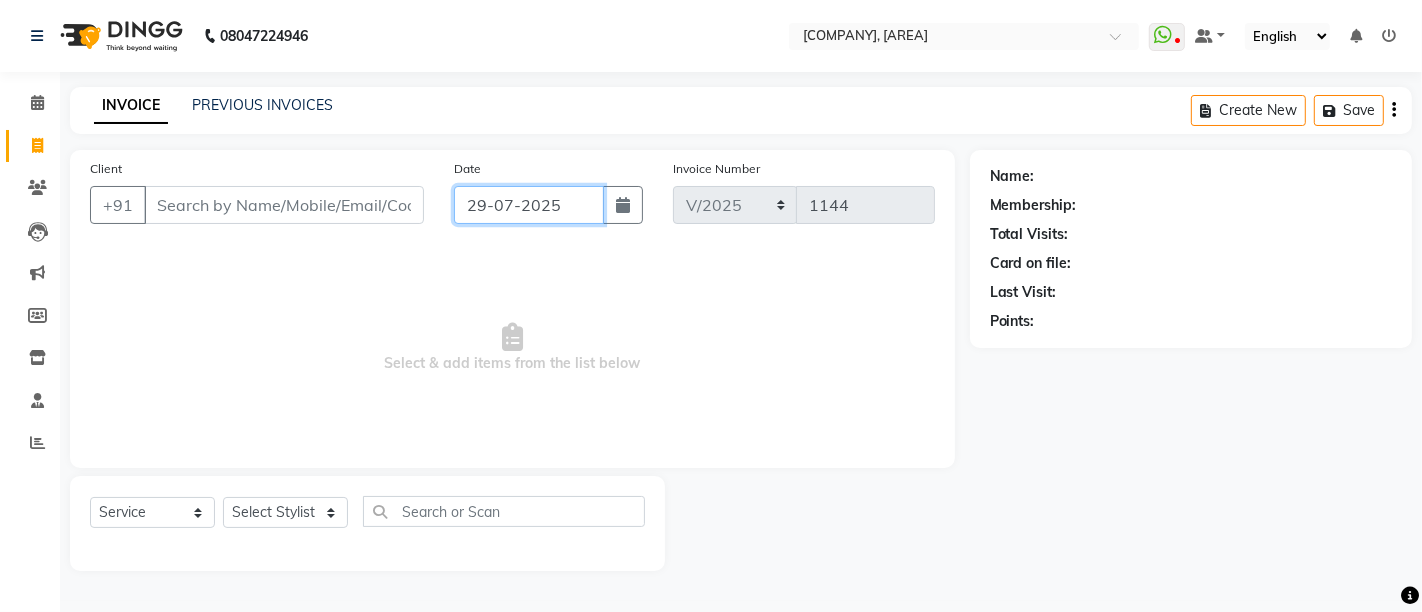 click on "29-07-2025" 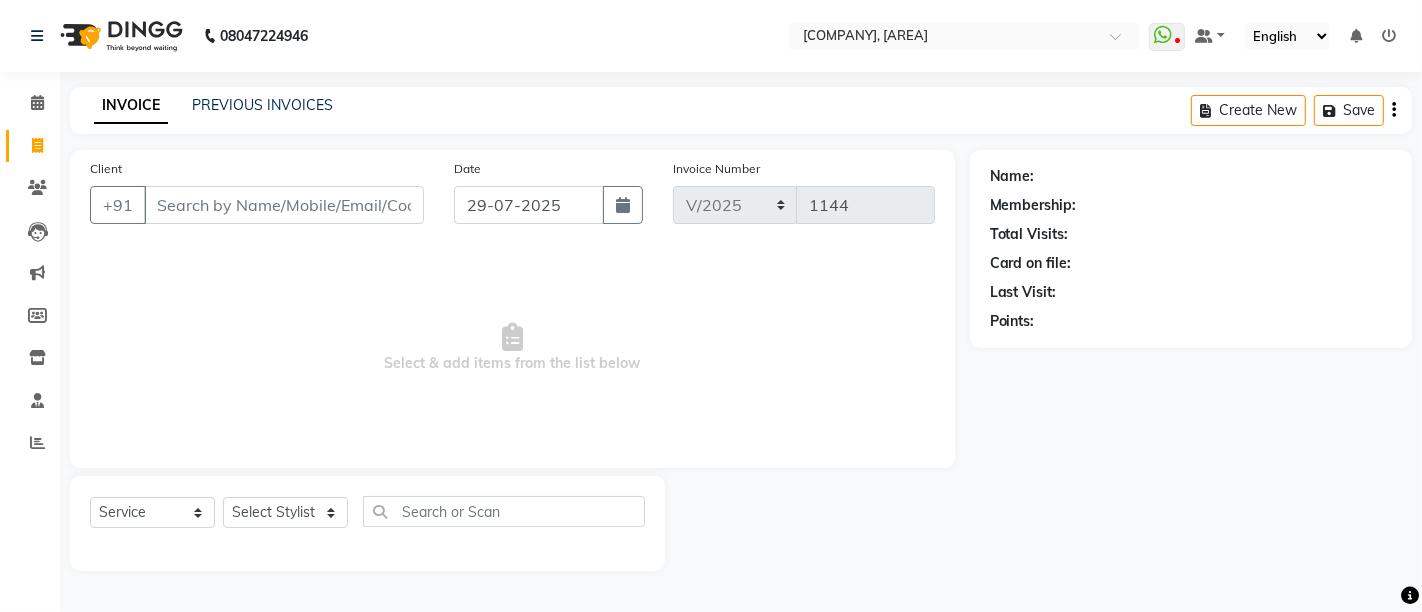 select on "7" 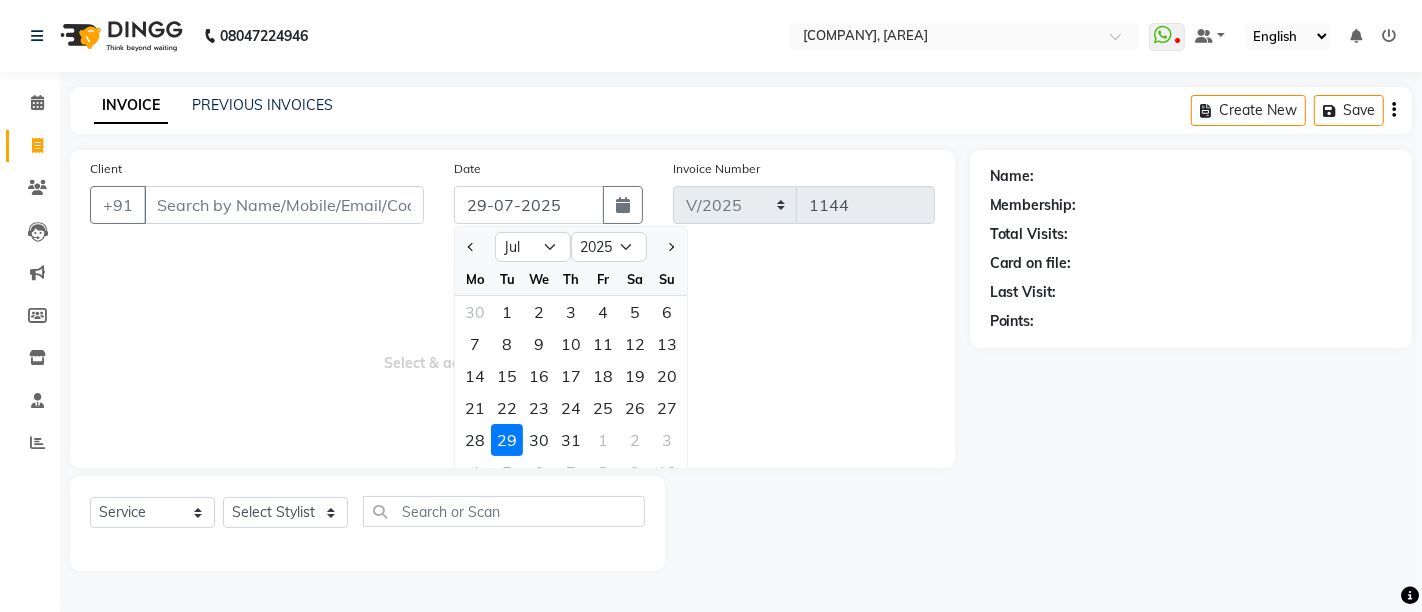 click on "30" 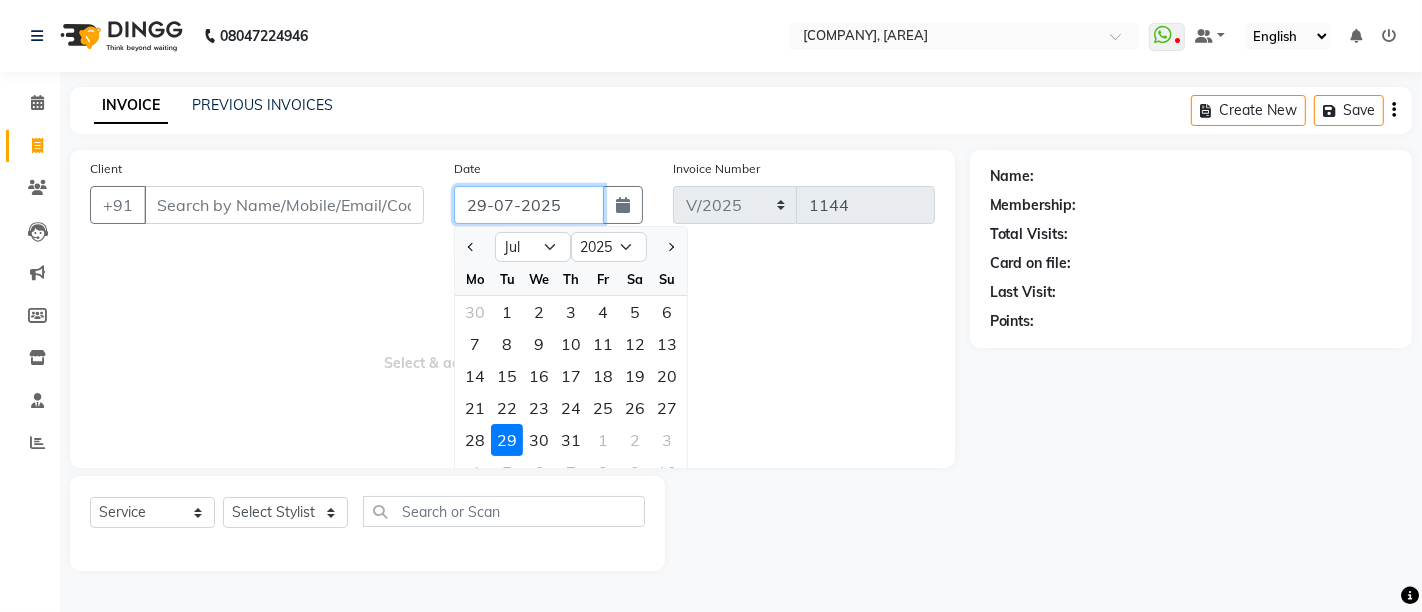 type on "30-07-2025" 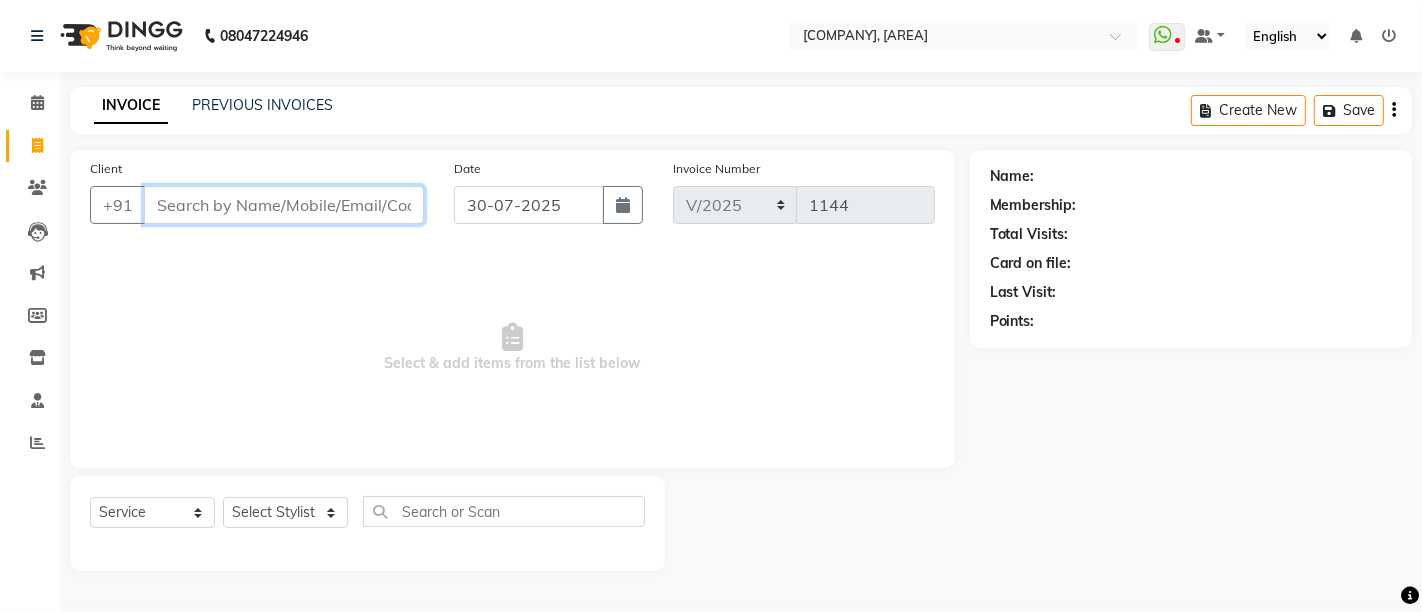 click on "Client" at bounding box center (284, 205) 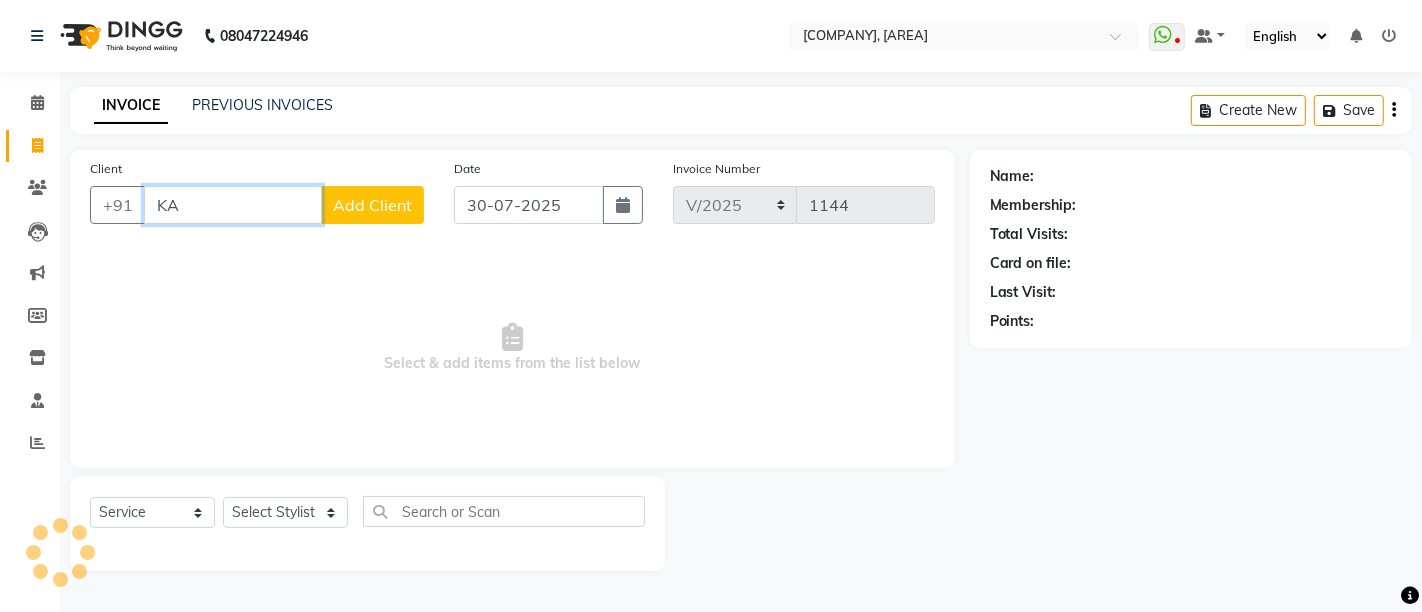 type on "K" 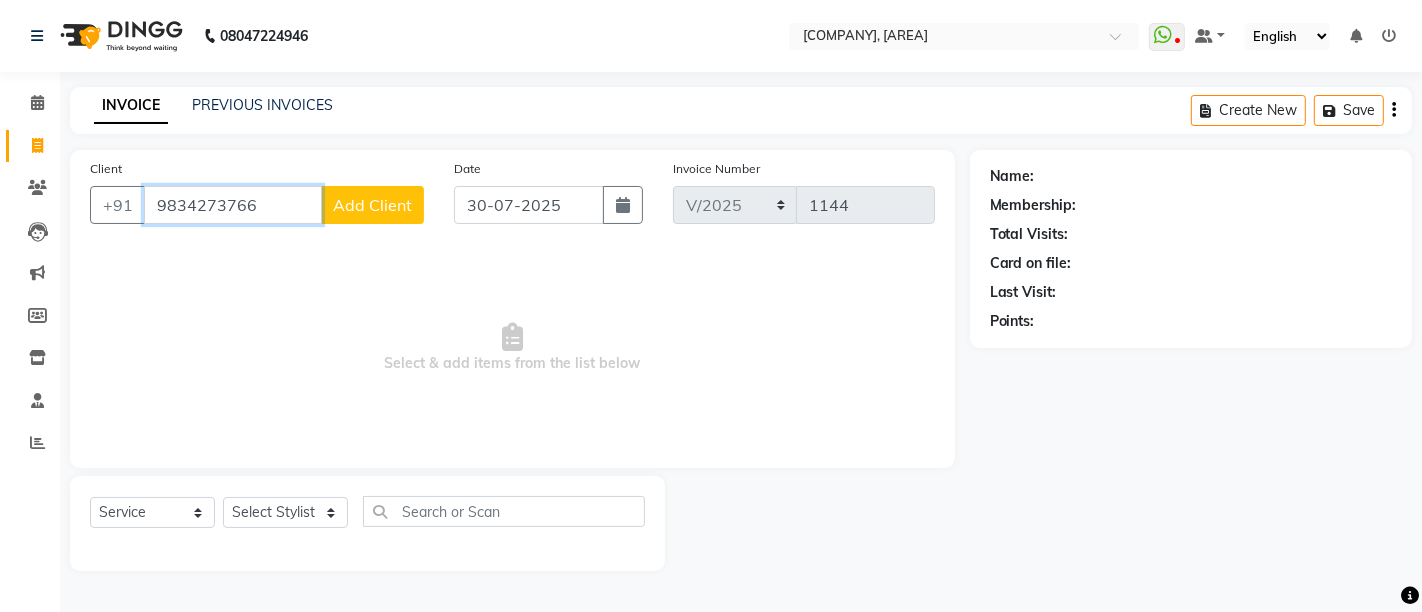 type on "9834273766" 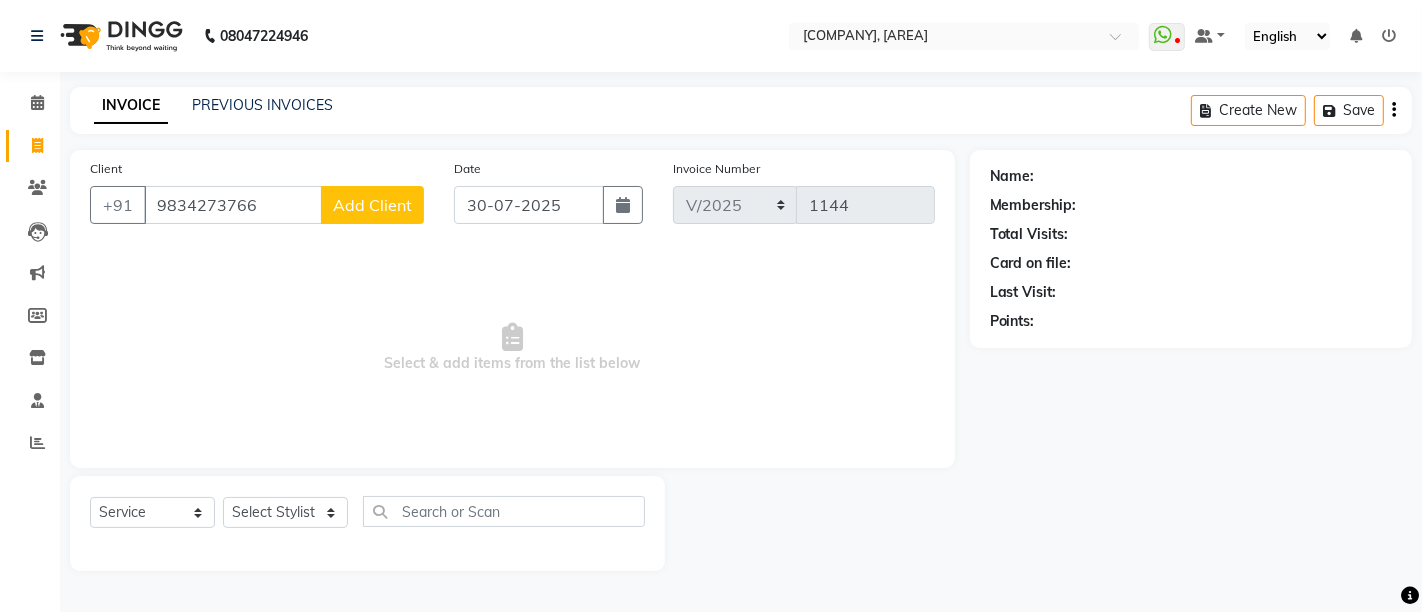 click on "Add Client" 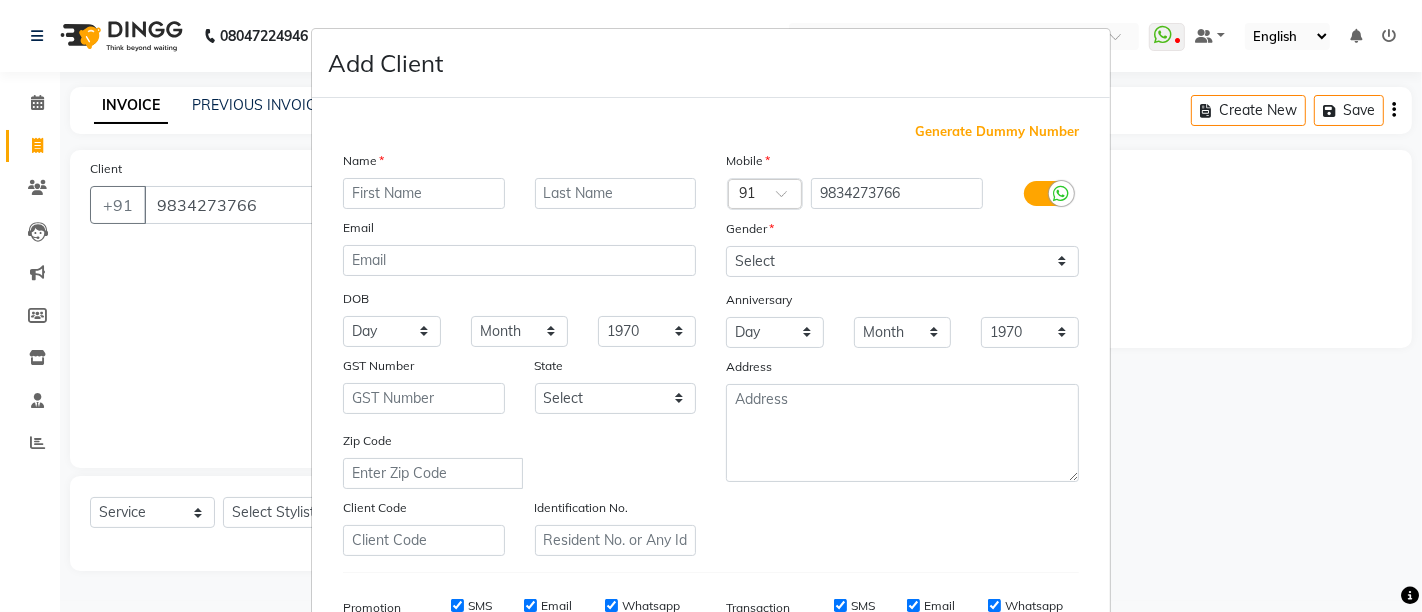 type on "k" 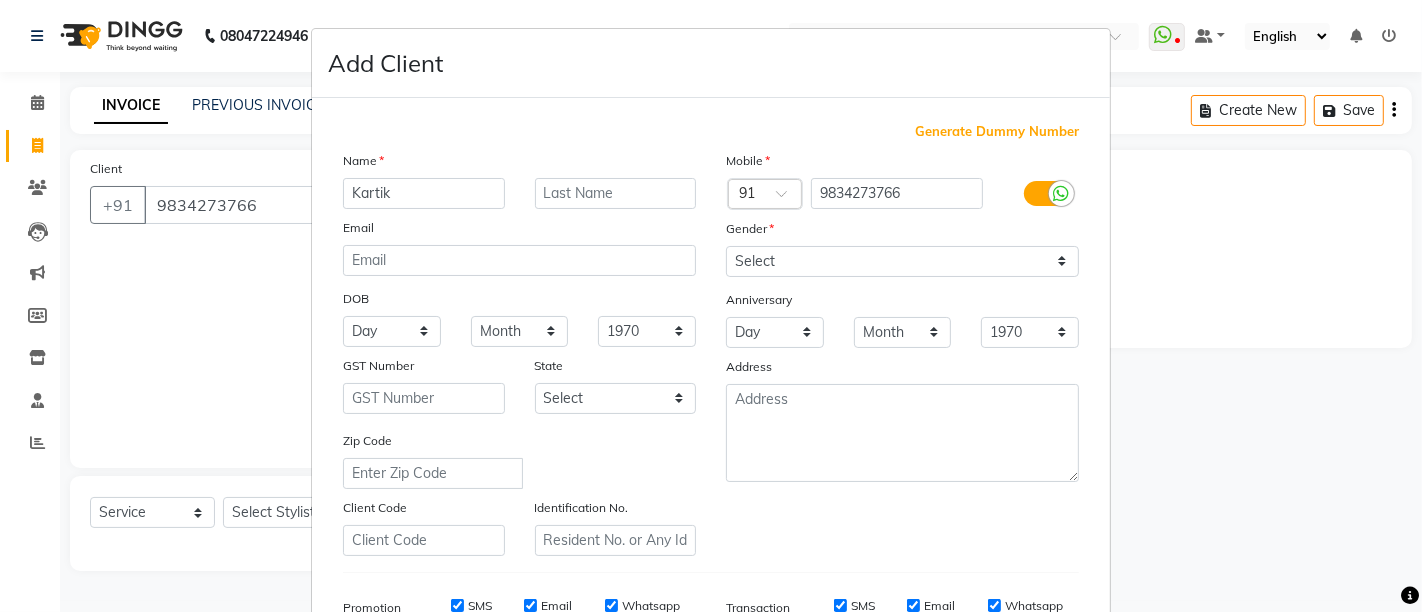 type on "Kartik" 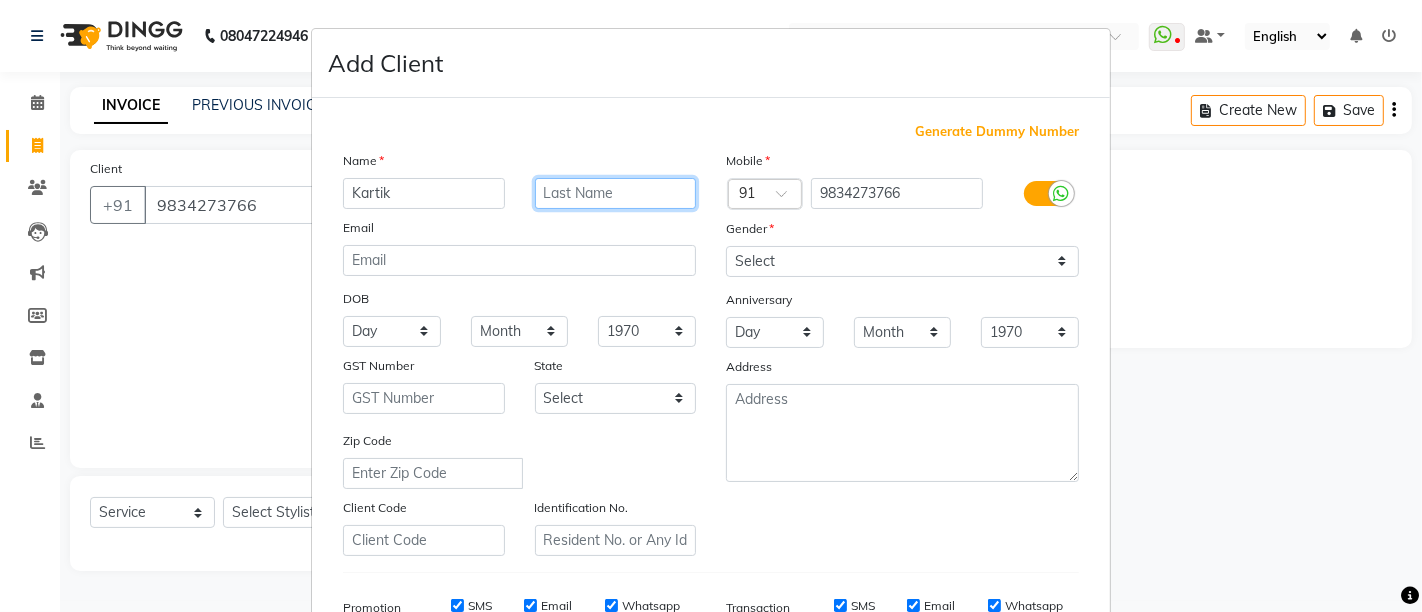 click at bounding box center [616, 193] 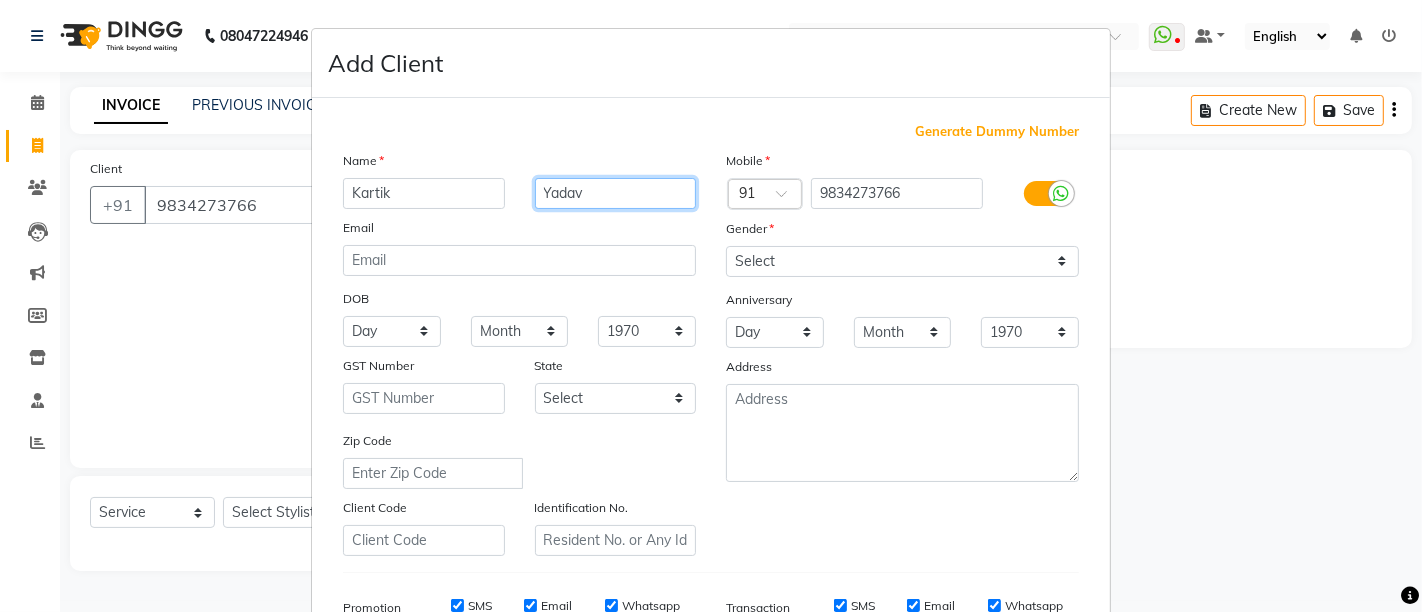 type on "Yadav" 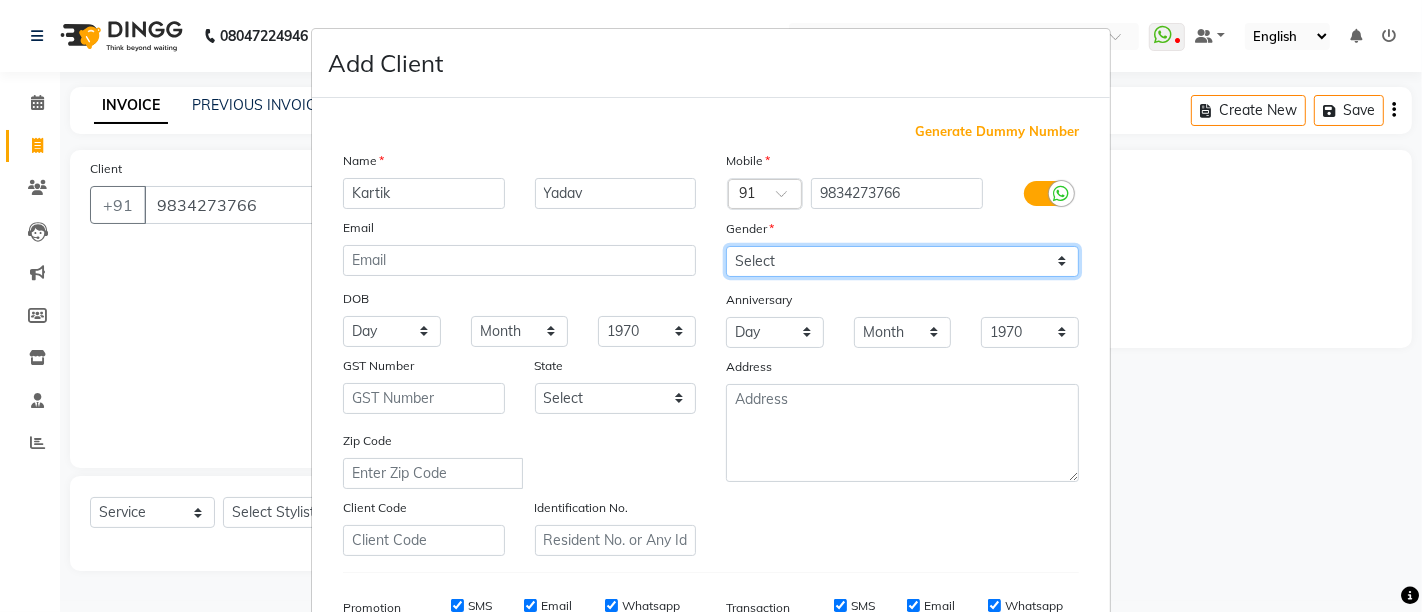 click on "Select Male Female Other Prefer Not To Say" at bounding box center (902, 261) 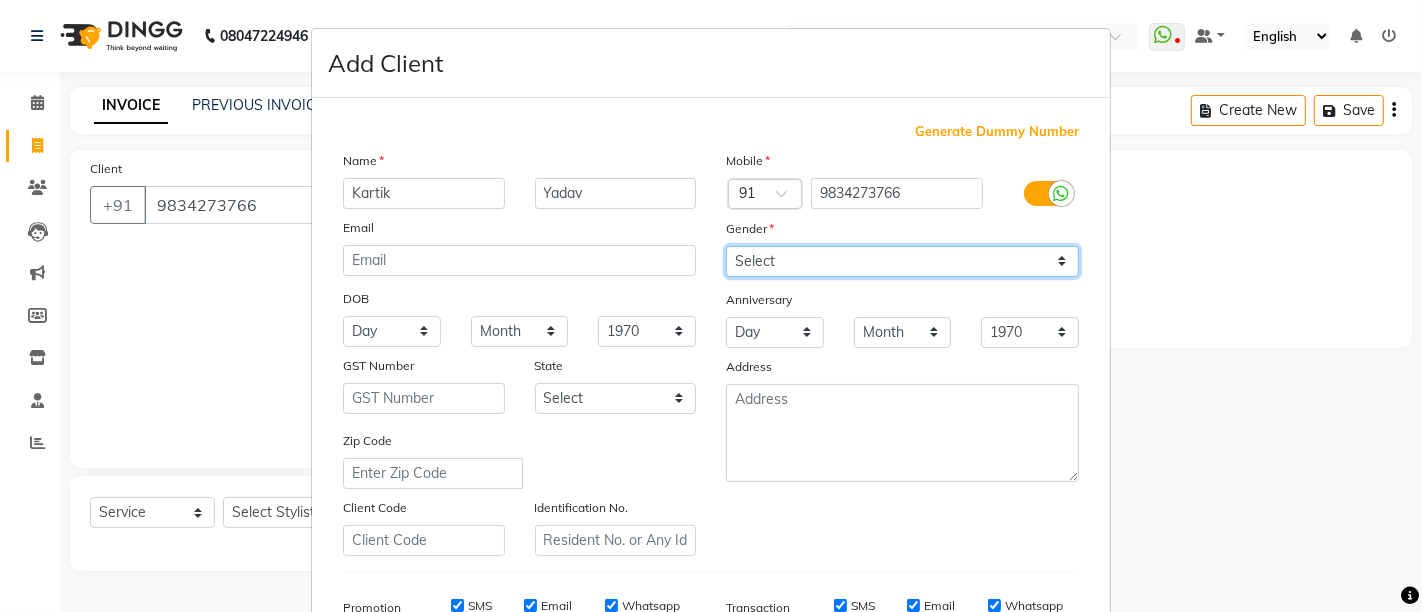 select on "male" 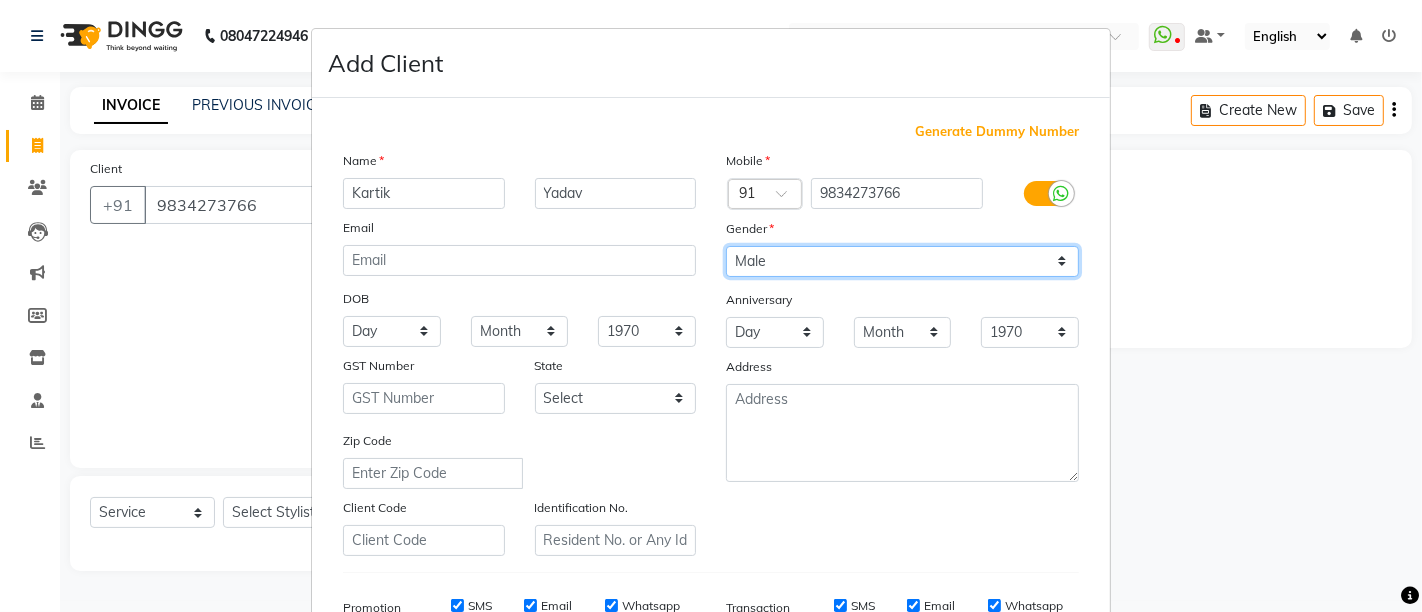 click on "Select Male Female Other Prefer Not To Say" at bounding box center [902, 261] 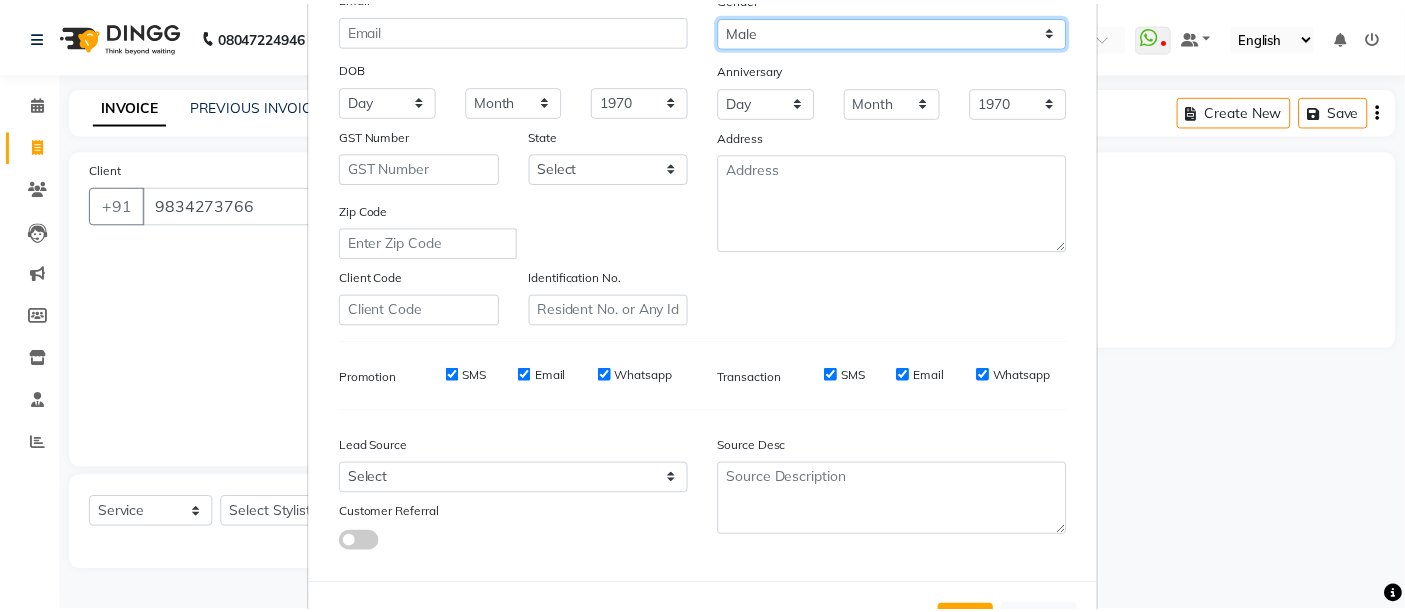 scroll, scrollTop: 309, scrollLeft: 0, axis: vertical 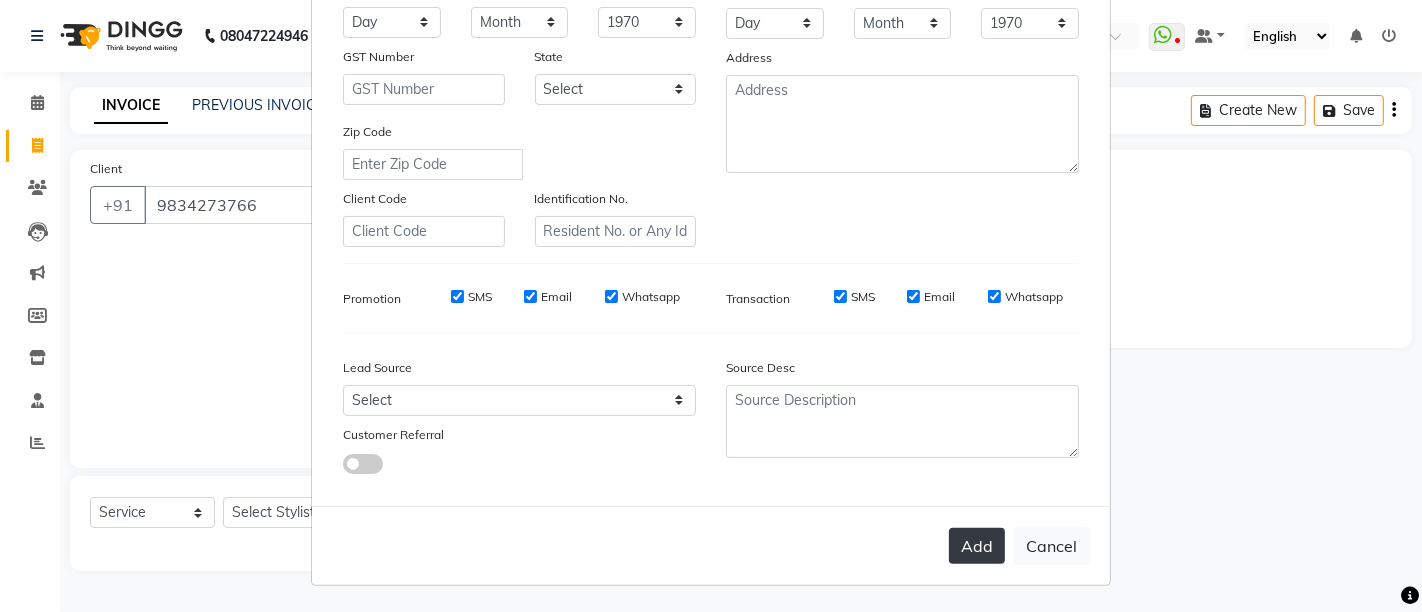click on "Add" at bounding box center [977, 546] 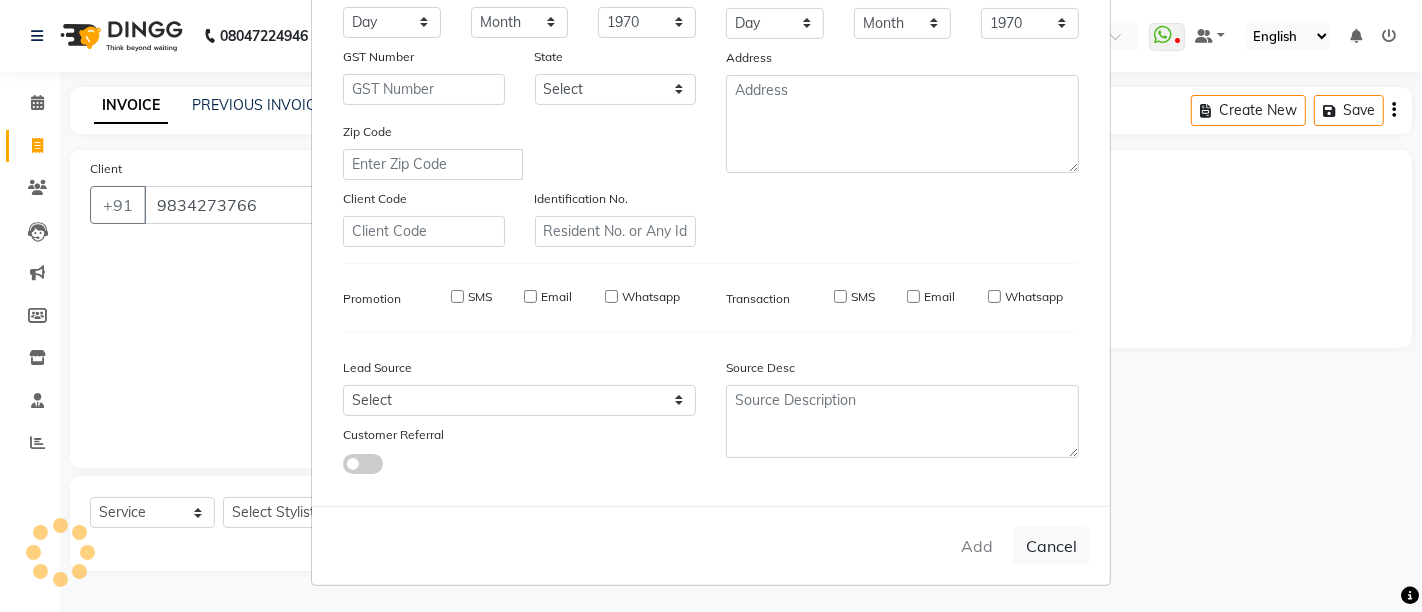 type on "98******66" 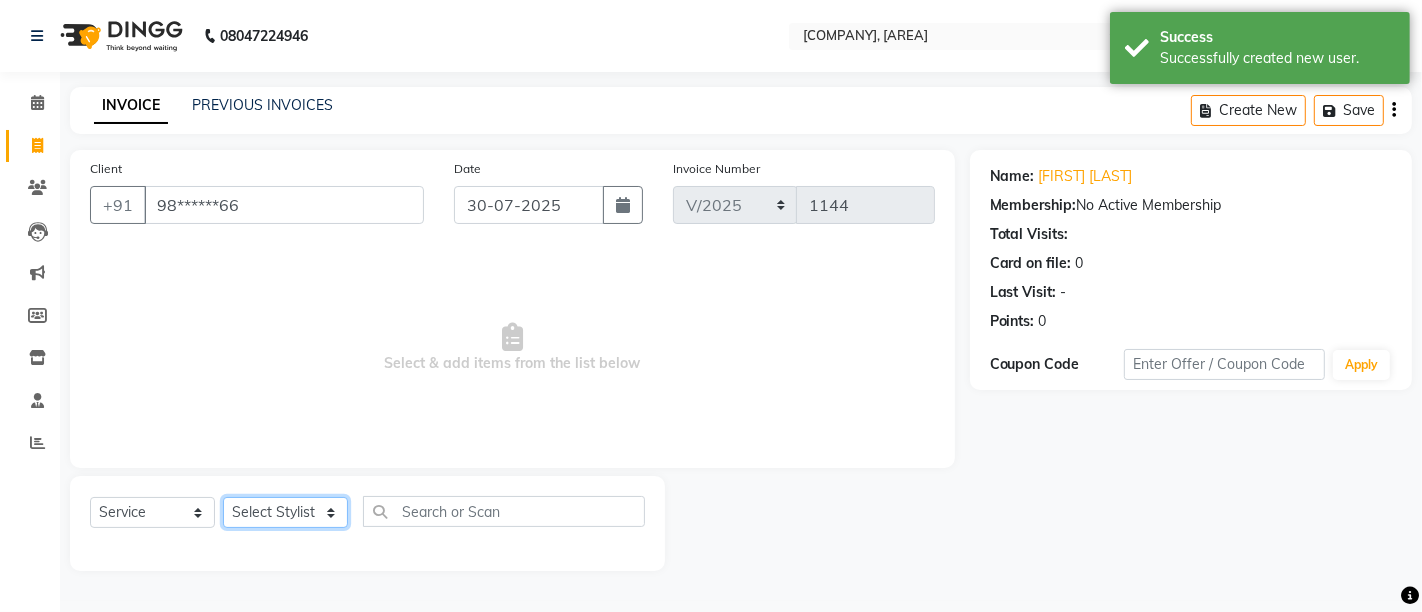 click on "Select Stylist Admin [FIRST] [LAST] [FIRST] [LAST] [FIRST] [LAST]" 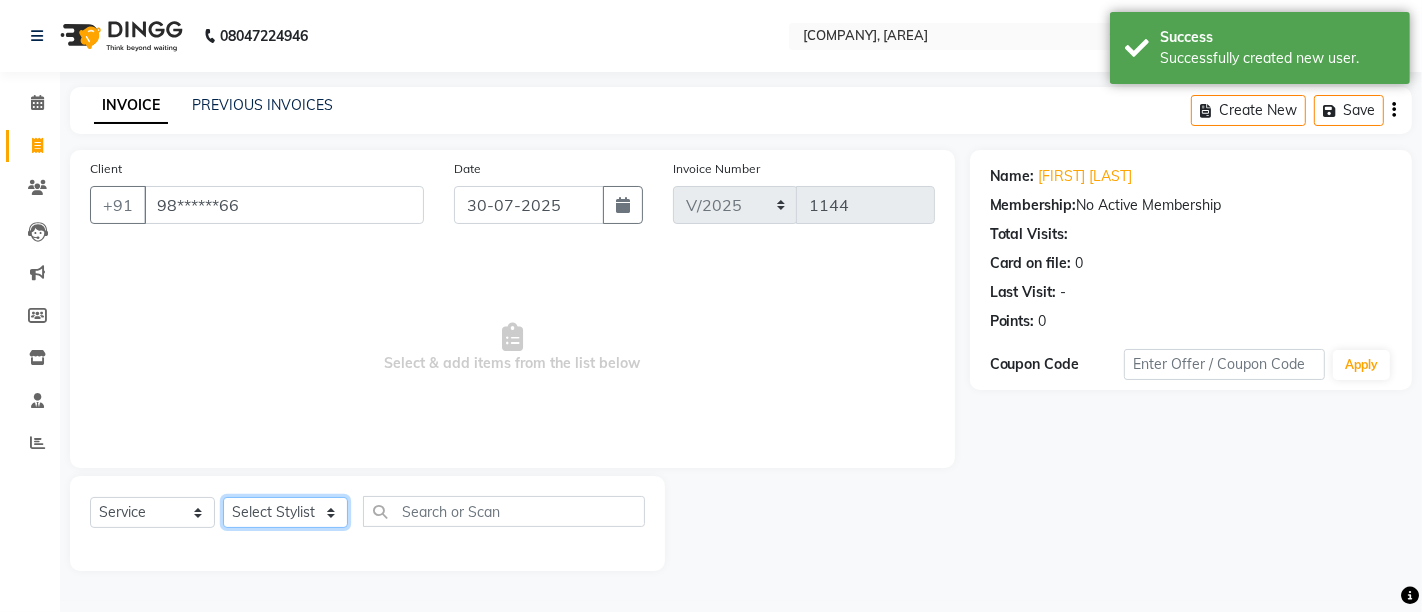 select on "37989" 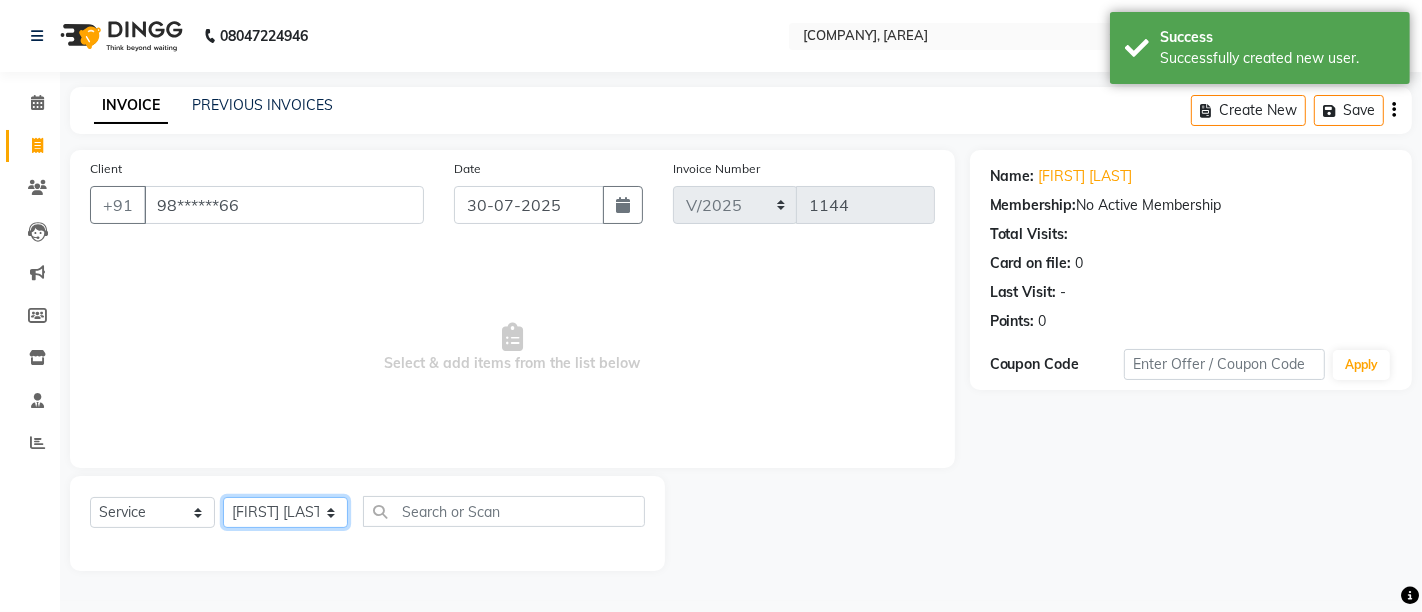 click on "Select Stylist Admin [FIRST] [LAST] [FIRST] [LAST] [FIRST] [LAST]" 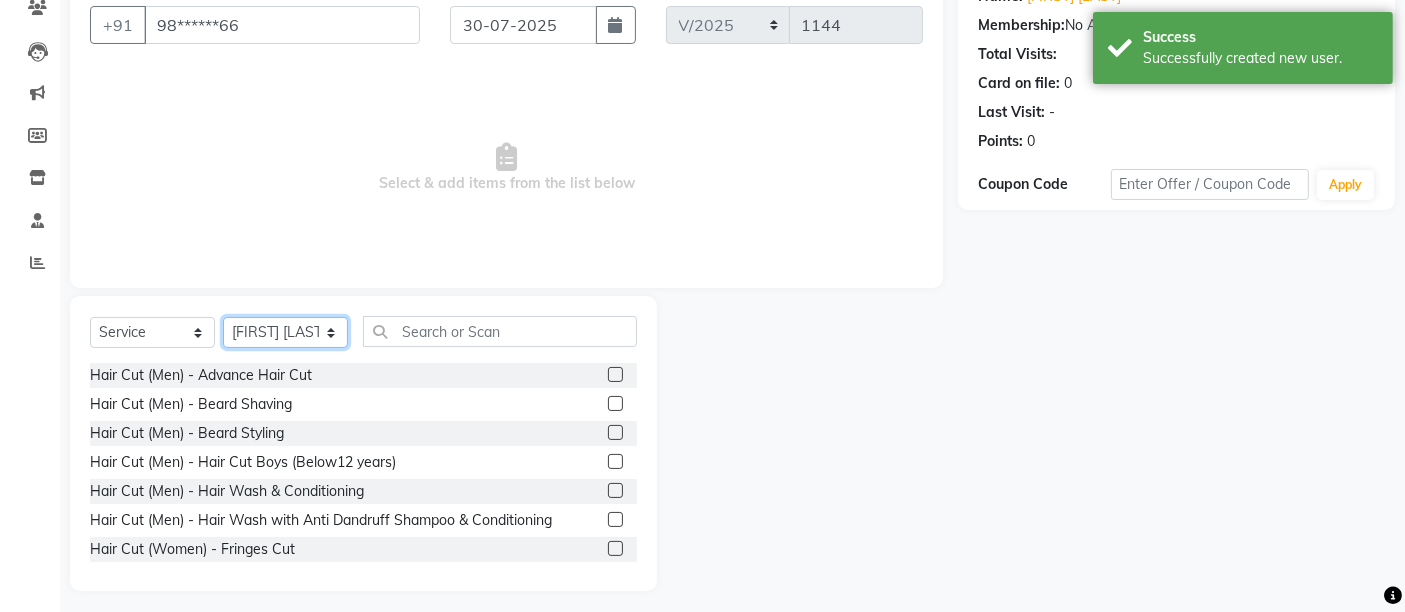 scroll, scrollTop: 188, scrollLeft: 0, axis: vertical 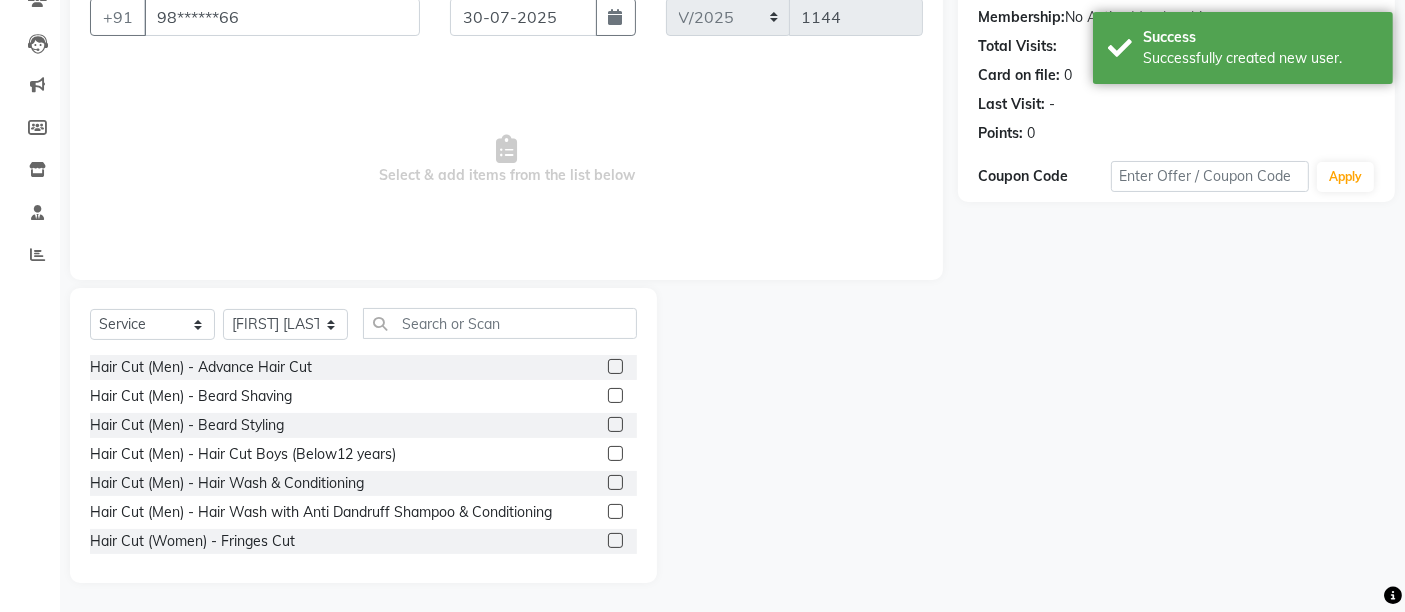 click 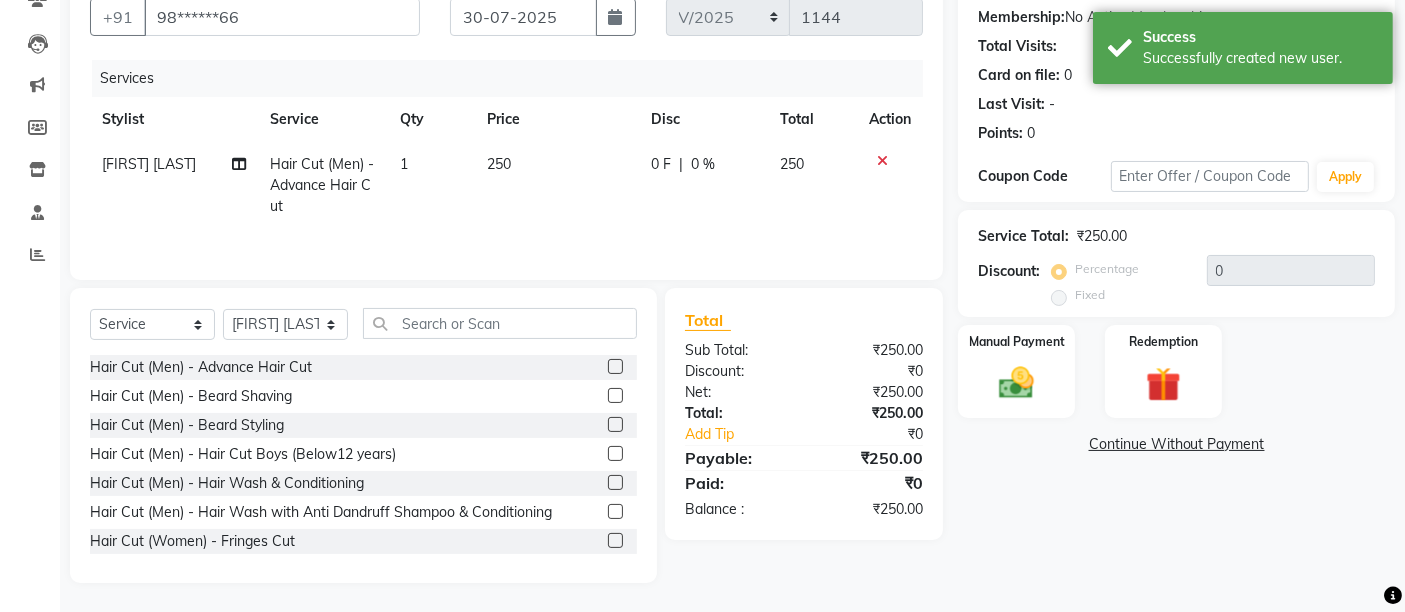 checkbox on "false" 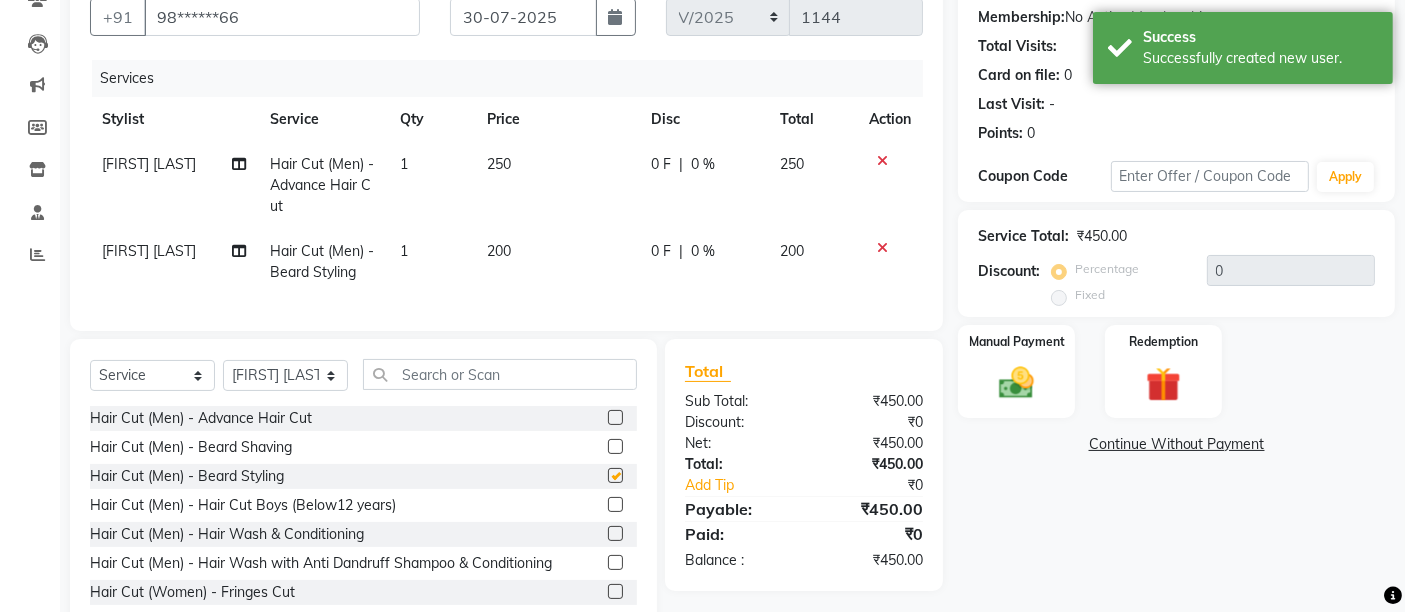 checkbox on "false" 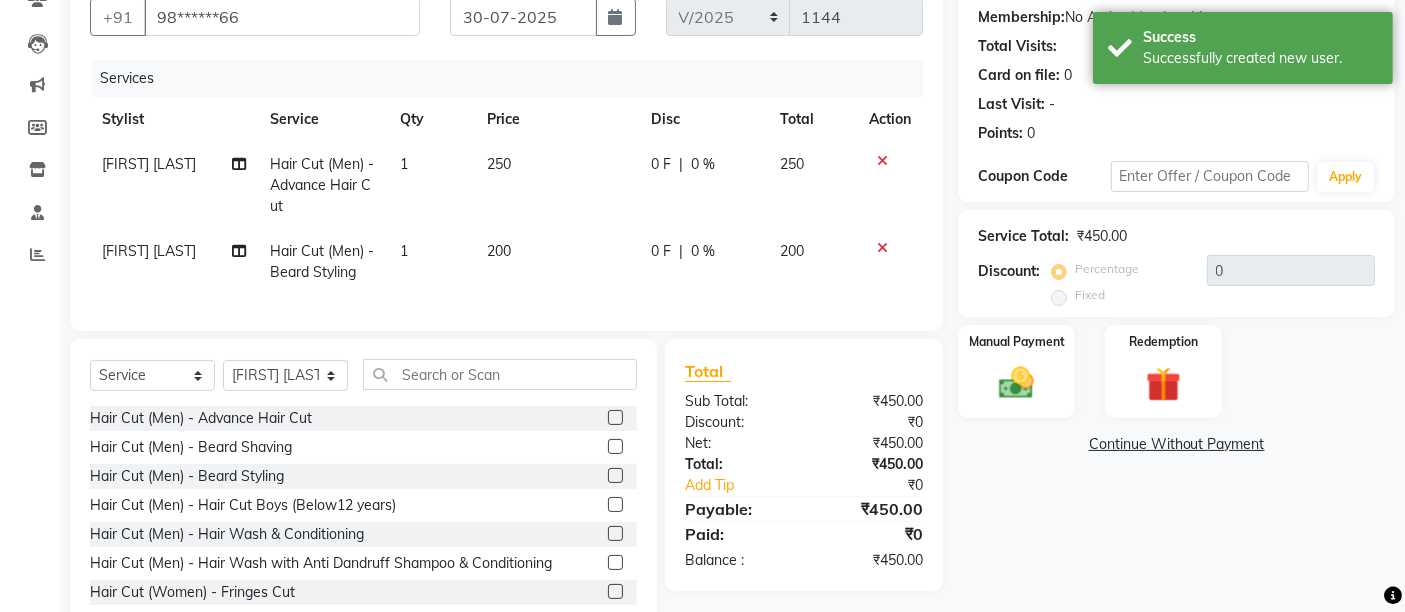click on "250" 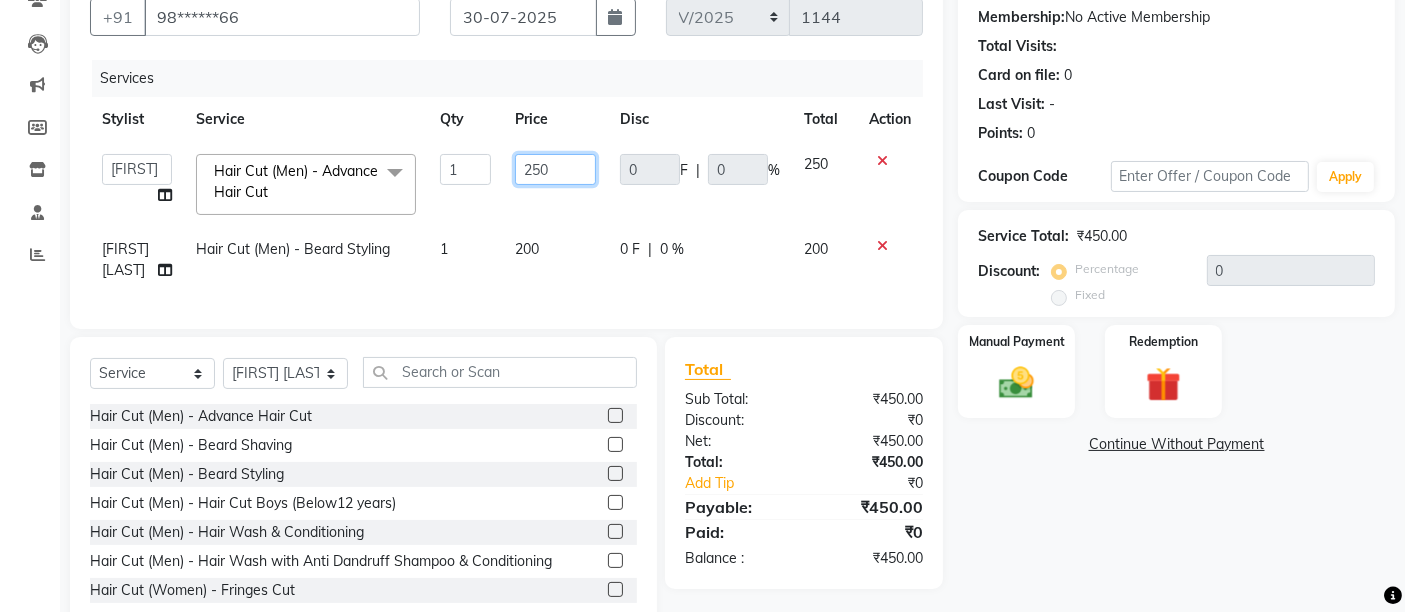 click on "250" 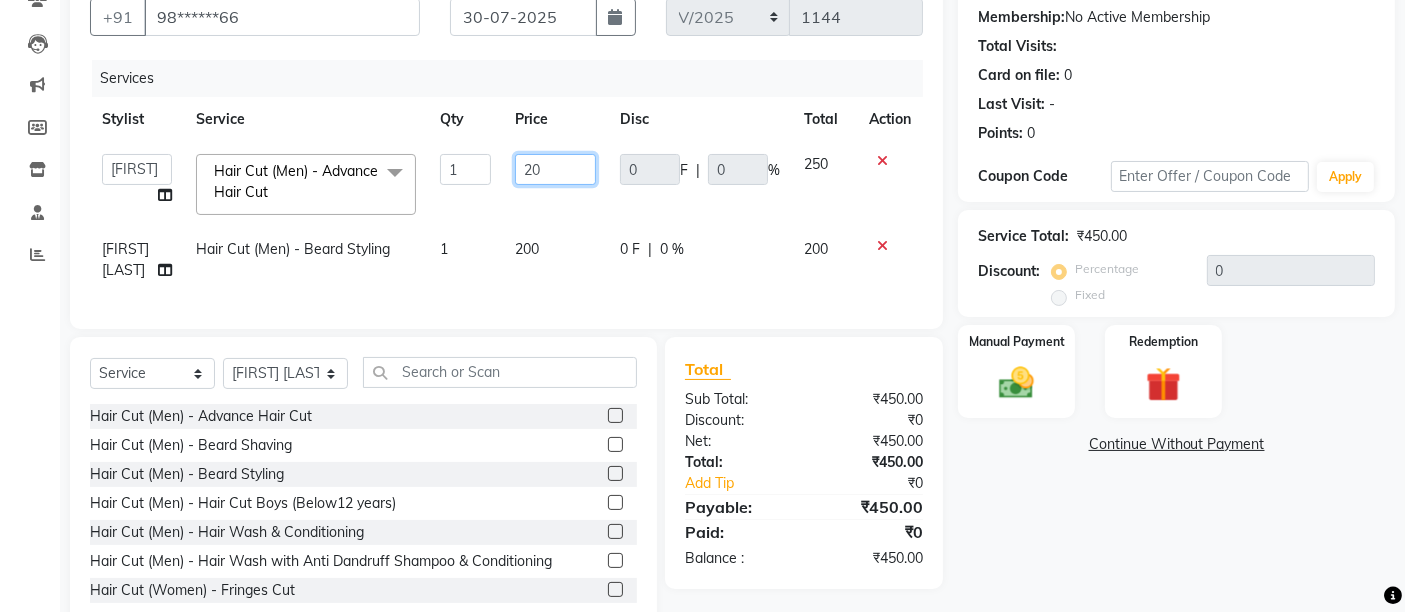 type on "200" 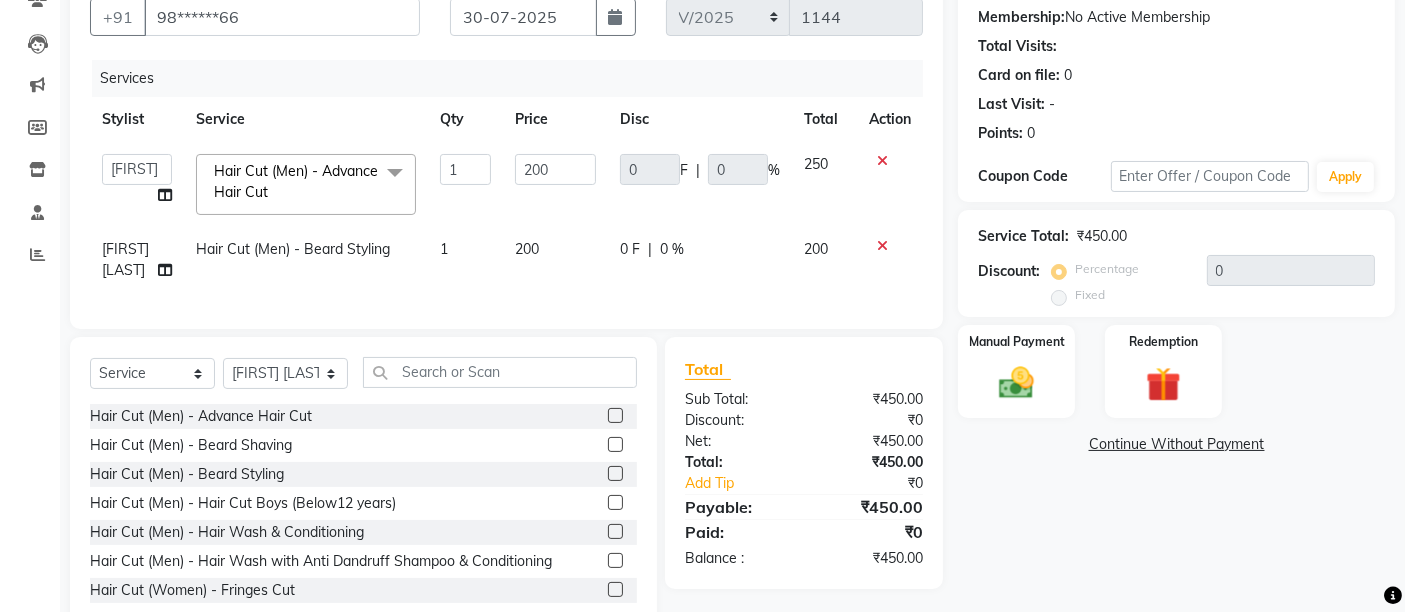 click on "200" 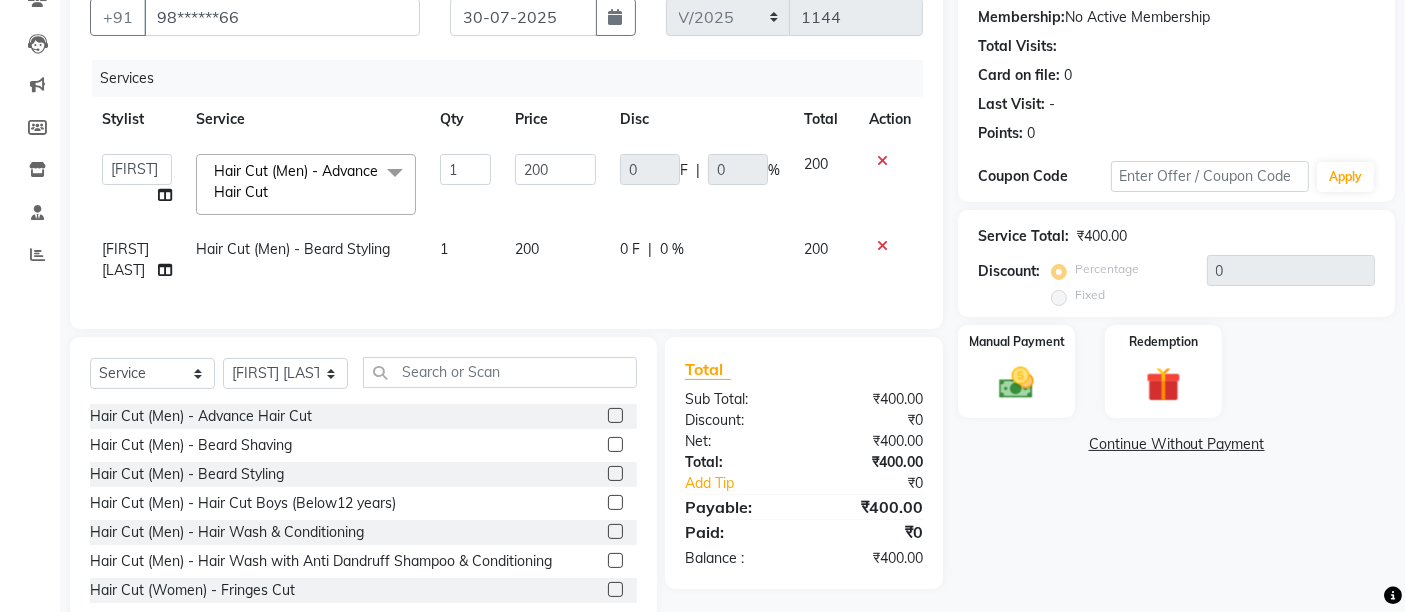 scroll, scrollTop: 253, scrollLeft: 0, axis: vertical 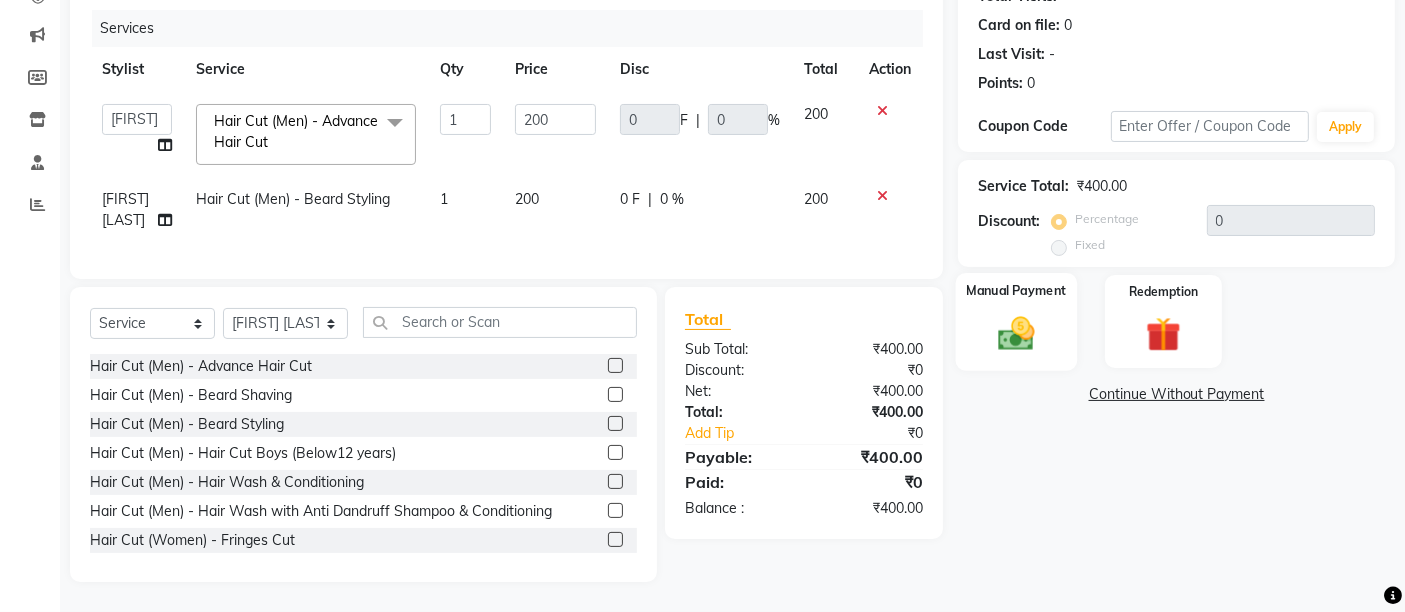 click 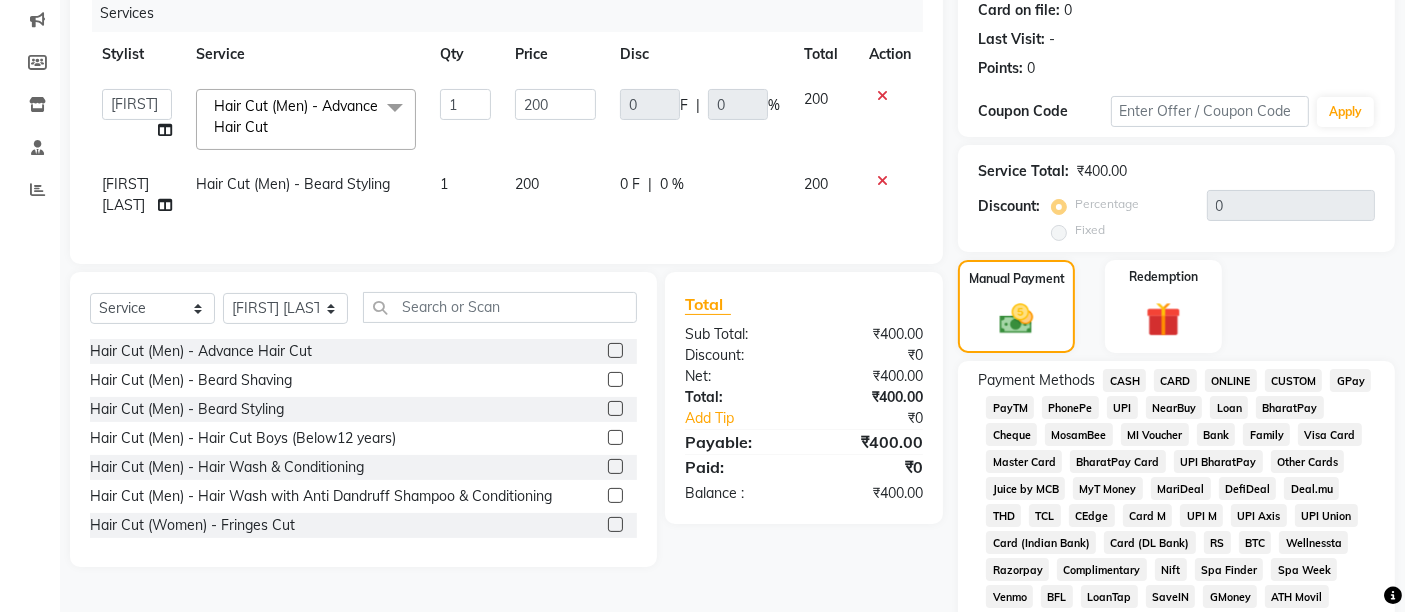 click on "CASH" 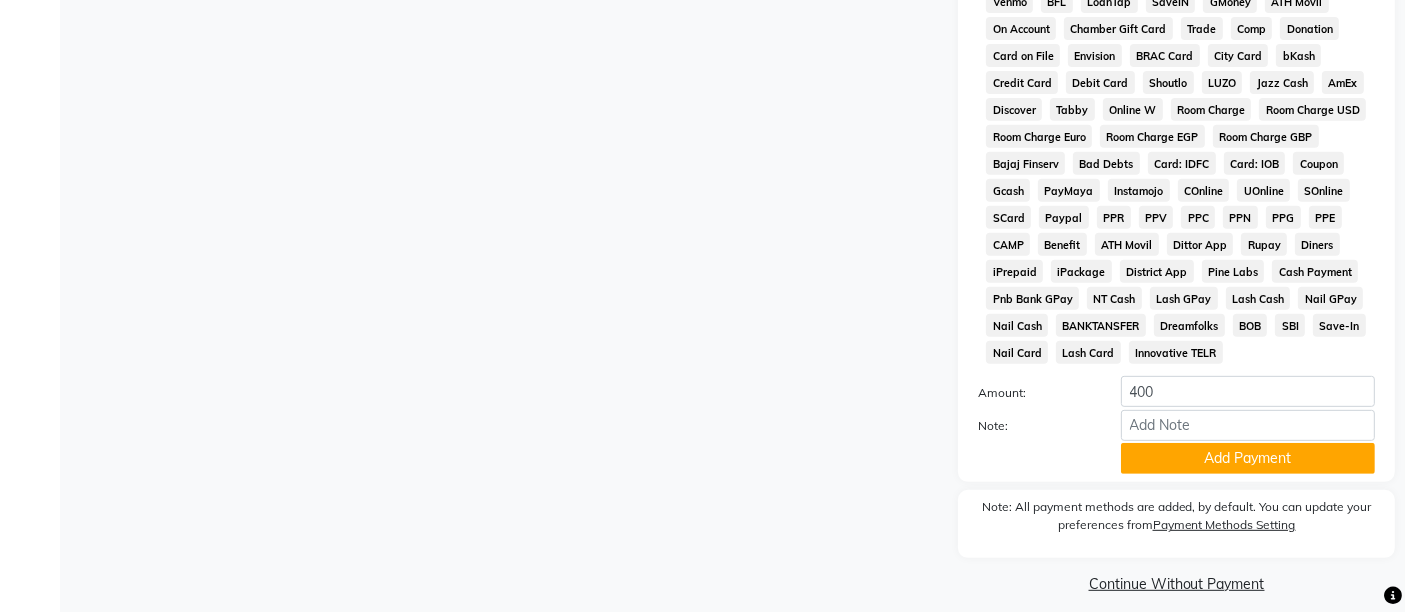 scroll, scrollTop: 869, scrollLeft: 0, axis: vertical 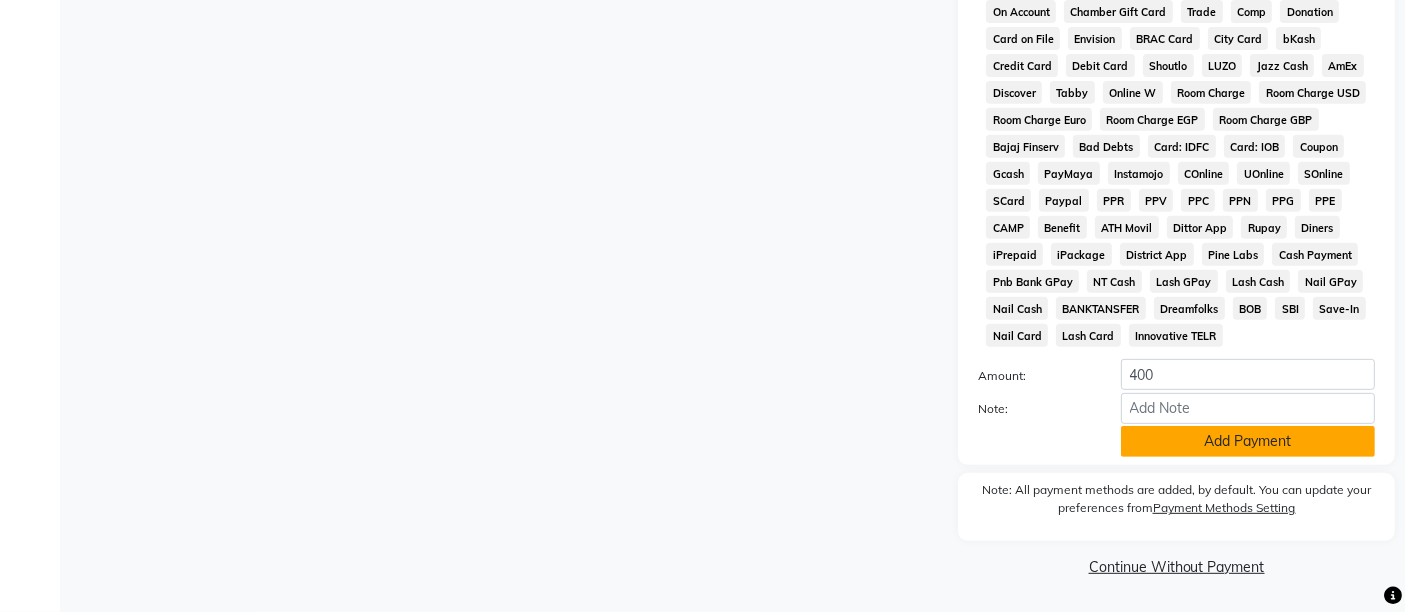 click on "Add Payment" 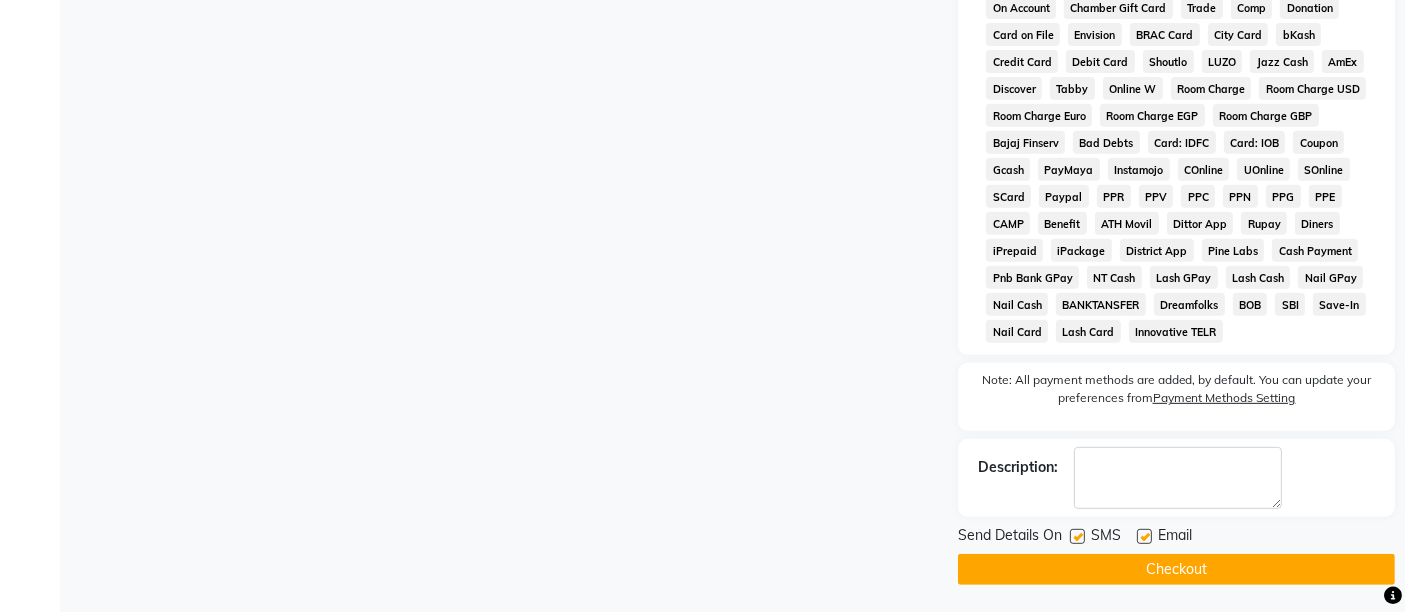 scroll, scrollTop: 876, scrollLeft: 0, axis: vertical 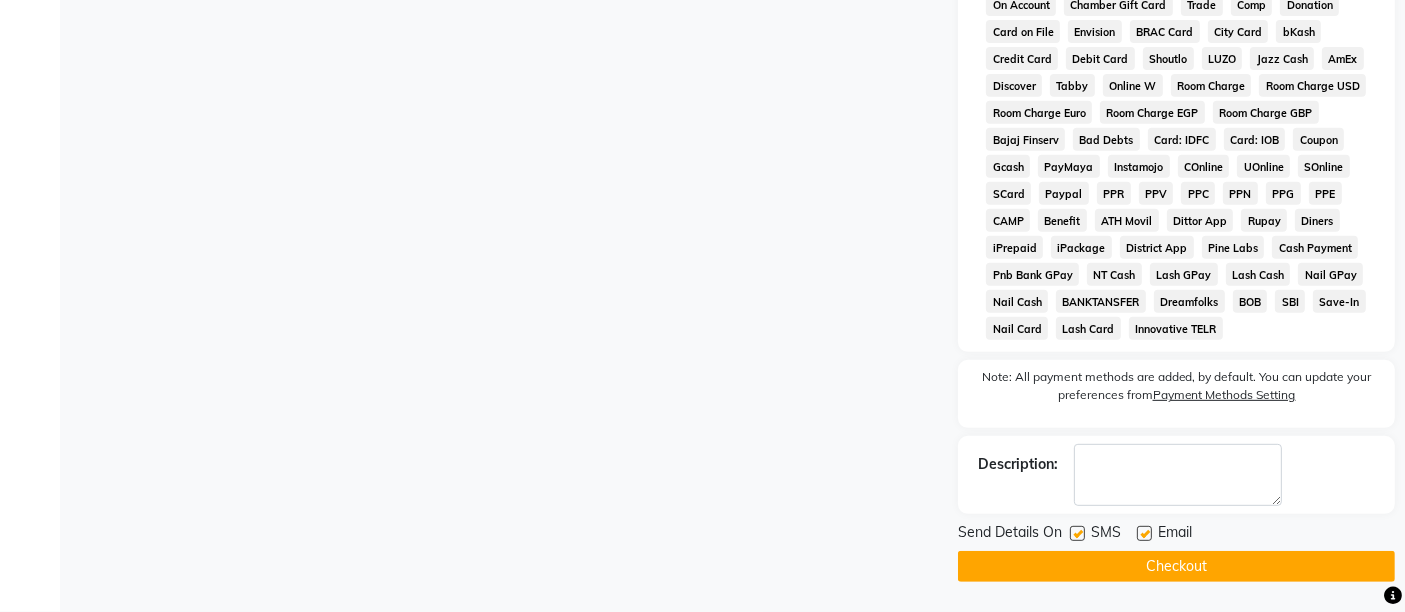 click 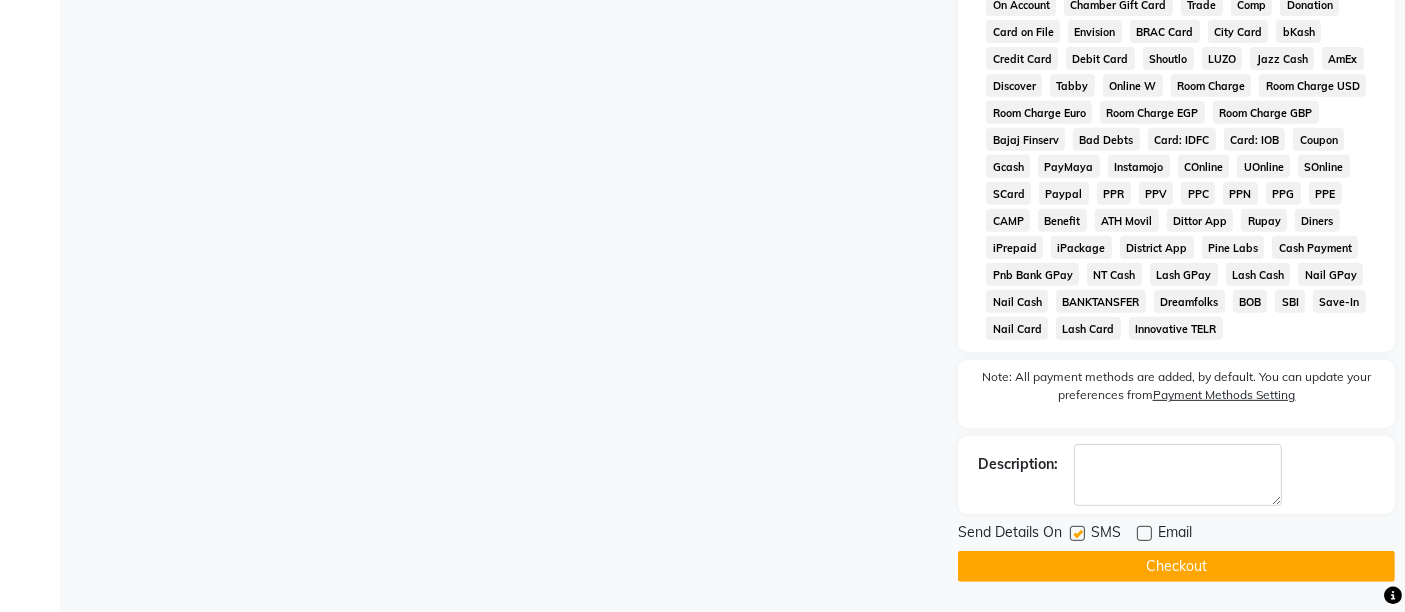 click 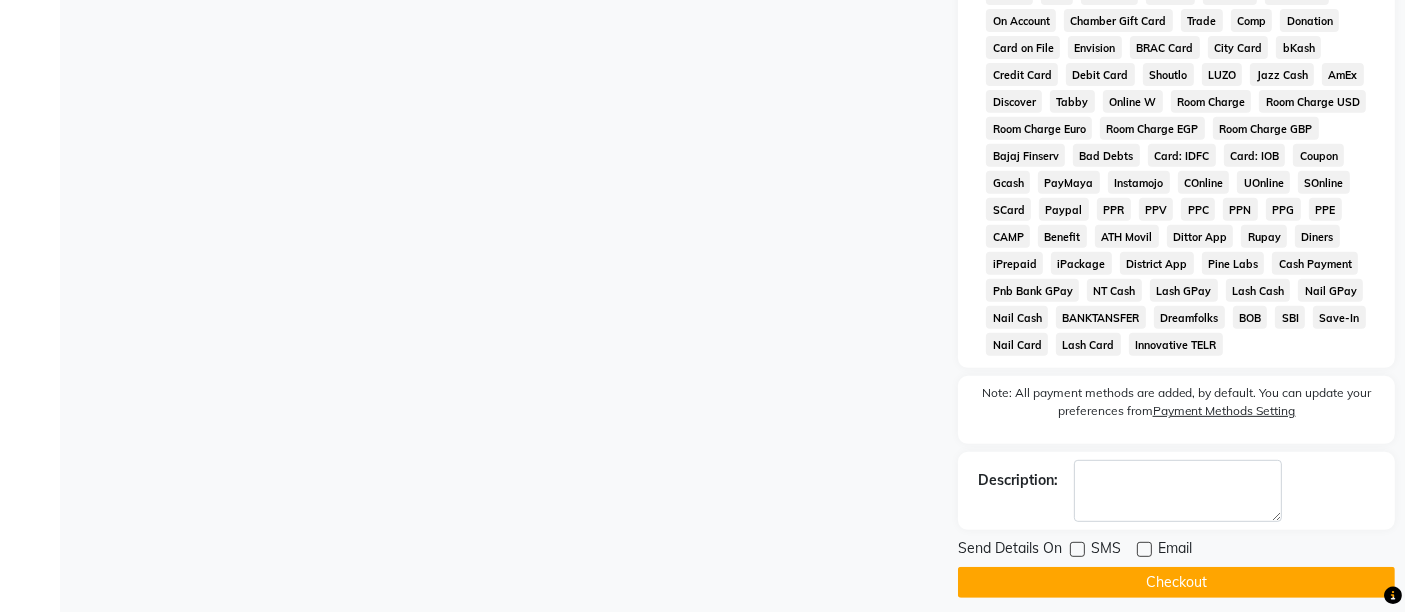 scroll, scrollTop: 876, scrollLeft: 0, axis: vertical 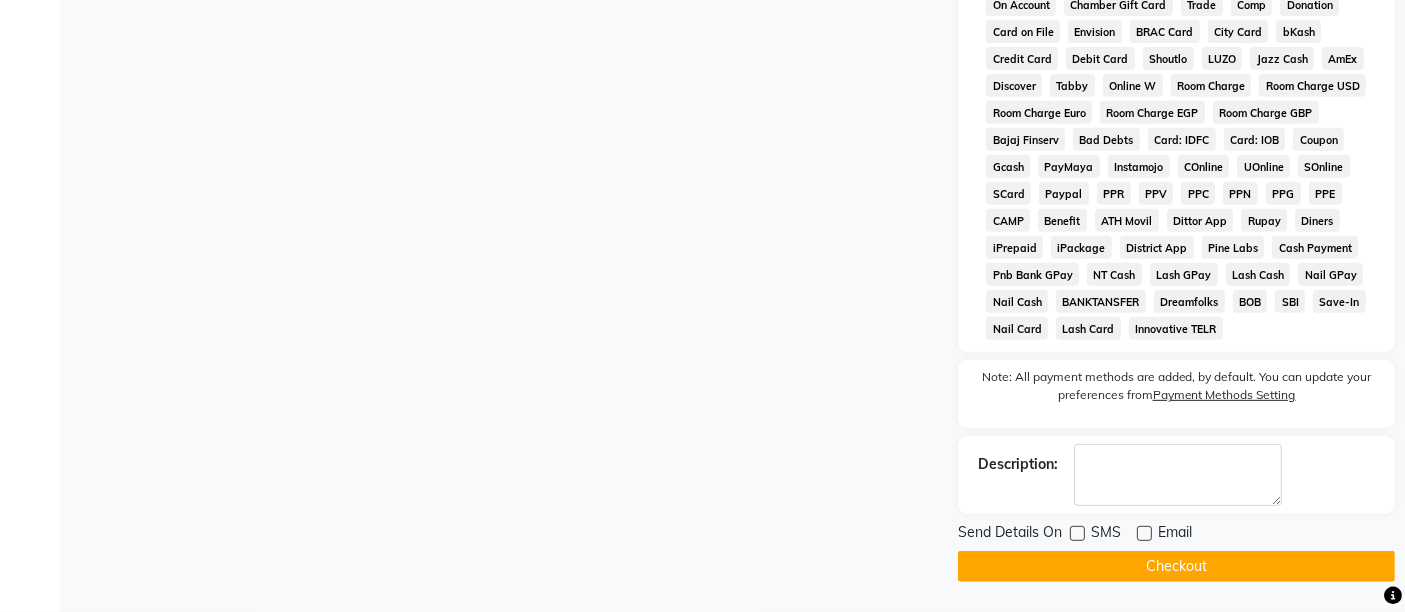 click on "Checkout" 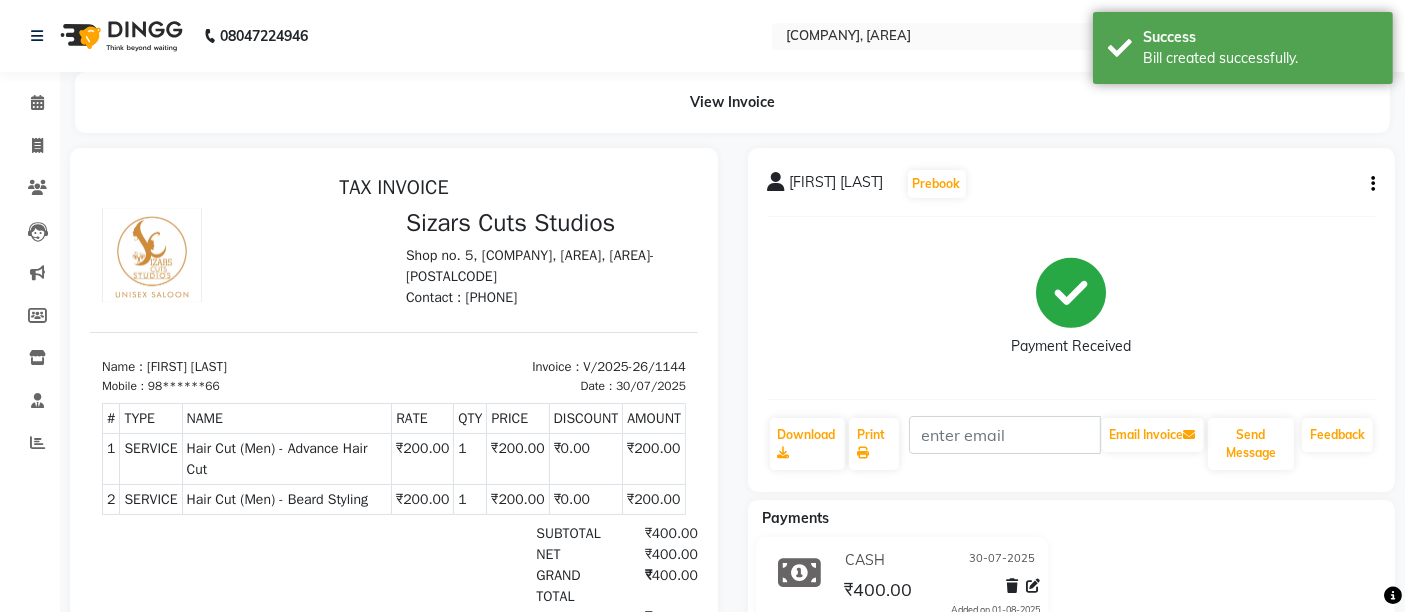 scroll, scrollTop: 0, scrollLeft: 0, axis: both 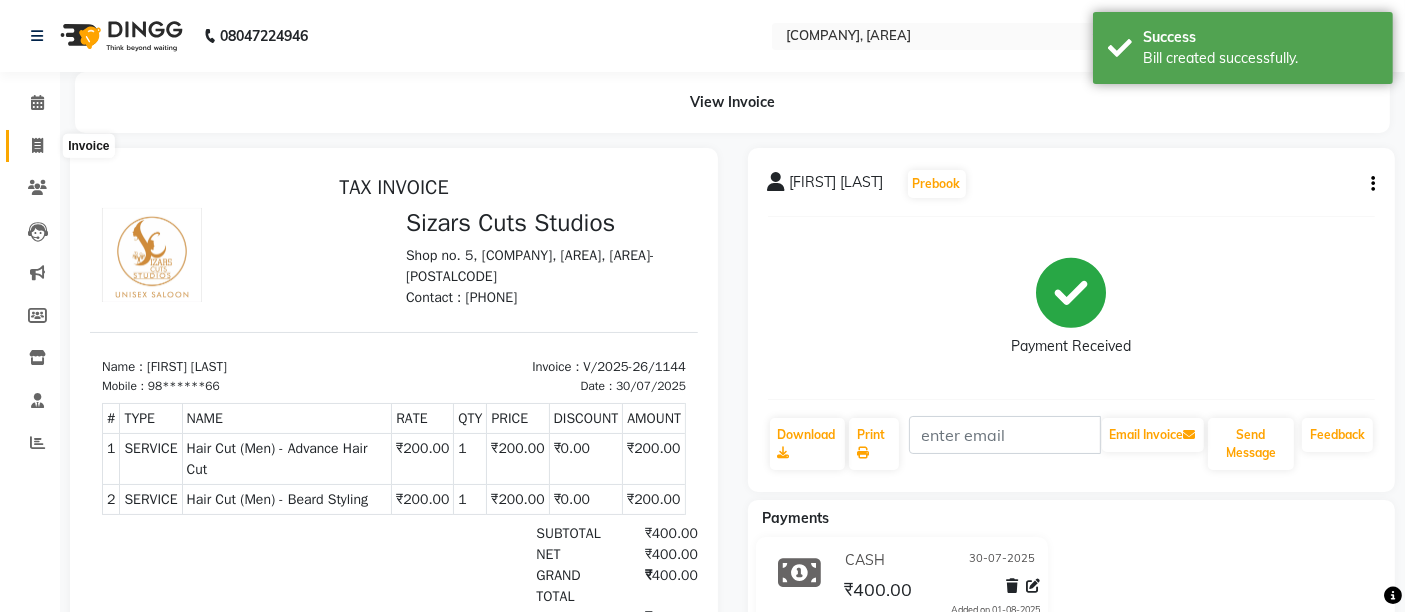 click 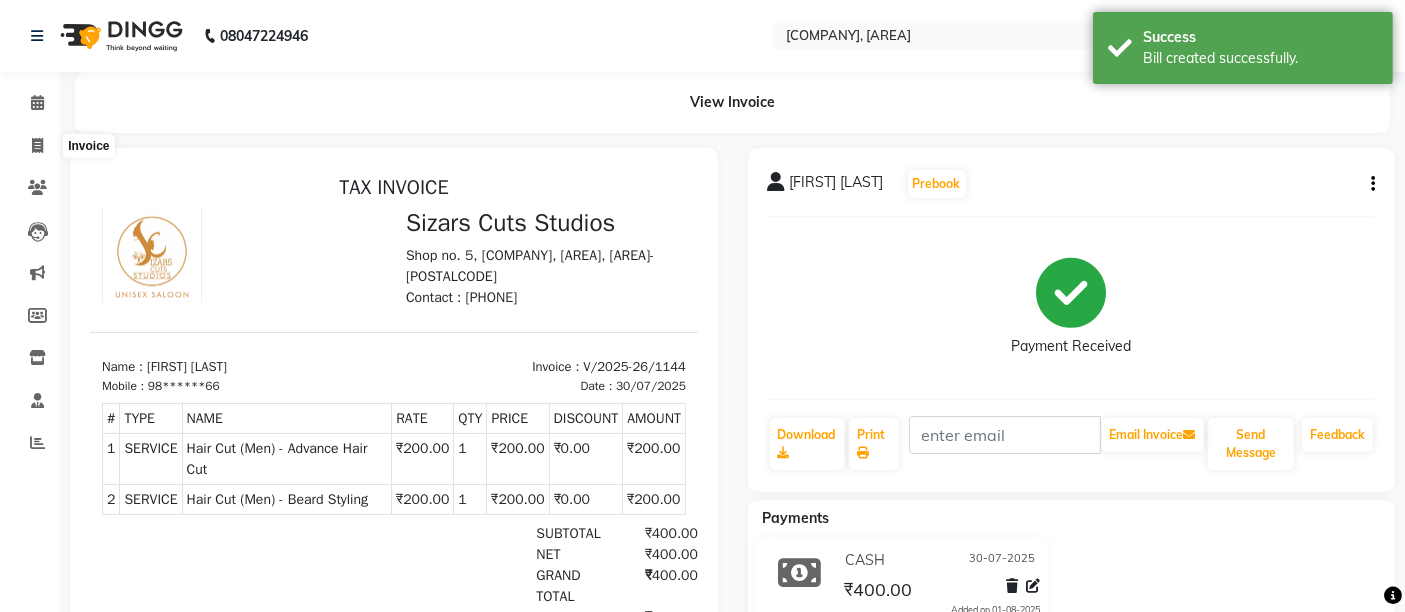 select on "5579" 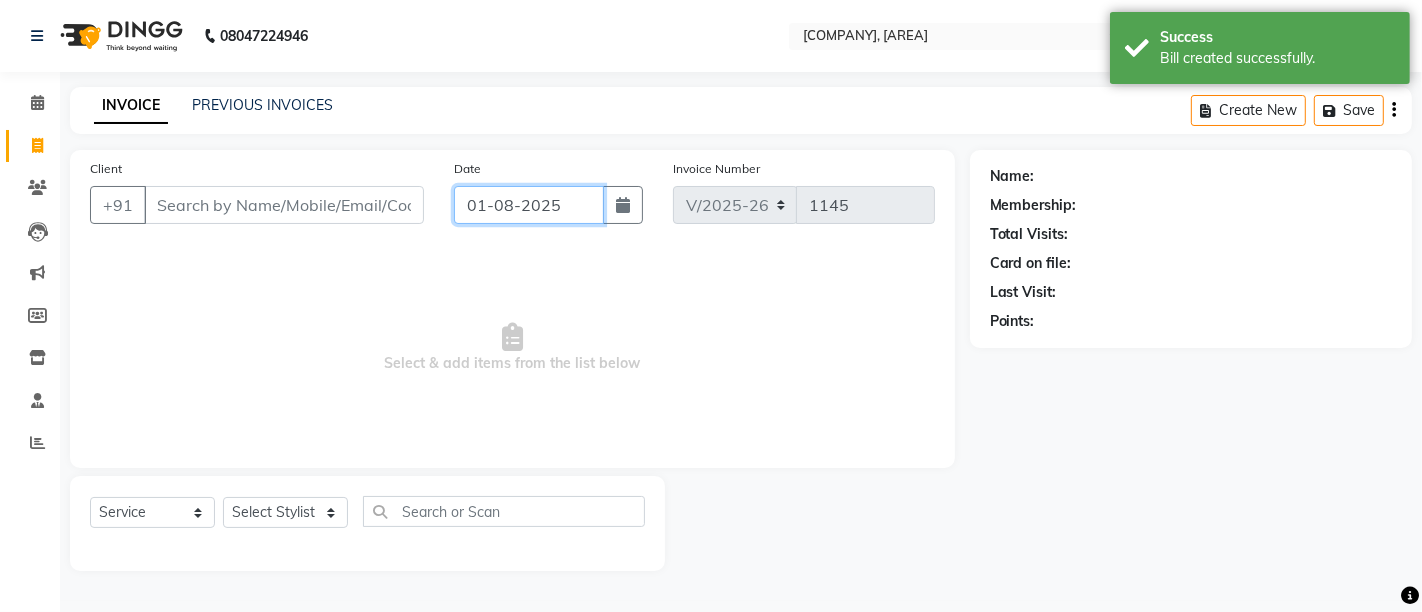 click on "01-08-2025" 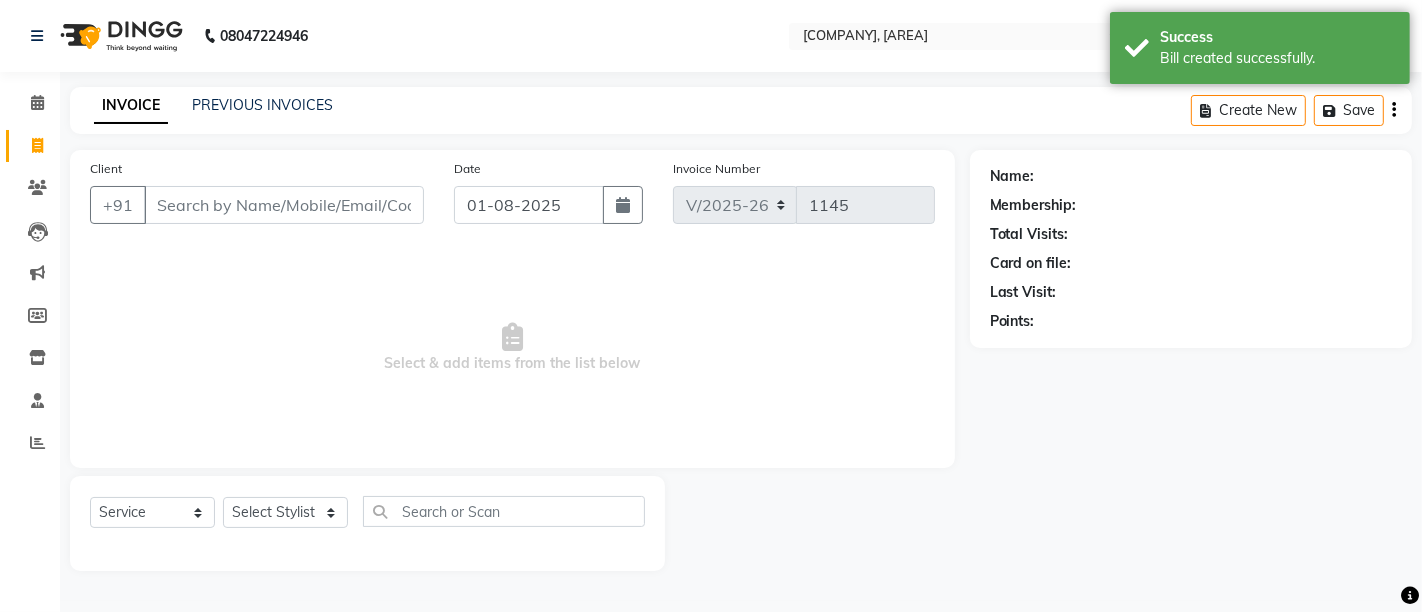 select on "8" 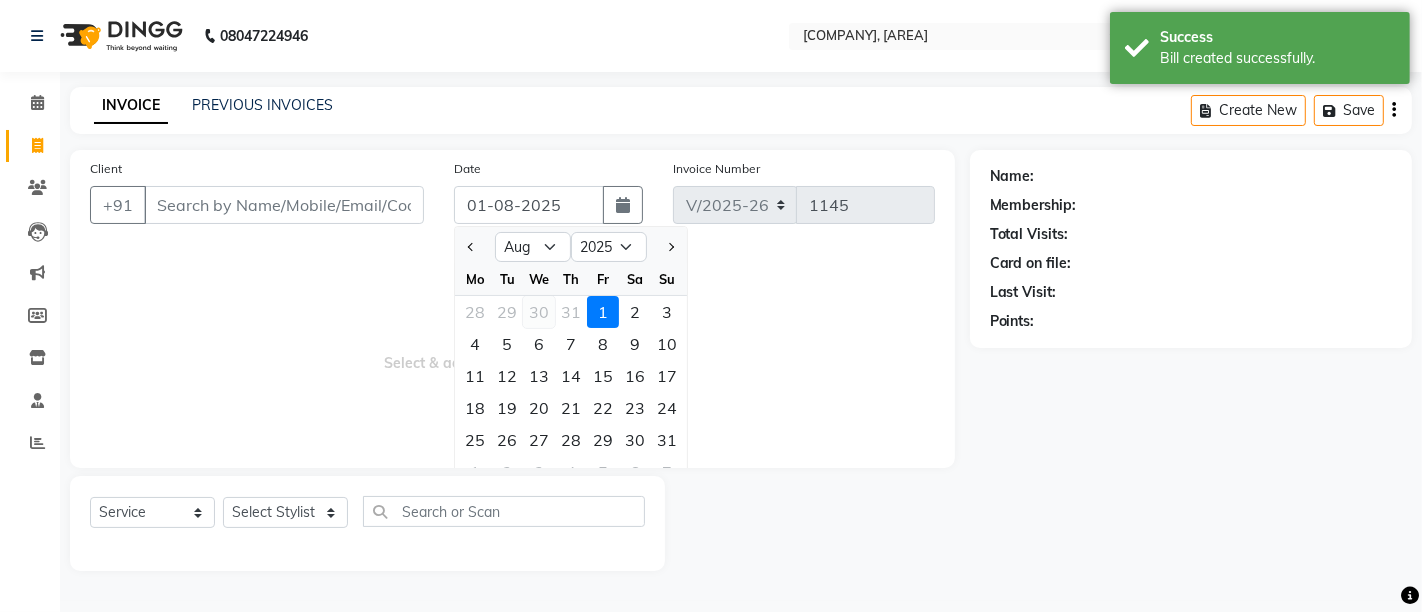 click on "30" 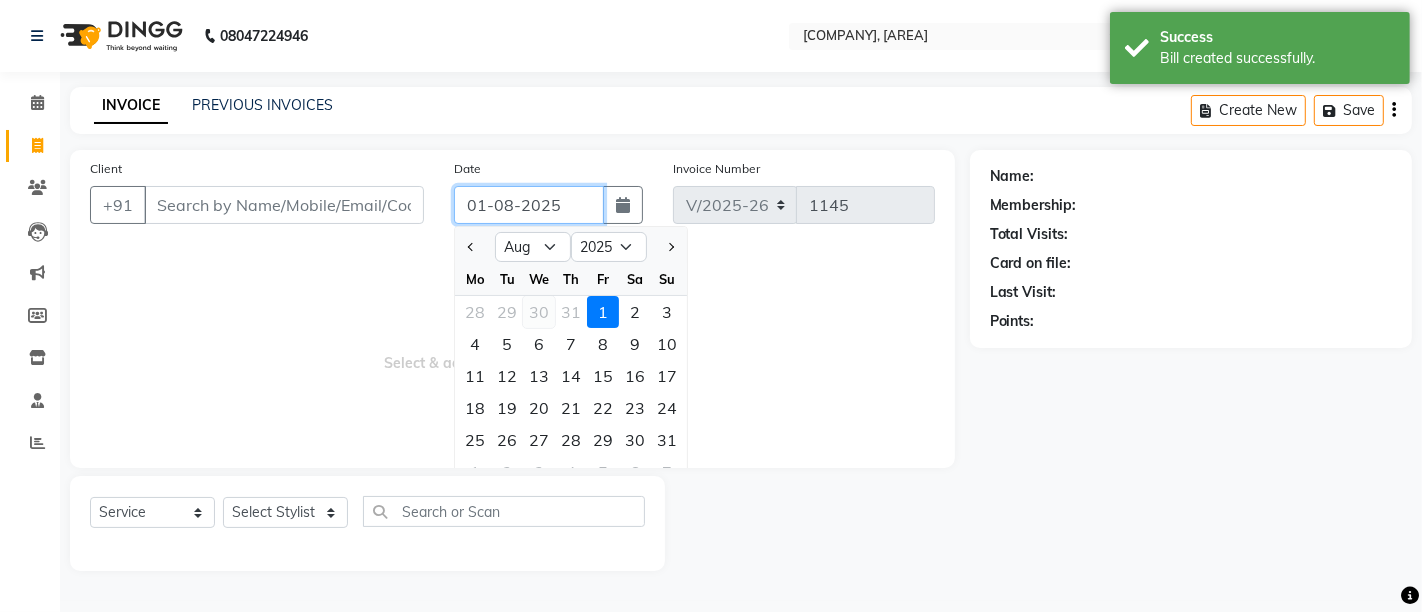 type on "30-07-2025" 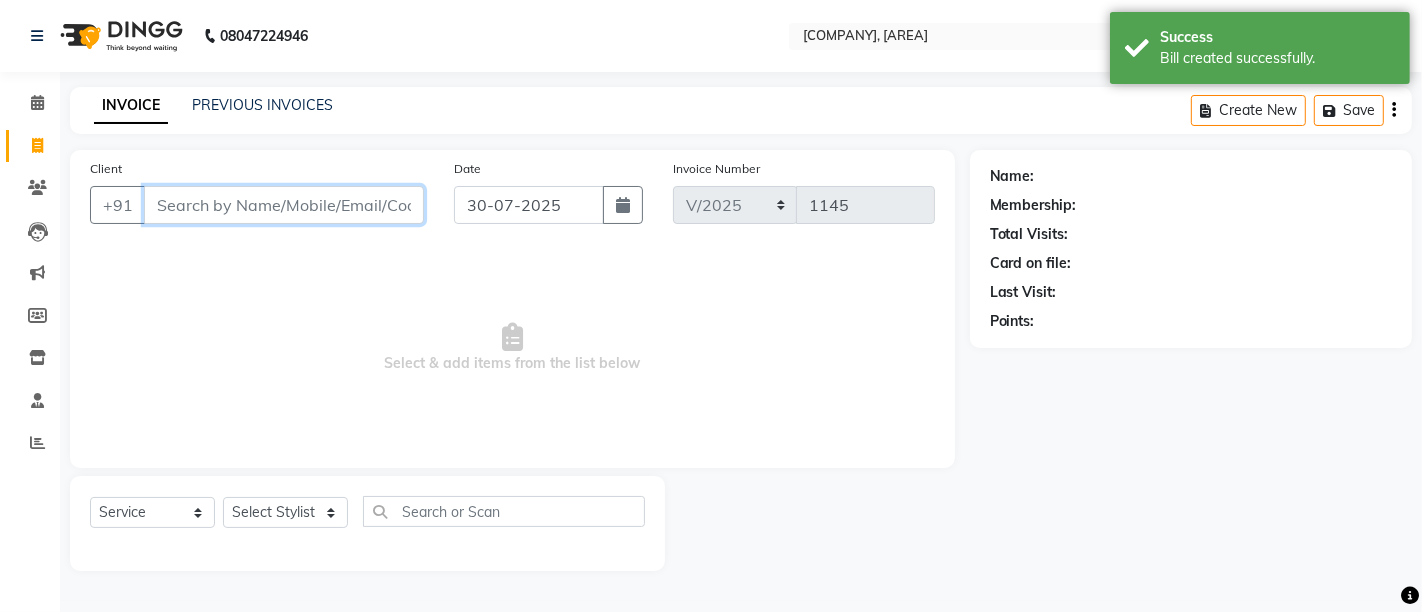click on "Client" at bounding box center [284, 205] 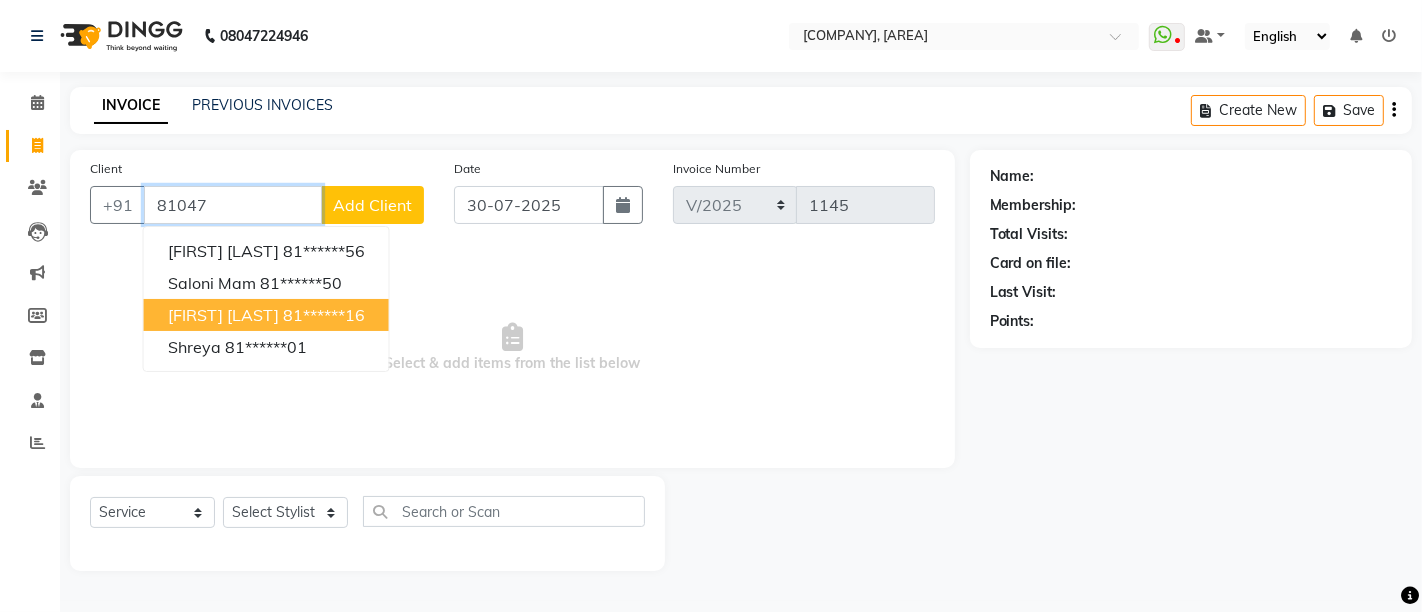 click on "81******16" at bounding box center (324, 315) 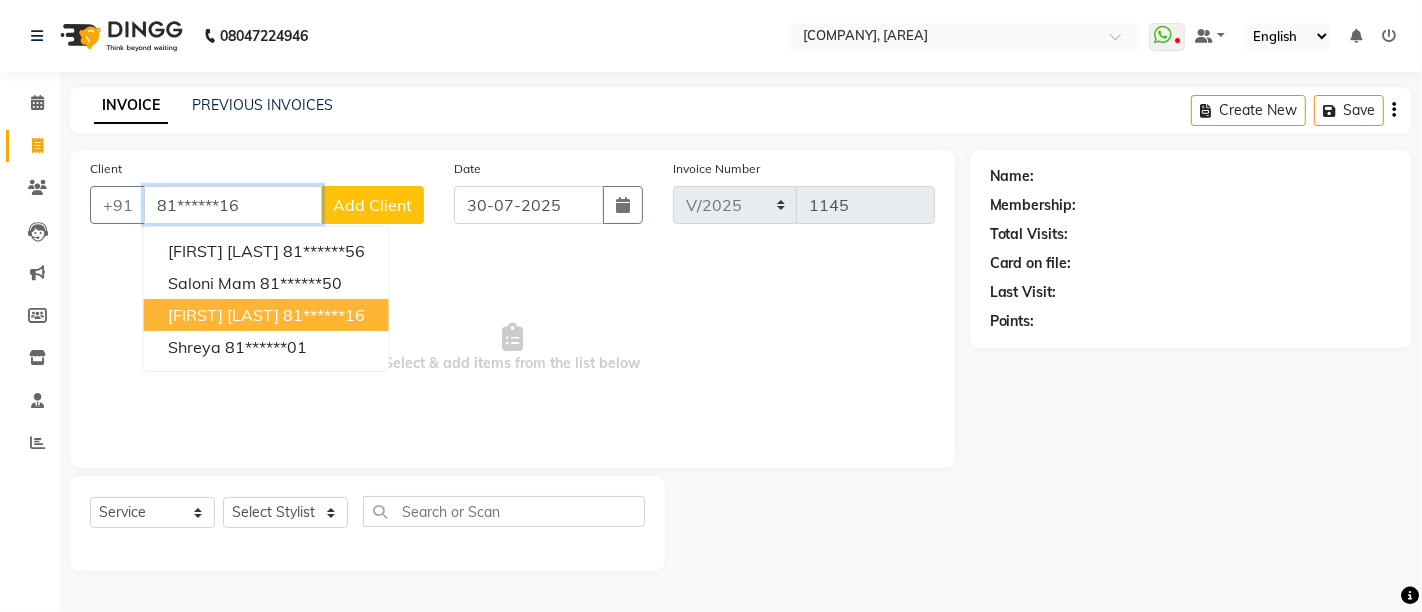 type on "81******16" 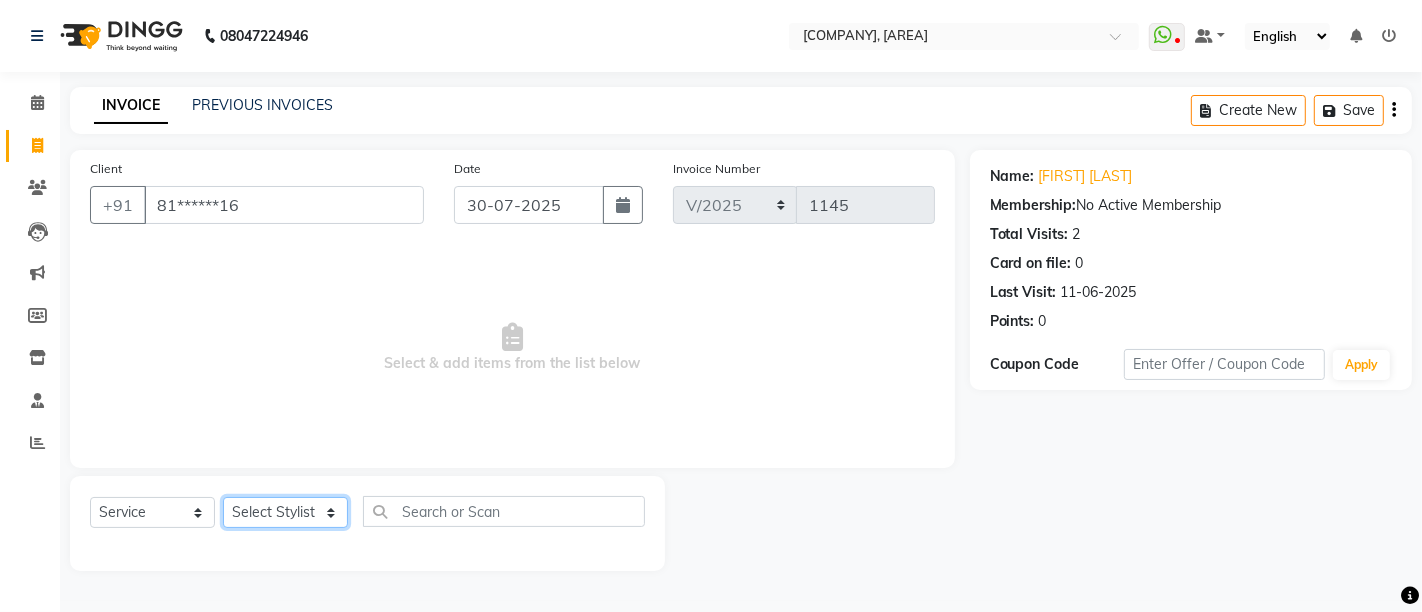 click on "Select Stylist Admin [FIRST] [LAST] [FIRST] [LAST] [FIRST] [LAST]" 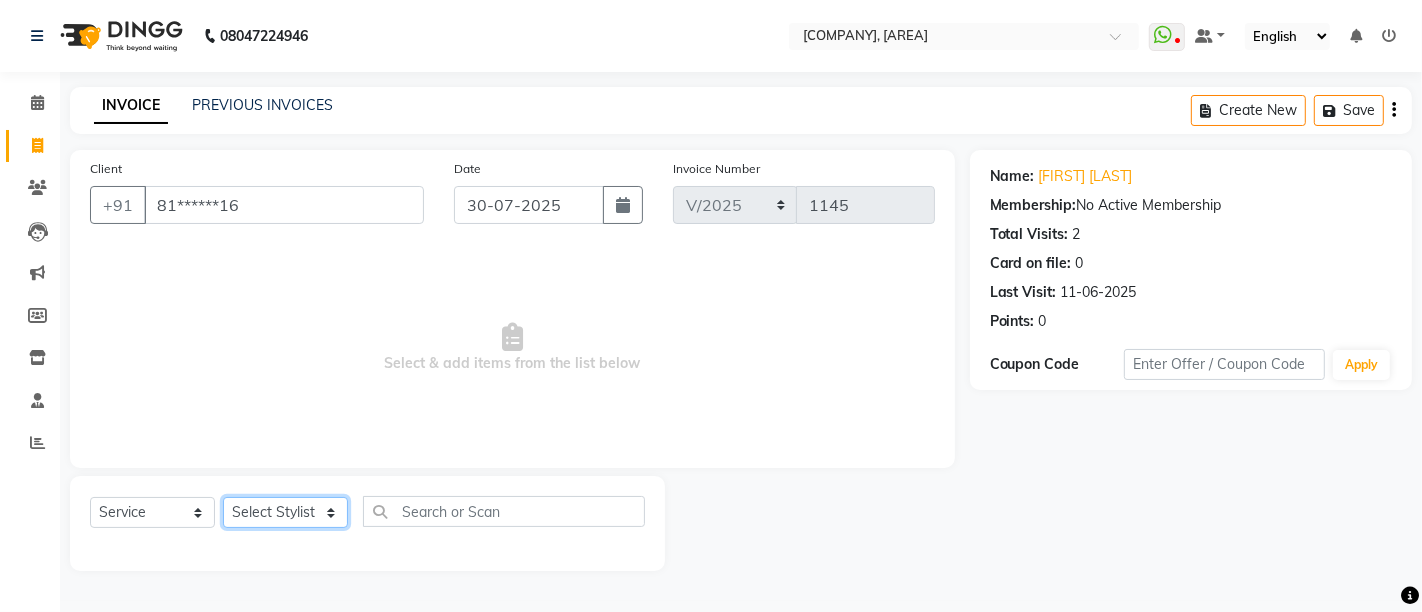 select on "37989" 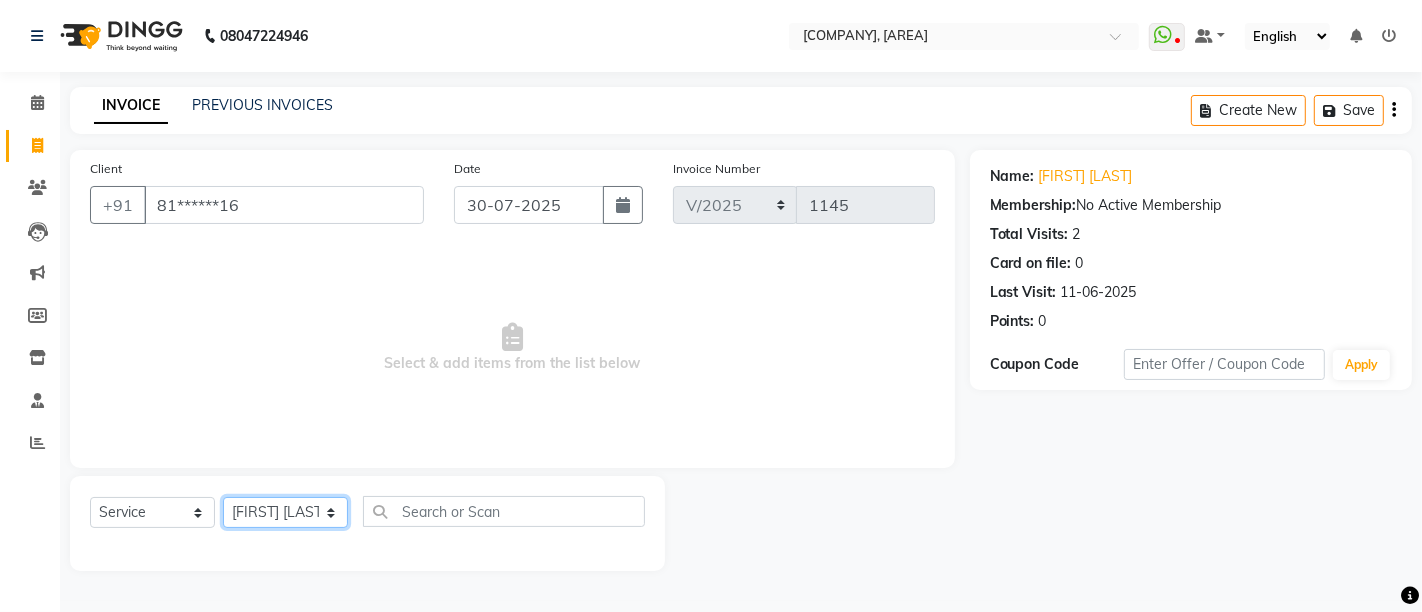 click on "Select Stylist Admin [FIRST] [LAST] [FIRST] [LAST] [FIRST] [LAST]" 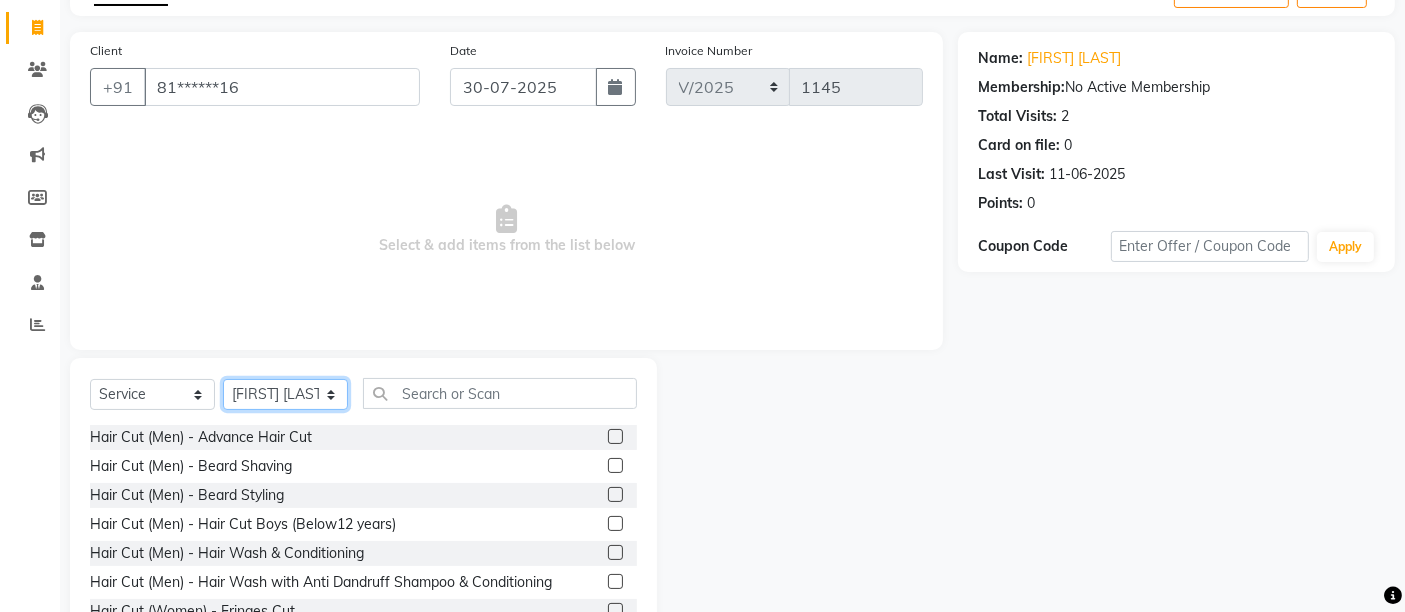 scroll, scrollTop: 188, scrollLeft: 0, axis: vertical 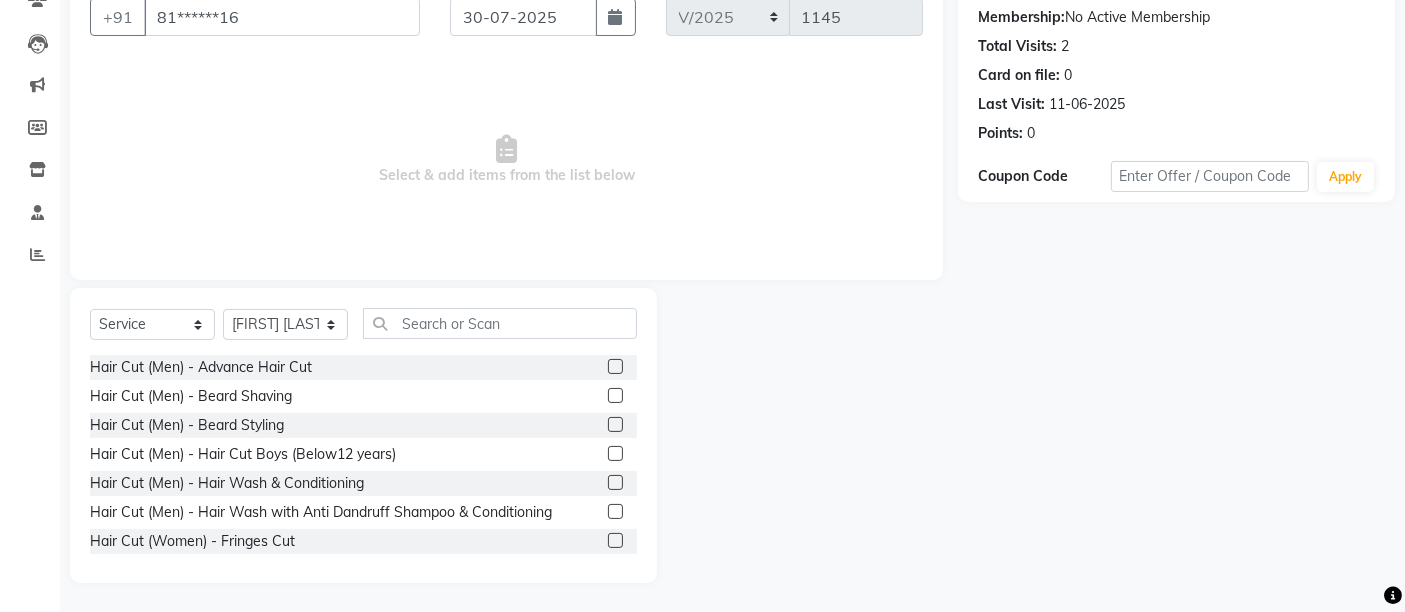 click 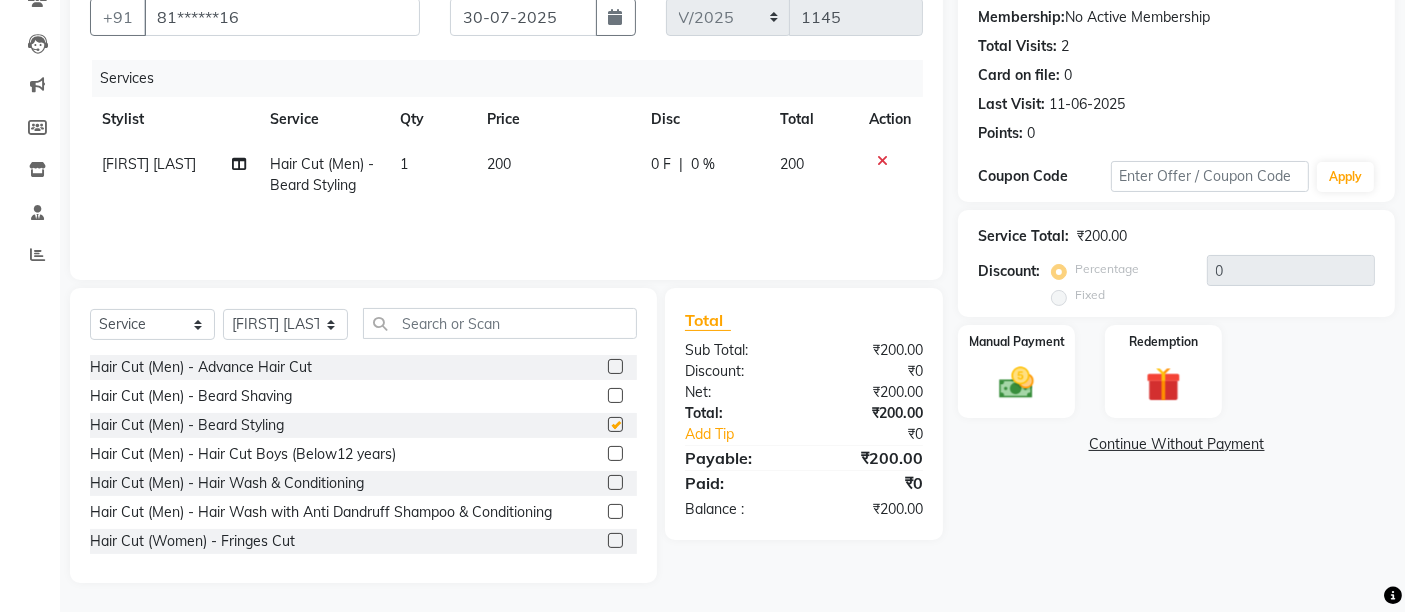 checkbox on "false" 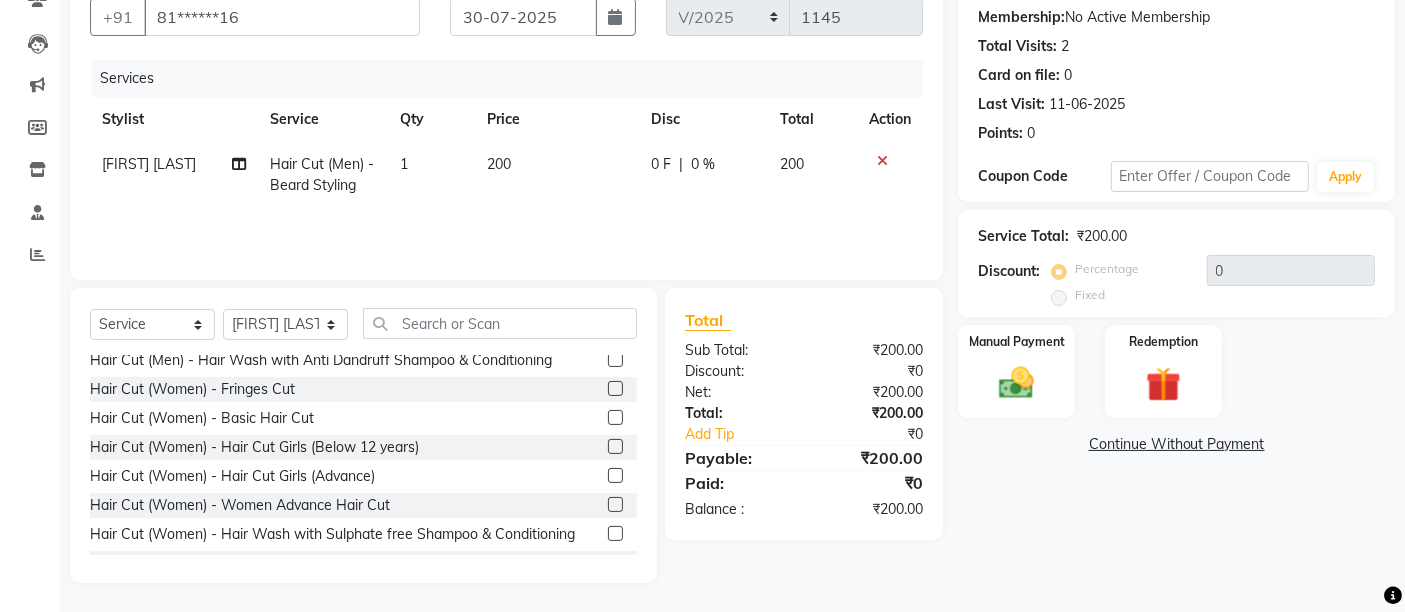 scroll, scrollTop: 333, scrollLeft: 0, axis: vertical 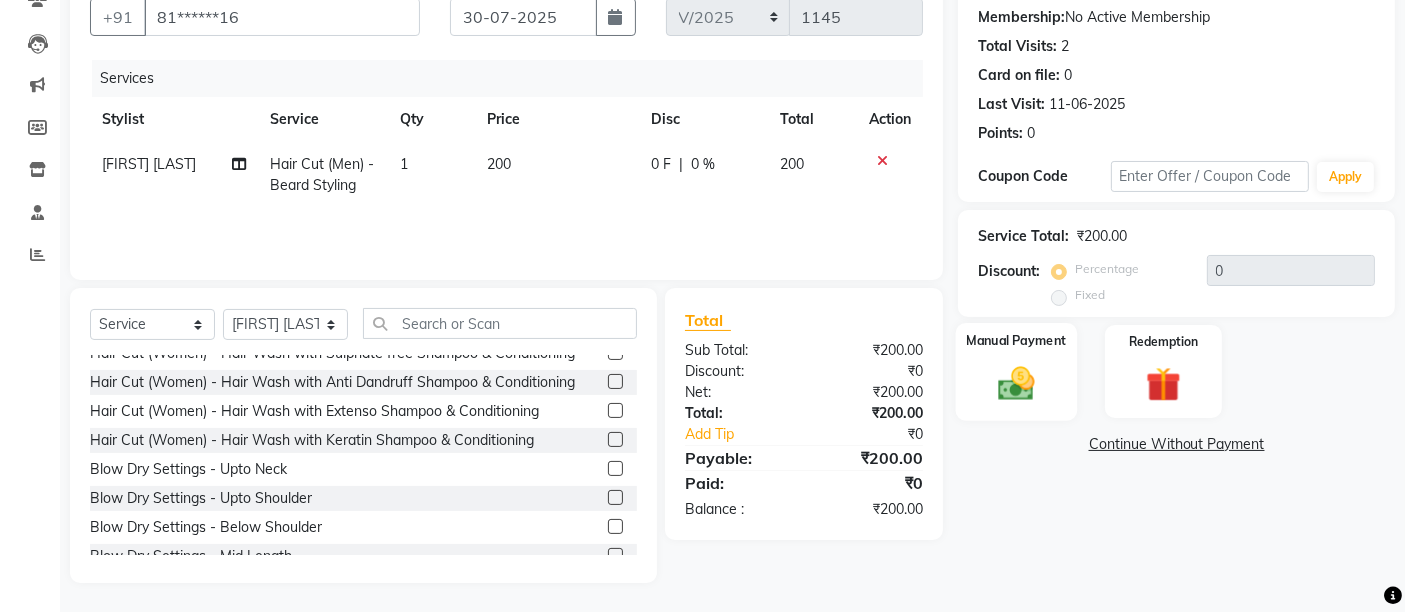 click 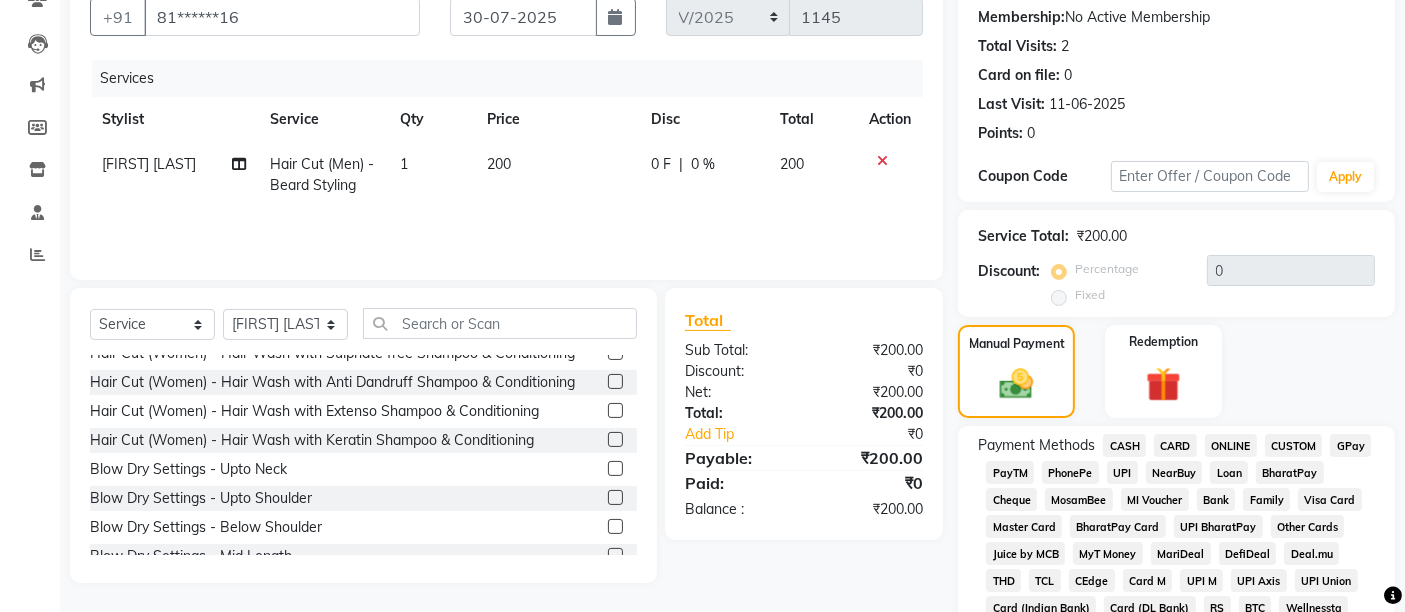 click on "CASH" 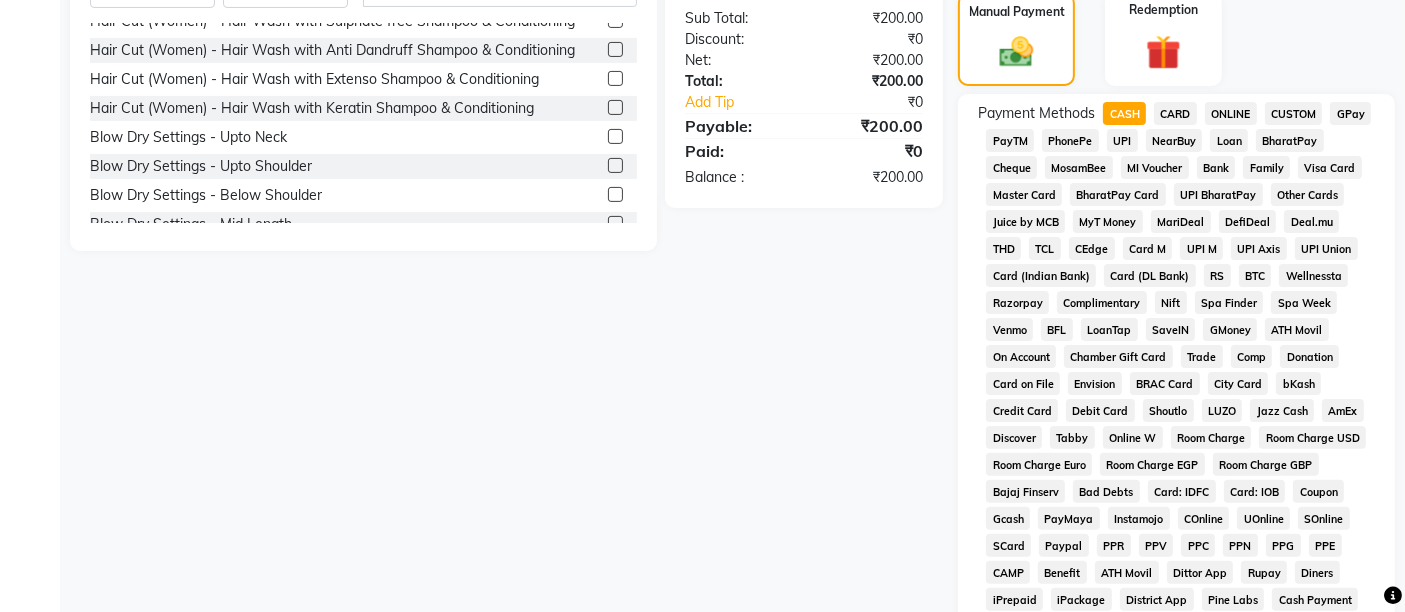 scroll, scrollTop: 743, scrollLeft: 0, axis: vertical 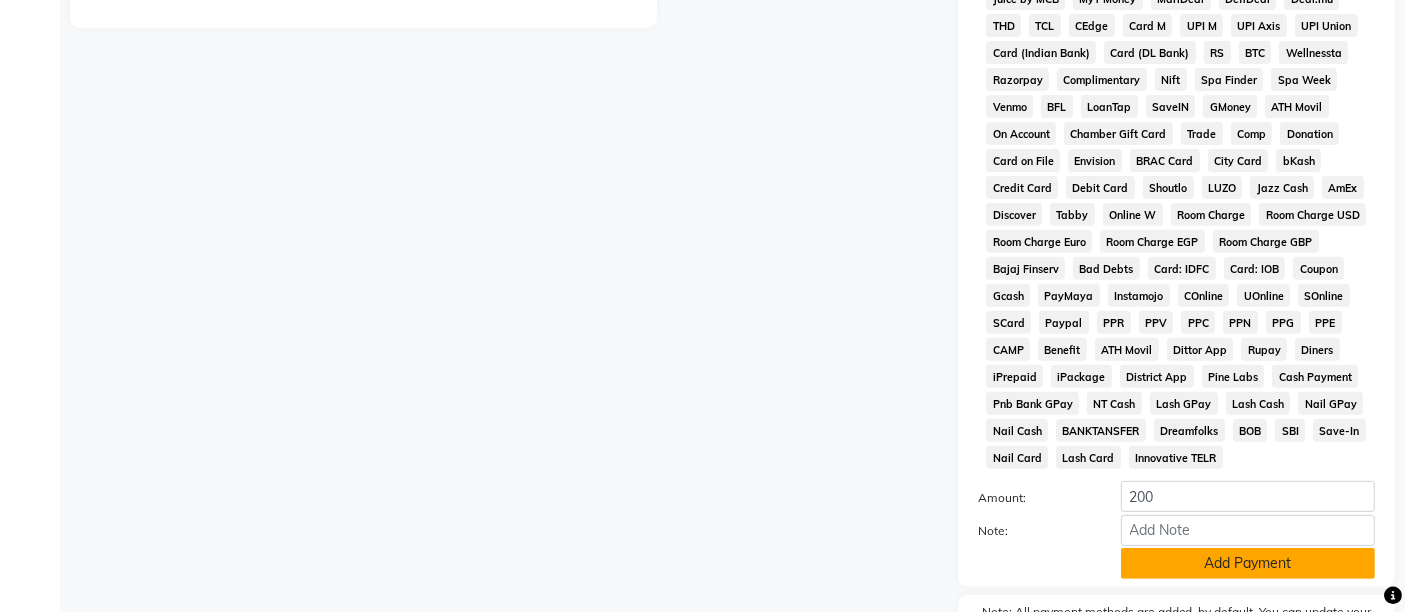 click on "Add Payment" 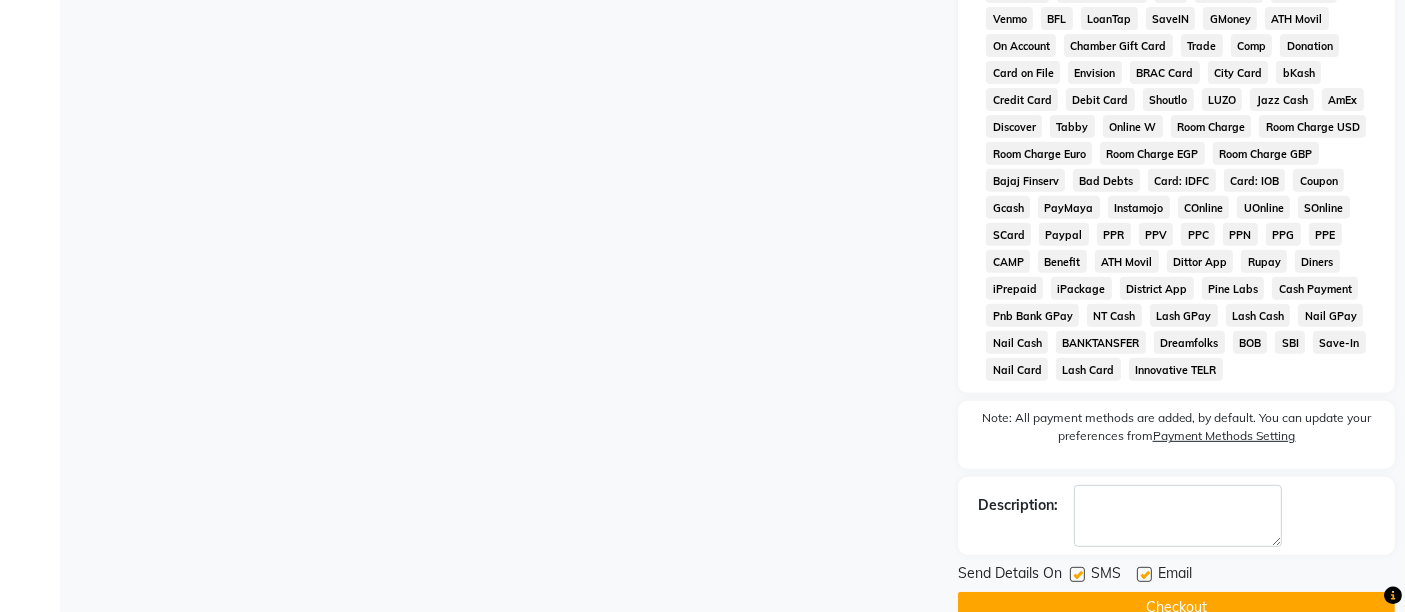 scroll, scrollTop: 876, scrollLeft: 0, axis: vertical 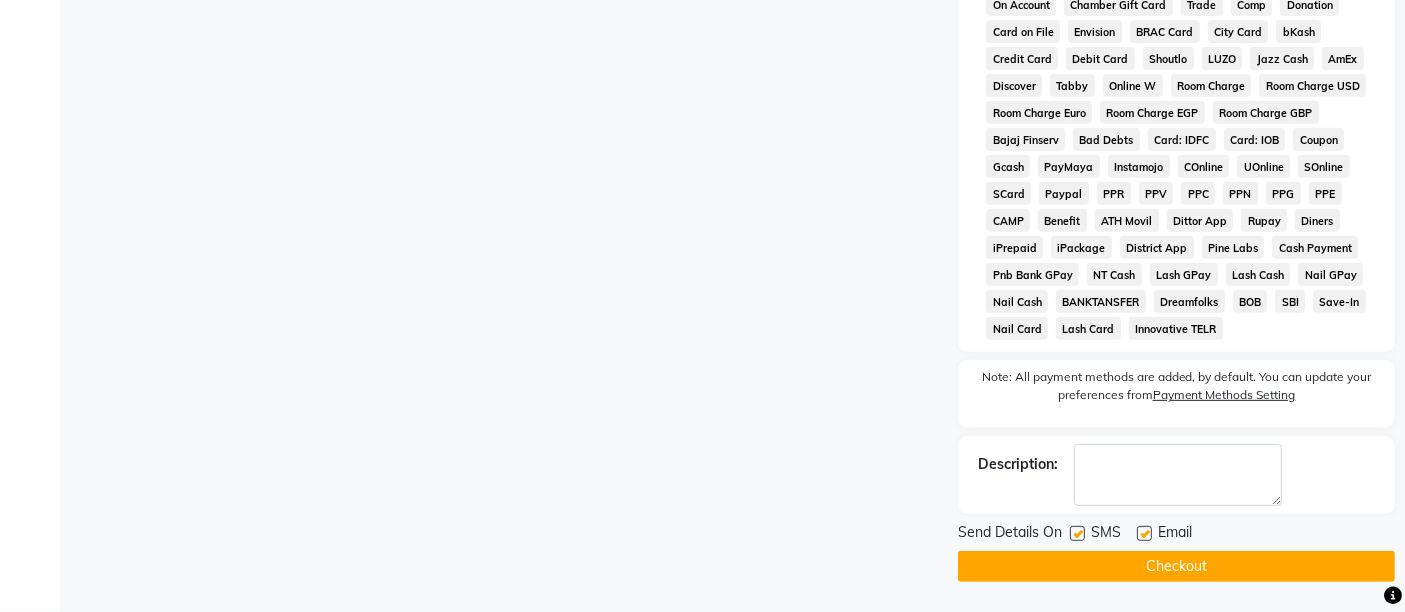 click on "Email" 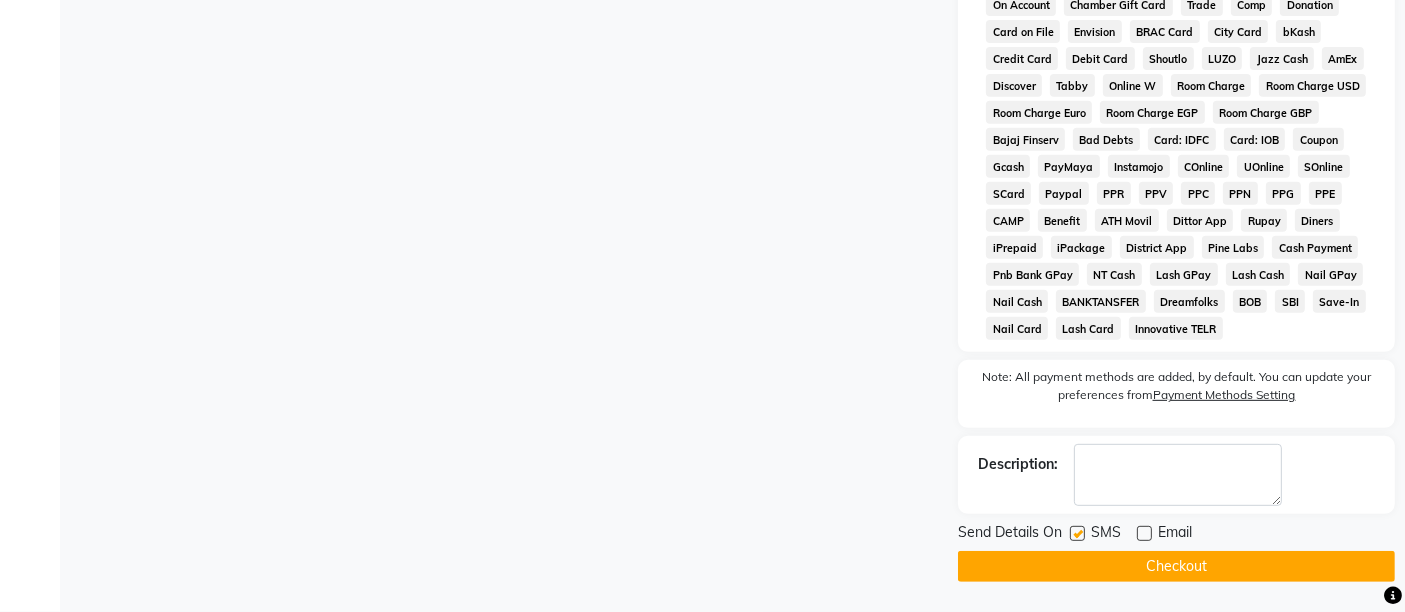 drag, startPoint x: 1079, startPoint y: 532, endPoint x: 1080, endPoint y: 563, distance: 31.016125 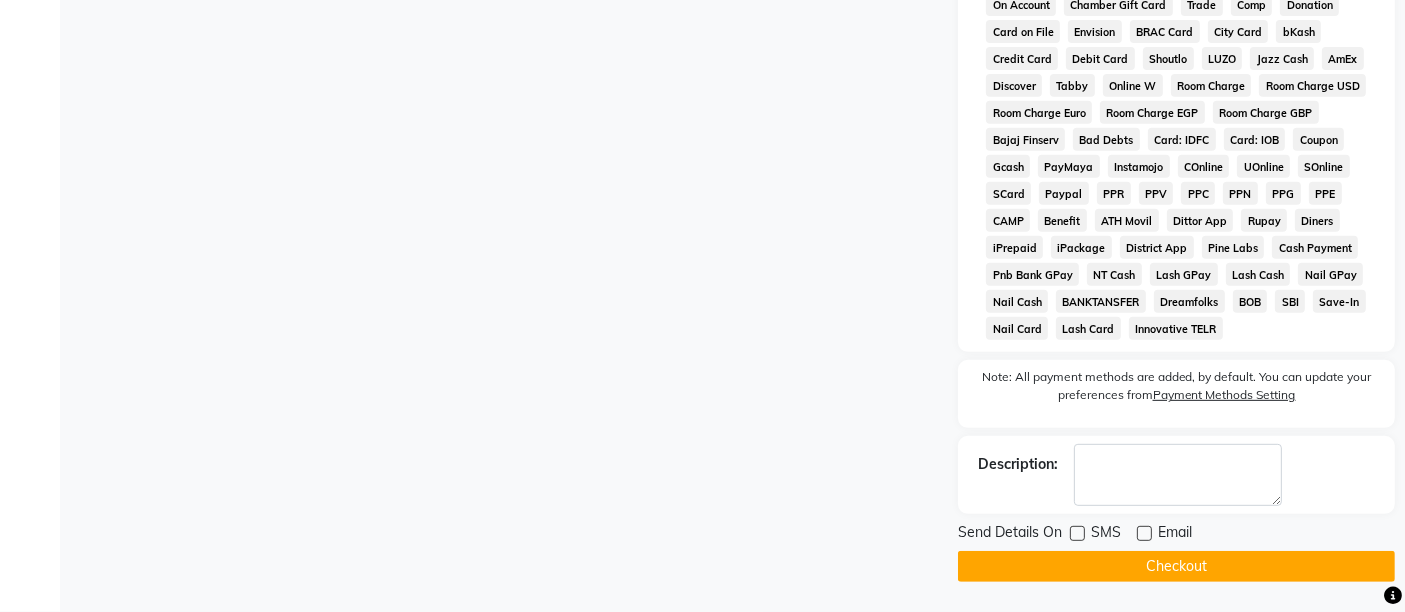 click on "Checkout" 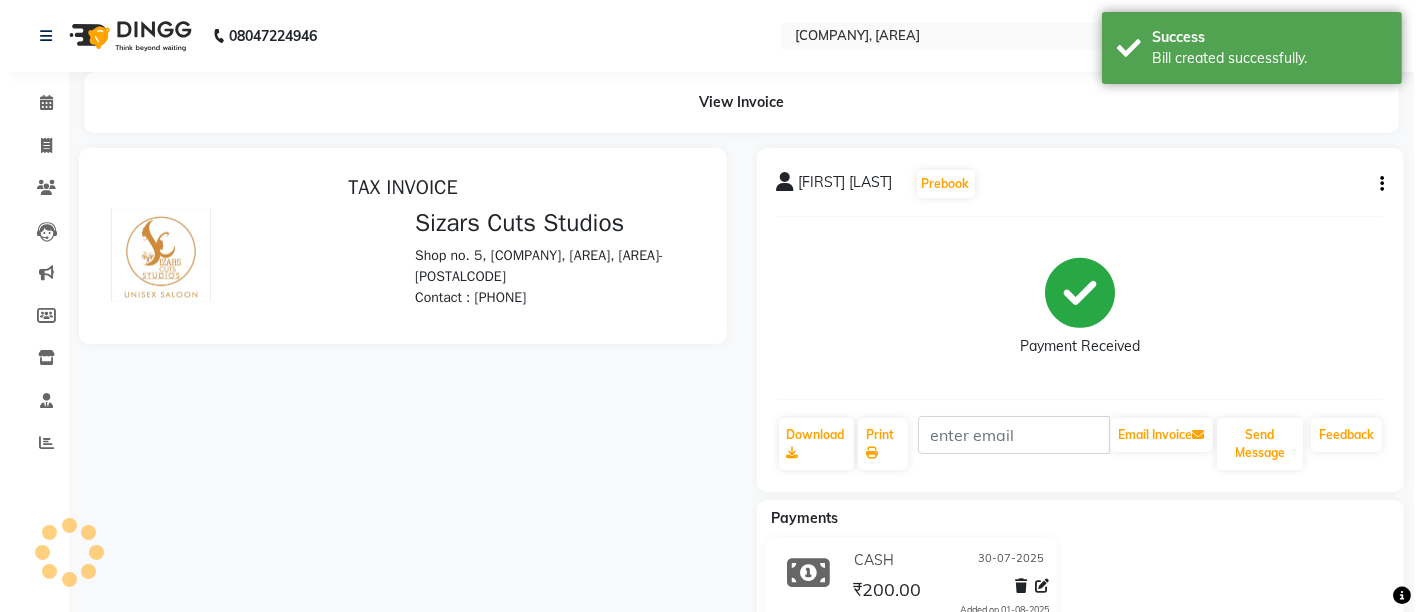 scroll, scrollTop: 0, scrollLeft: 0, axis: both 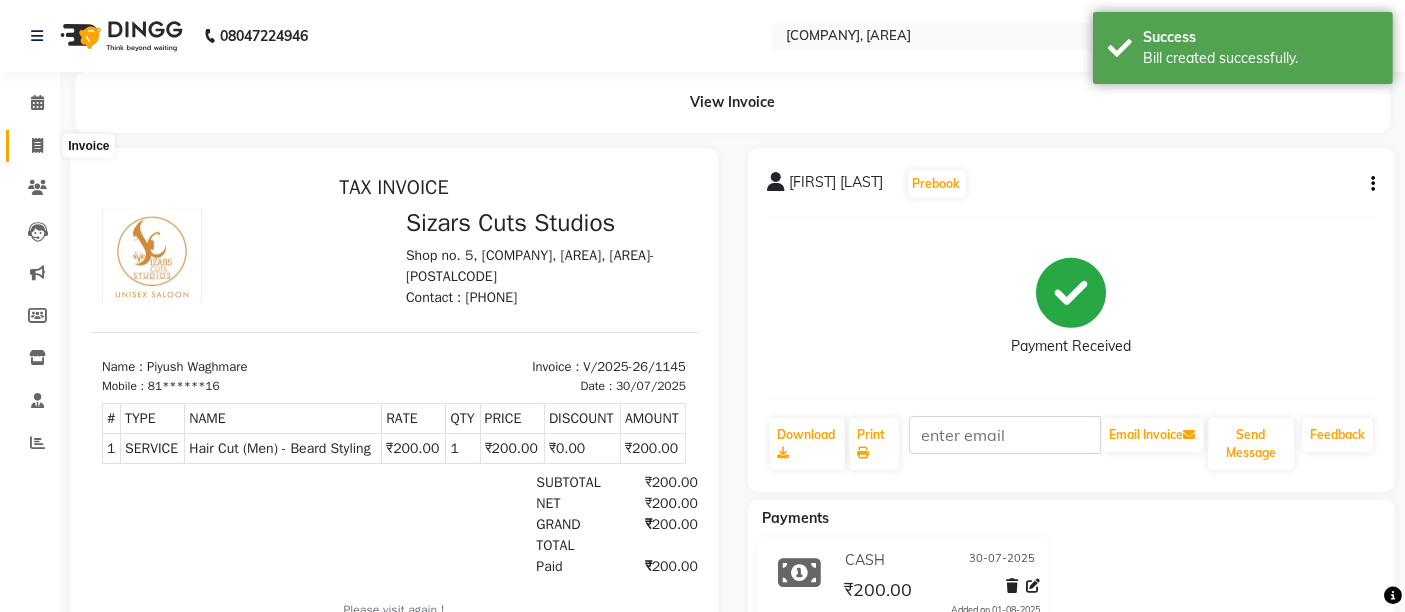 click 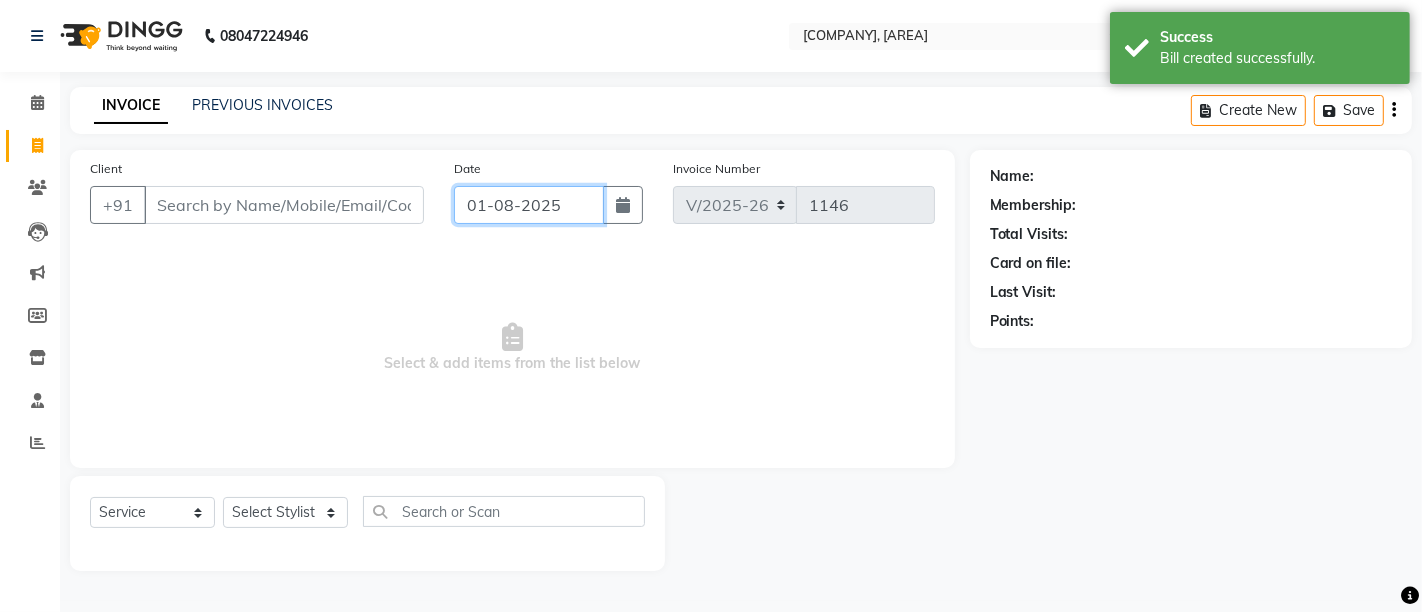 click on "01-08-2025" 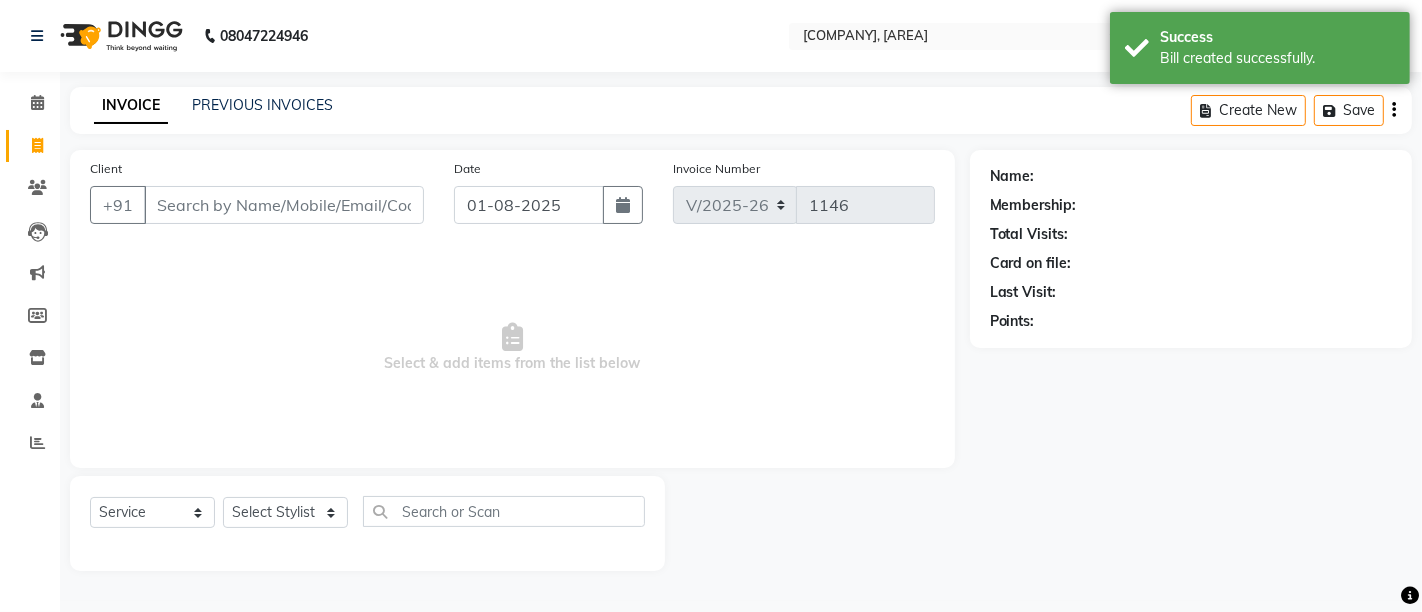 select on "8" 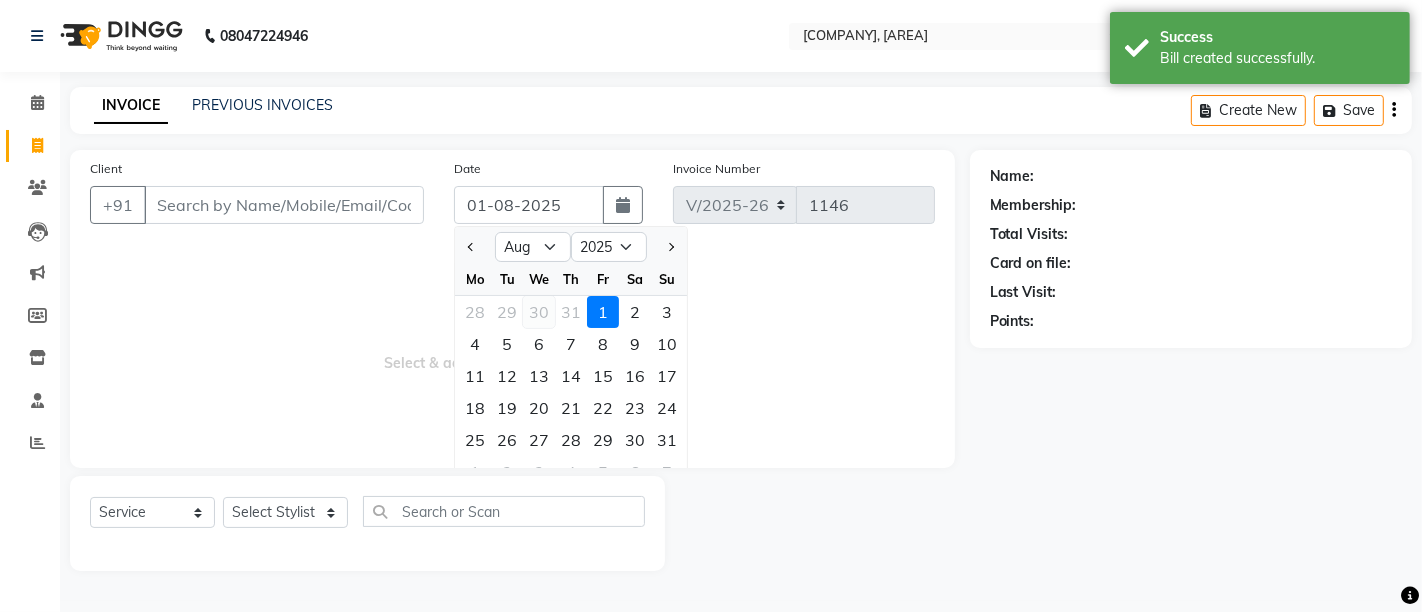 click on "30" 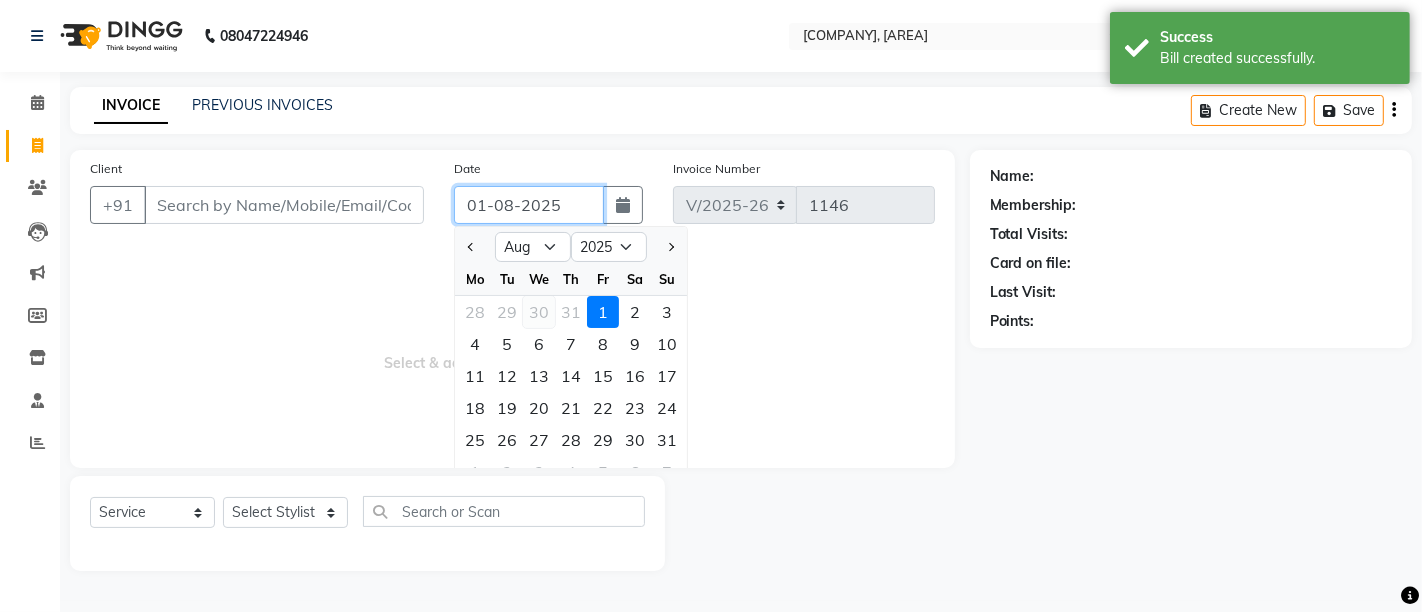 type on "30-07-2025" 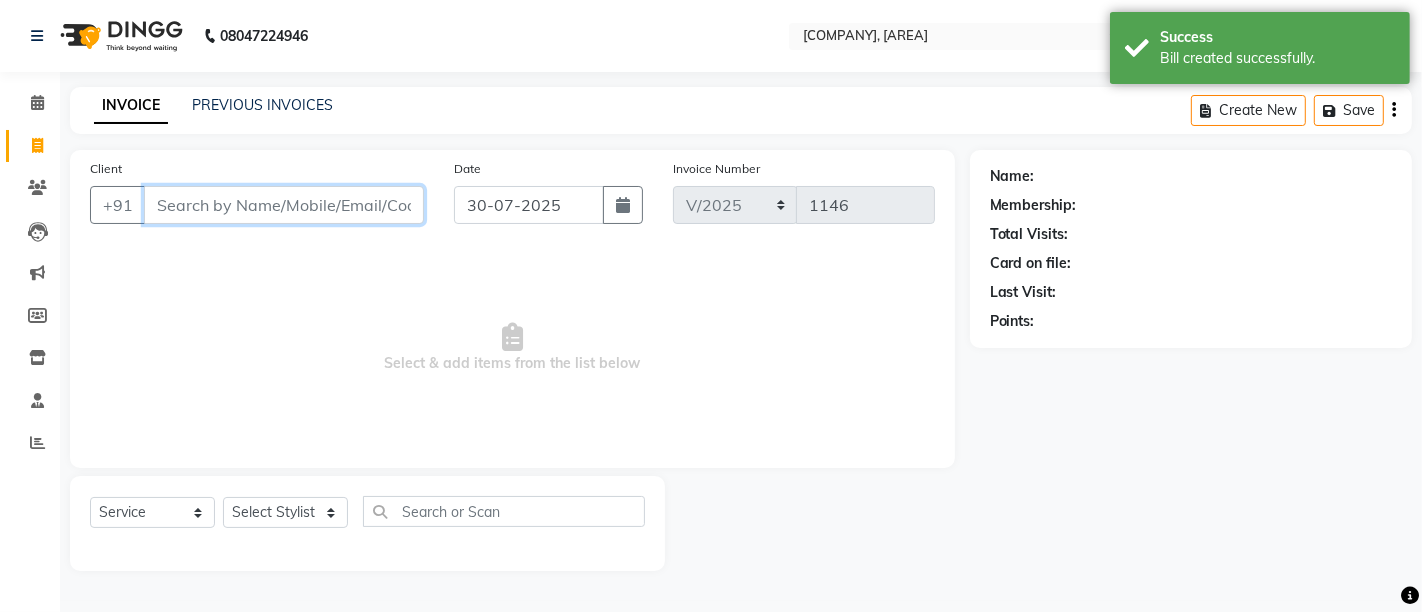 click on "Client" at bounding box center (284, 205) 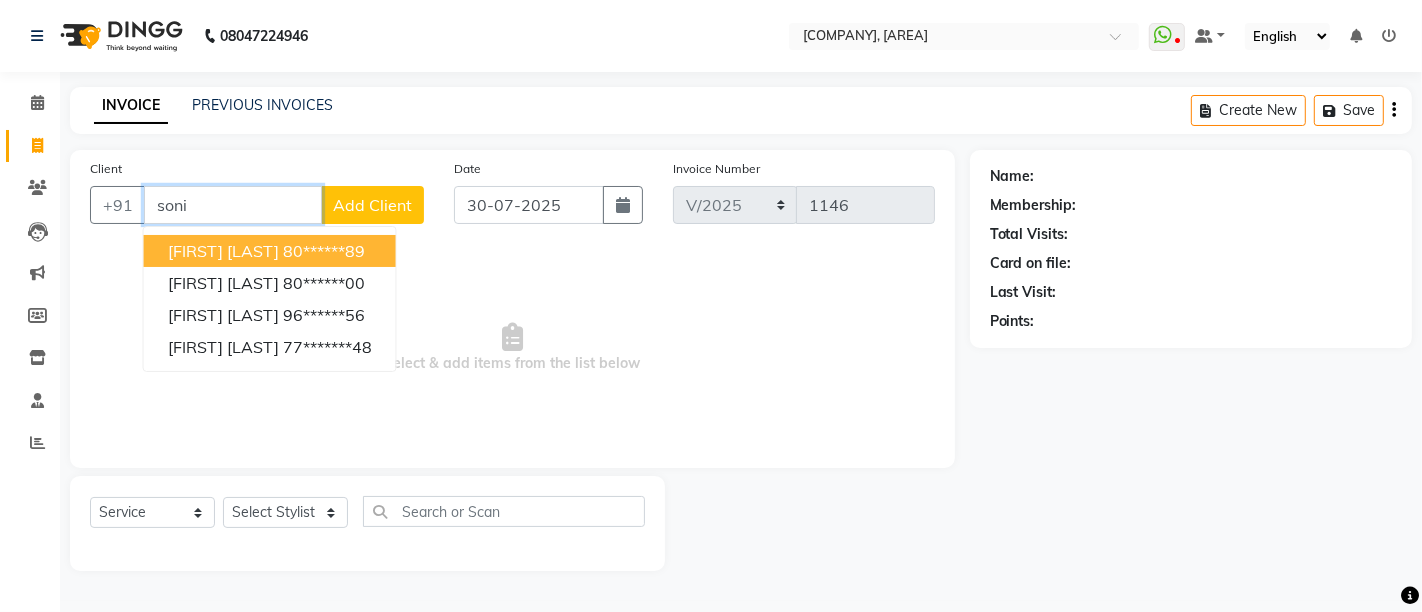 click on "soni" at bounding box center (233, 205) 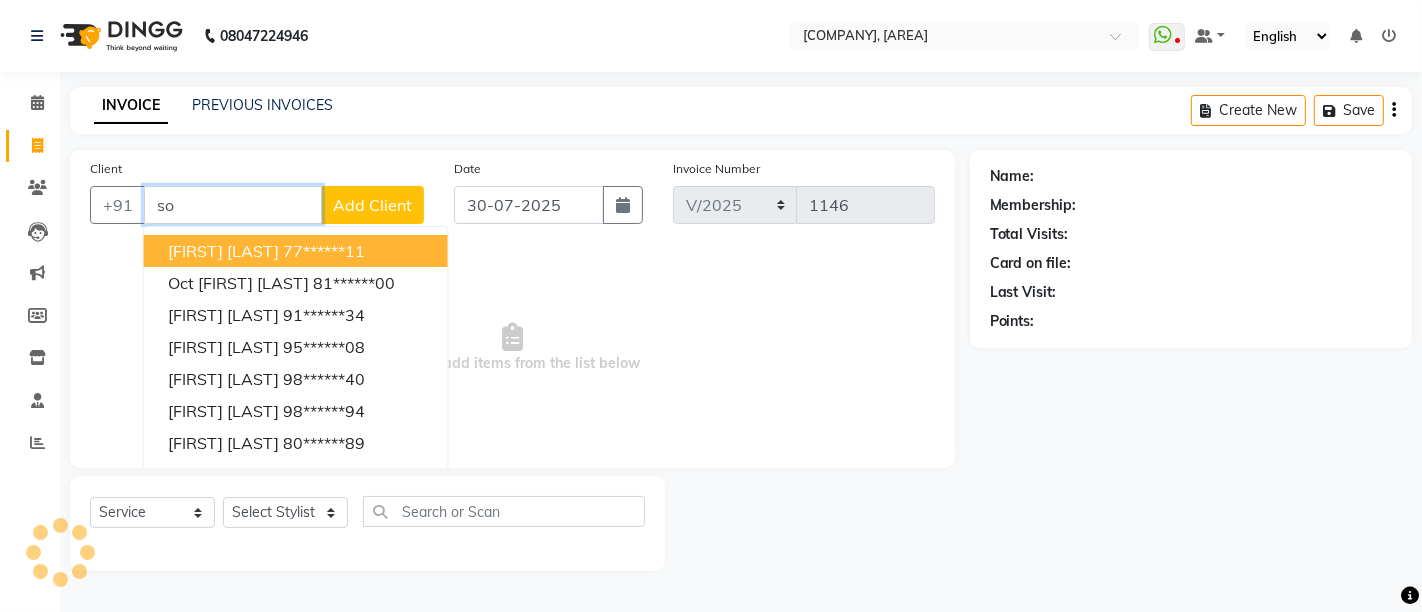type on "s" 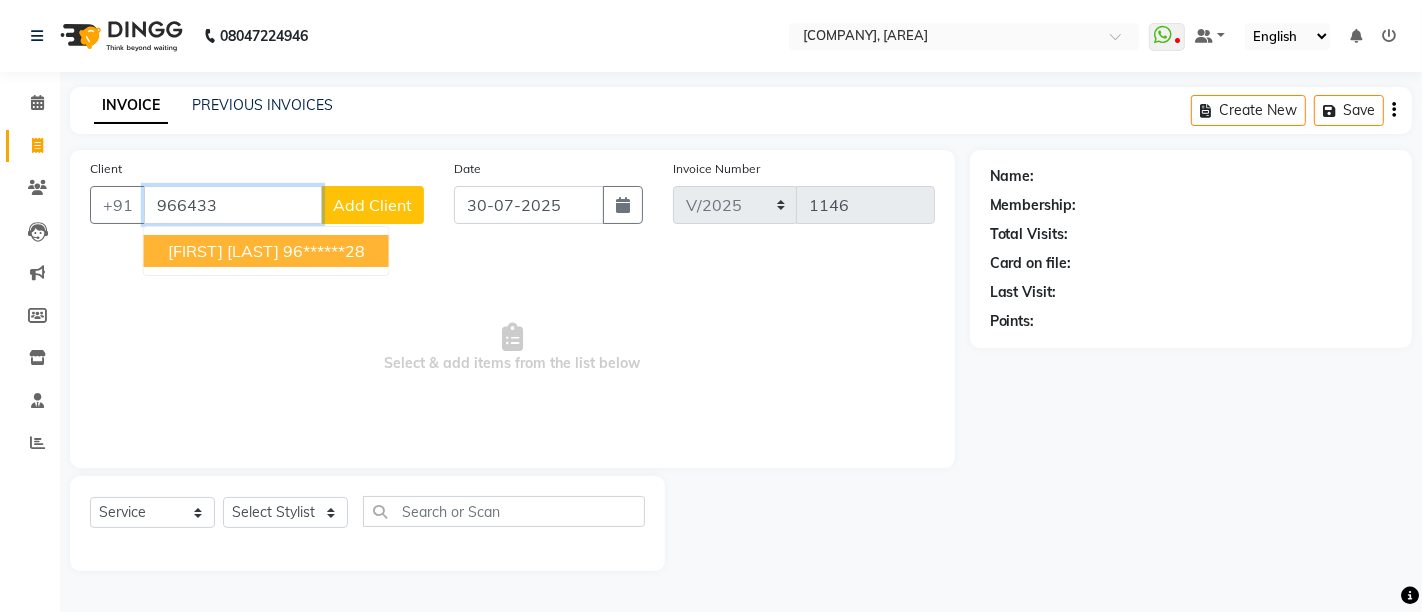 click on "966433" at bounding box center [233, 205] 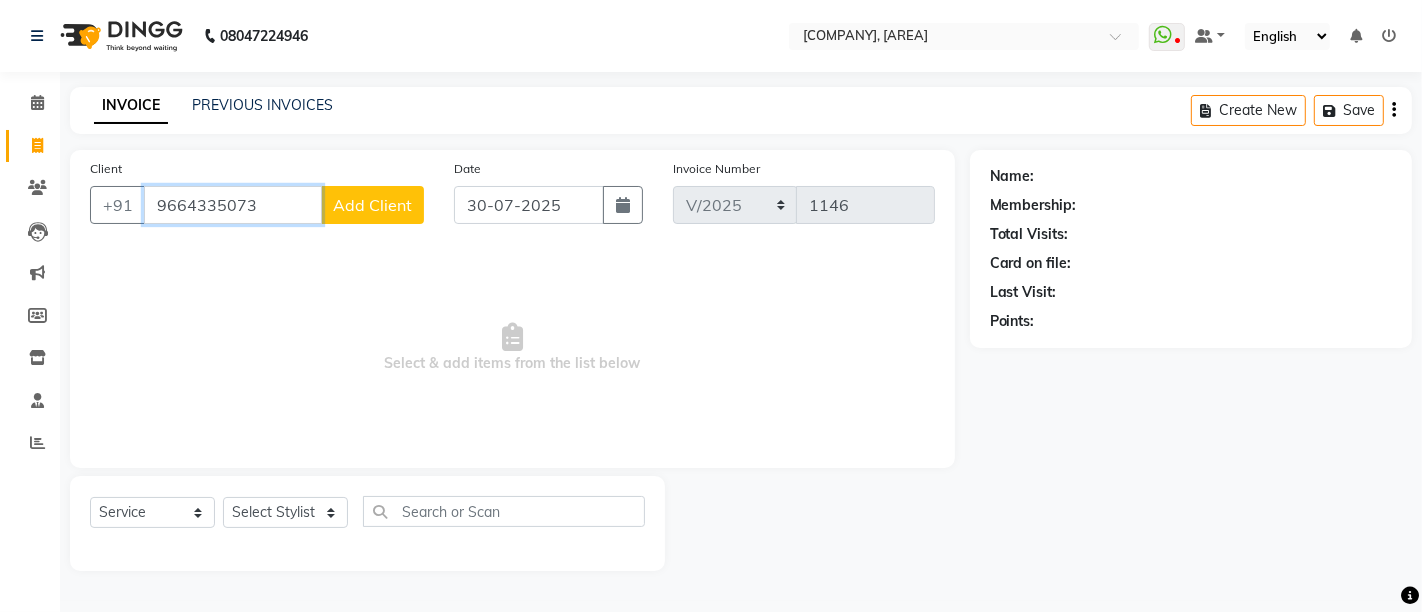 type on "9664335073" 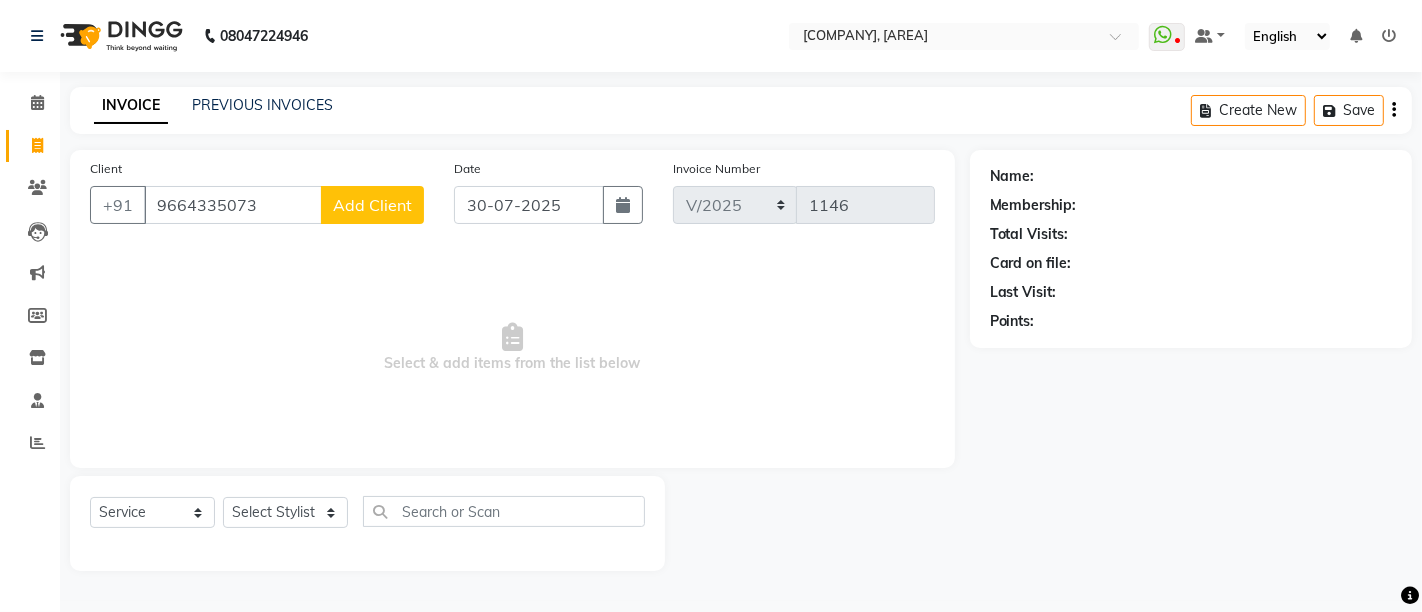 click on "Add Client" 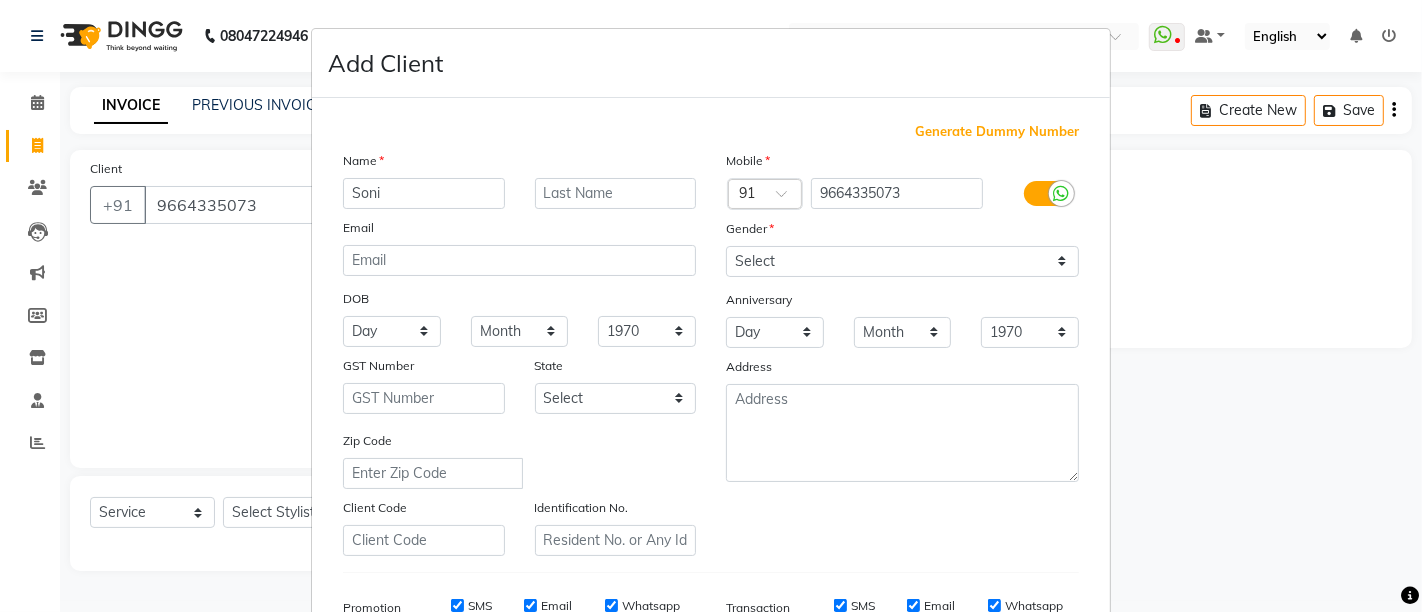 type on "Soni" 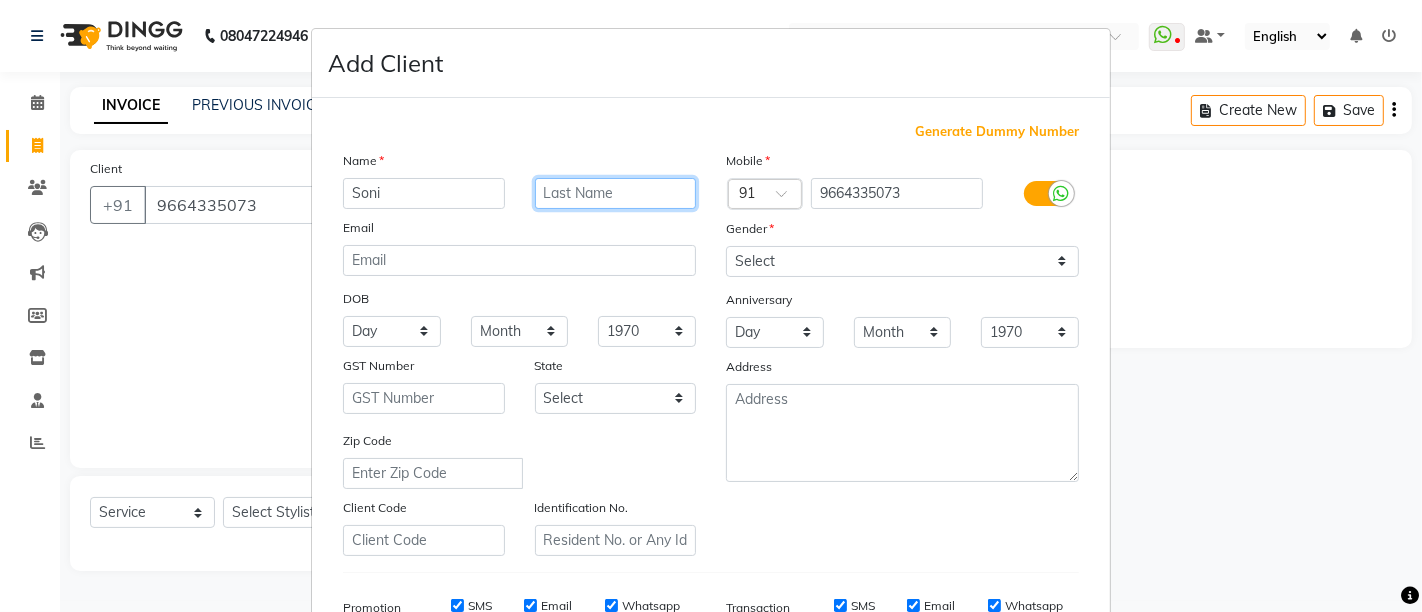 click at bounding box center [616, 193] 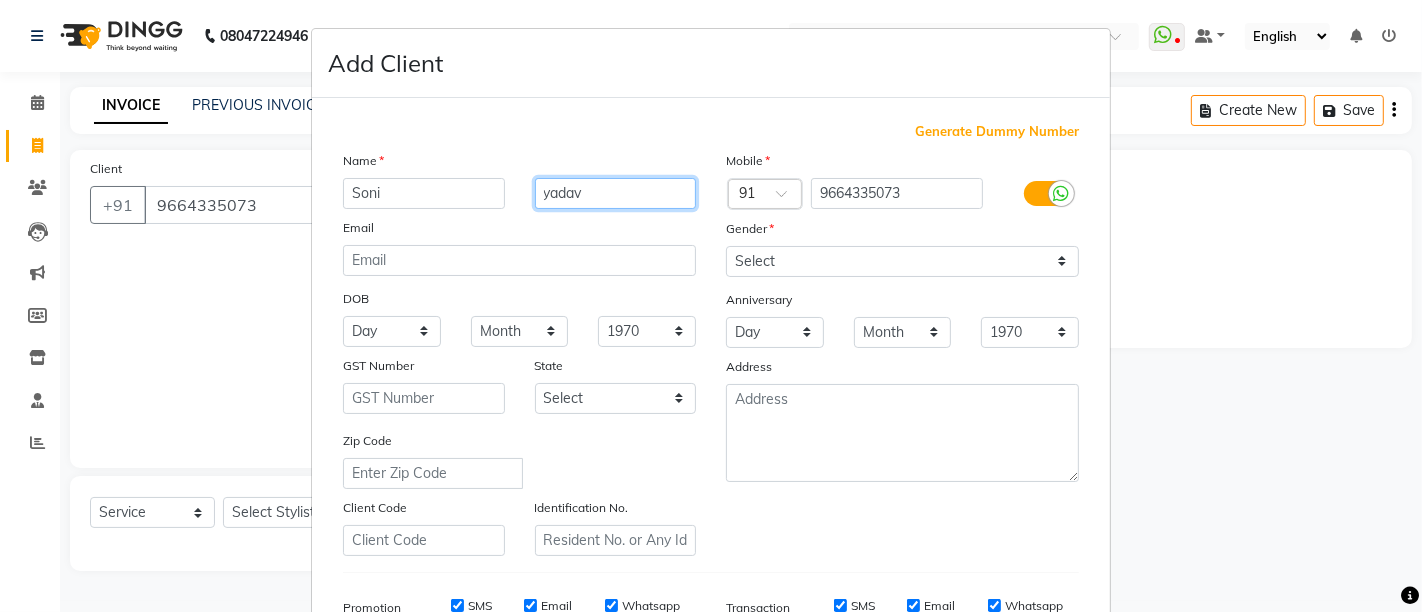 type on "yadav" 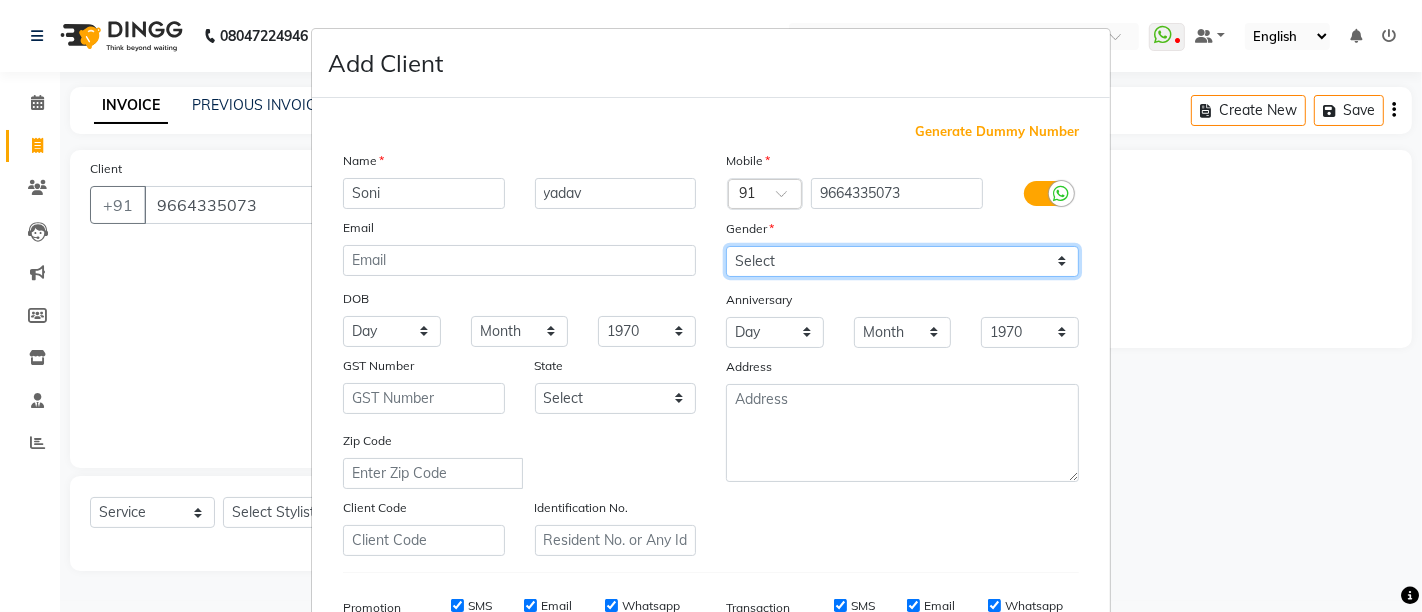 click on "Select Male Female Other Prefer Not To Say" at bounding box center (902, 261) 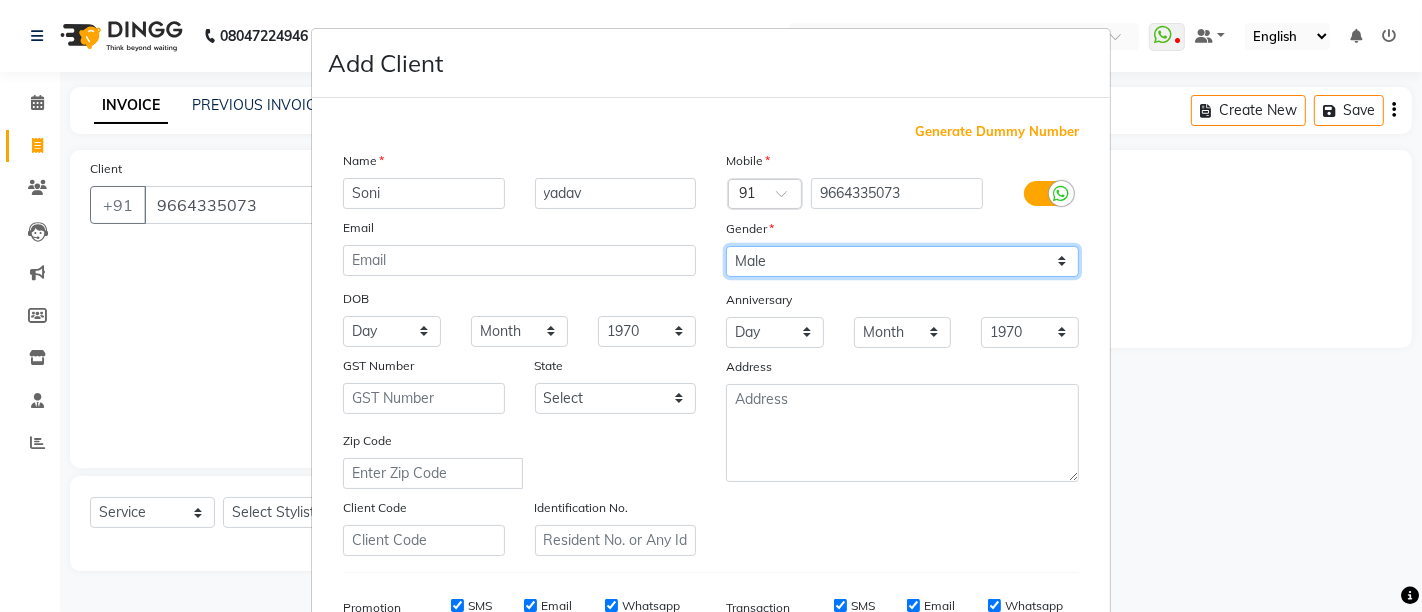click on "Select Male Female Other Prefer Not To Say" at bounding box center [902, 261] 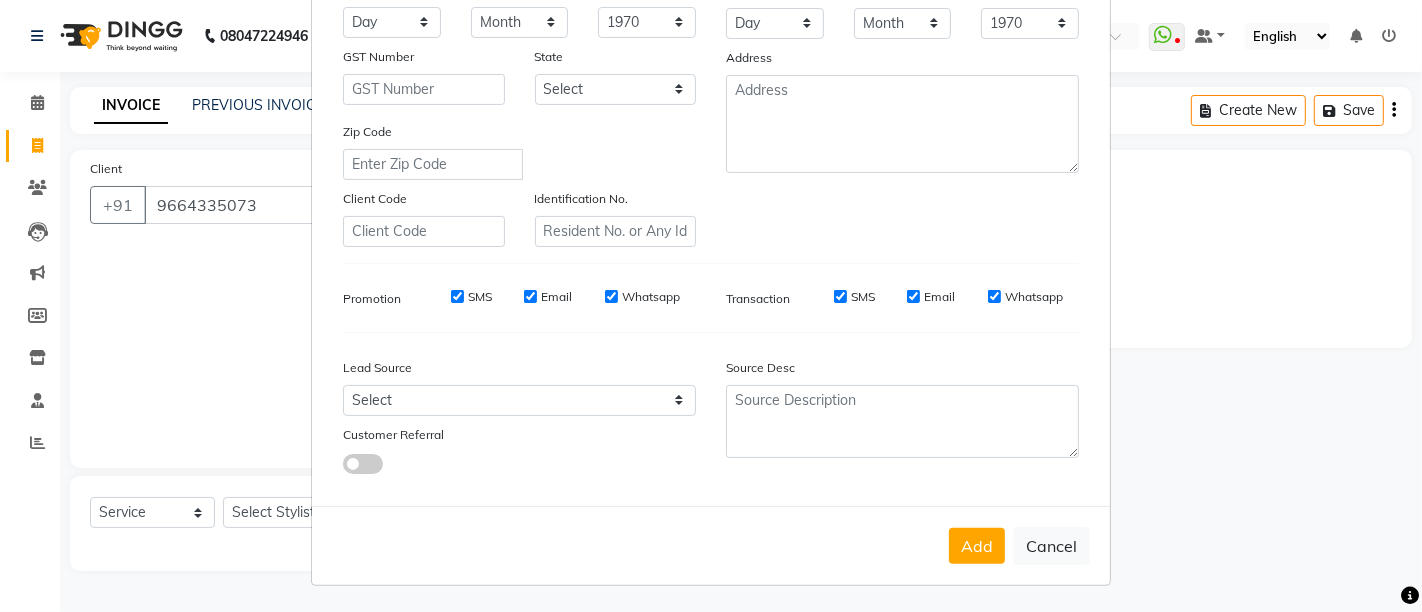 scroll, scrollTop: 0, scrollLeft: 0, axis: both 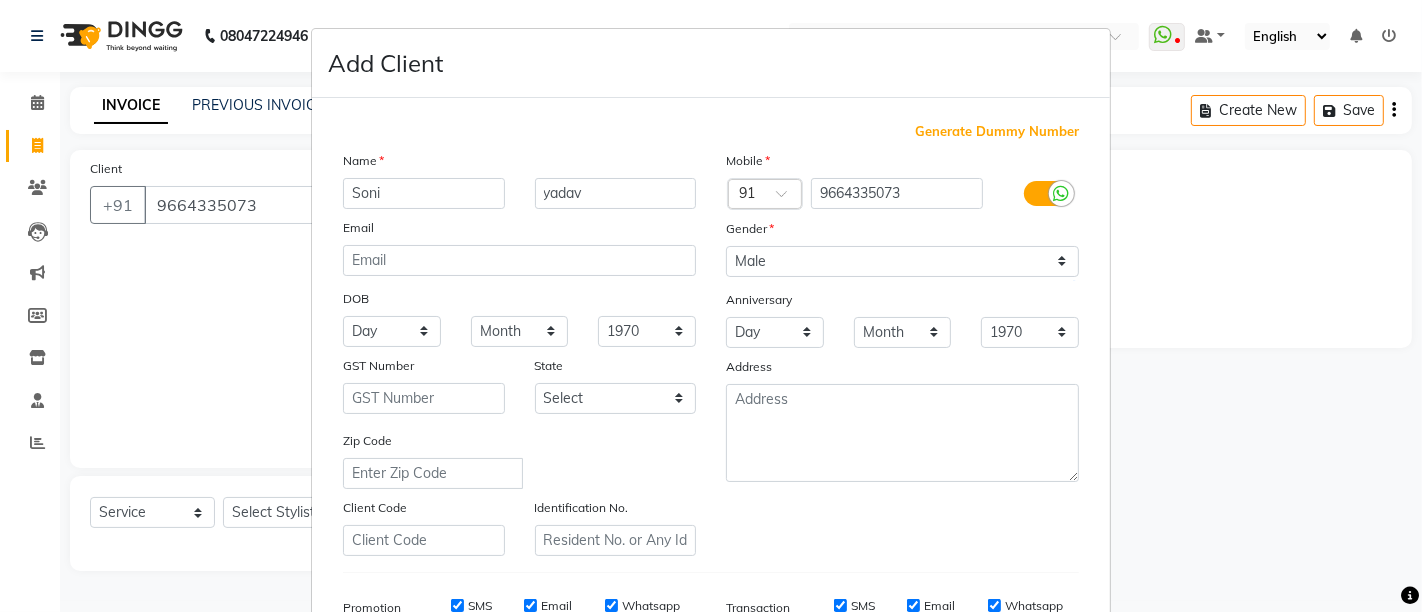 click on "Gender" at bounding box center [902, 232] 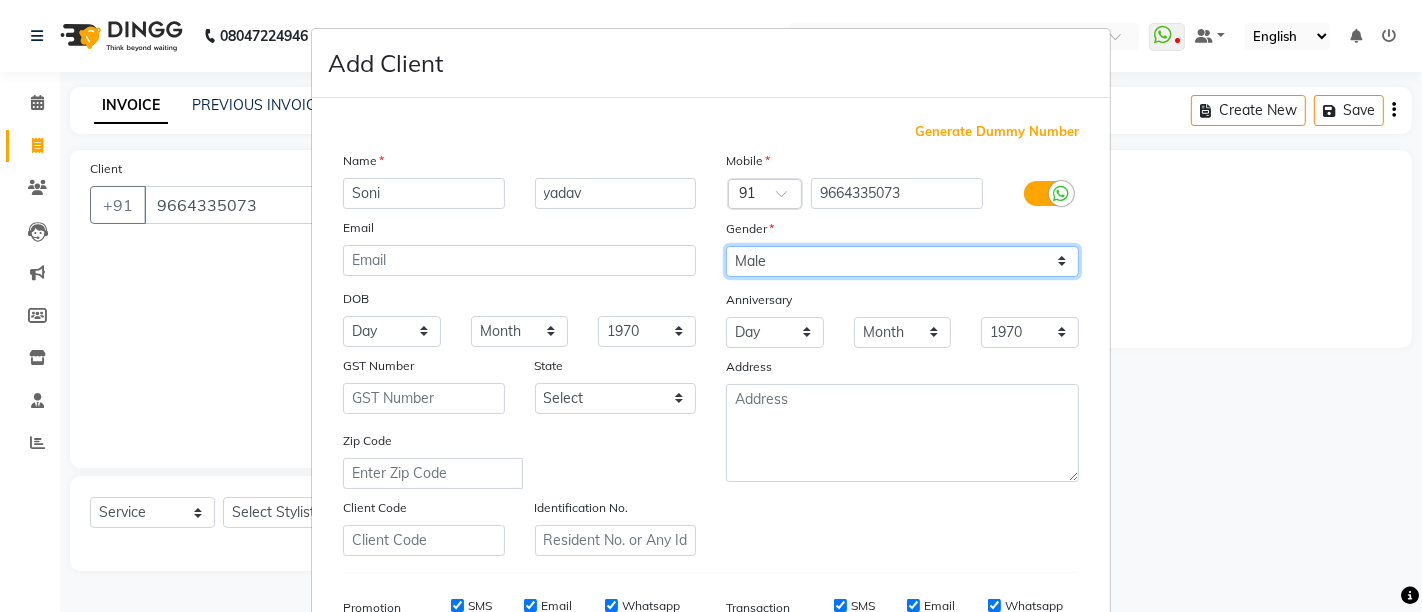 click on "Select Male Female Other Prefer Not To Say" at bounding box center [902, 261] 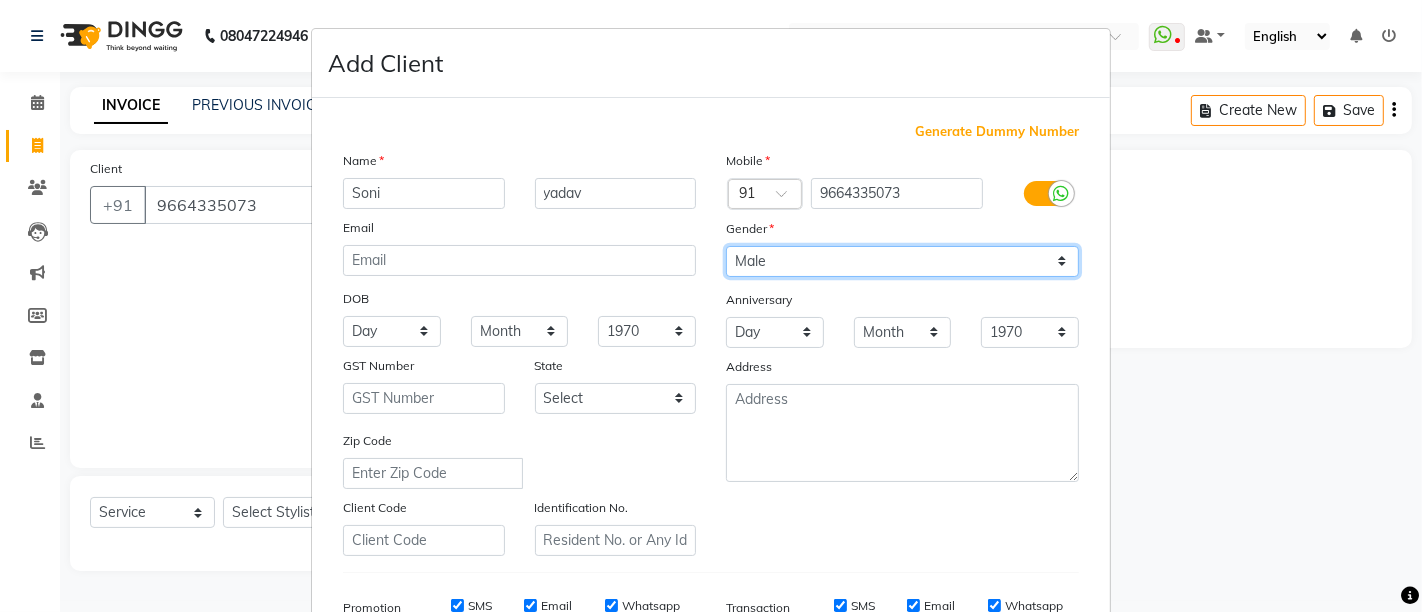 select on "female" 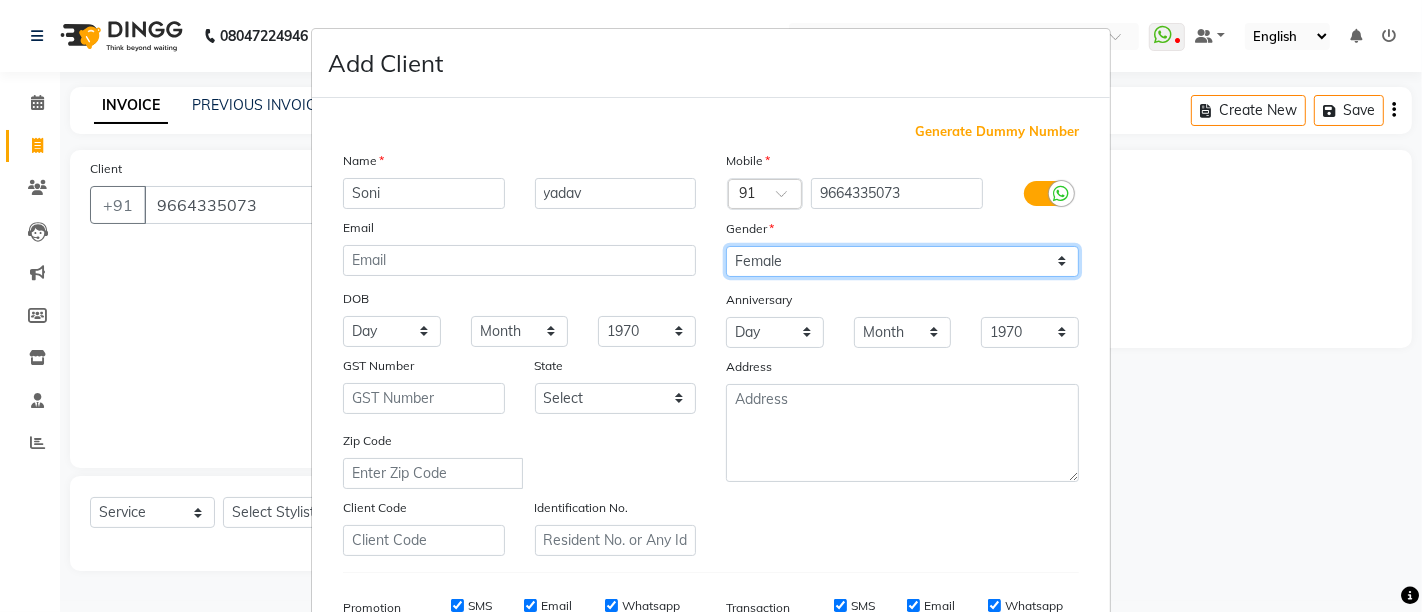 click on "Select Male Female Other Prefer Not To Say" at bounding box center (902, 261) 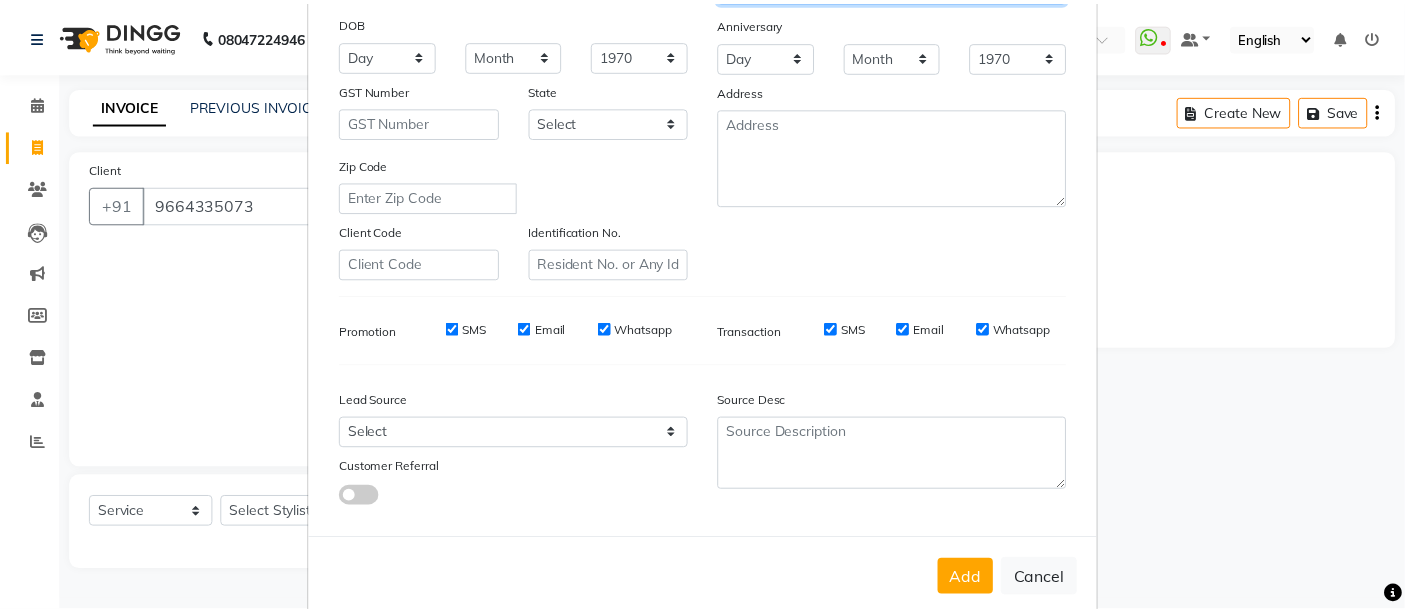scroll, scrollTop: 309, scrollLeft: 0, axis: vertical 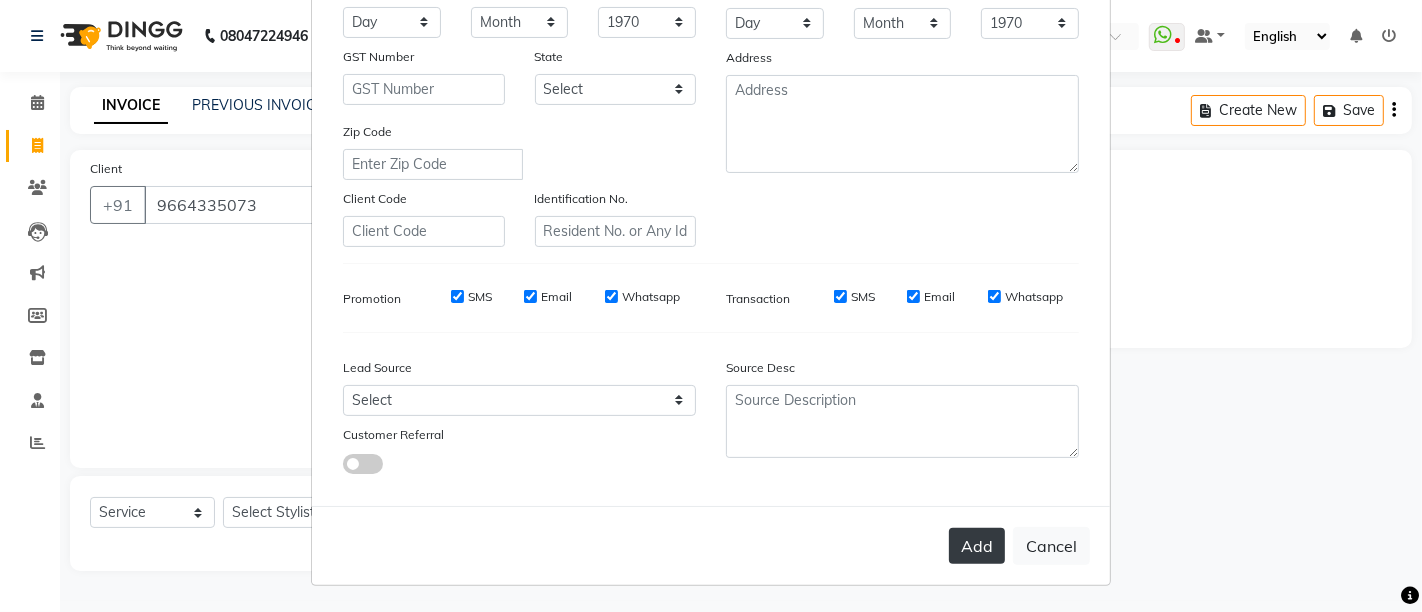click on "Add" at bounding box center [977, 546] 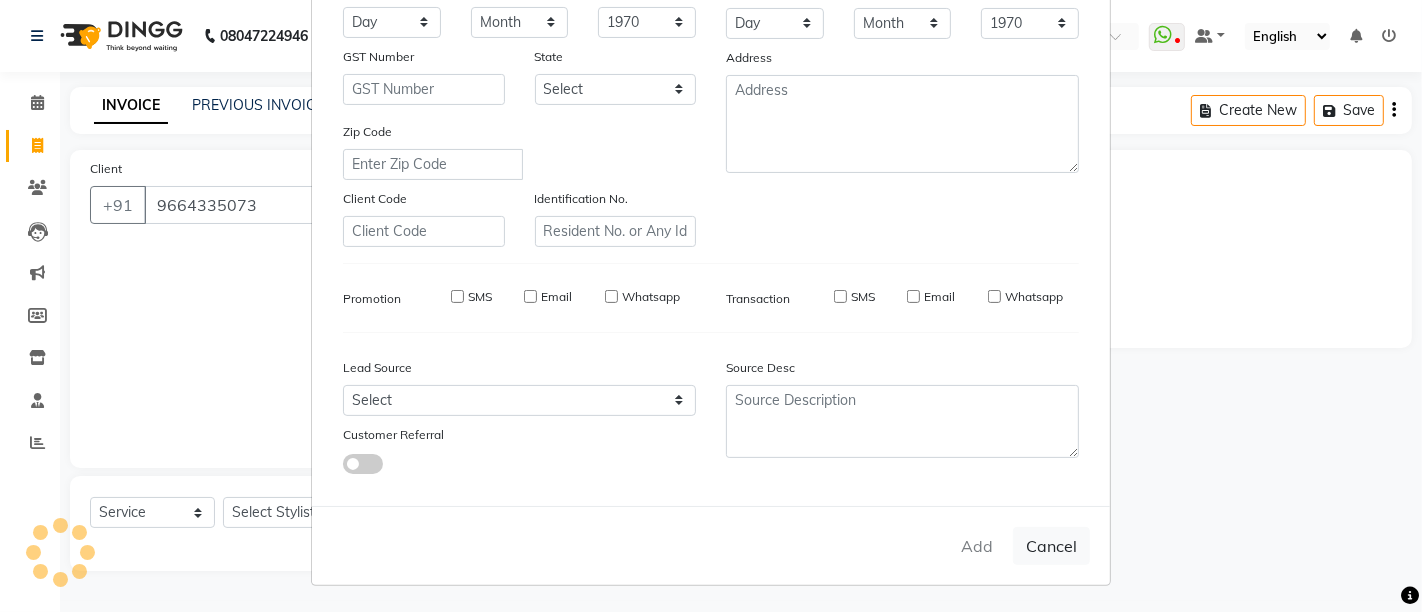 type on "96******73" 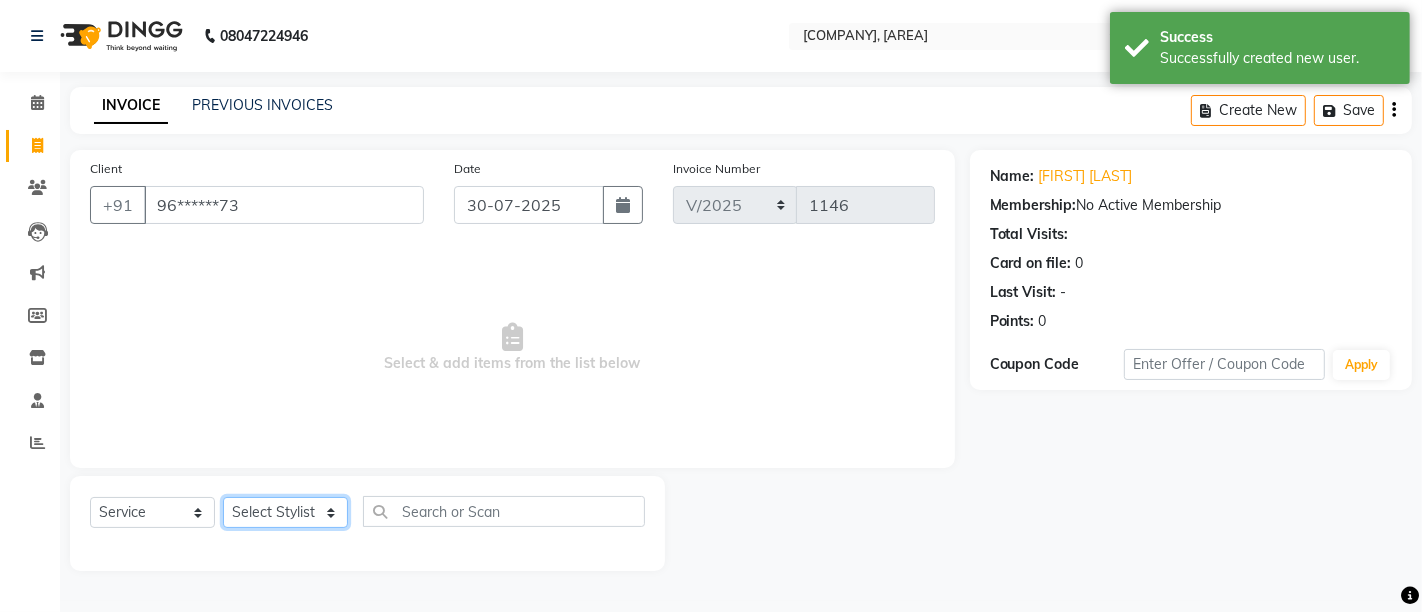 click on "Select Stylist Admin [FIRST] [LAST] [FIRST] [LAST] [FIRST] [LAST]" 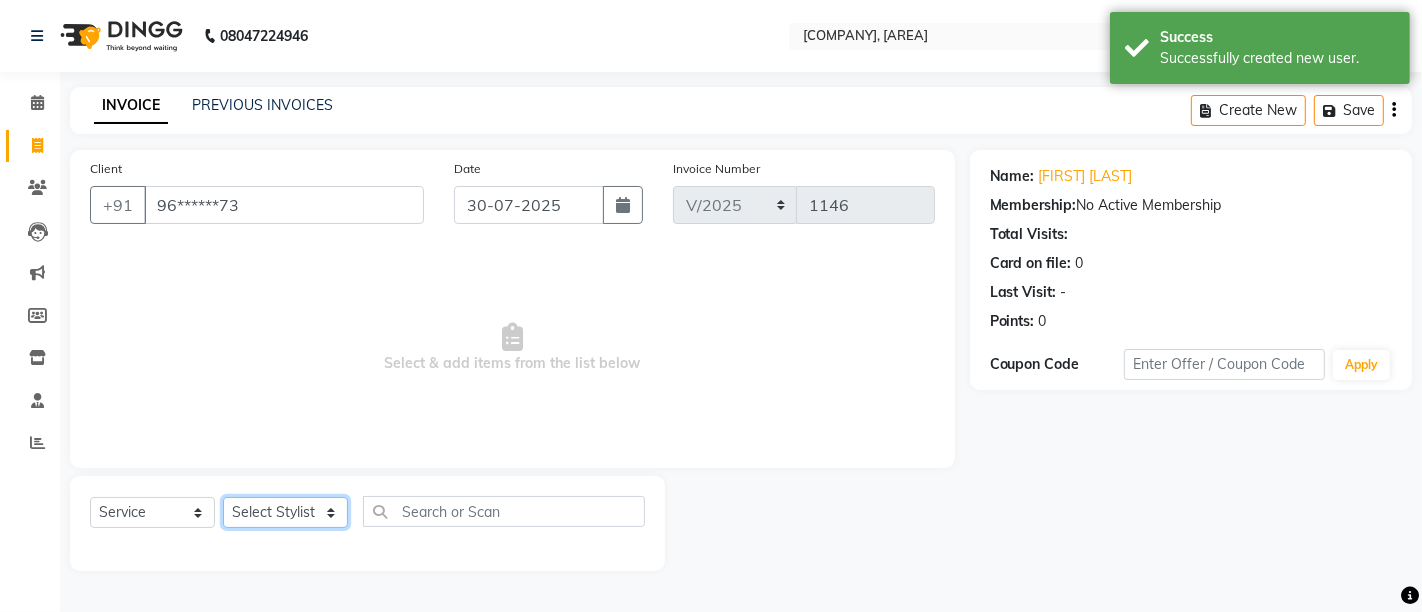 select on "37989" 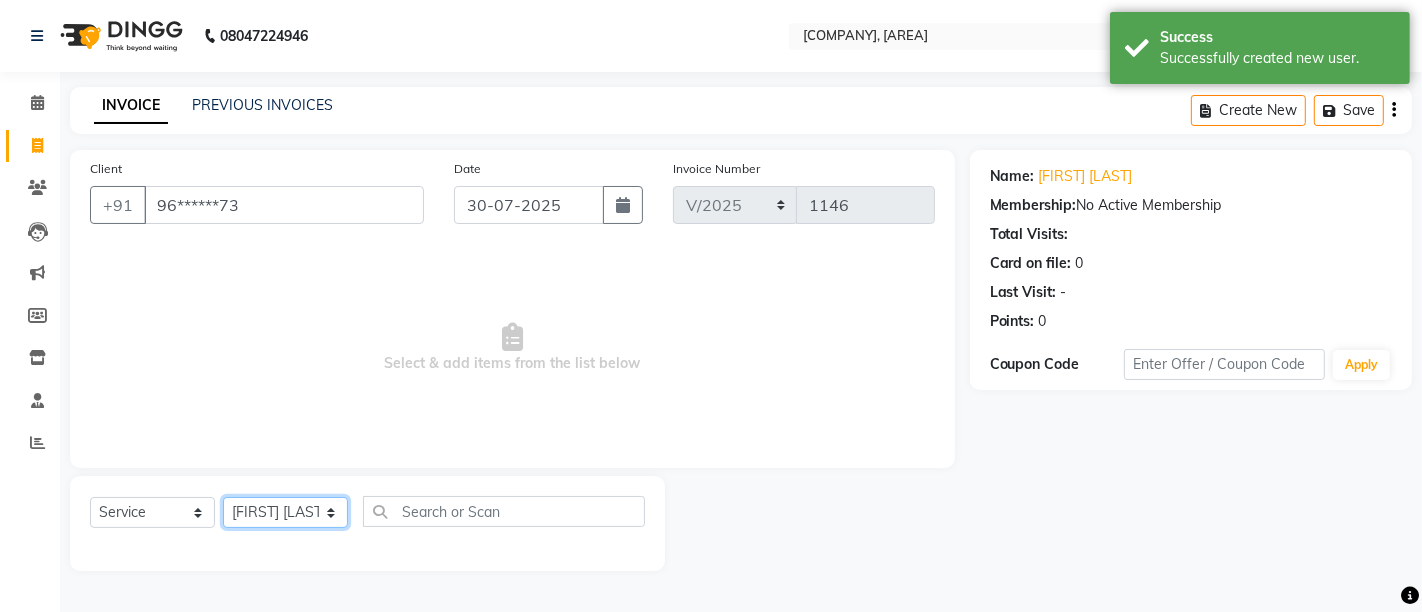 click on "Select Stylist Admin [FIRST] [LAST] [FIRST] [LAST] [FIRST] [LAST]" 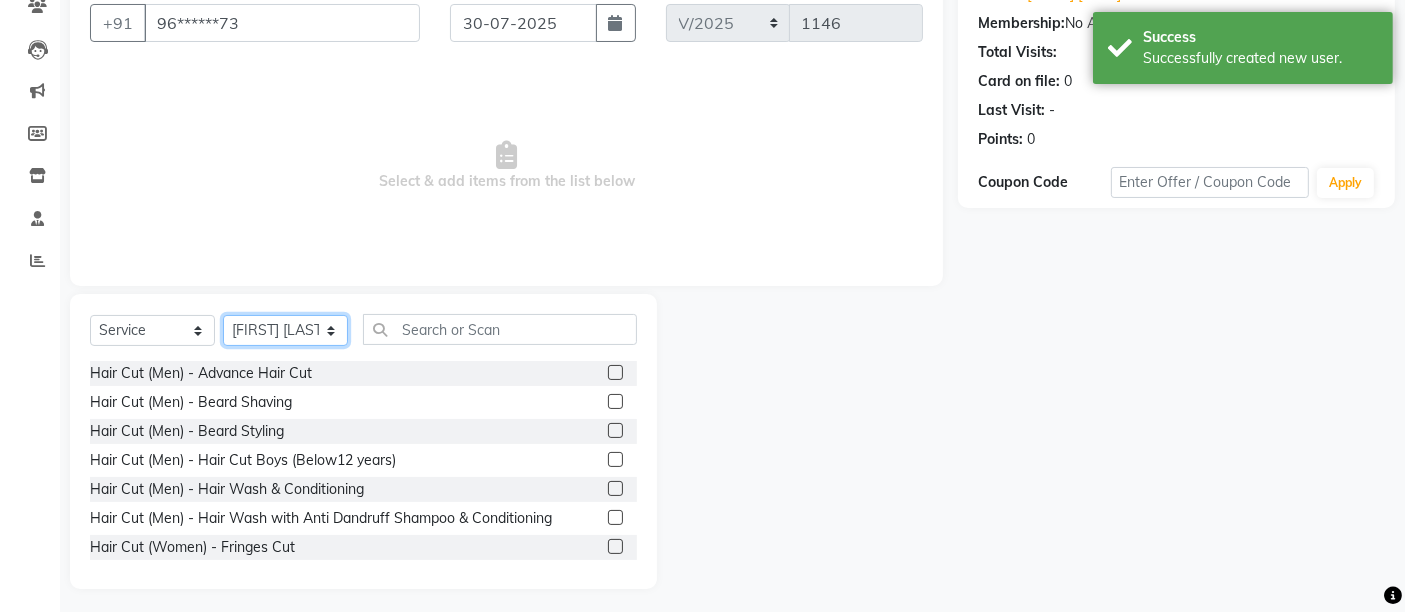 scroll, scrollTop: 188, scrollLeft: 0, axis: vertical 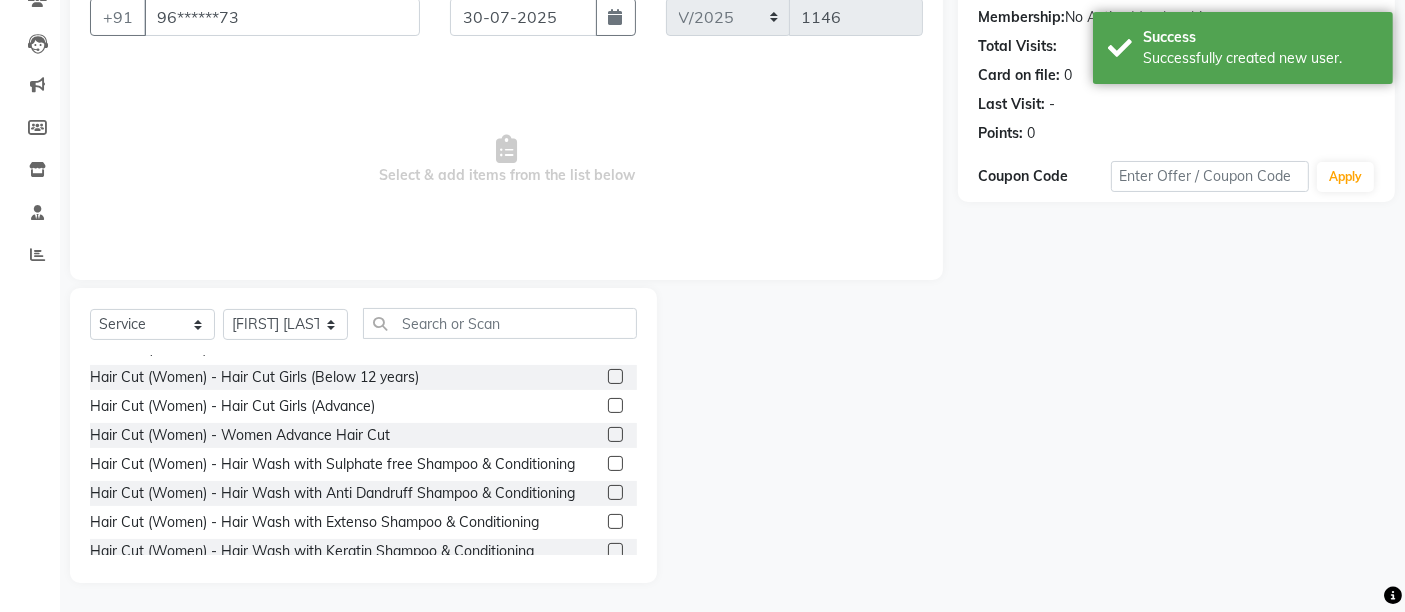click 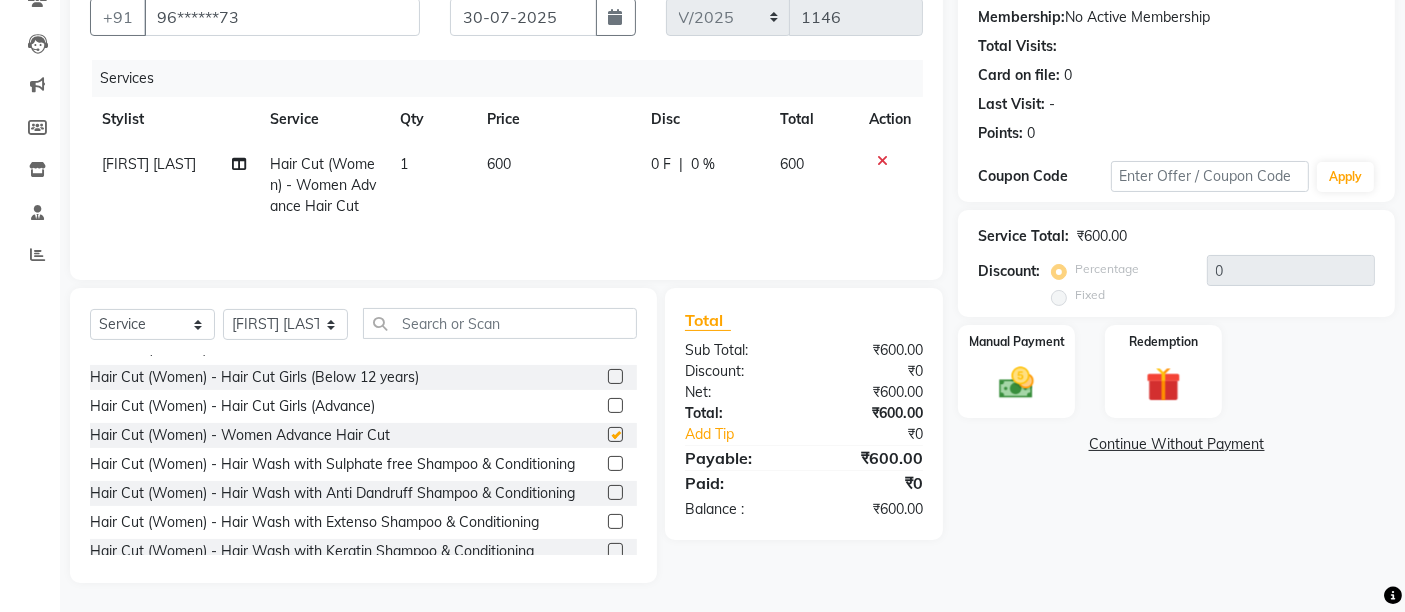 checkbox on "false" 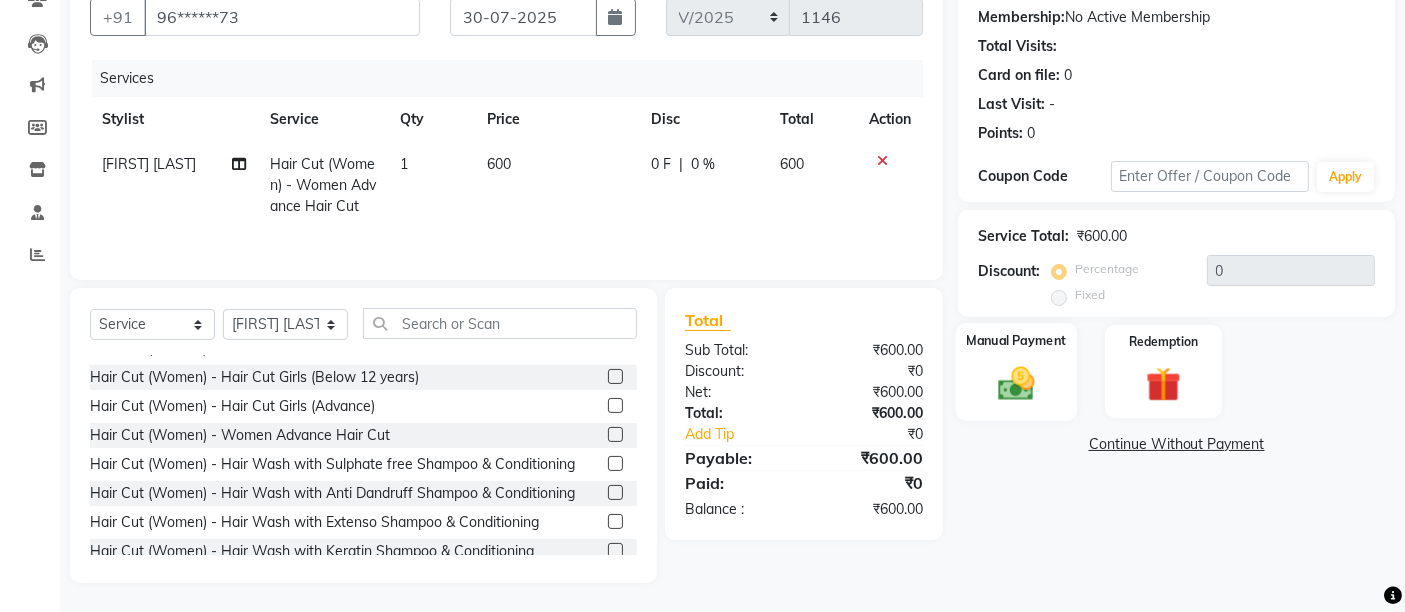 click on "Manual Payment" 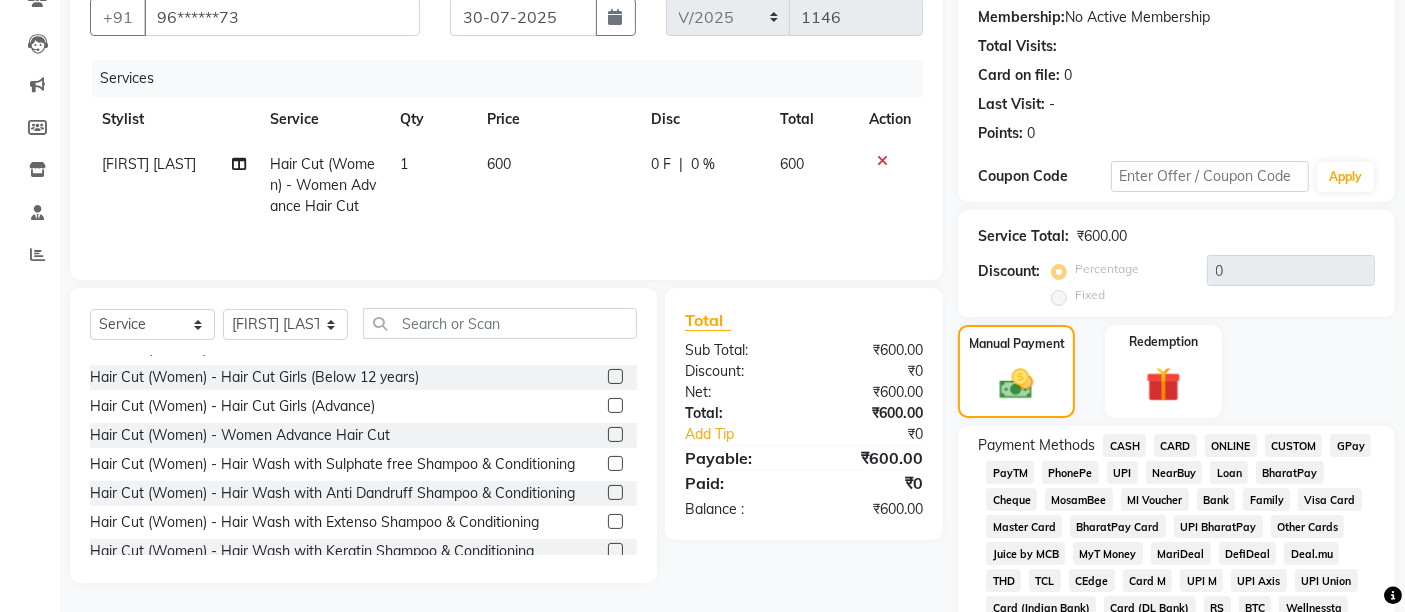 click on "CASH" 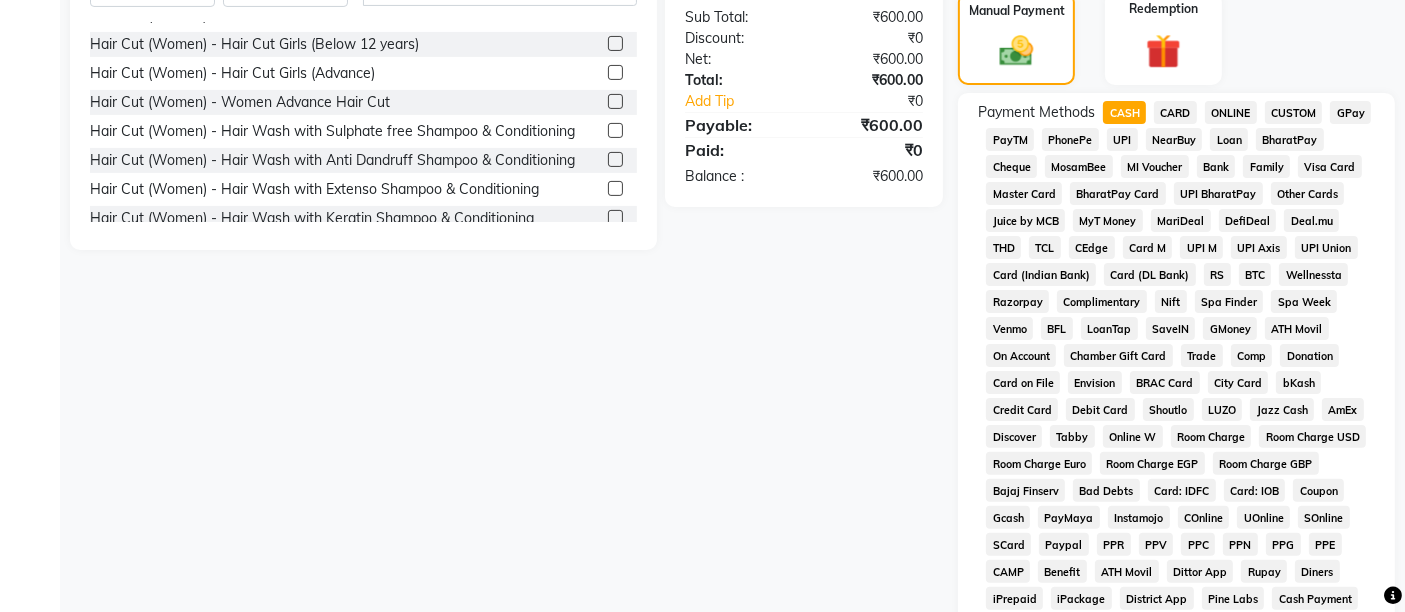 scroll, scrollTop: 854, scrollLeft: 0, axis: vertical 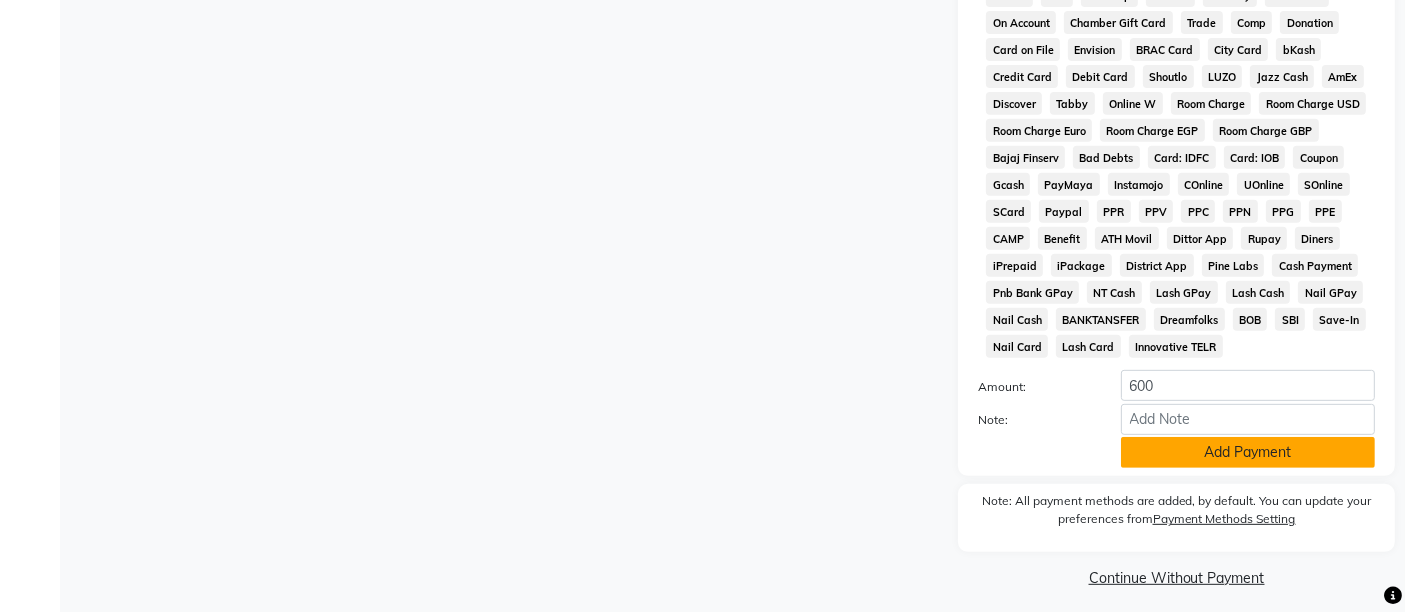 click on "Add Payment" 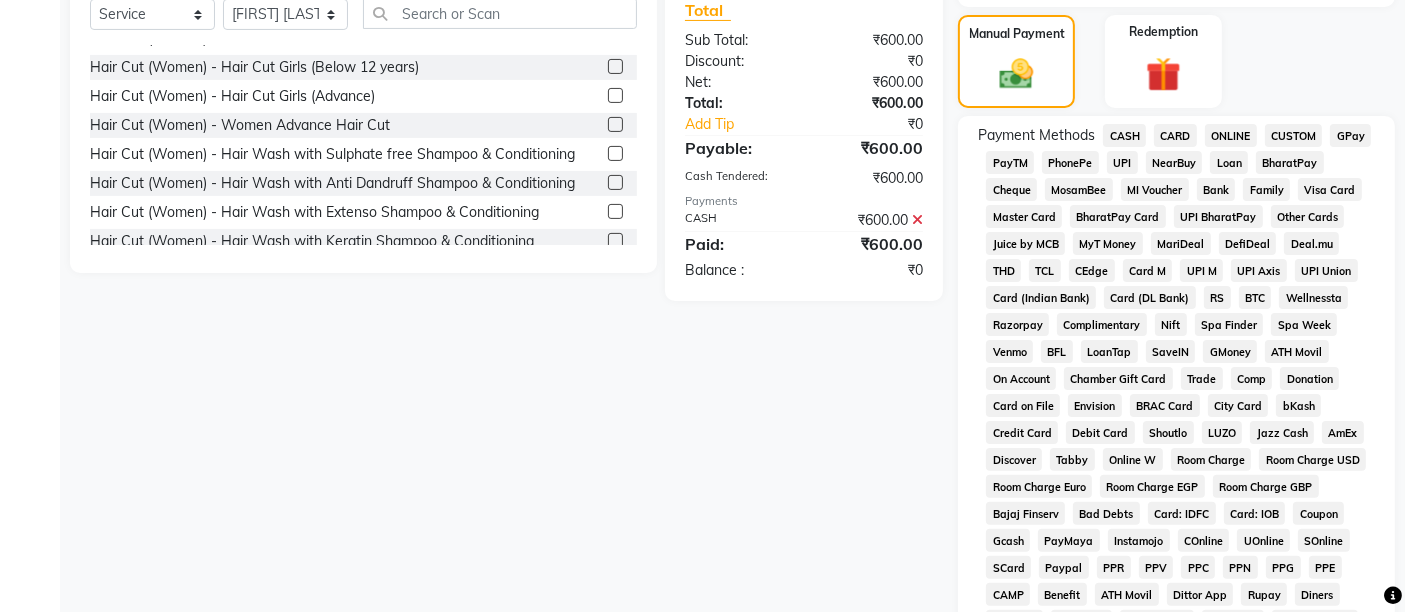 scroll, scrollTop: 410, scrollLeft: 0, axis: vertical 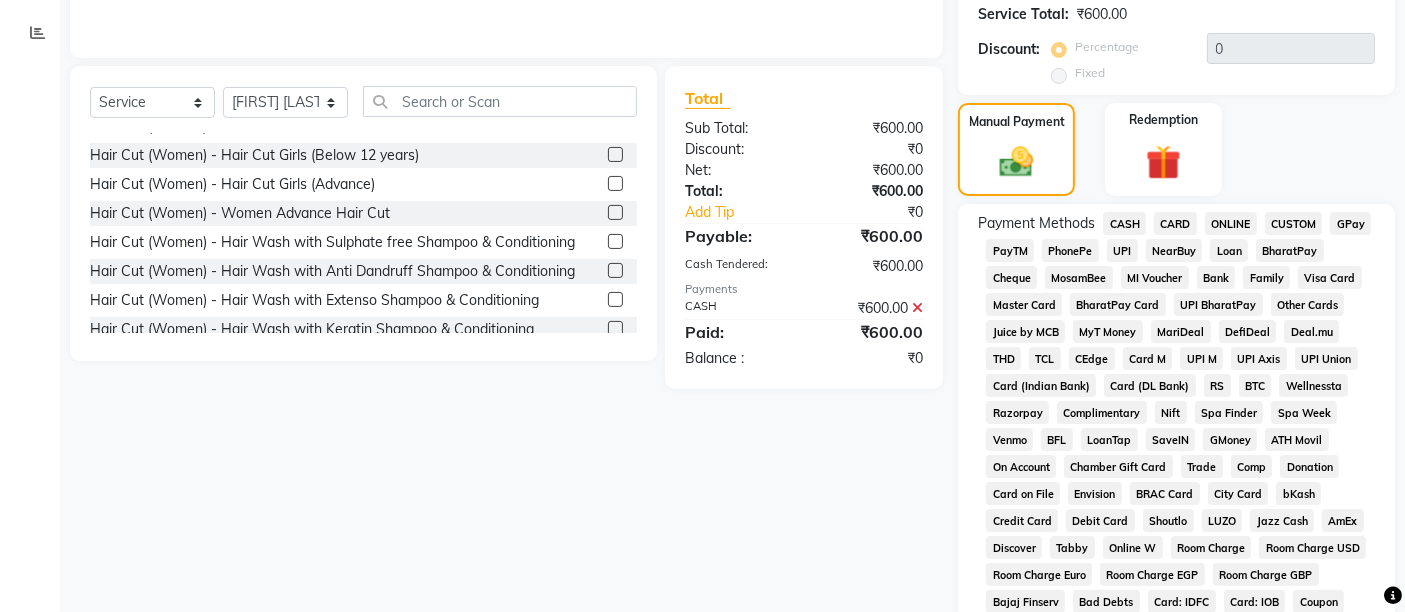 click on "CASH" 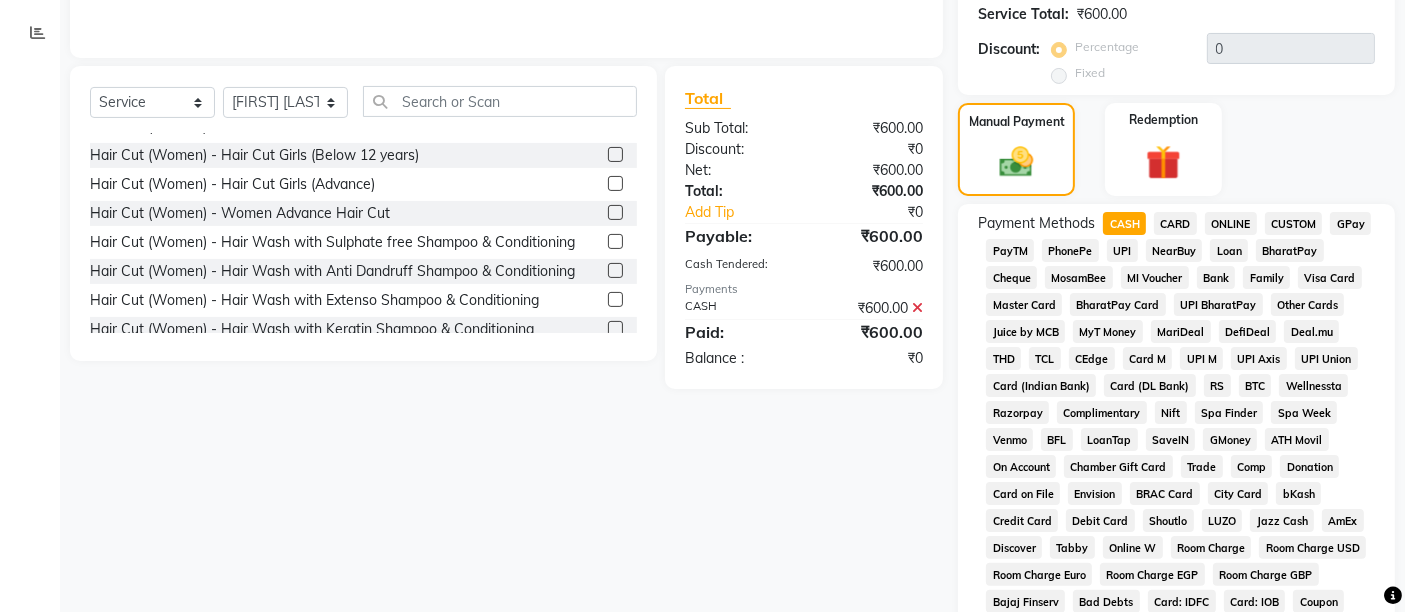 scroll, scrollTop: 965, scrollLeft: 0, axis: vertical 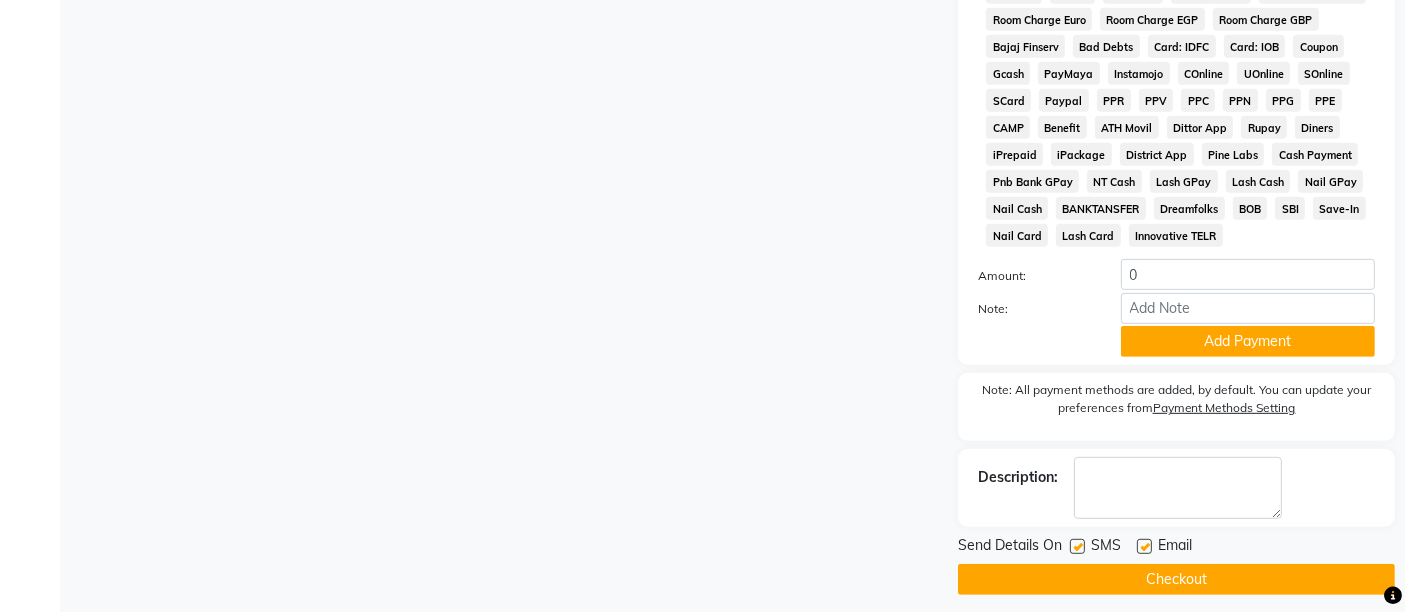 click 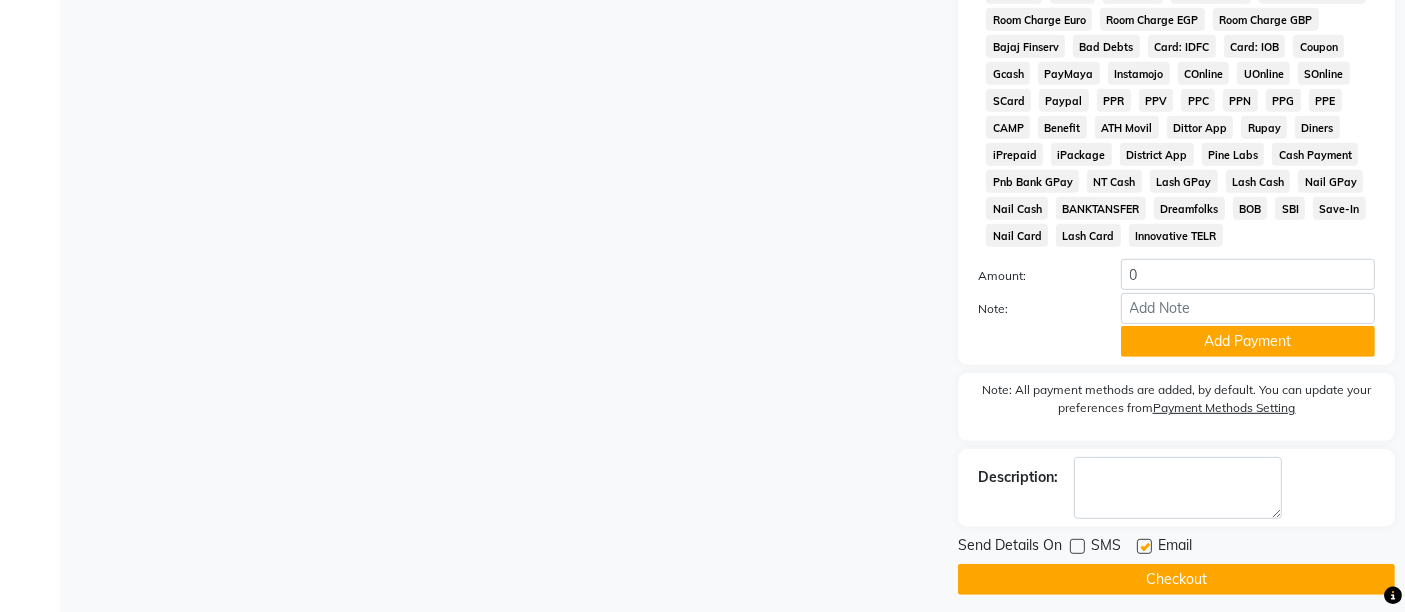 click 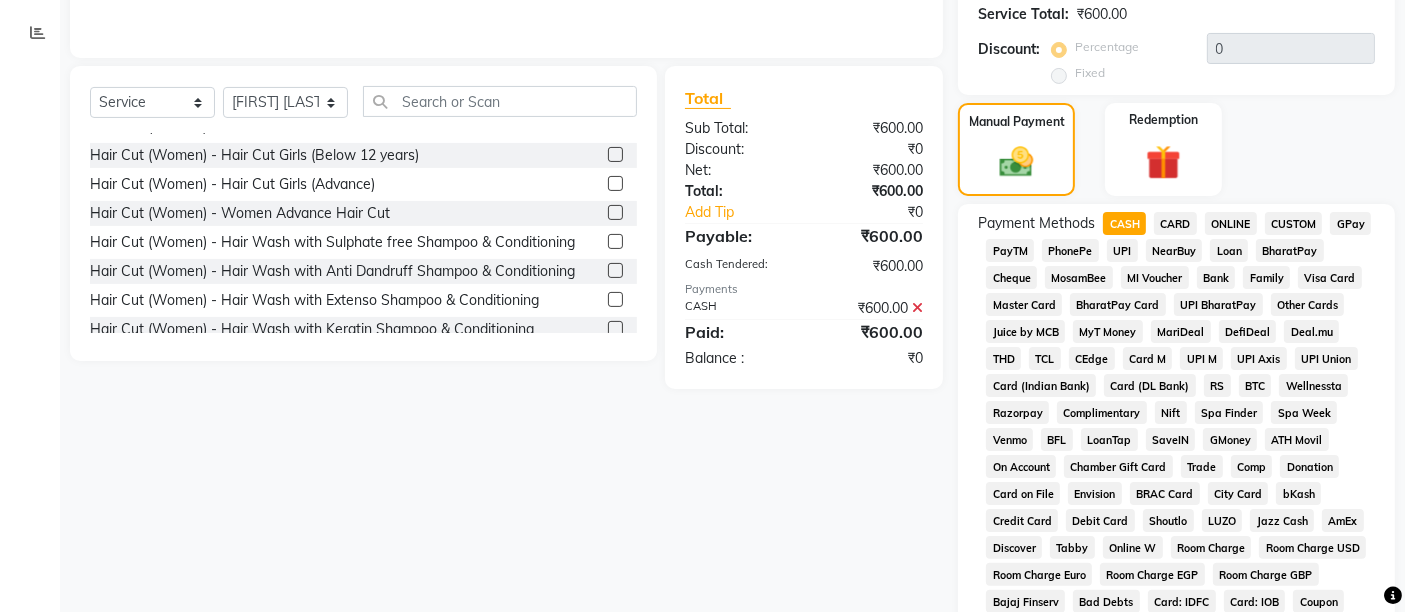 scroll, scrollTop: 965, scrollLeft: 0, axis: vertical 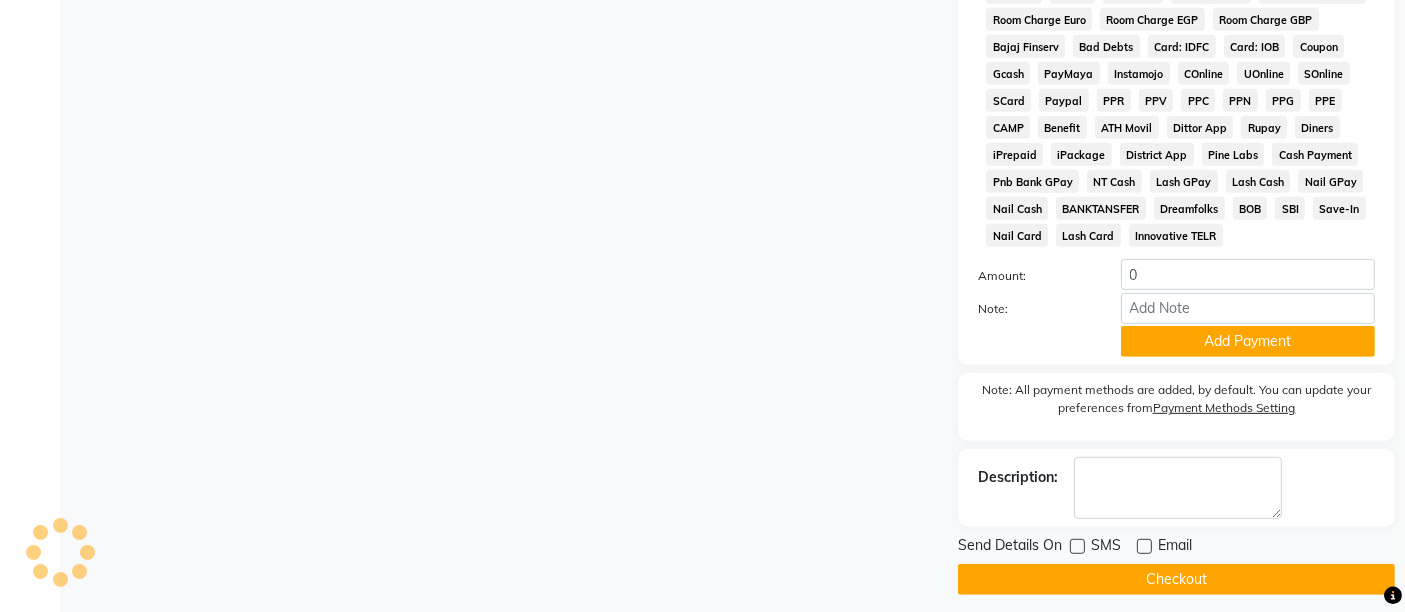 click on "Checkout" 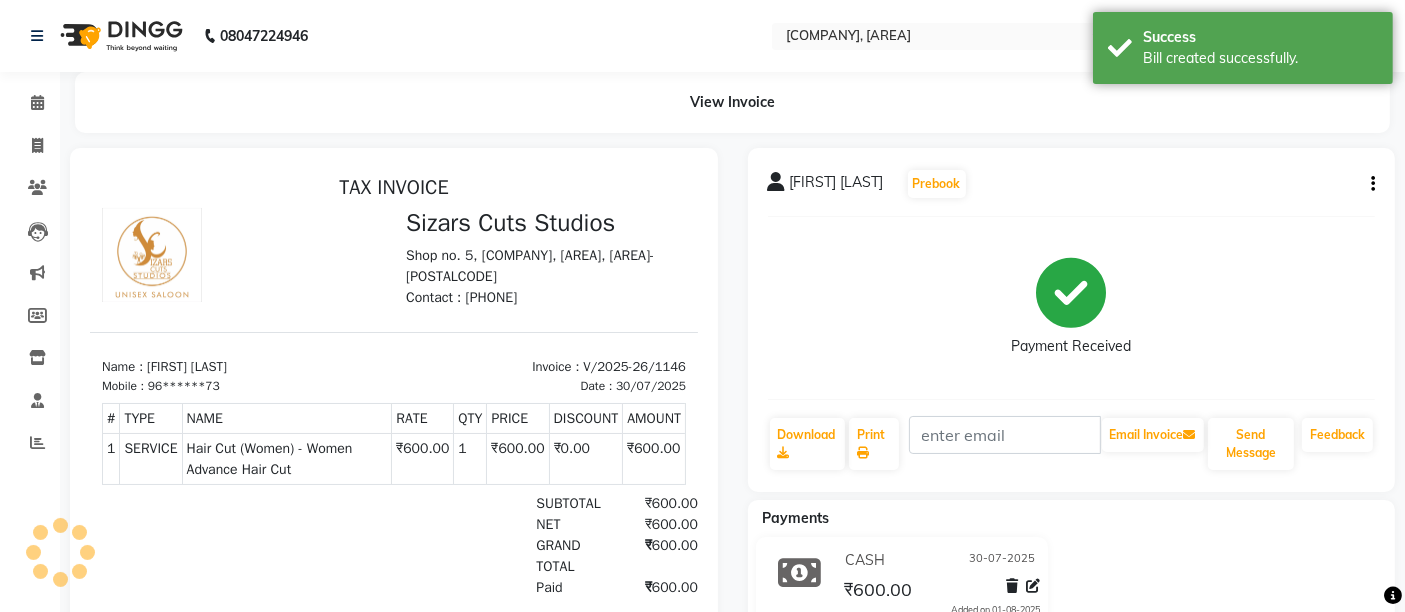 scroll, scrollTop: 0, scrollLeft: 0, axis: both 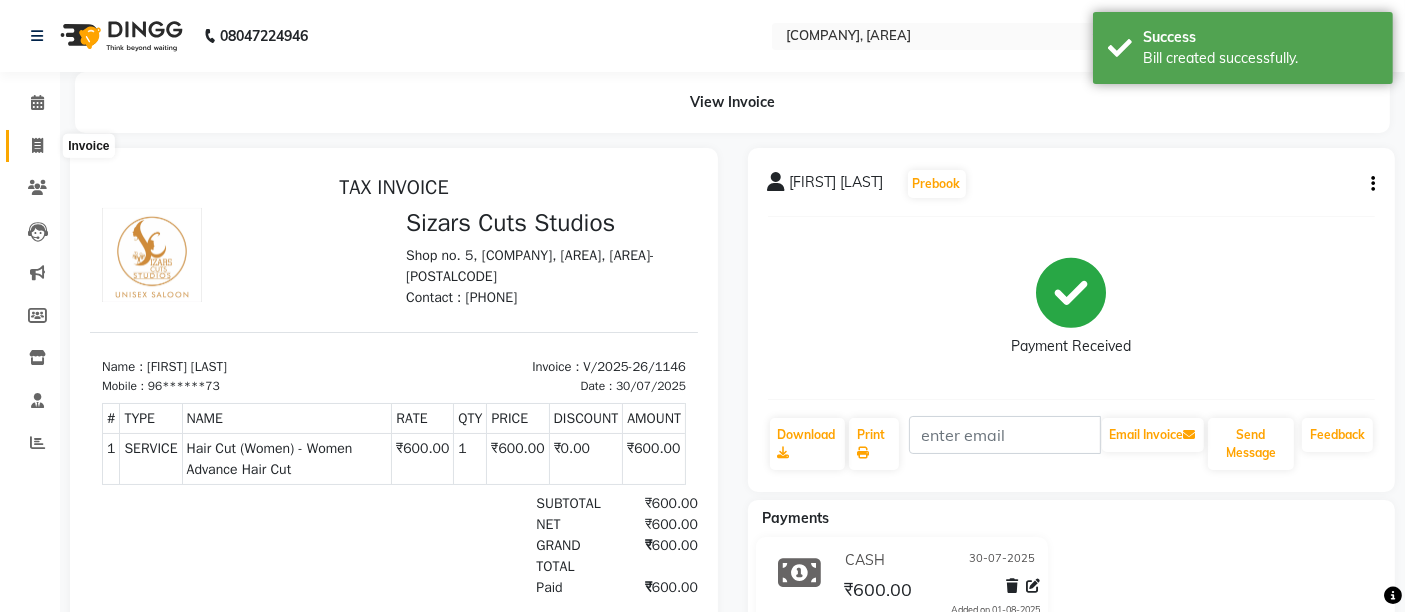 click 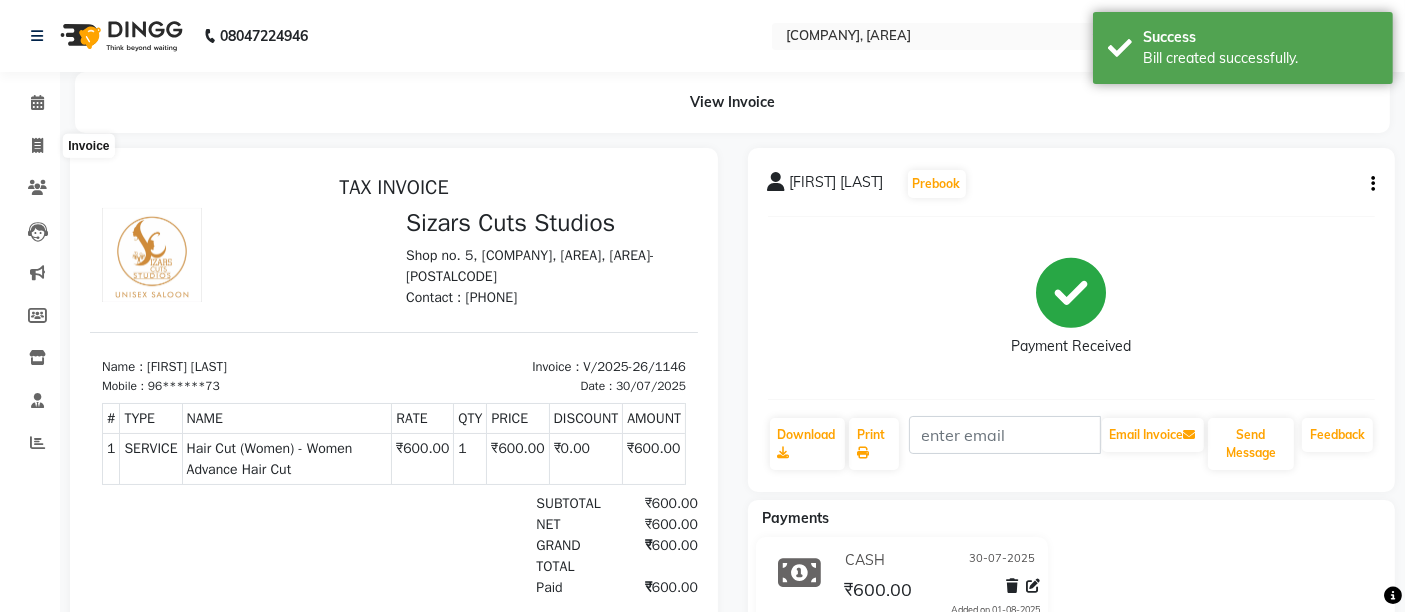select on "5579" 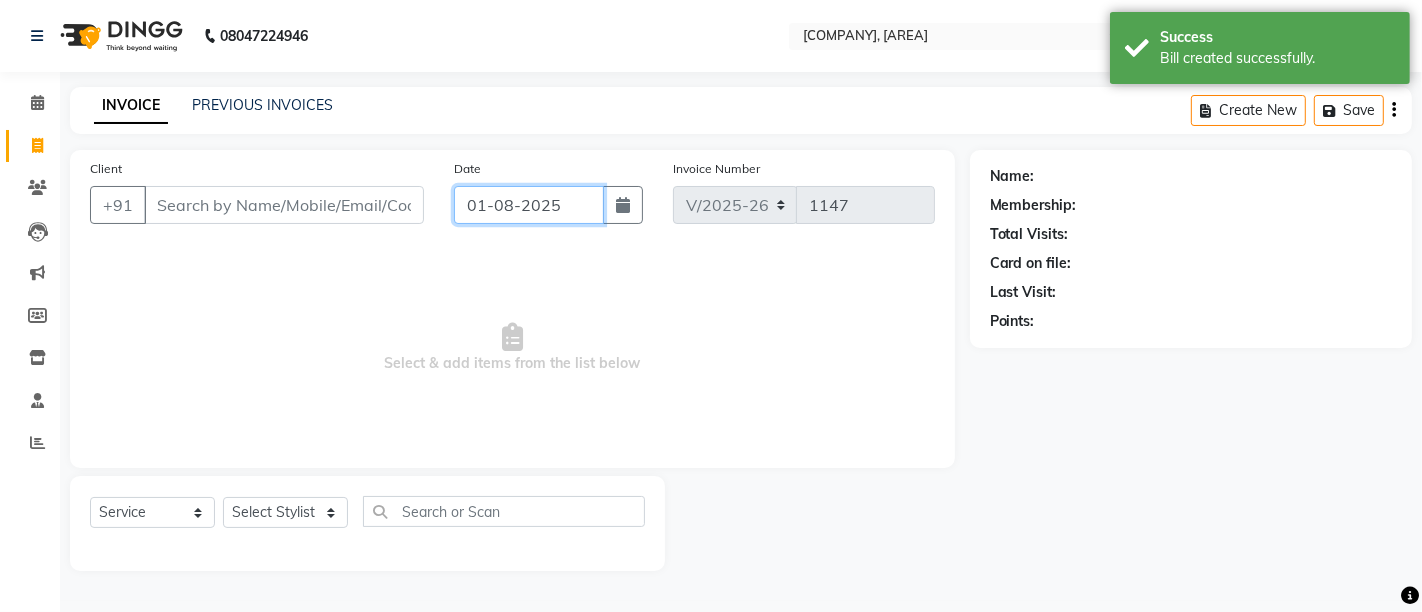 click on "01-08-2025" 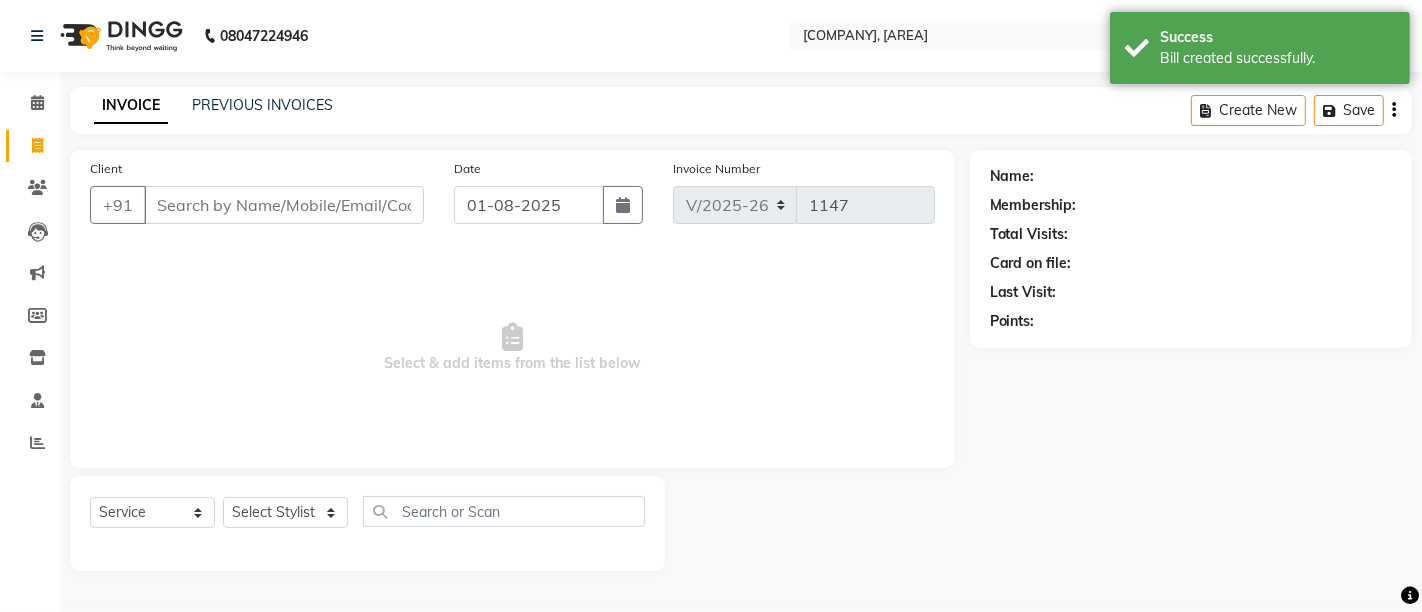 select on "8" 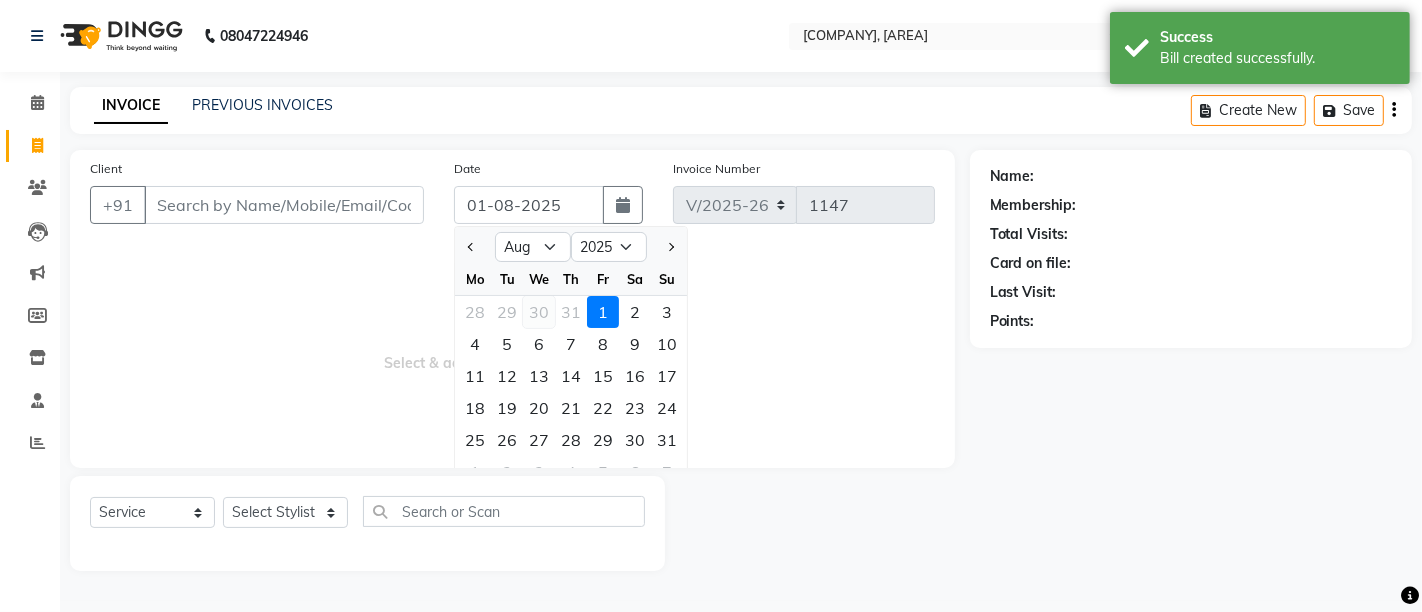 click on "30" 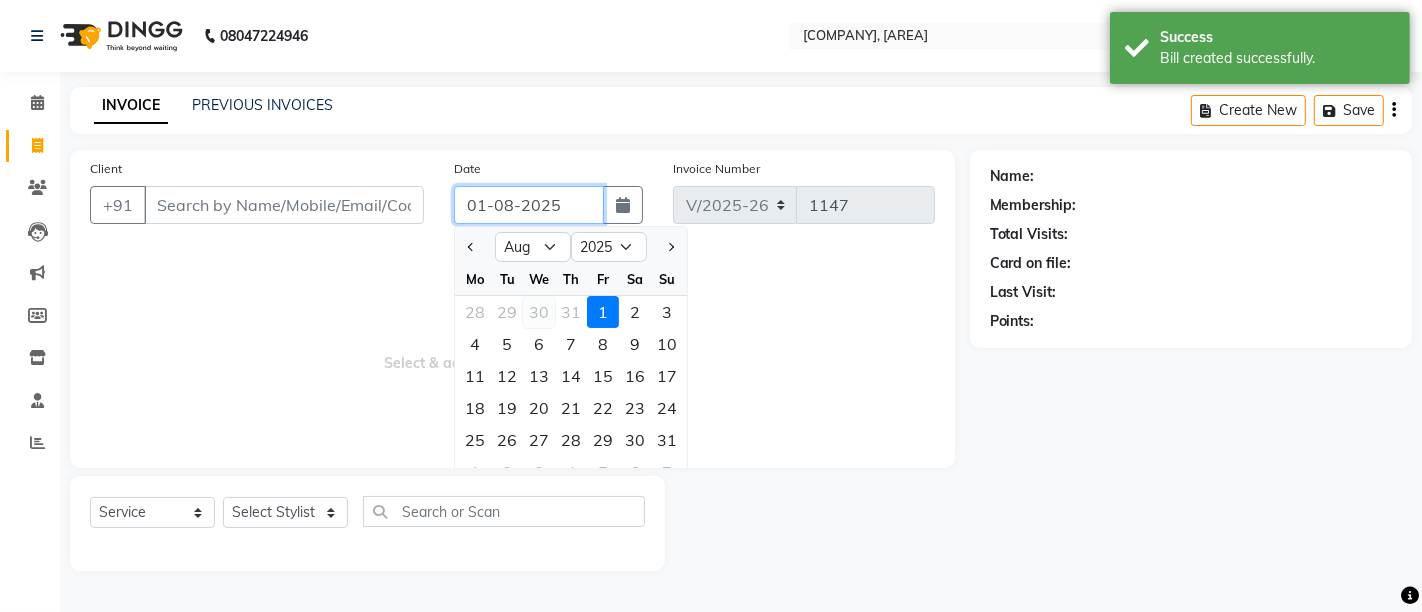 type on "30-07-2025" 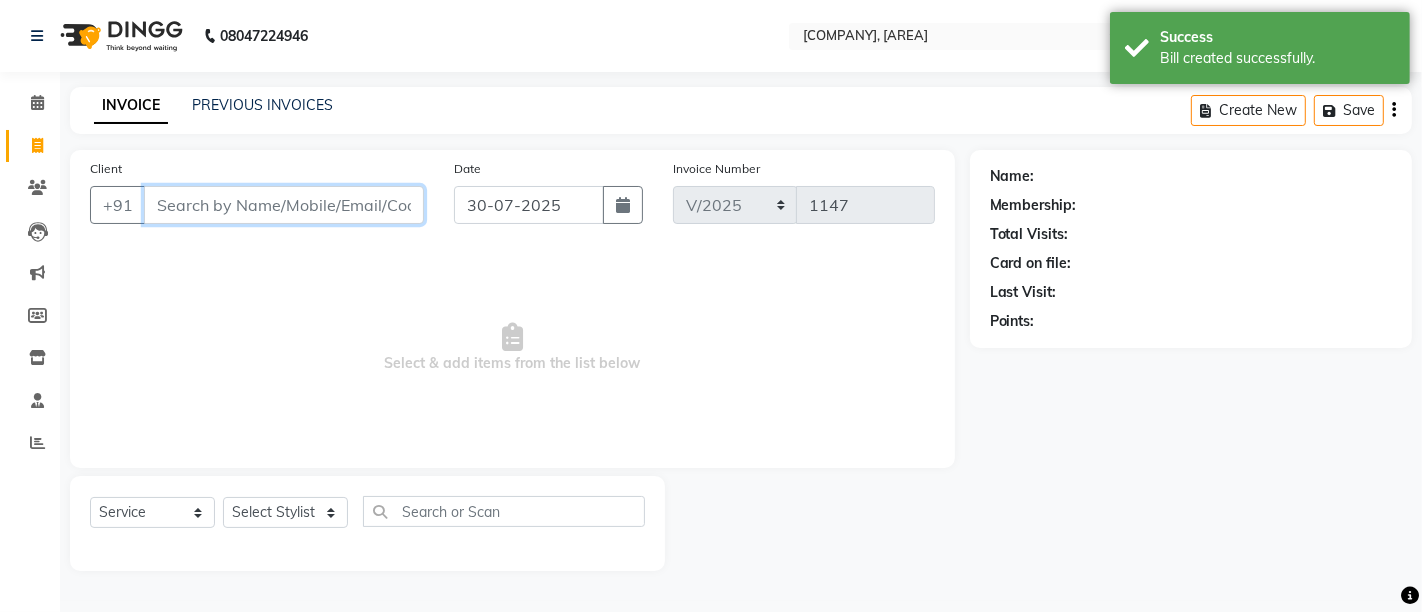 click on "Client" at bounding box center (284, 205) 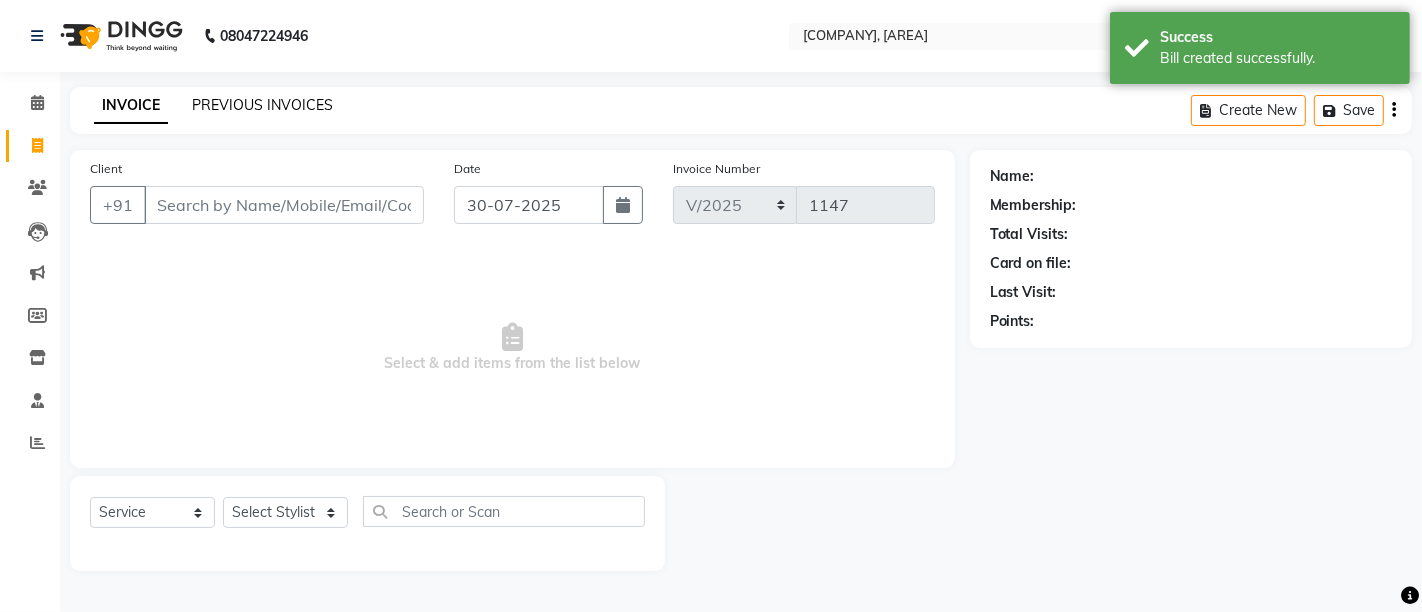 click on "PREVIOUS INVOICES" 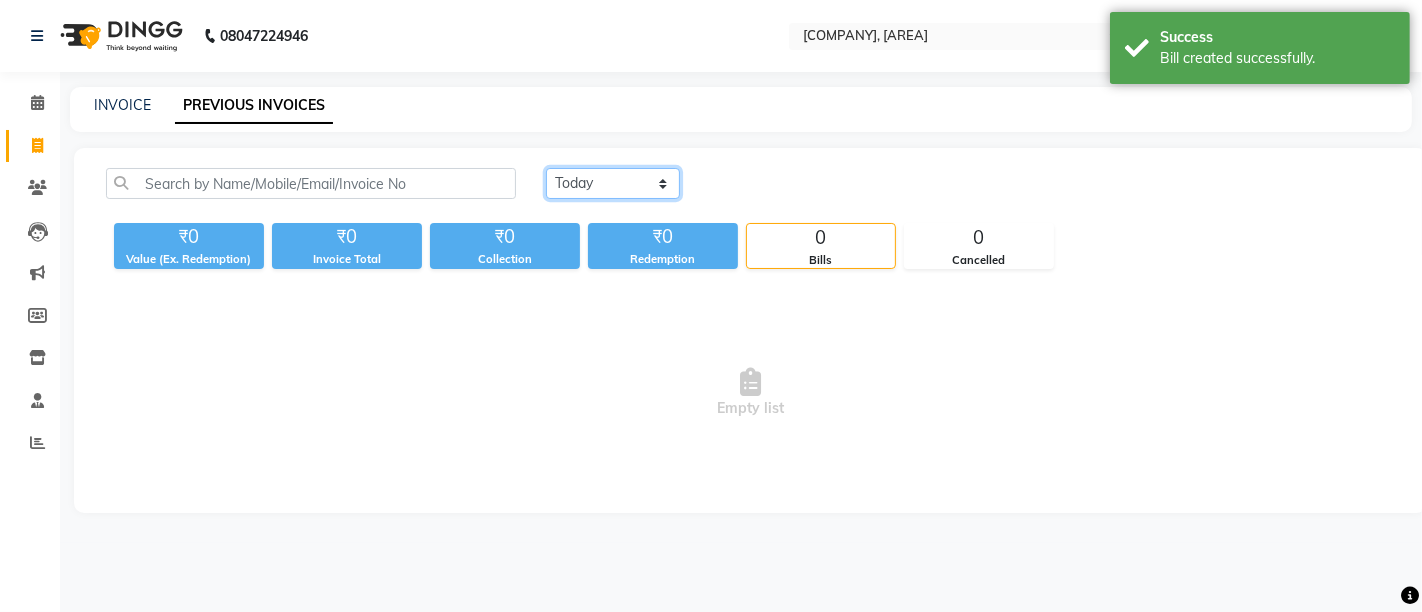 click on "Today Yesterday Custom Range" 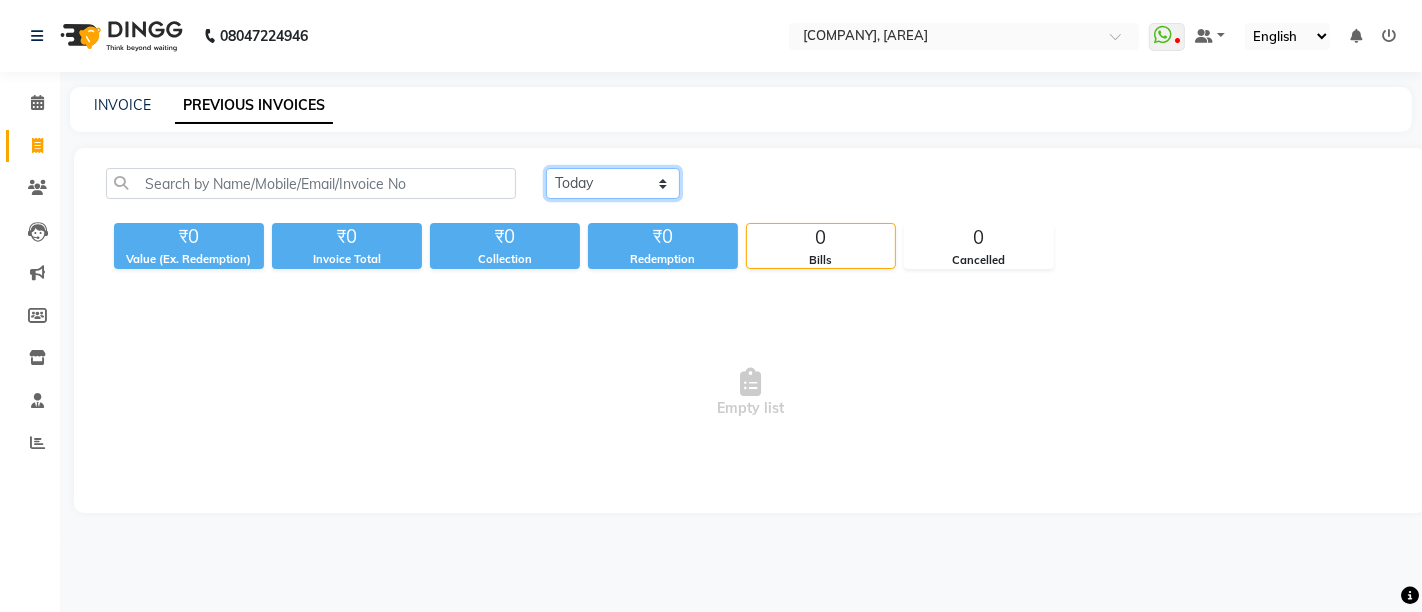 select on "yesterday" 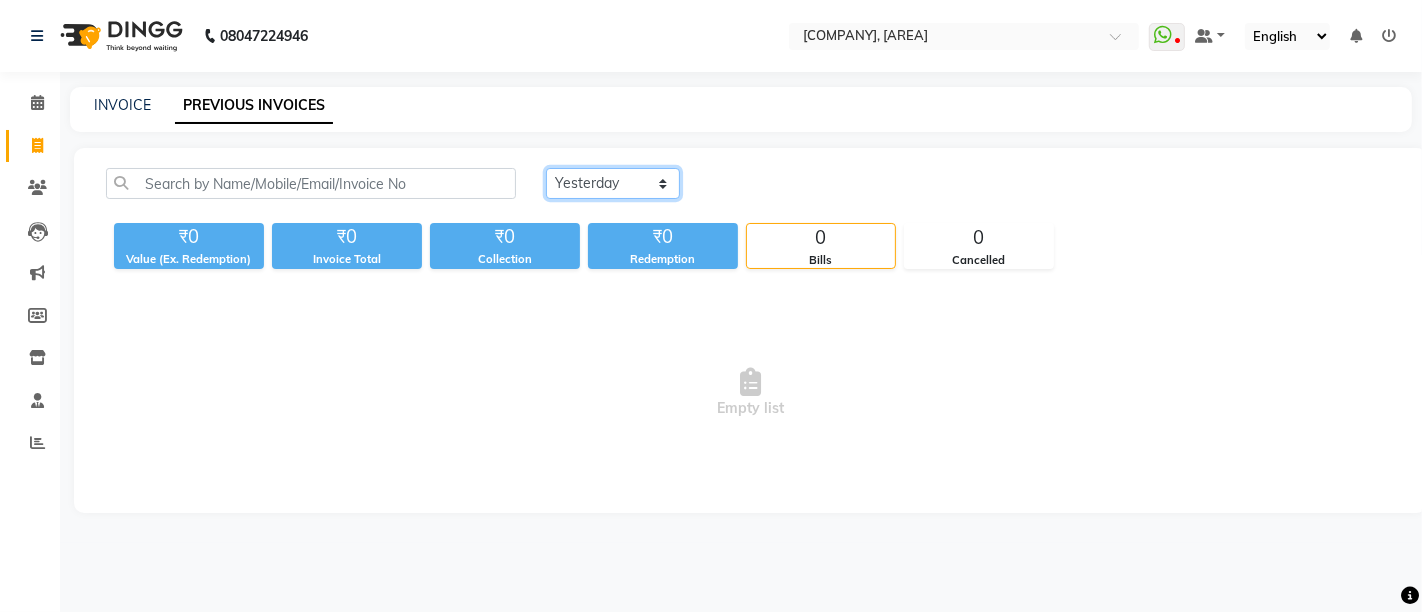 click on "Today Yesterday Custom Range" 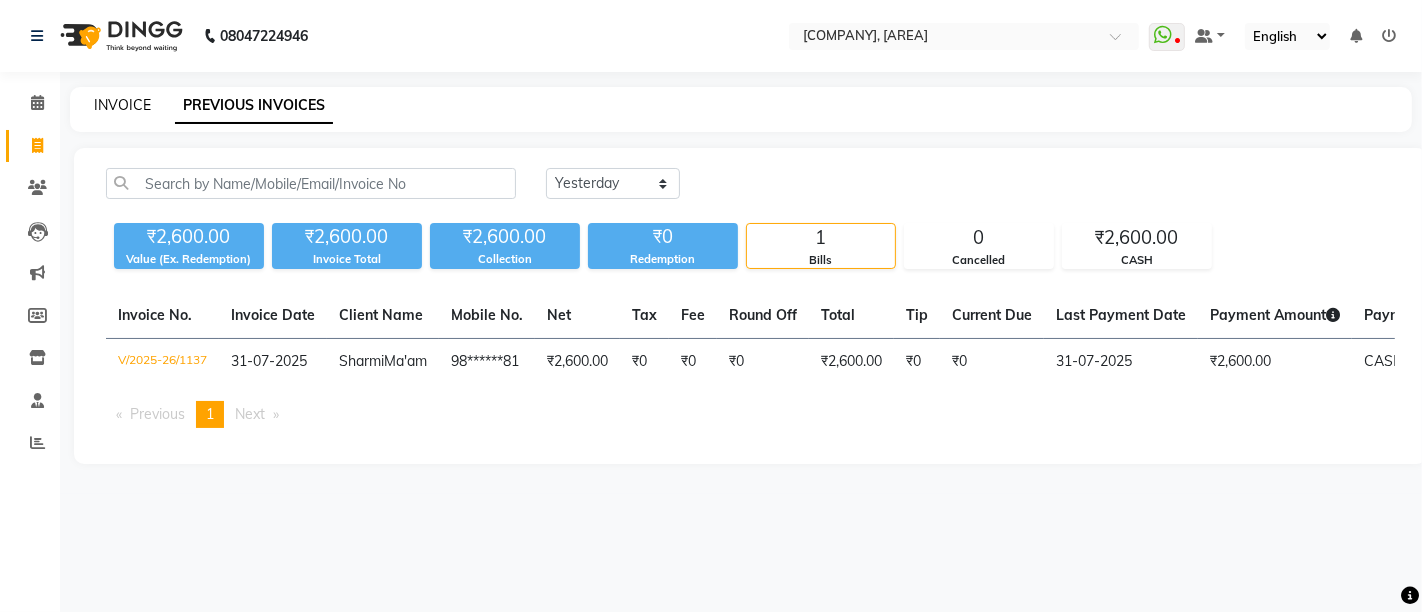 click on "INVOICE" 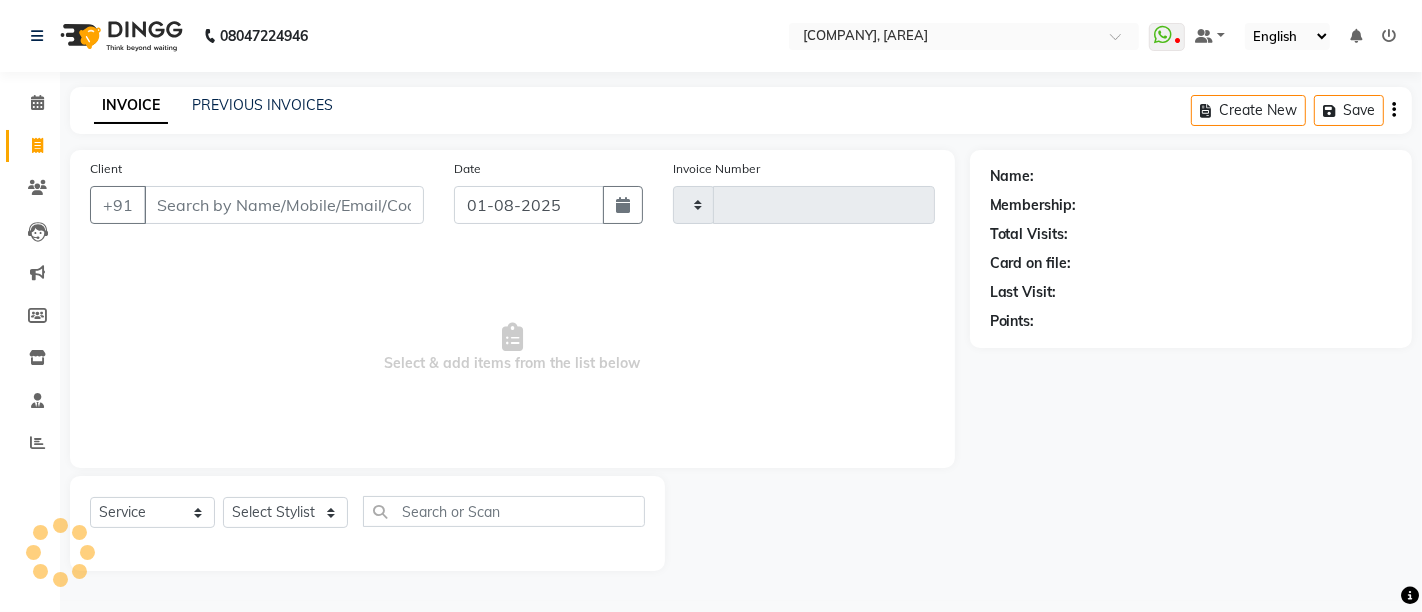 type on "1147" 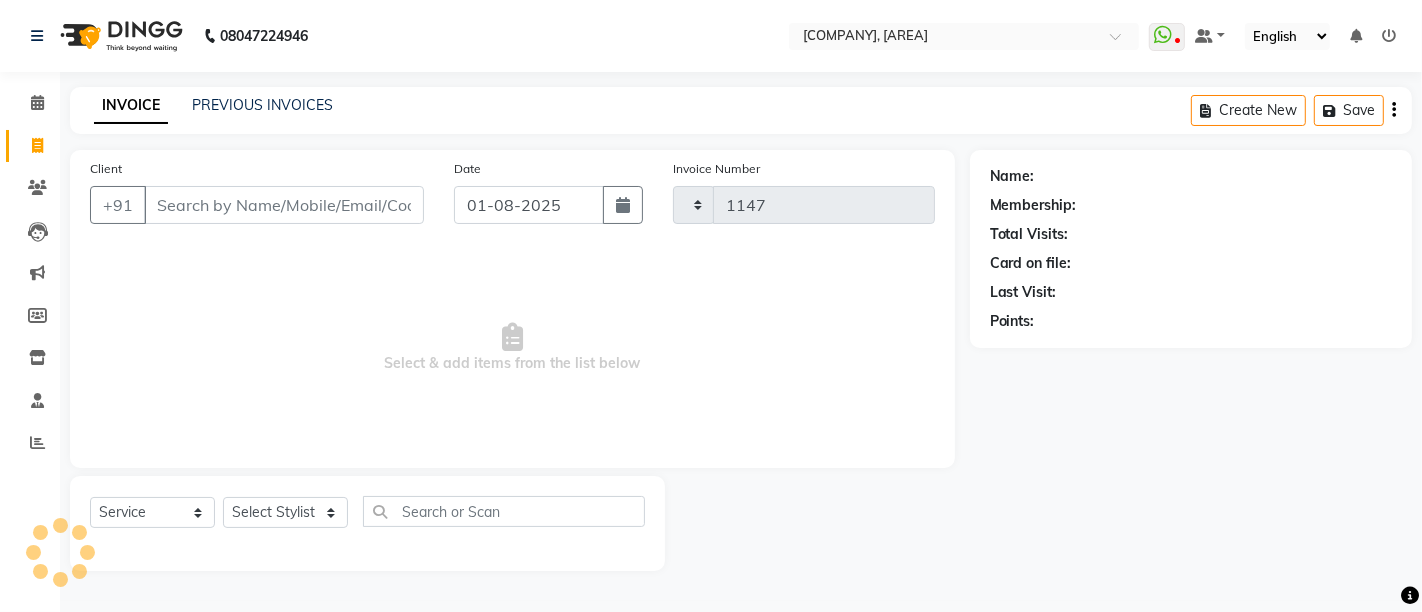 select on "5579" 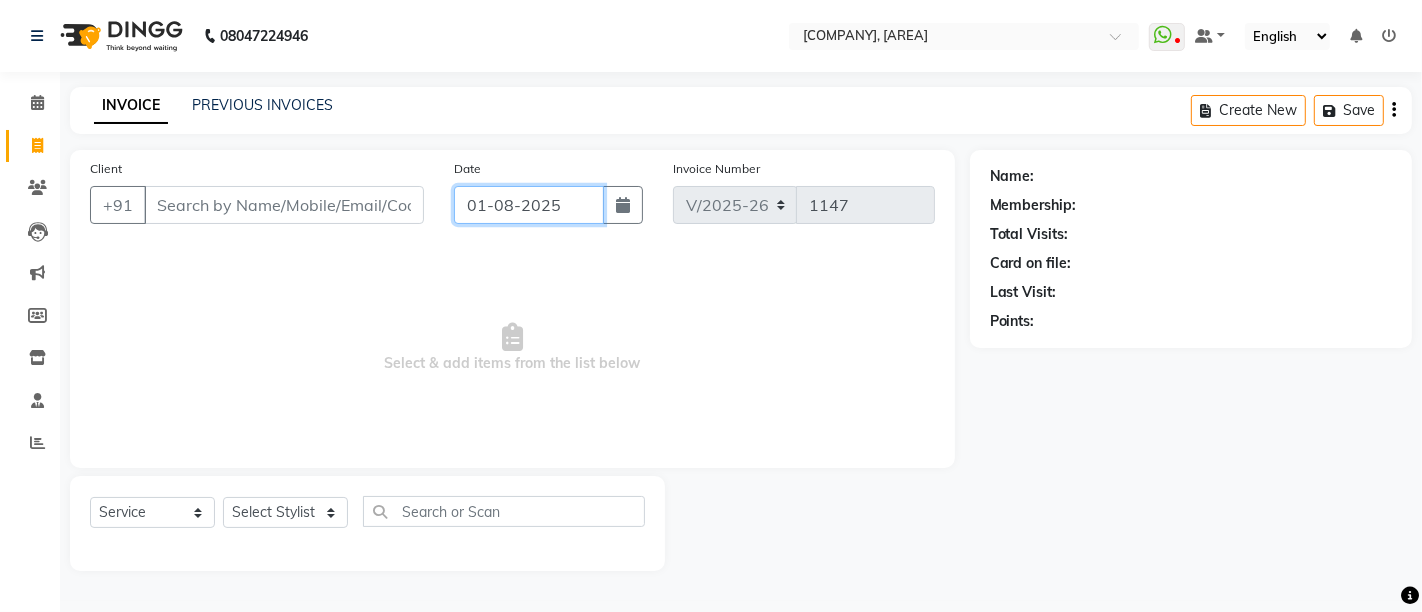 click on "01-08-2025" 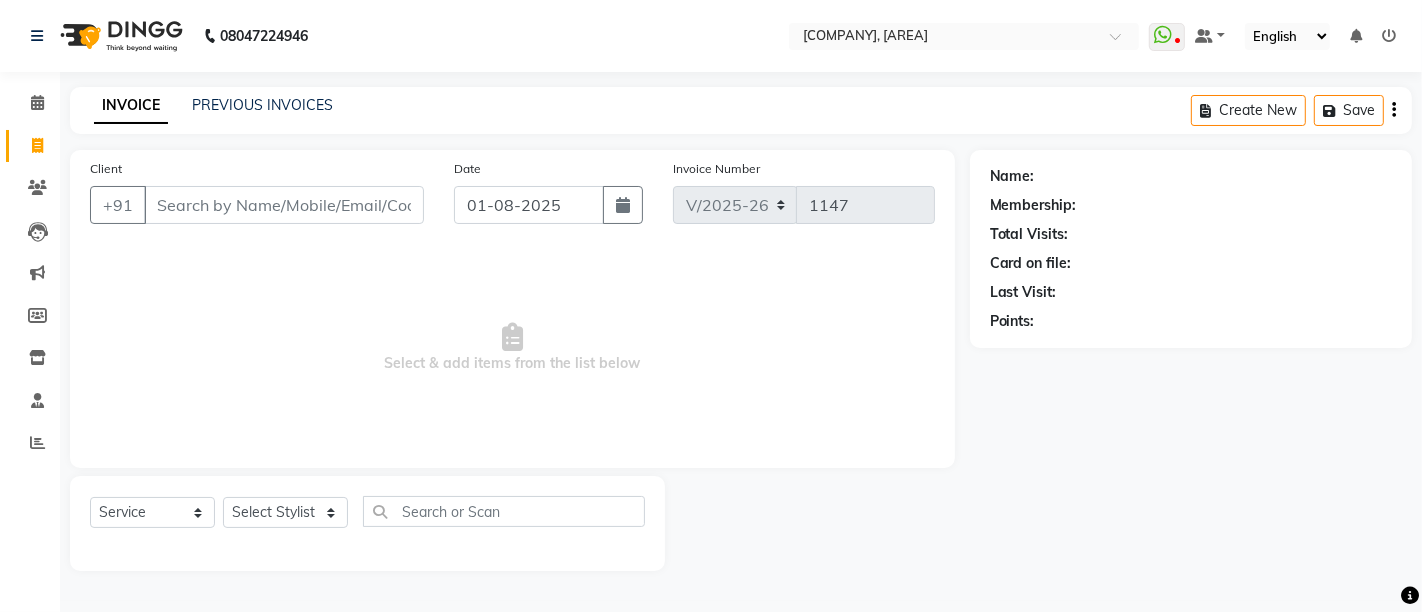 select on "8" 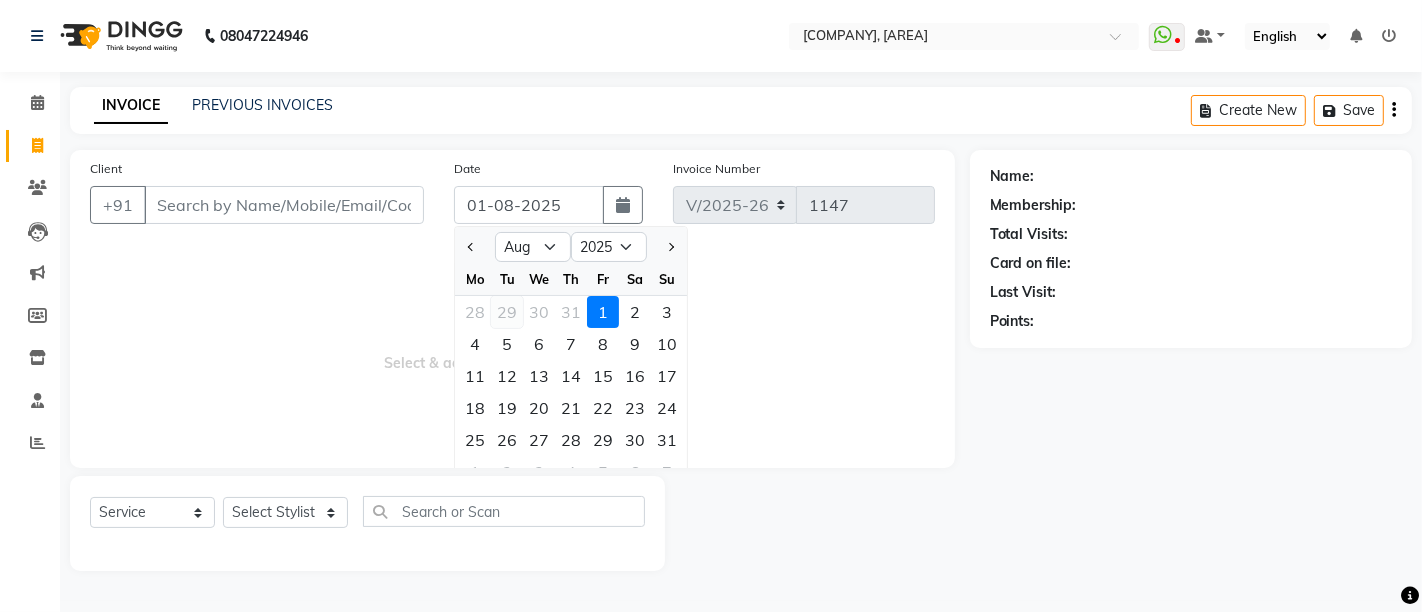 click on "29" 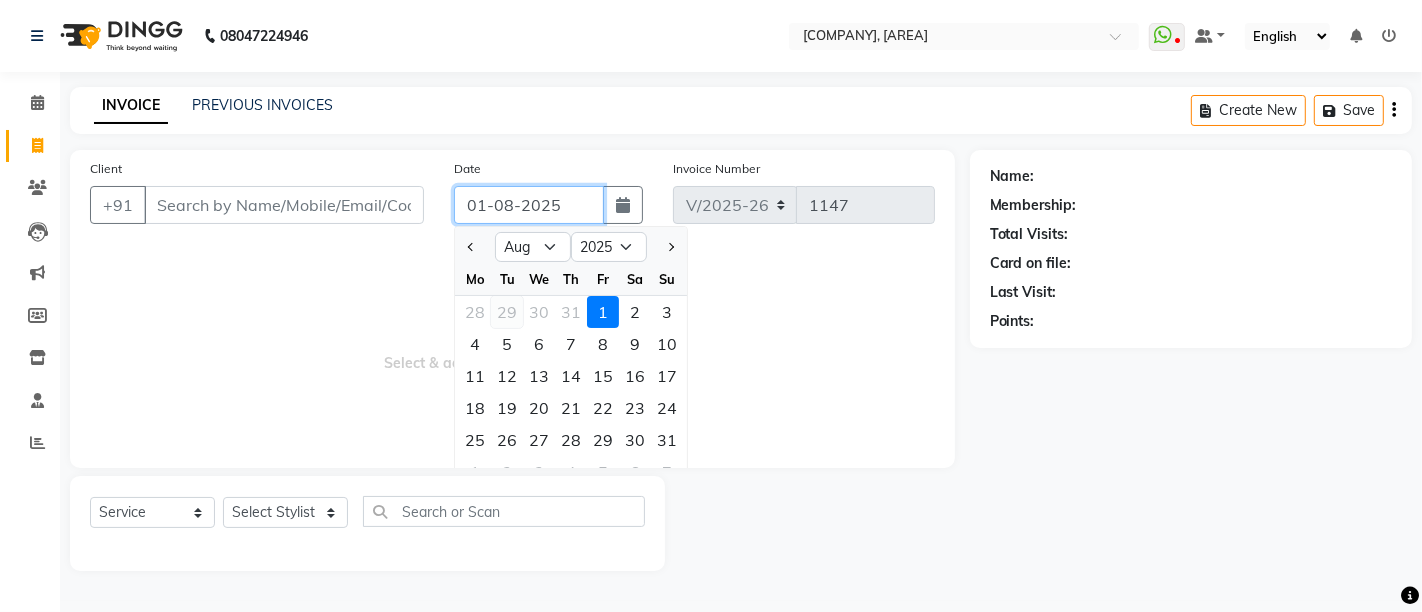 type on "29-07-2025" 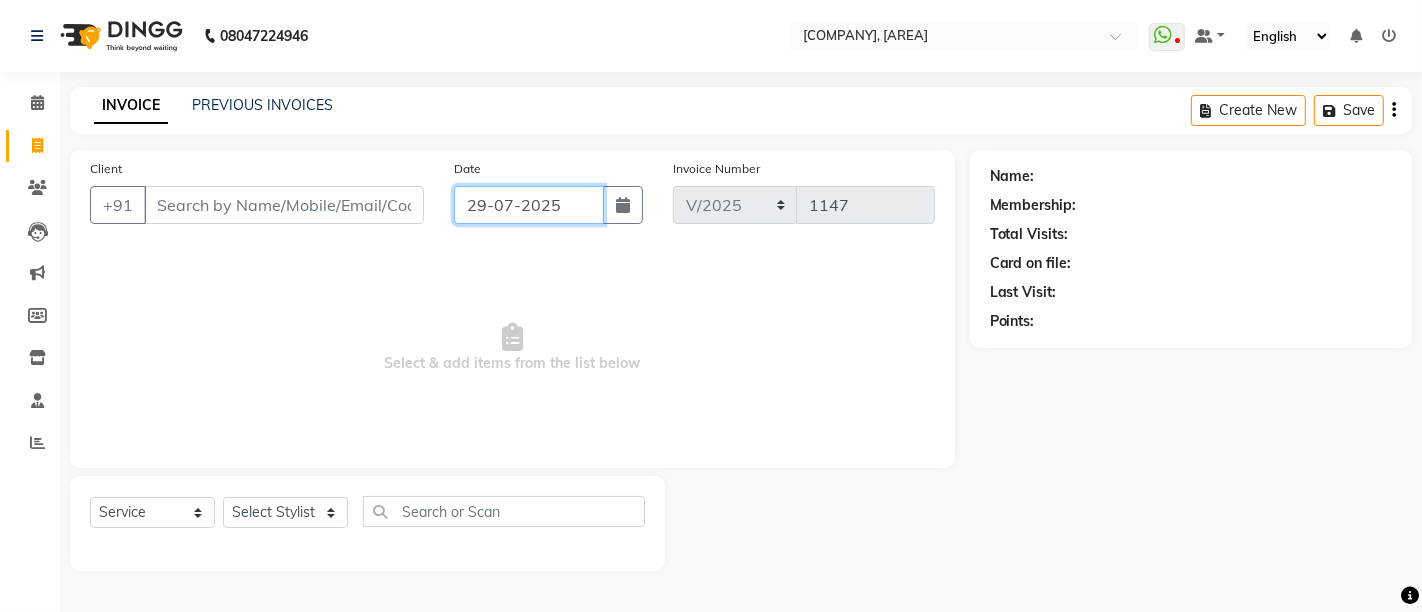 click on "29-07-2025" 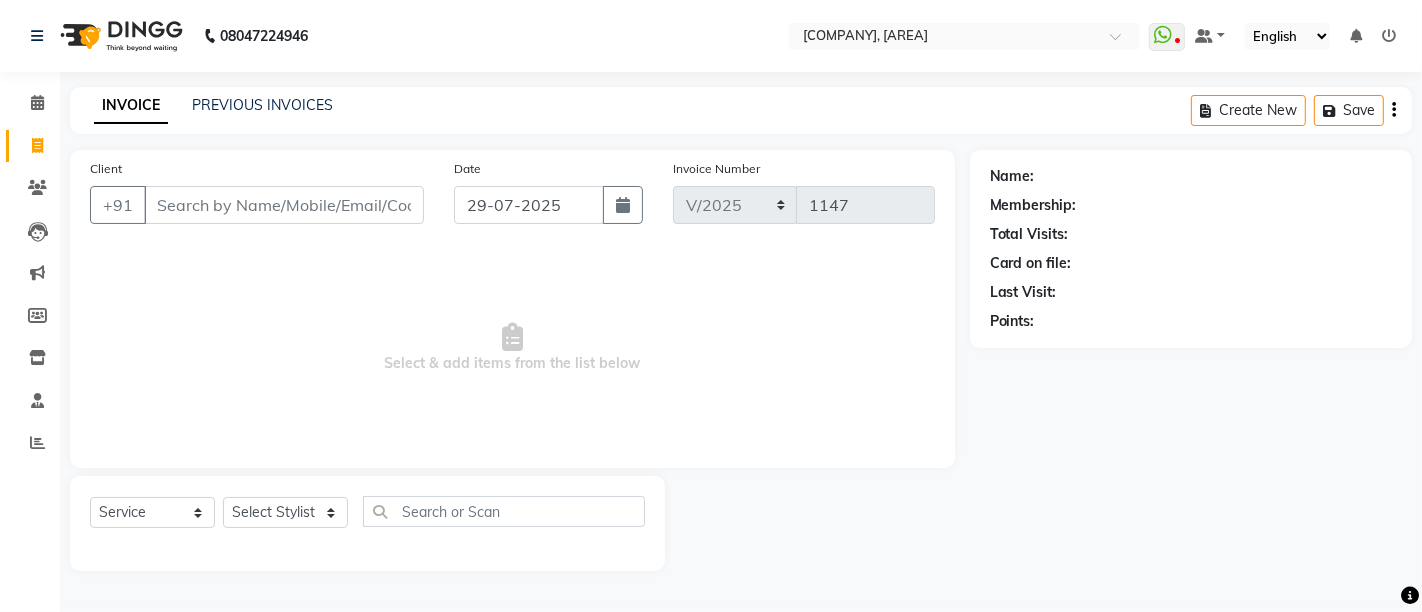 select on "7" 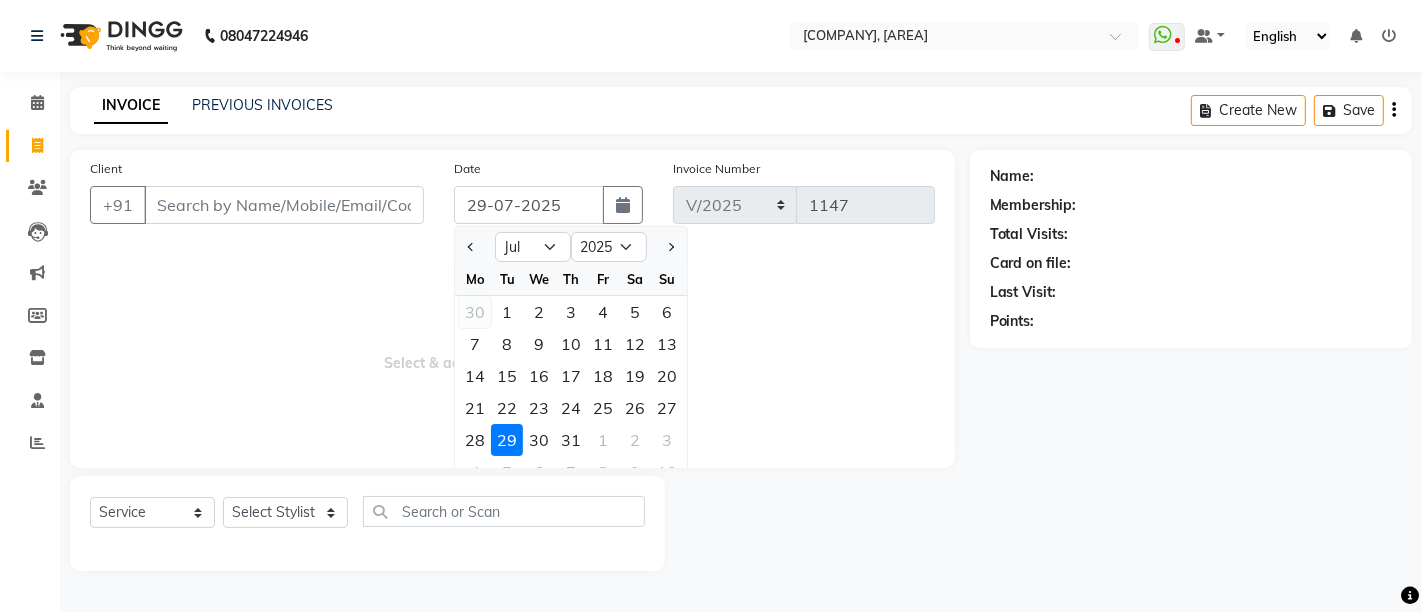 click on "30" 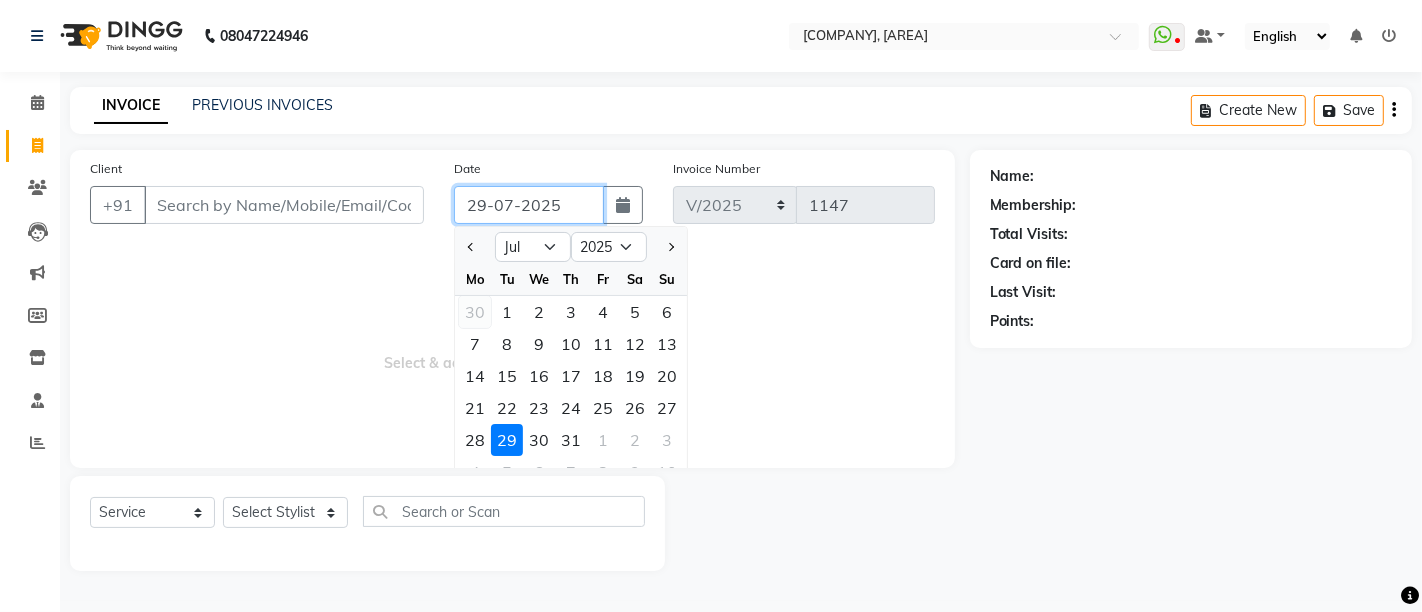 type on "30-06-2025" 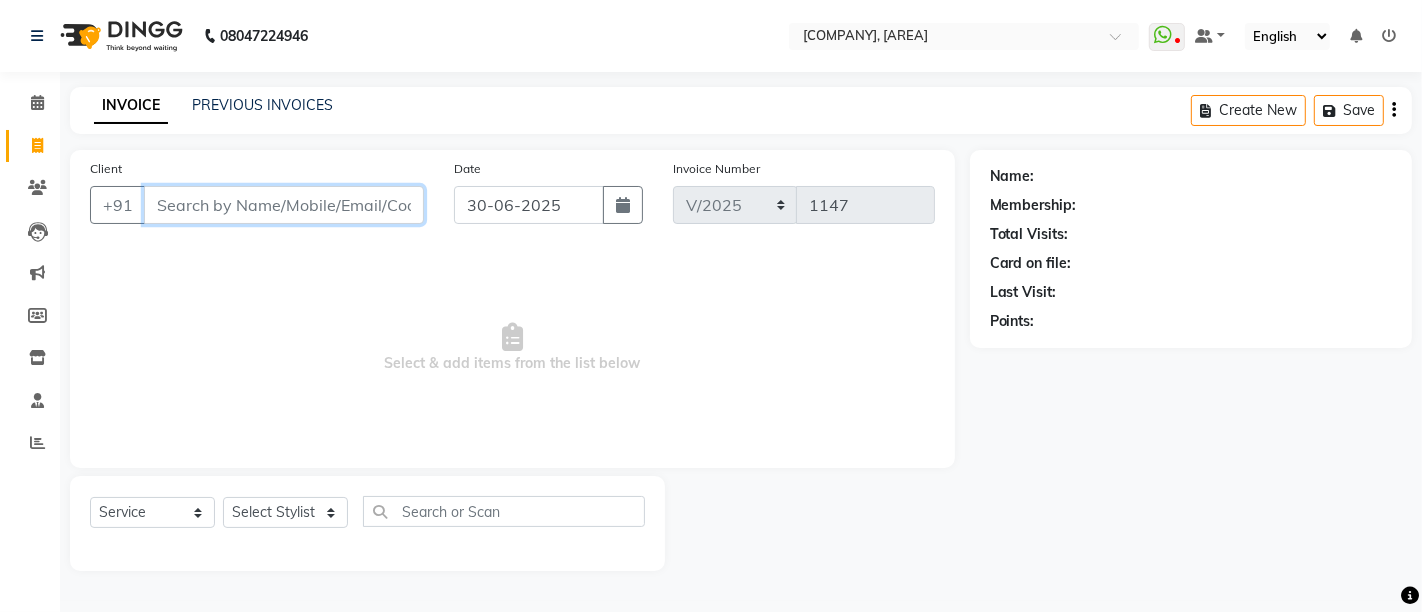 click on "Client" at bounding box center (284, 205) 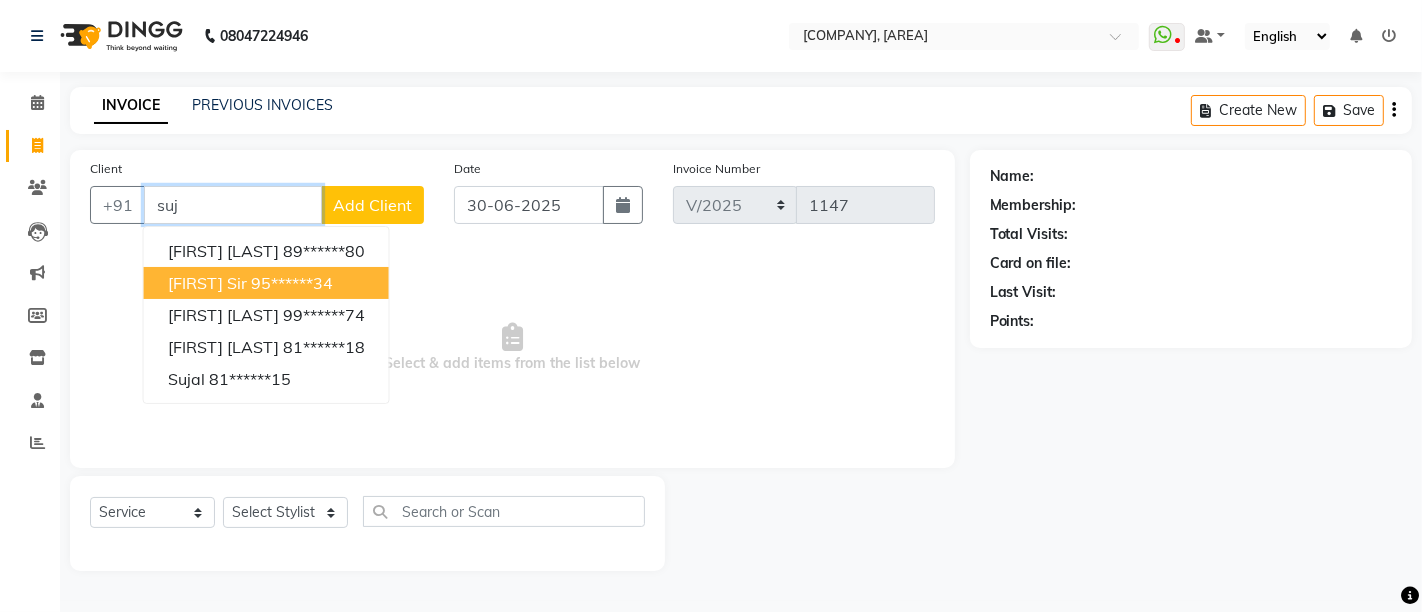 click on "95******34" at bounding box center (292, 283) 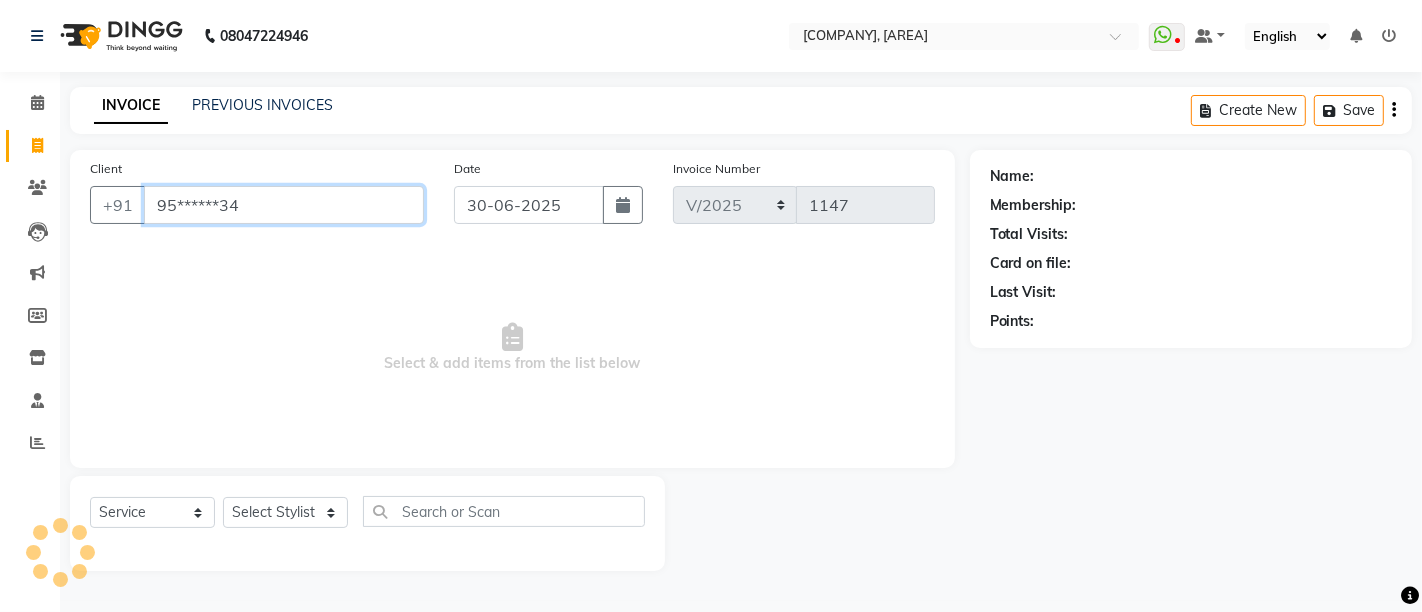 type 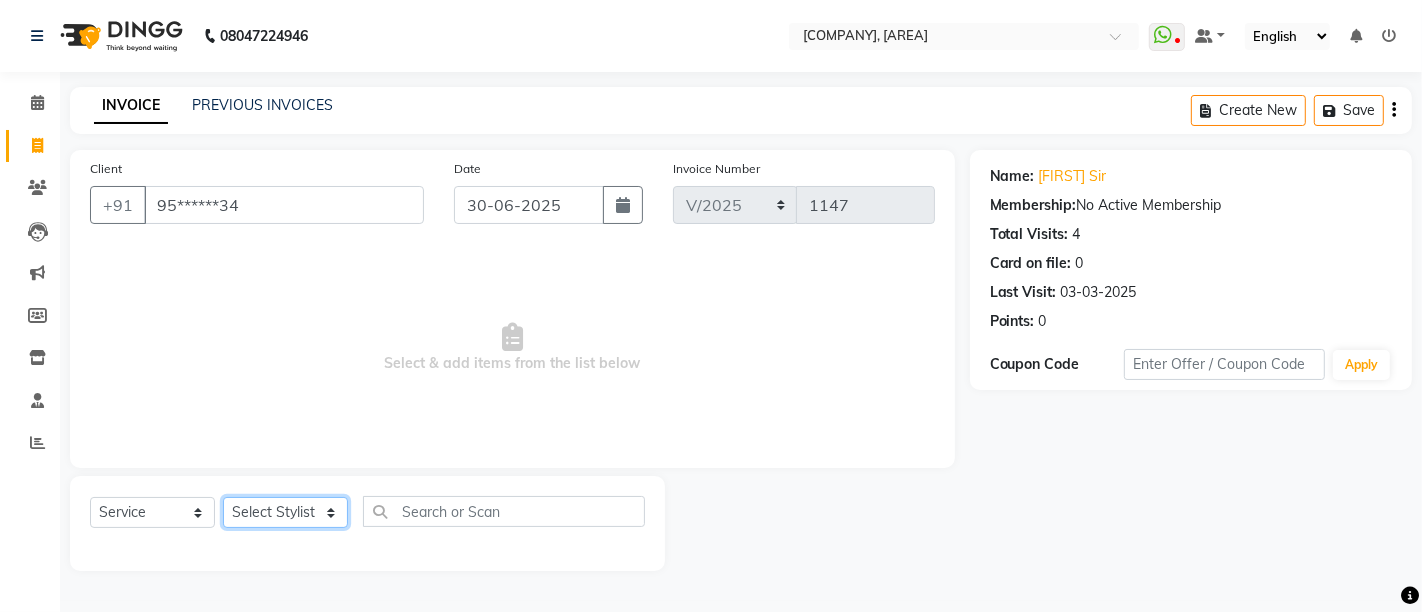 click on "Select Stylist Admin [FIRST] [LAST] [FIRST] [LAST] [FIRST] [LAST]" 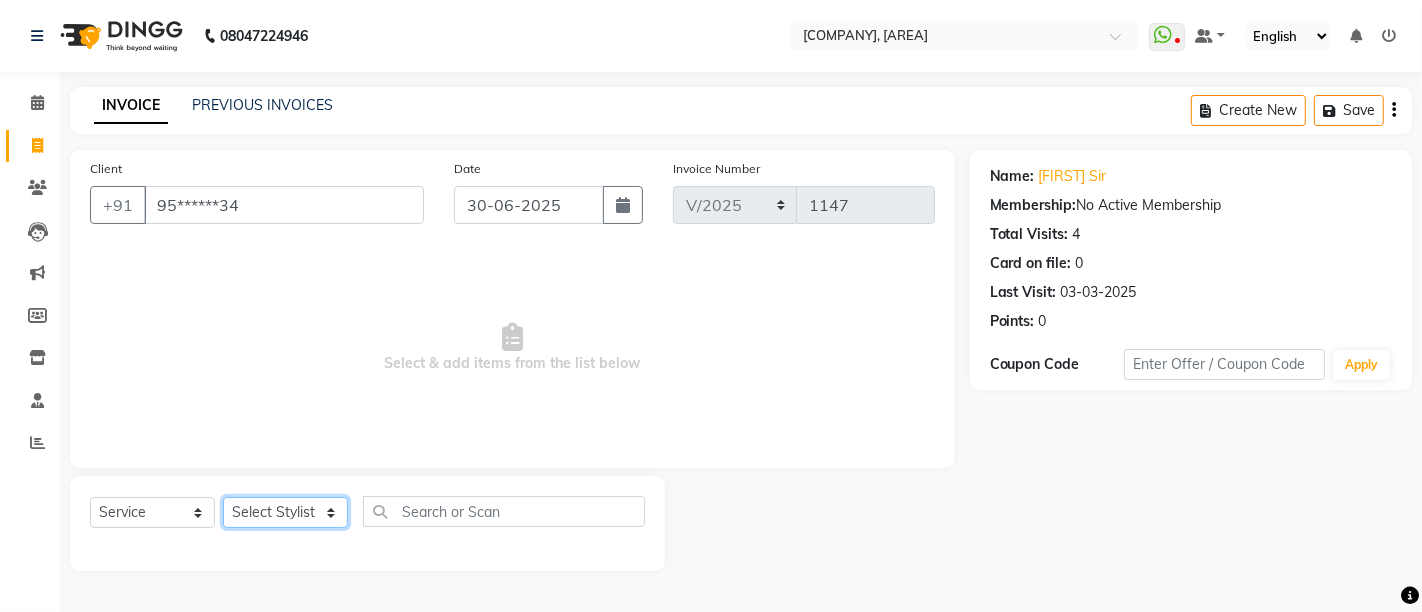 click on "Select Stylist Admin [FIRST] [LAST] [FIRST] [LAST] [FIRST] [LAST]" 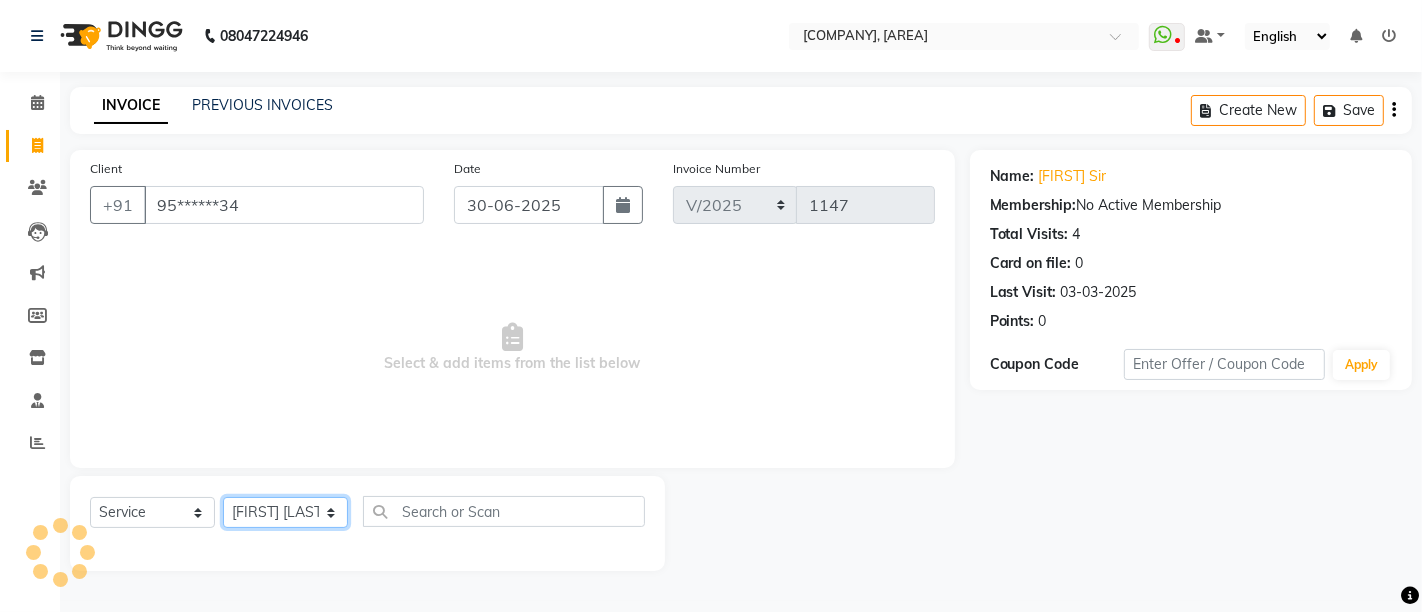 click on "Select Stylist Admin [FIRST] [LAST] [FIRST] [LAST] [FIRST] [LAST]" 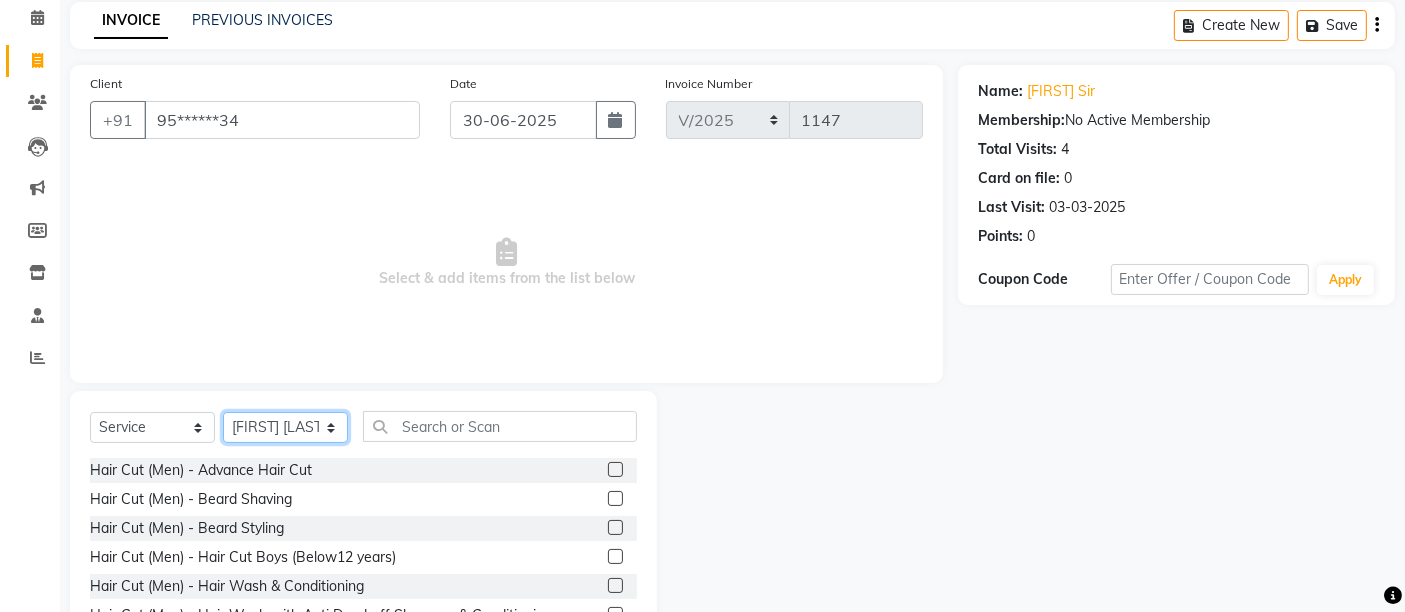 scroll, scrollTop: 188, scrollLeft: 0, axis: vertical 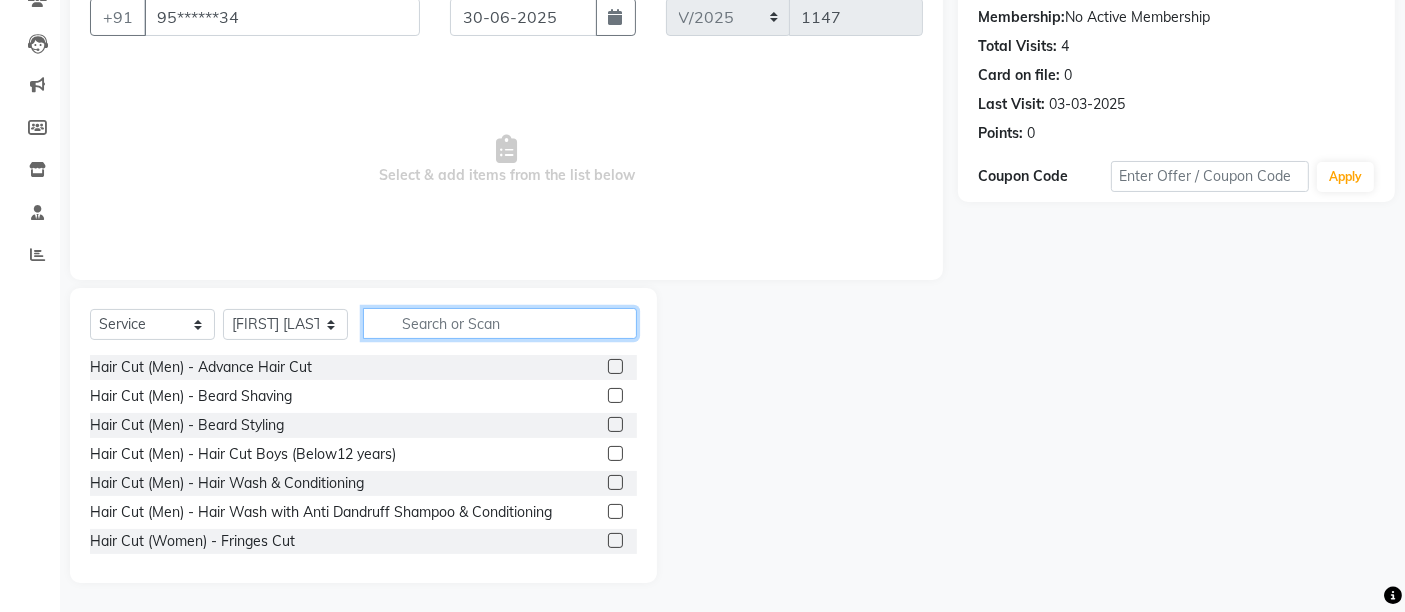 click 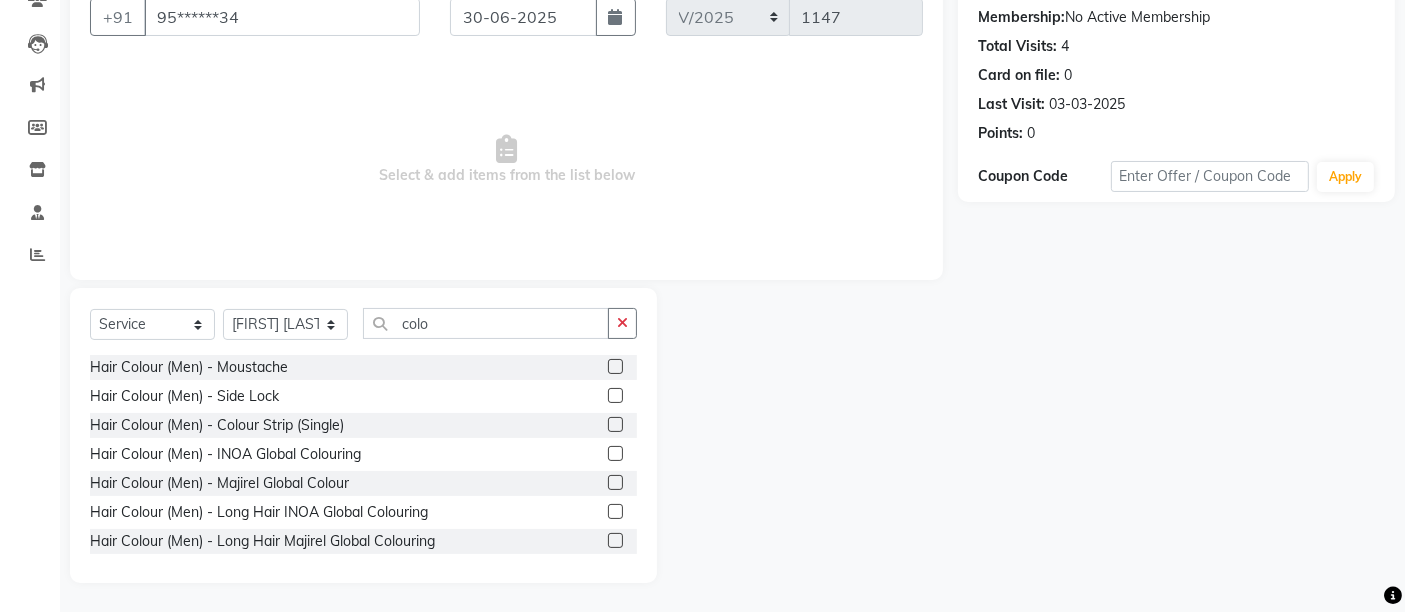 click 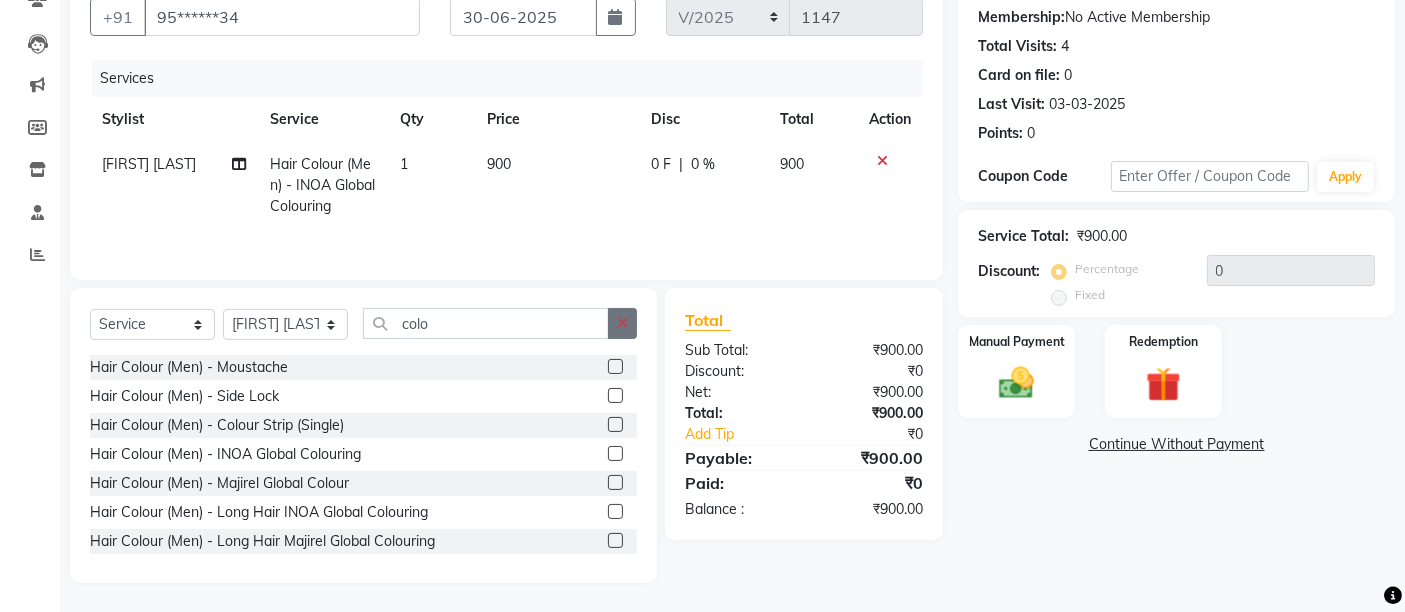 click 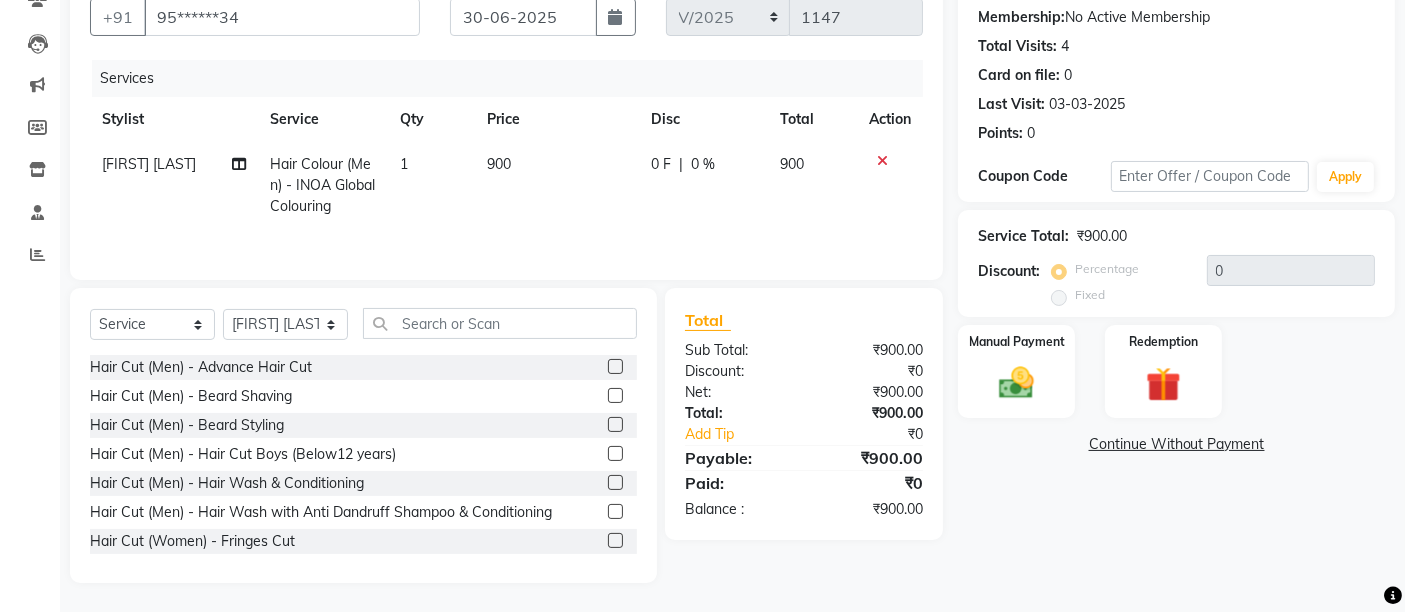click on "900" 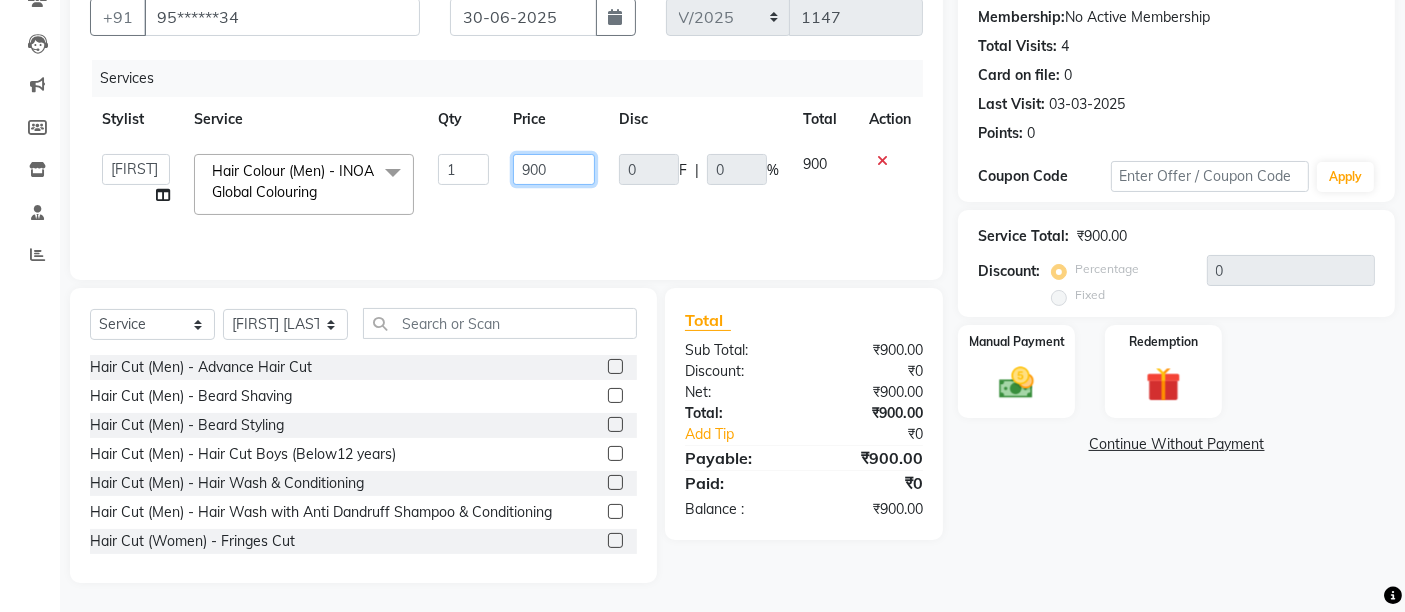 click on "900" 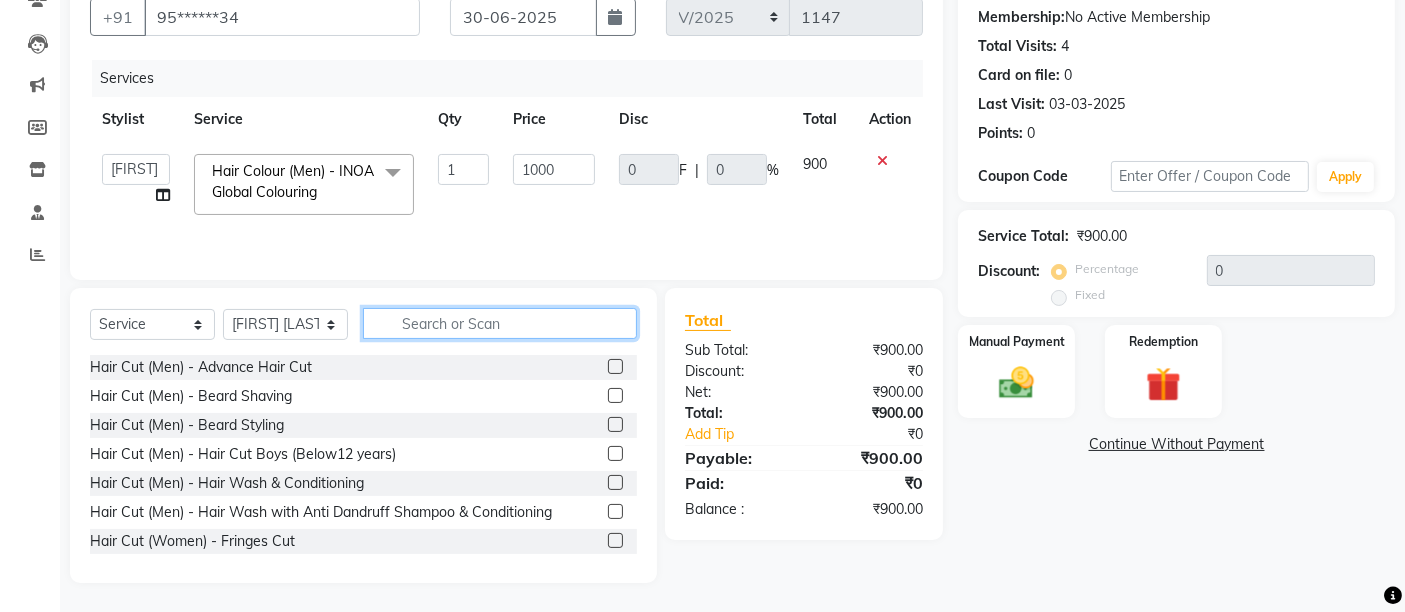 click 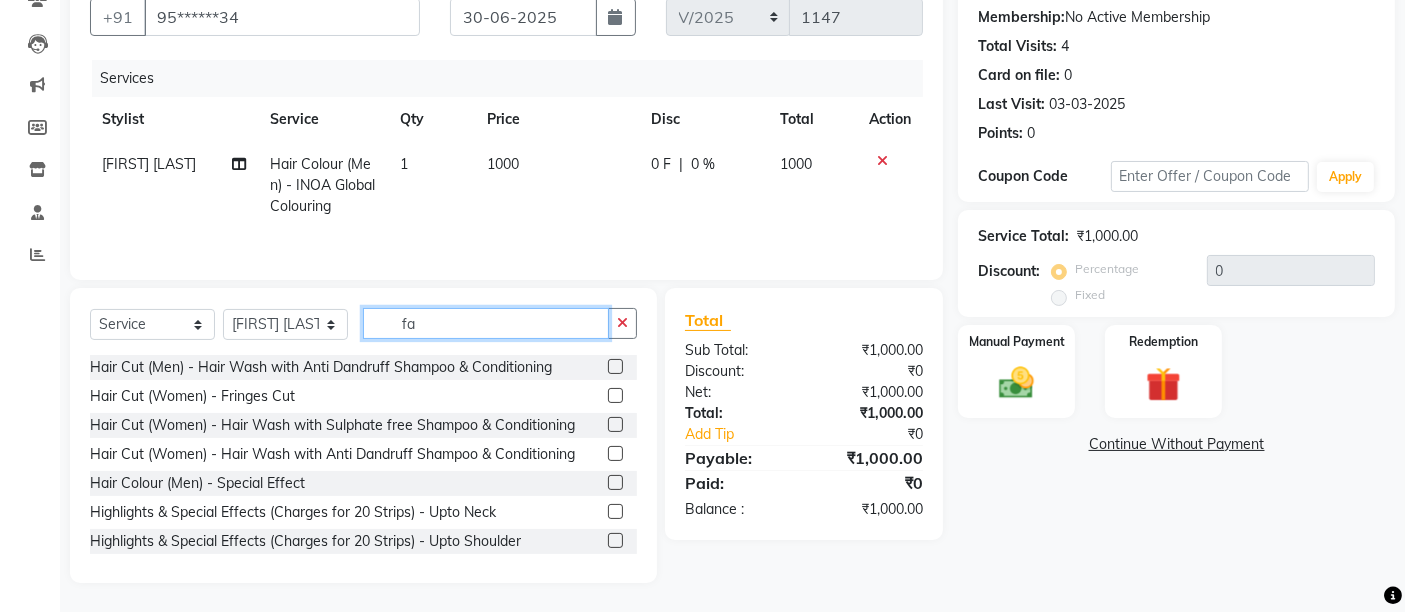 scroll, scrollTop: 146, scrollLeft: 0, axis: vertical 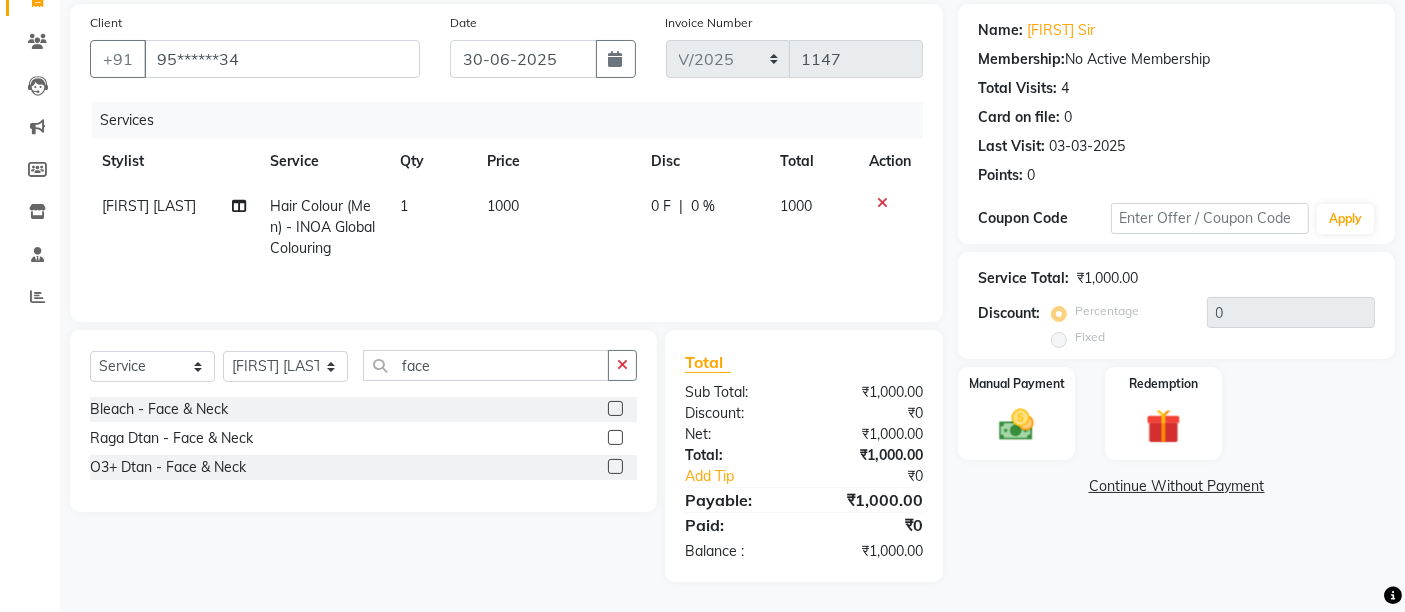 click 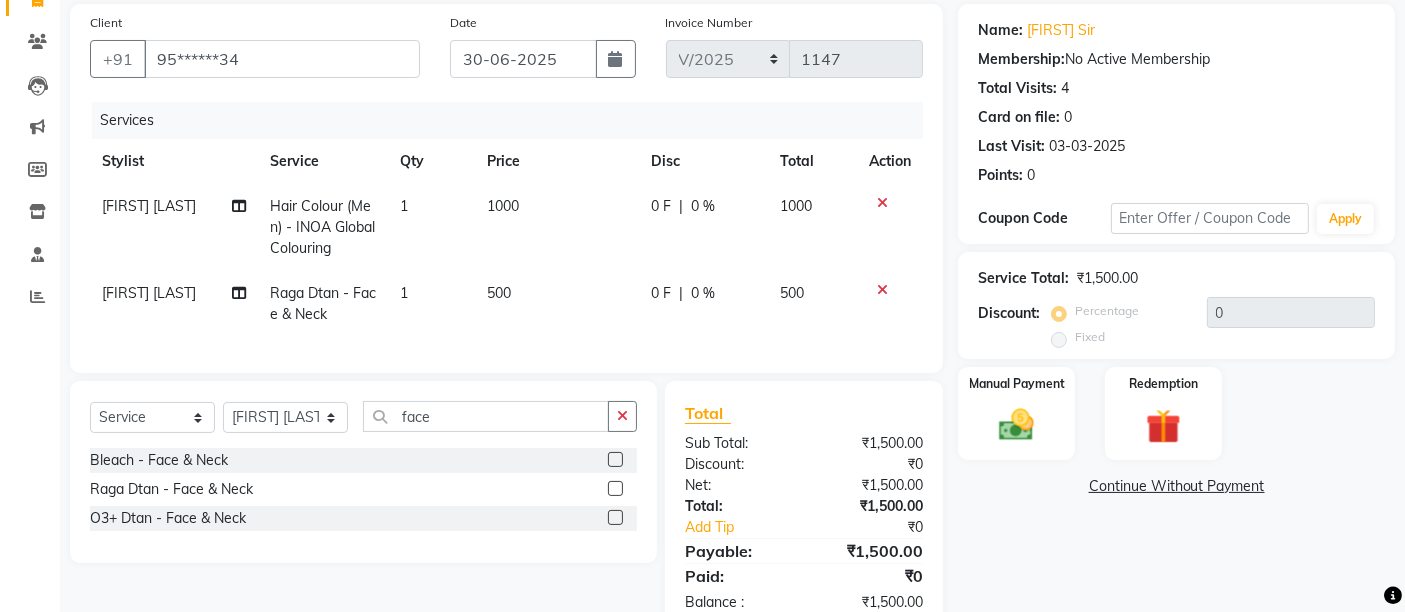 click on "500" 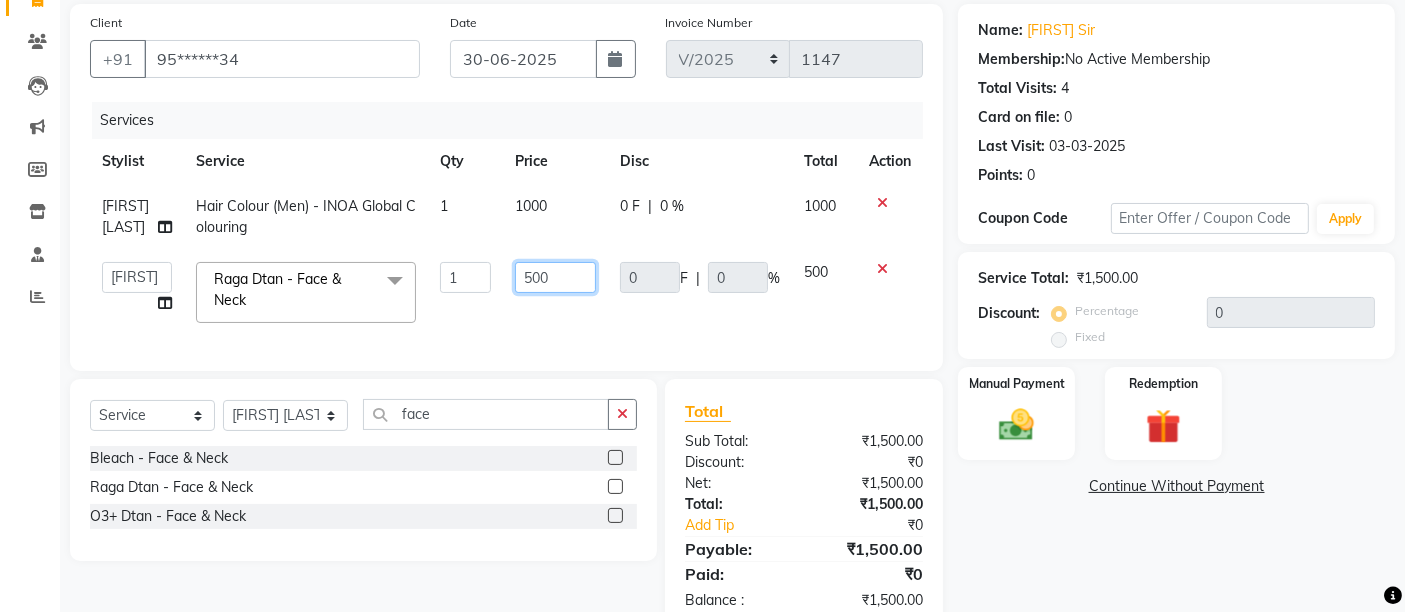 click on "500" 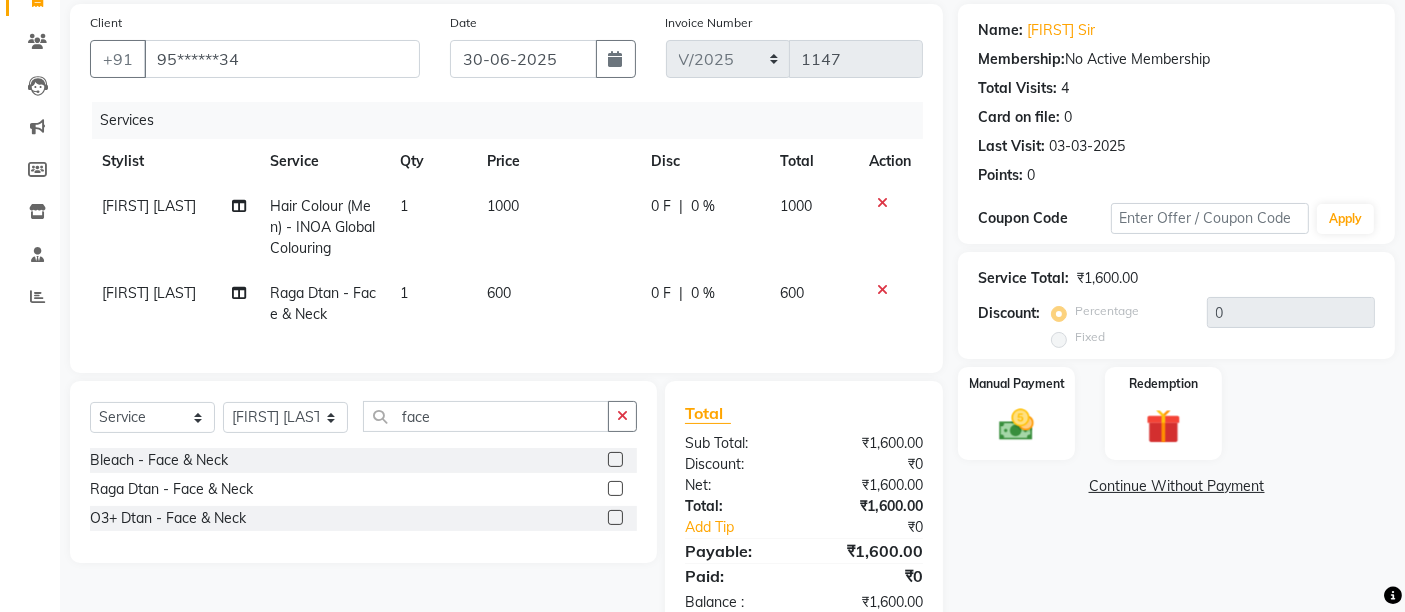 click on "600" 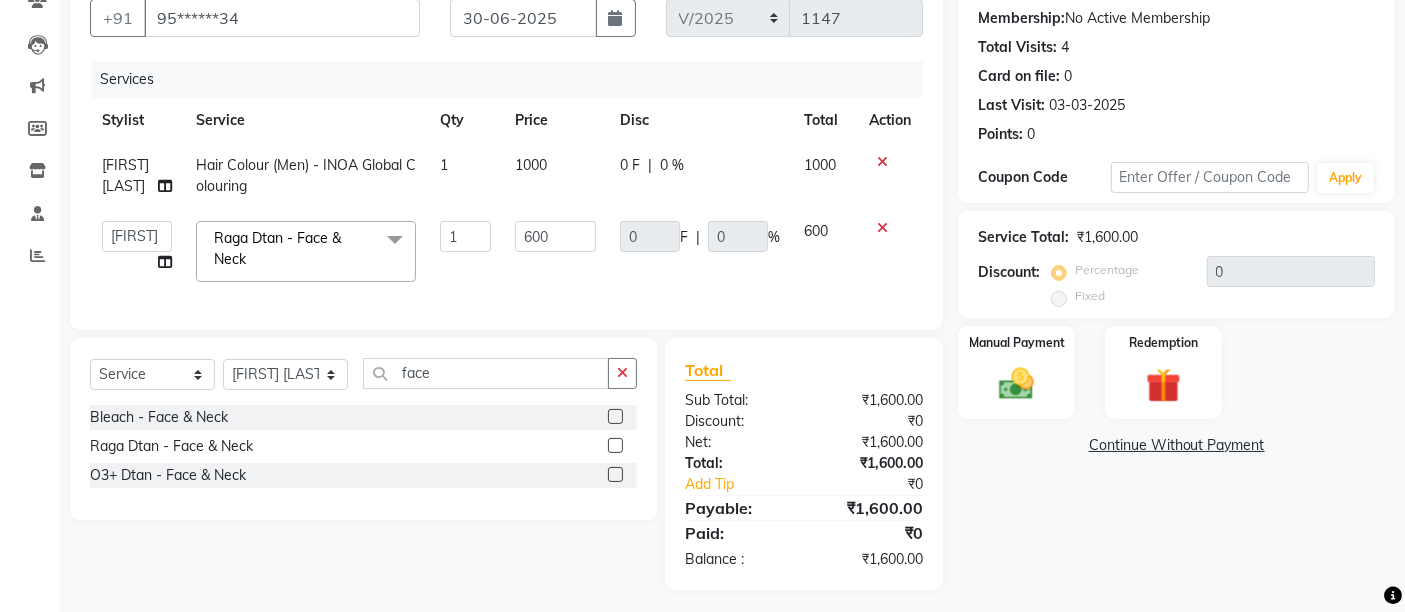 scroll, scrollTop: 209, scrollLeft: 0, axis: vertical 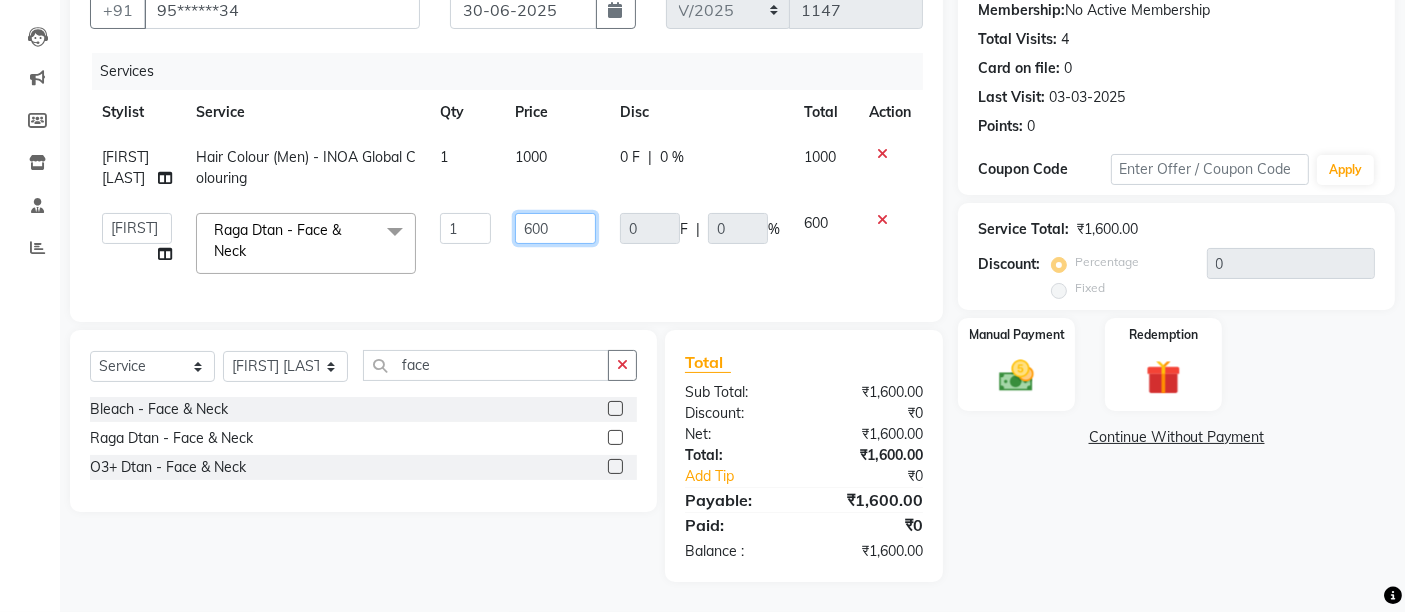 click on "600" 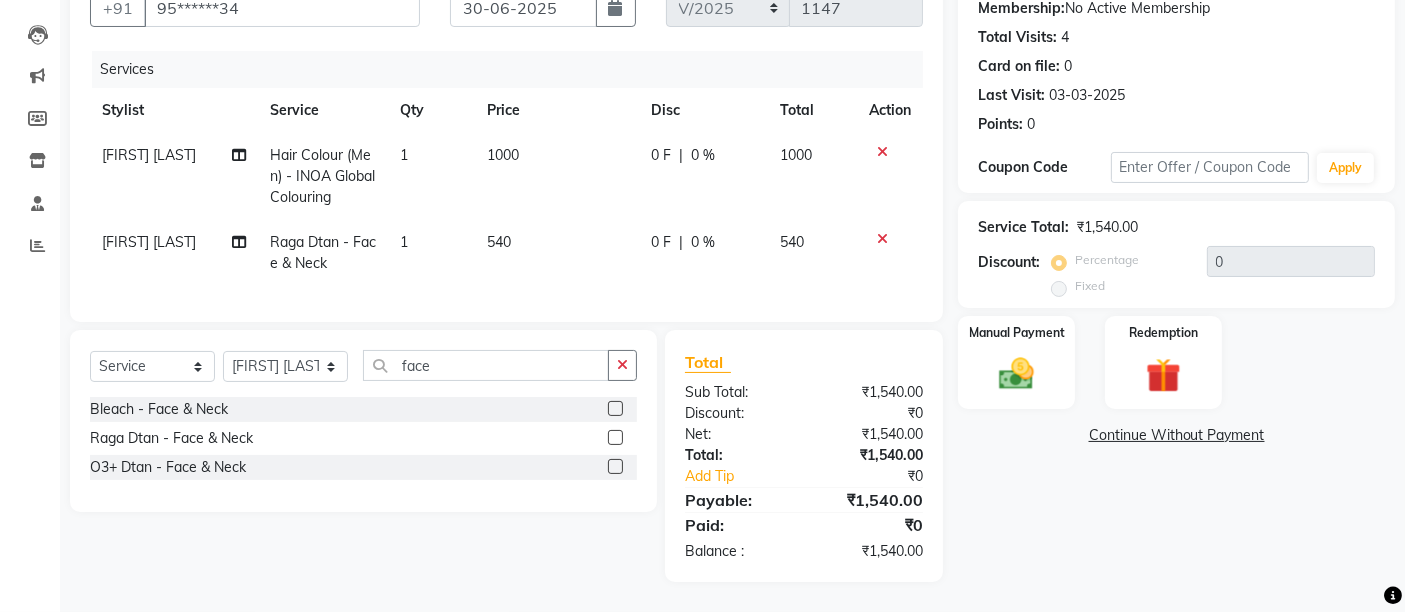 click on "1000" 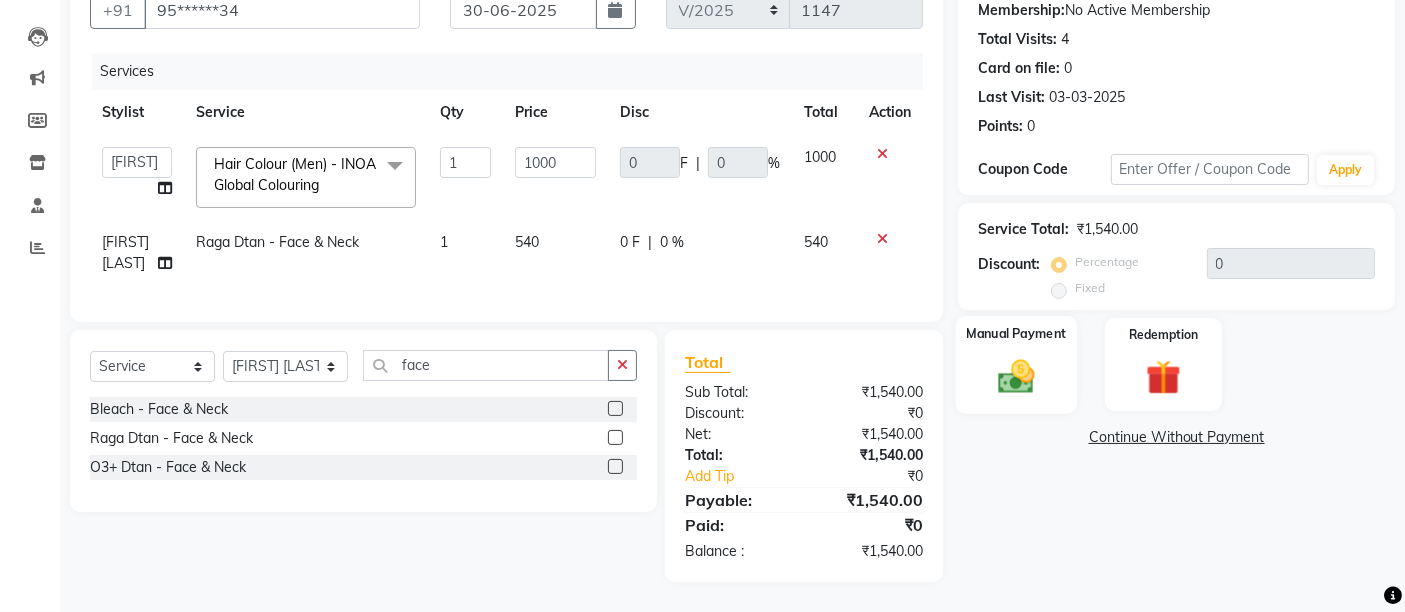 click 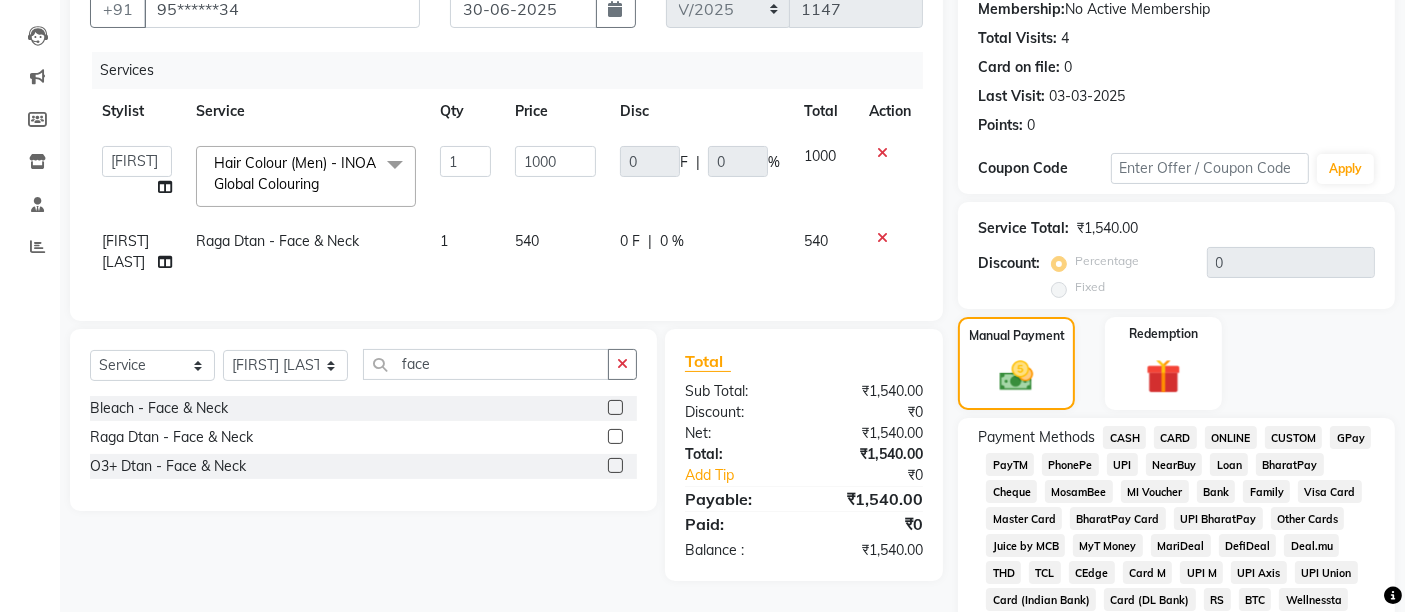 scroll, scrollTop: 444, scrollLeft: 0, axis: vertical 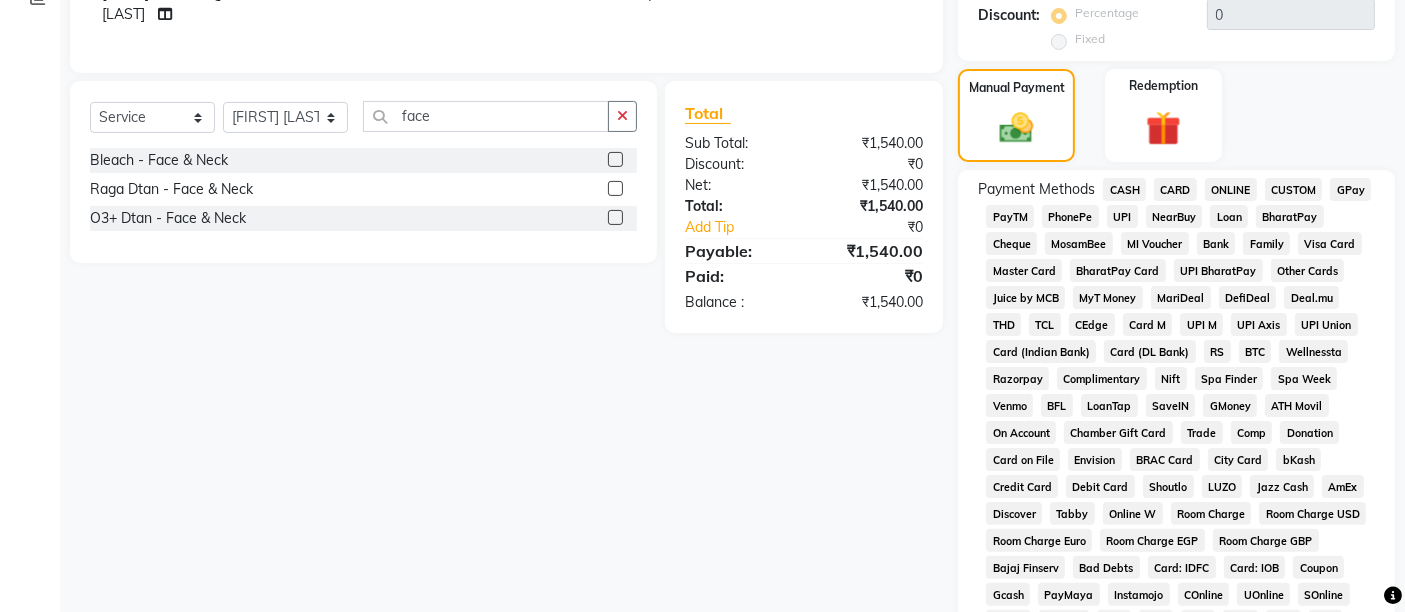 click on "CASH" 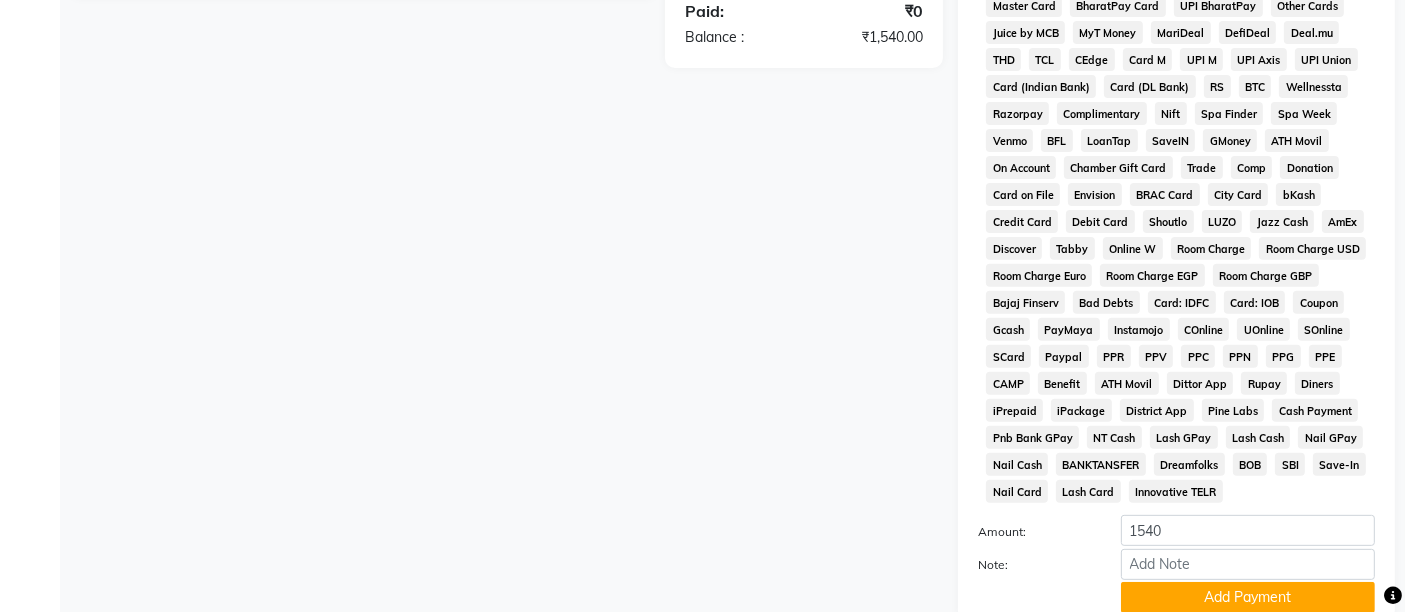 scroll, scrollTop: 869, scrollLeft: 0, axis: vertical 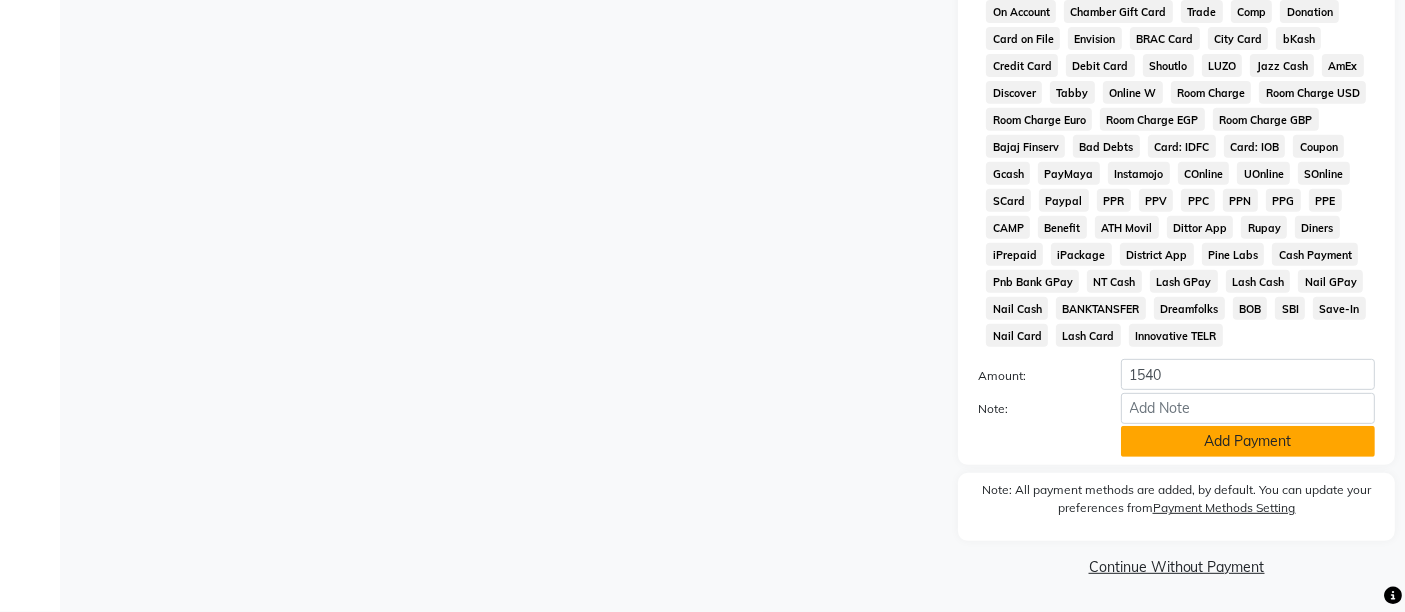 click on "Add Payment" 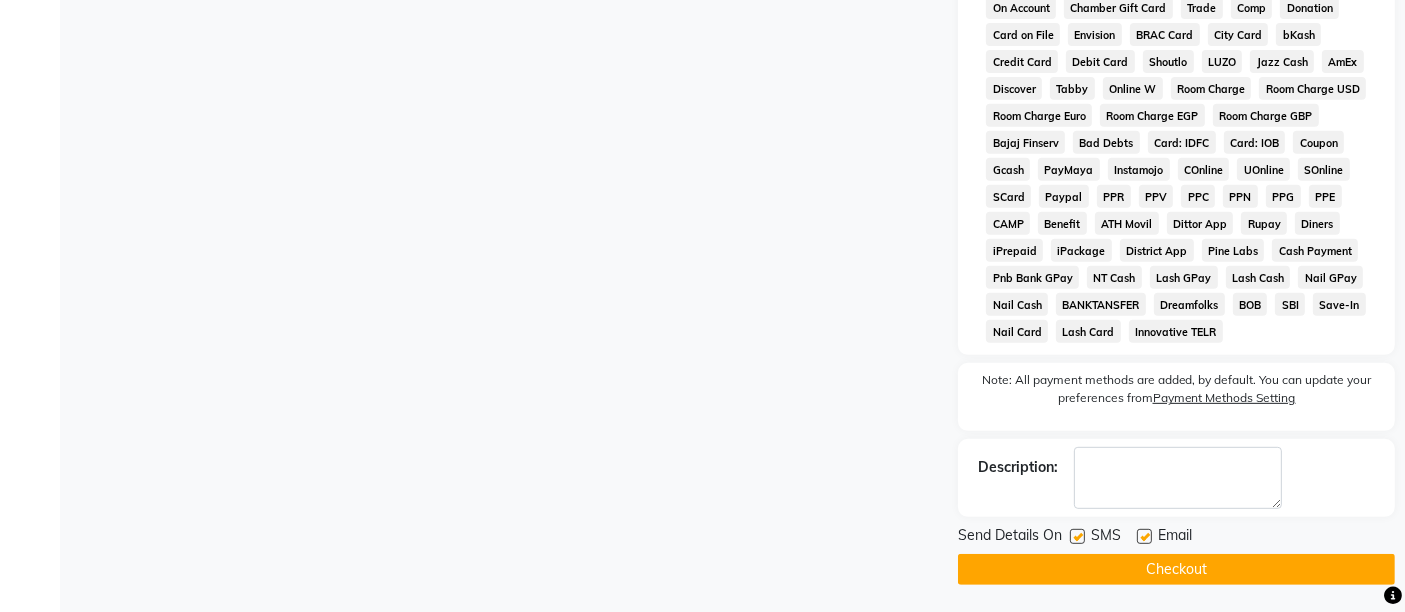 click 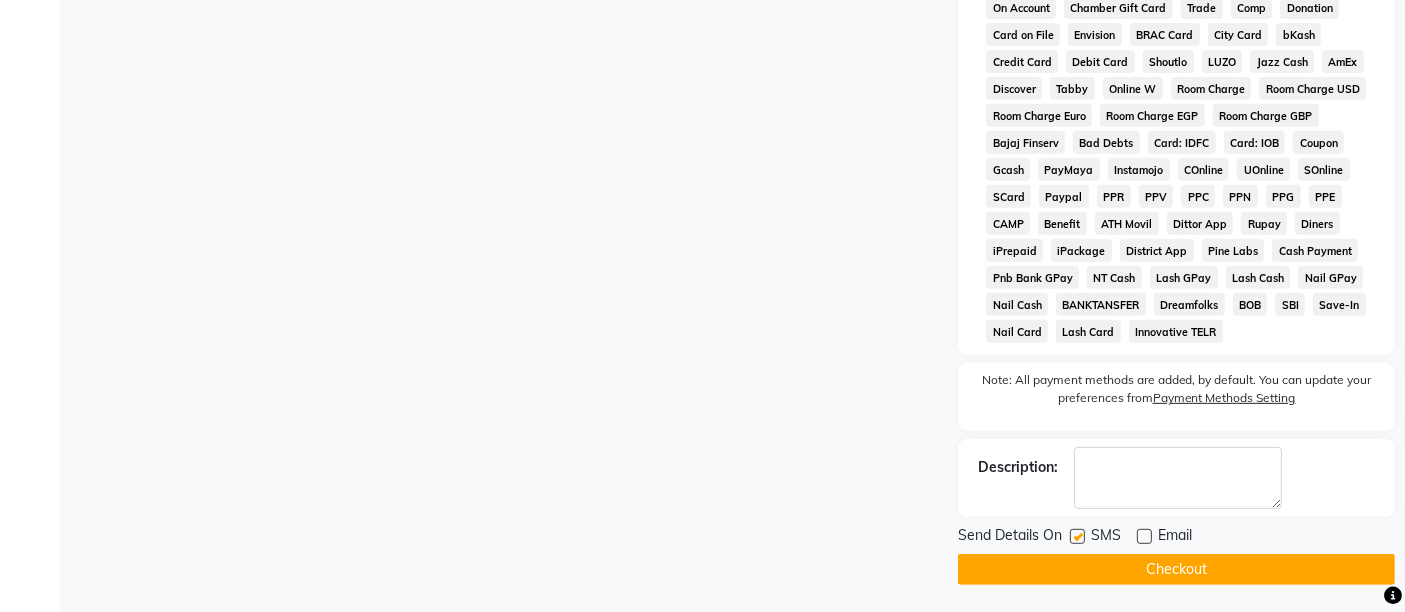 click 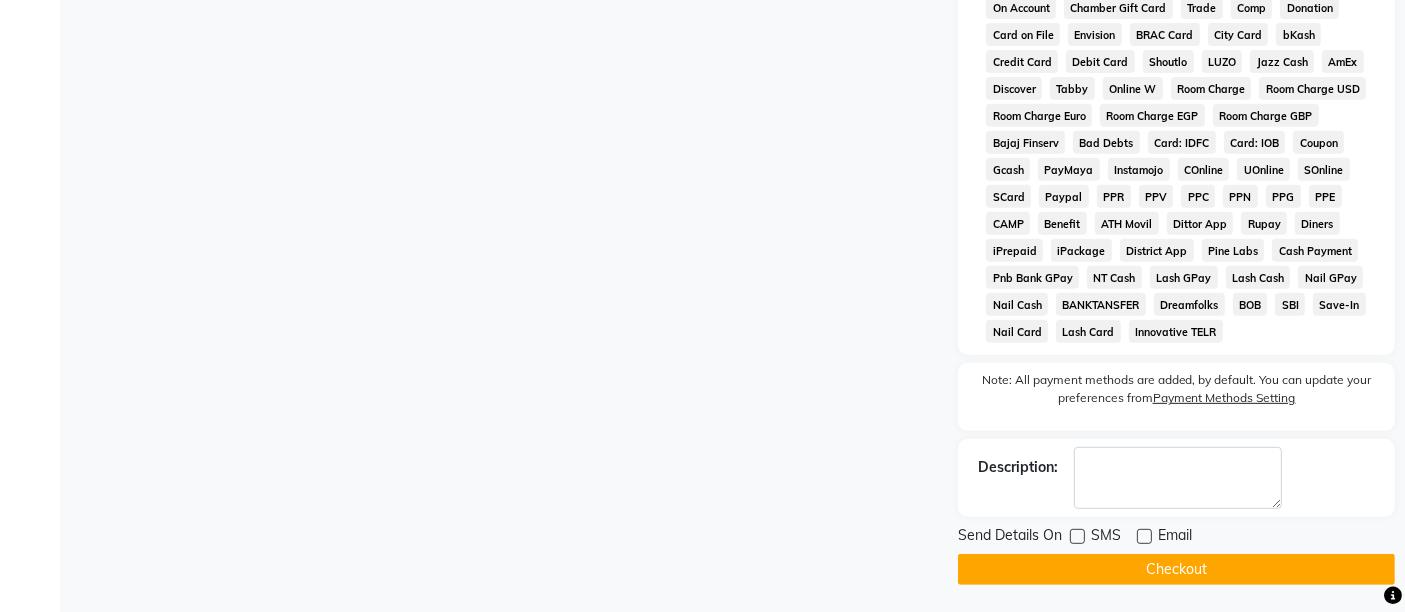 click on "Checkout" 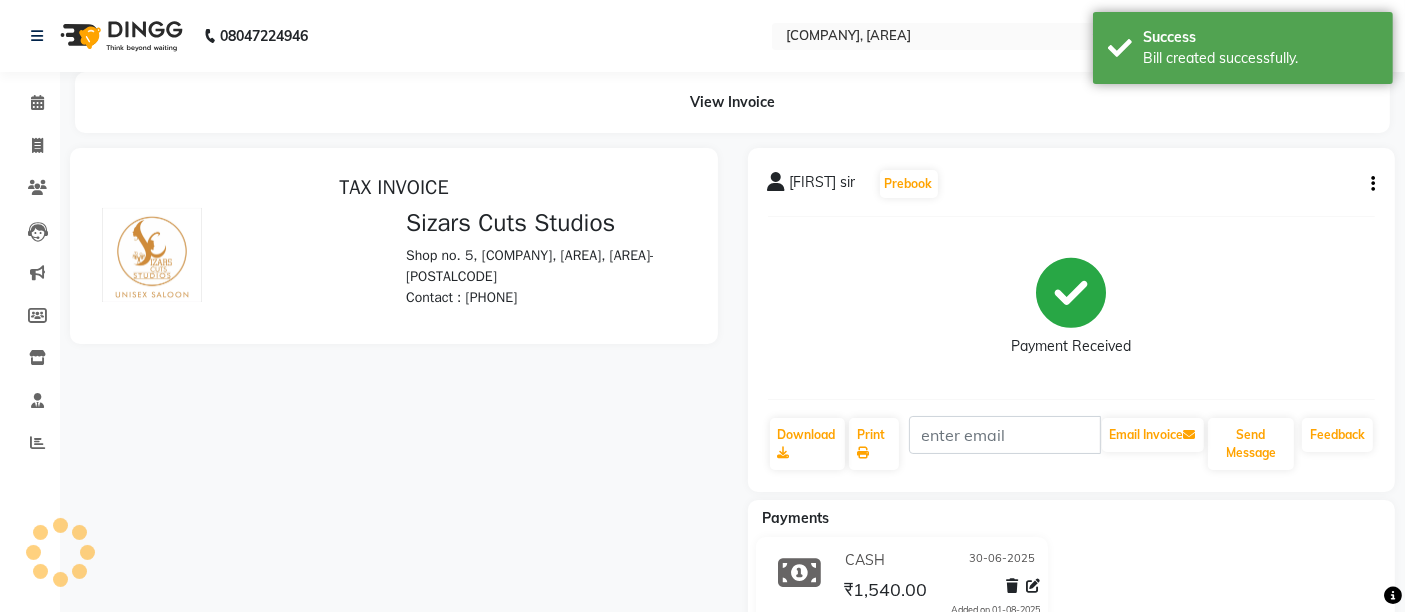 scroll, scrollTop: 0, scrollLeft: 0, axis: both 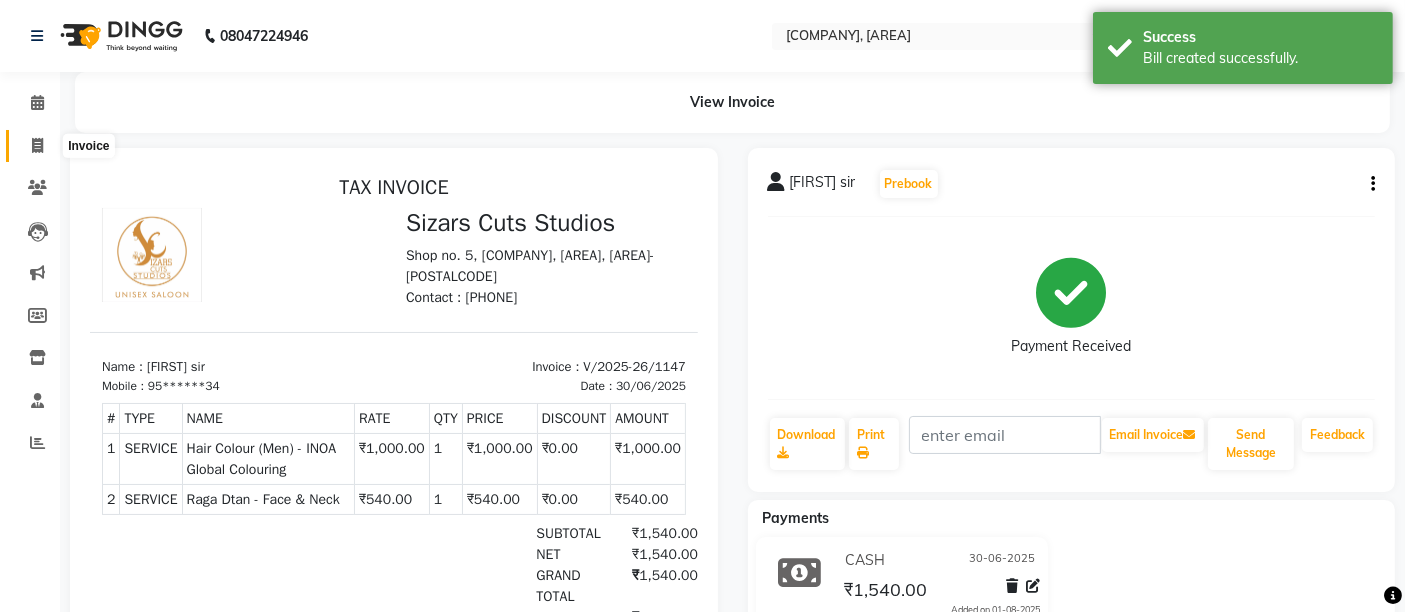 click 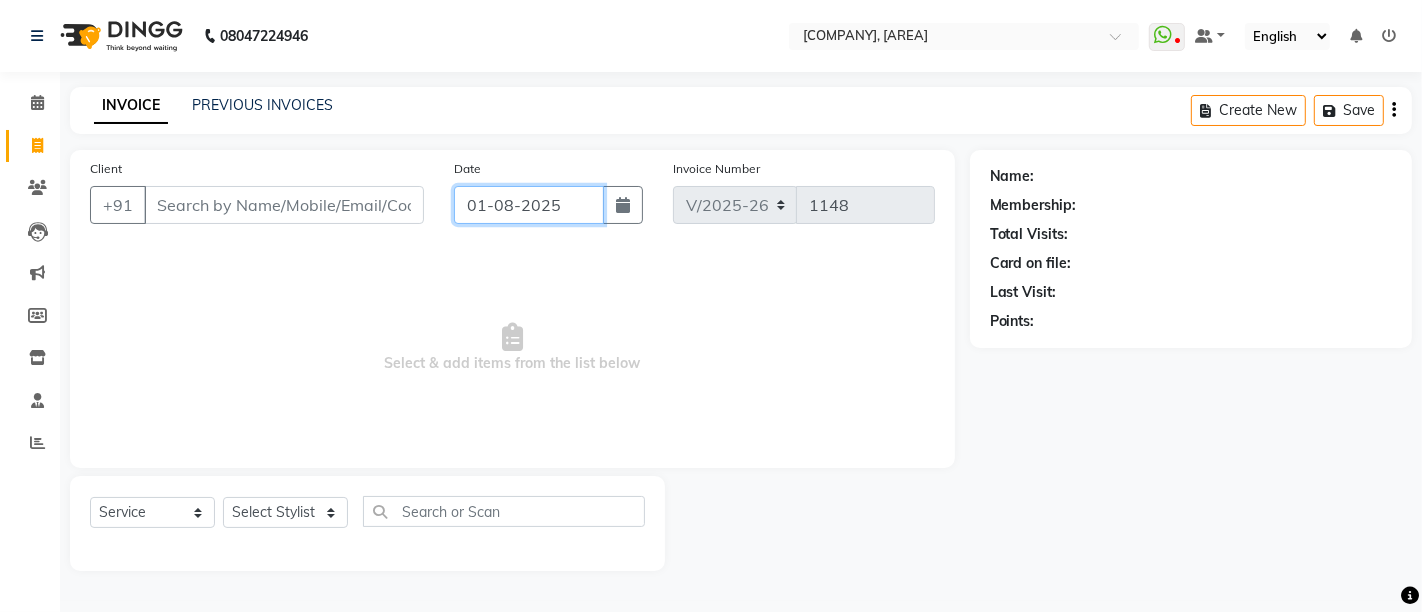 click on "01-08-2025" 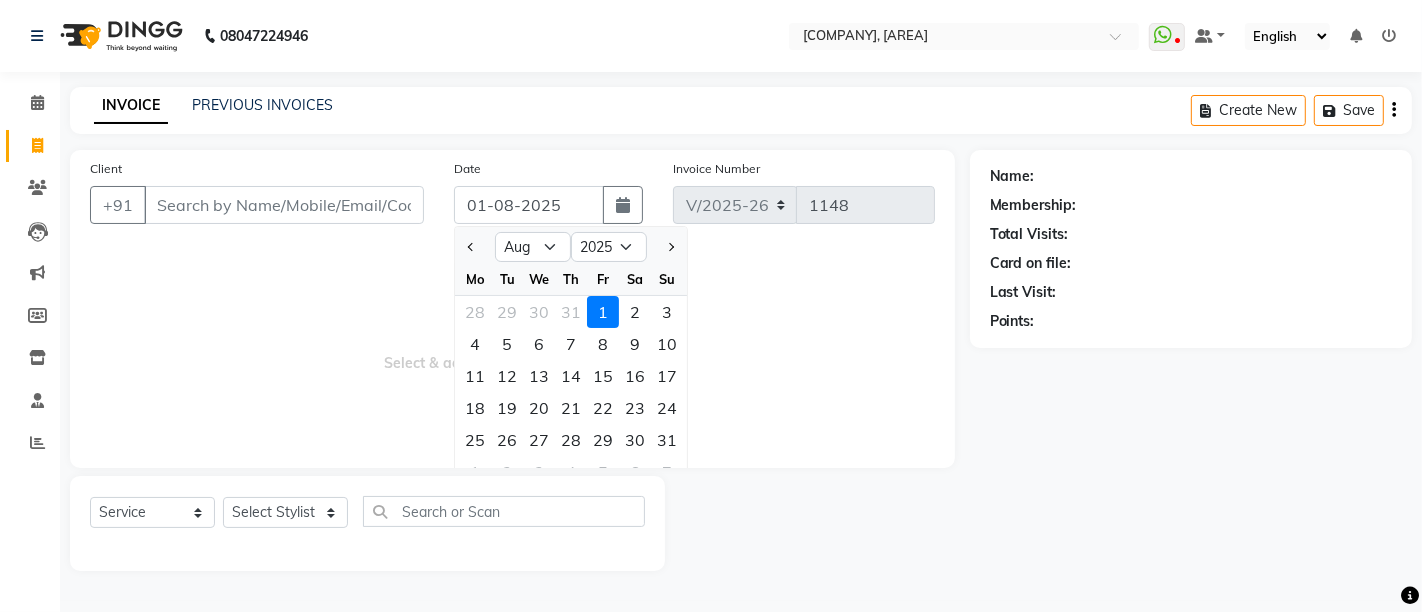 click on "31" 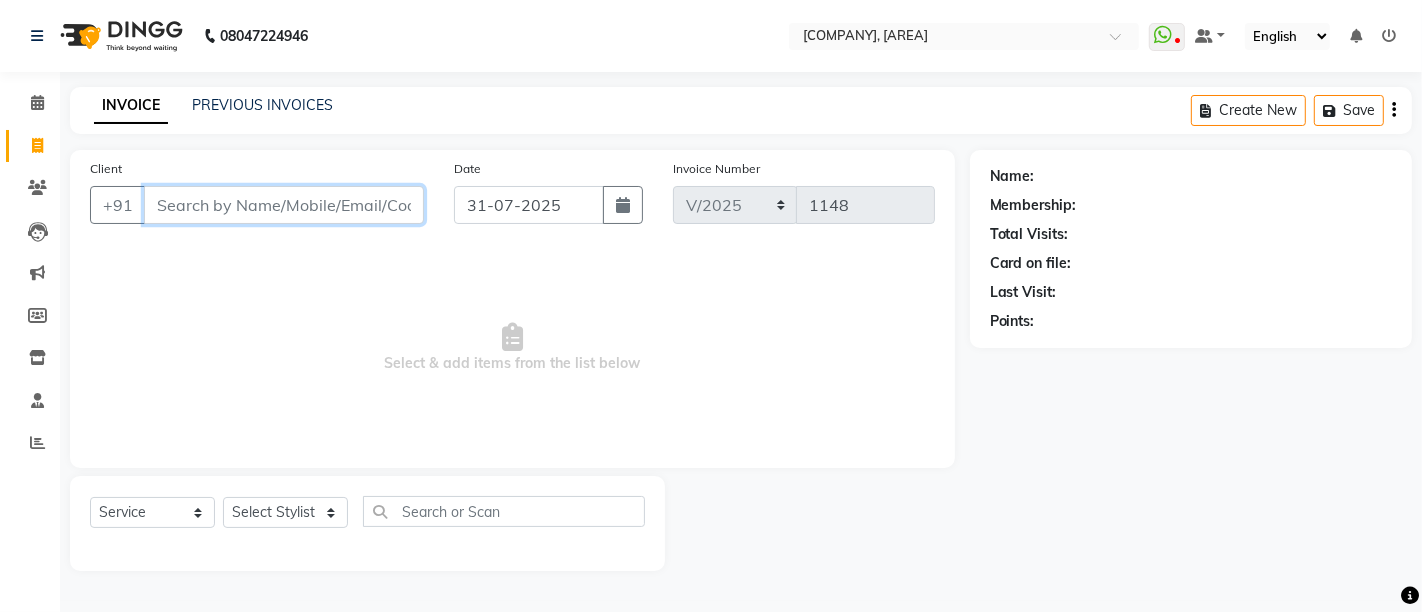 click on "Client" at bounding box center (284, 205) 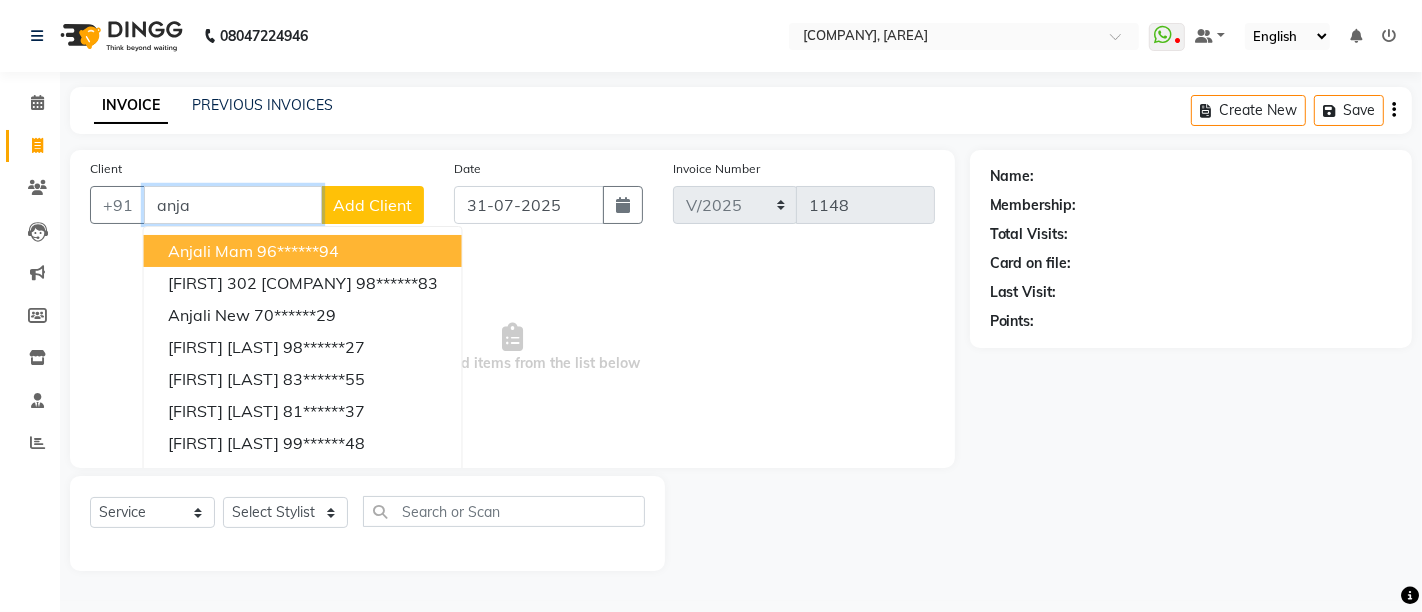 click on "anjali mam" at bounding box center (210, 251) 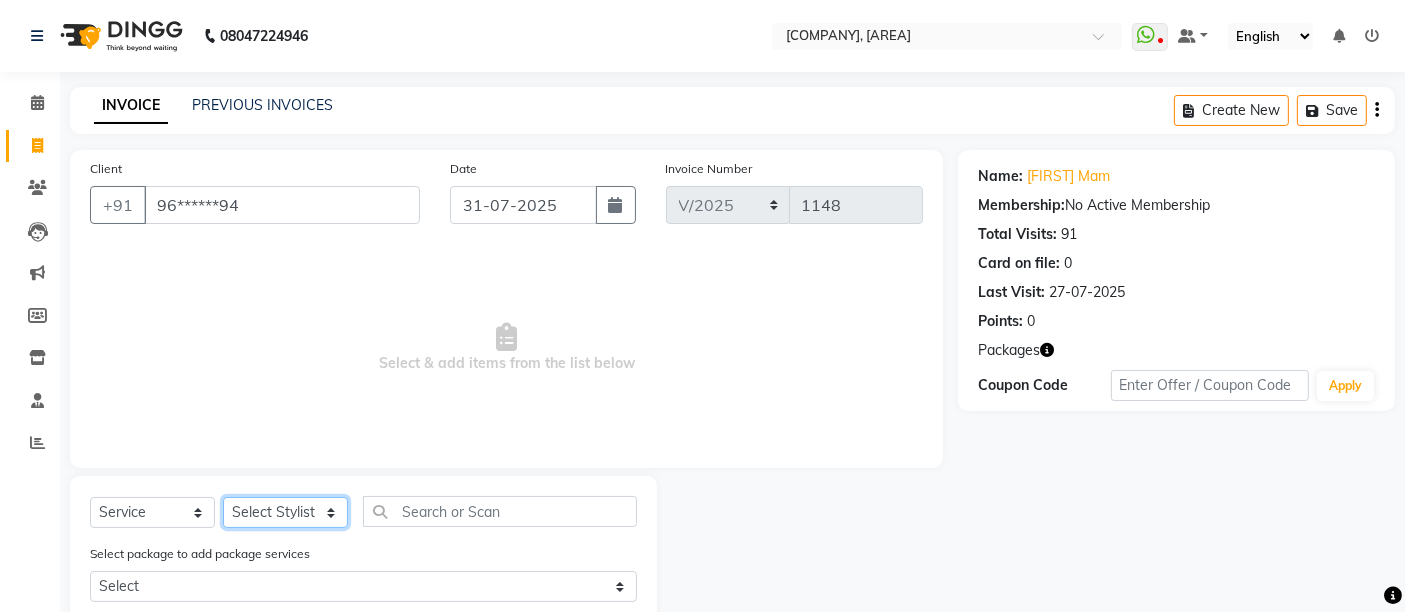 click on "Select Stylist Admin [FIRST] [LAST] [FIRST] [LAST] [FIRST] [LAST]" 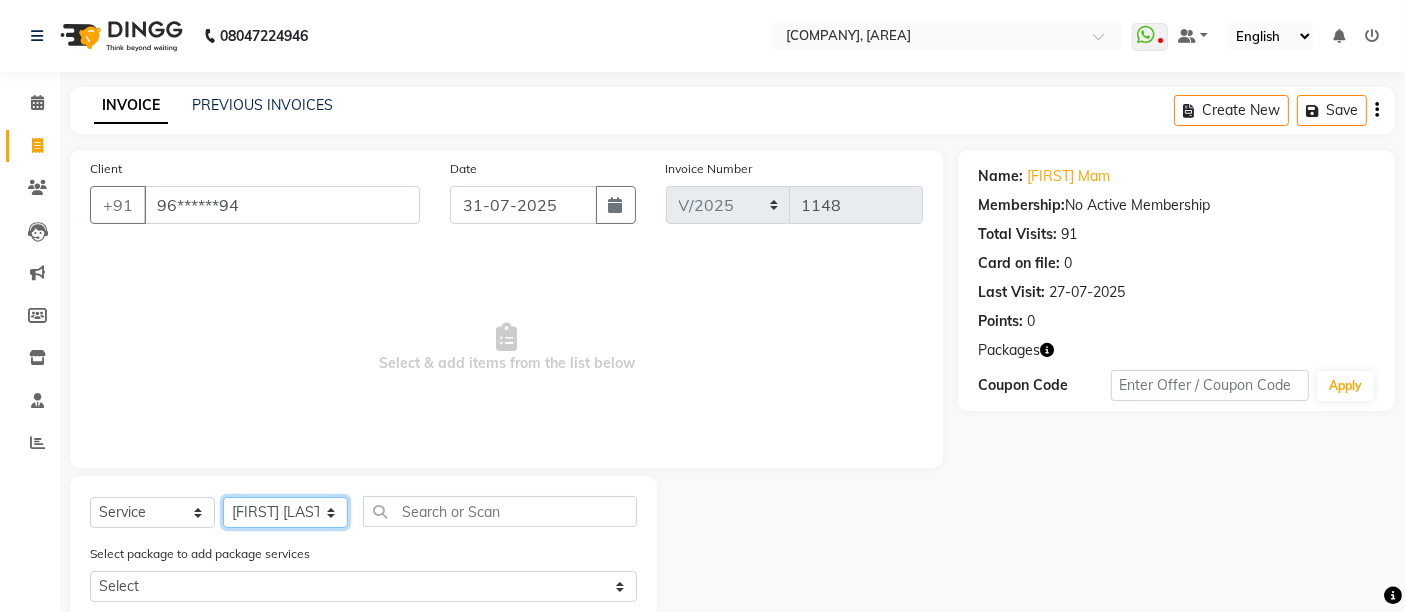 click on "Select Stylist Admin [FIRST] [LAST] [FIRST] [LAST] [FIRST] [LAST]" 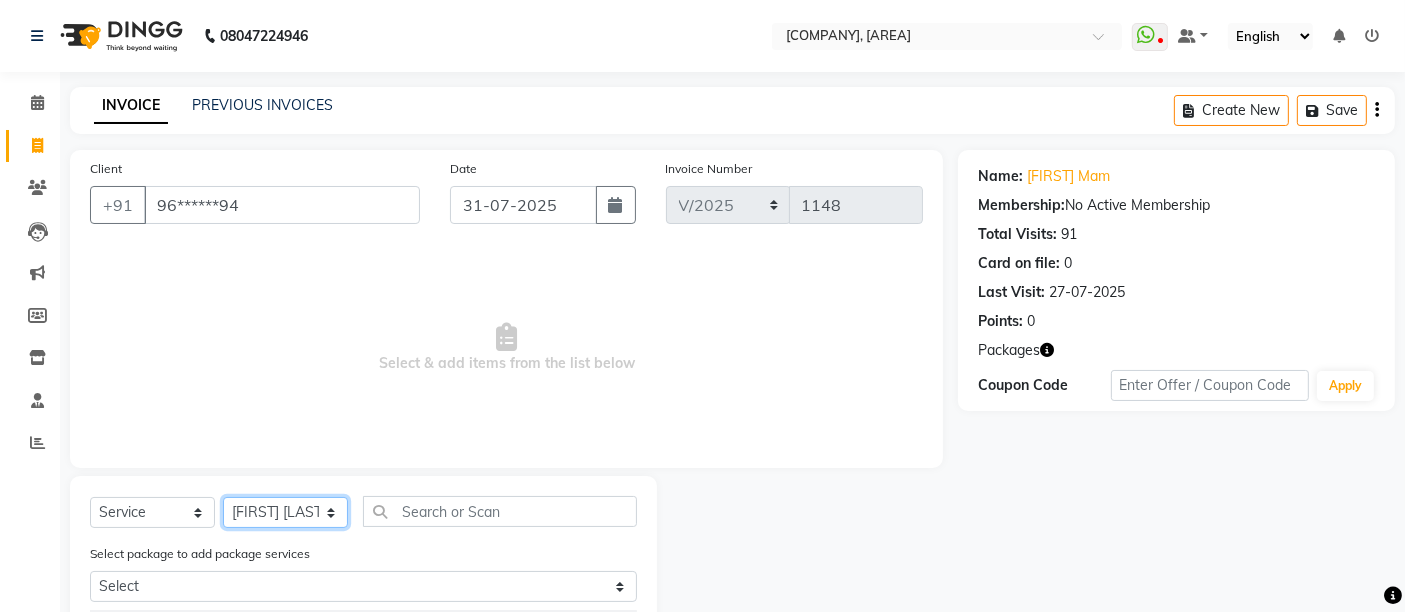 scroll, scrollTop: 255, scrollLeft: 0, axis: vertical 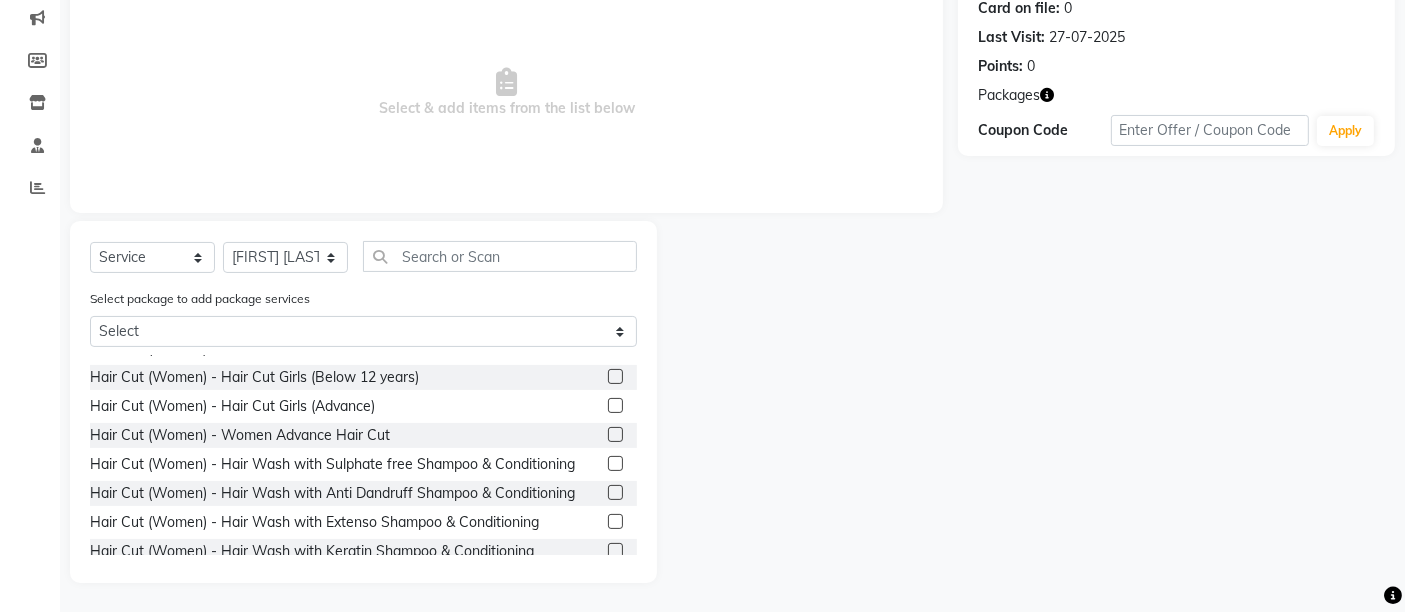 click 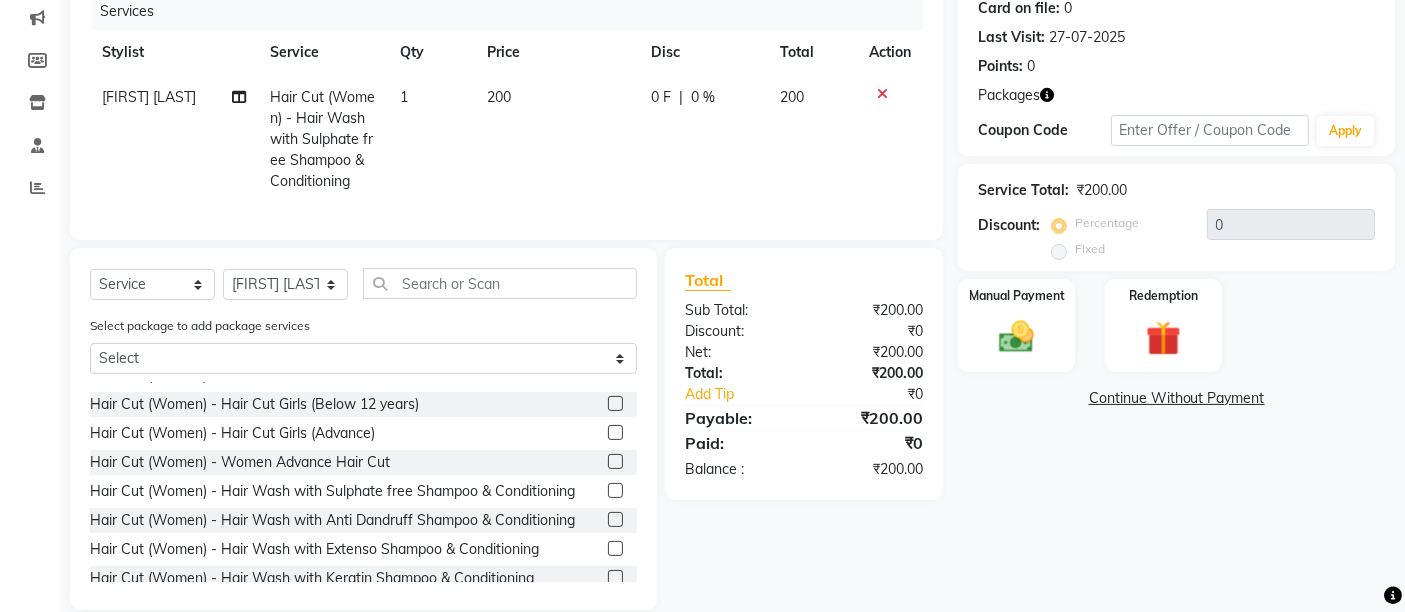 click on "200" 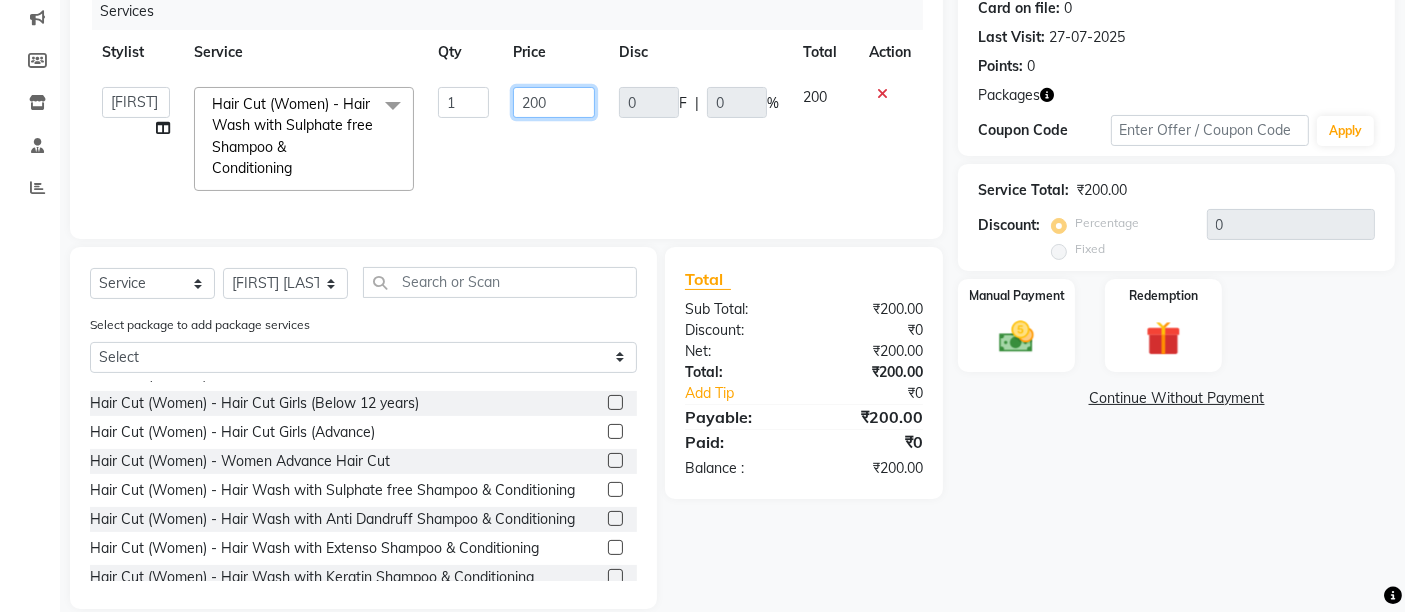 click on "200" 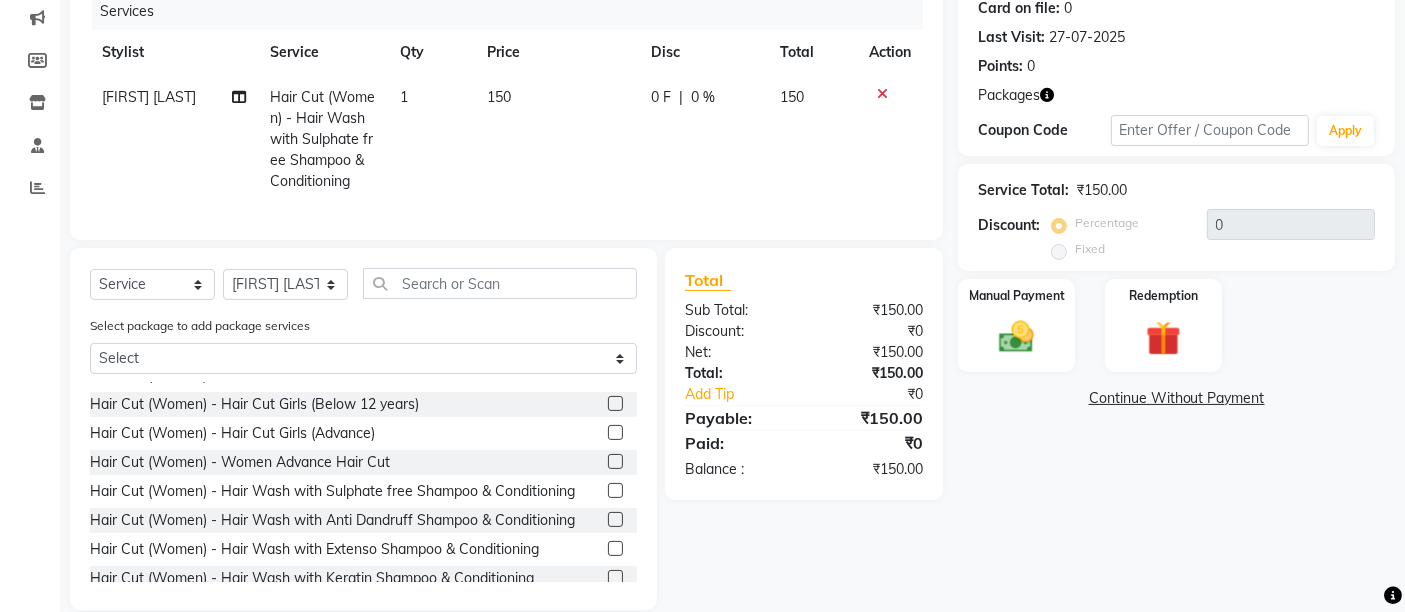click on "150" 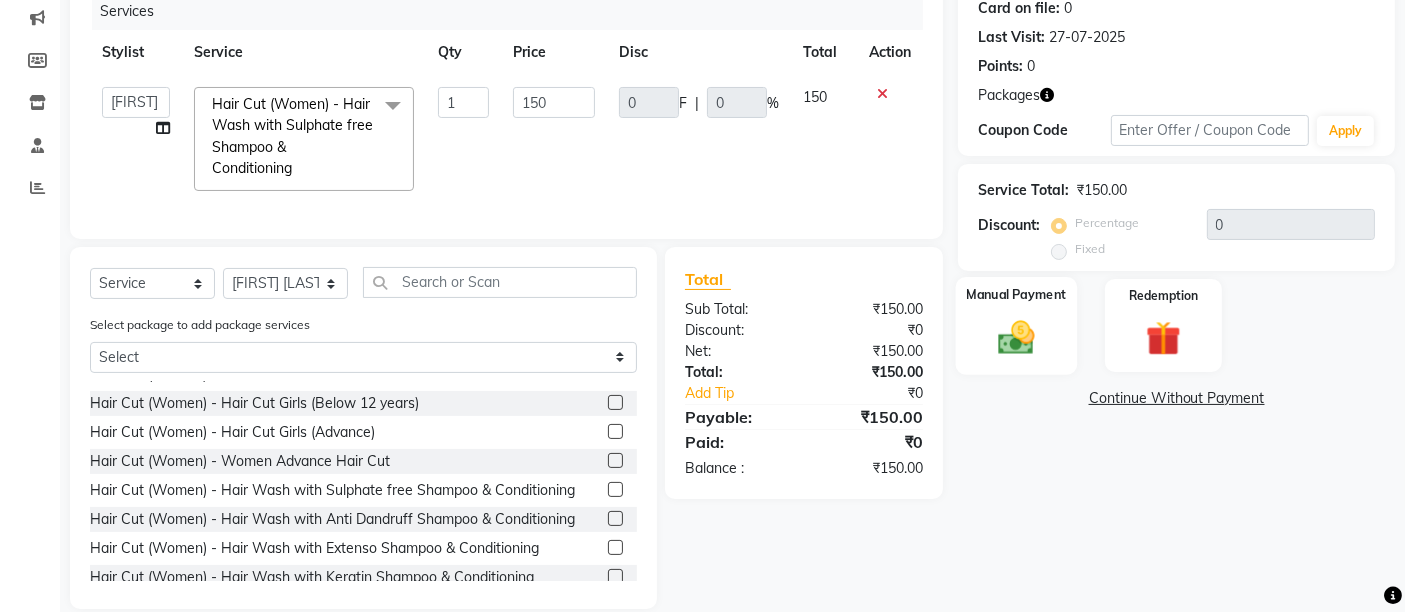 click 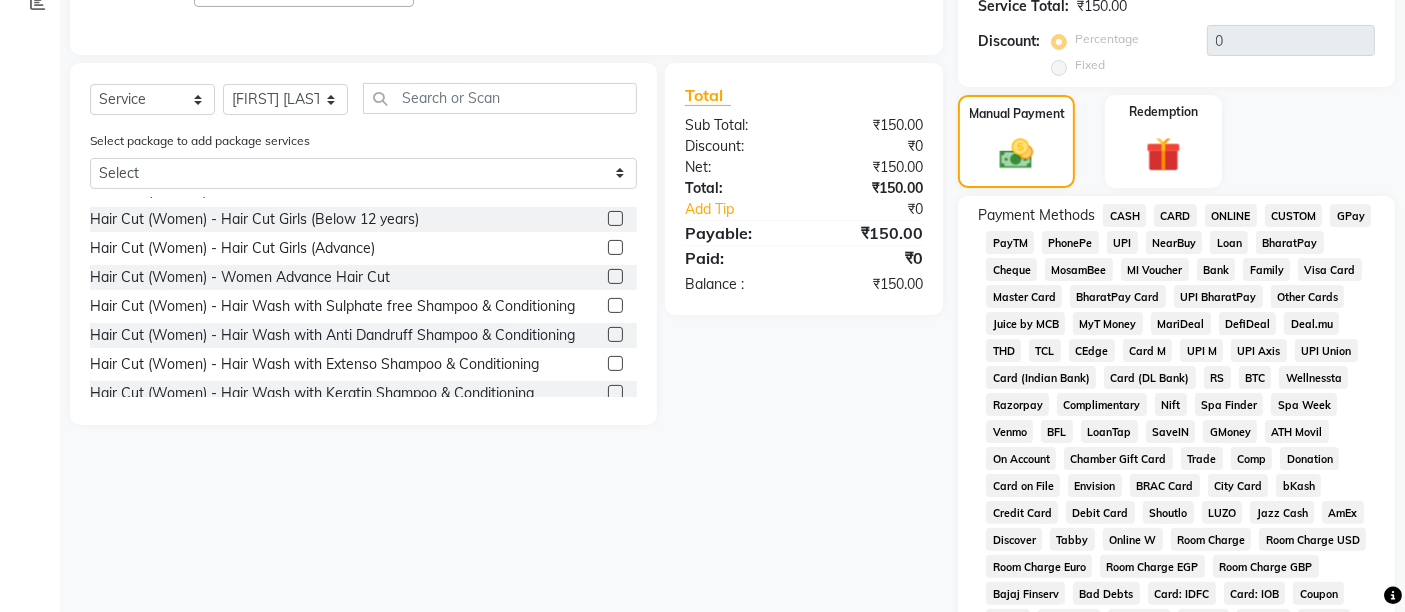 scroll, scrollTop: 588, scrollLeft: 0, axis: vertical 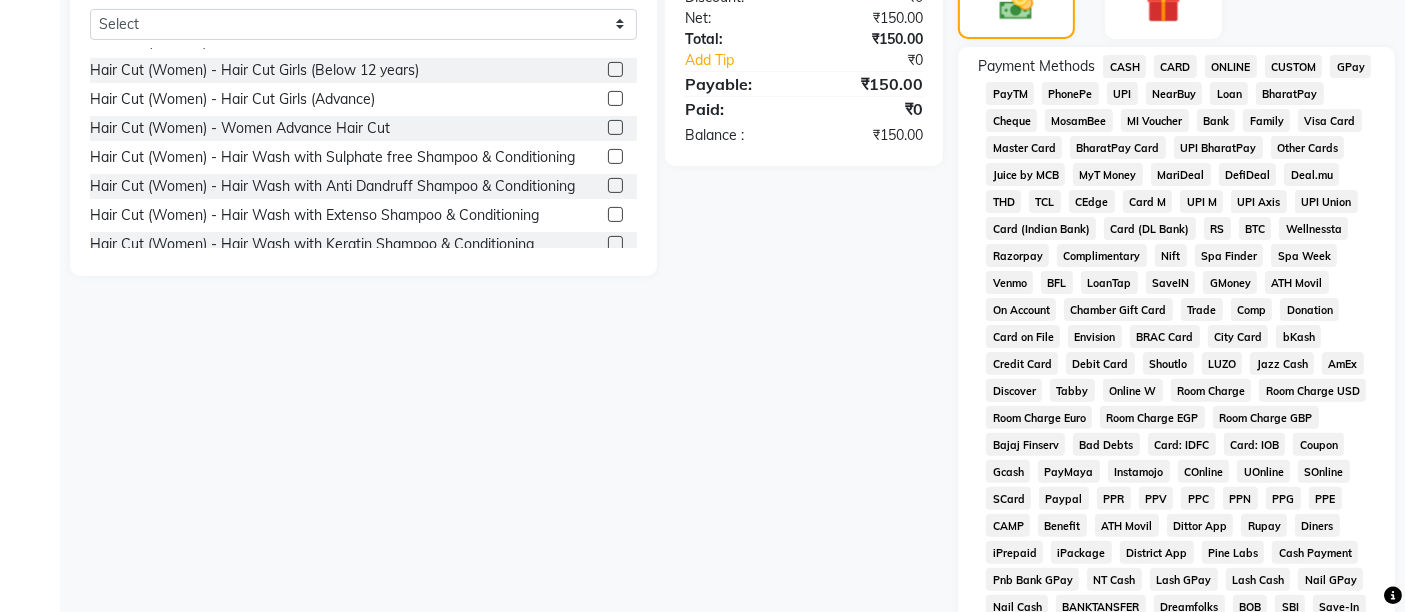 click on "CASH" 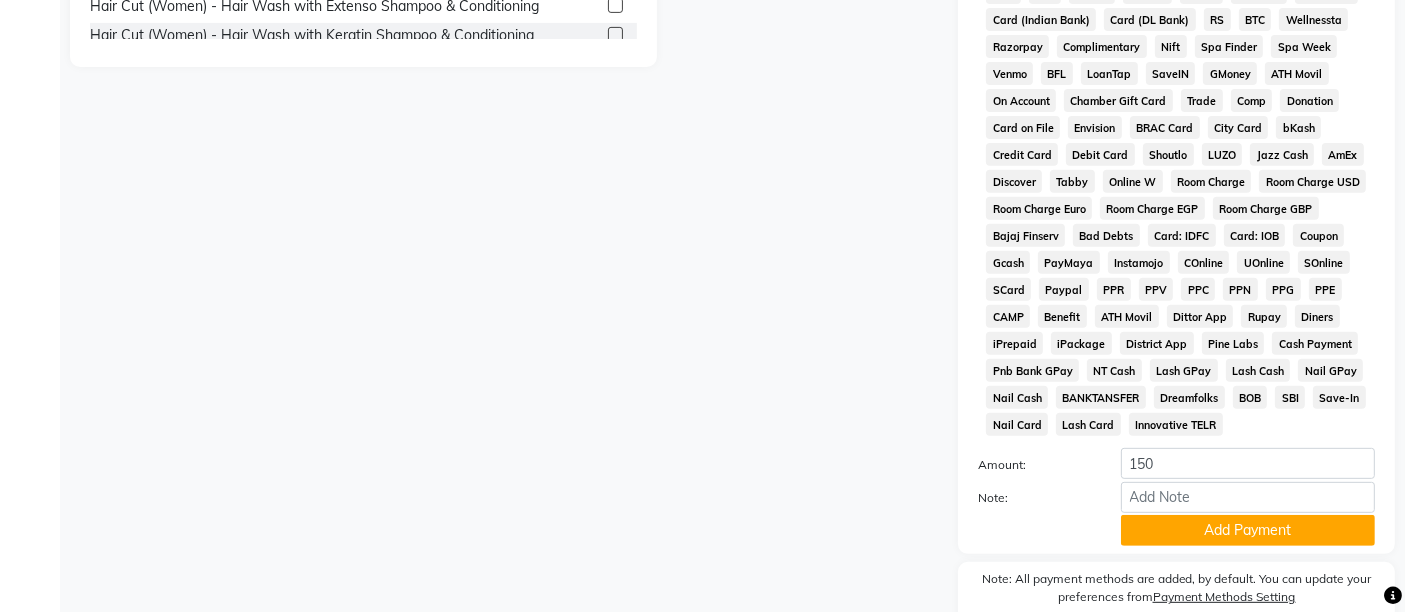 scroll, scrollTop: 890, scrollLeft: 0, axis: vertical 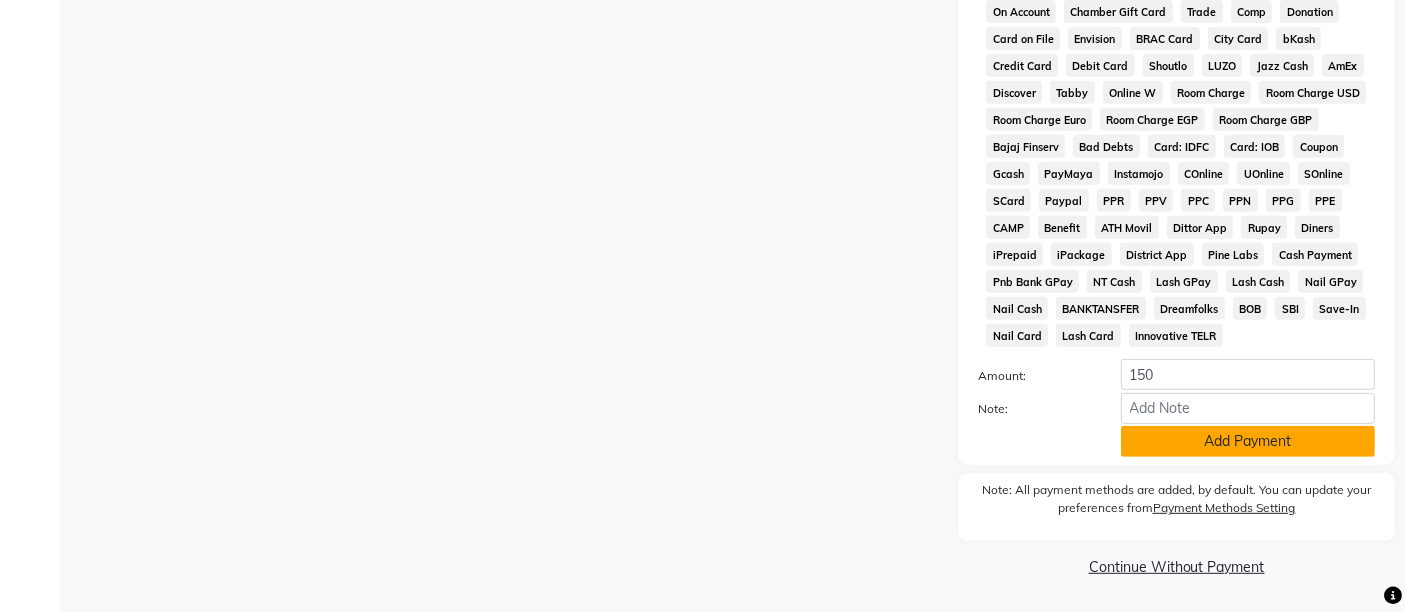 click on "Add Payment" 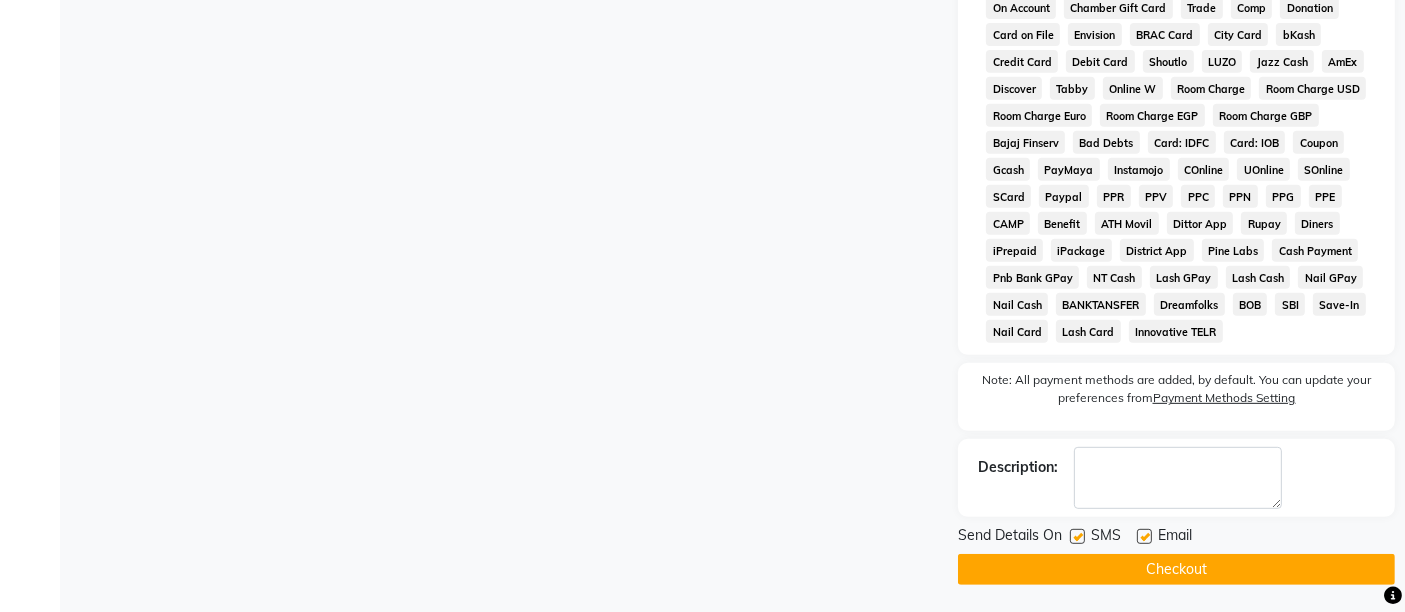 click on "Email" 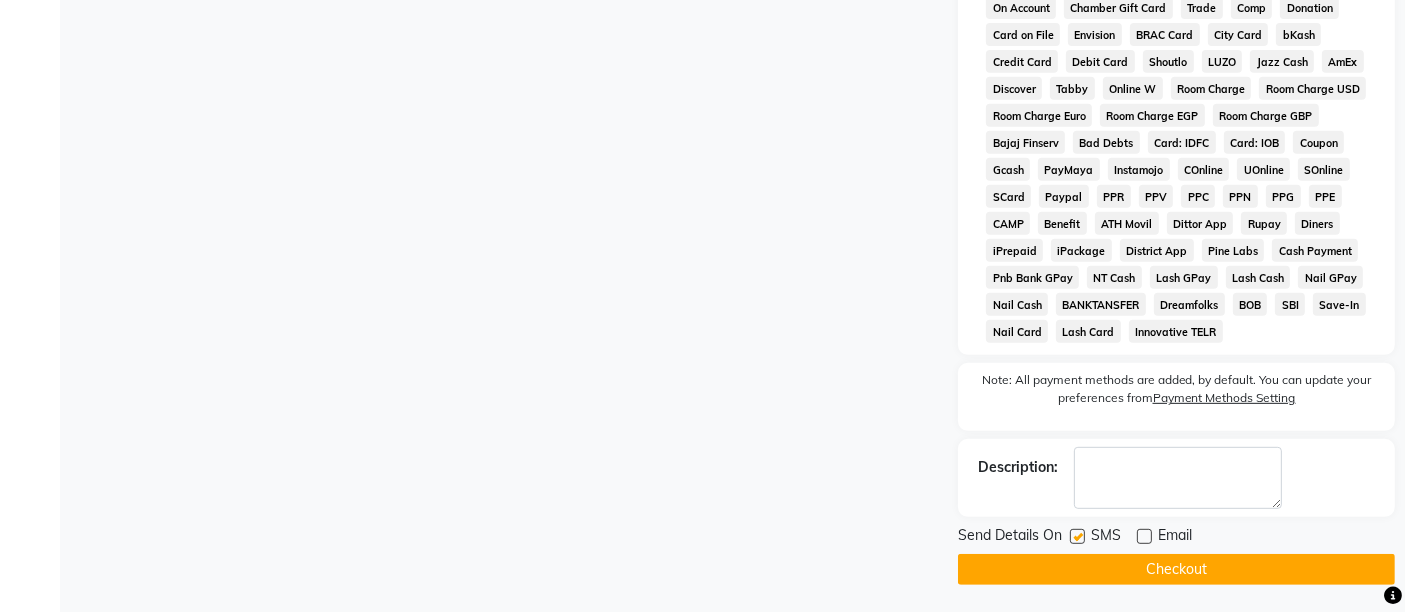 drag, startPoint x: 1078, startPoint y: 538, endPoint x: 1102, endPoint y: 560, distance: 32.55764 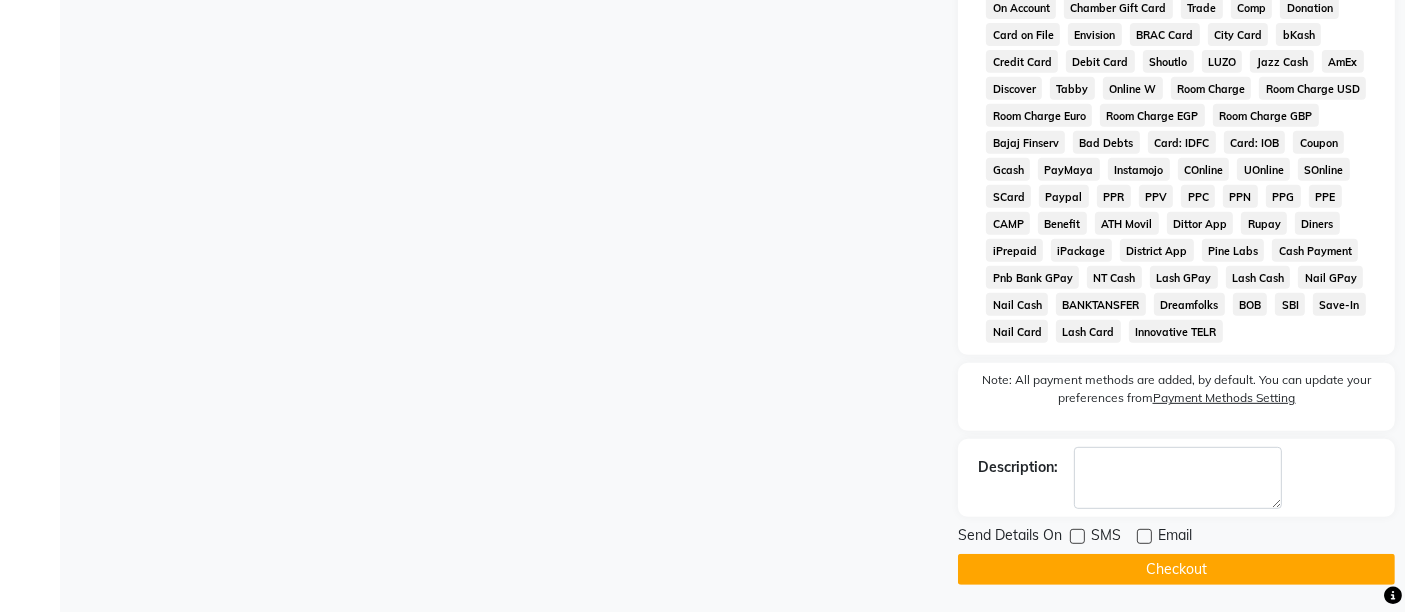 drag, startPoint x: 1105, startPoint y: 571, endPoint x: 1054, endPoint y: 544, distance: 57.706154 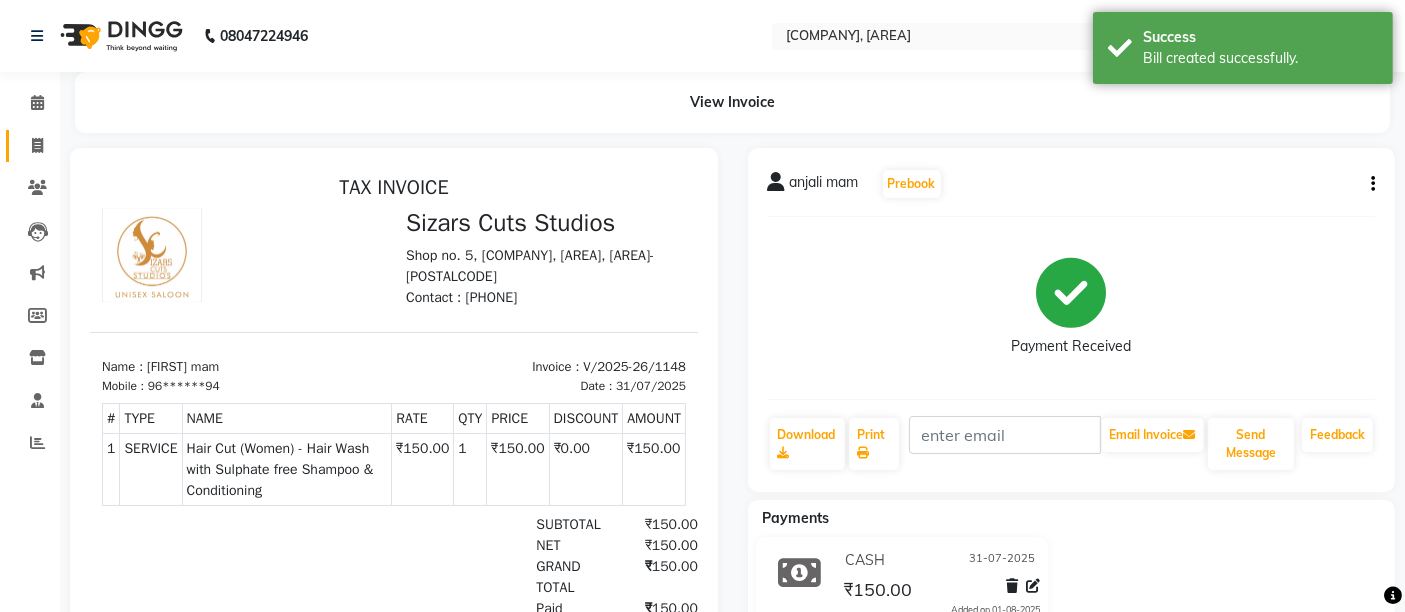 scroll, scrollTop: 0, scrollLeft: 0, axis: both 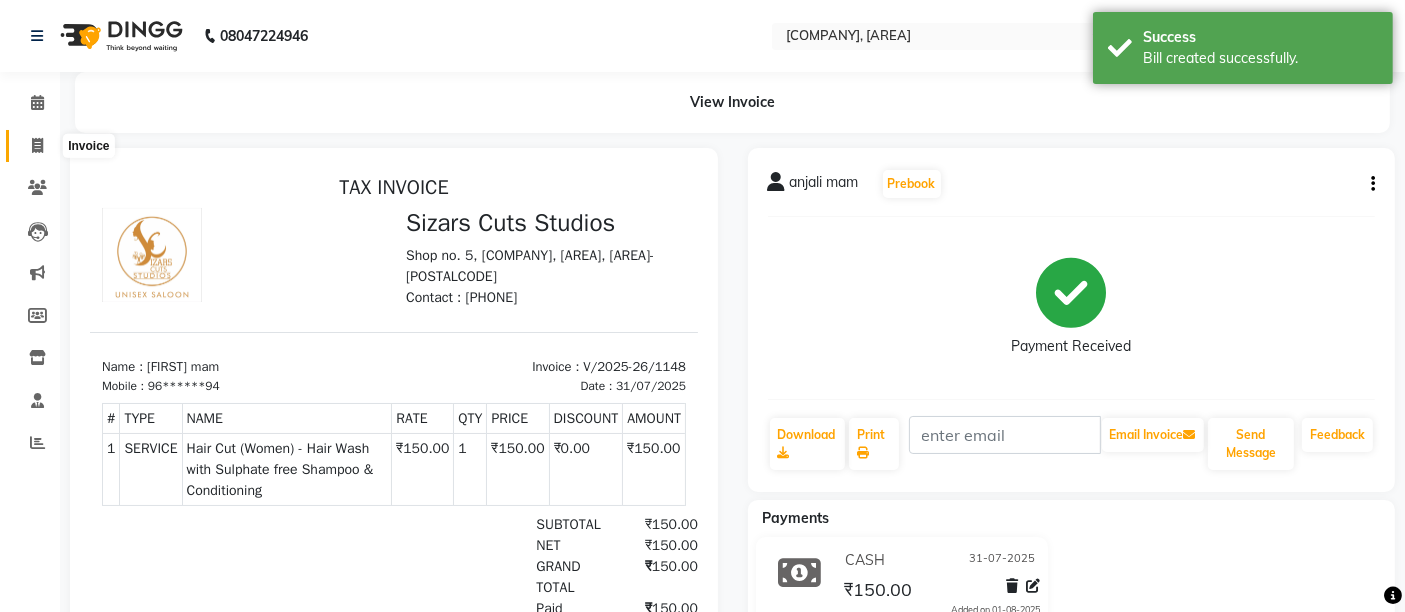click 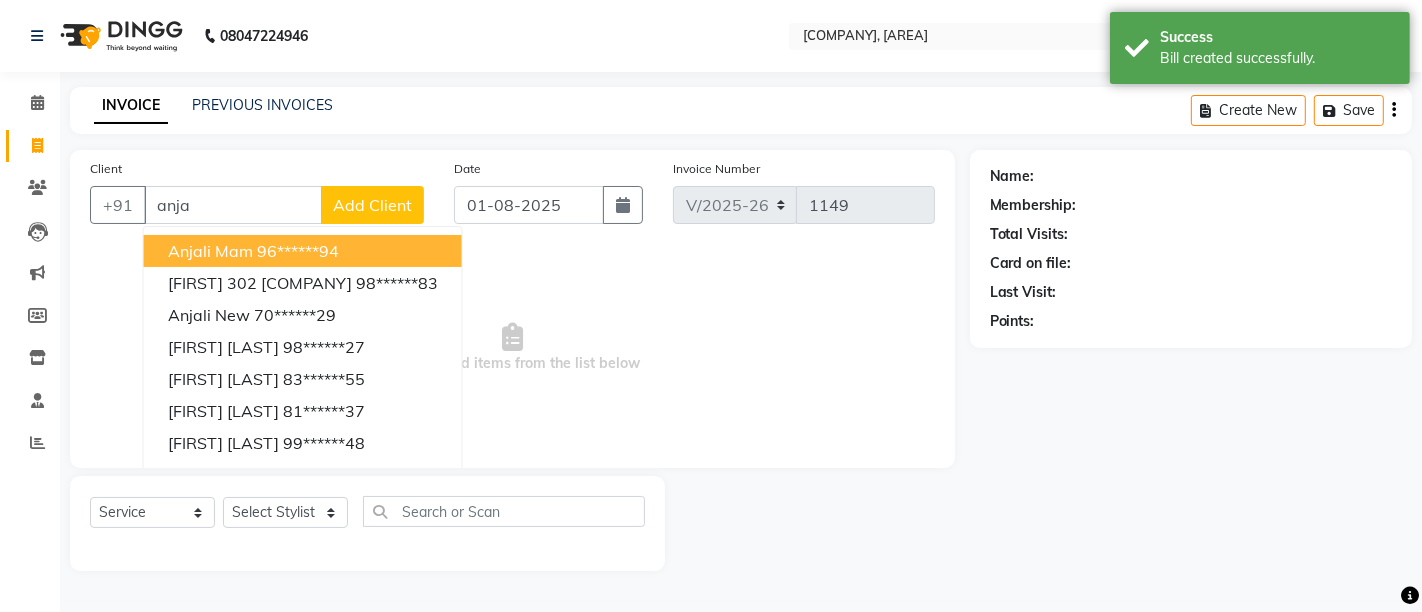 click on "anjali mam  96******94" at bounding box center (303, 251) 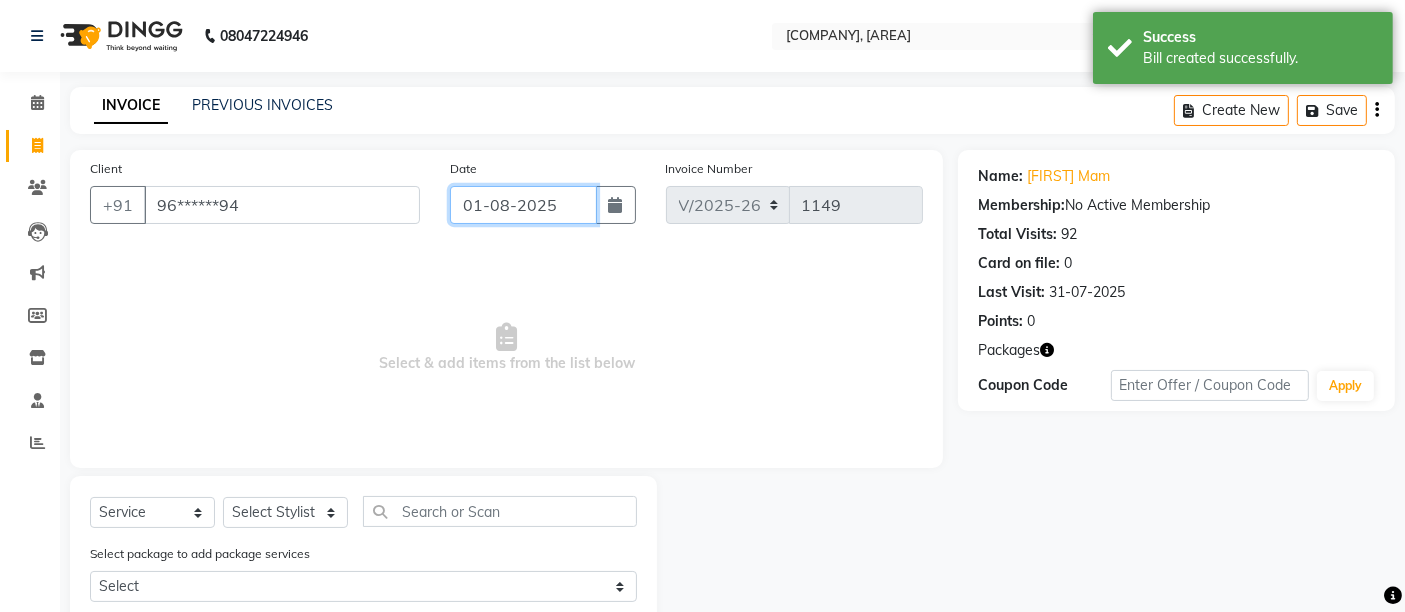 click on "01-08-2025" 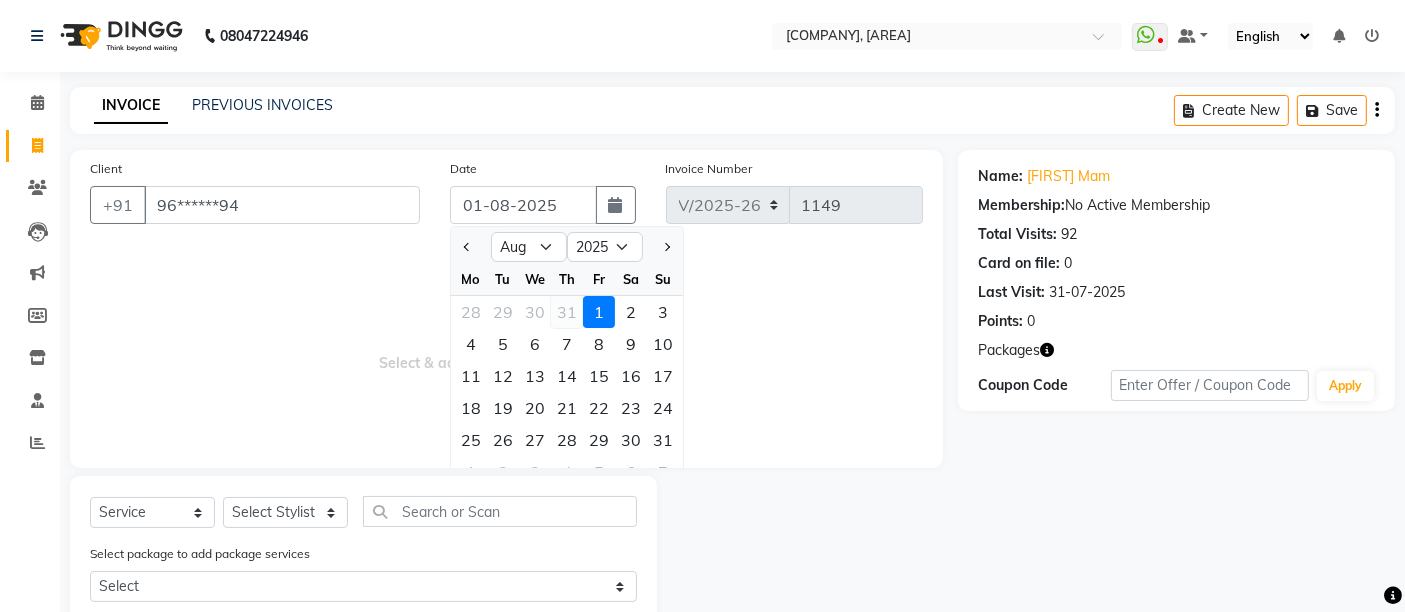 click on "31" 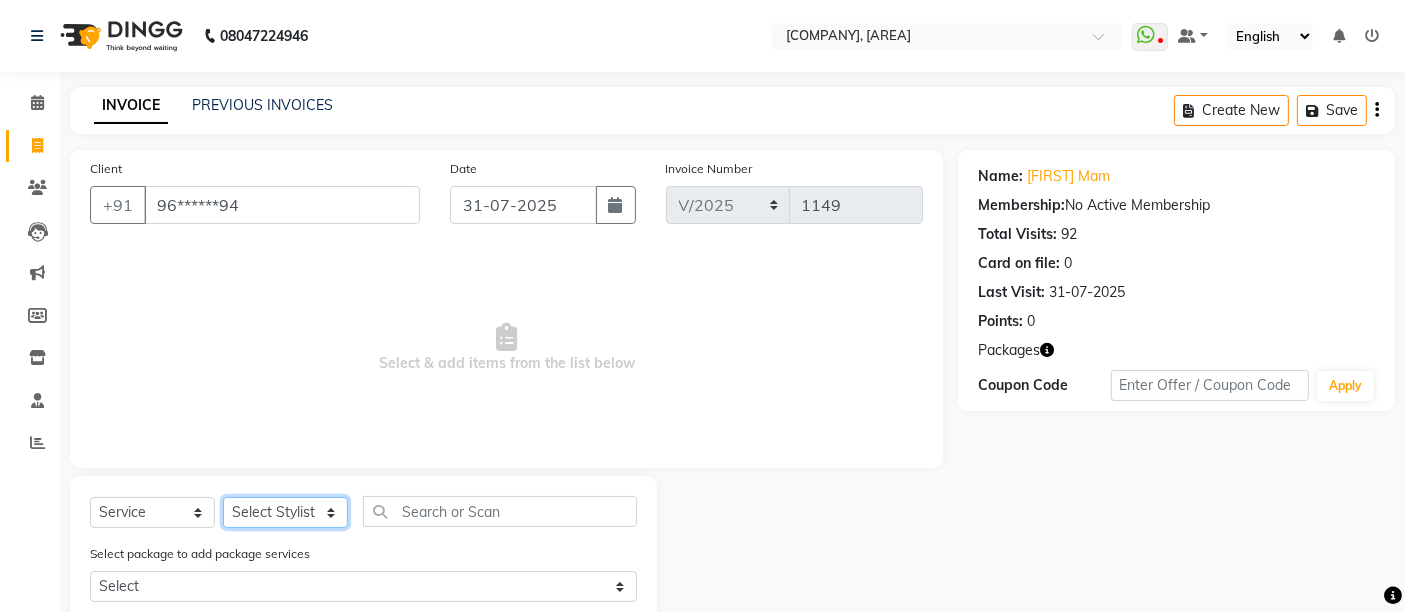 click on "Select Stylist Admin [FIRST] [LAST] [FIRST] [LAST] [FIRST] [LAST]" 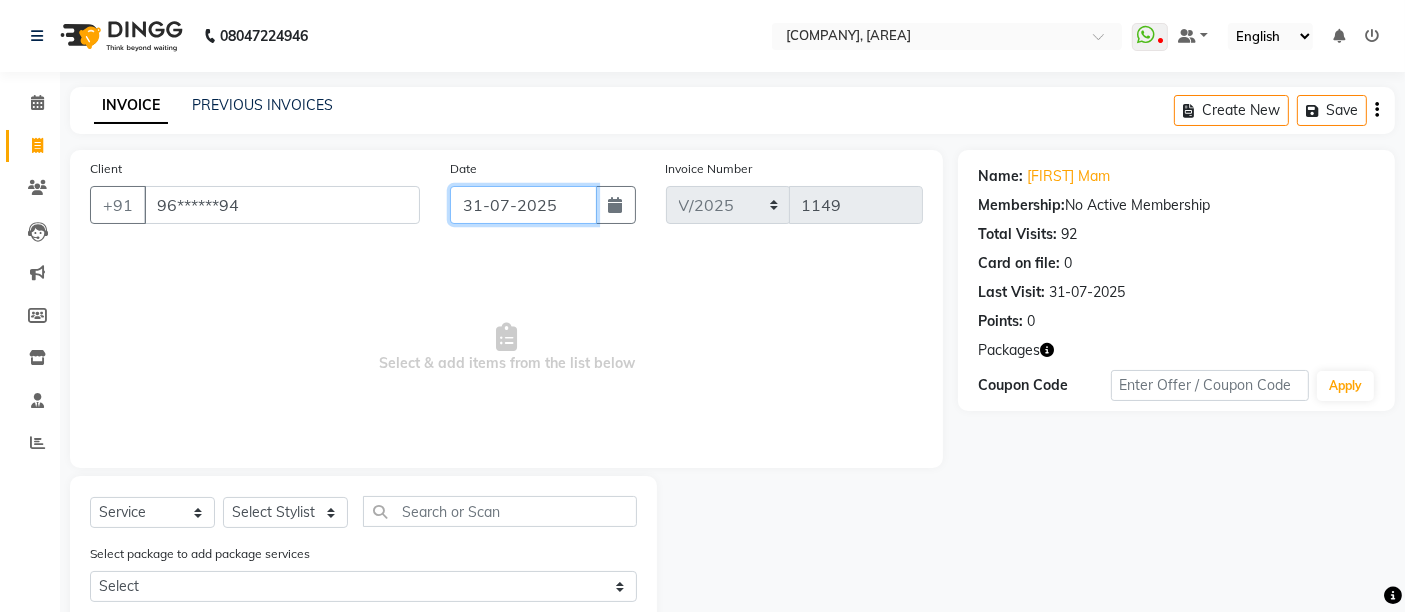 click on "31-07-2025" 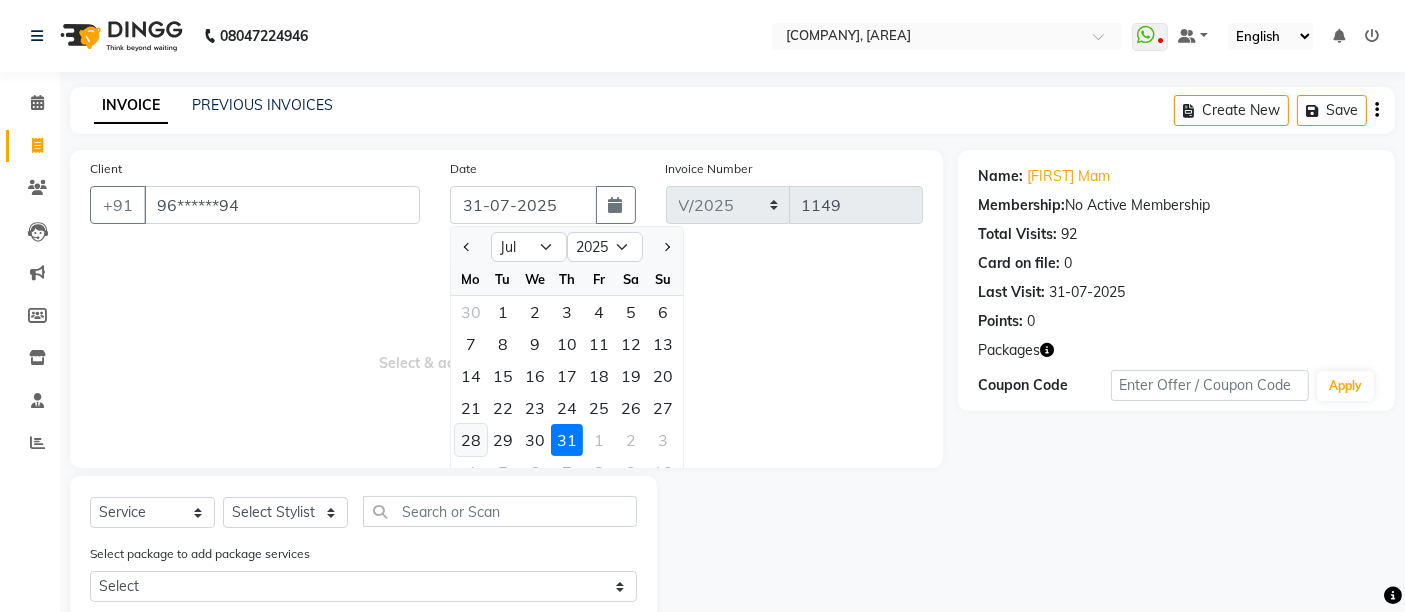click on "28" 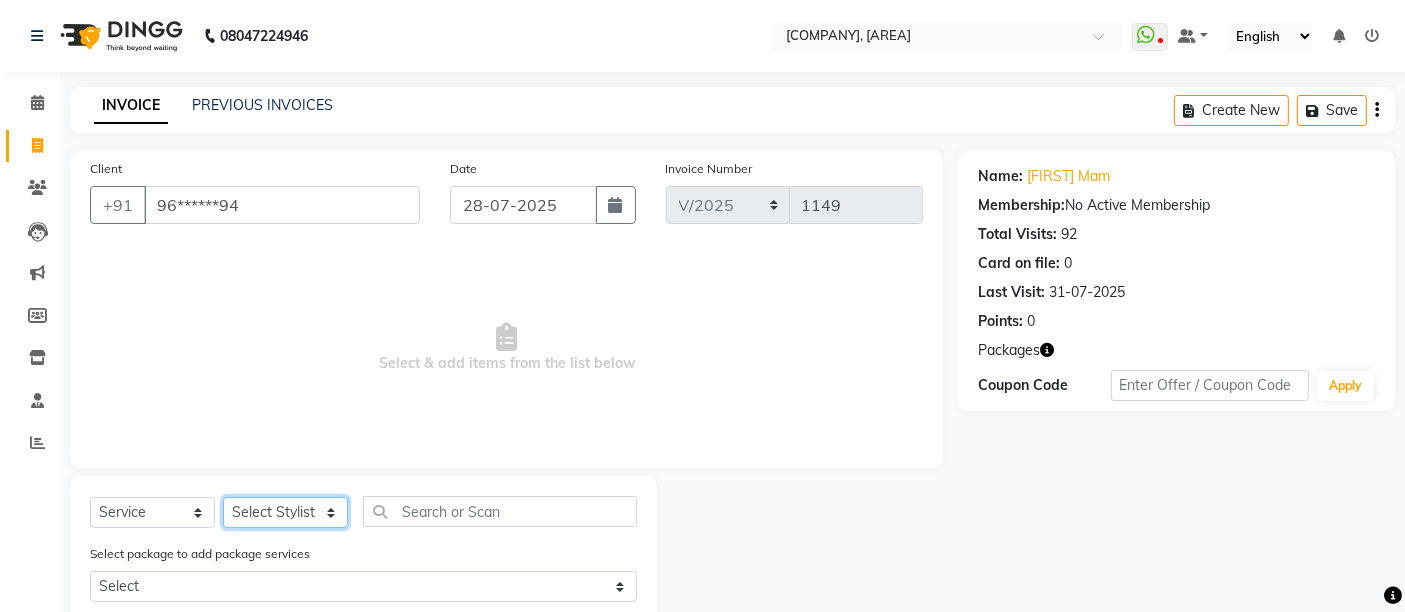 click on "Select Stylist Admin [FIRST] [LAST] [FIRST] [LAST] [FIRST] [LAST]" 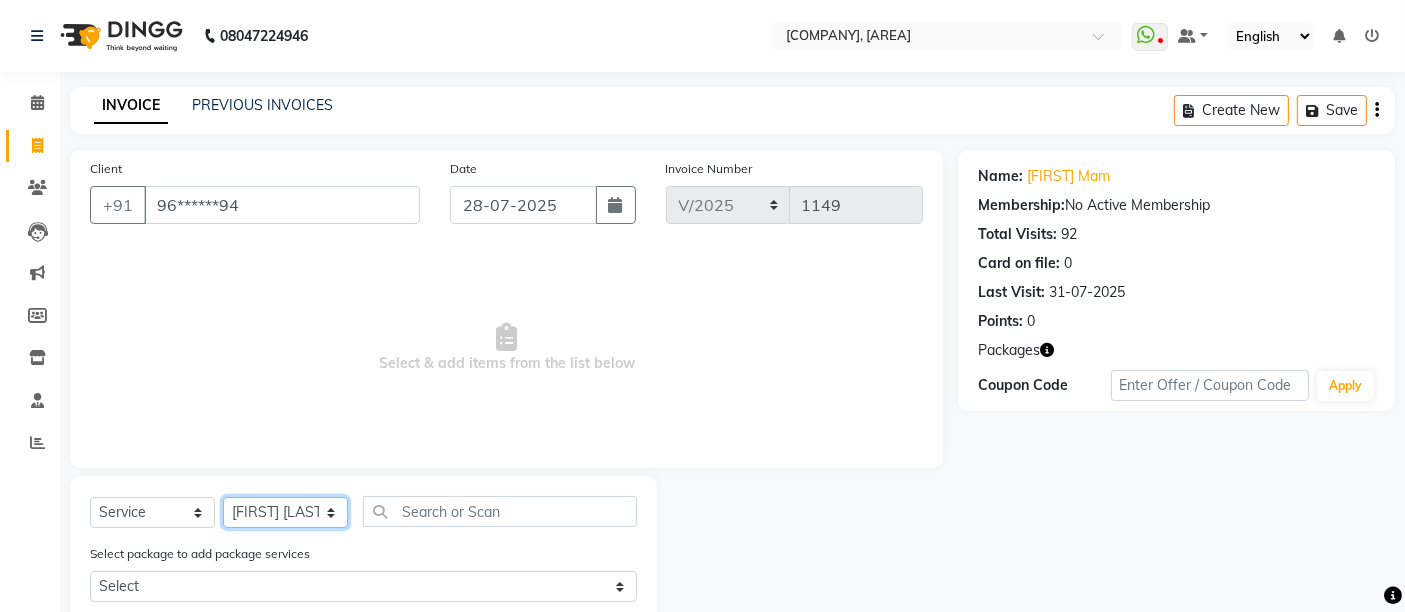 click on "Select Stylist Admin [FIRST] [LAST] [FIRST] [LAST] [FIRST] [LAST]" 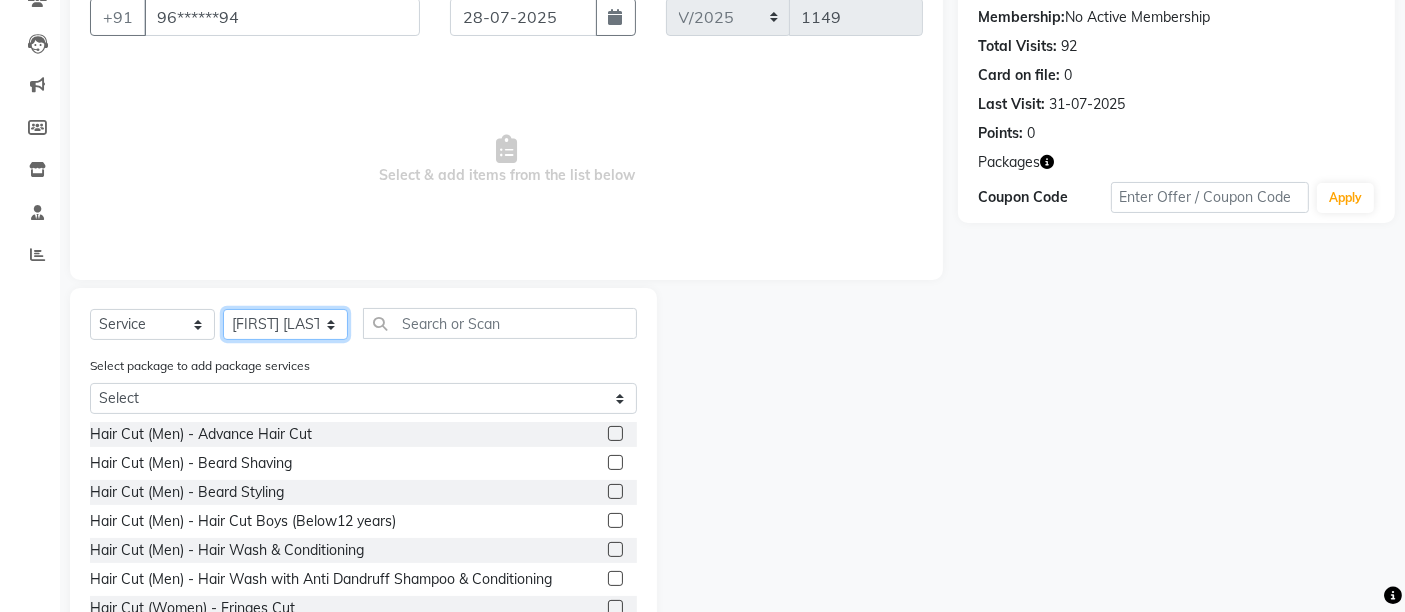 scroll, scrollTop: 255, scrollLeft: 0, axis: vertical 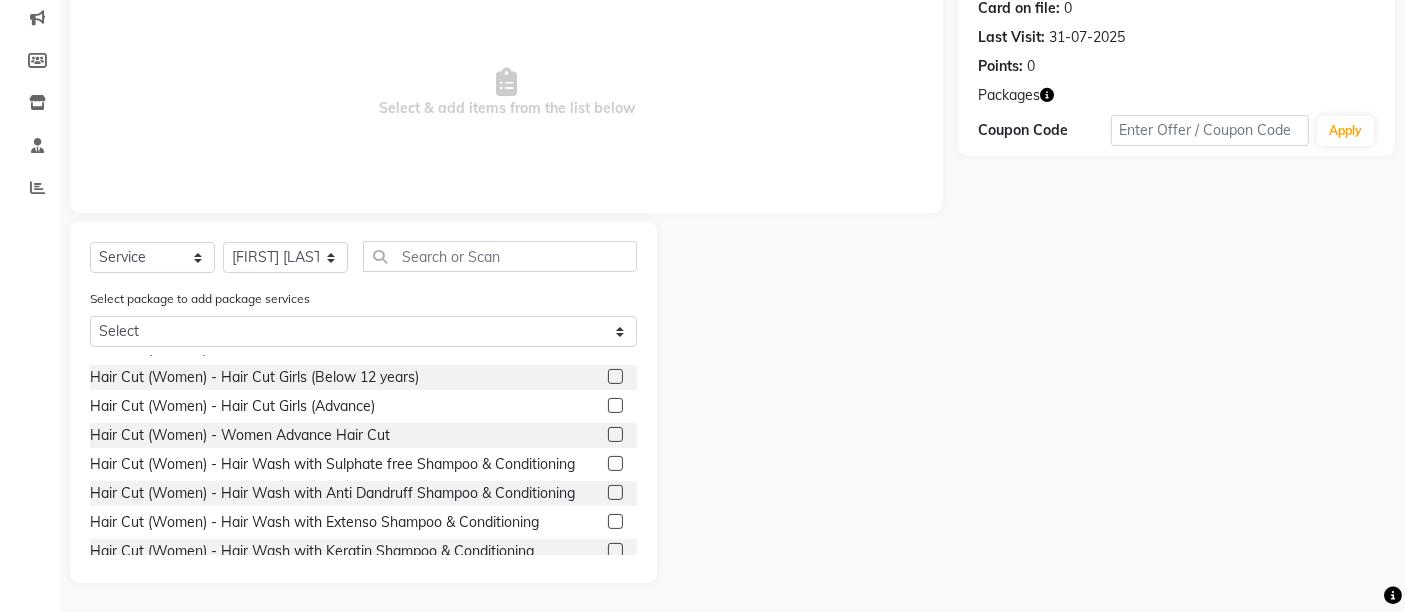 click 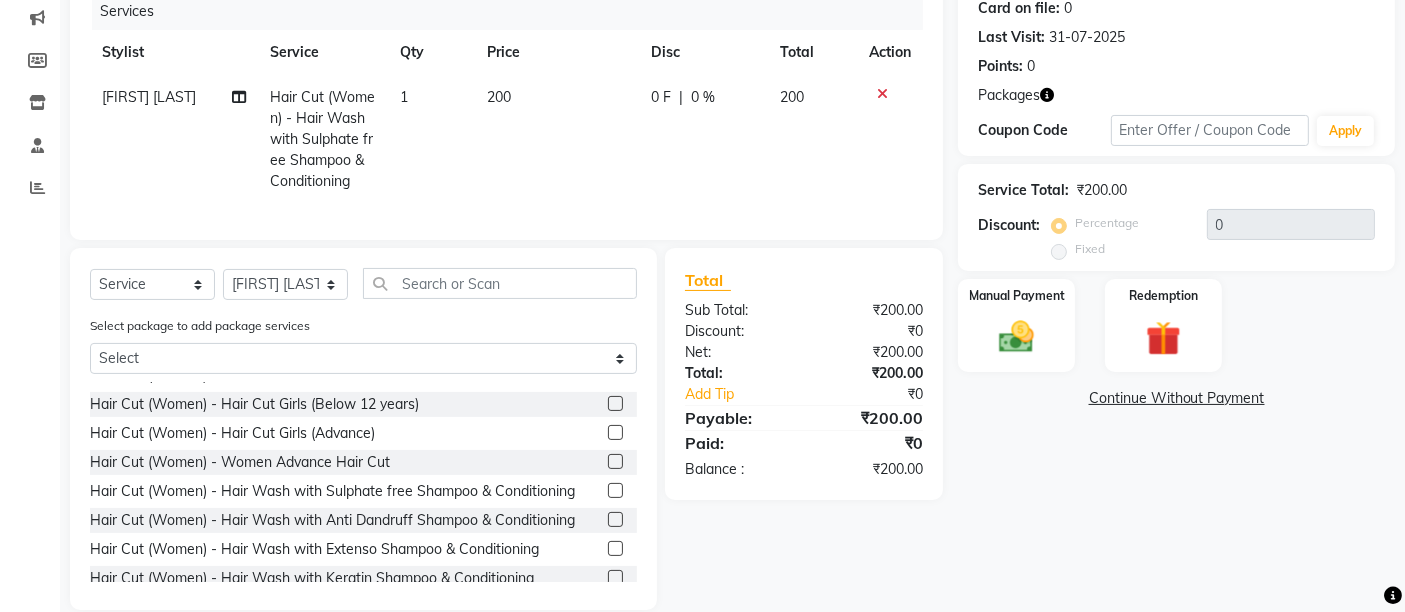 click on "200" 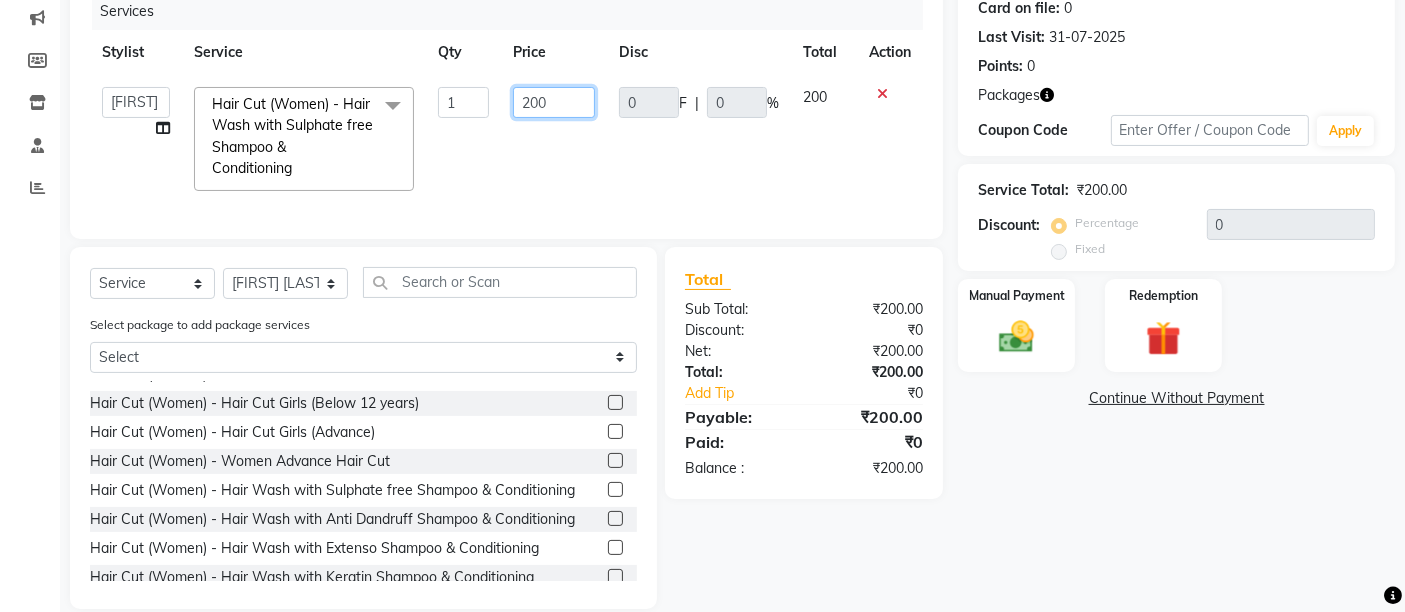 click on "200" 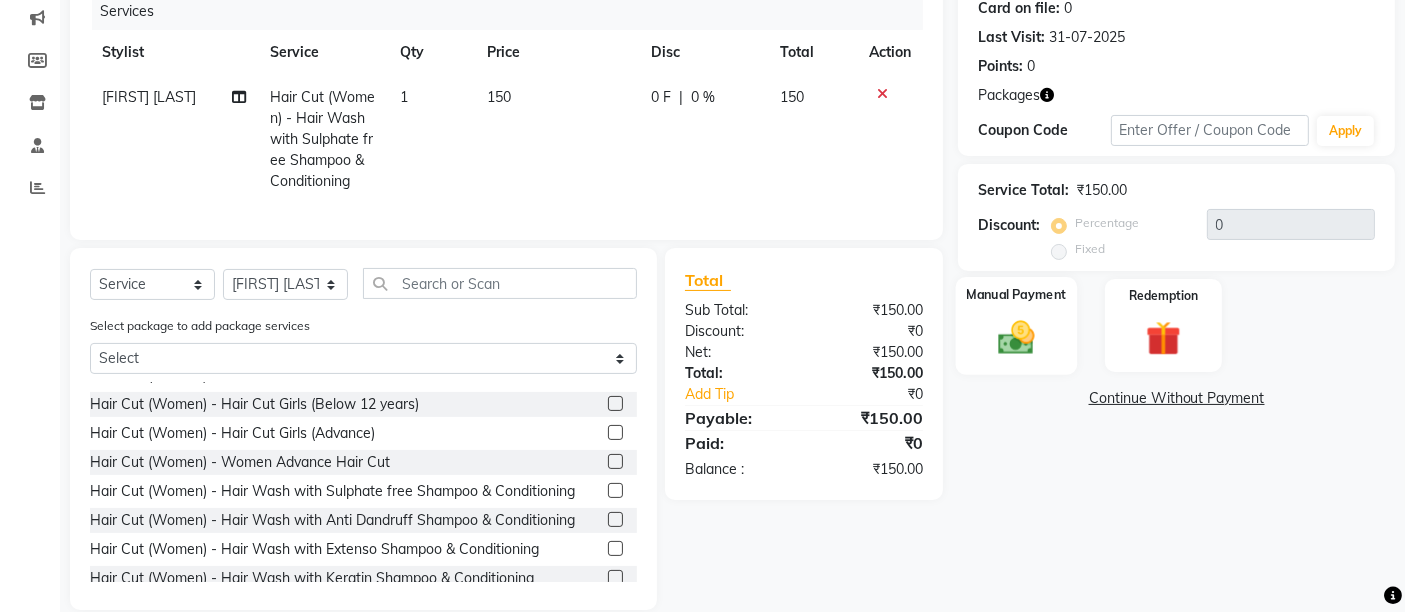 click on "Manual Payment" 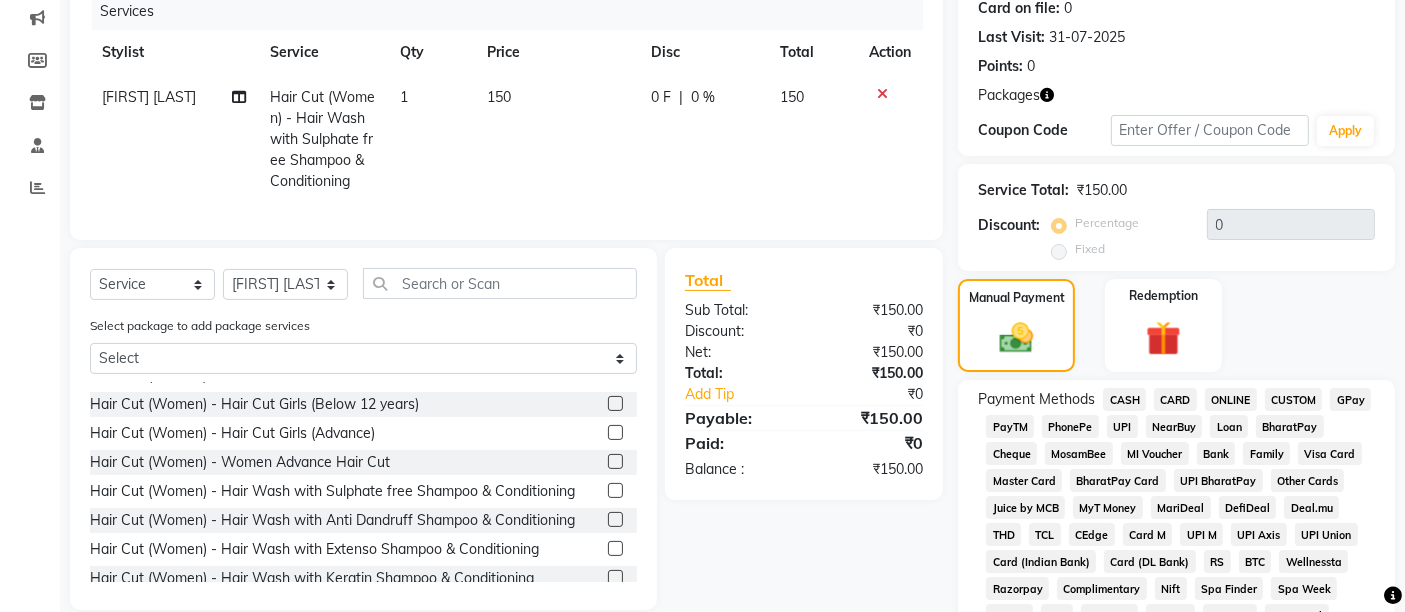 click on "CASH" 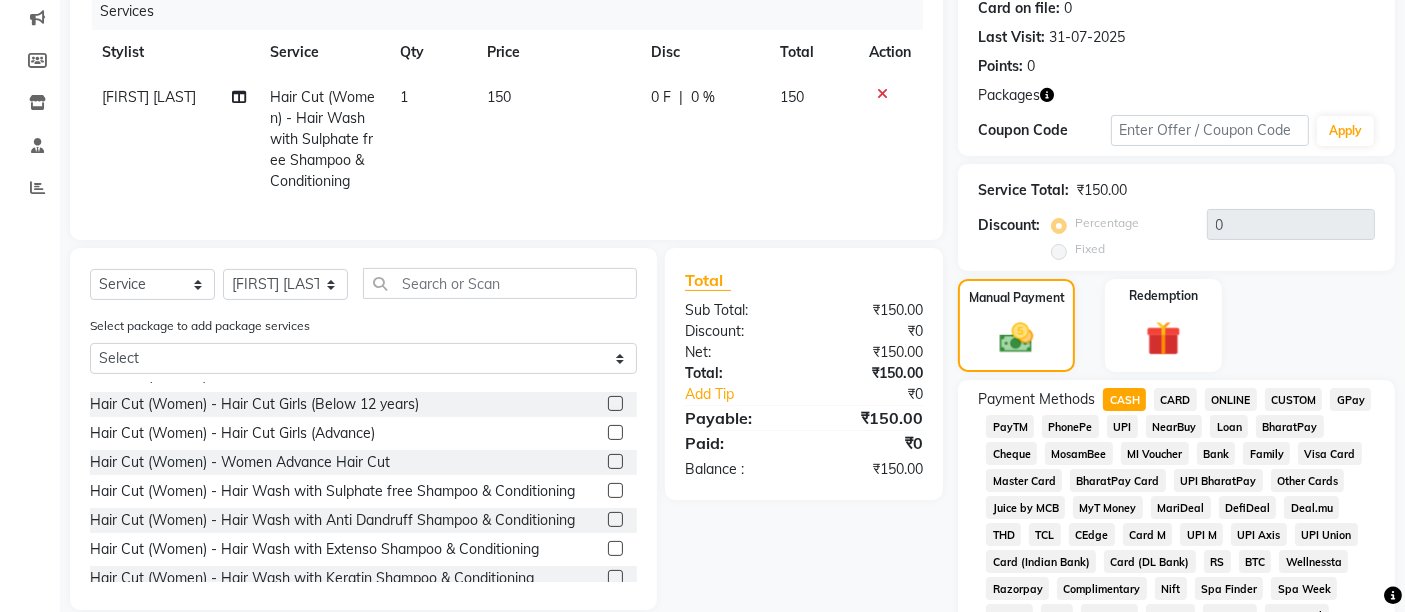 scroll, scrollTop: 811, scrollLeft: 0, axis: vertical 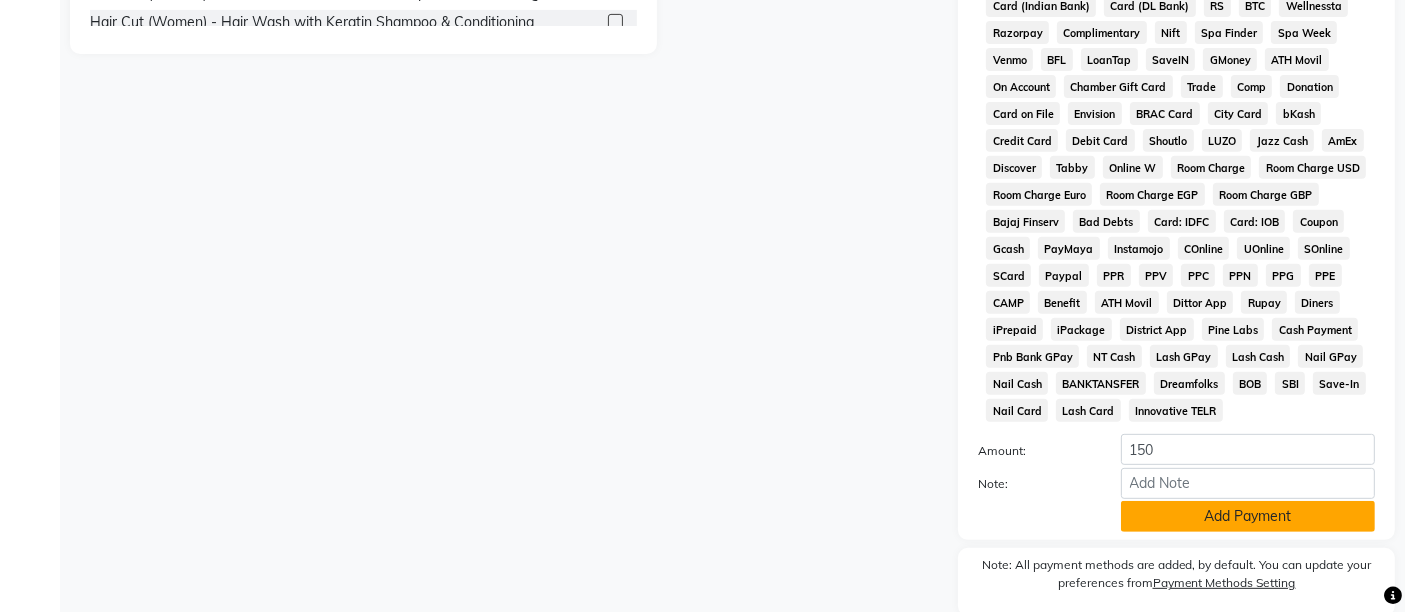 click on "Add Payment" 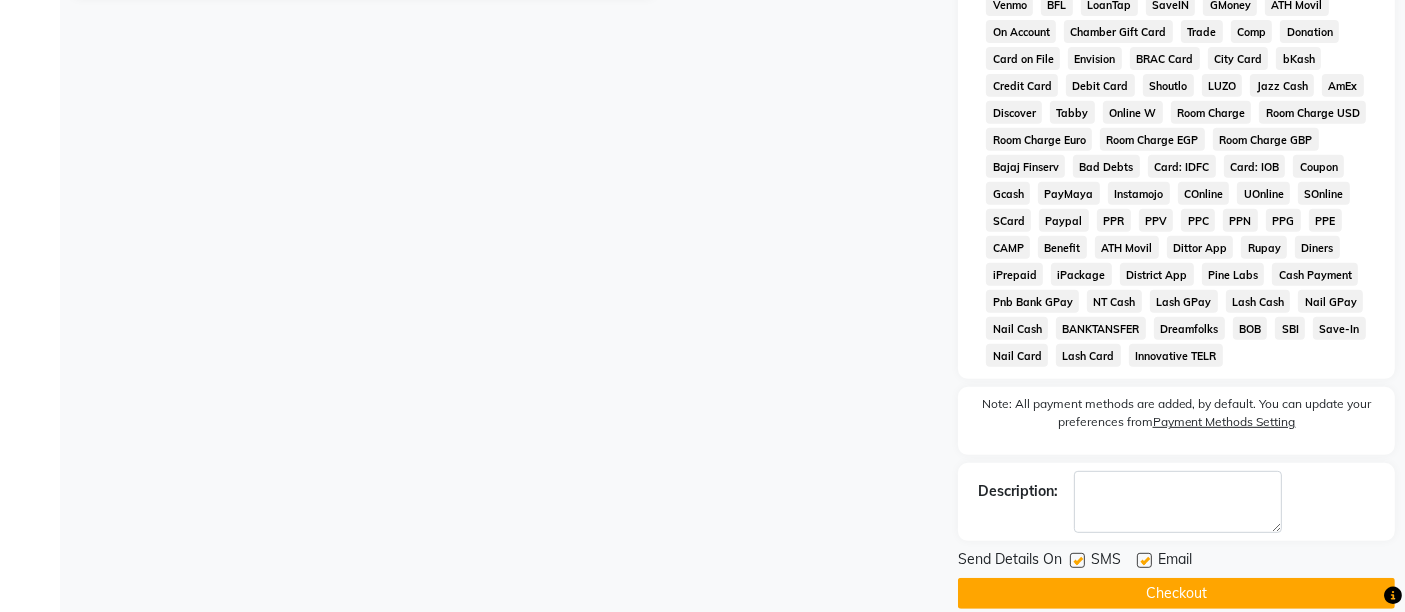 scroll, scrollTop: 897, scrollLeft: 0, axis: vertical 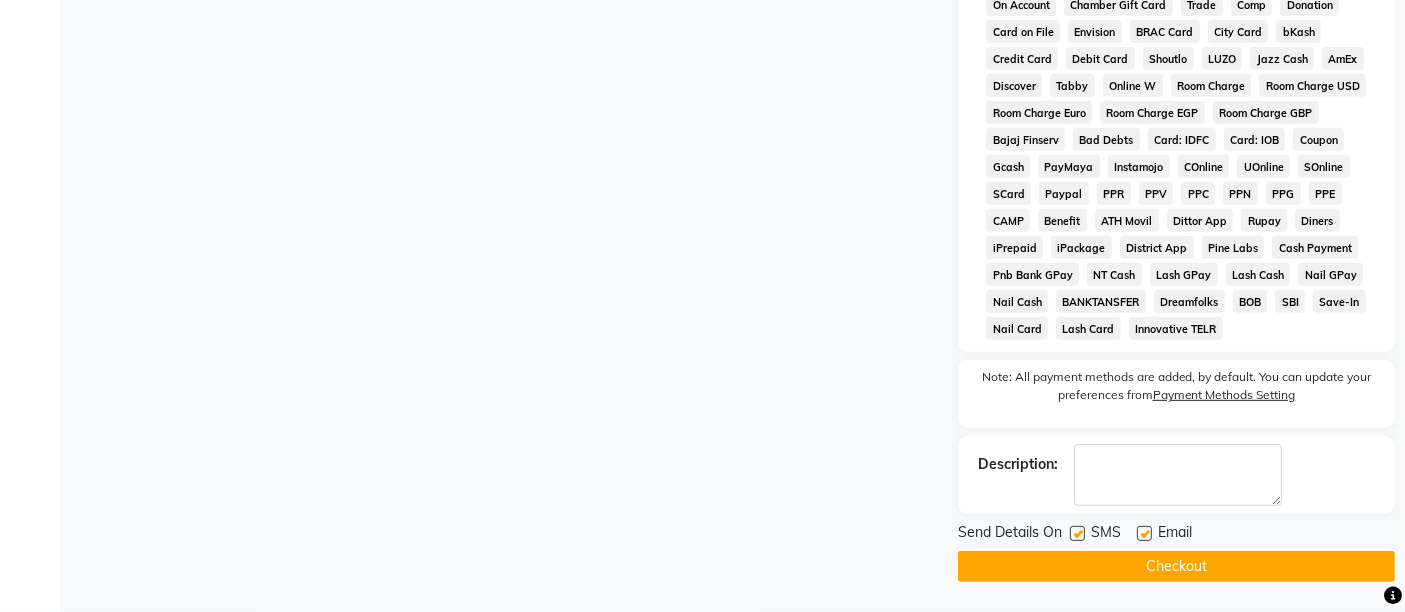 drag, startPoint x: 1148, startPoint y: 538, endPoint x: 1114, endPoint y: 539, distance: 34.0147 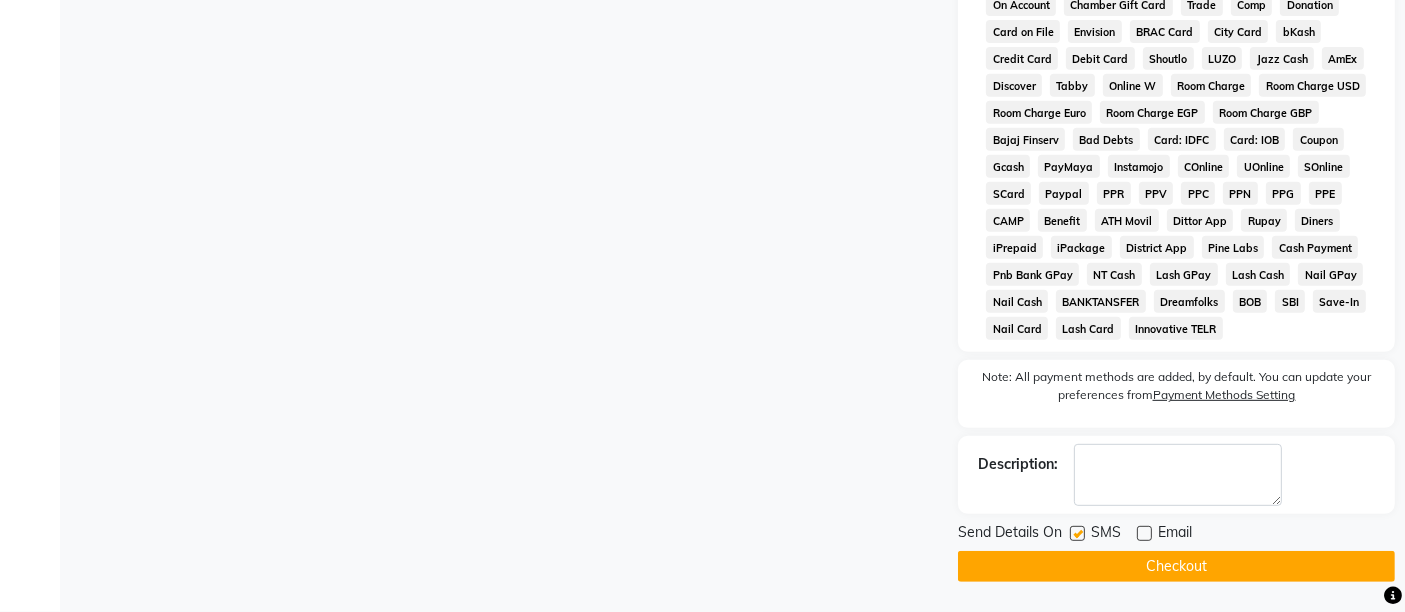 click 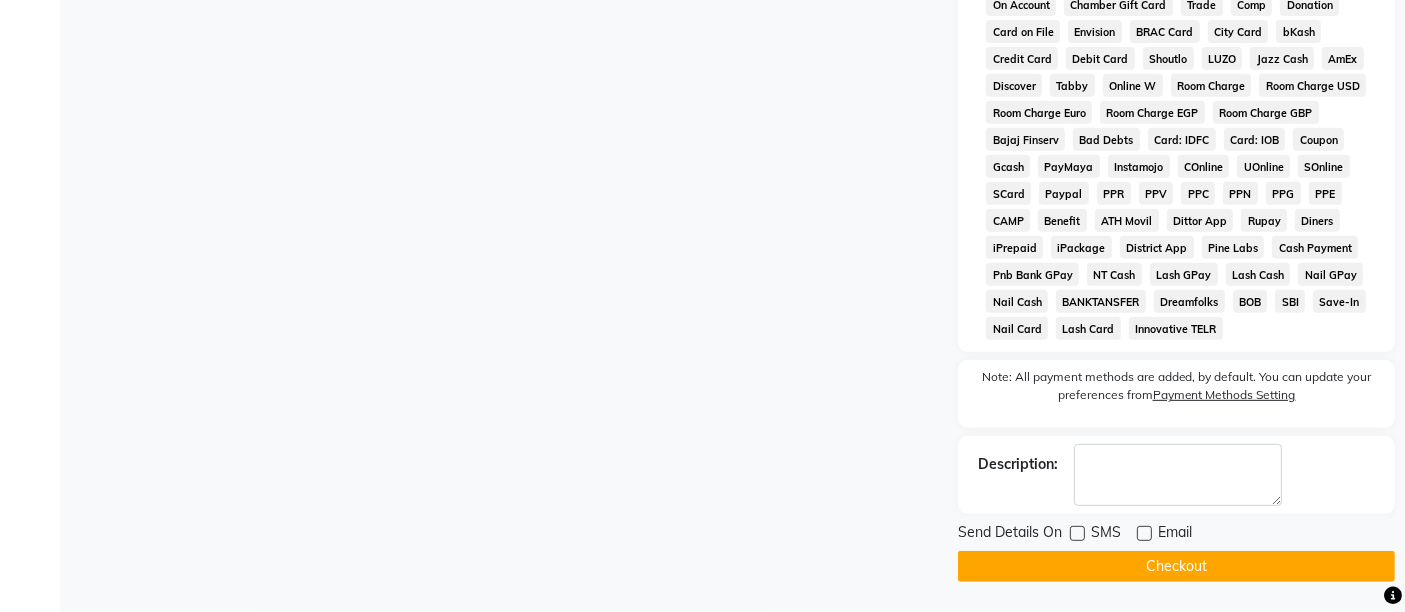 click on "Checkout" 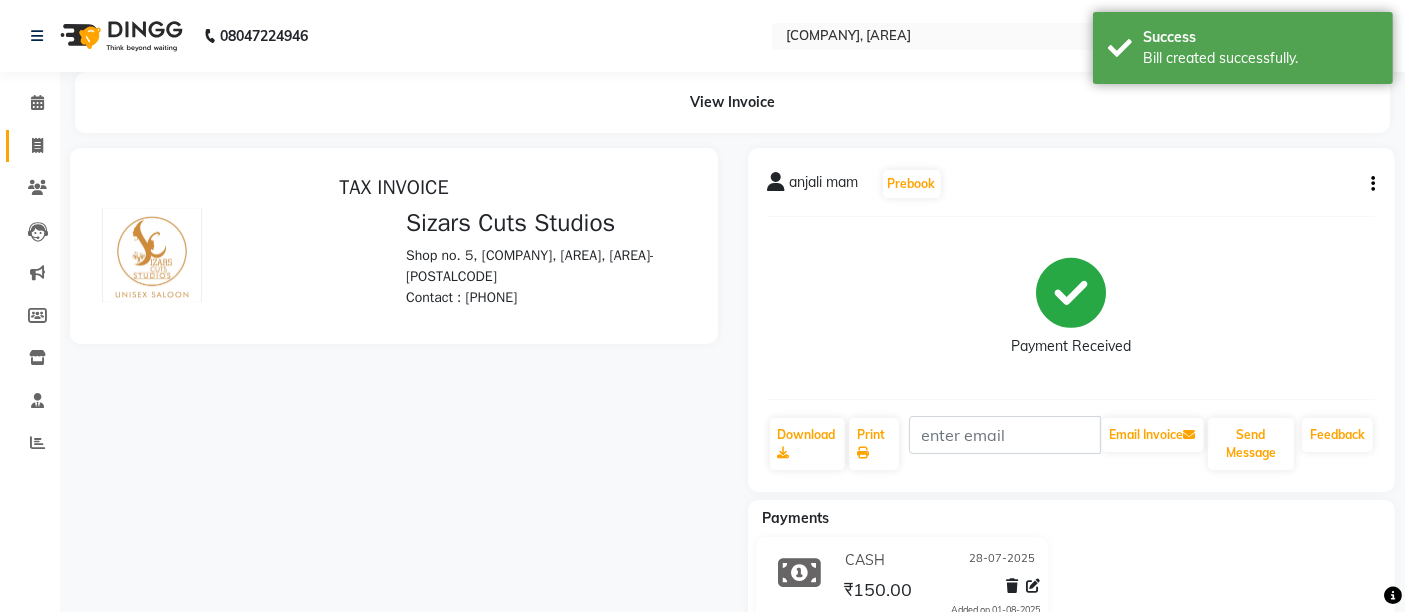 scroll, scrollTop: 0, scrollLeft: 0, axis: both 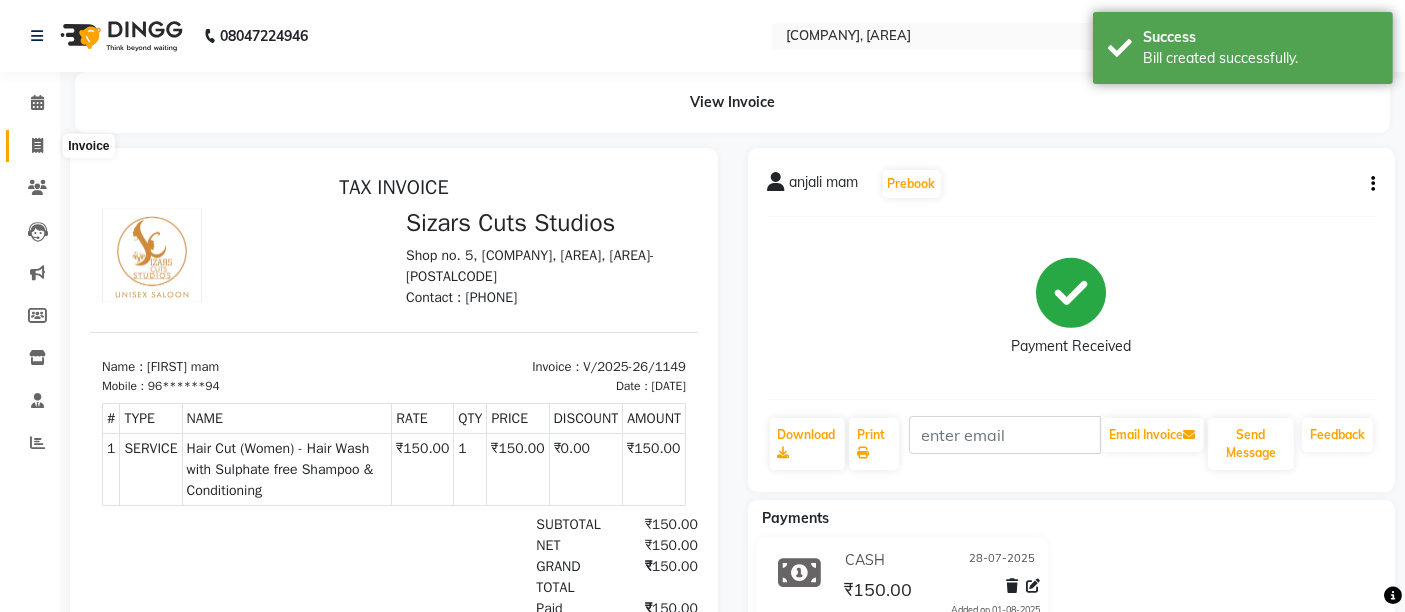 click 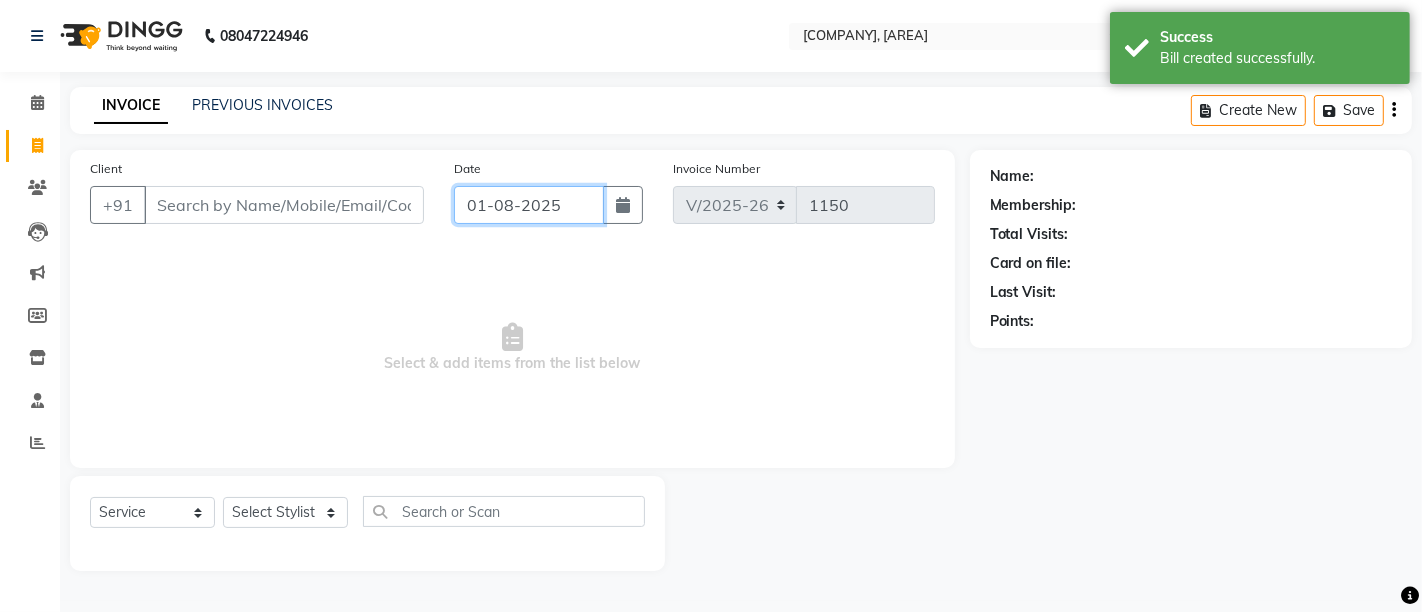 click on "01-08-2025" 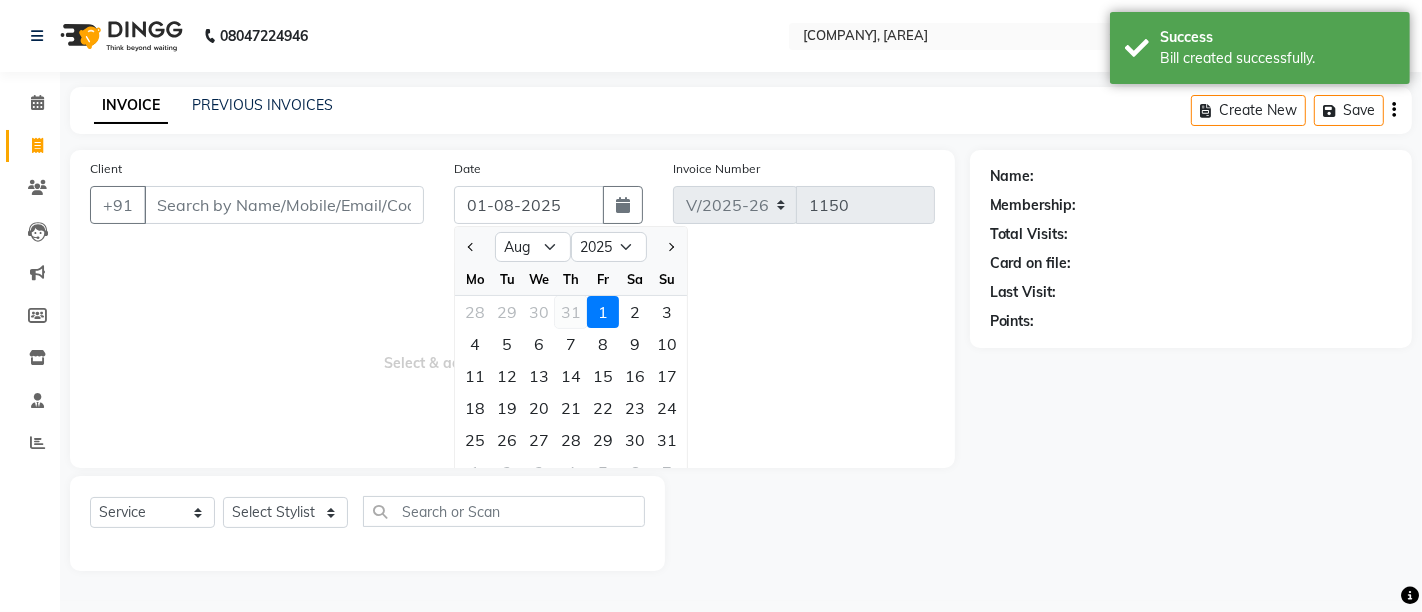 click on "31" 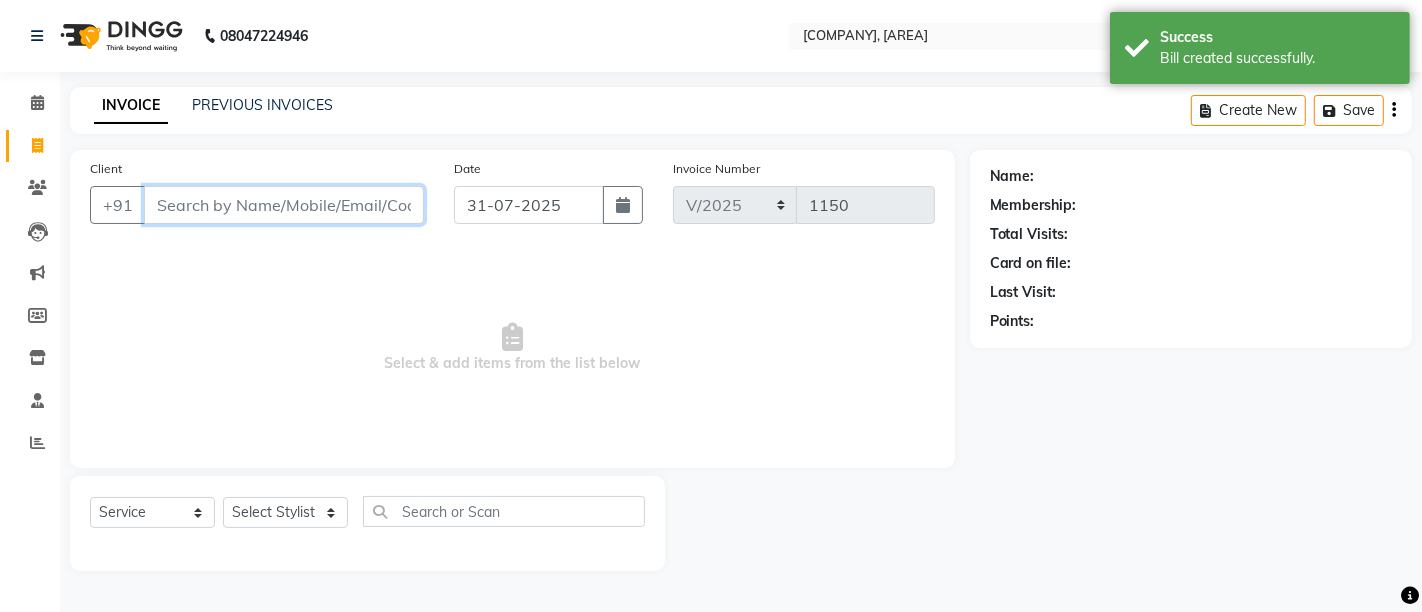 click on "Client" at bounding box center [284, 205] 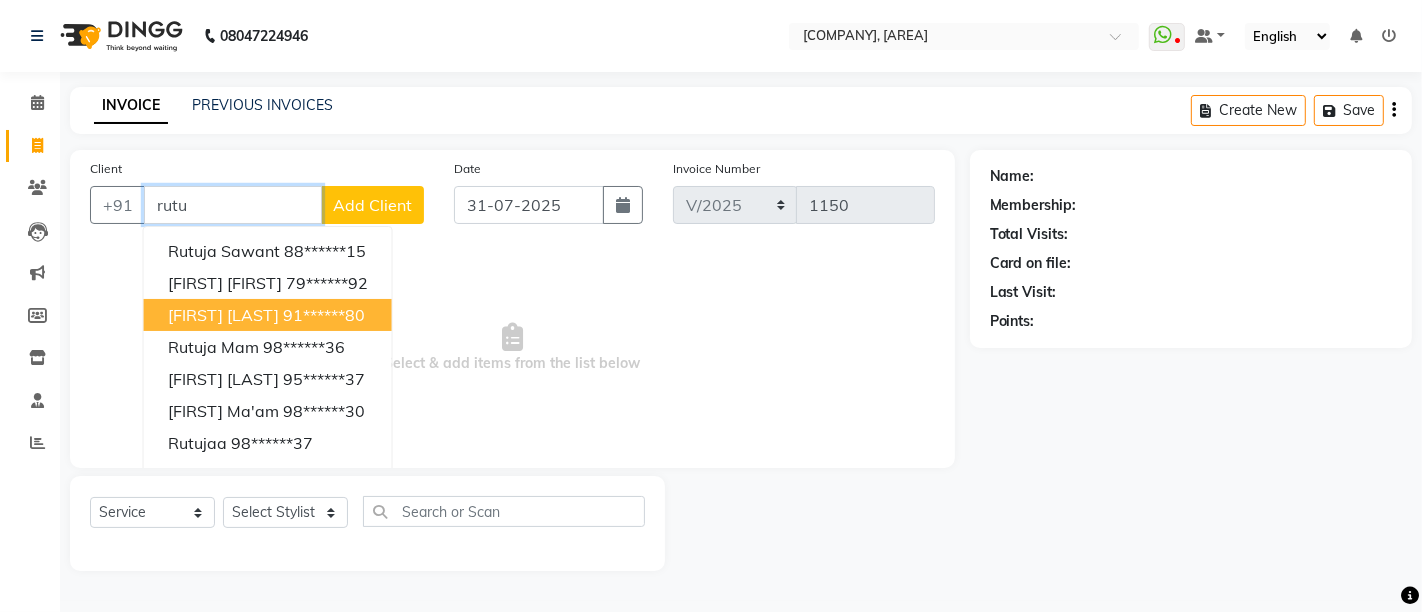 click on "91******80" at bounding box center [324, 315] 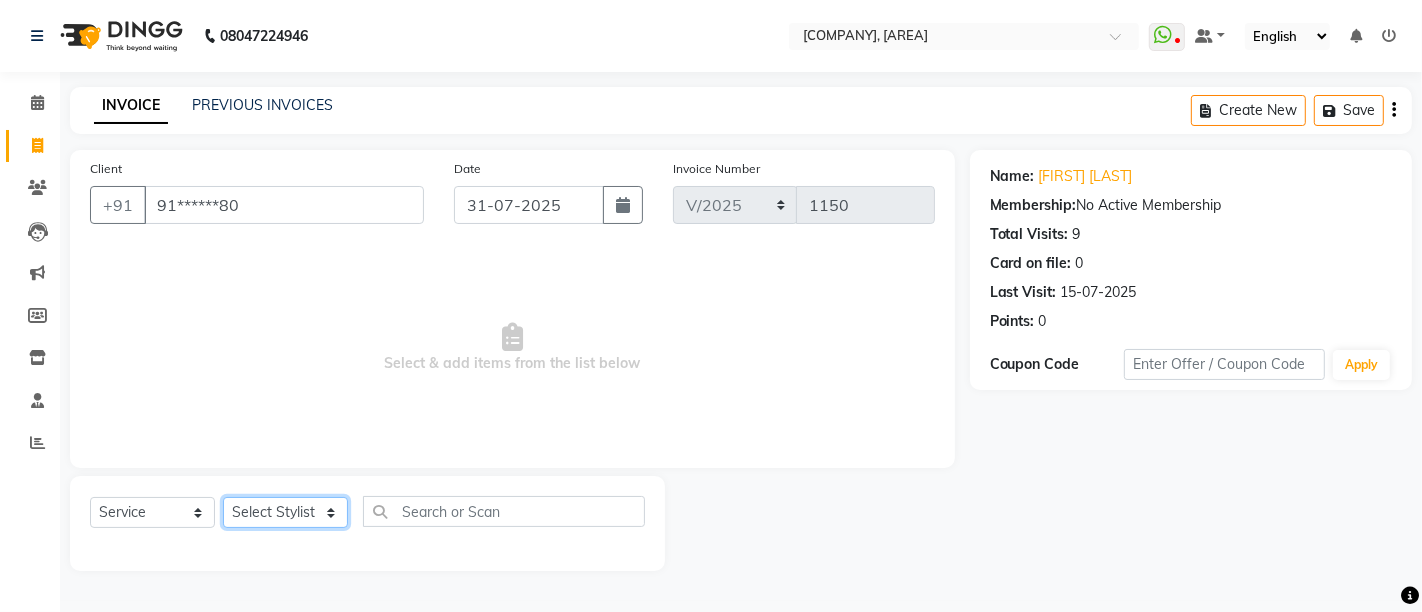 click on "Select Stylist Admin [FIRST] [LAST] [FIRST] [LAST] [FIRST] [LAST]" 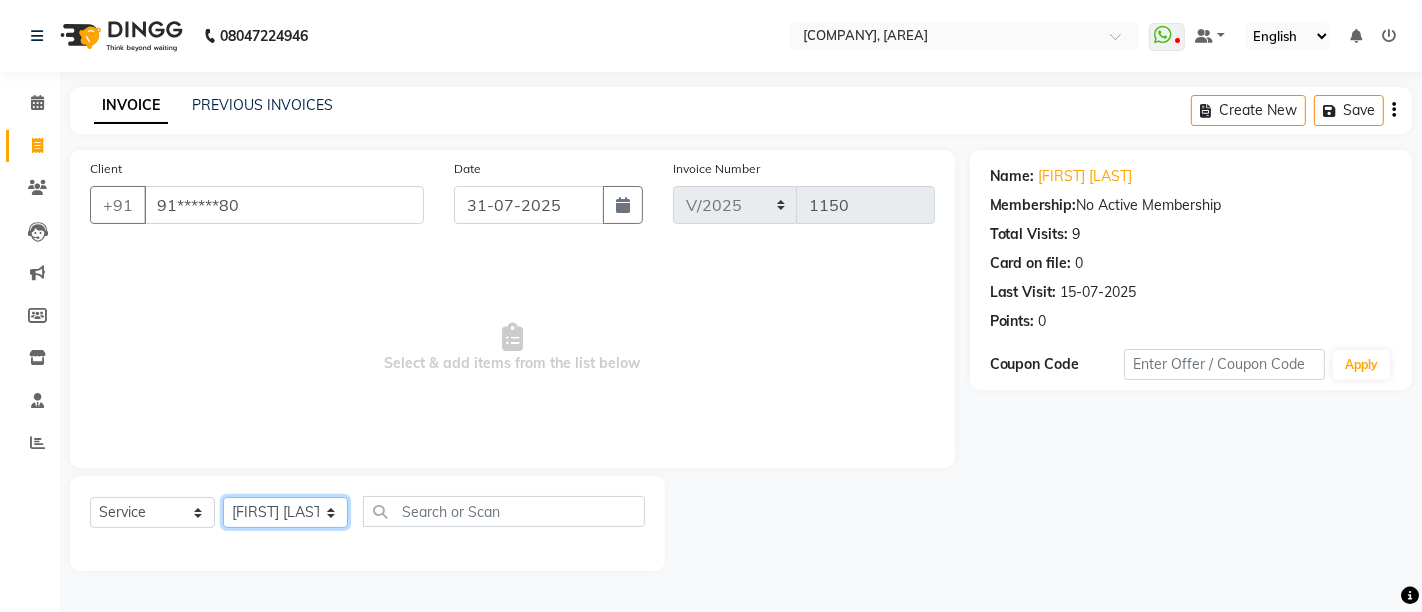 click on "Select Stylist Admin [FIRST] [LAST] [FIRST] [LAST] [FIRST] [LAST]" 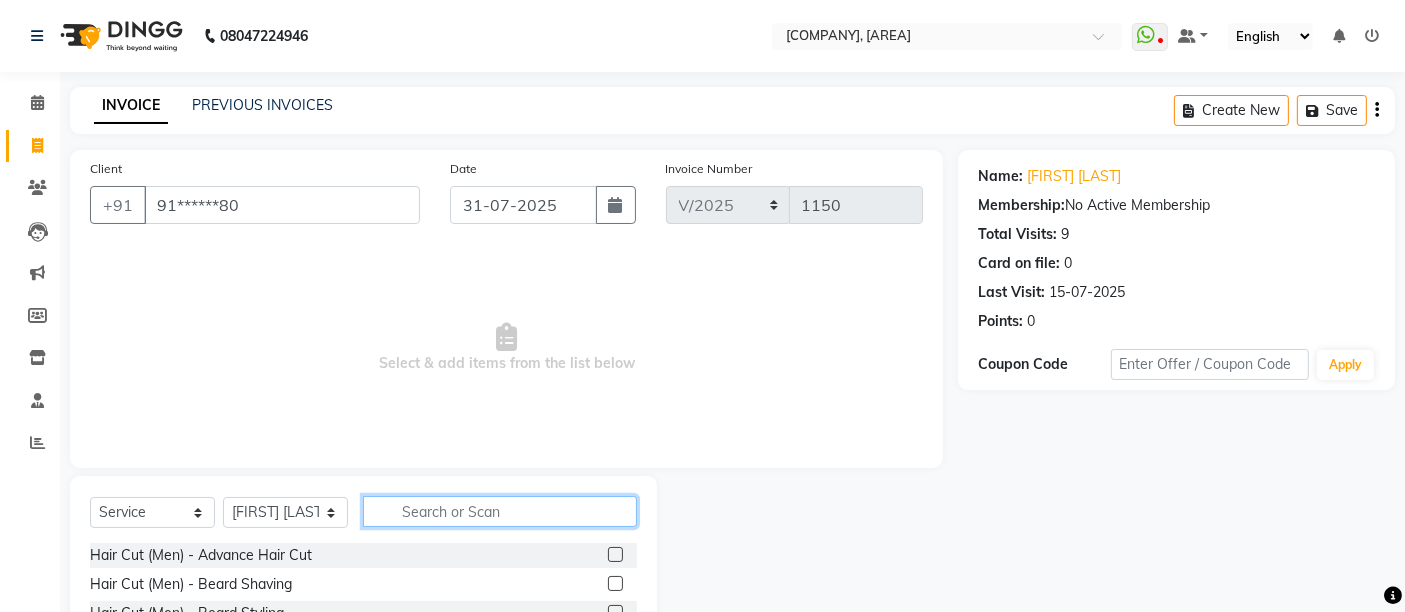 click 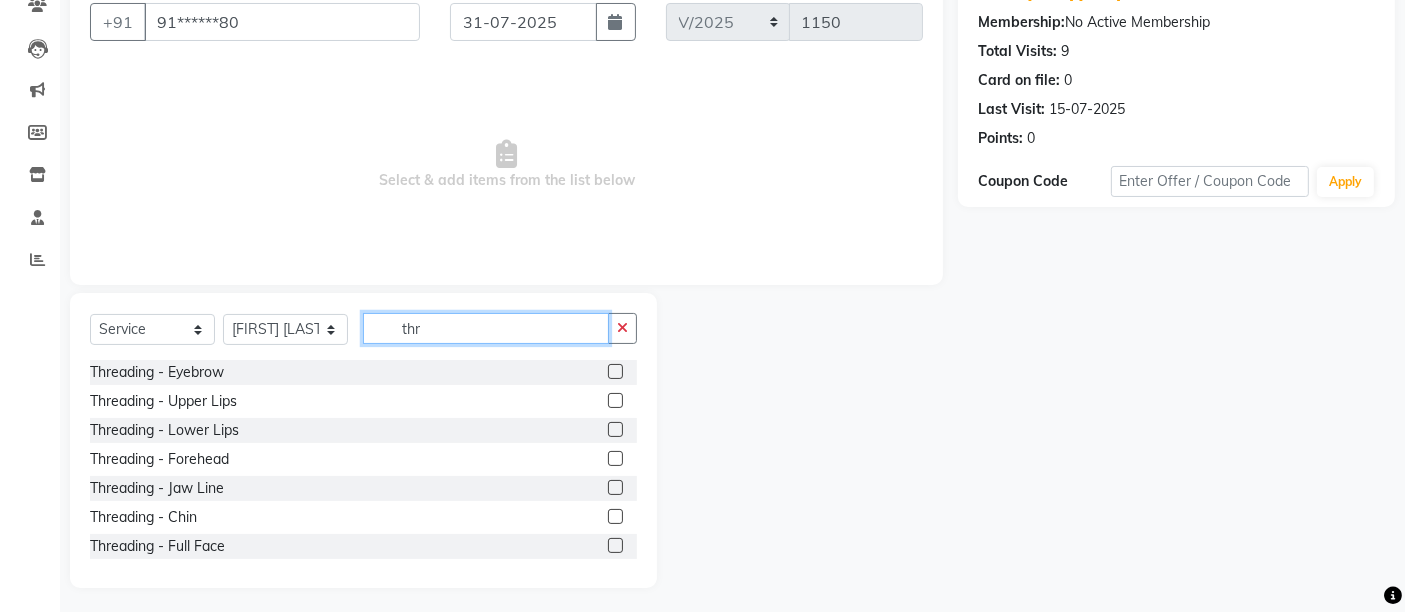 scroll, scrollTop: 188, scrollLeft: 0, axis: vertical 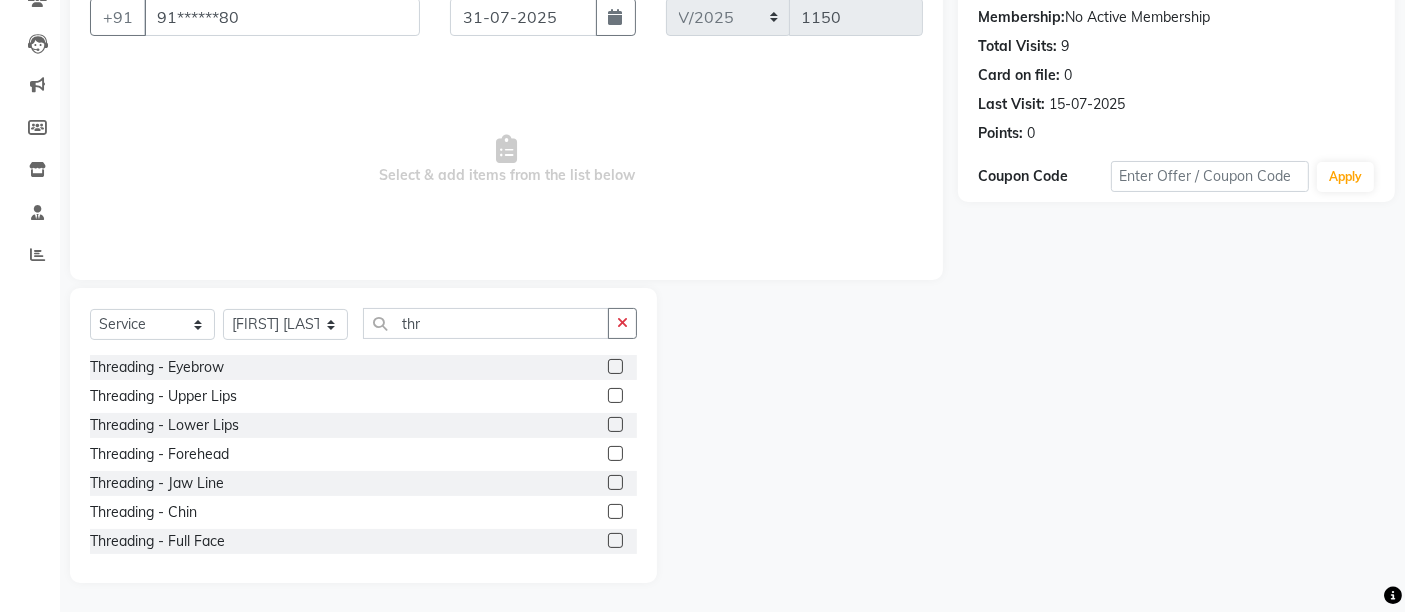 click 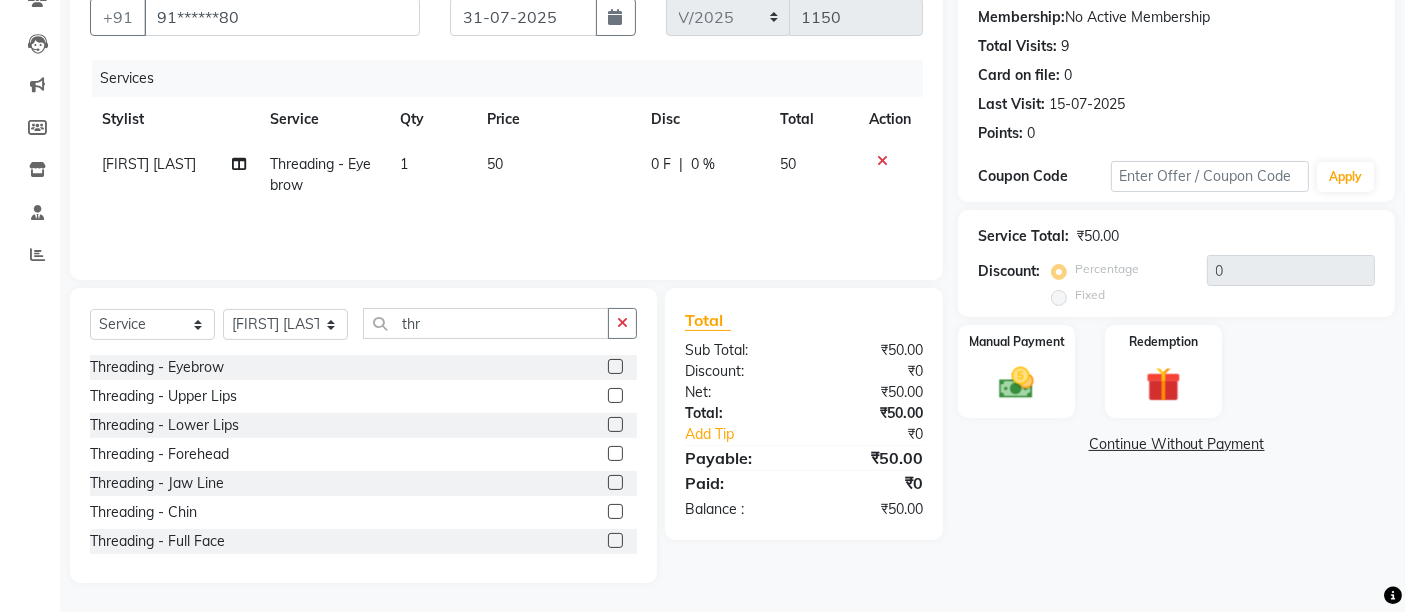 click 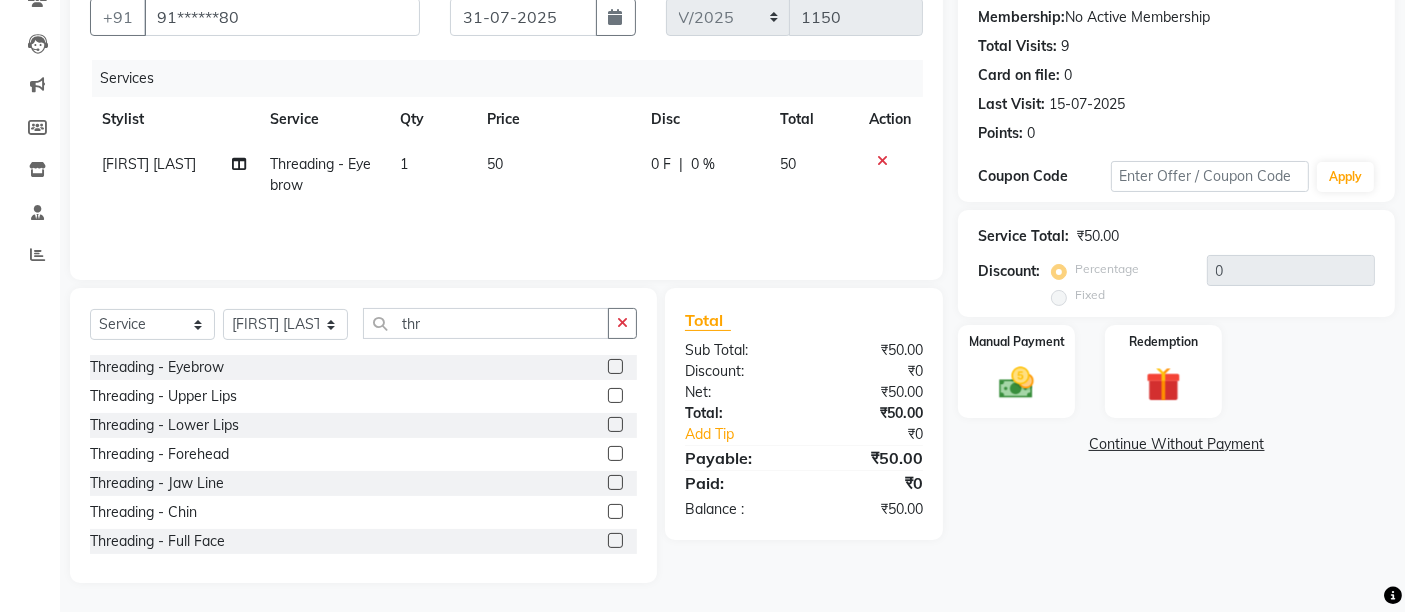 click at bounding box center (614, 396) 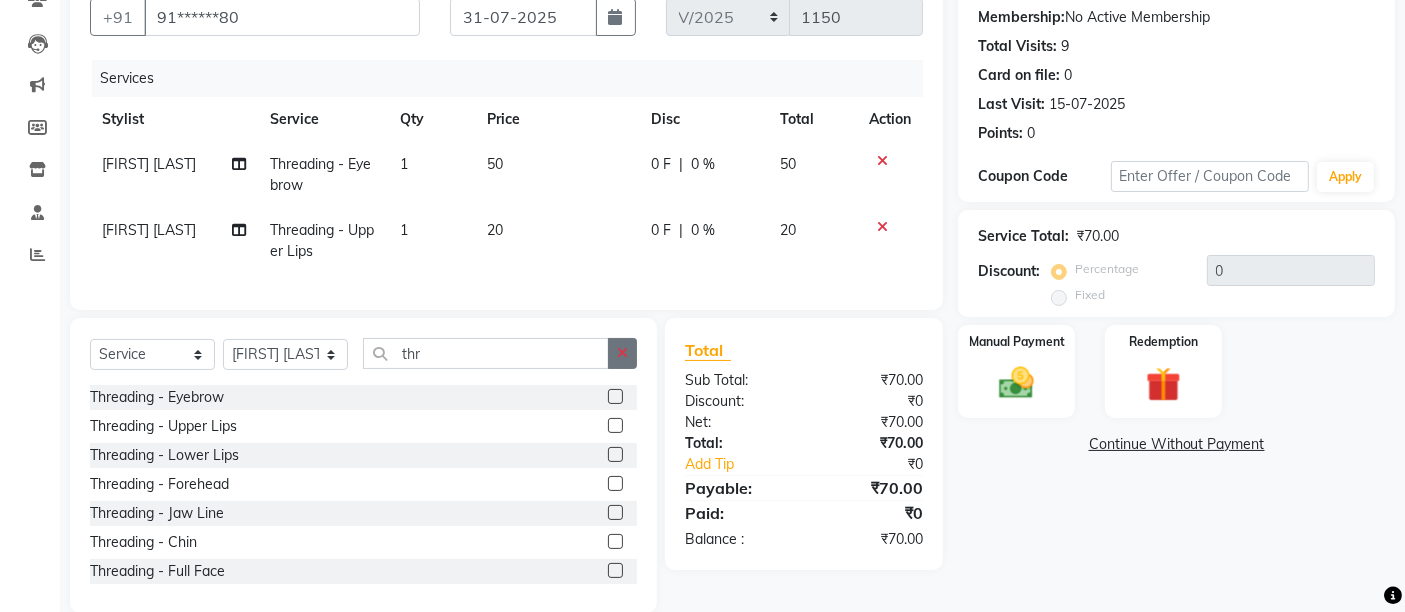 click 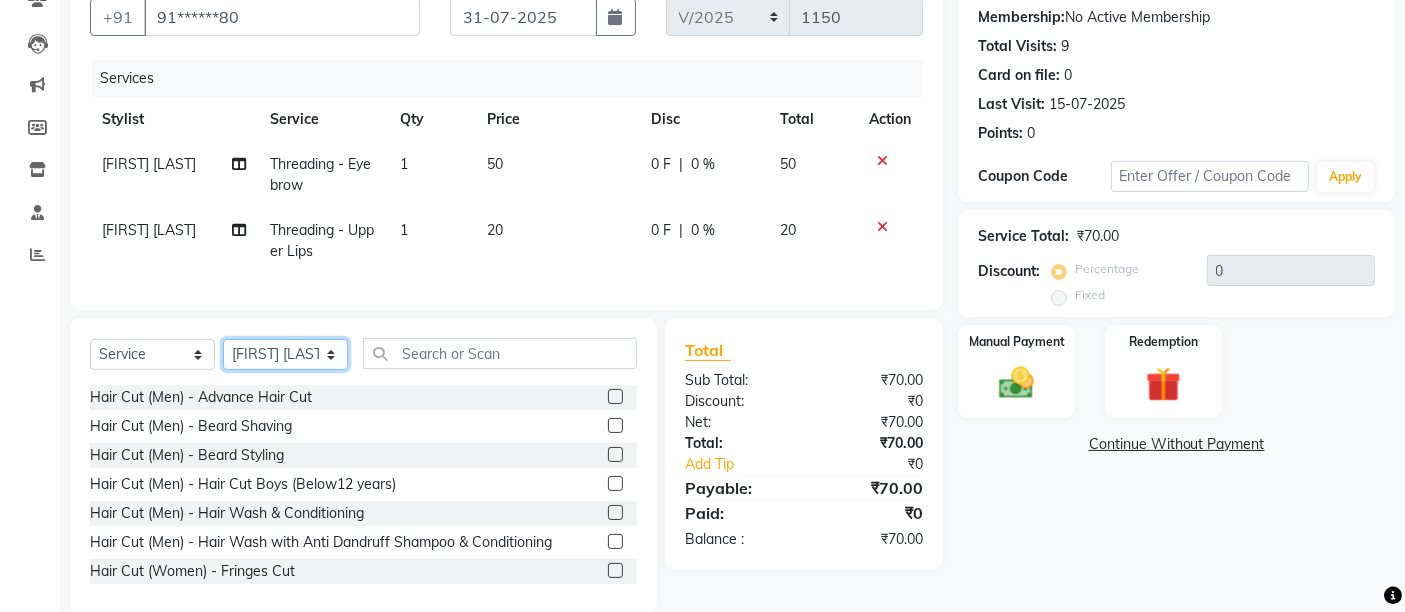 click on "Select Stylist Admin [FIRST] [LAST] [FIRST] [LAST] [FIRST] [LAST]" 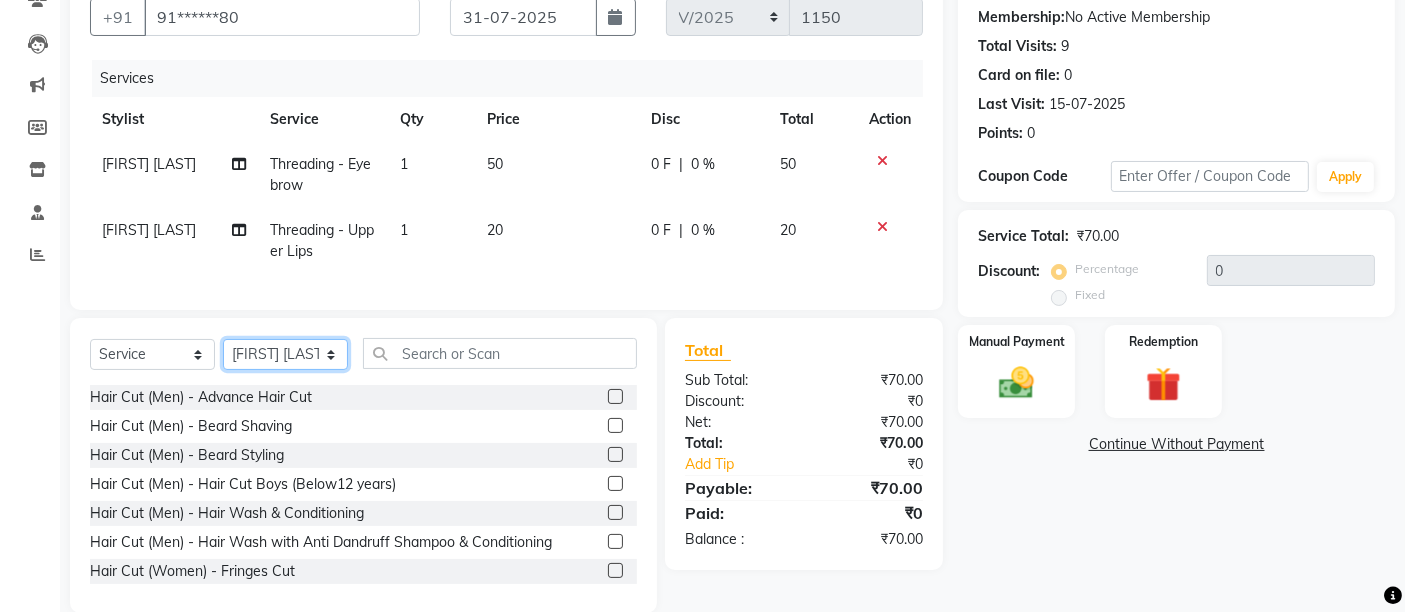 click on "Select Stylist Admin [FIRST] [LAST] [FIRST] [LAST] [FIRST] [LAST]" 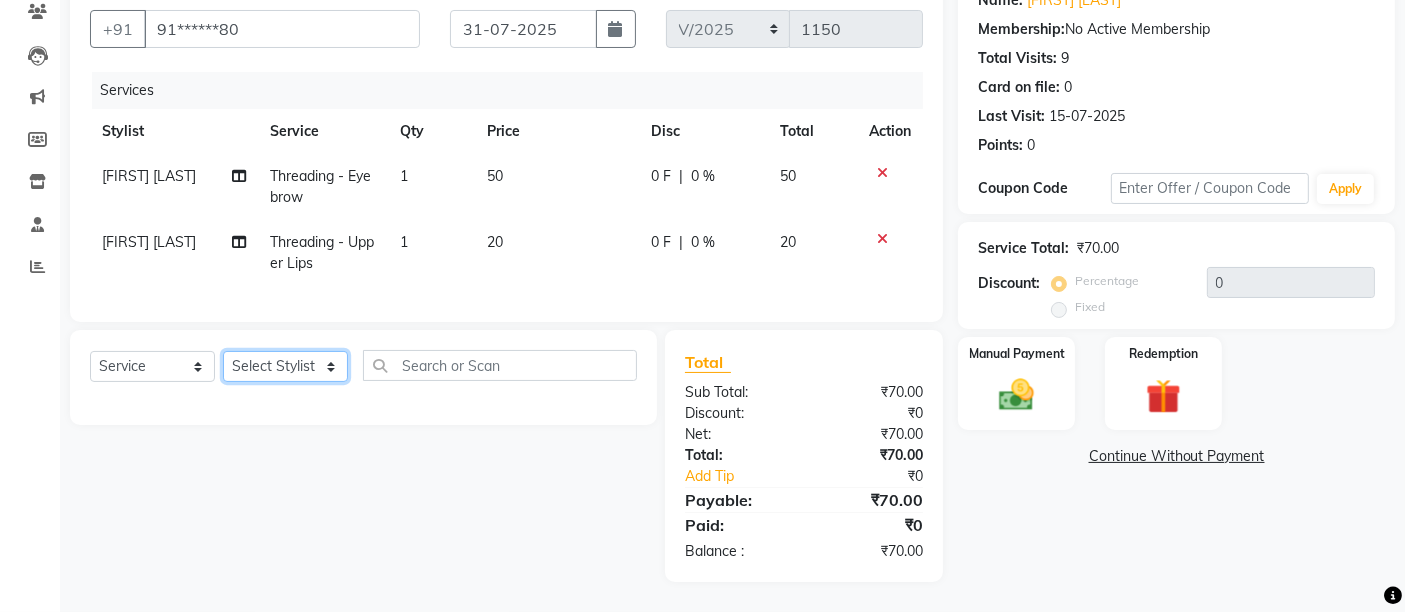 click on "Select Stylist Admin [FIRST] [LAST] [FIRST] [LAST] [FIRST] [LAST]" 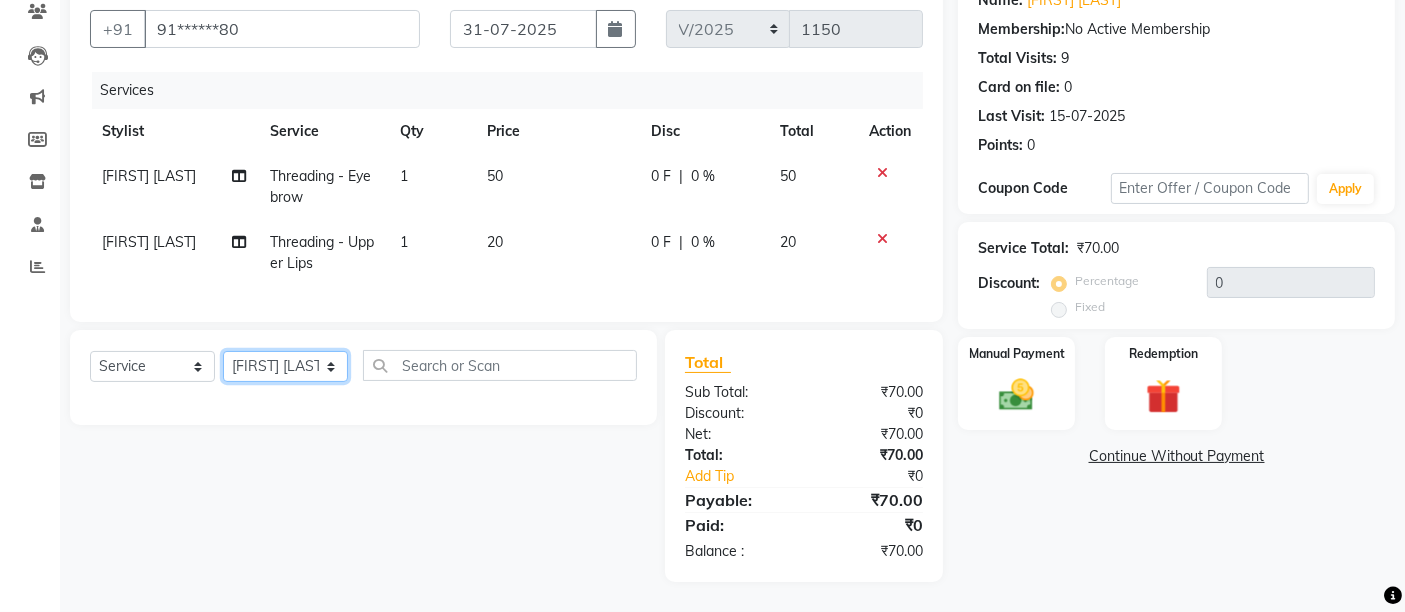 click on "Select Stylist Admin [FIRST] [LAST] [FIRST] [LAST] [FIRST] [LAST]" 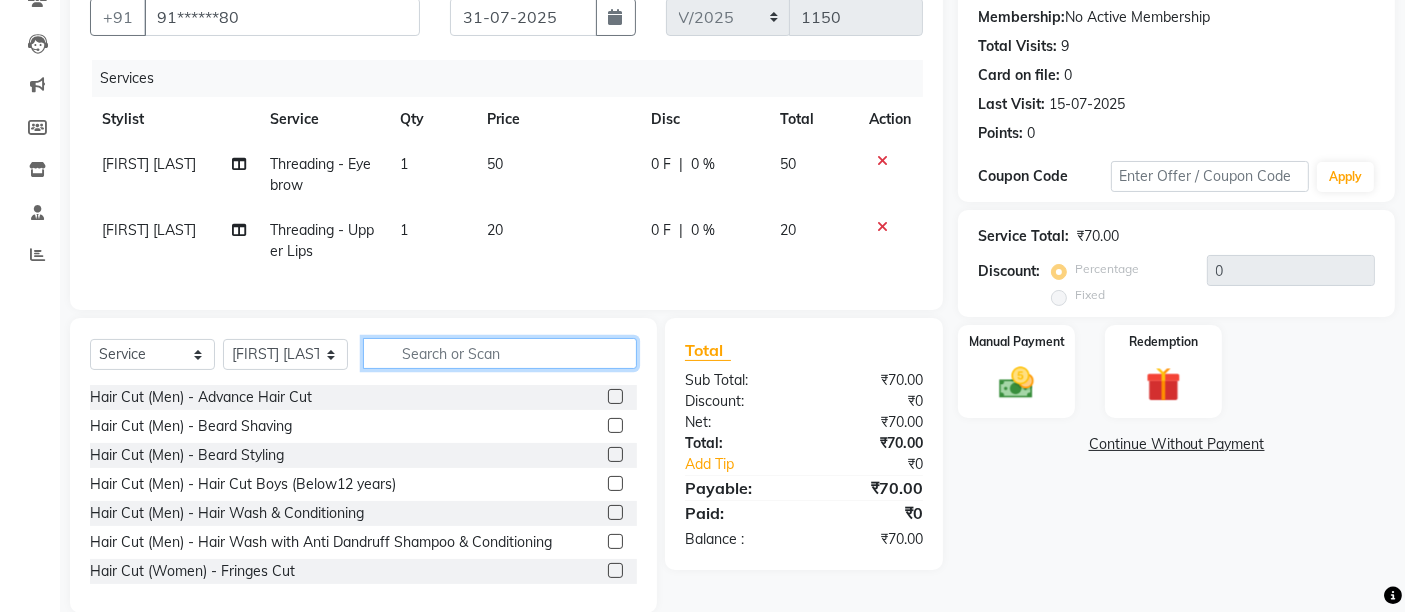 click 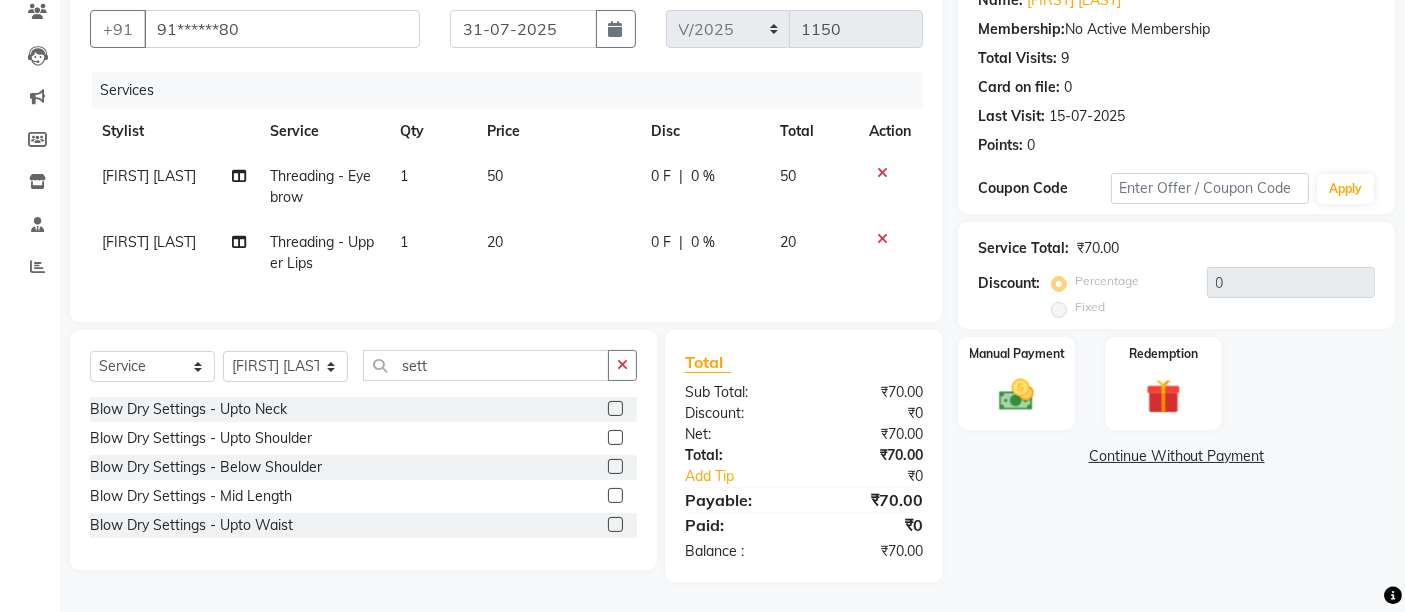 click 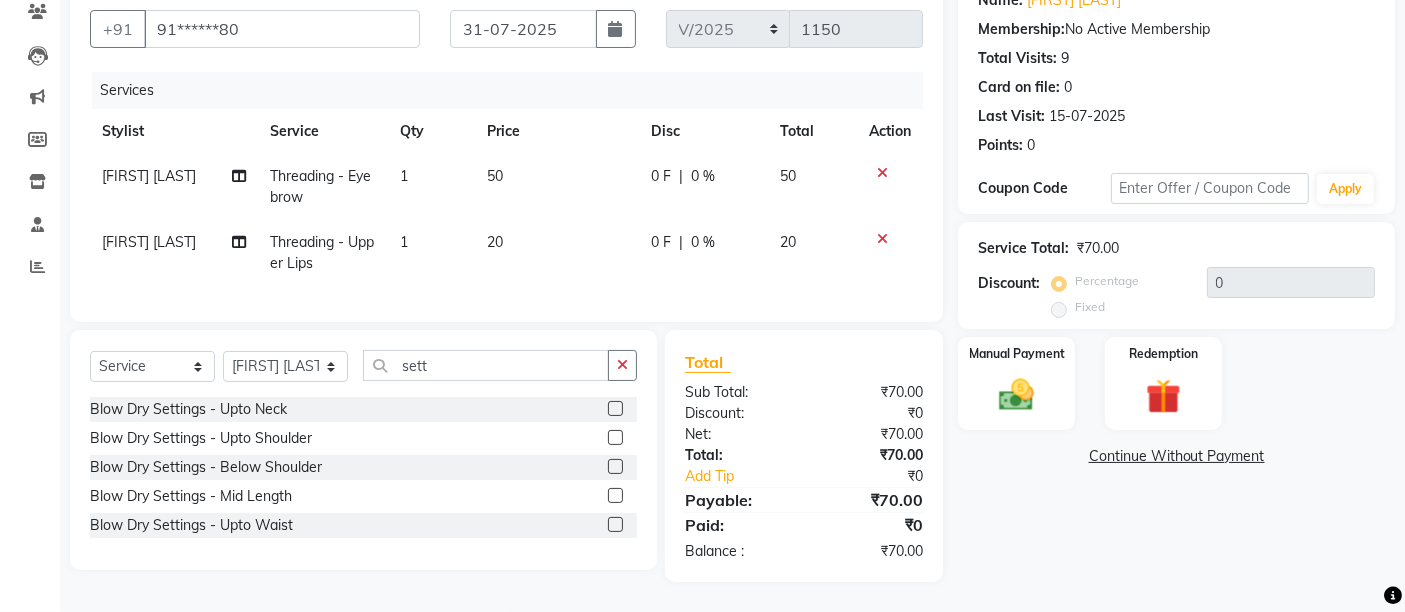 click at bounding box center (614, 438) 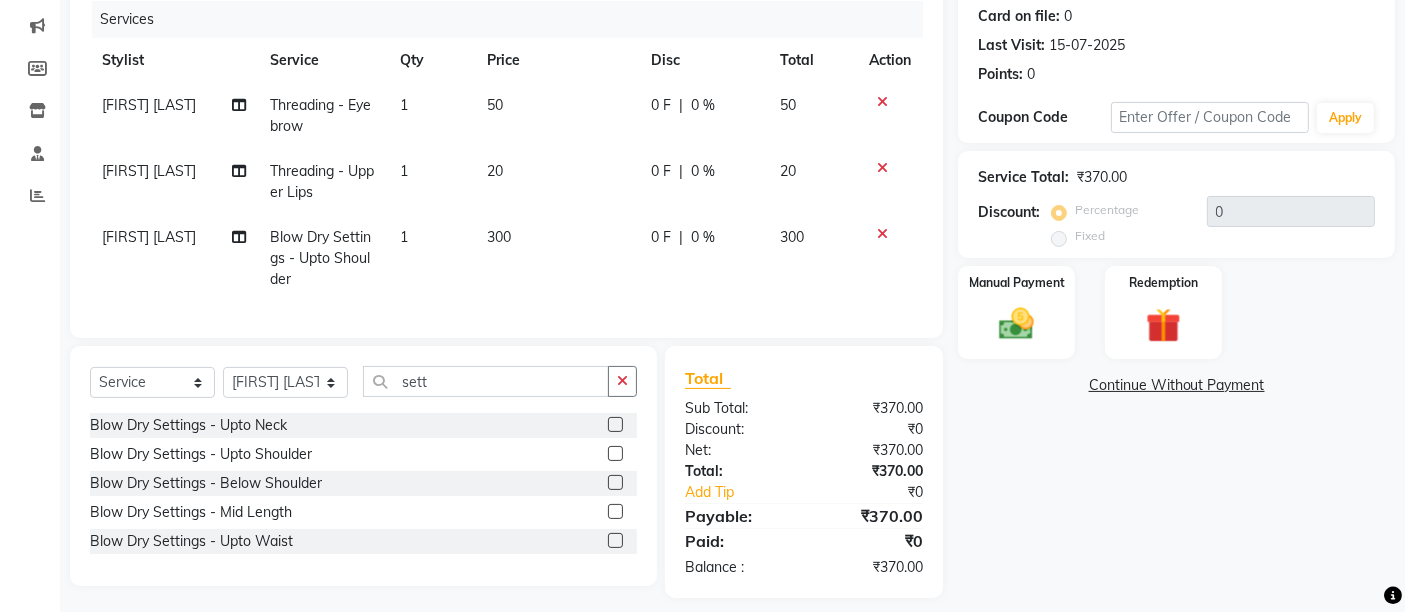 scroll, scrollTop: 278, scrollLeft: 0, axis: vertical 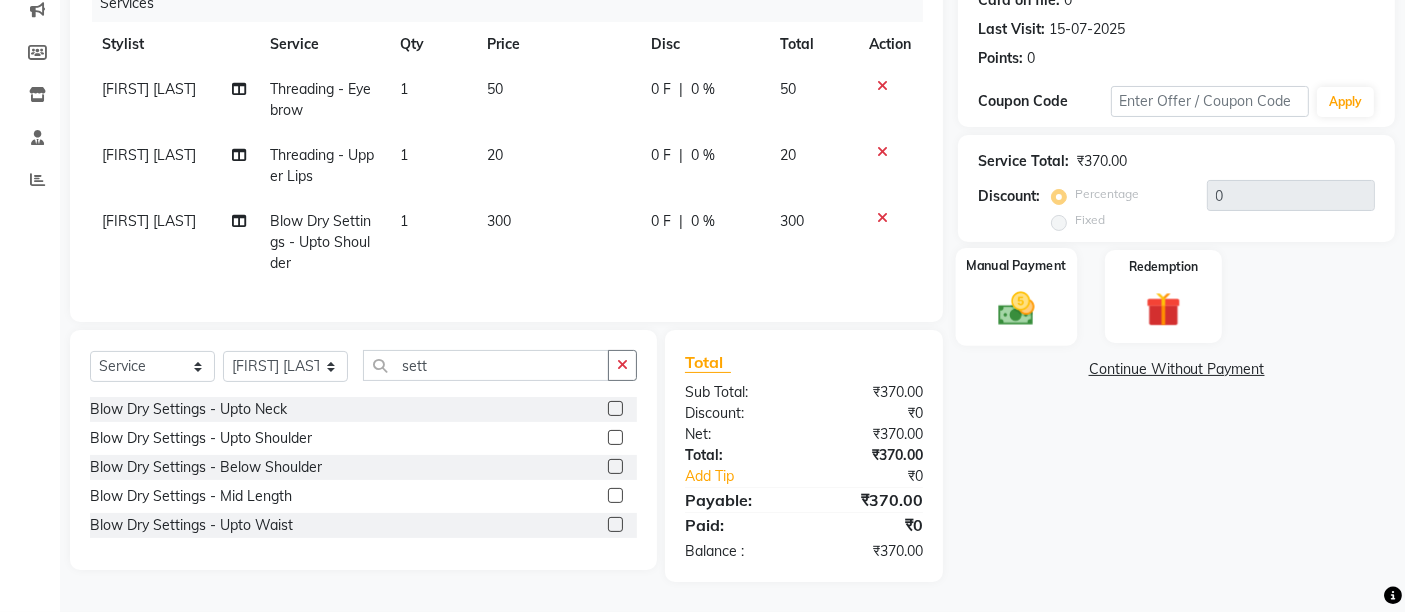 click on "Manual Payment" 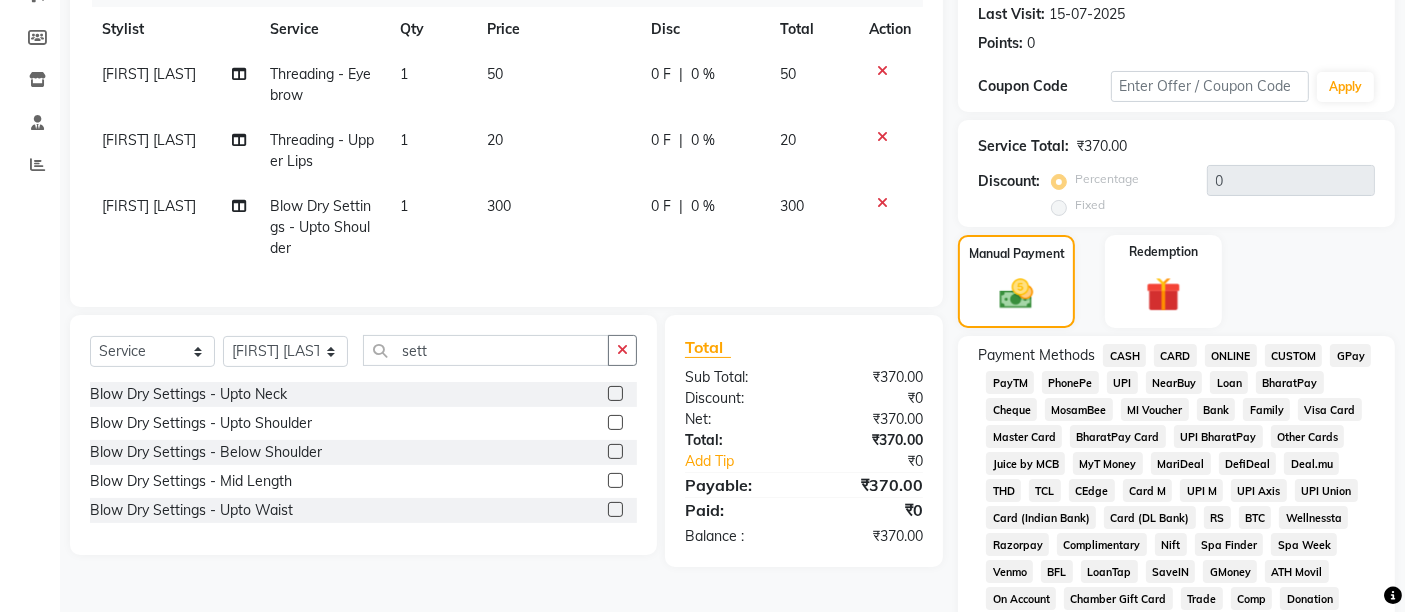 click on "UPI" 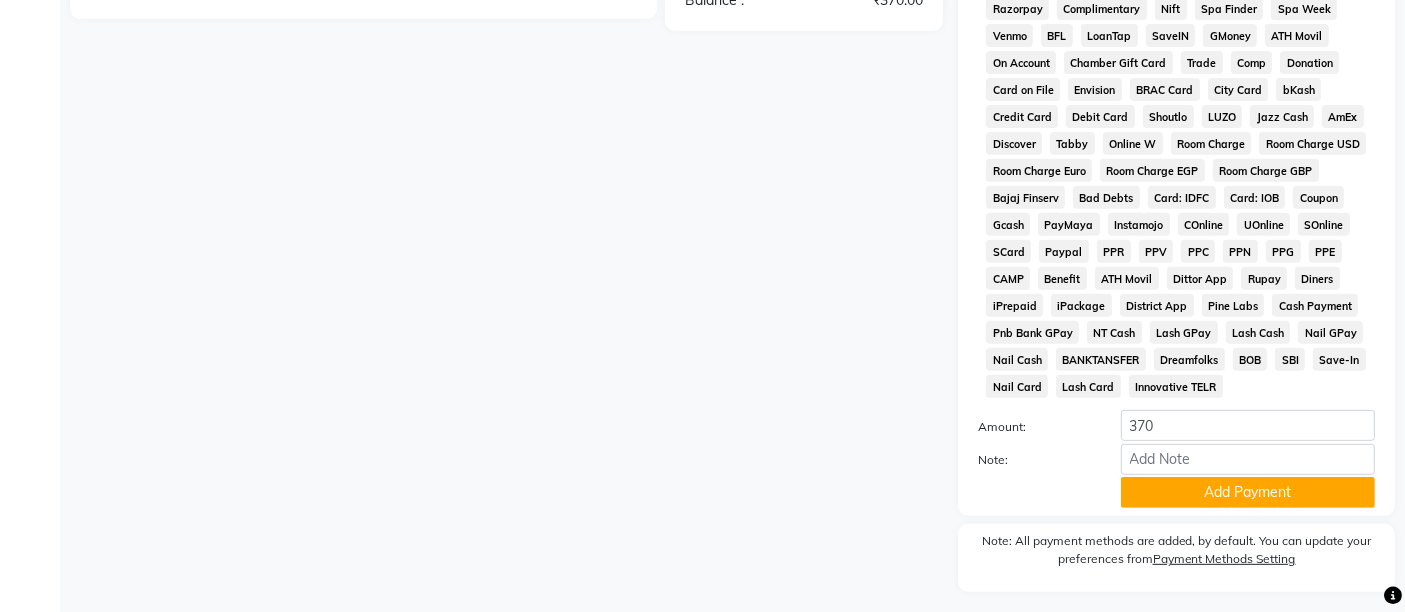 scroll, scrollTop: 834, scrollLeft: 0, axis: vertical 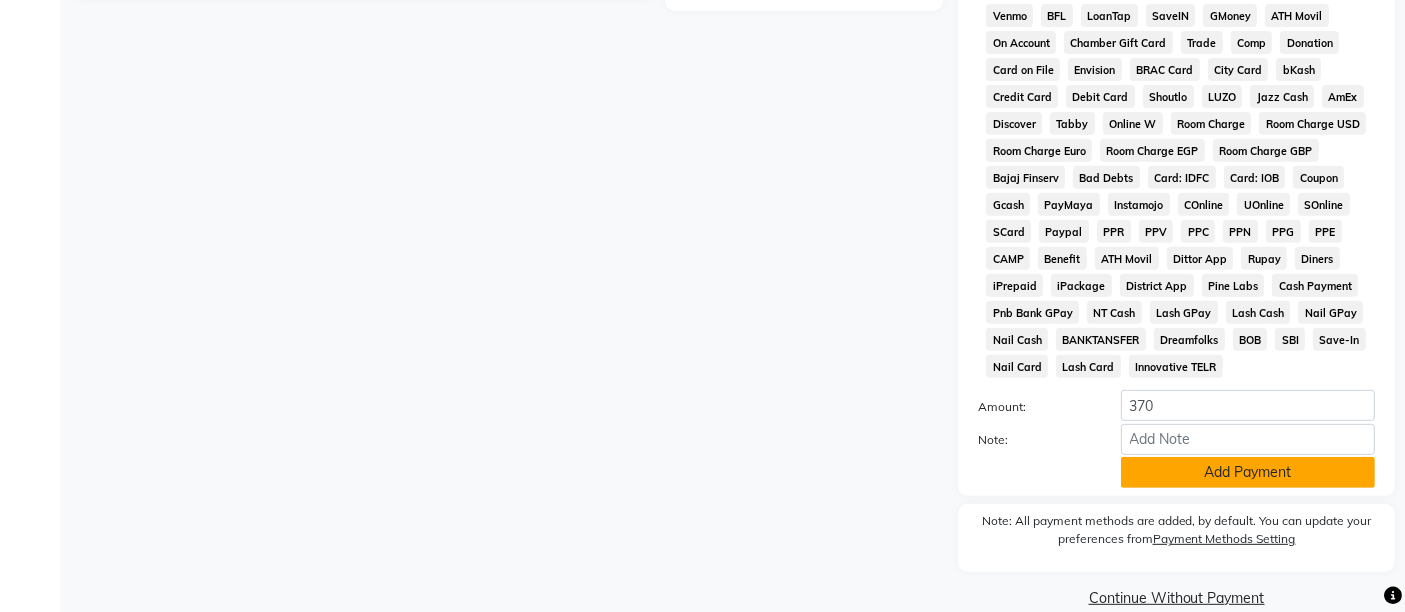click on "Add Payment" 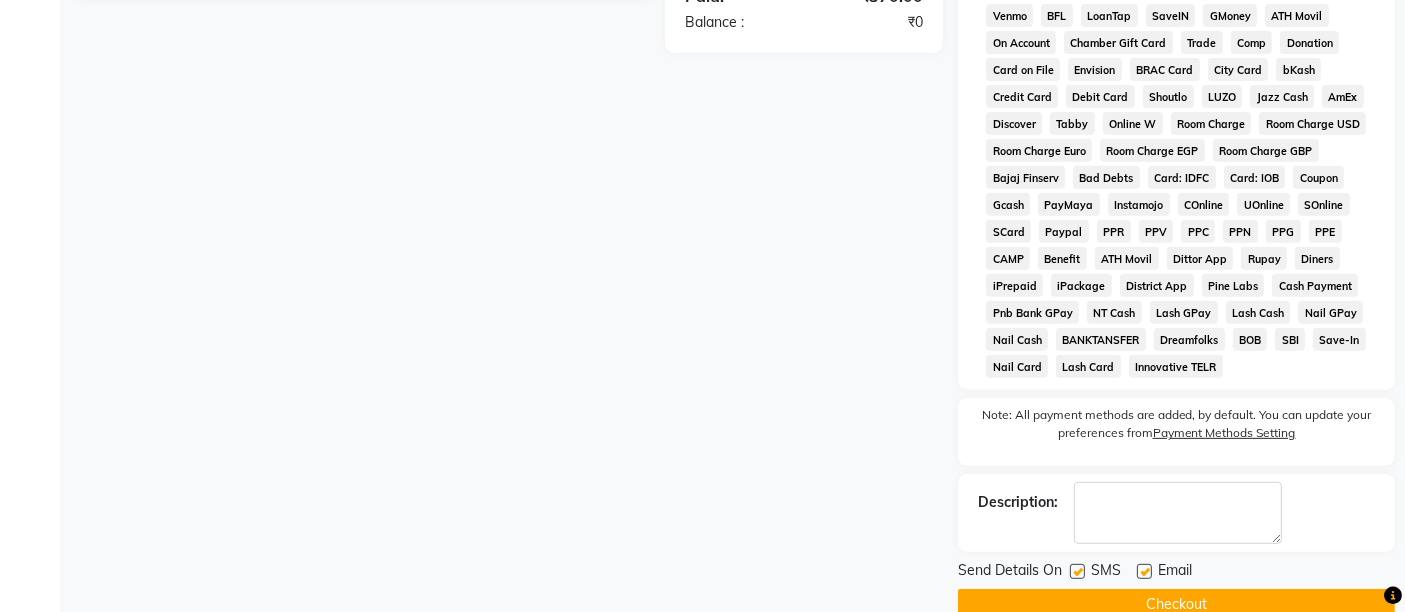 click 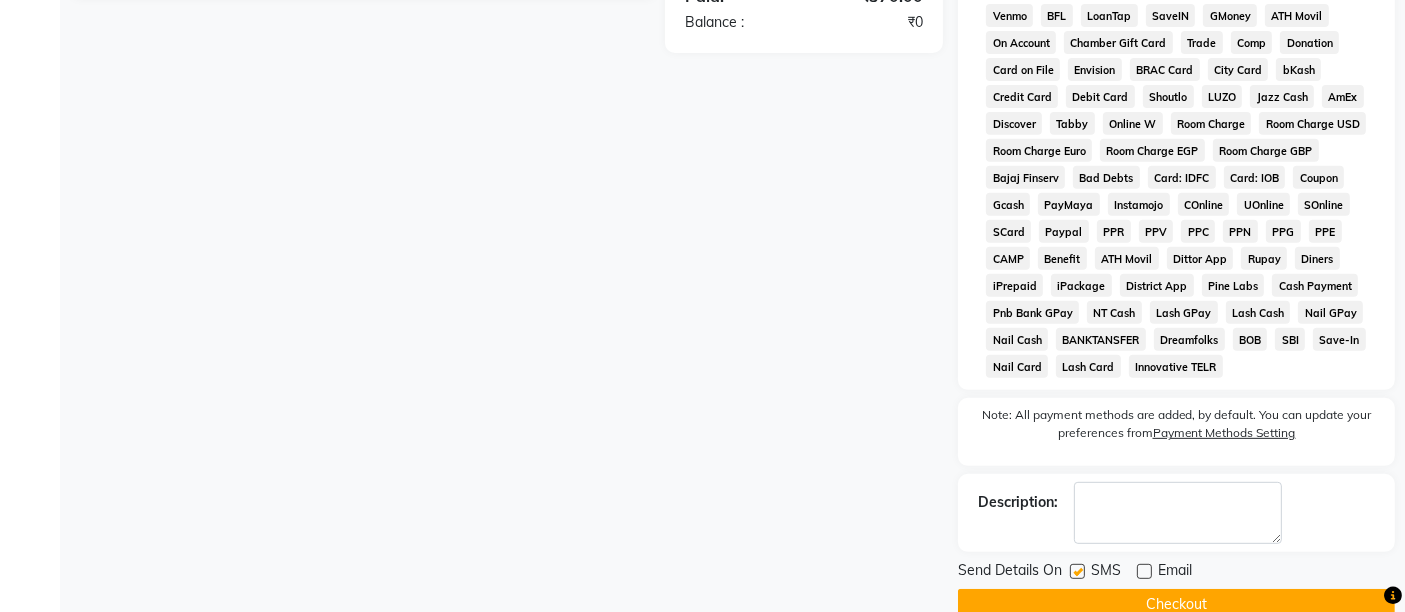 click 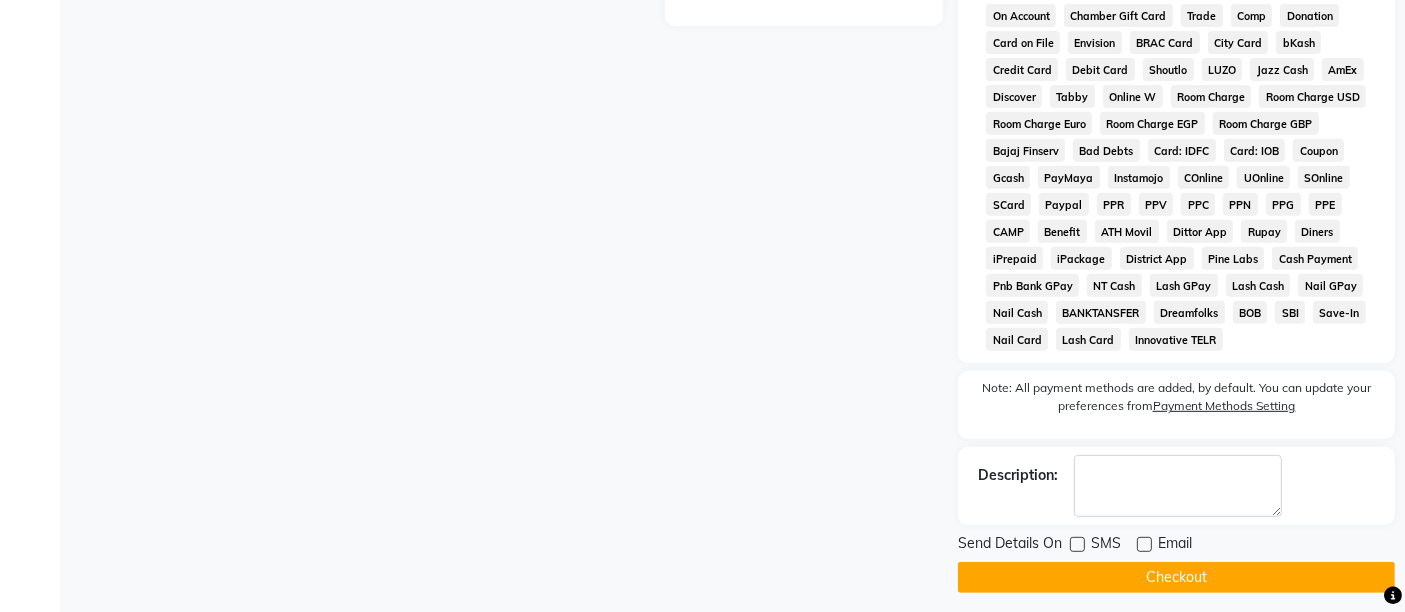 scroll, scrollTop: 876, scrollLeft: 0, axis: vertical 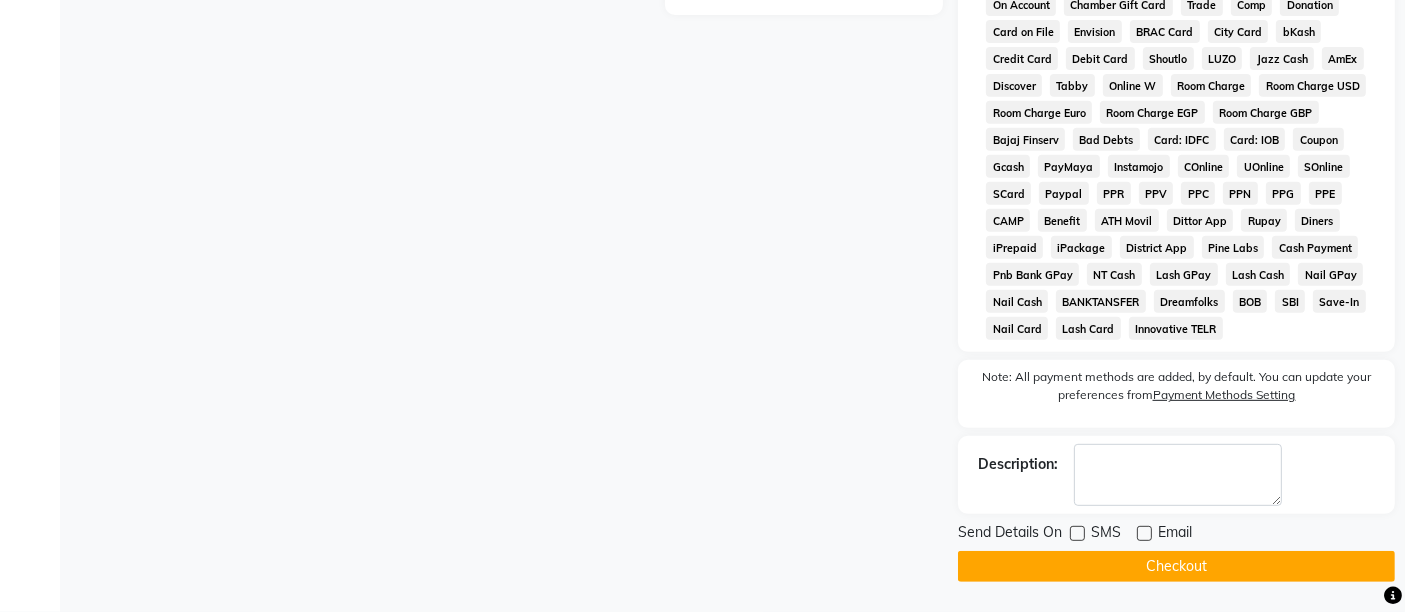 click on "Checkout" 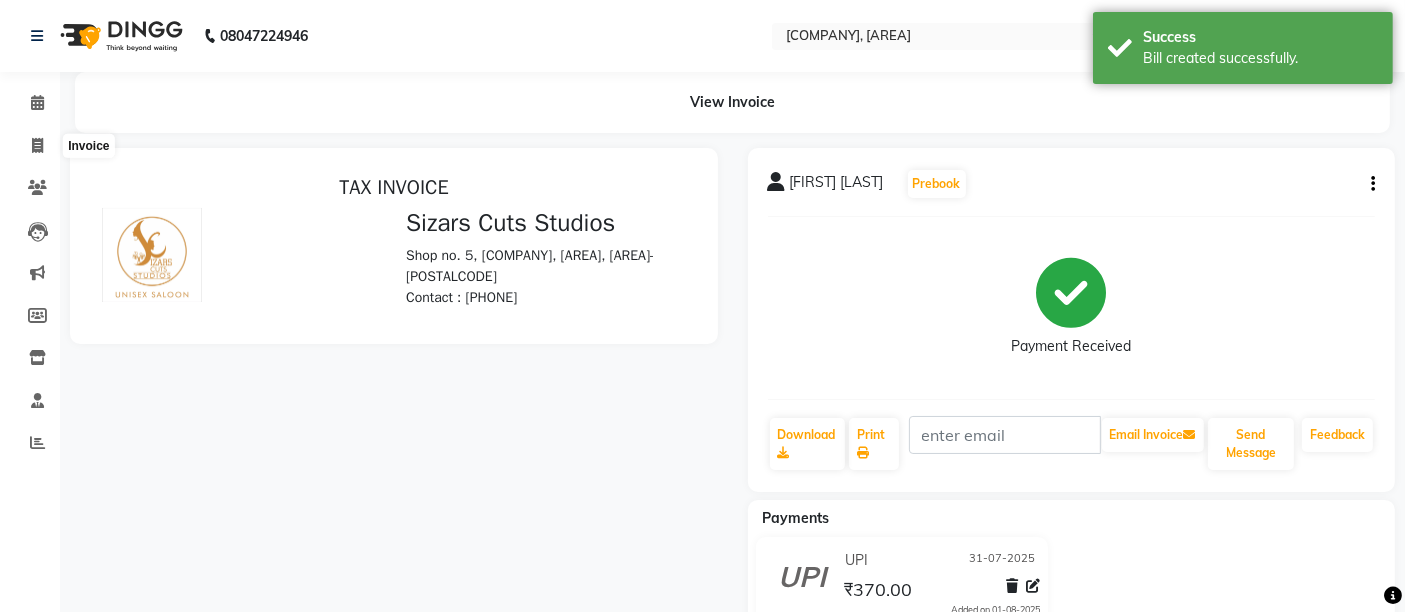 scroll, scrollTop: 0, scrollLeft: 0, axis: both 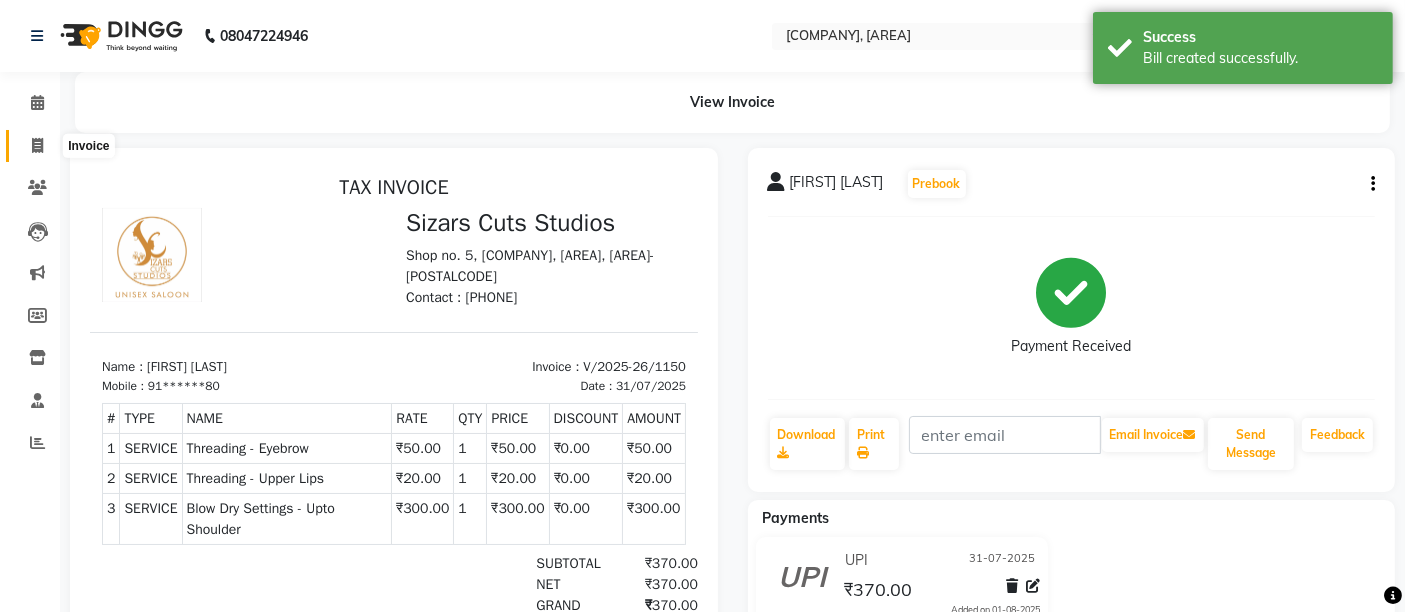 click 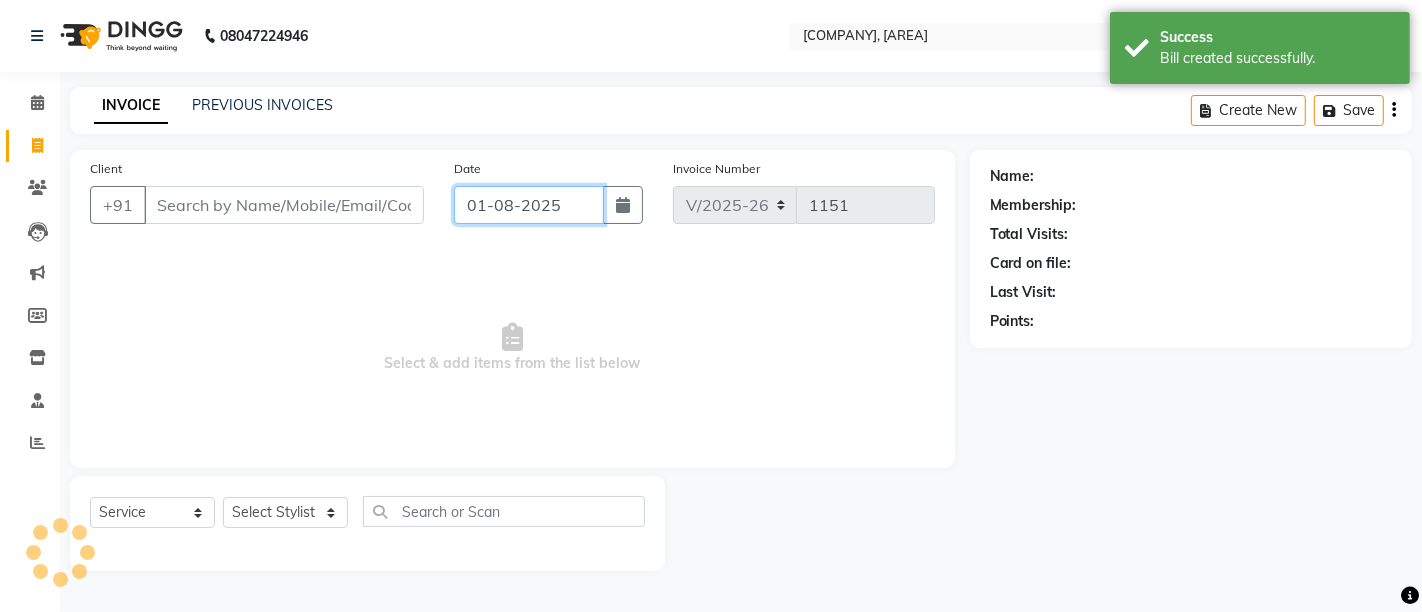 click on "01-08-2025" 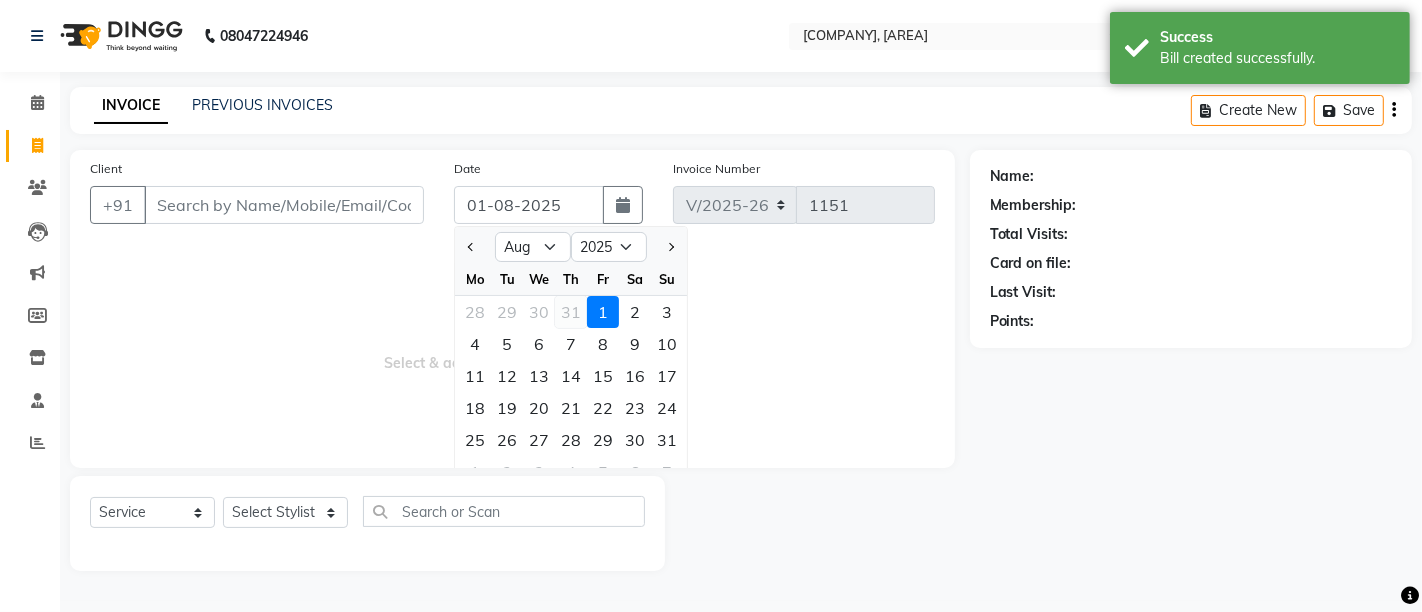 drag, startPoint x: 574, startPoint y: 306, endPoint x: 485, endPoint y: 301, distance: 89.140335 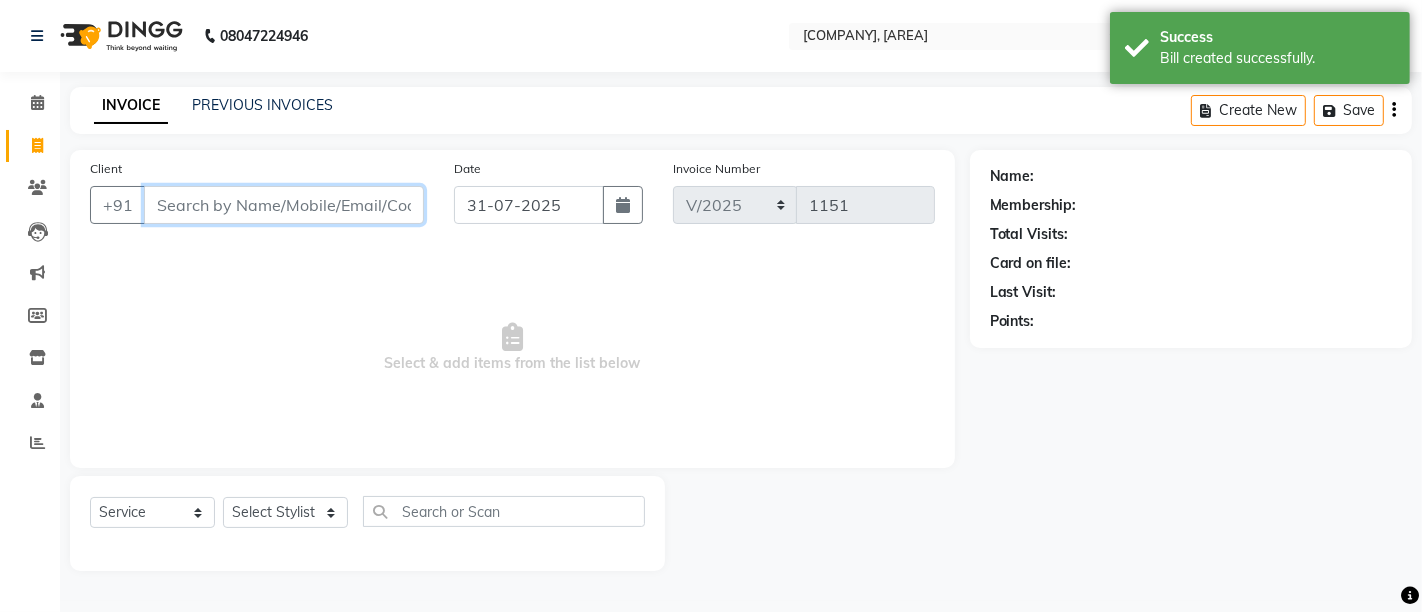 click on "Client" at bounding box center (284, 205) 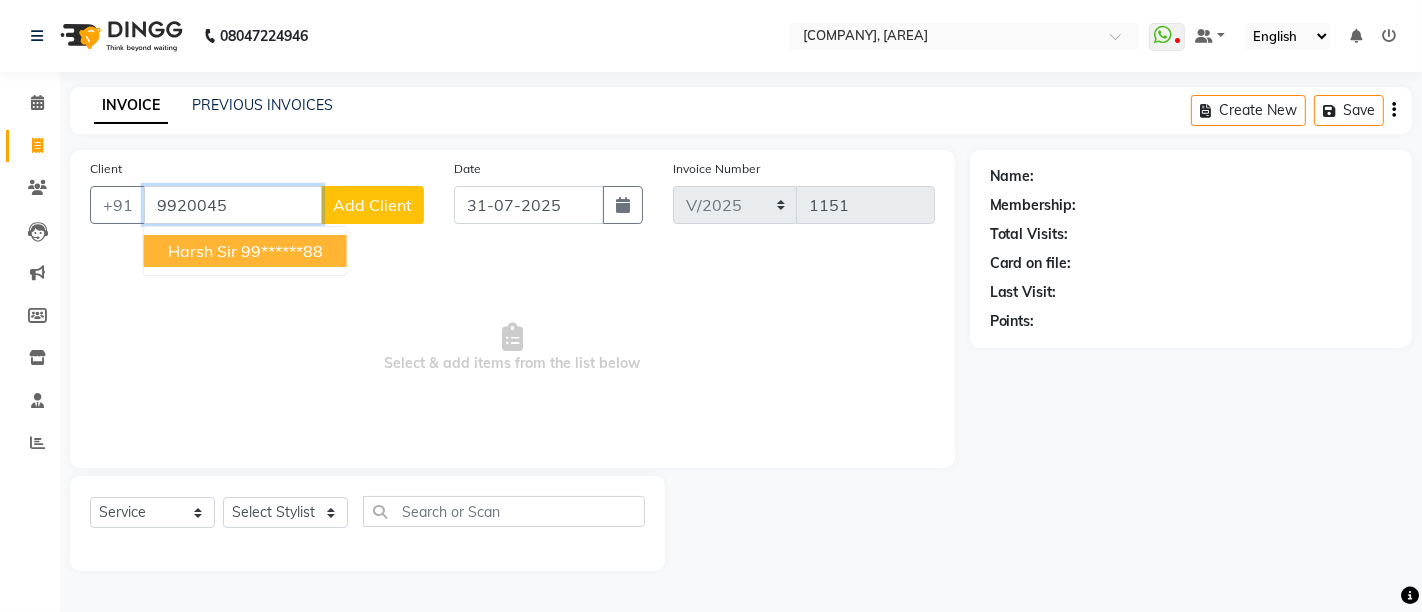 click on "harsh sir  99******88" at bounding box center [245, 251] 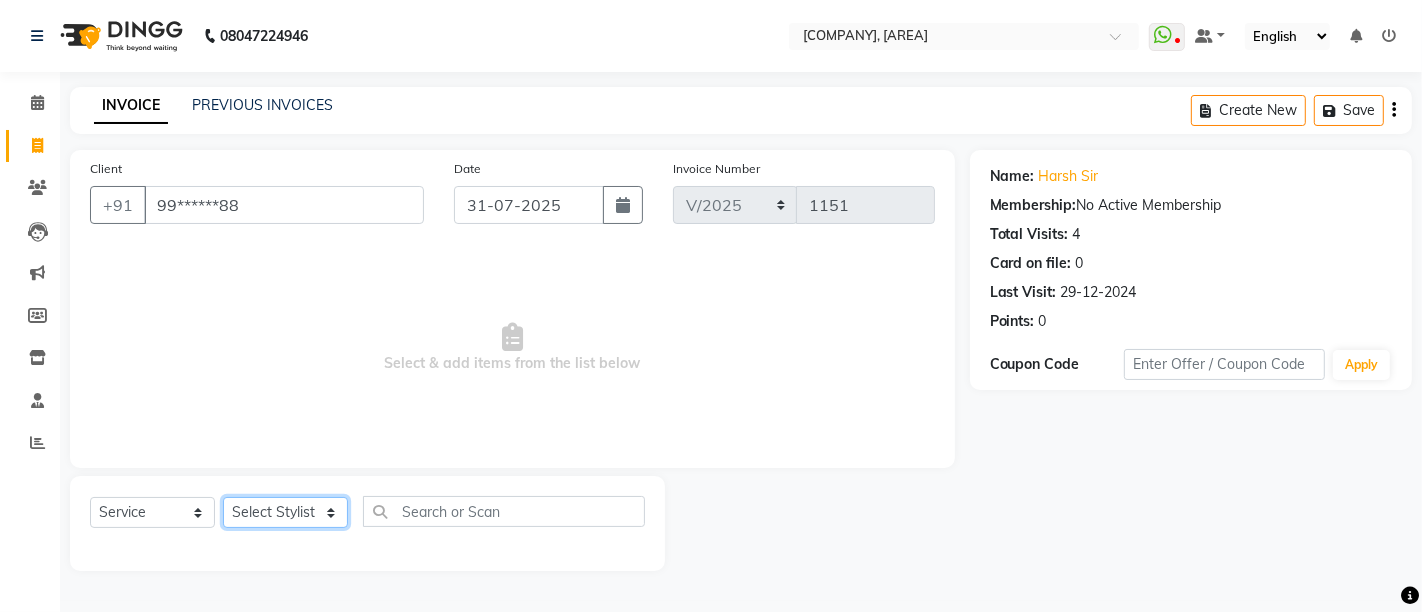 click on "Select Stylist Admin [FIRST] [LAST] [FIRST] [LAST] [FIRST] [LAST]" 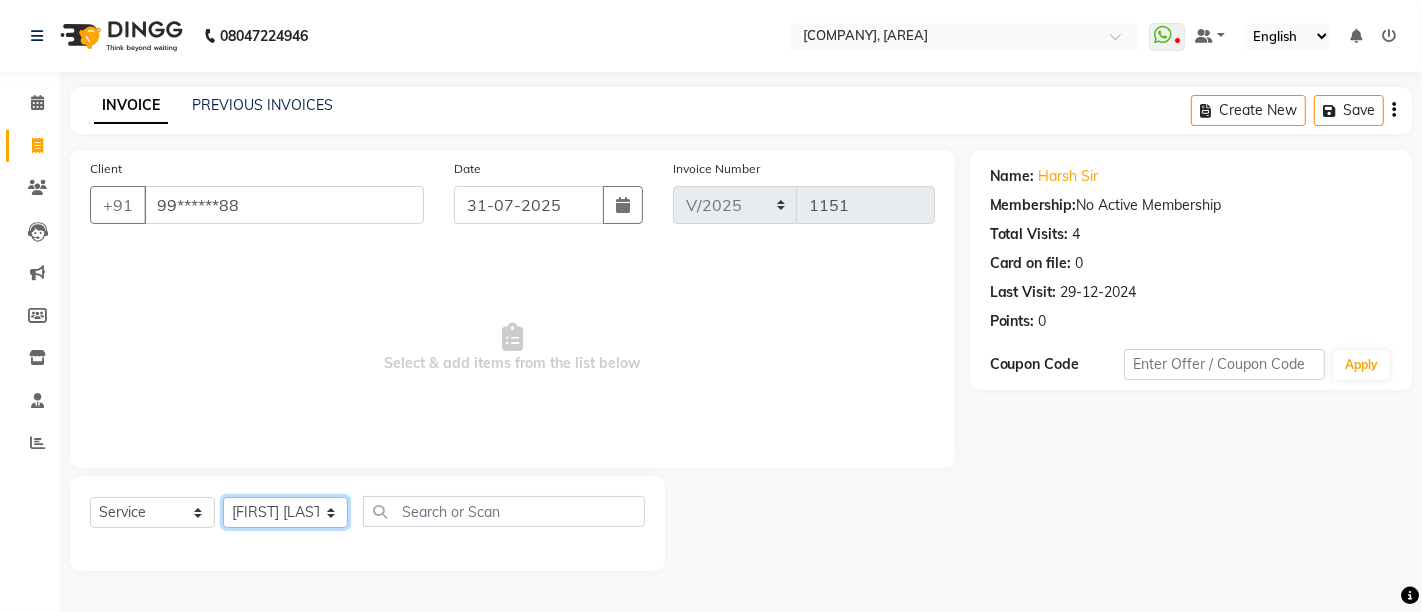 click on "Select Stylist Admin [FIRST] [LAST] [FIRST] [LAST] [FIRST] [LAST]" 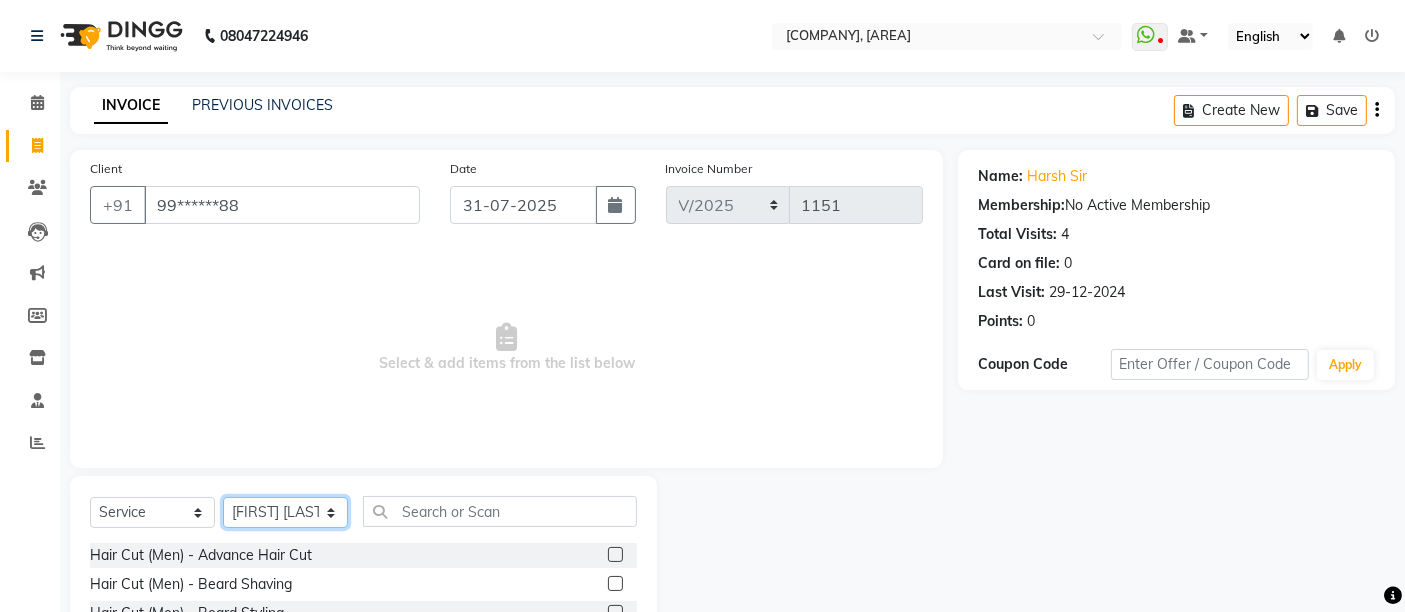 scroll, scrollTop: 111, scrollLeft: 0, axis: vertical 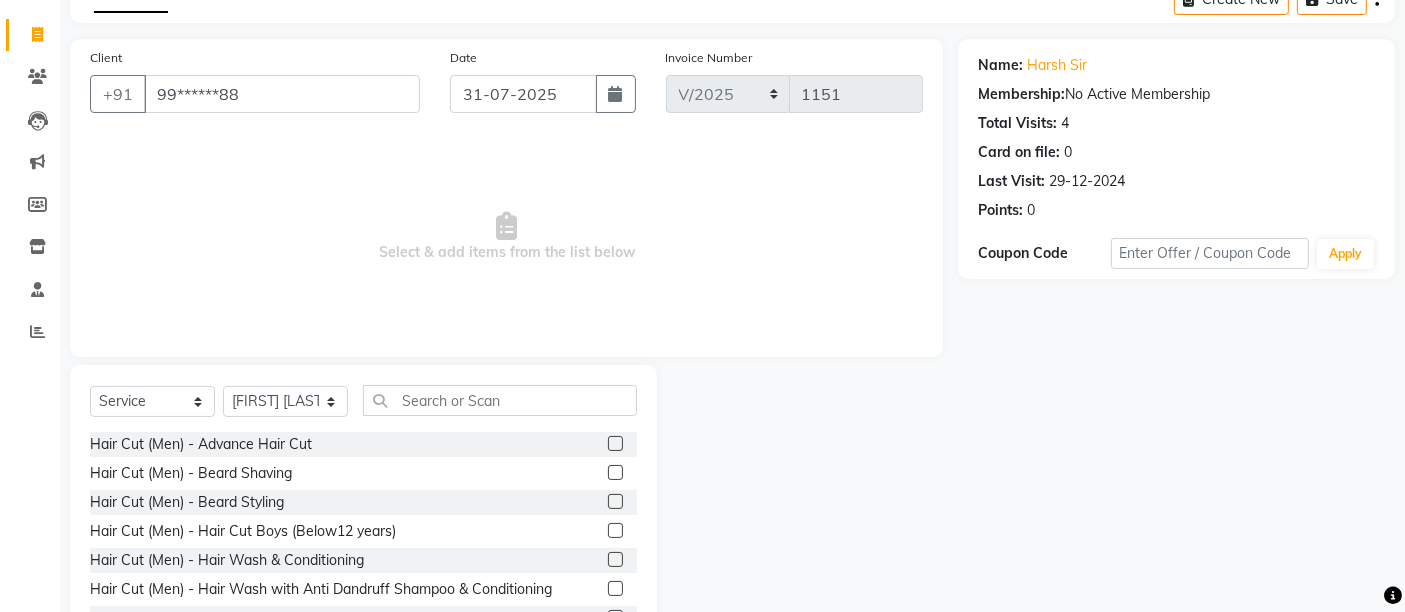 click 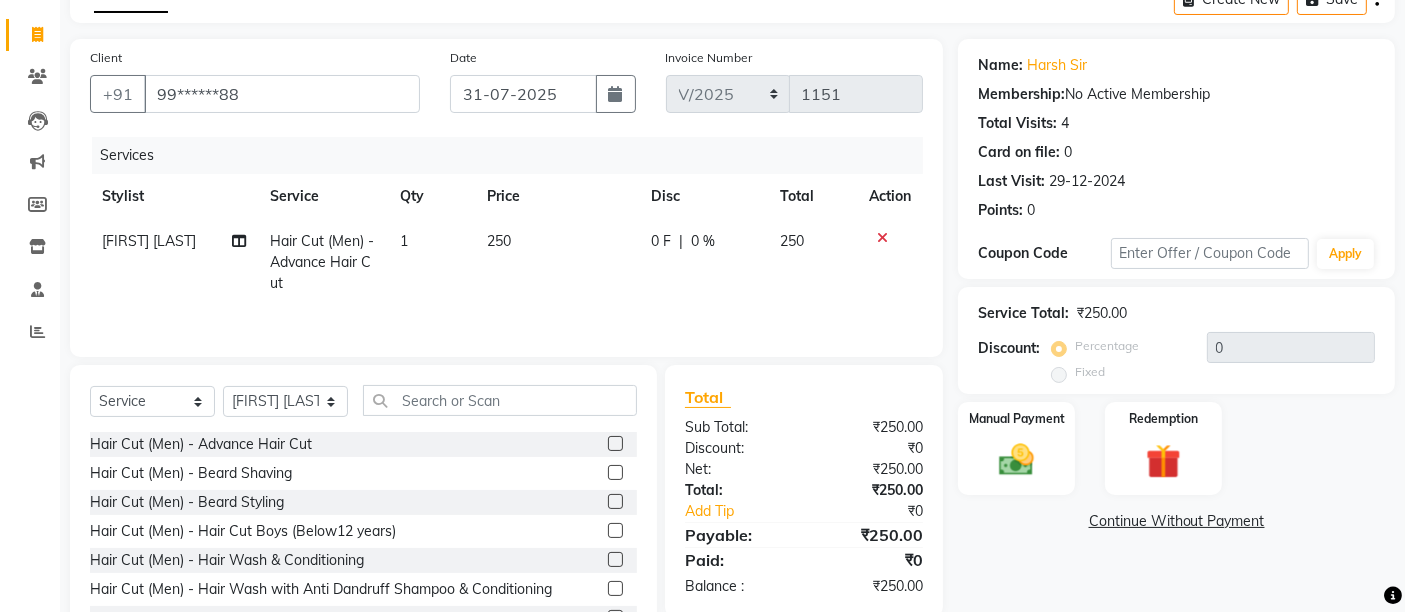 click on "250" 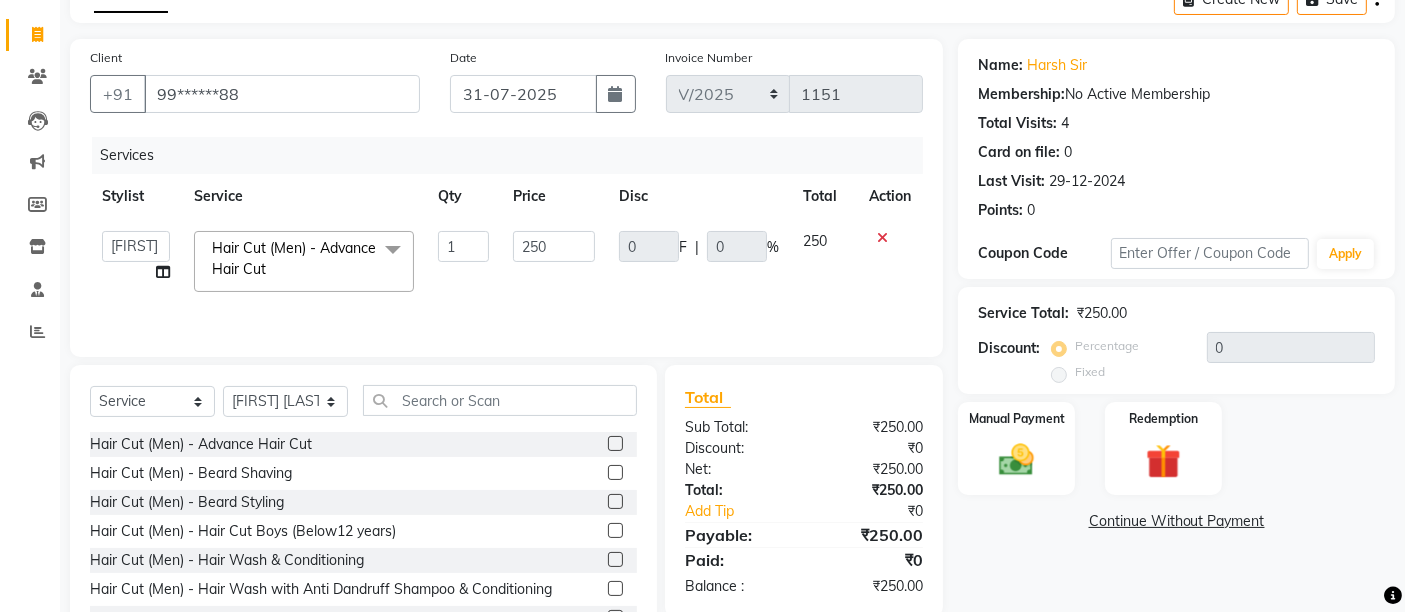 click on "250" 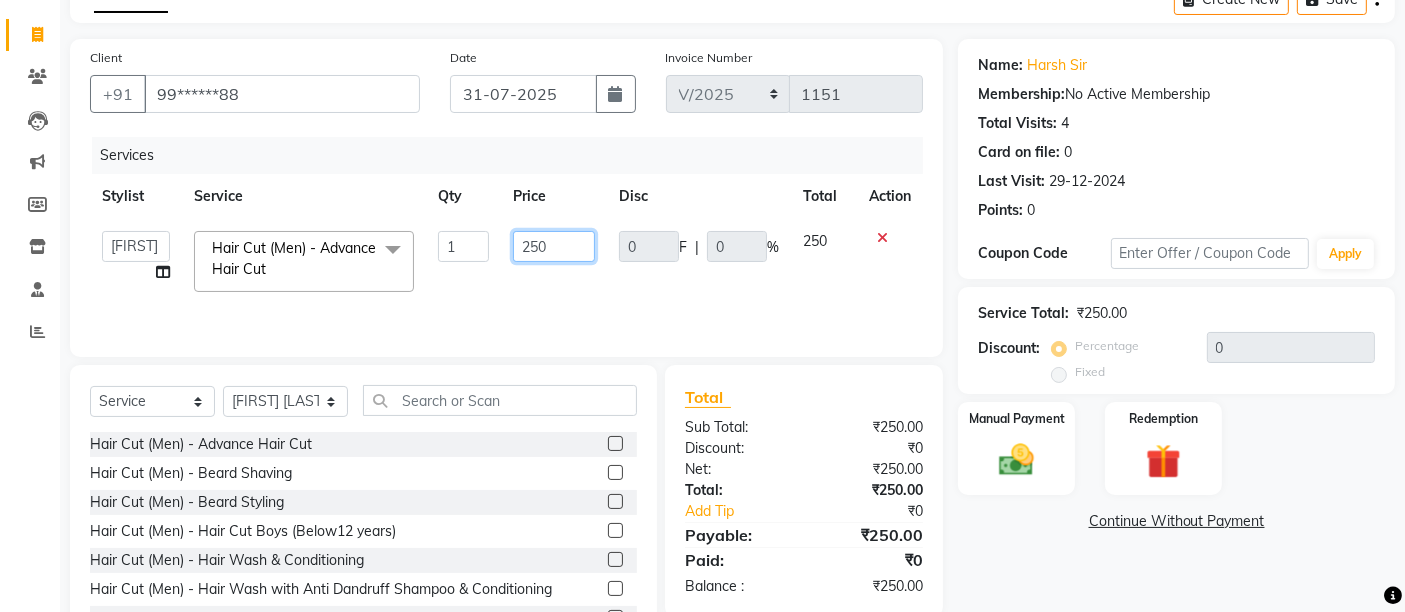 click on "250" 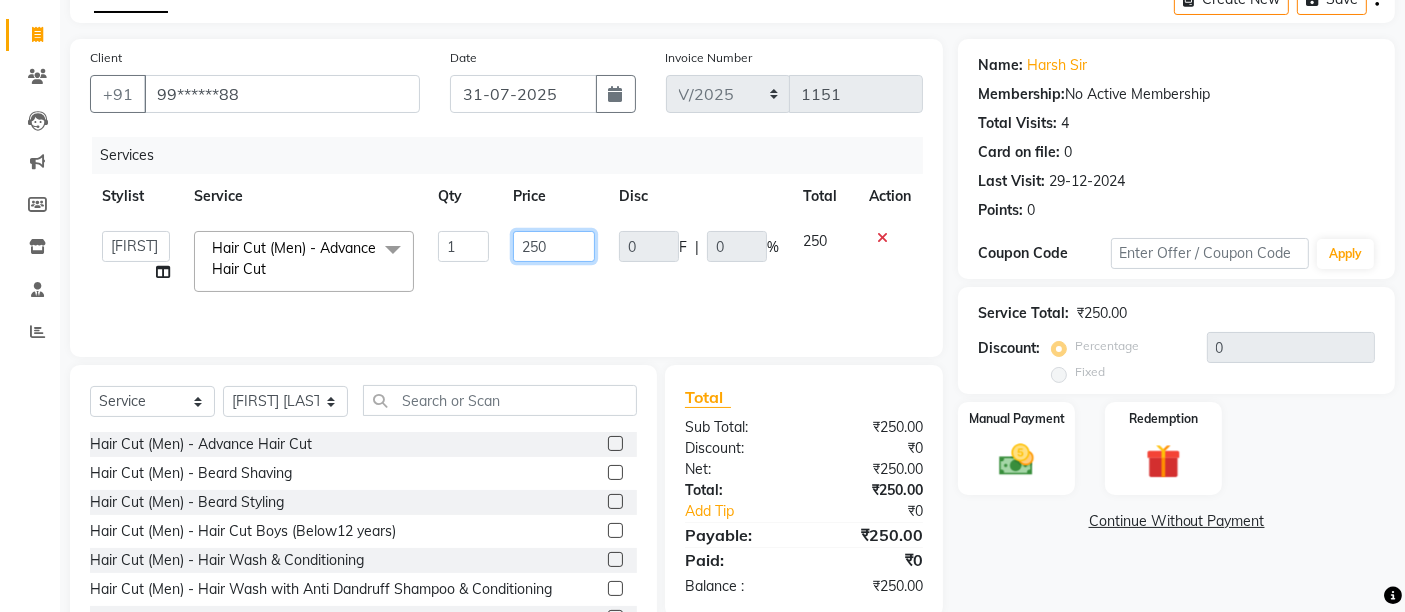 click on "250" 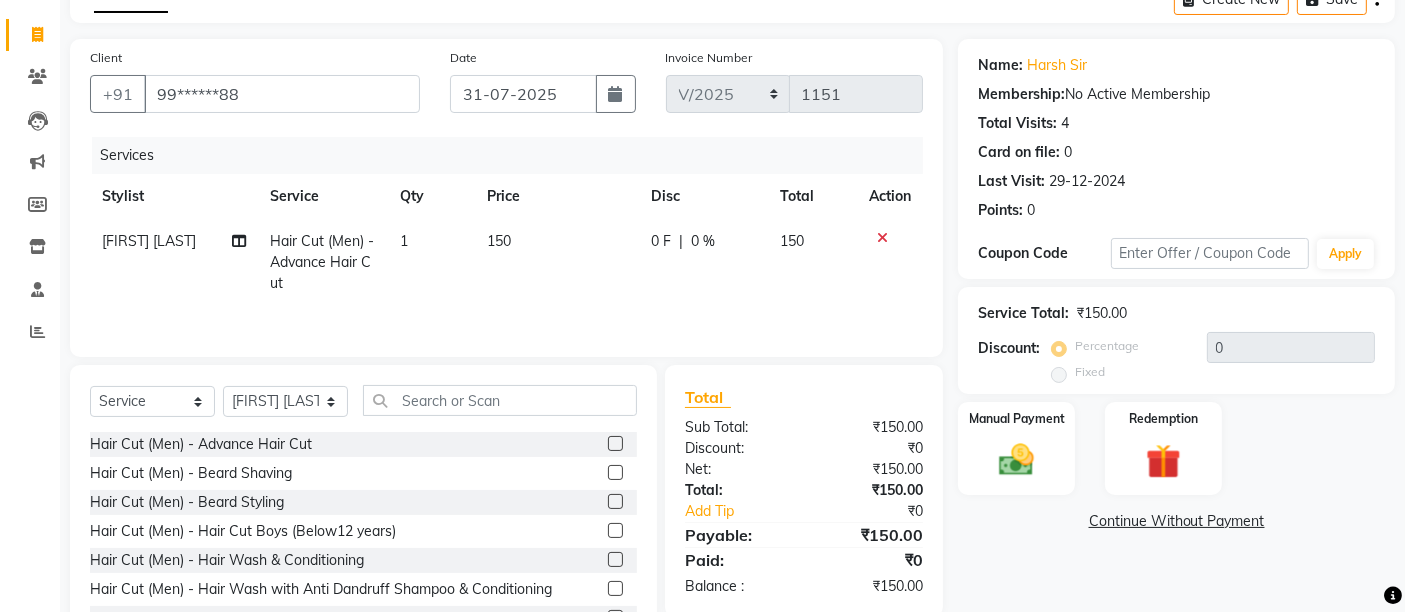 click on "150" 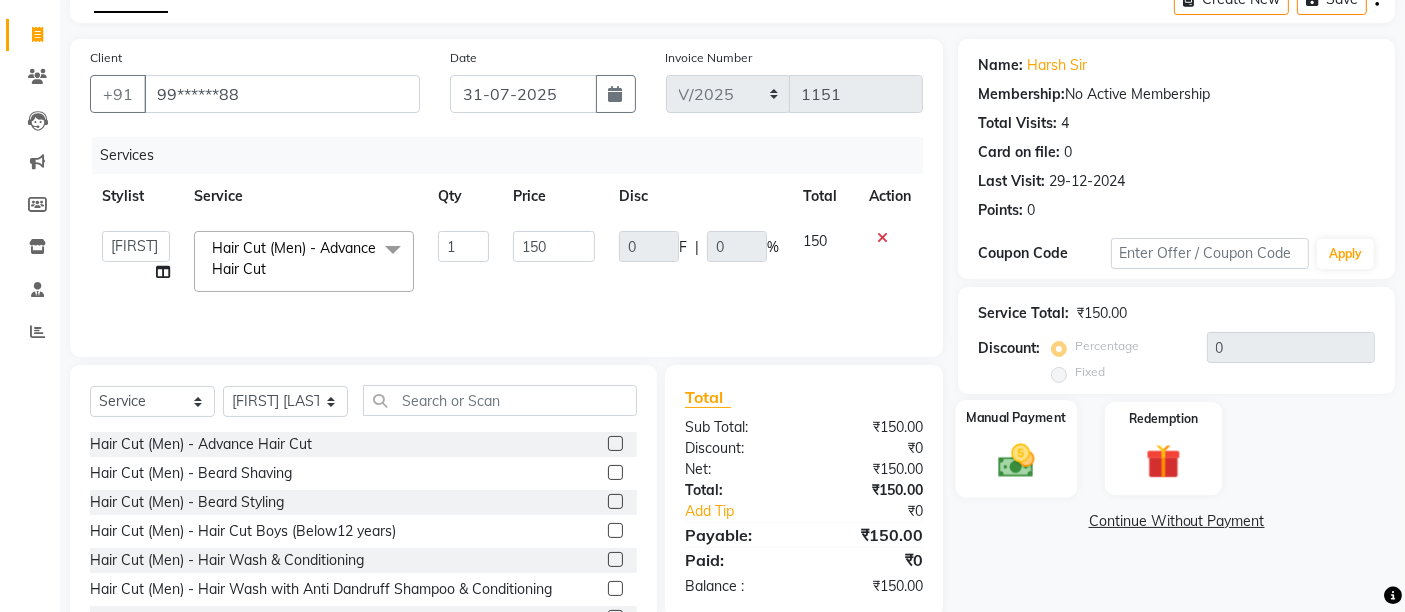 click on "Manual Payment" 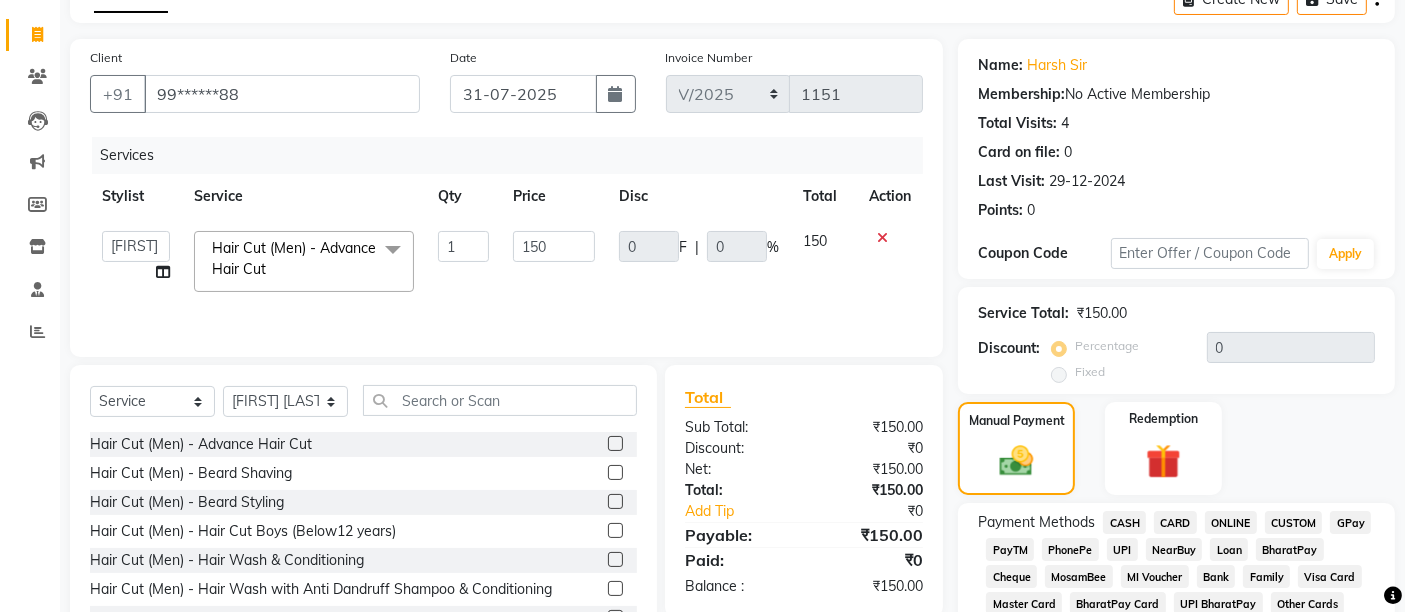 click on "UPI" 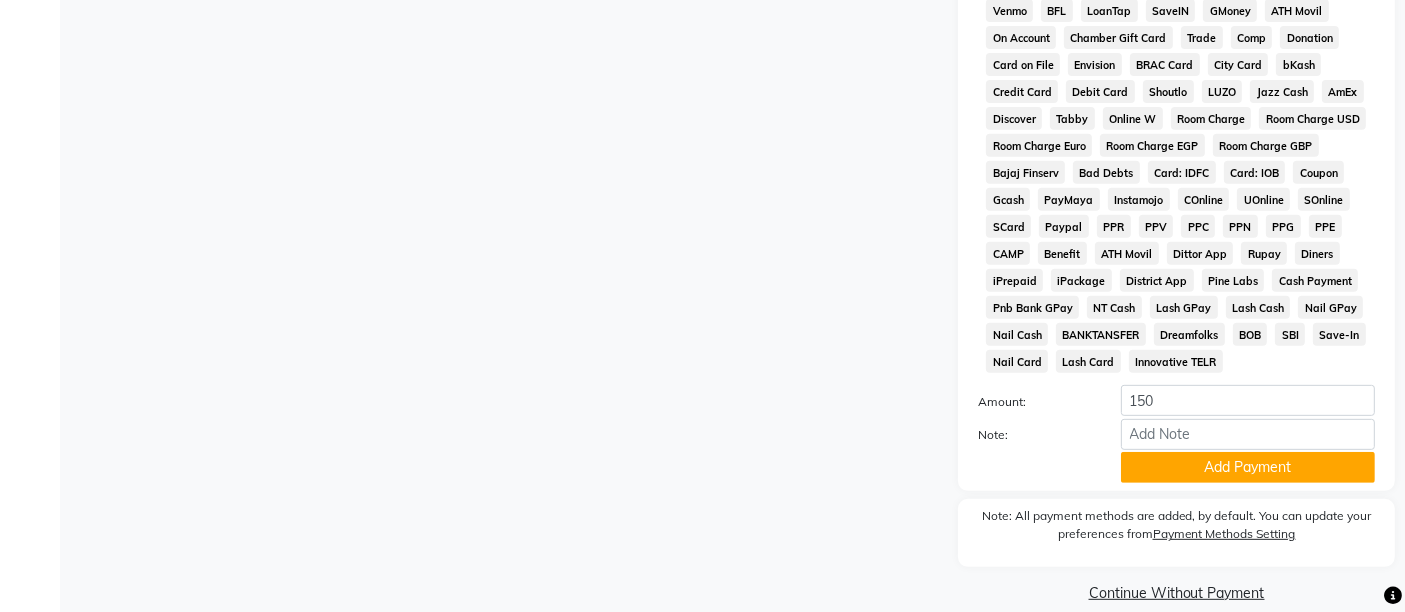 scroll, scrollTop: 869, scrollLeft: 0, axis: vertical 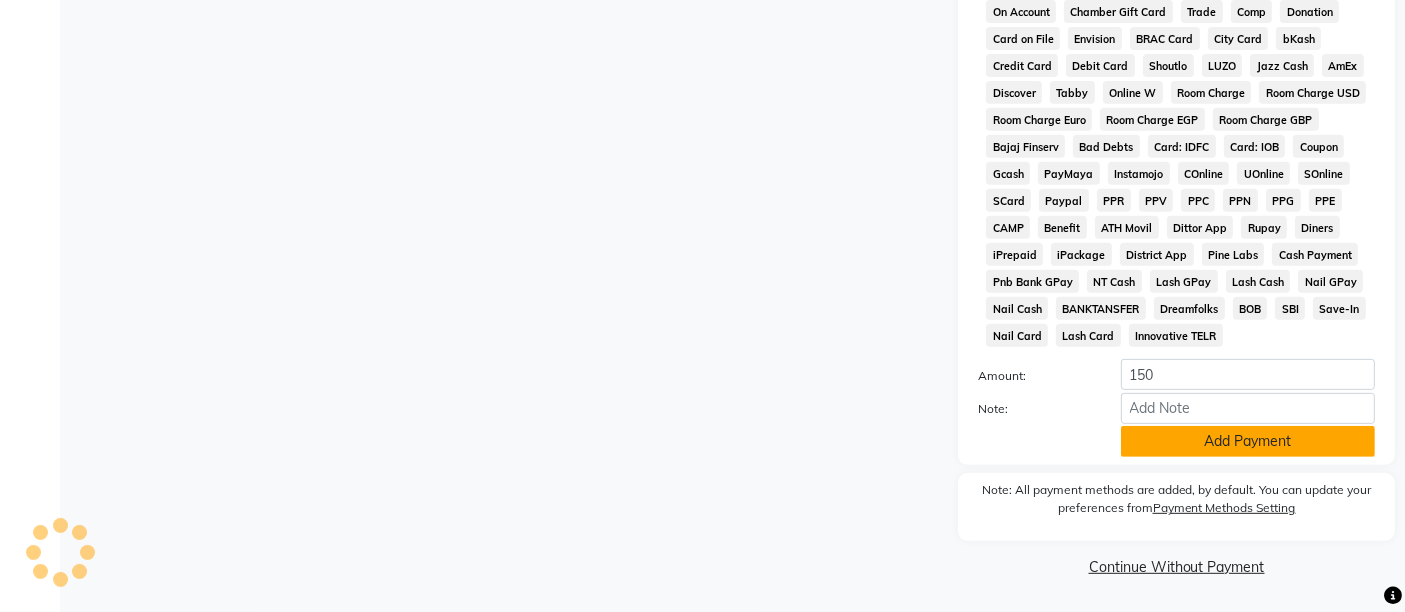 click on "Add Payment" 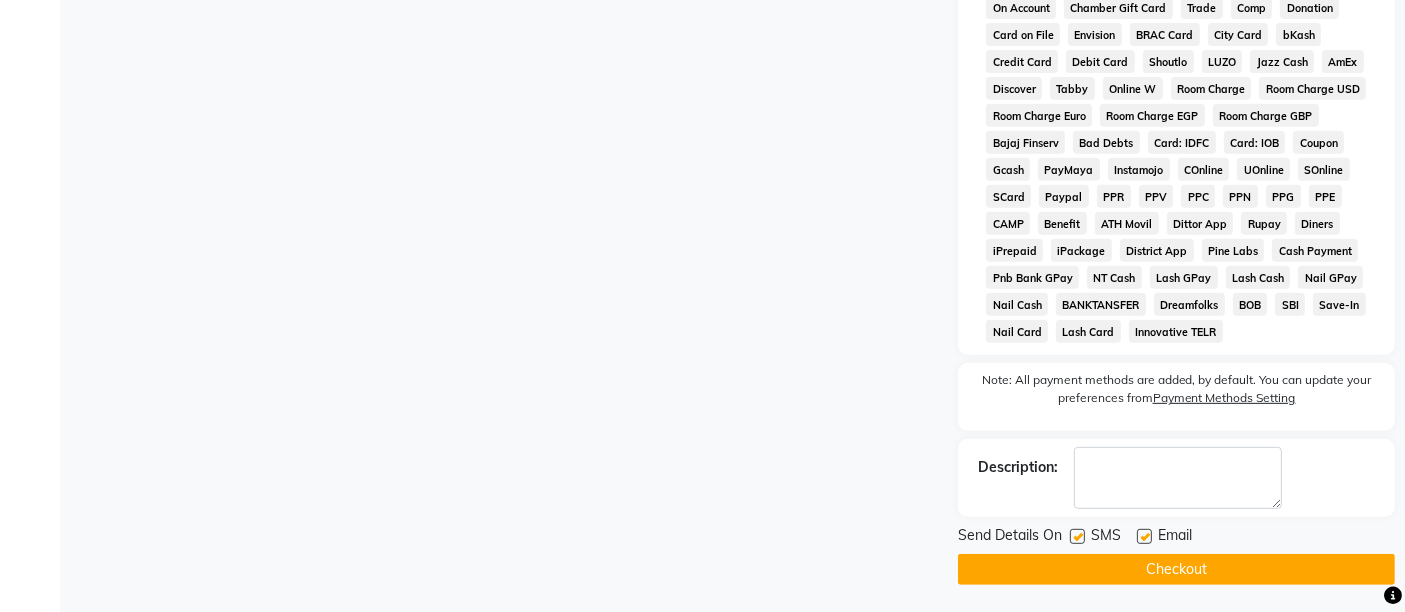 click 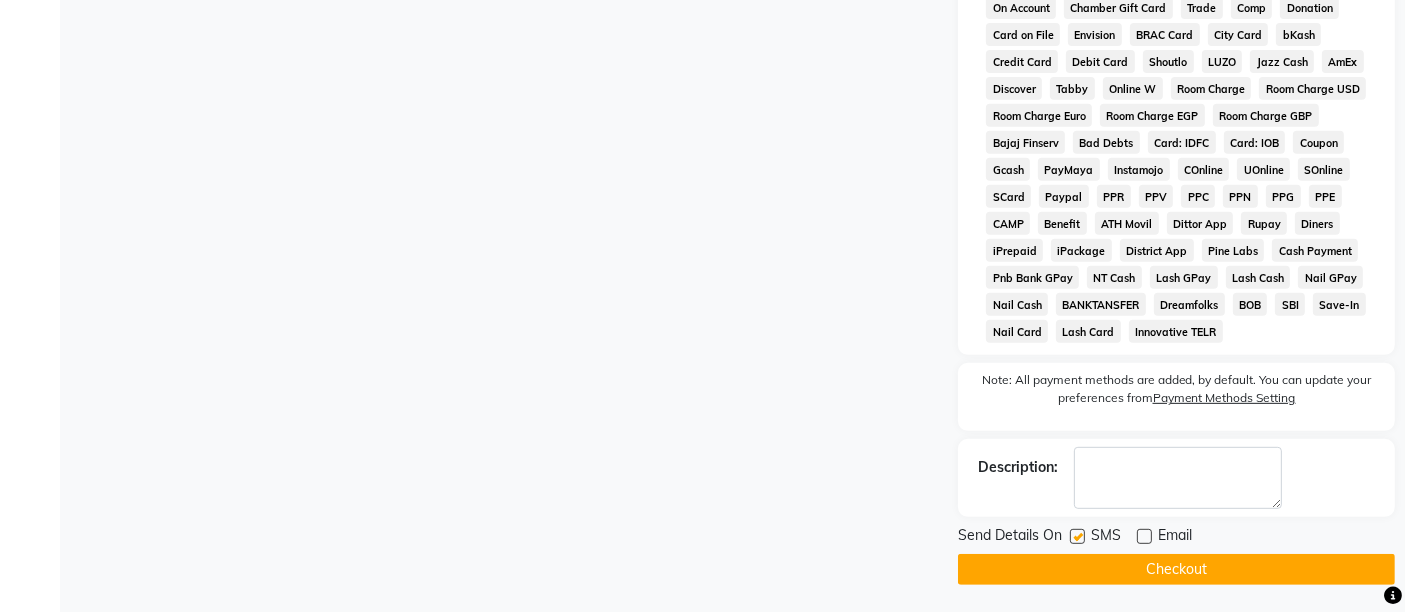 drag, startPoint x: 1077, startPoint y: 544, endPoint x: 1085, endPoint y: 566, distance: 23.409399 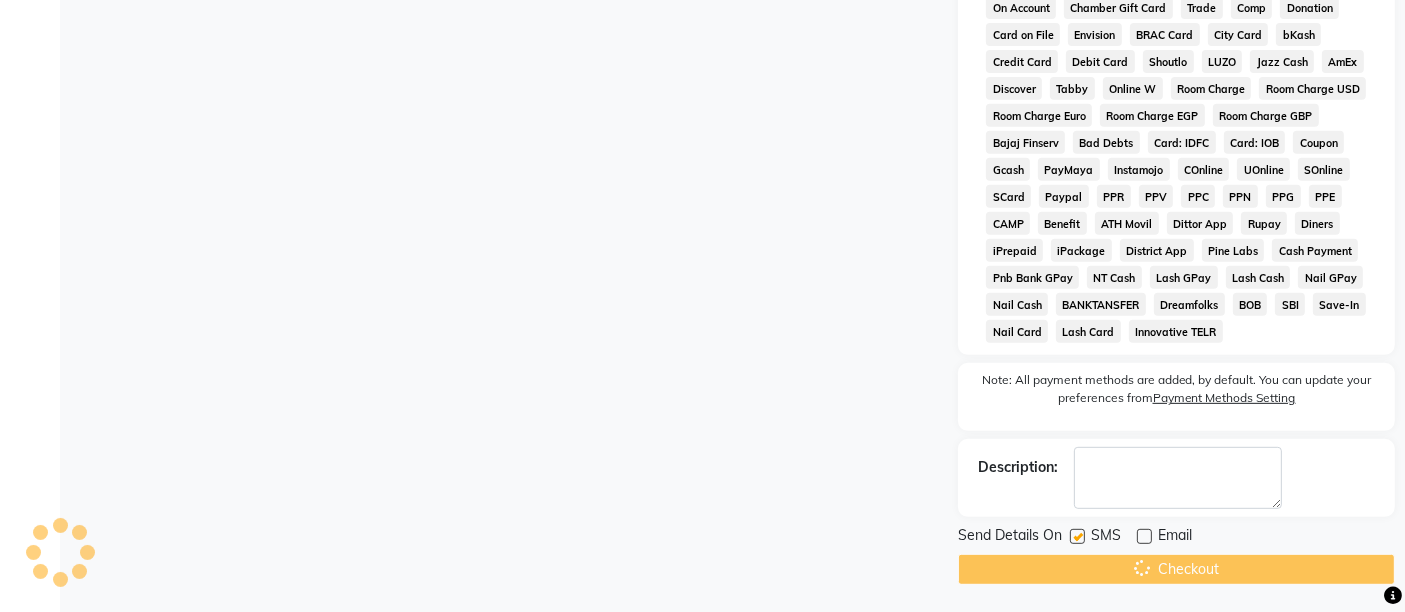click 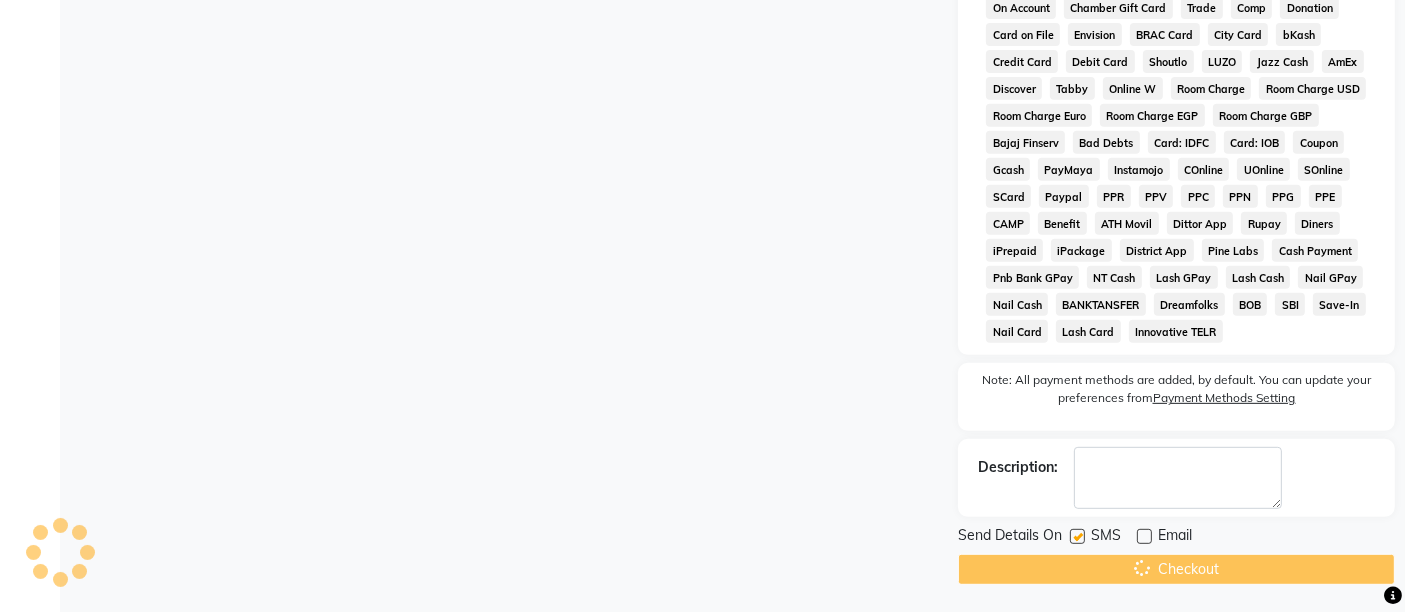 click at bounding box center [1076, 537] 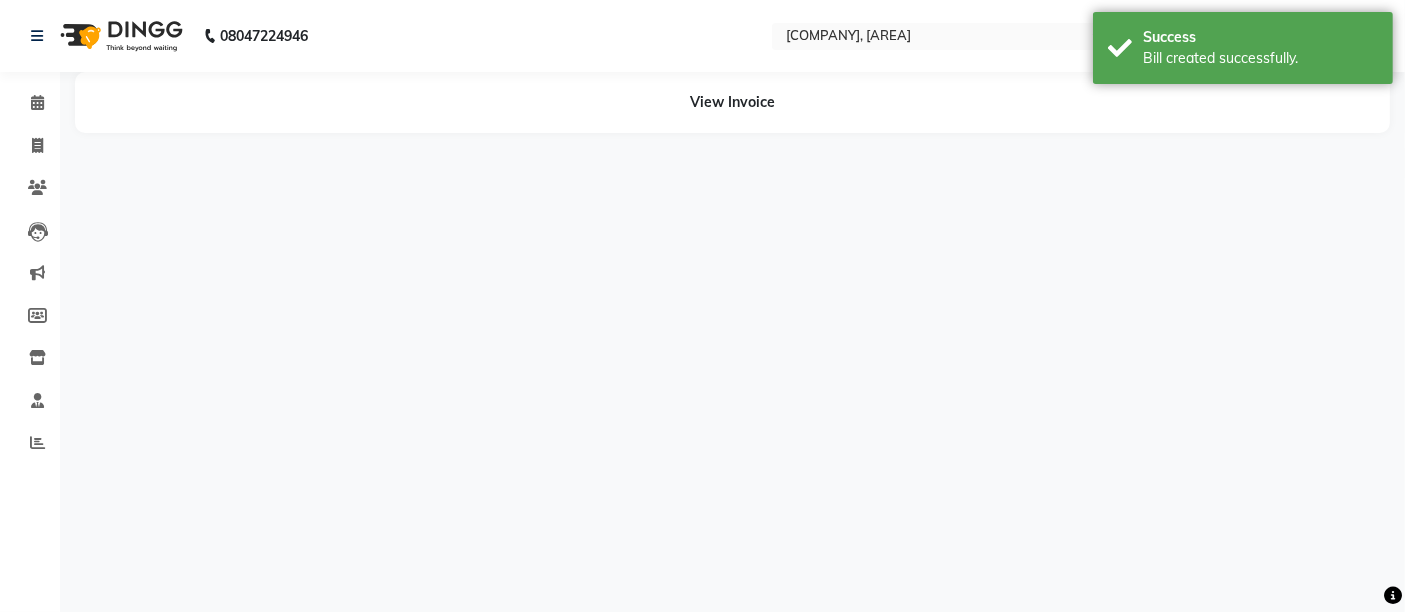 scroll, scrollTop: 0, scrollLeft: 0, axis: both 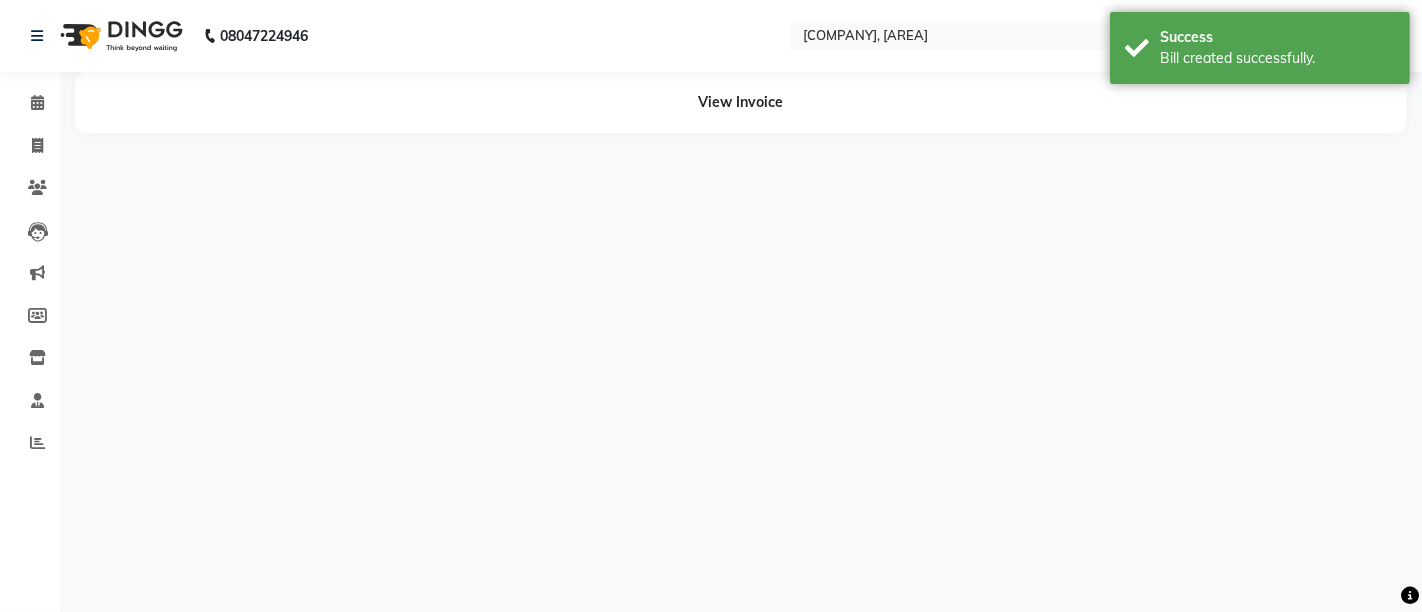 click on "08047224946 Select Location × [COMPANY], [AREA]  WhatsApp Status  ✕ Status:  Disconnected Most Recent Message: 31-07-2025     10:50 AM Recent Service Activity: 31-07-2025     09:06 PM  08047224946Whatsapp Settings Default Panel My Panel English ENGLISH Español العربية मराठी हिंदी ગુજરાતી தமிழ் 中文 Notifications nothing to show ☀ [COMPANY], [AREA]  Calendar  Invoice  Clients  Leads   Marketing  Members  Inventory  Staff  Reports Completed InProgress Upcoming Dropped Tentative Check-In Confirm Bookings Generate Report Segments Page Builder  View Invoice" at bounding box center (711, 306) 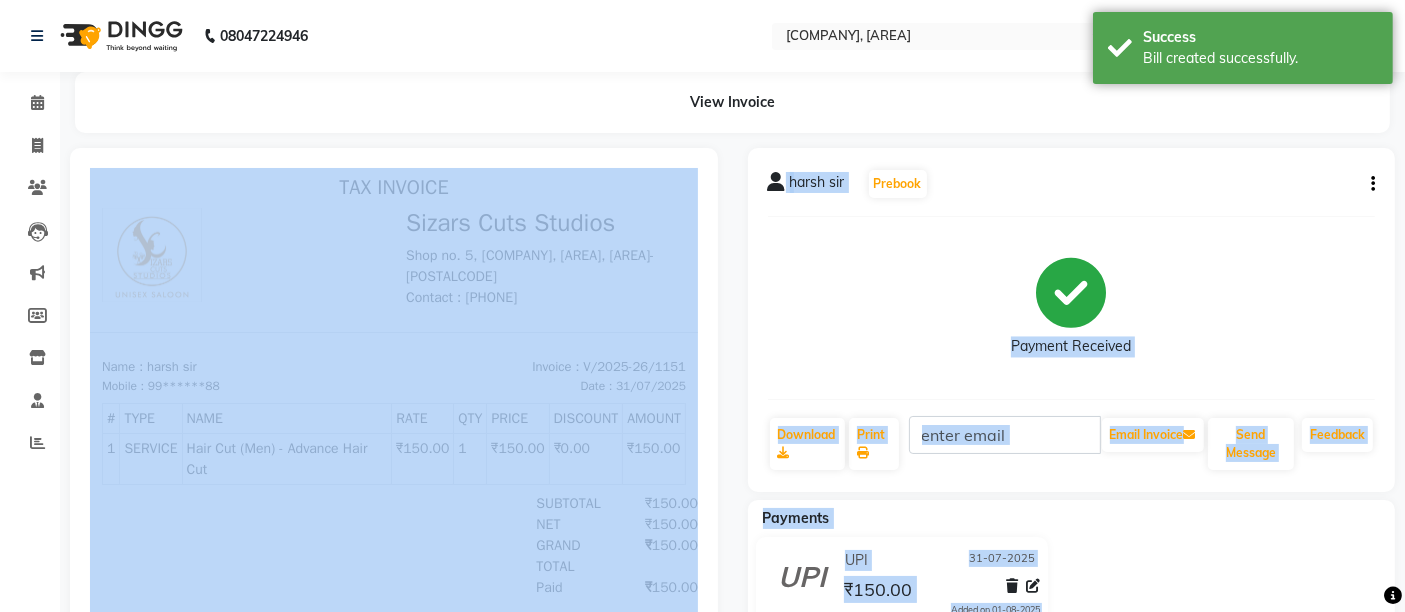 scroll, scrollTop: 0, scrollLeft: 0, axis: both 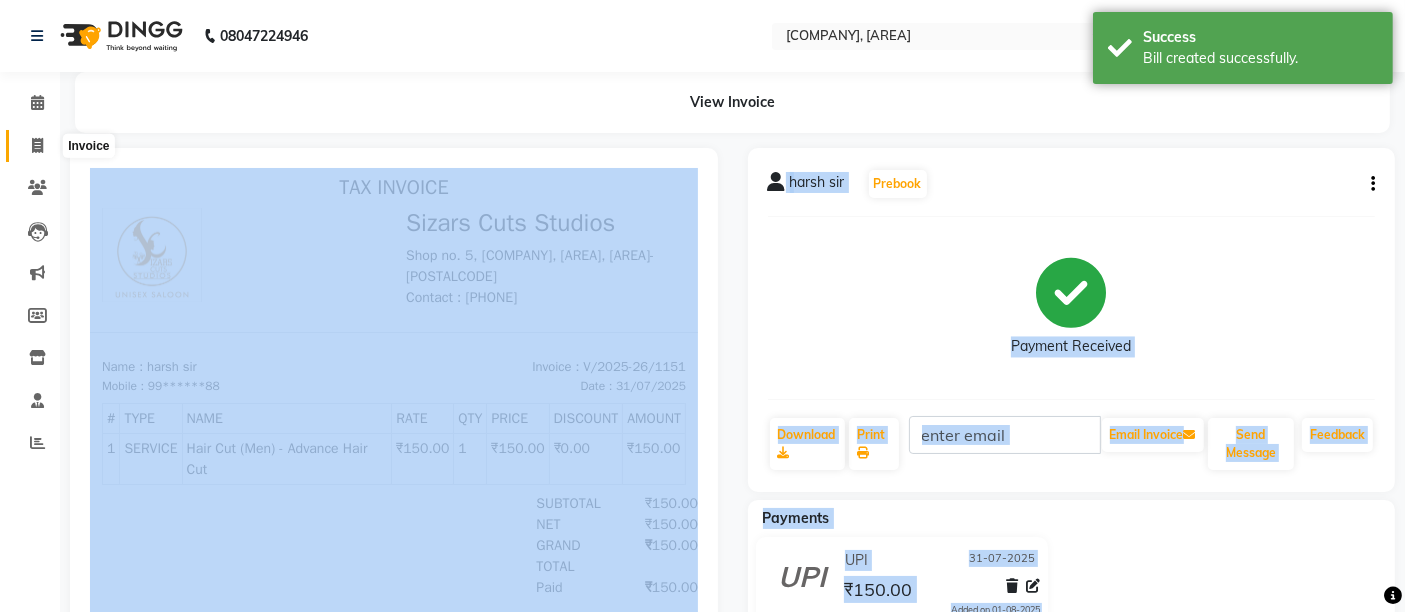 click 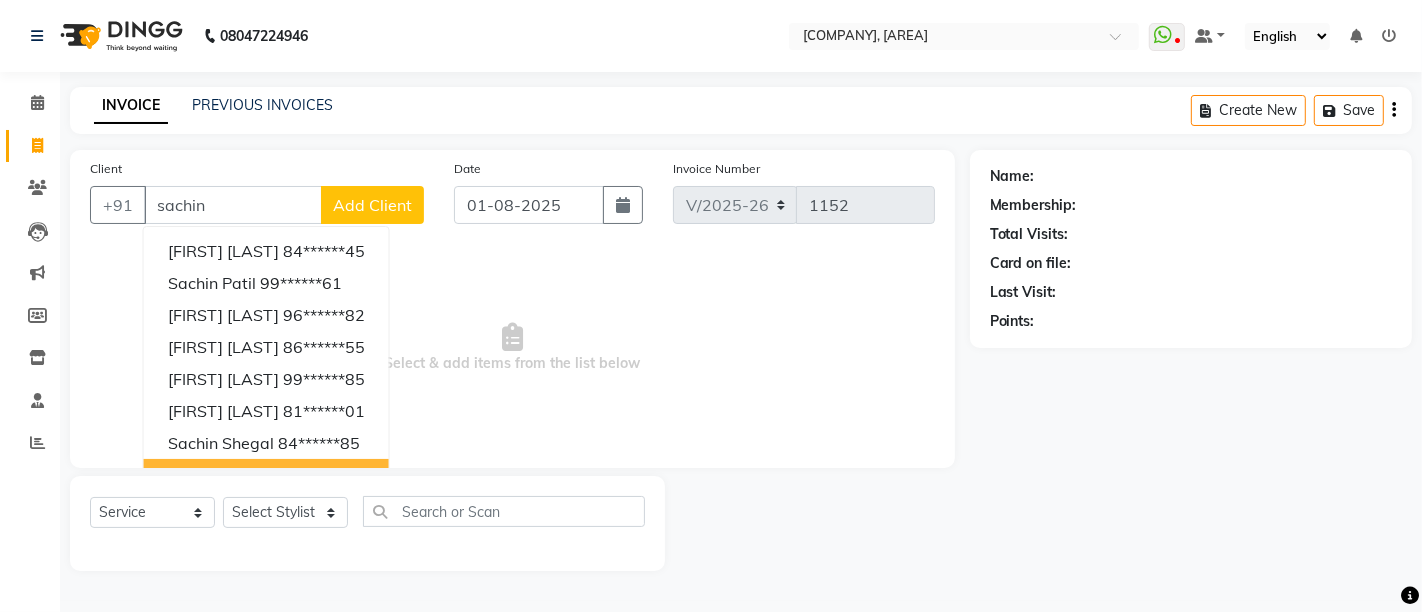 click on "[FIRST] [LAST]  99******36" at bounding box center [266, 475] 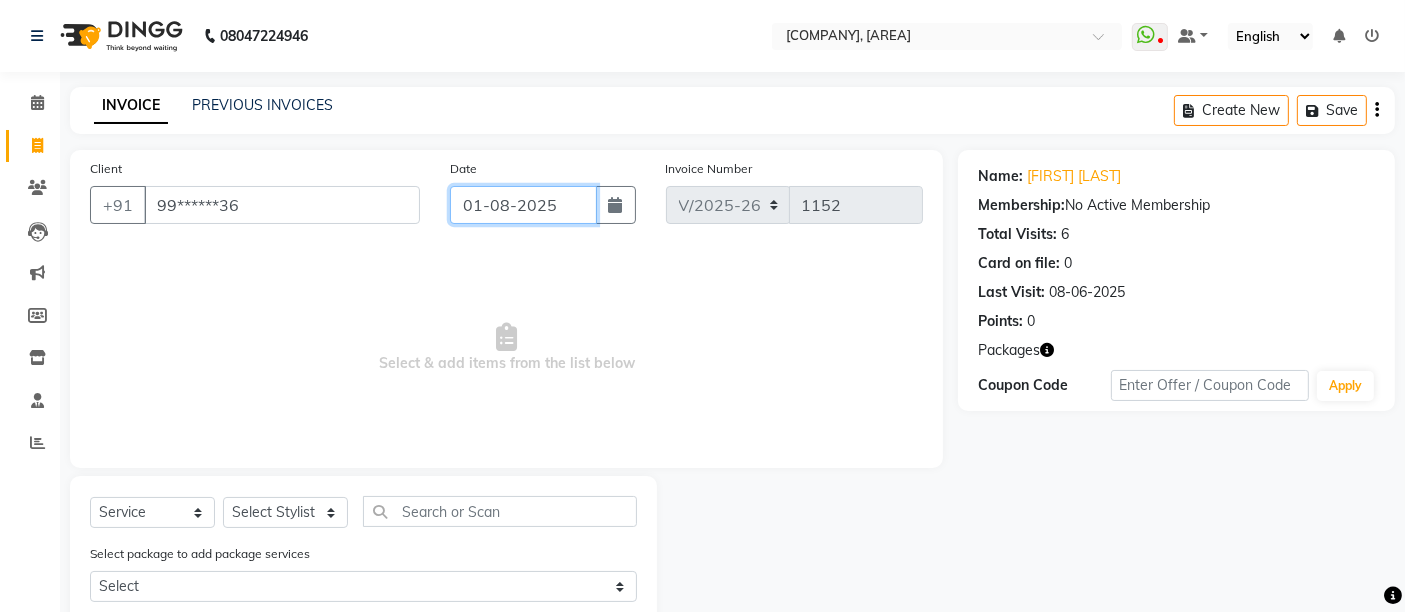 click on "01-08-2025" 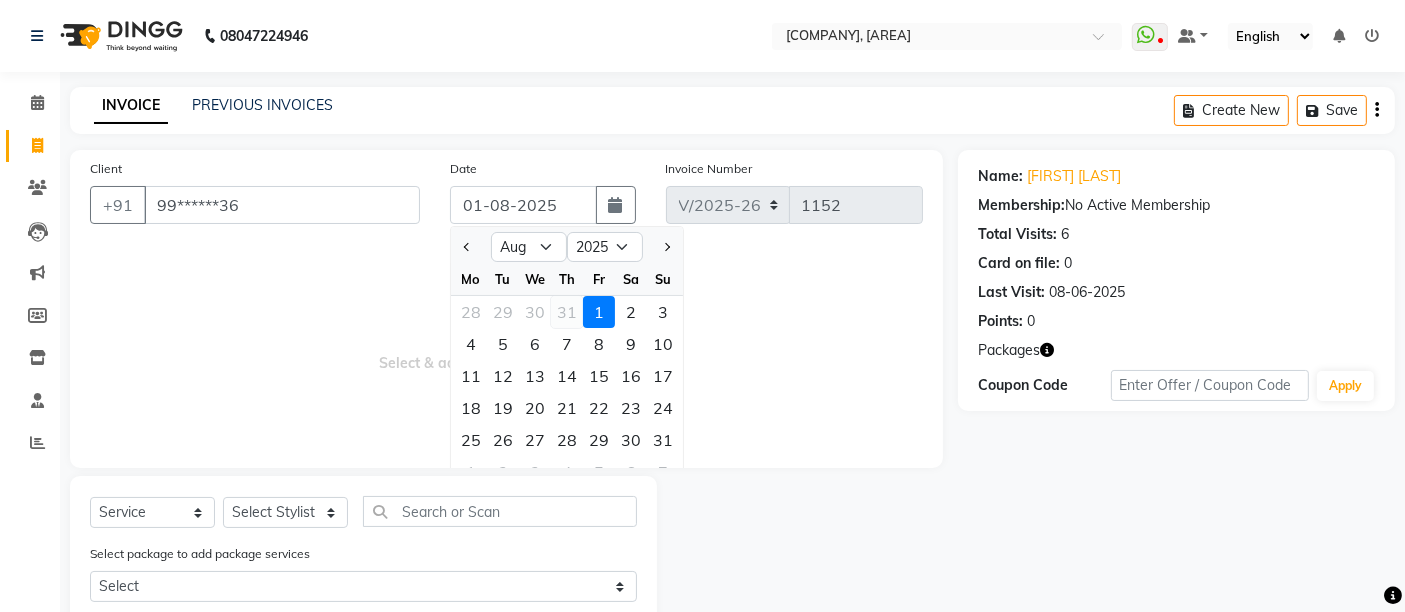 click on "31" 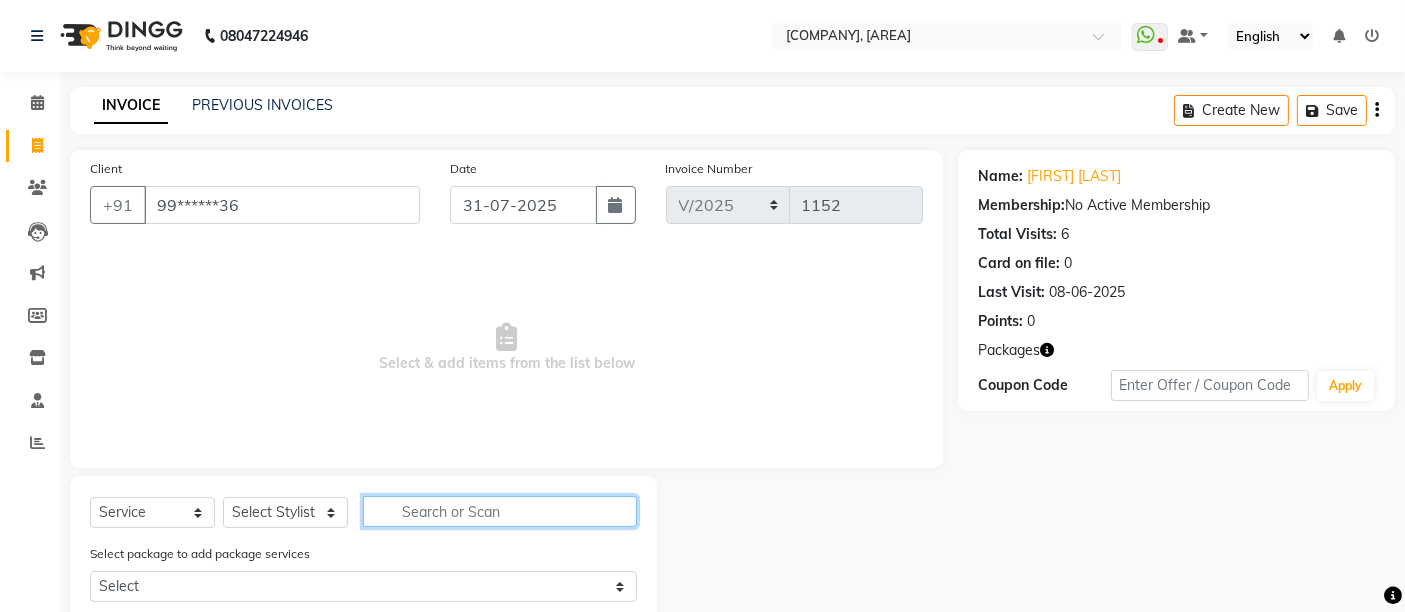 click 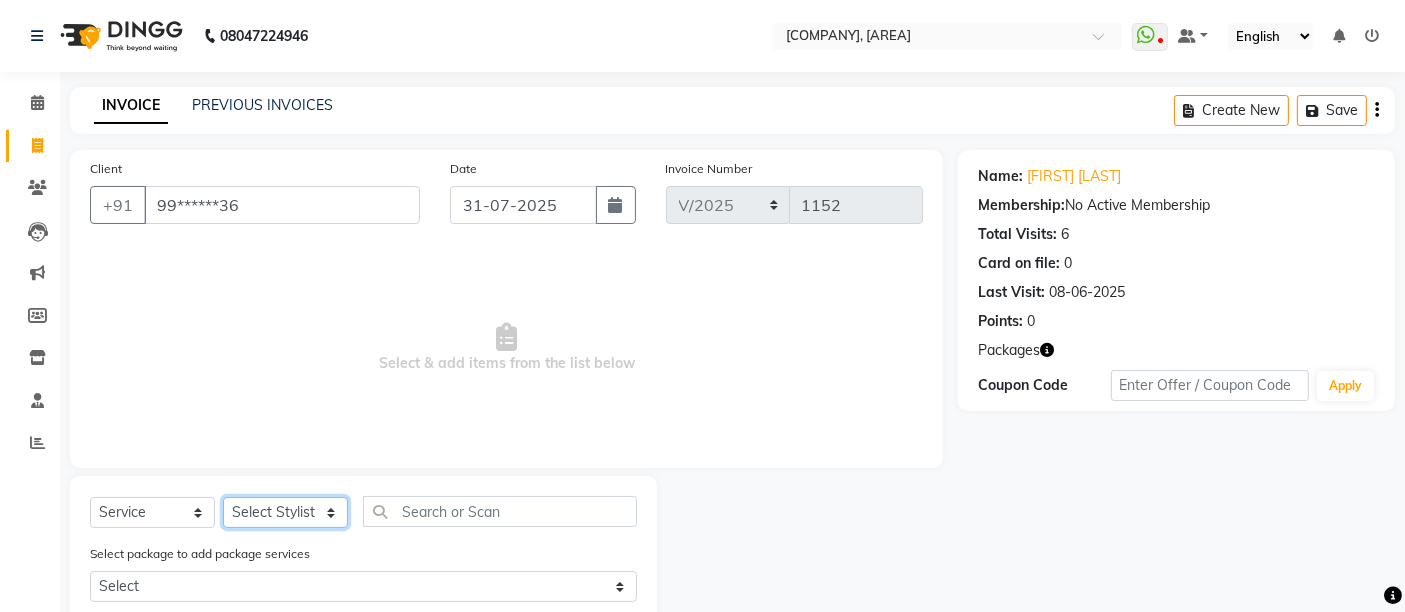 click on "Select Stylist Admin [FIRST] [LAST] [FIRST] [LAST] [FIRST] [LAST]" 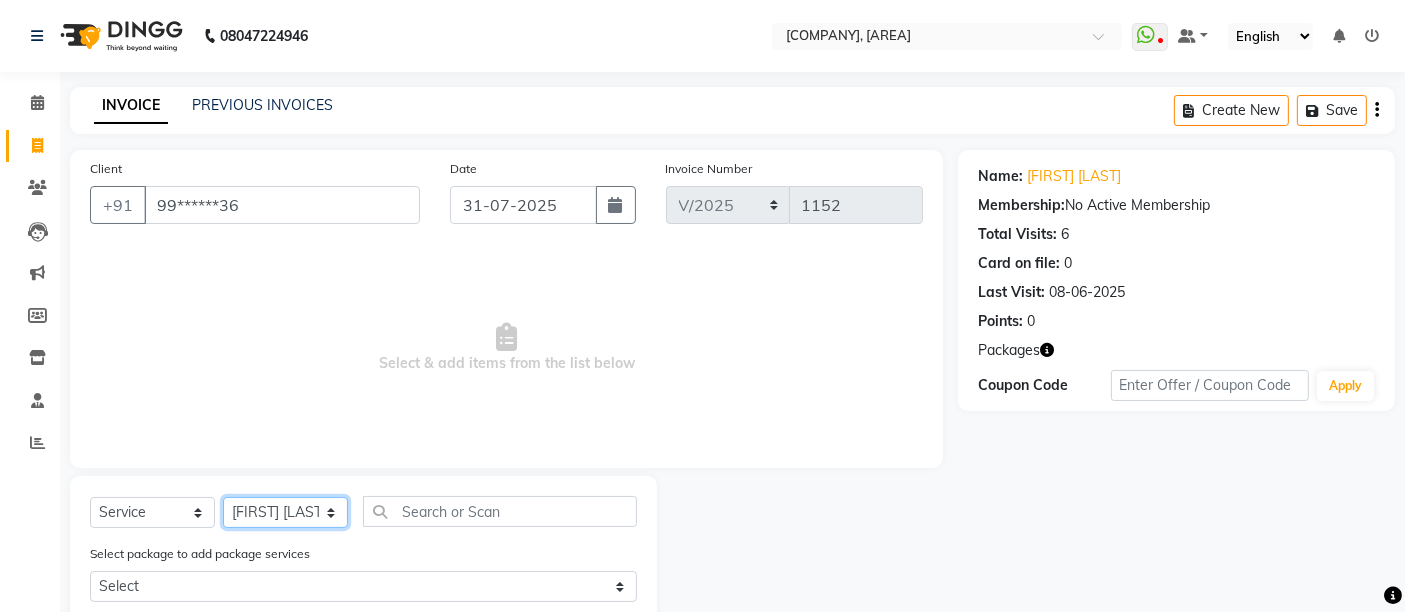 click on "Select Stylist Admin [FIRST] [LAST] [FIRST] [LAST] [FIRST] [LAST]" 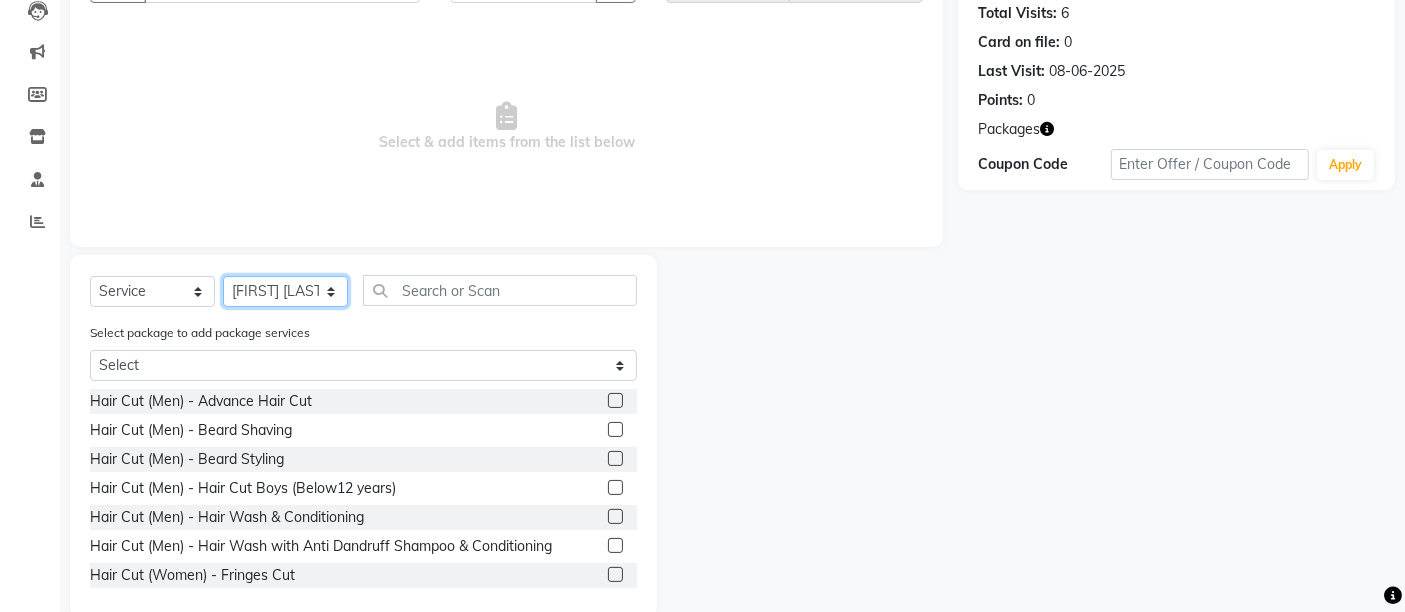 scroll, scrollTop: 222, scrollLeft: 0, axis: vertical 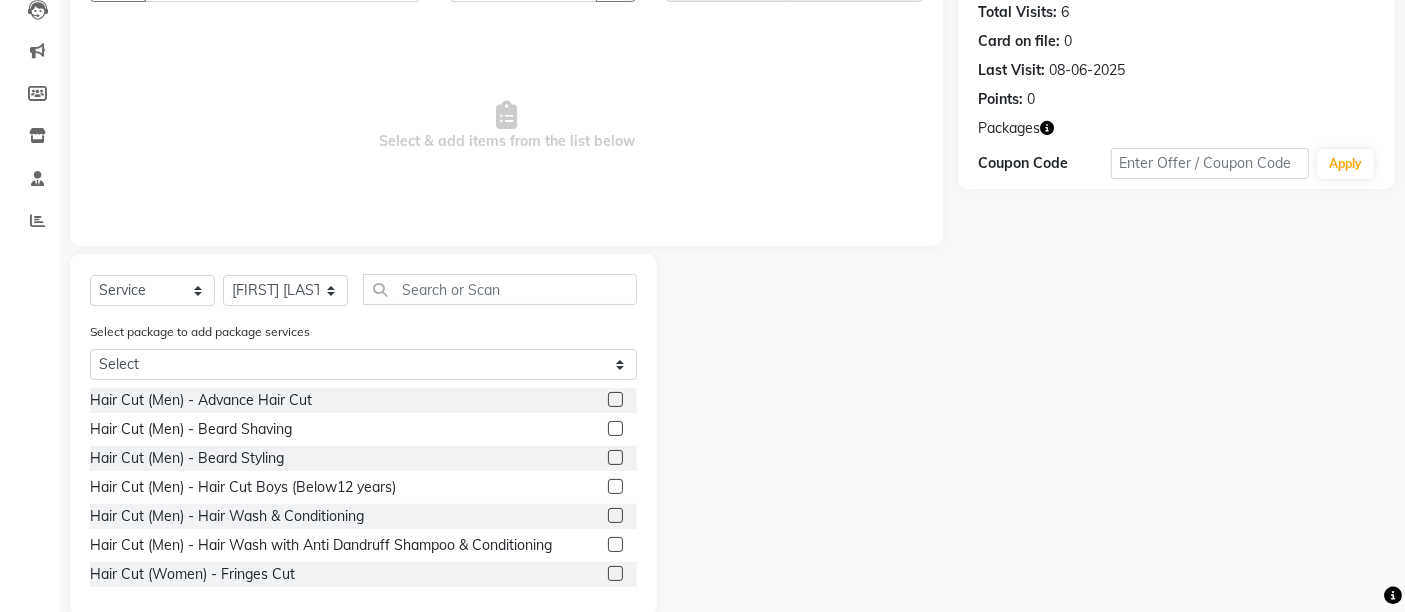 click 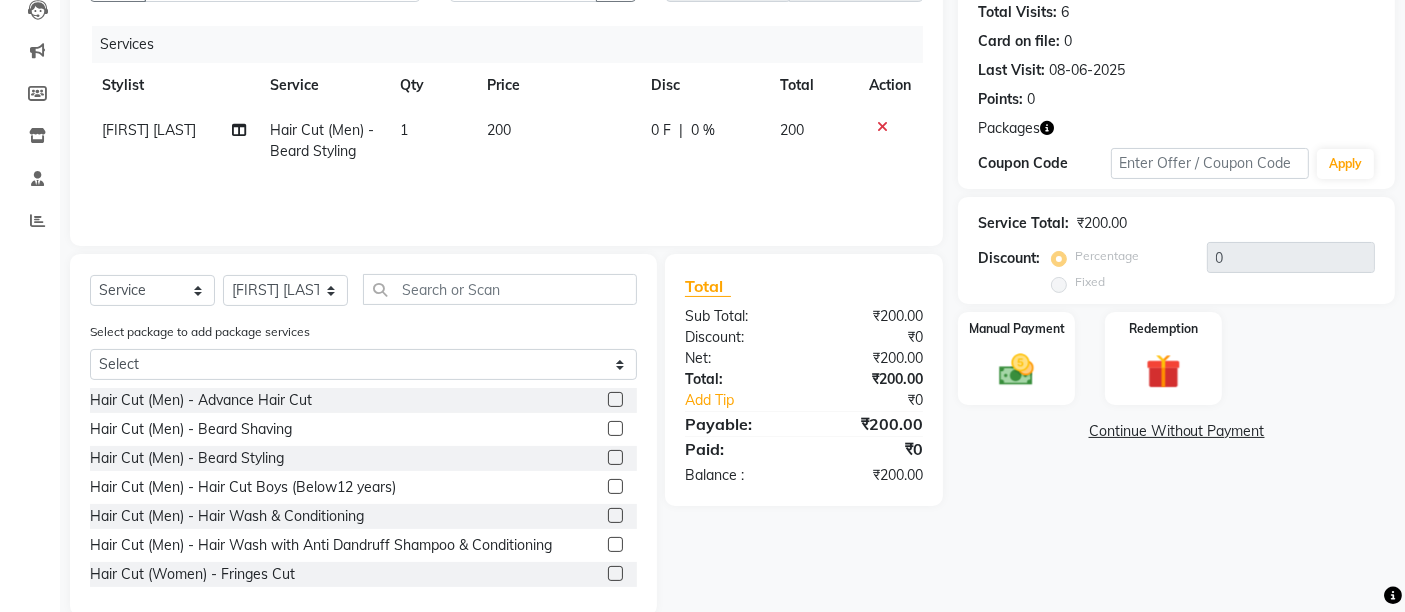 click on "200" 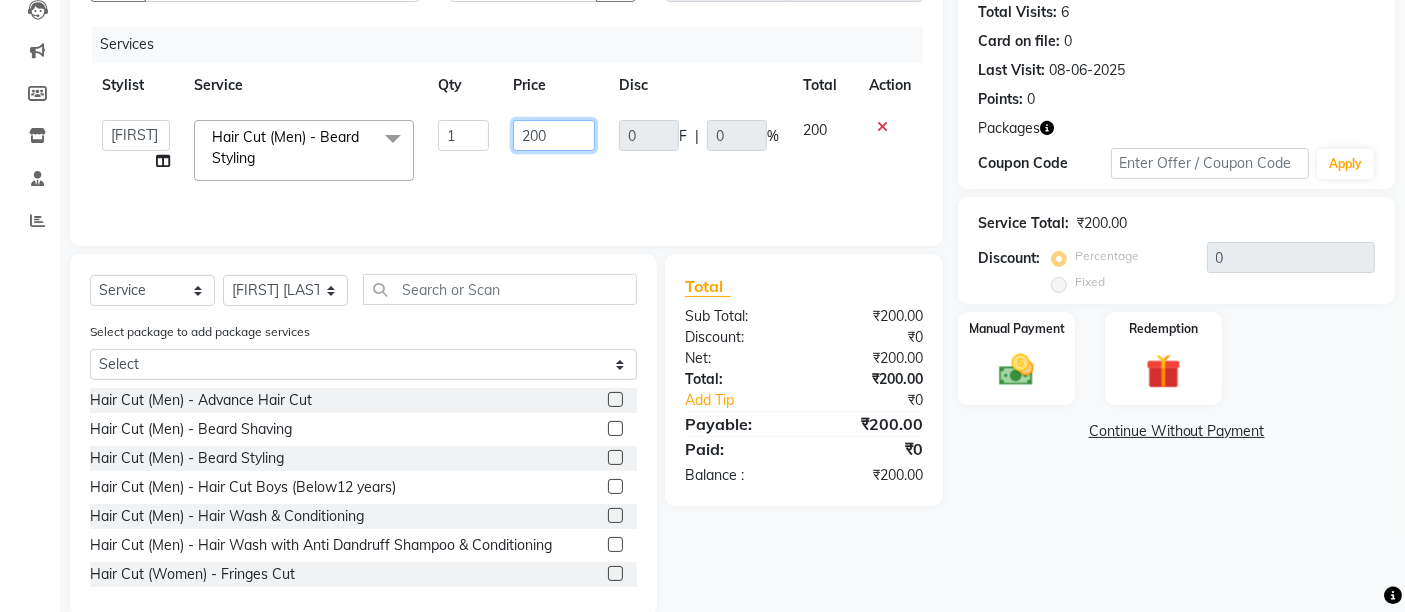 click on "200" 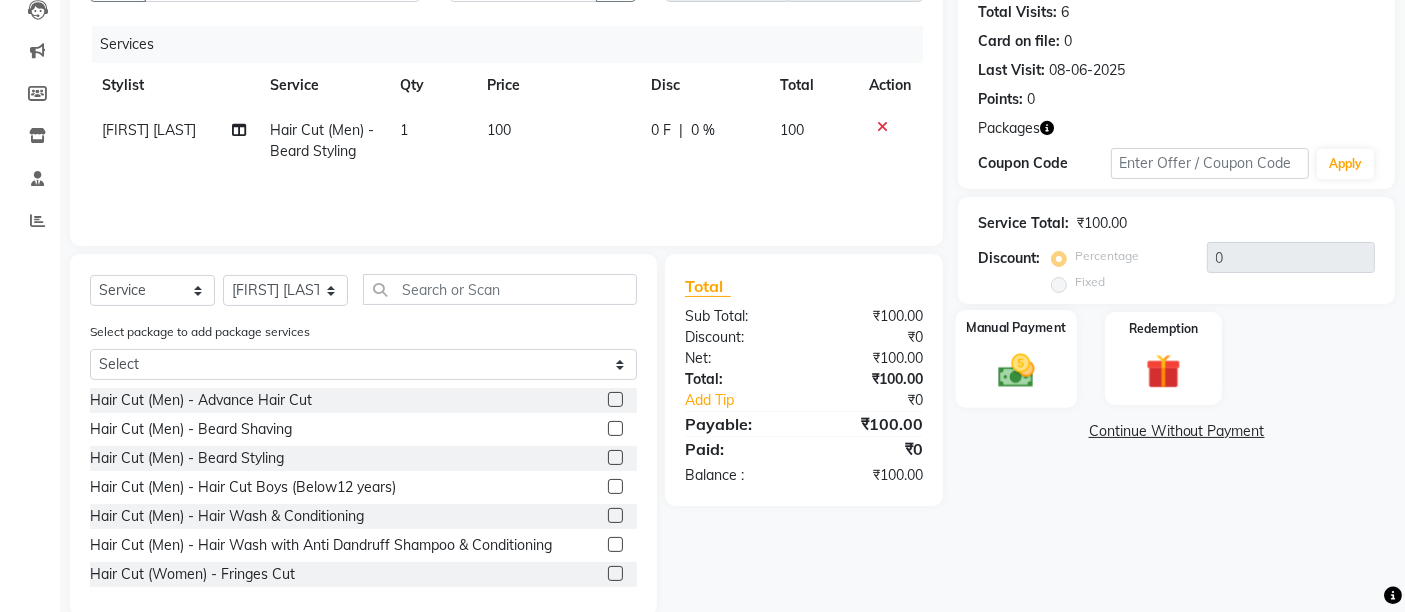 click 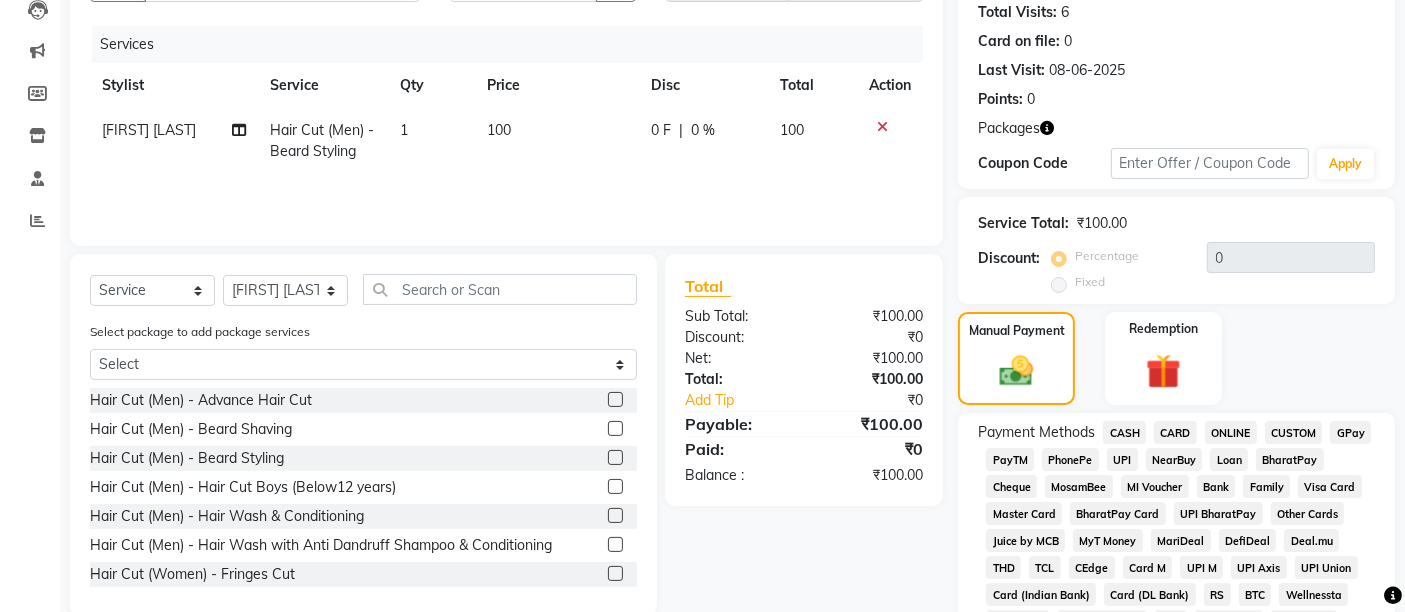 click on "UPI" 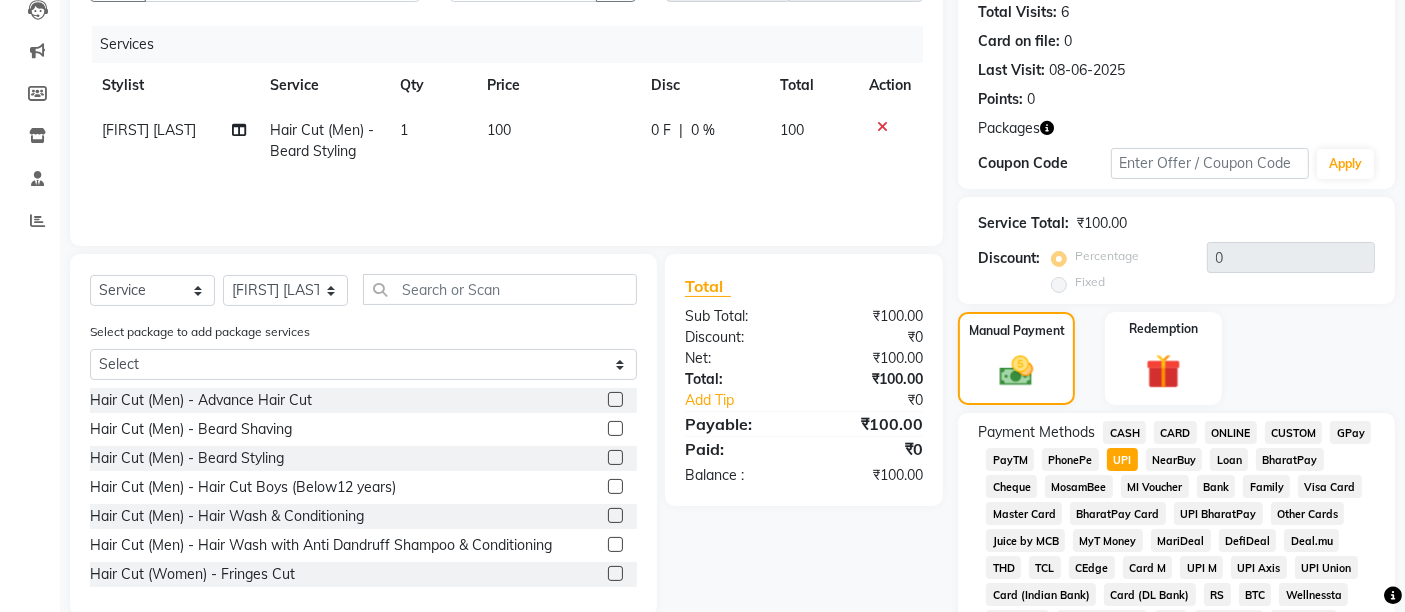 click on "CASH" 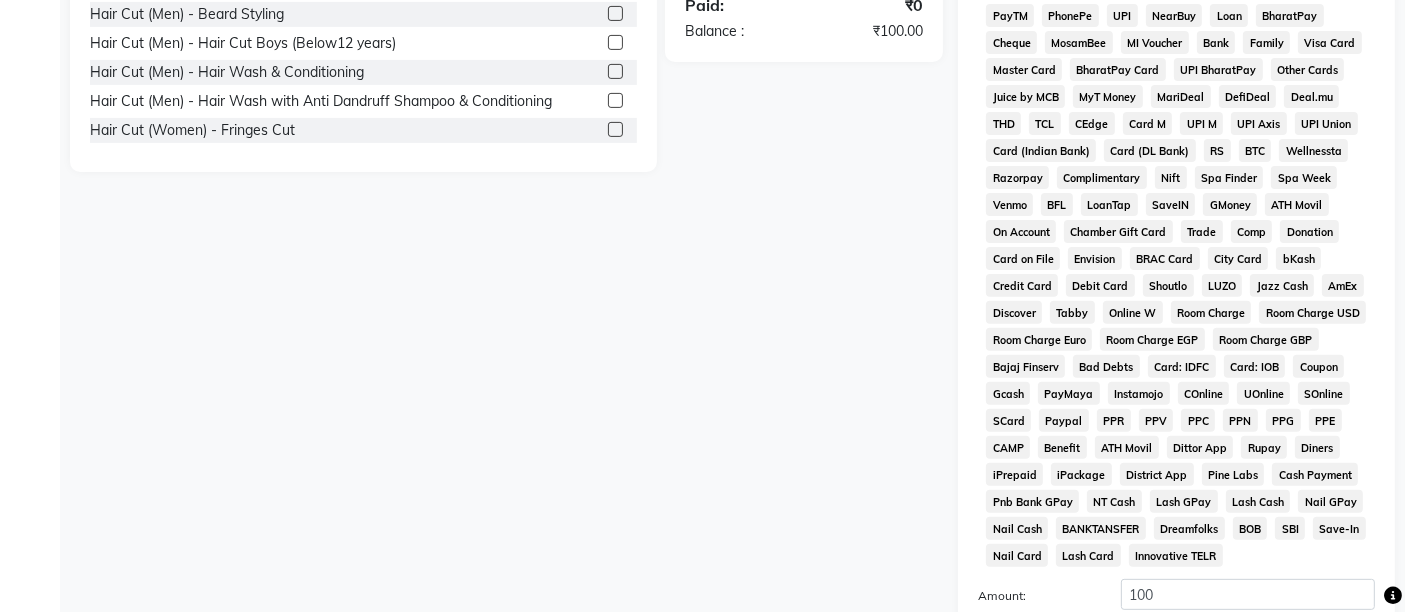 scroll, scrollTop: 888, scrollLeft: 0, axis: vertical 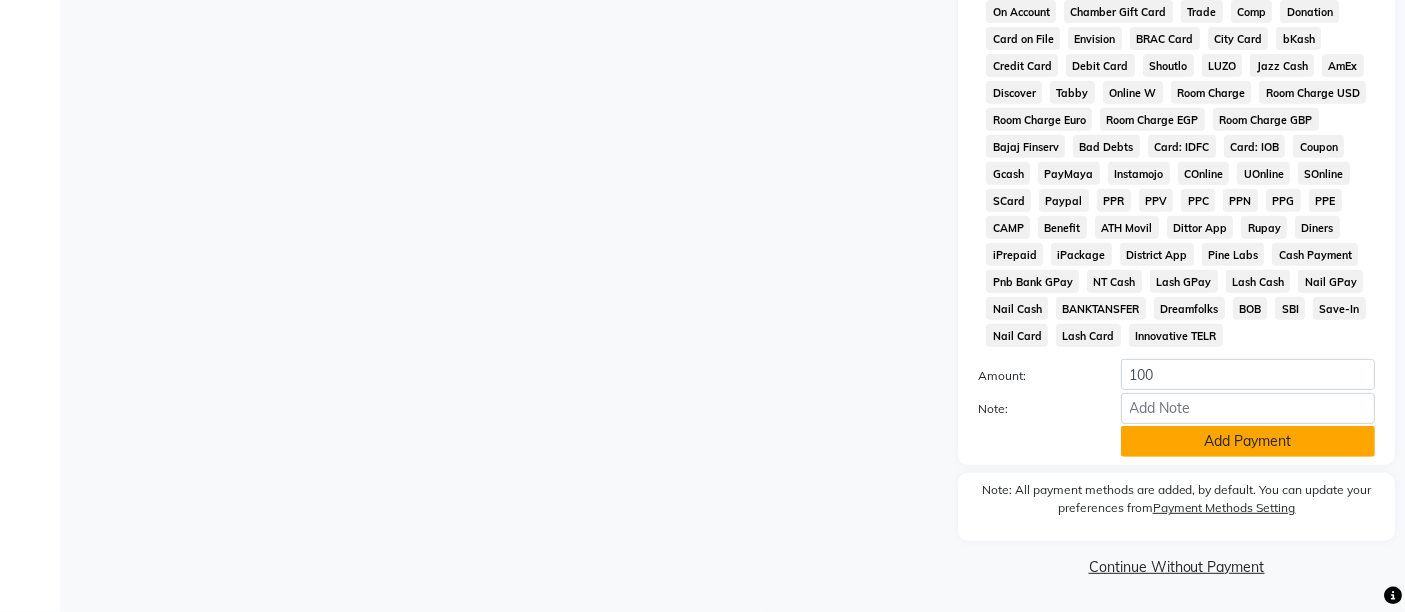 click on "Add Payment" 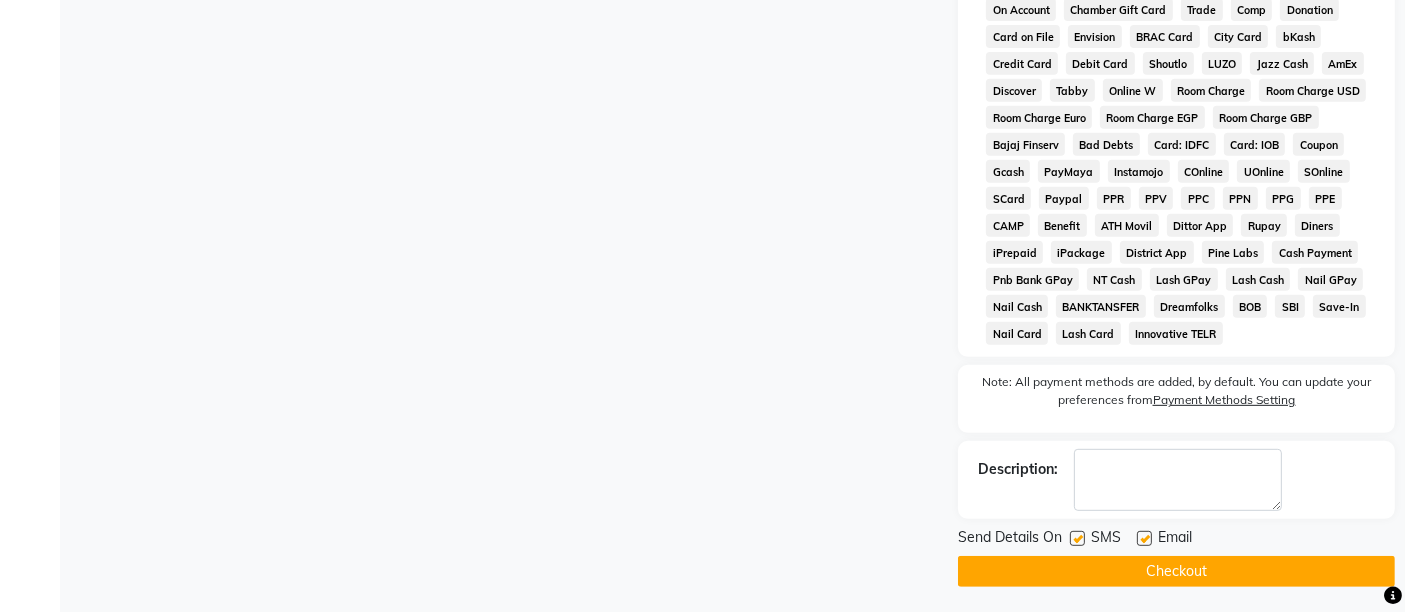 click 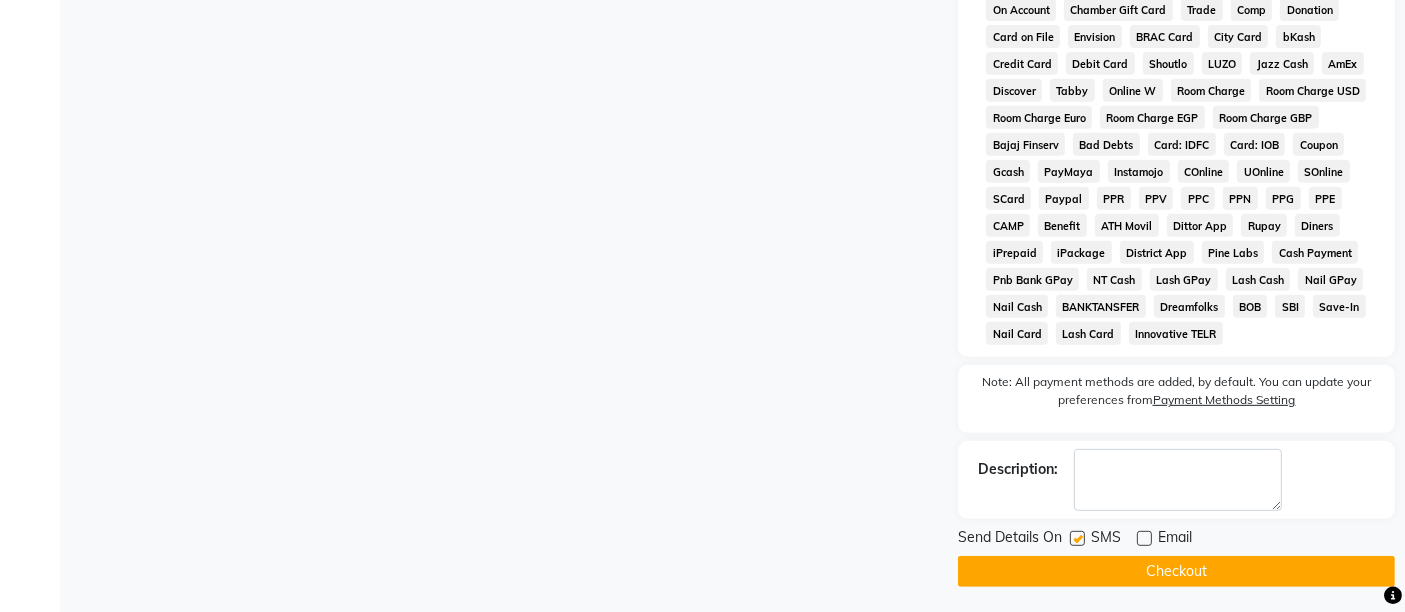 click 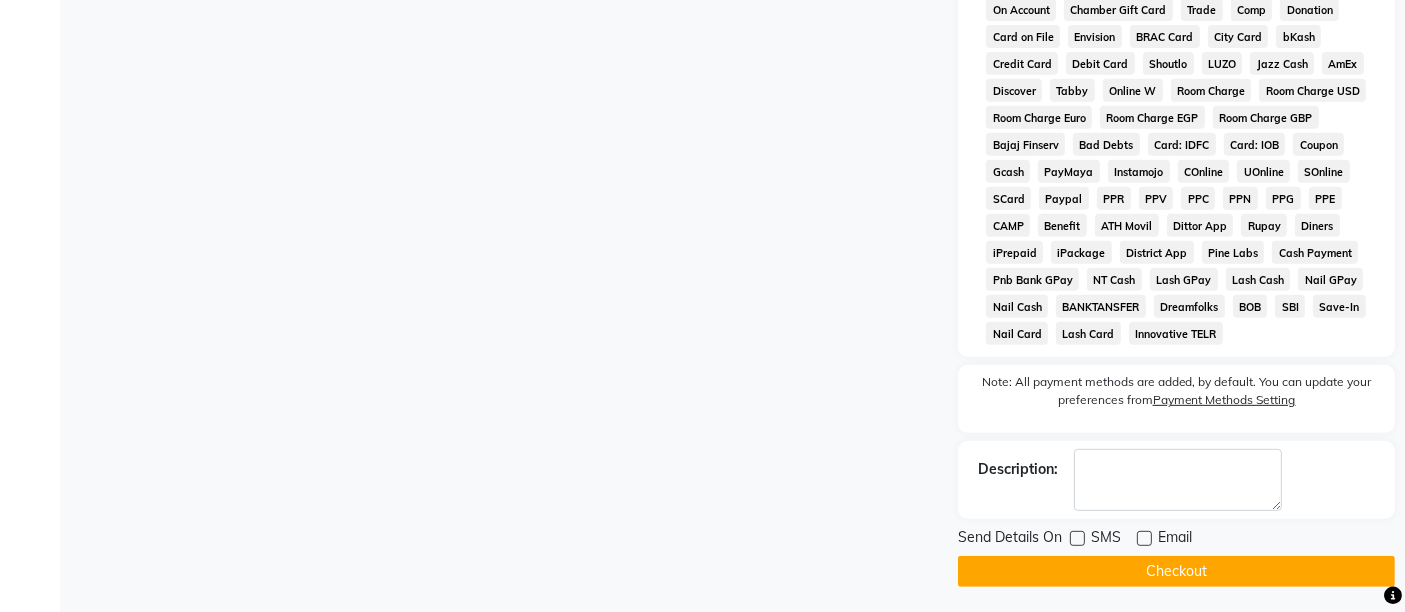 click on "Checkout" 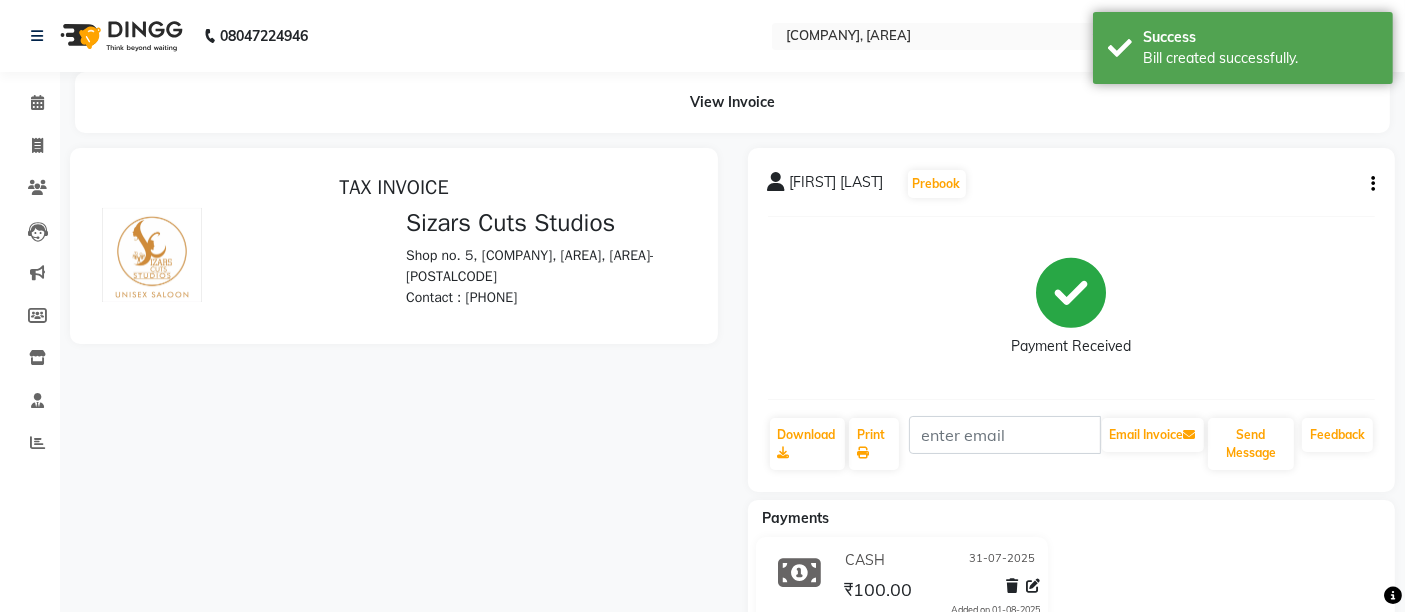 scroll, scrollTop: 0, scrollLeft: 0, axis: both 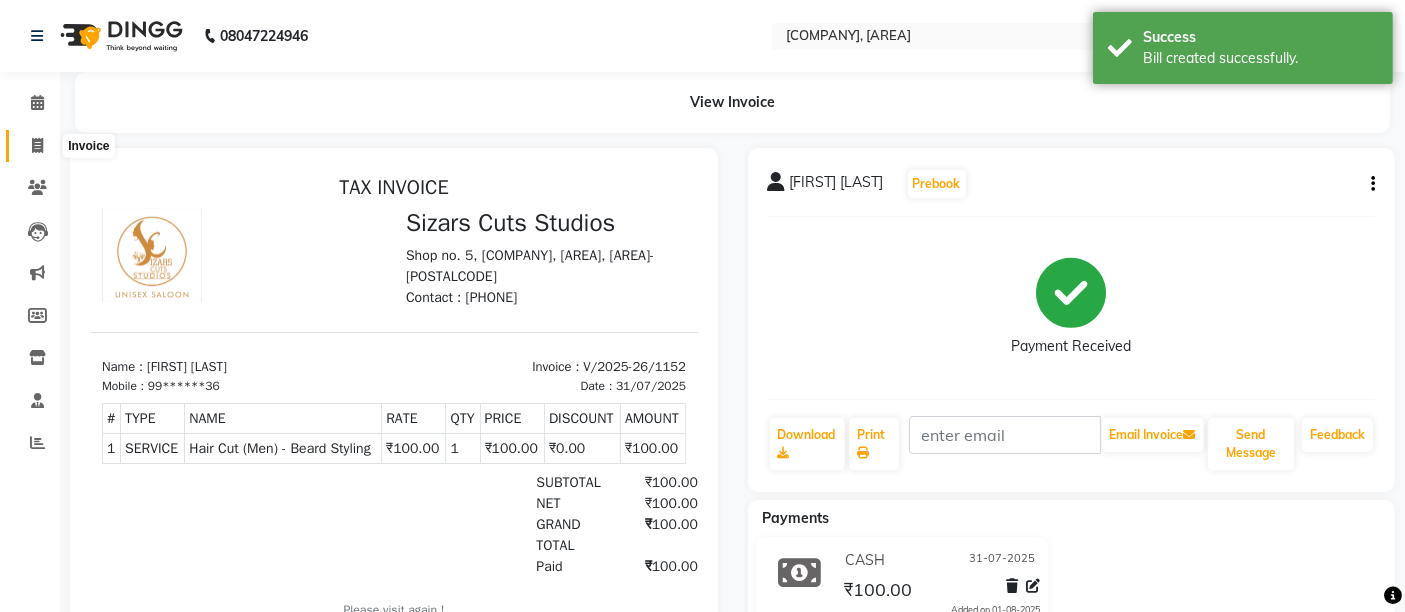 click 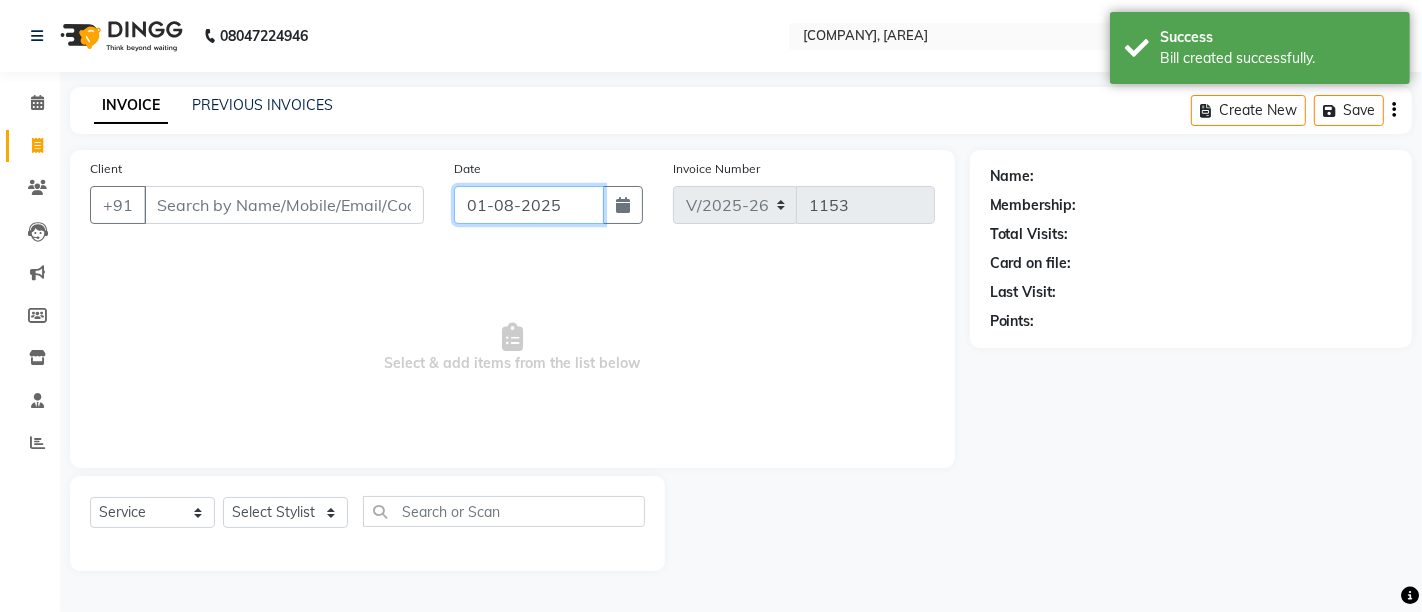 click on "01-08-2025" 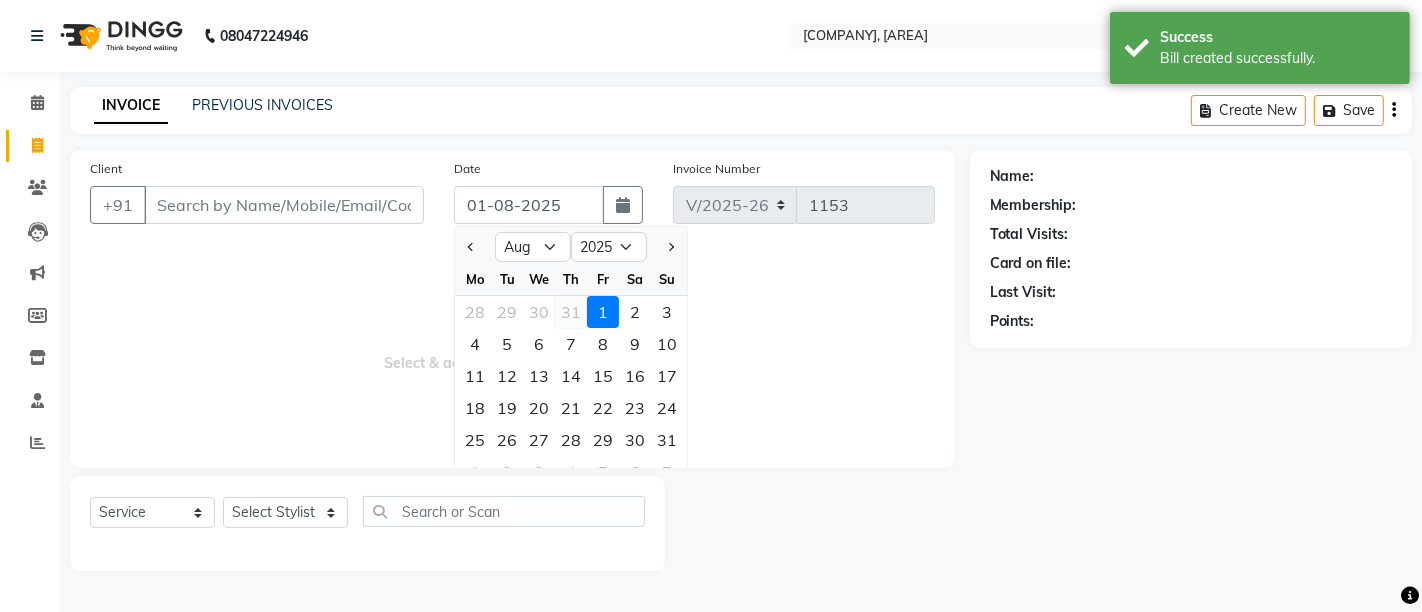 click on "31" 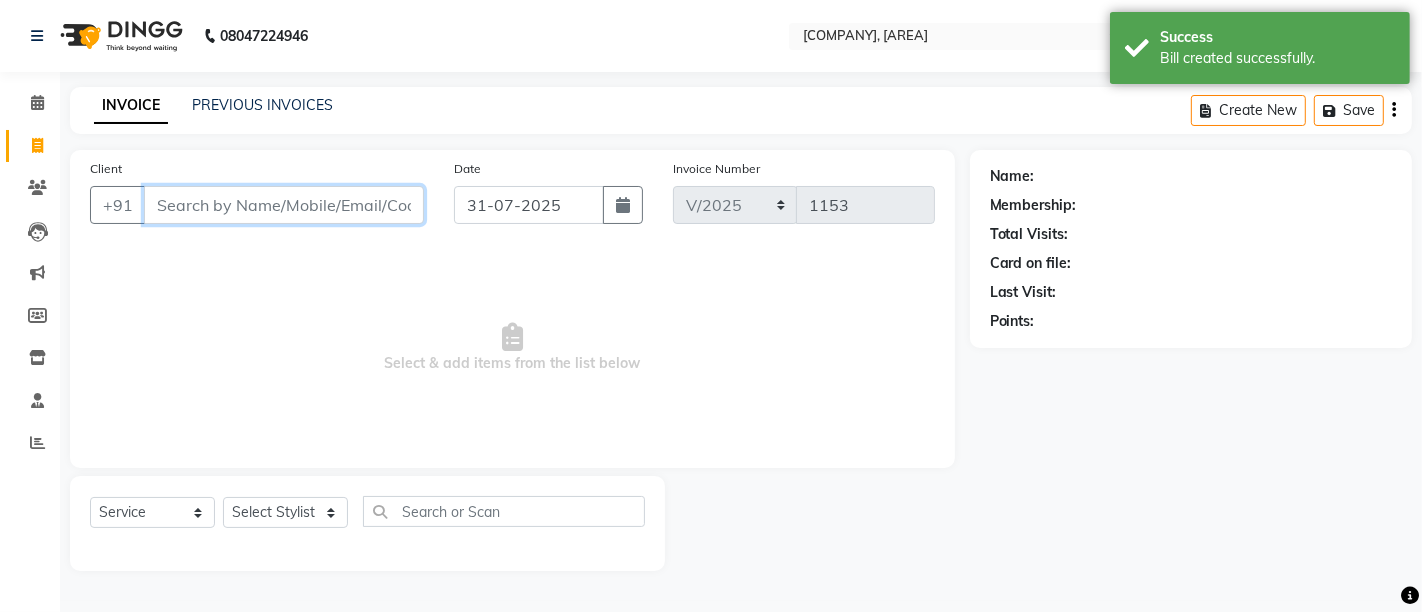click on "Client" at bounding box center [284, 205] 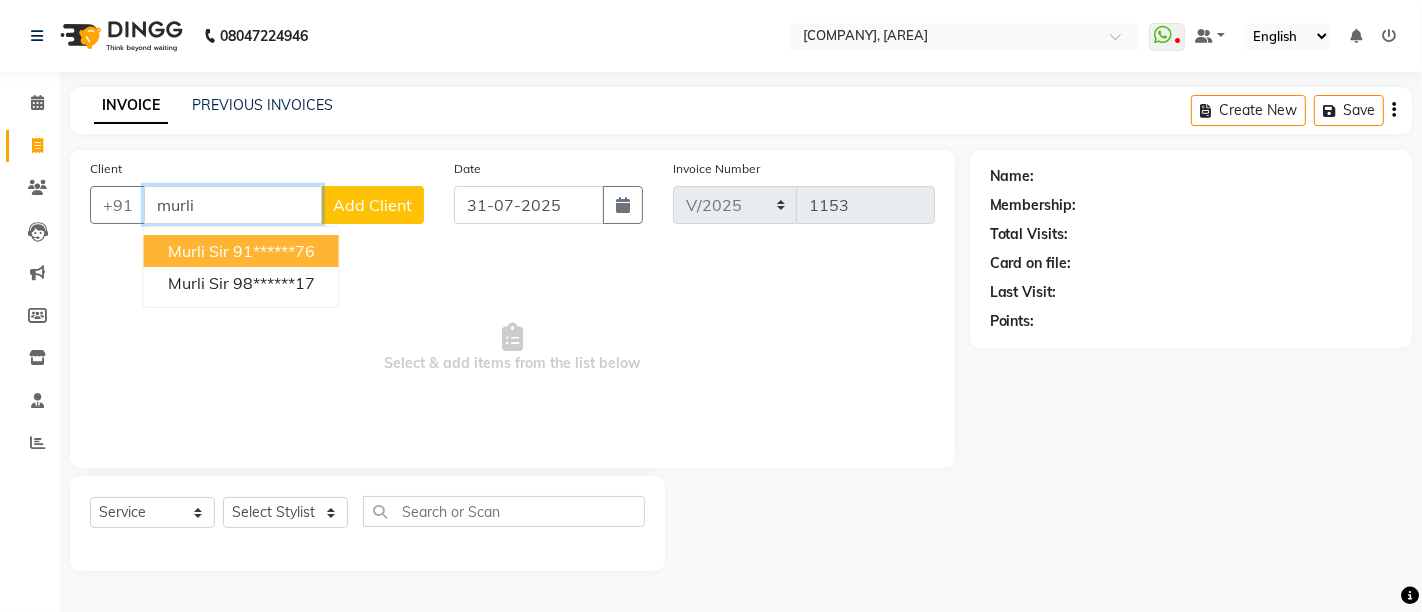 click on "91******76" at bounding box center (274, 251) 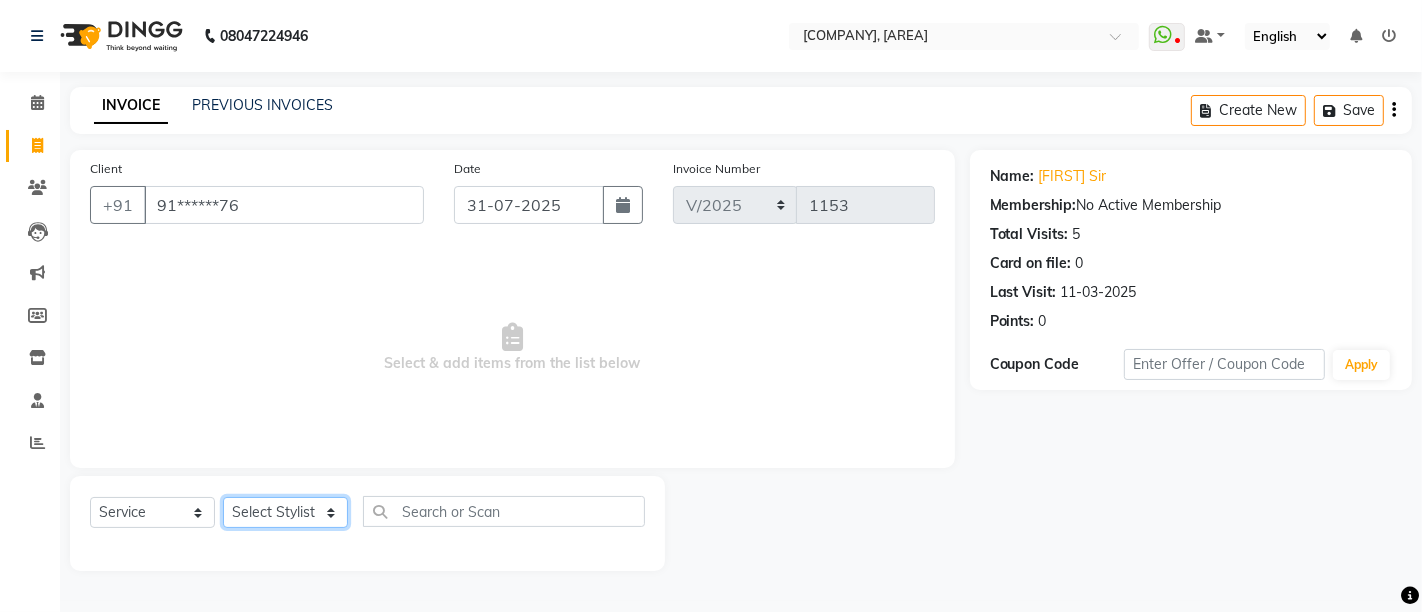 click on "Select Stylist Admin [FIRST] [LAST] [FIRST] [LAST] [FIRST] [LAST]" 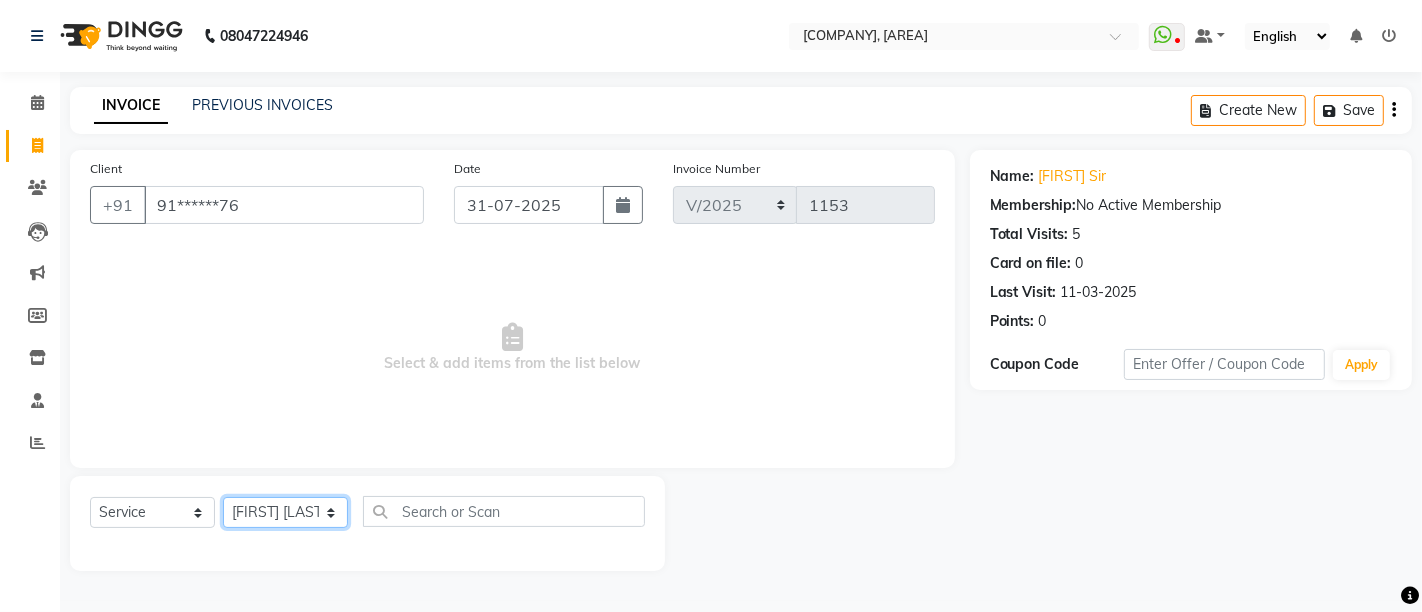click on "Select Stylist Admin [FIRST] [LAST] [FIRST] [LAST] [FIRST] [LAST]" 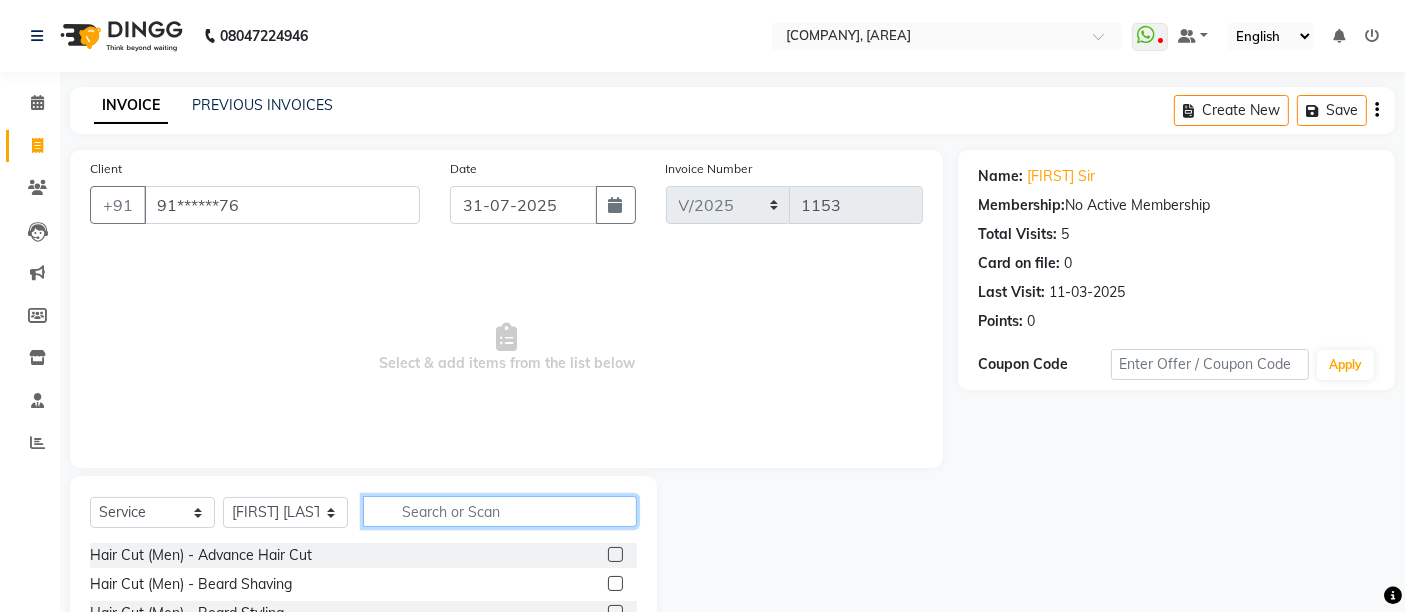 click 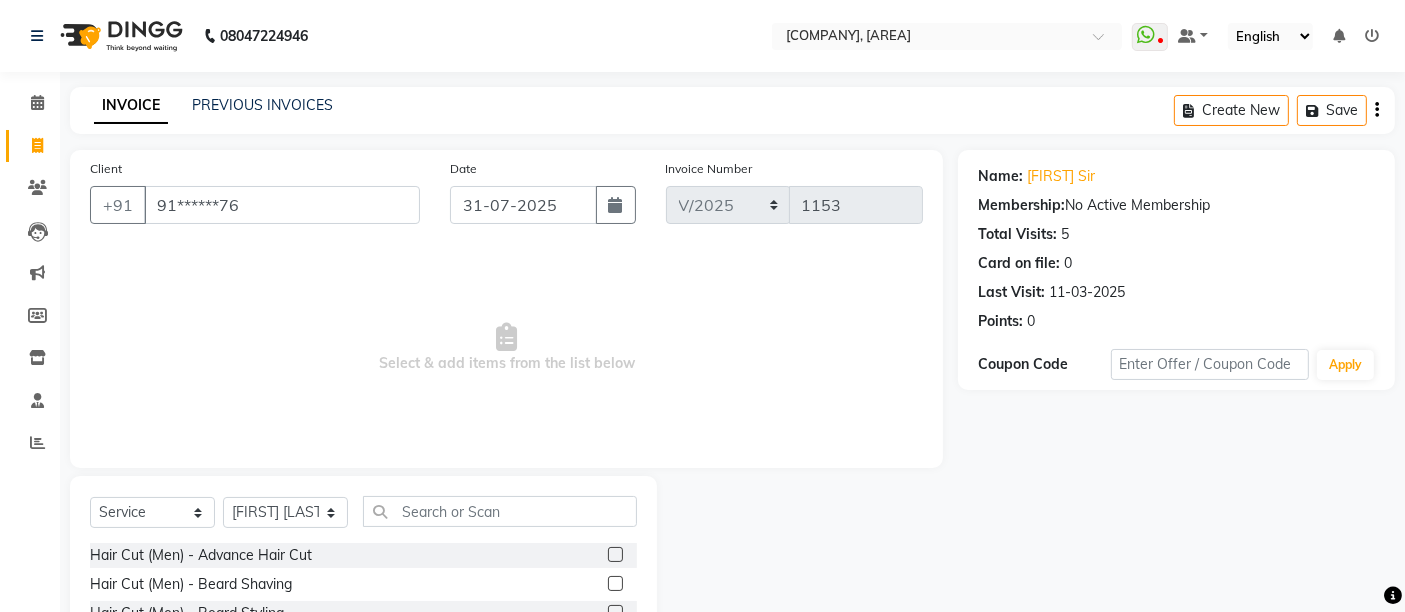 click 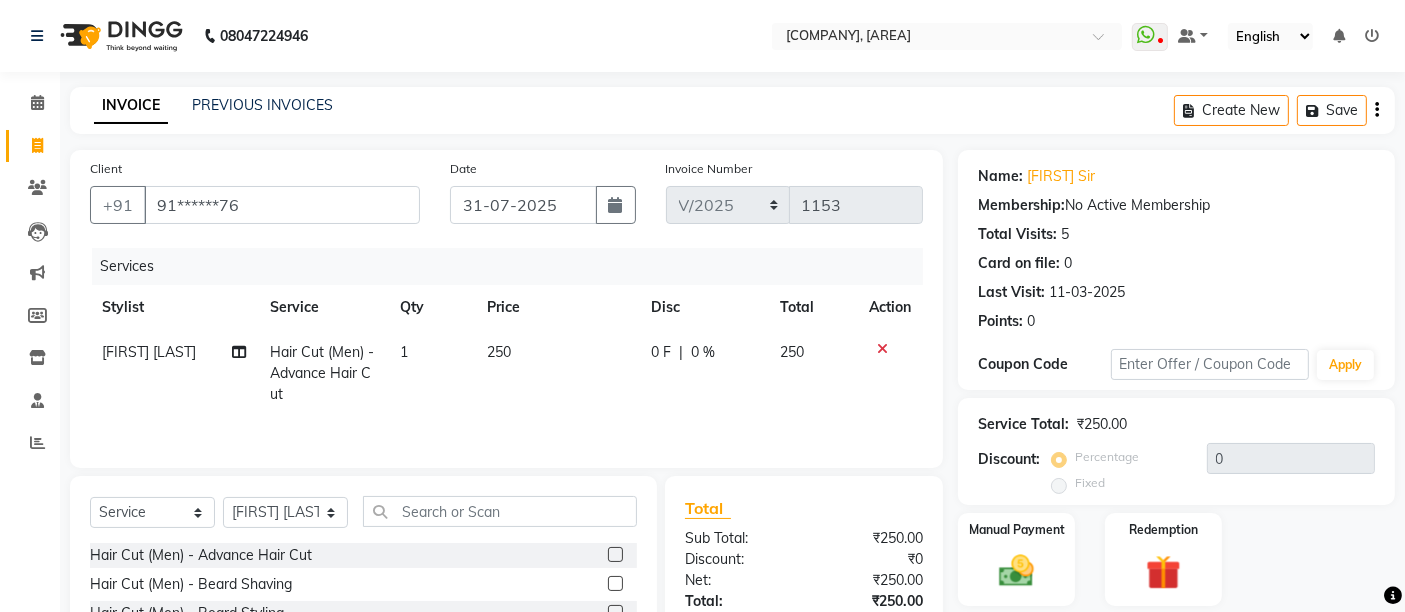 scroll, scrollTop: 111, scrollLeft: 0, axis: vertical 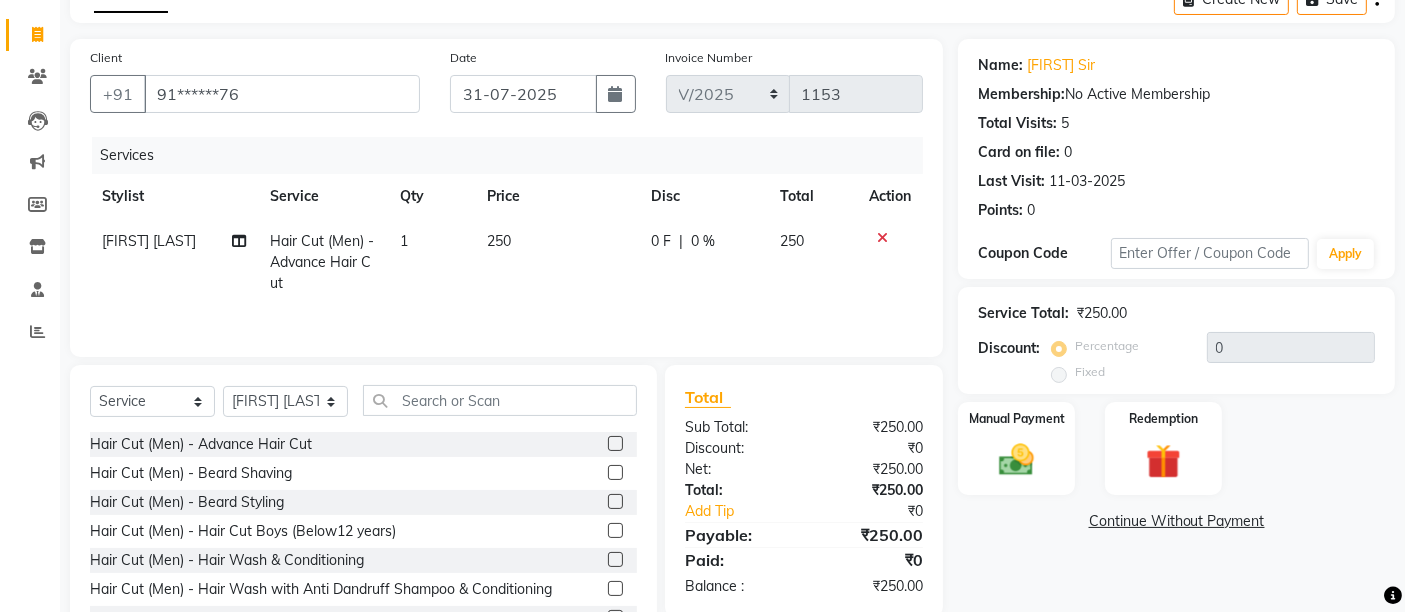 click 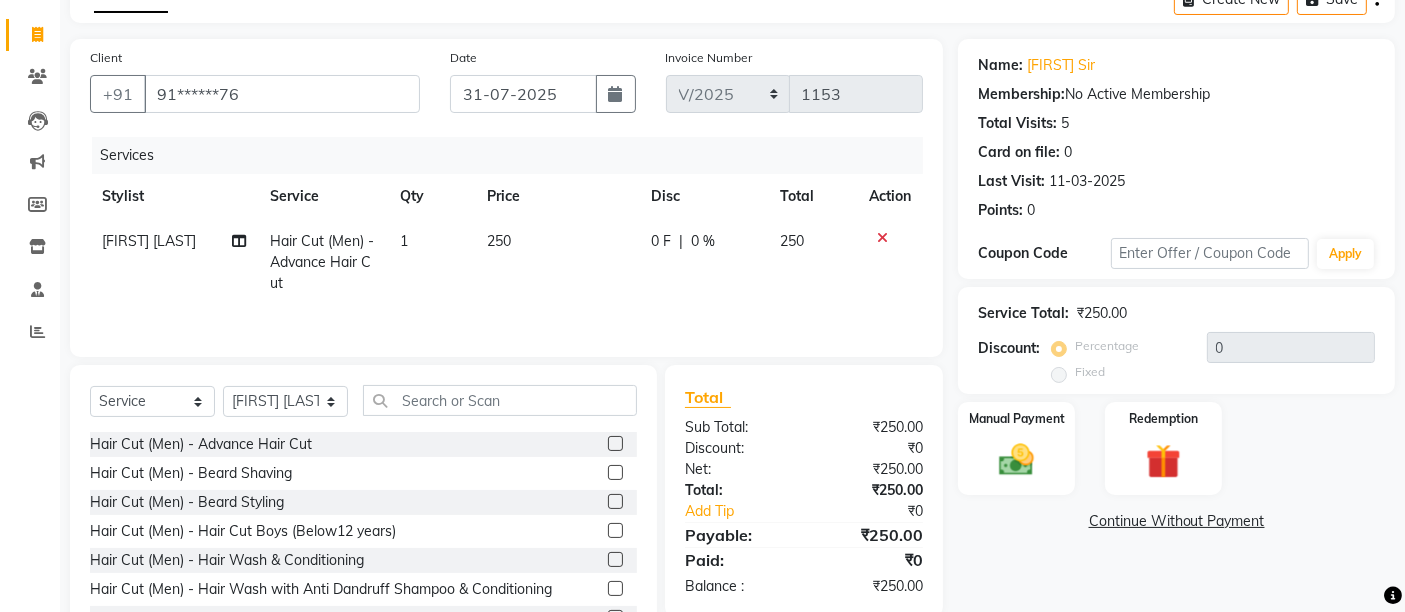 click at bounding box center (614, 502) 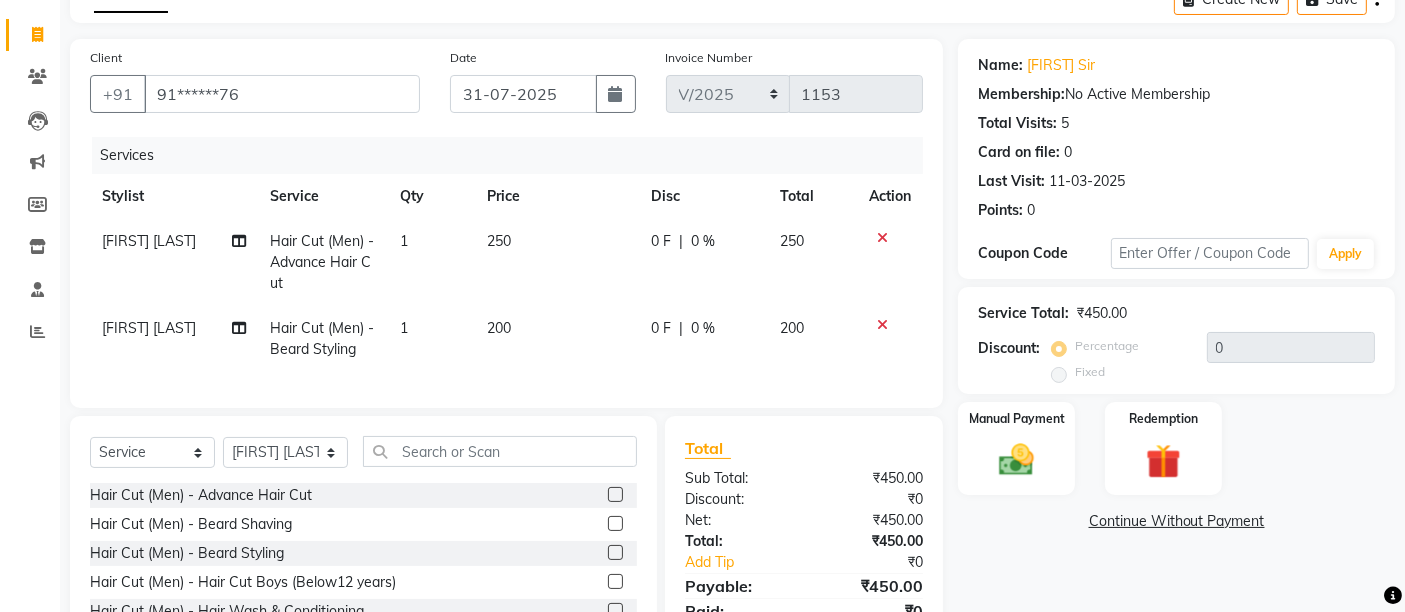 click on "200" 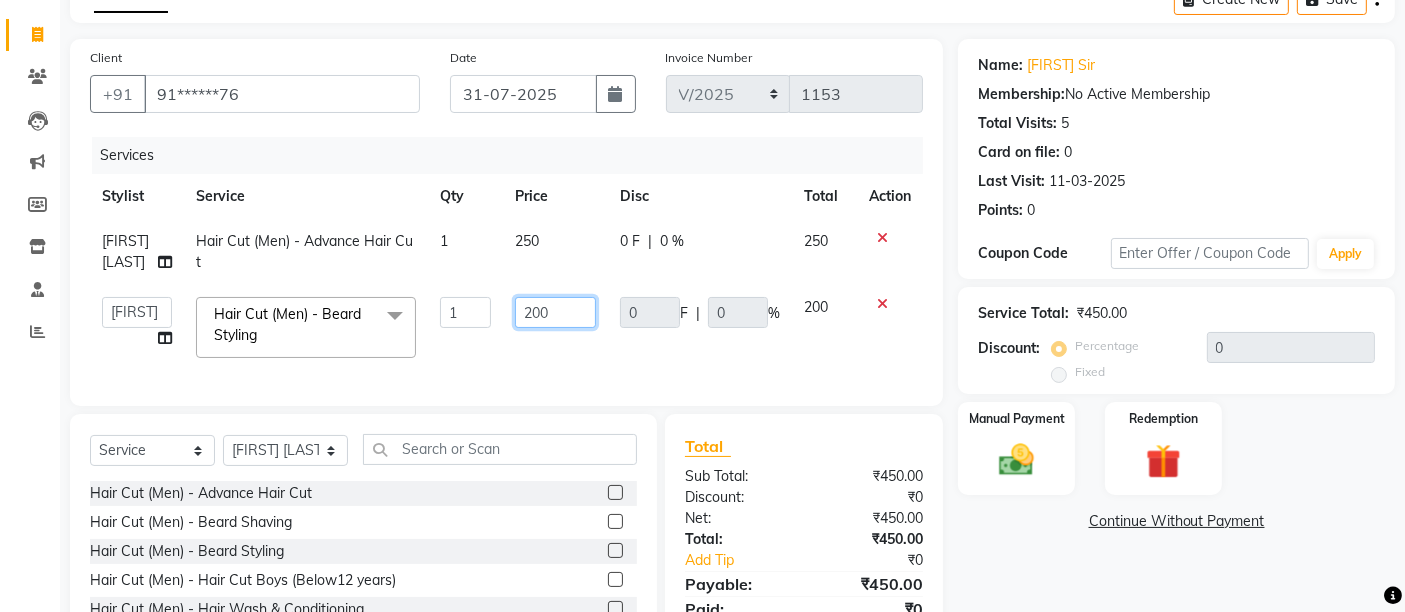click on "200" 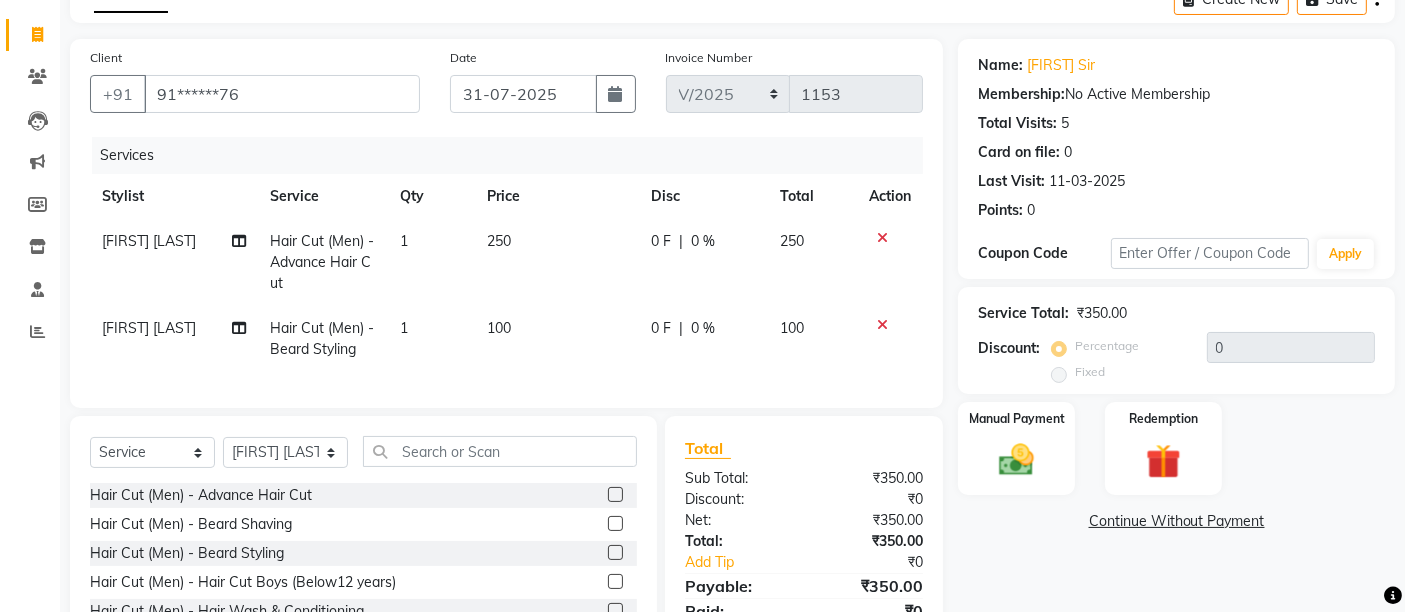click on "250" 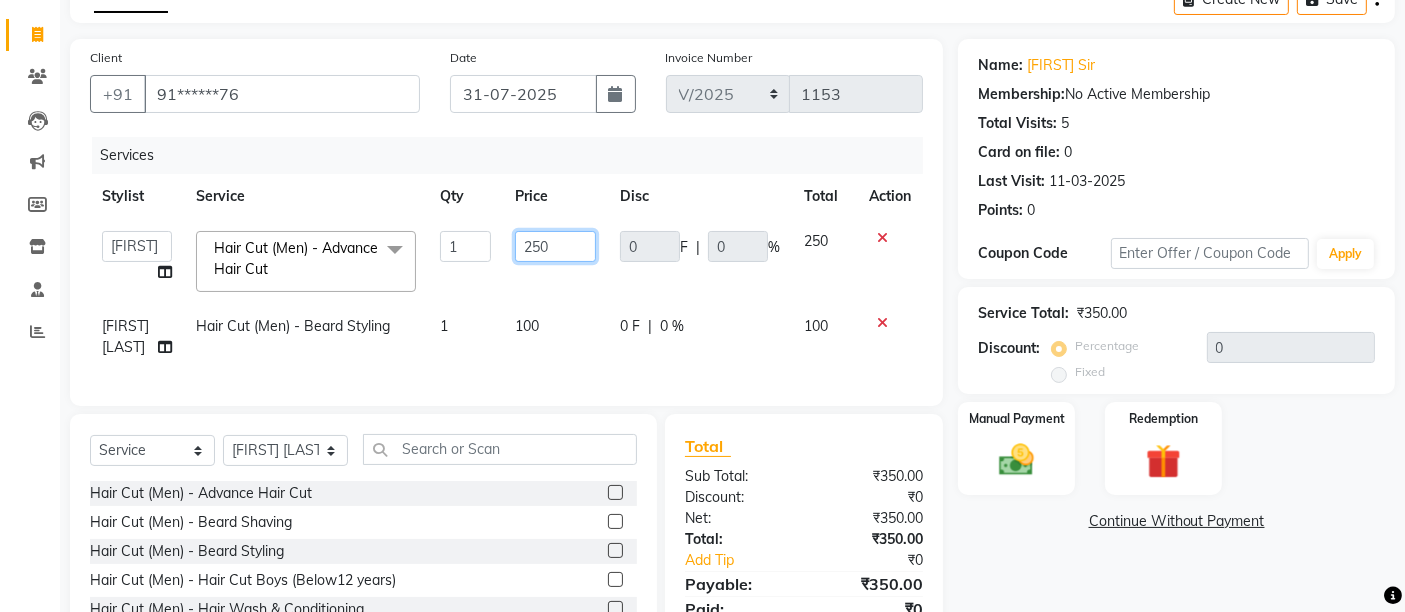 click on "250" 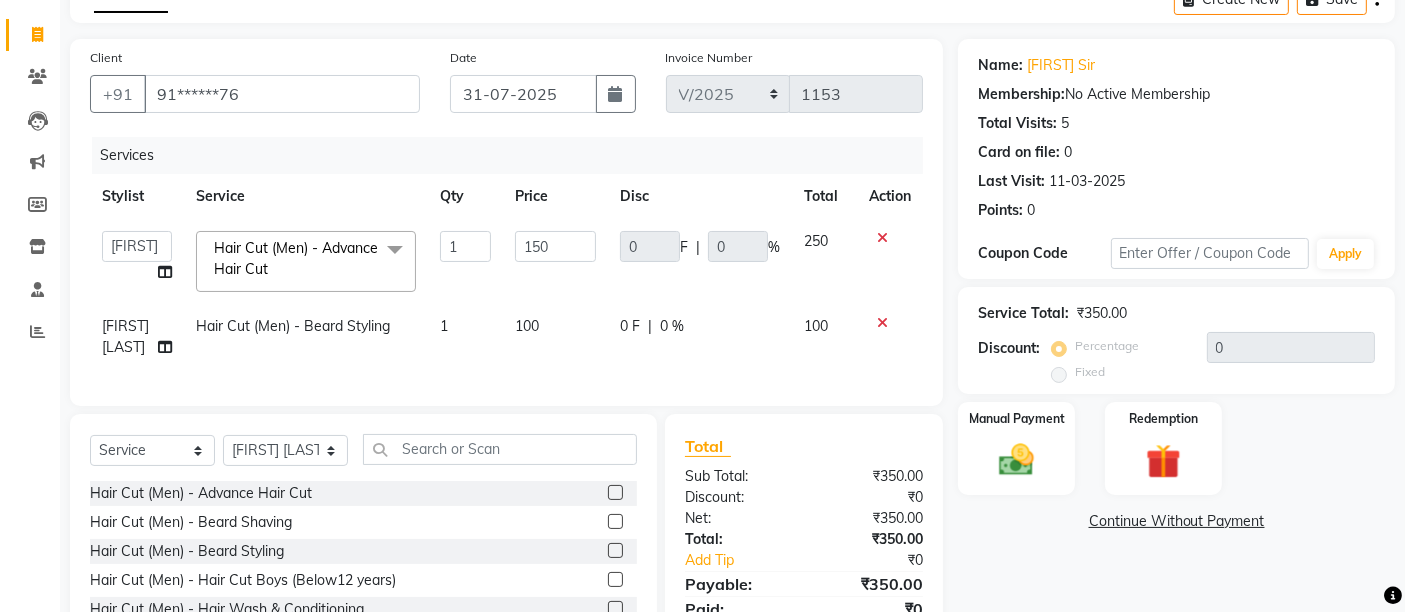 click on "150" 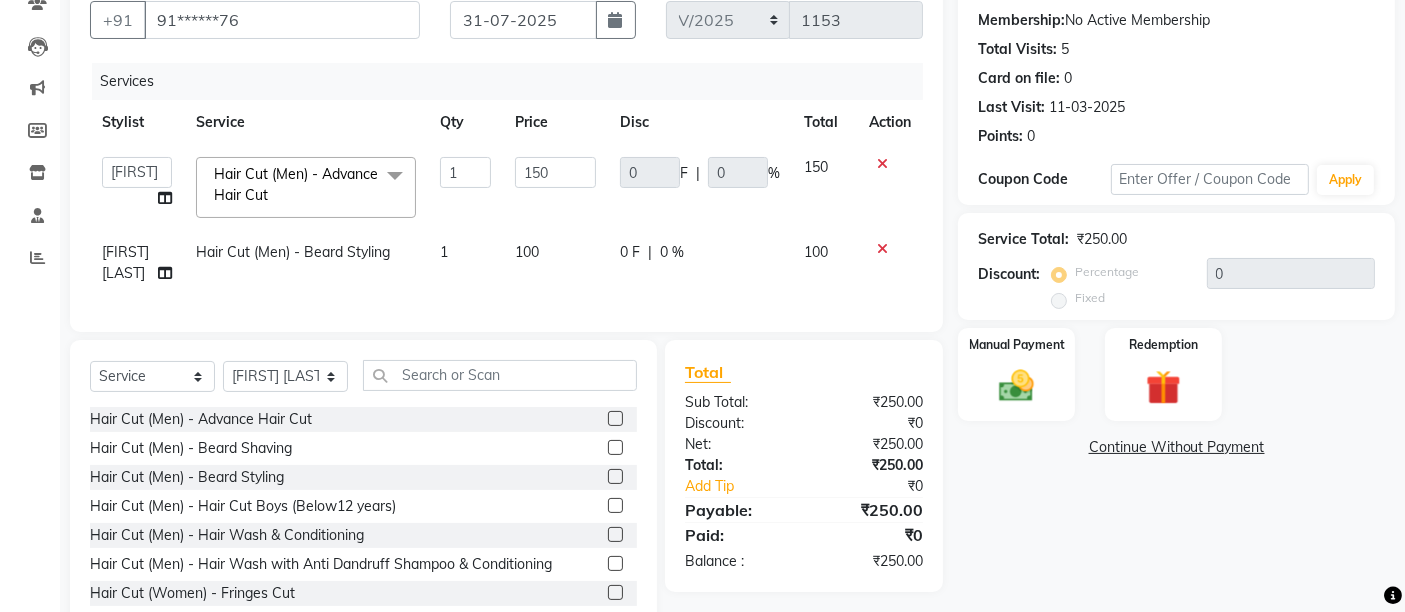 scroll, scrollTop: 253, scrollLeft: 0, axis: vertical 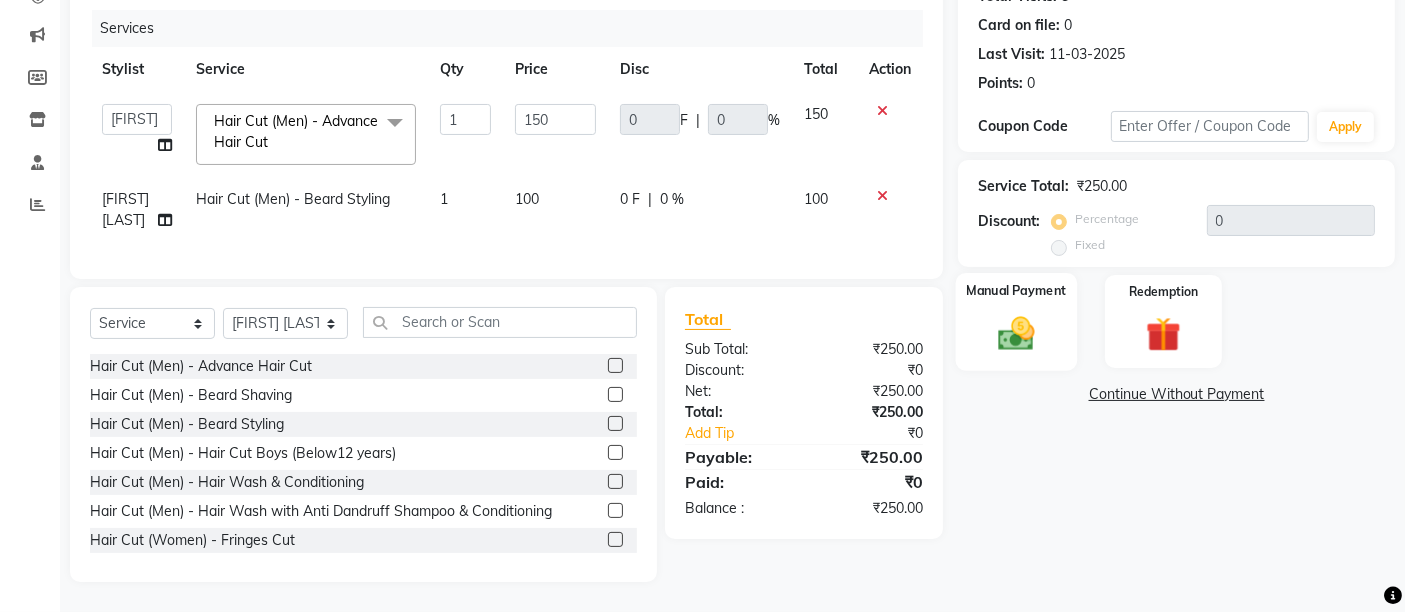 click 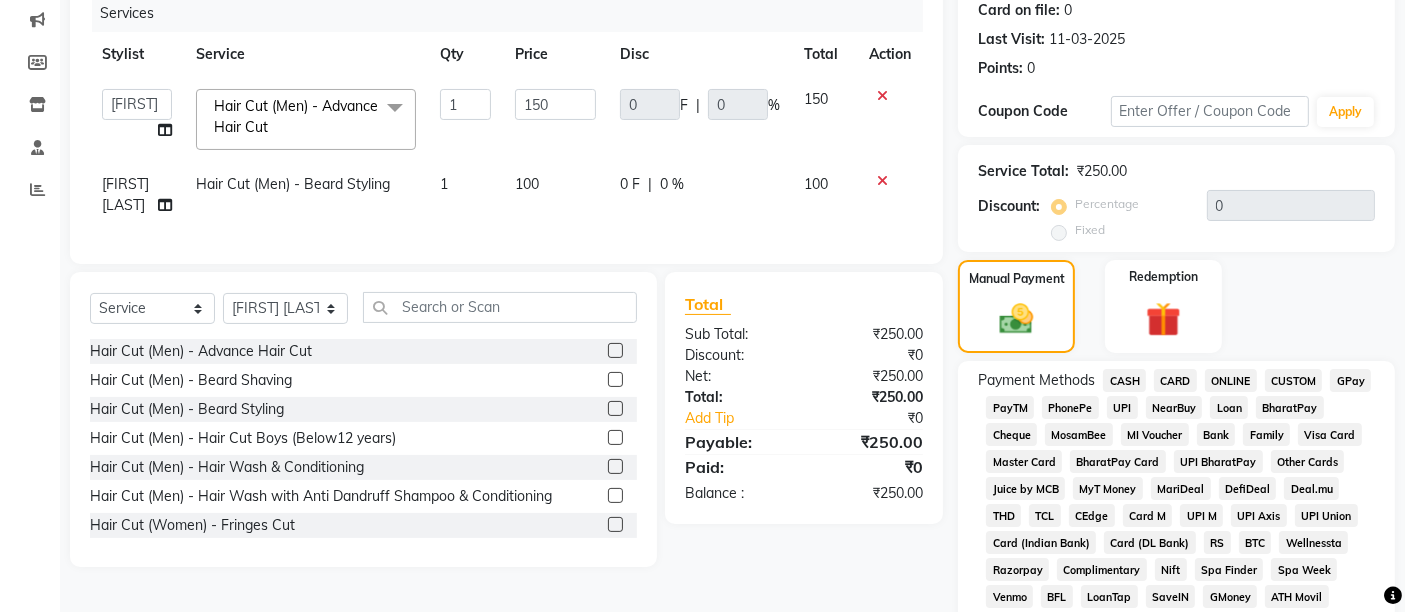 click on "UPI" 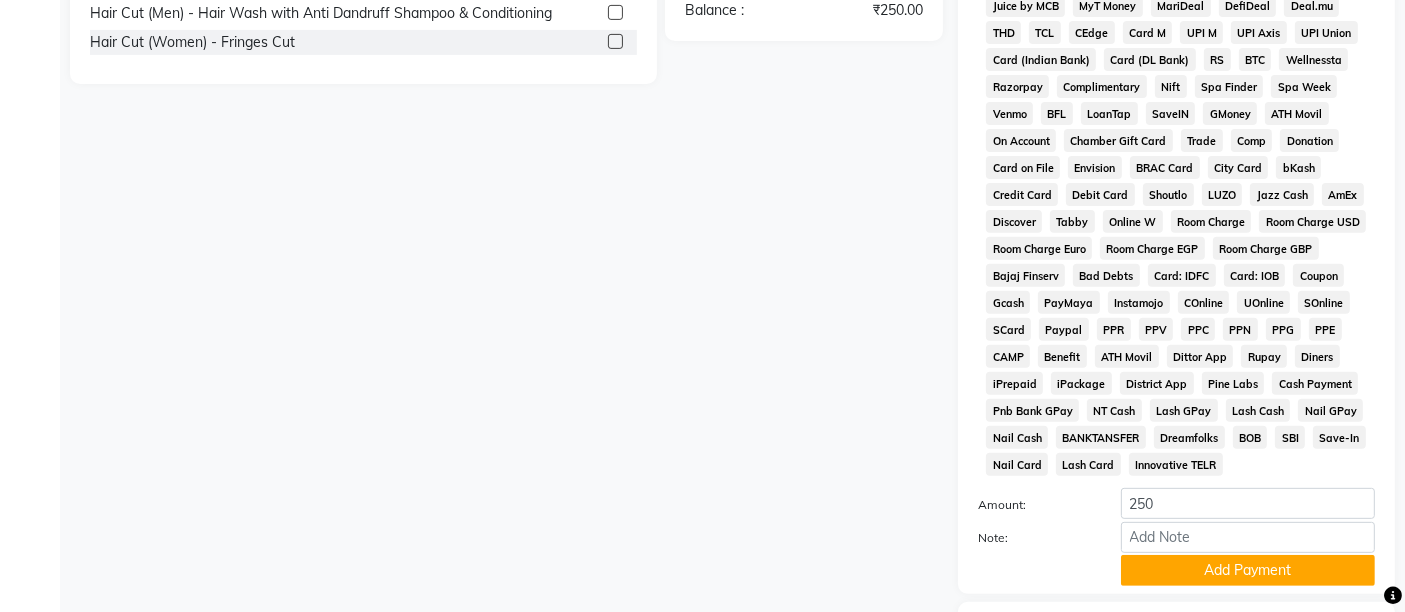 scroll, scrollTop: 808, scrollLeft: 0, axis: vertical 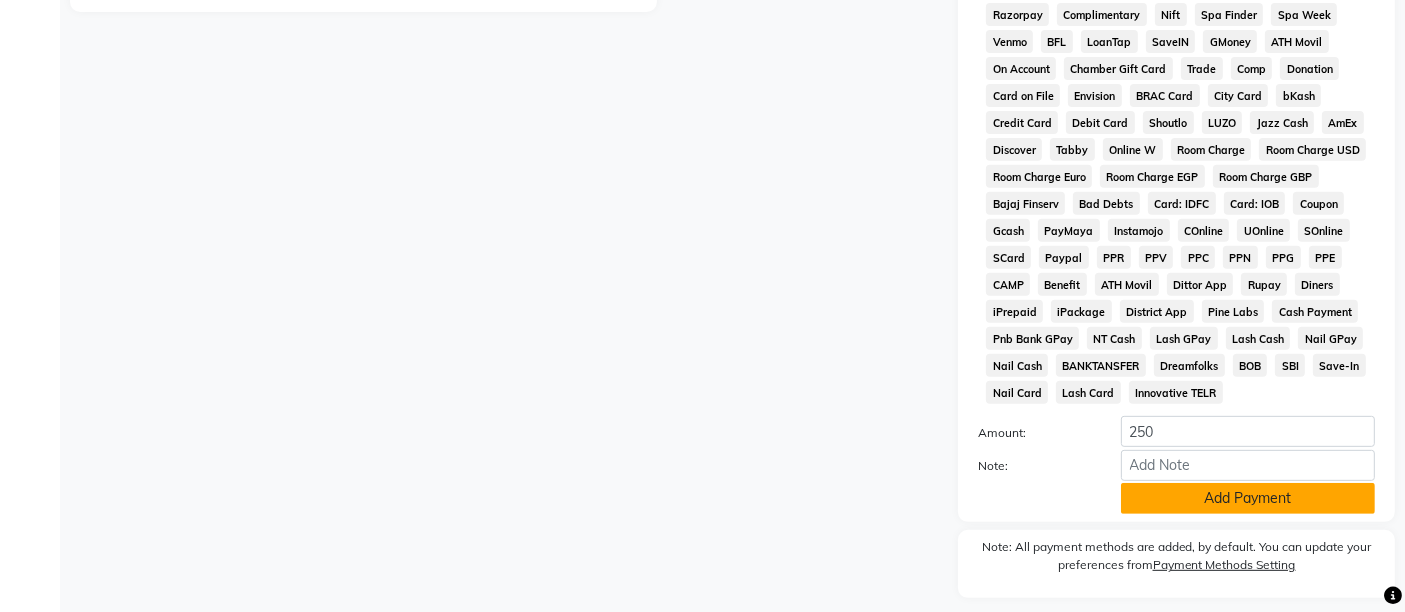 click on "Add Payment" 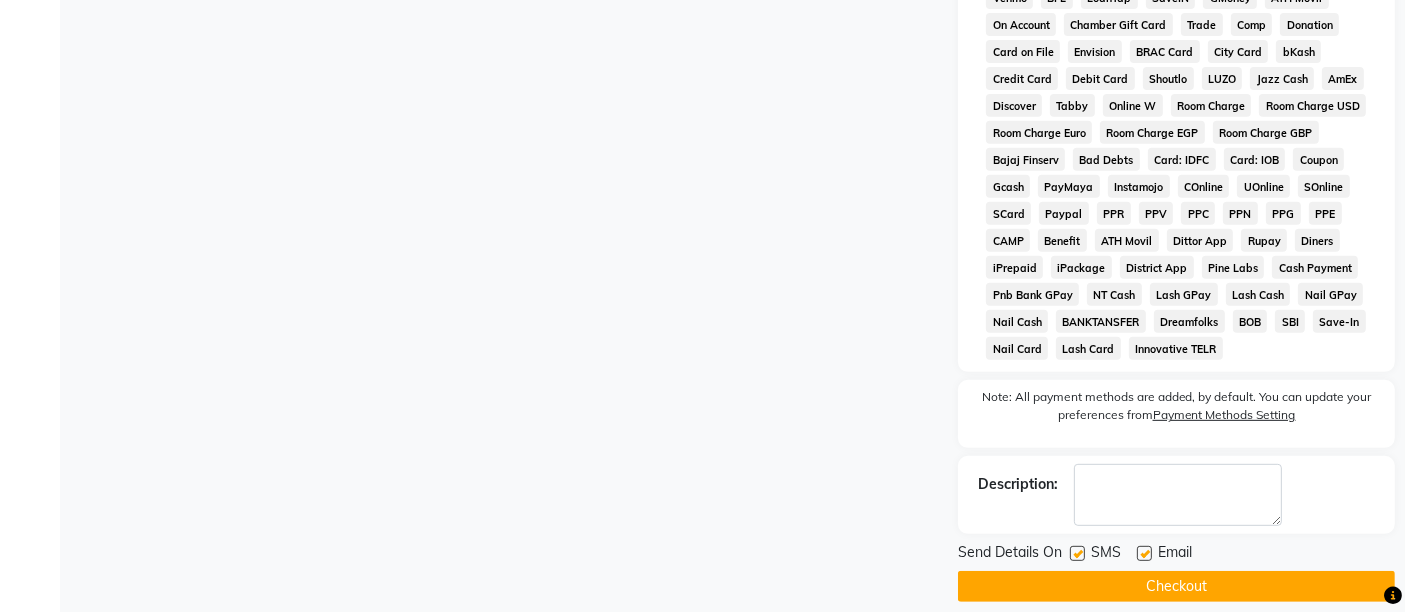 scroll, scrollTop: 876, scrollLeft: 0, axis: vertical 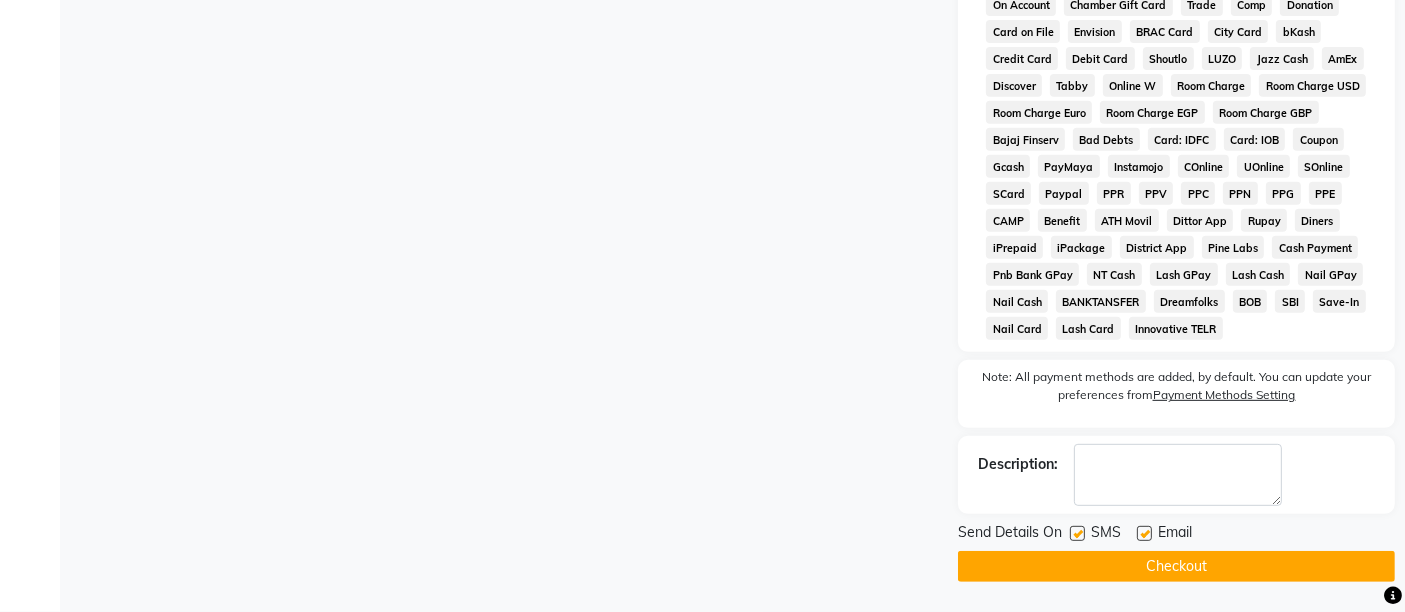 click 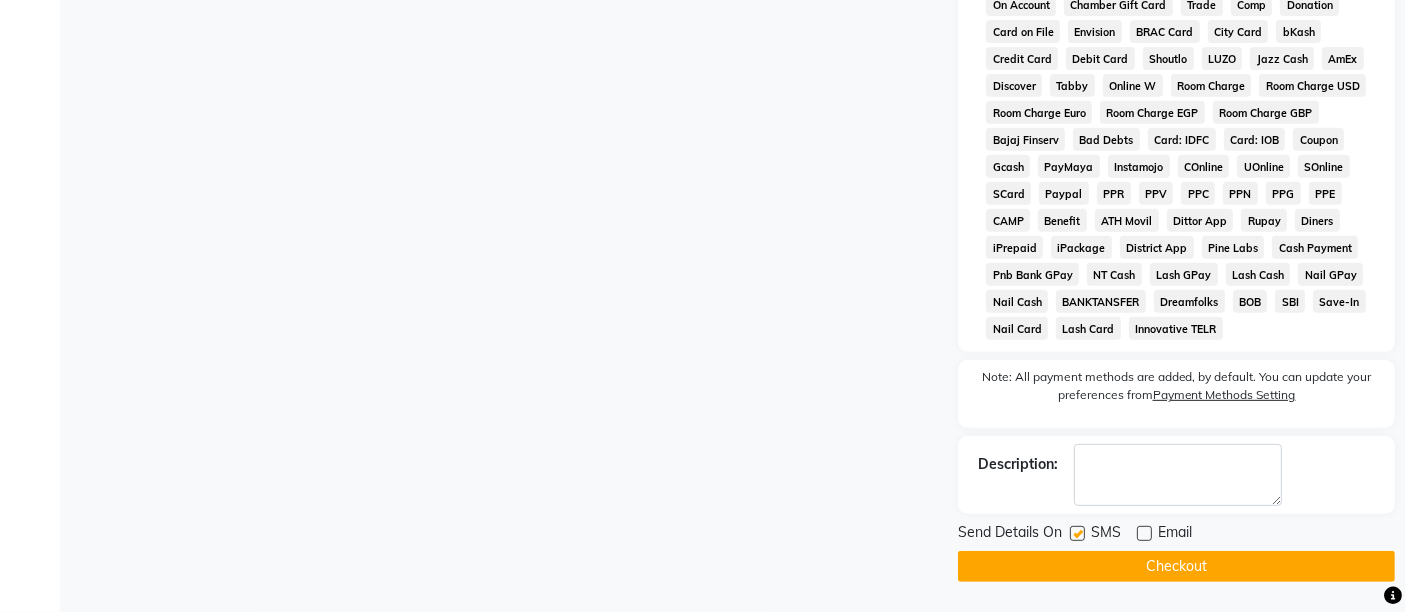 click 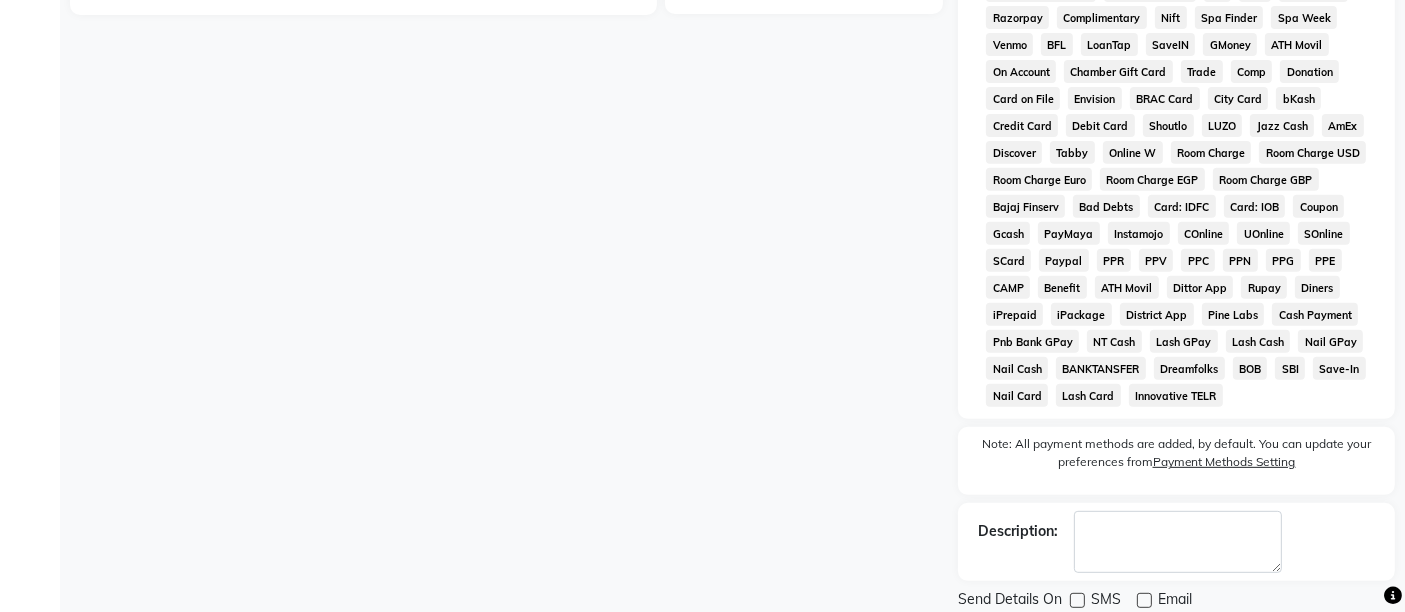 scroll, scrollTop: 876, scrollLeft: 0, axis: vertical 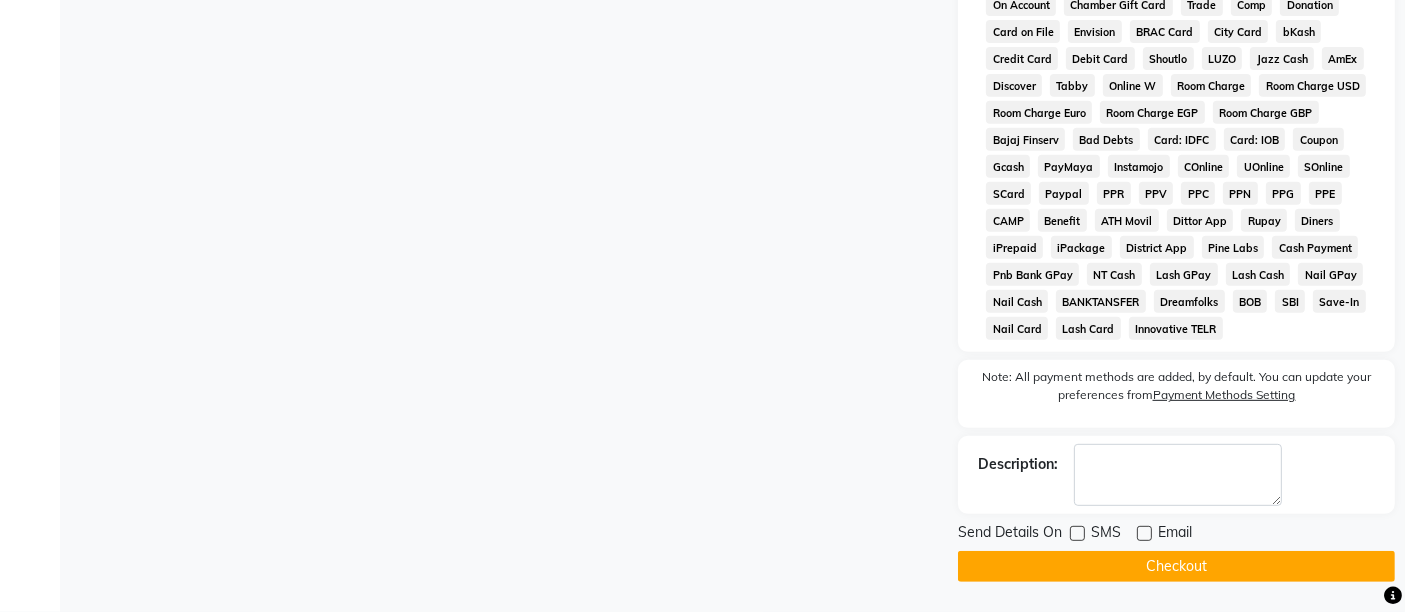 drag, startPoint x: 1071, startPoint y: 563, endPoint x: 877, endPoint y: 469, distance: 215.57365 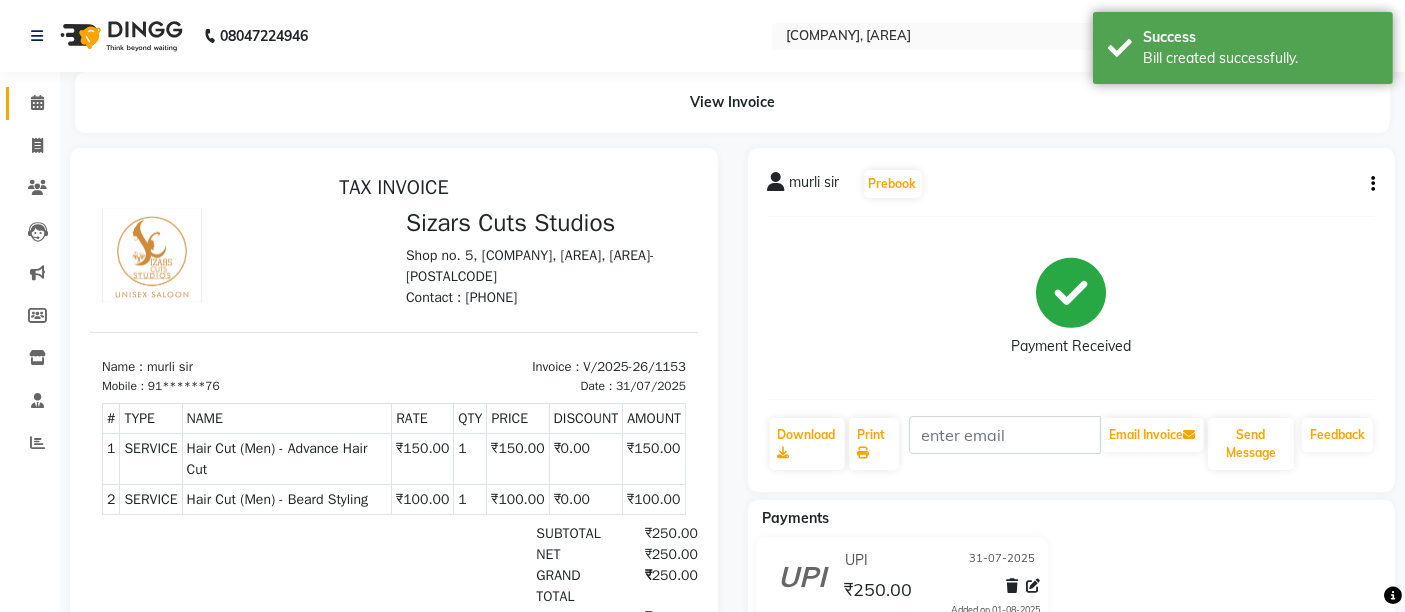 scroll, scrollTop: 0, scrollLeft: 0, axis: both 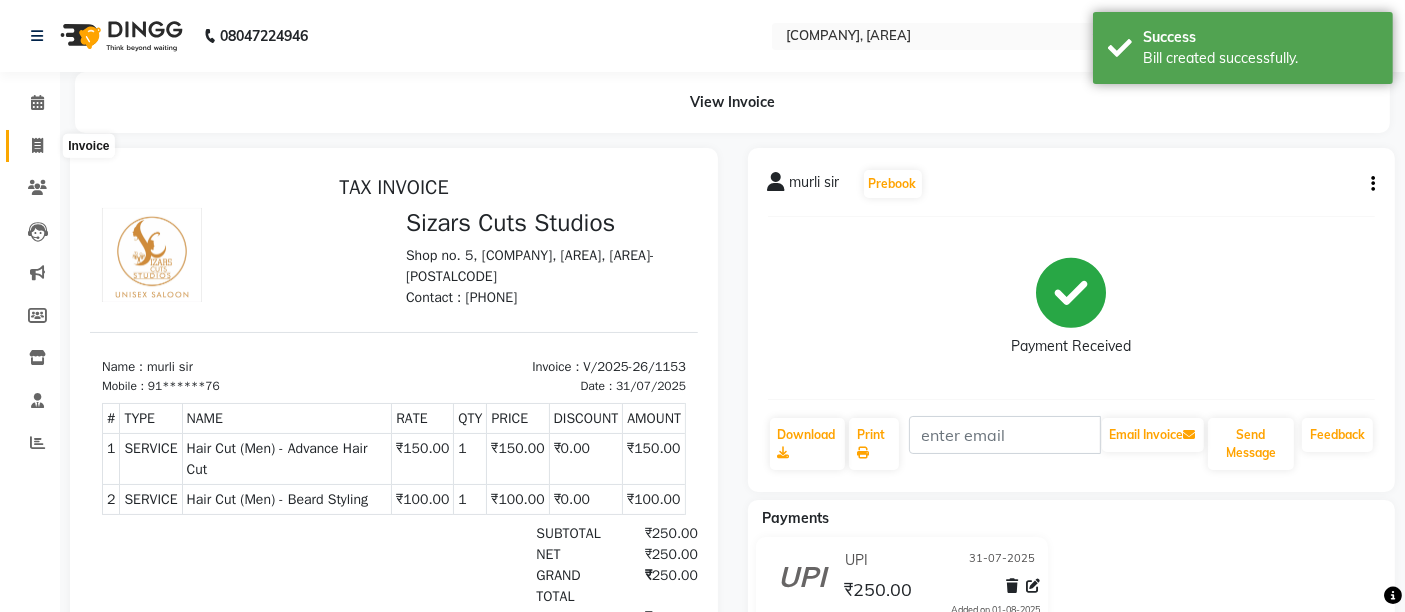 click 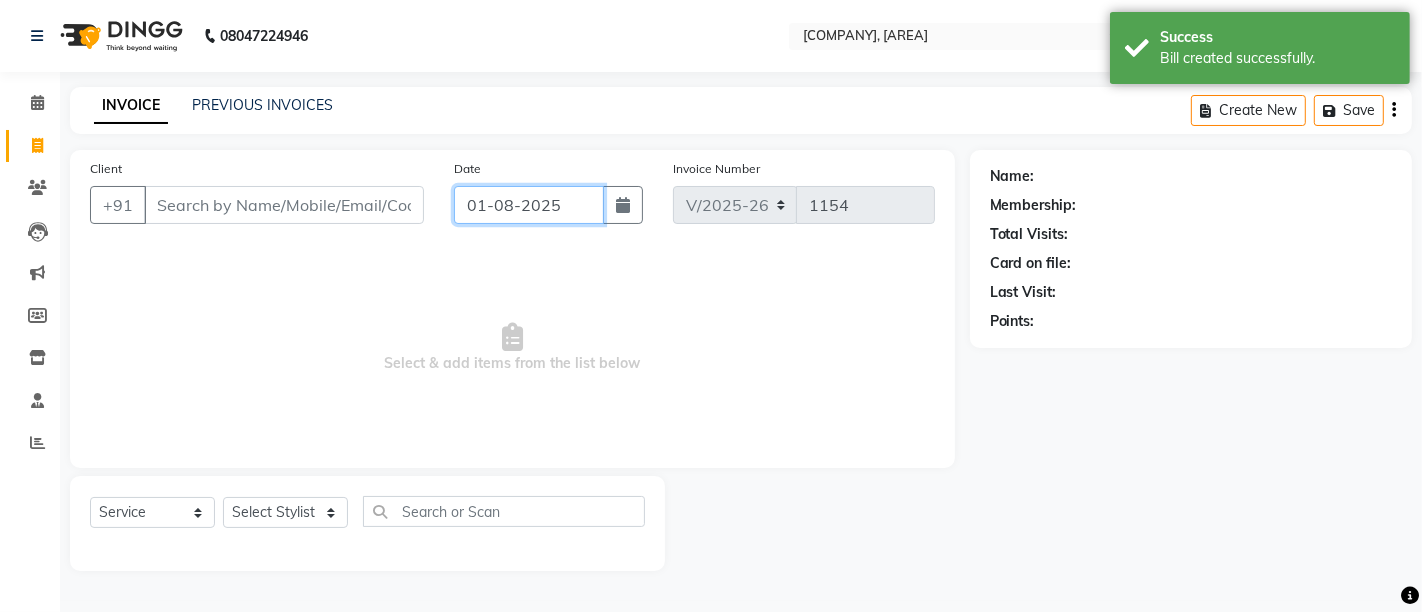 drag, startPoint x: 537, startPoint y: 196, endPoint x: 538, endPoint y: 215, distance: 19.026299 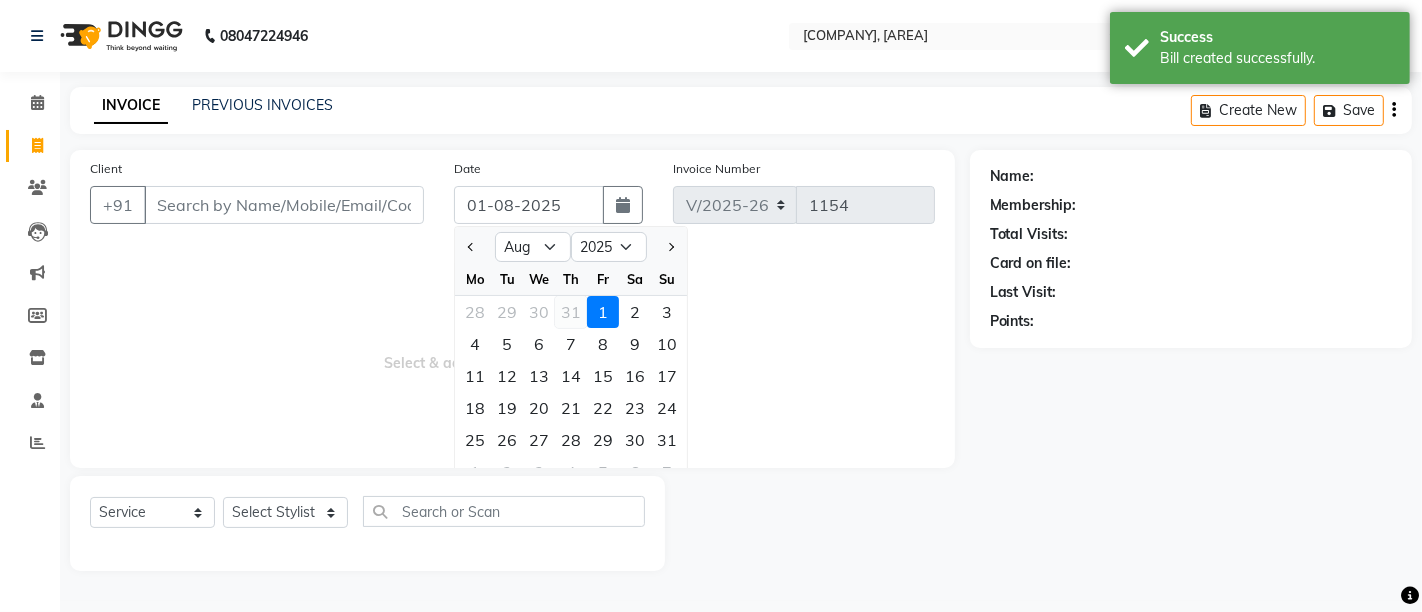 click on "31" 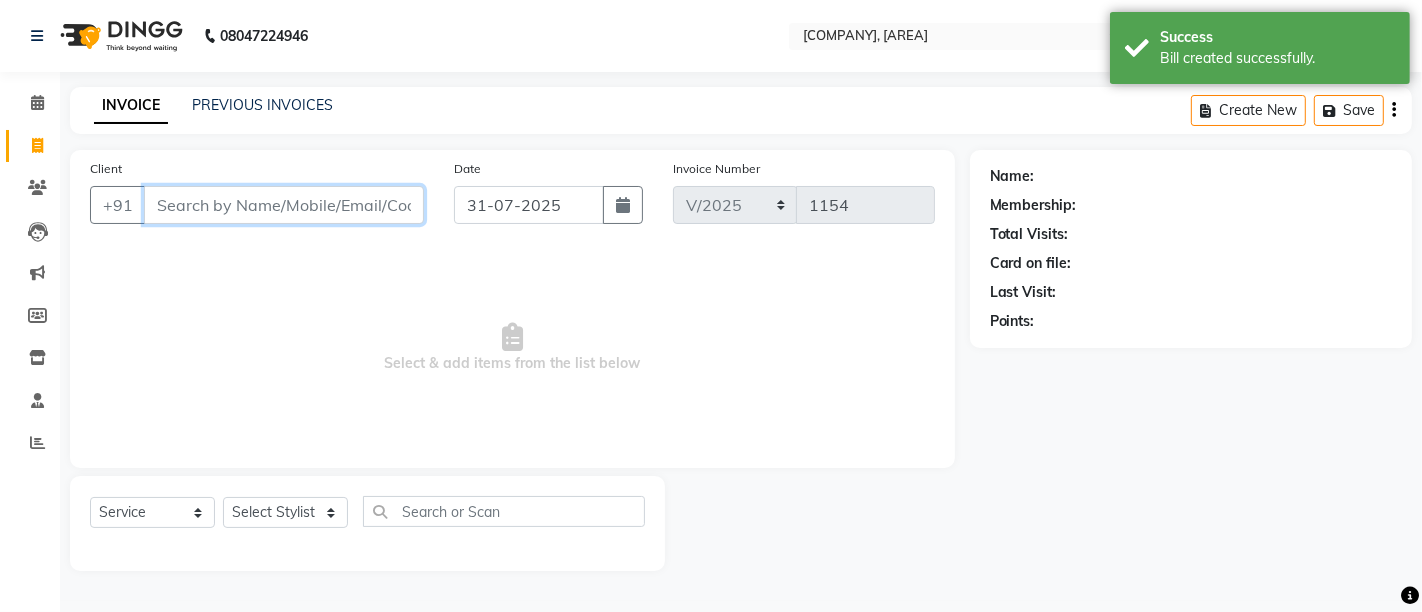 click on "Client" at bounding box center [284, 205] 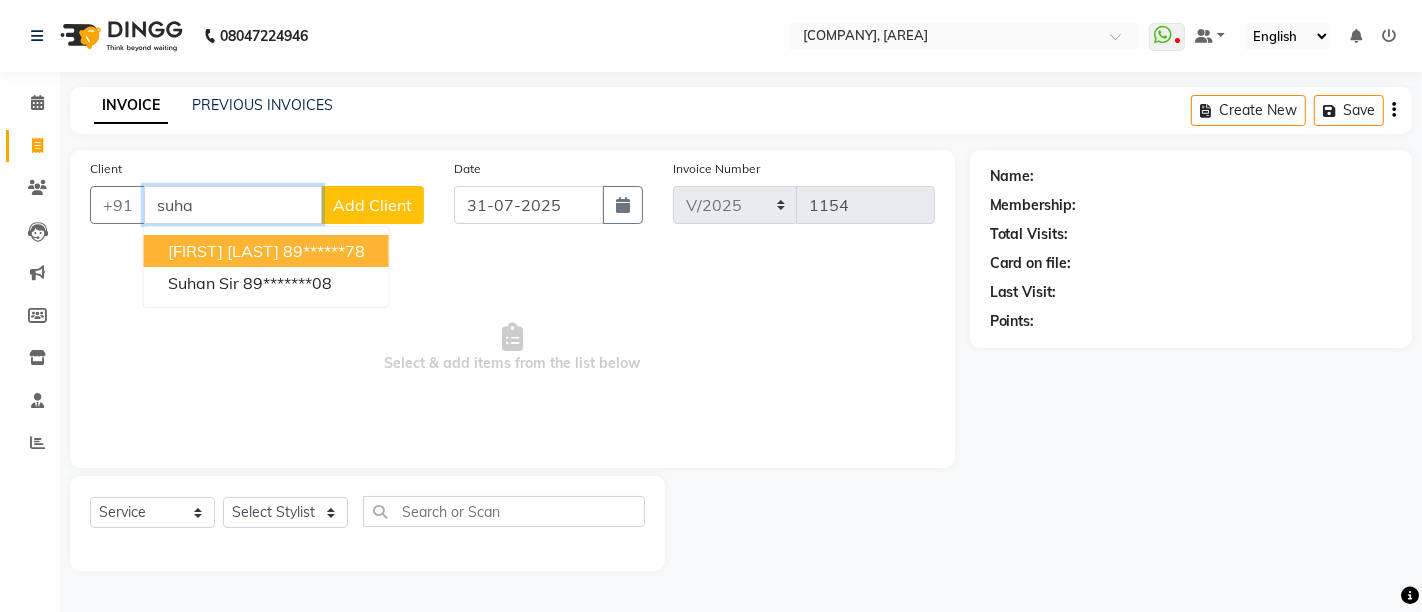 drag, startPoint x: 246, startPoint y: 248, endPoint x: 303, endPoint y: 347, distance: 114.236595 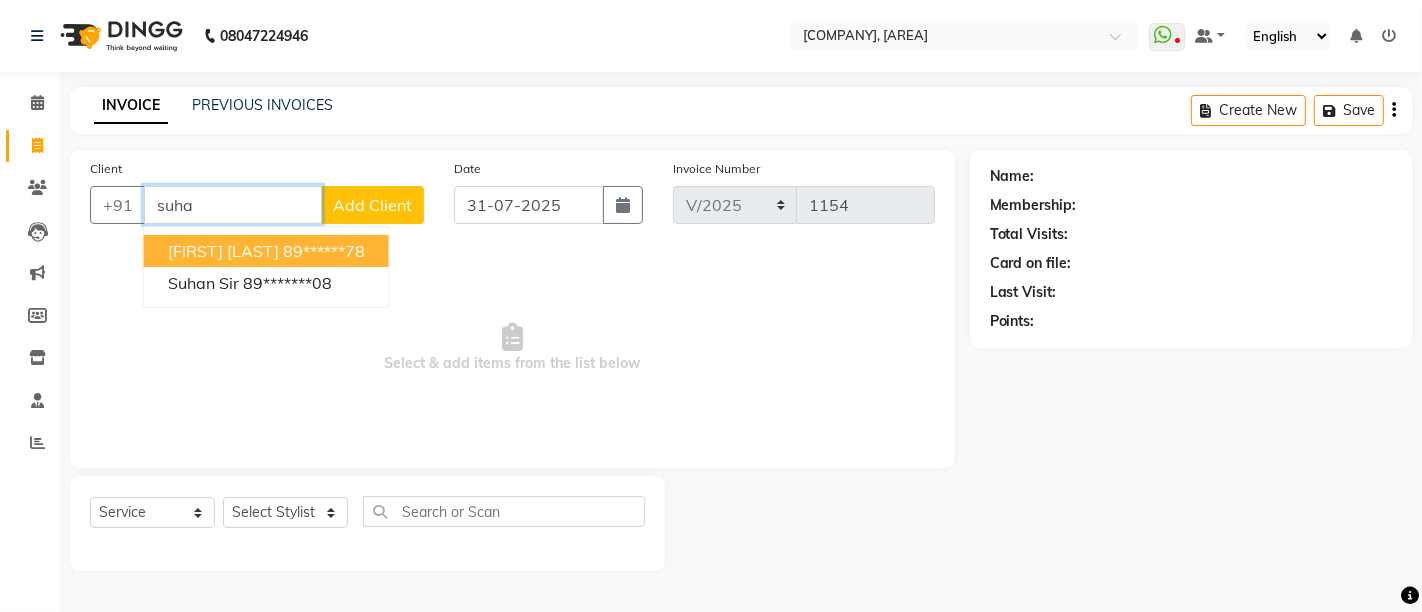 click on "[FIRST] [LAST]" at bounding box center (223, 251) 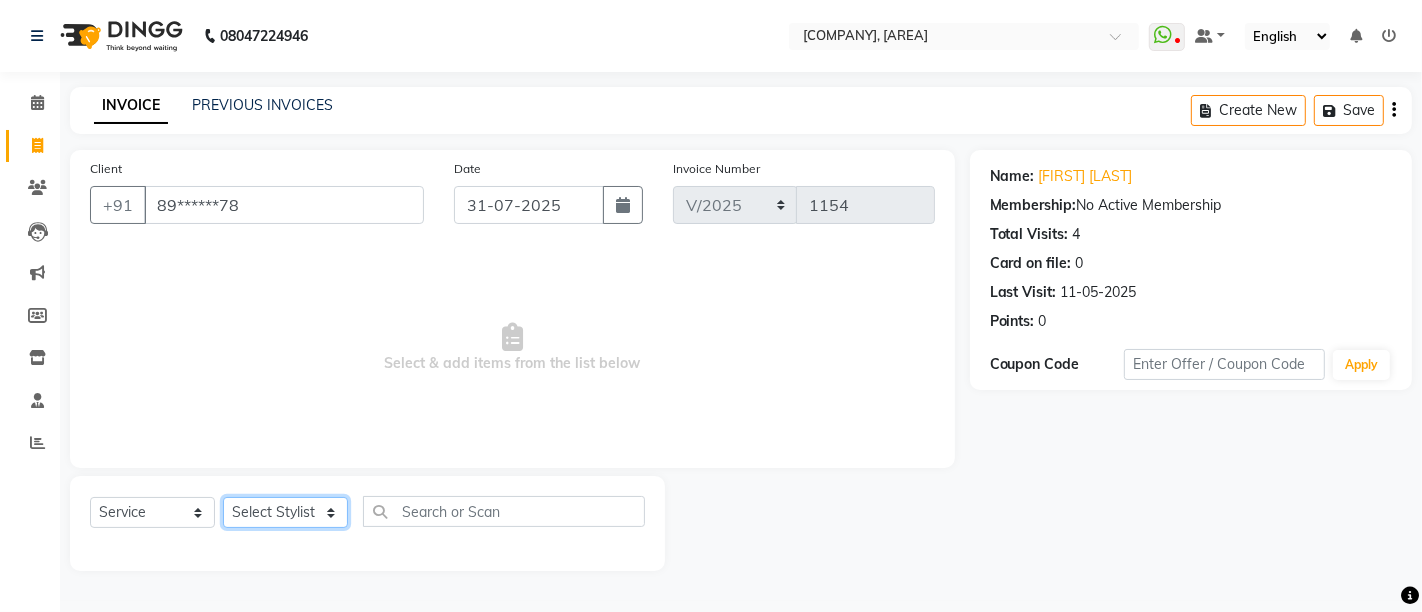 click on "Select Stylist Admin [FIRST] [LAST] [FIRST] [LAST] [FIRST] [LAST]" 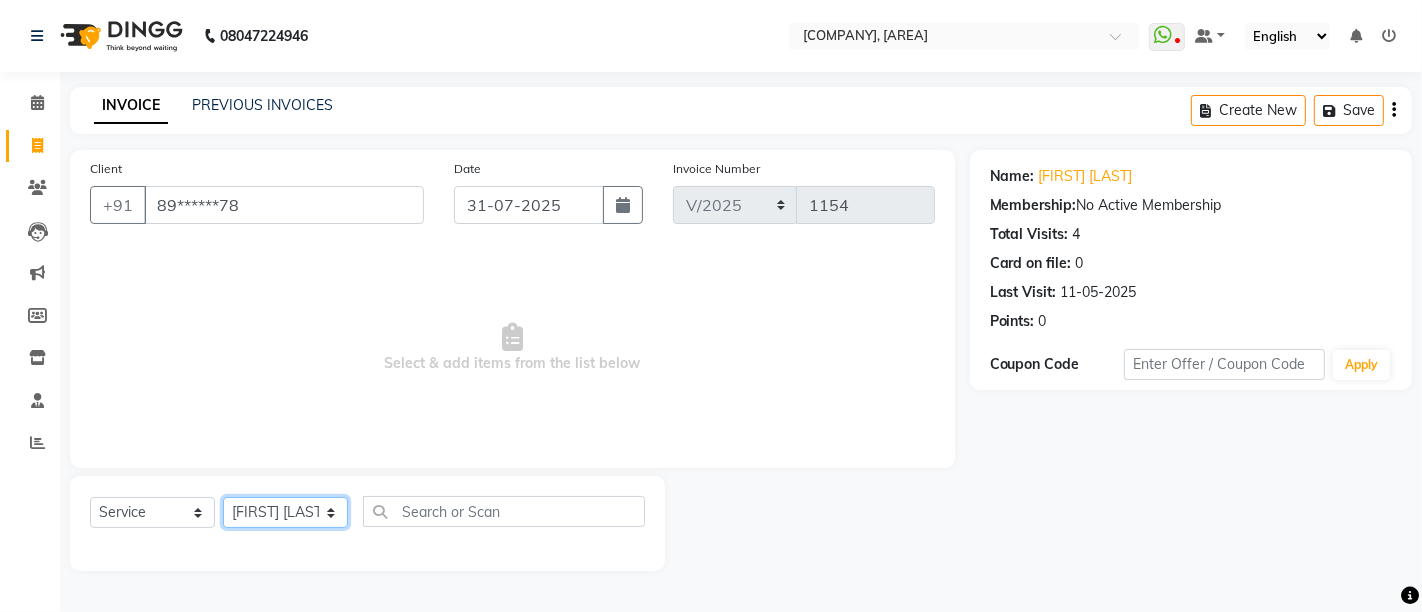 click on "Select Stylist Admin [FIRST] [LAST] [FIRST] [LAST] [FIRST] [LAST]" 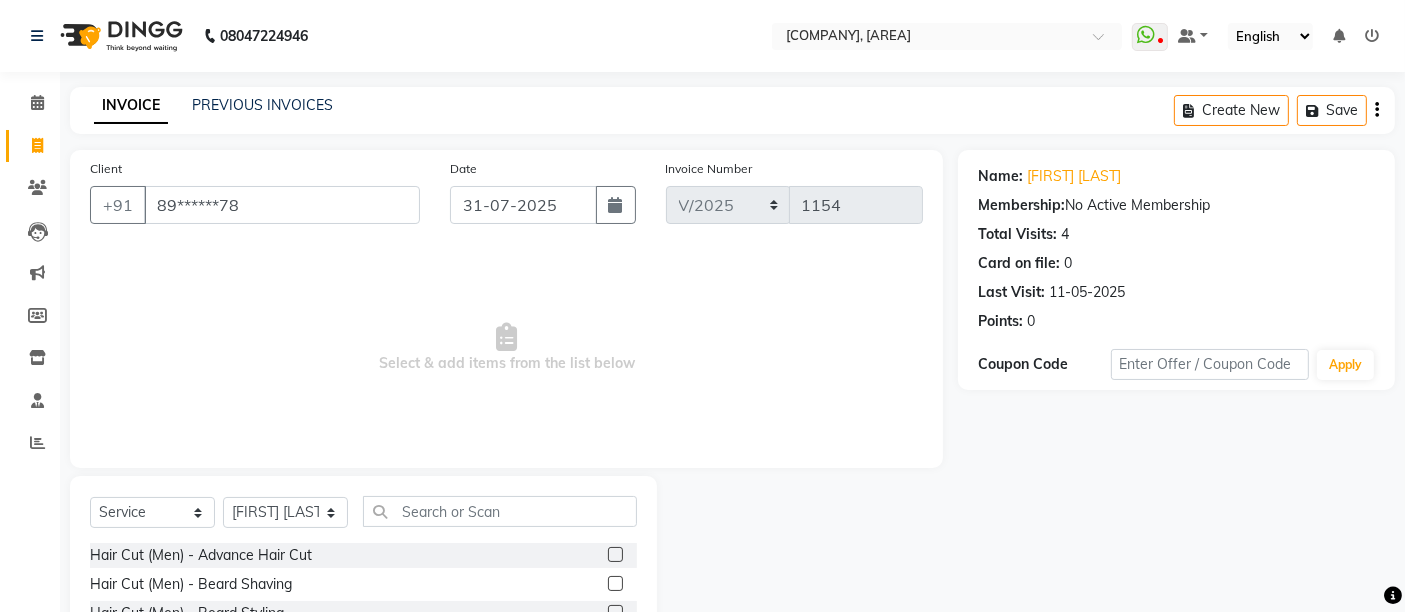 click 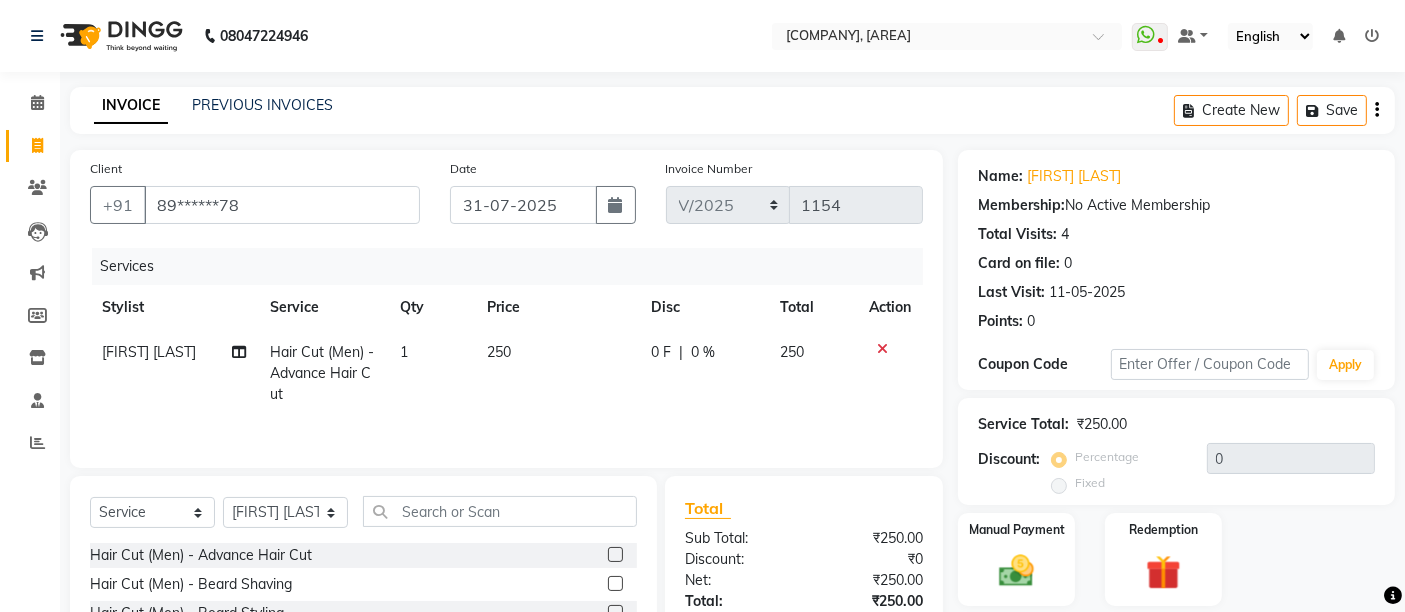click 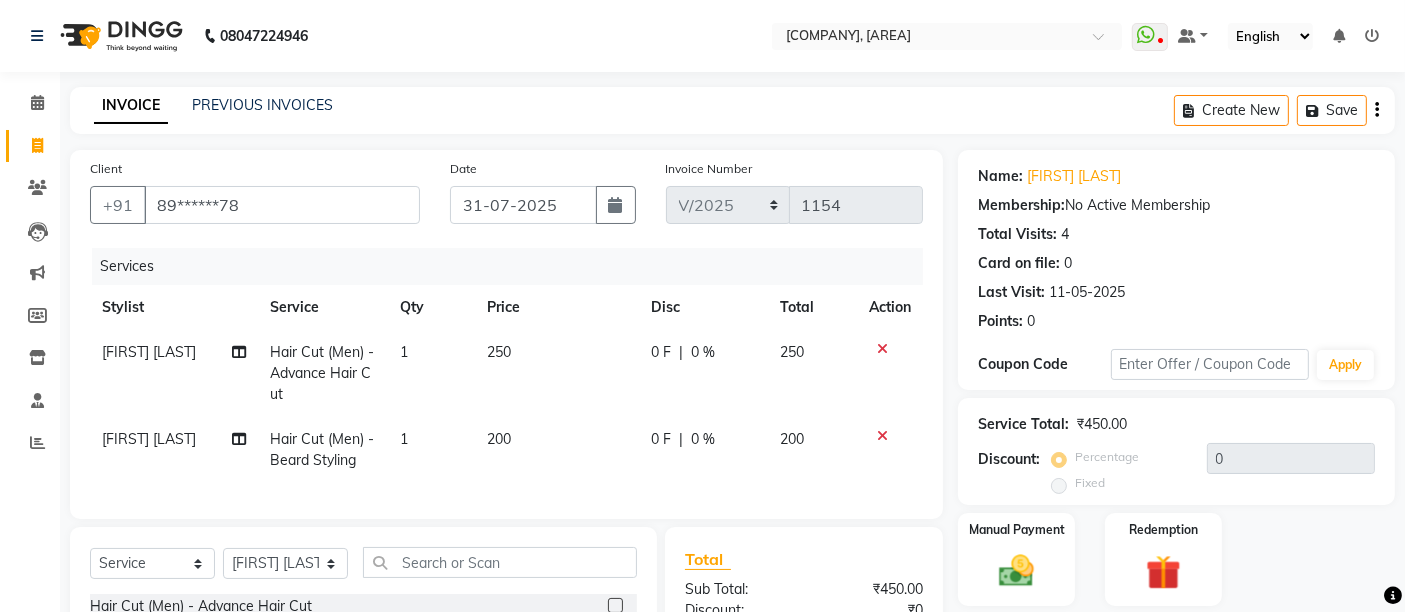 click on "250" 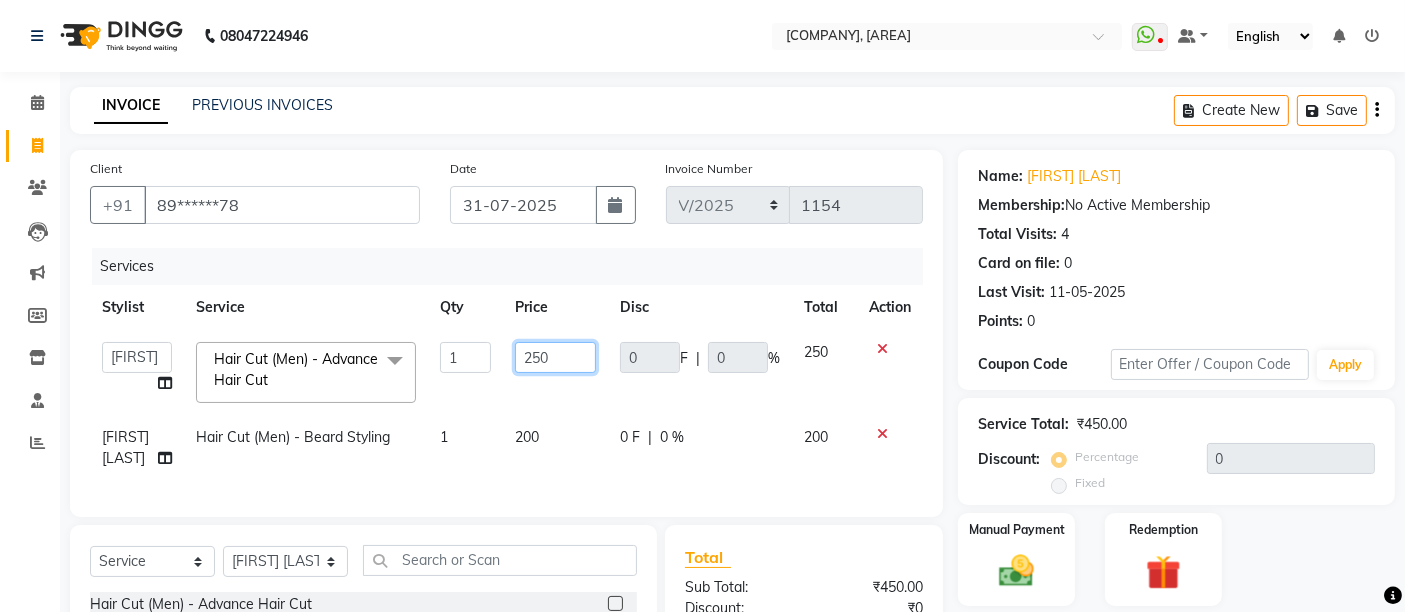 click on "250" 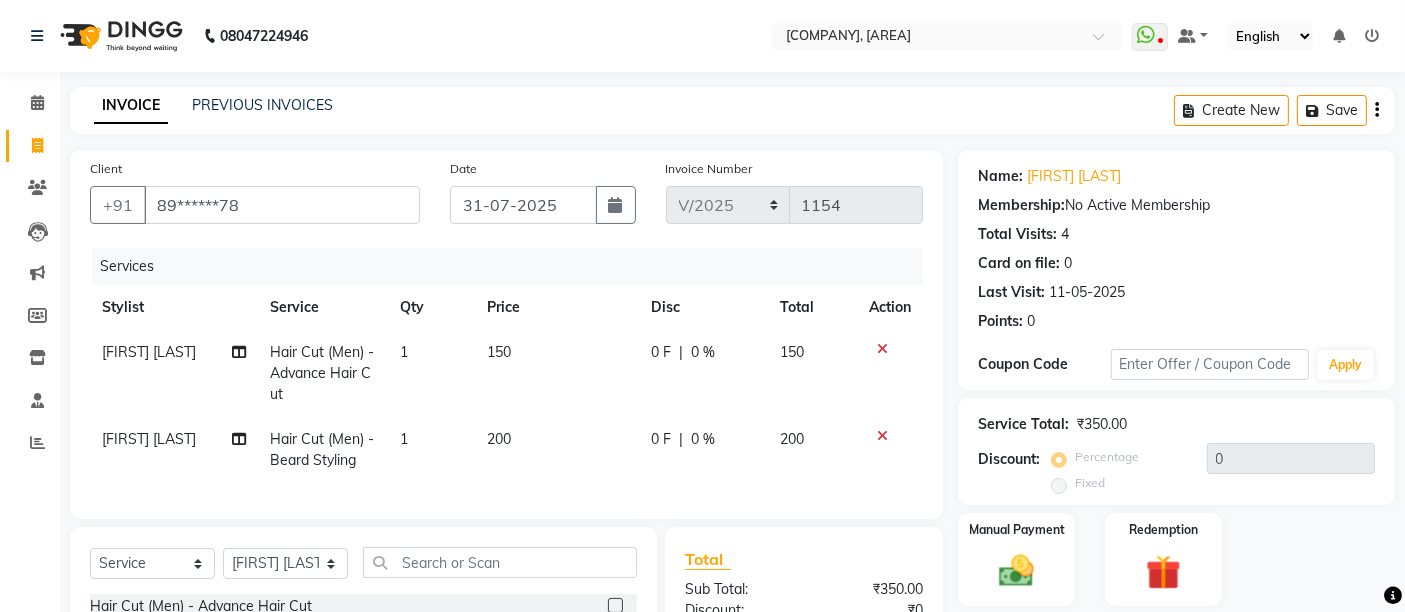 click on "200" 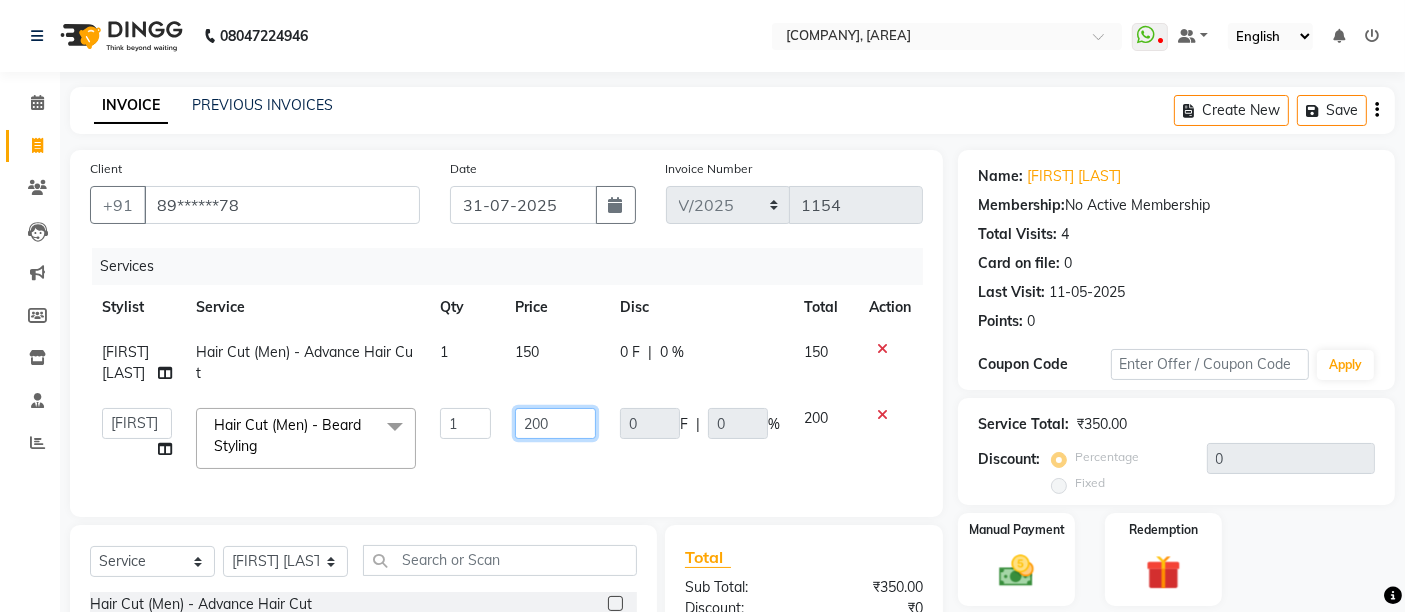 click on "200" 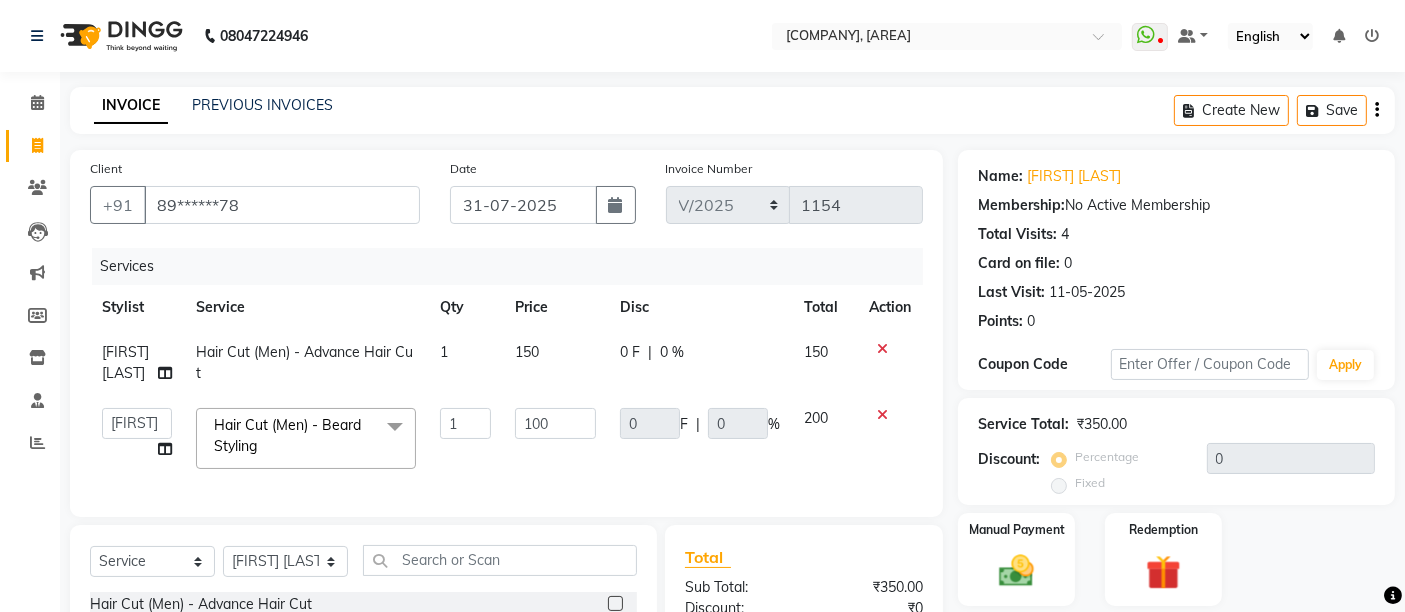 click on "100" 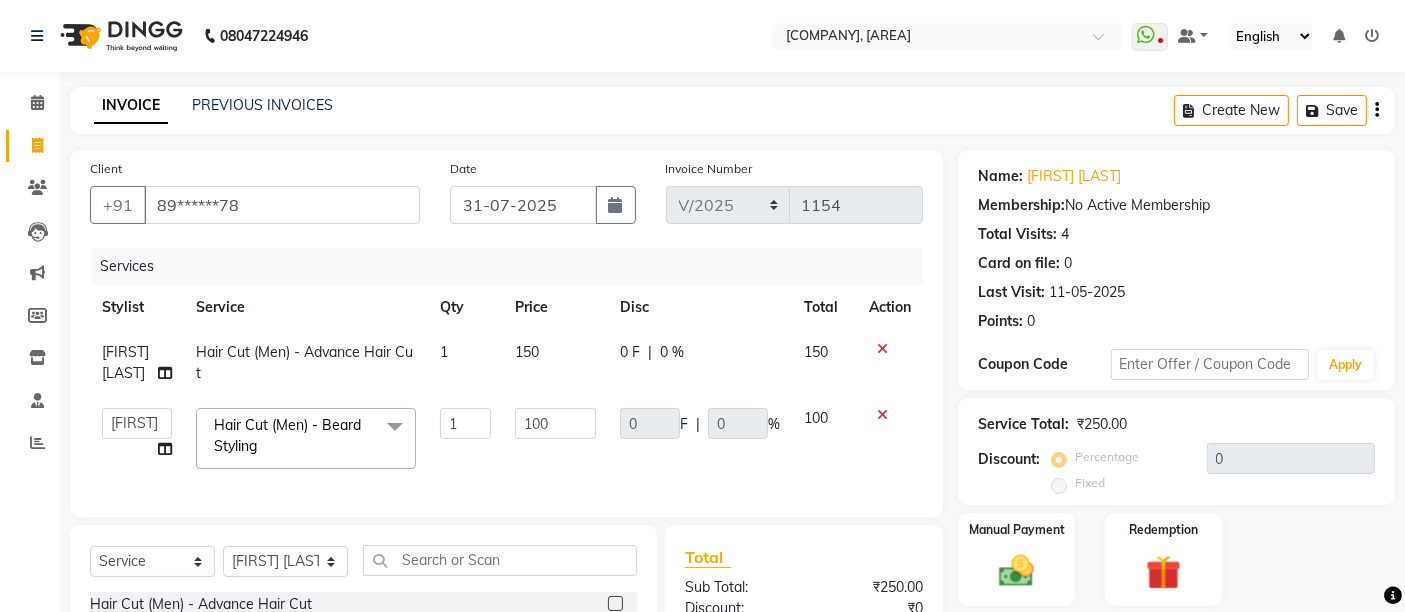 scroll, scrollTop: 253, scrollLeft: 0, axis: vertical 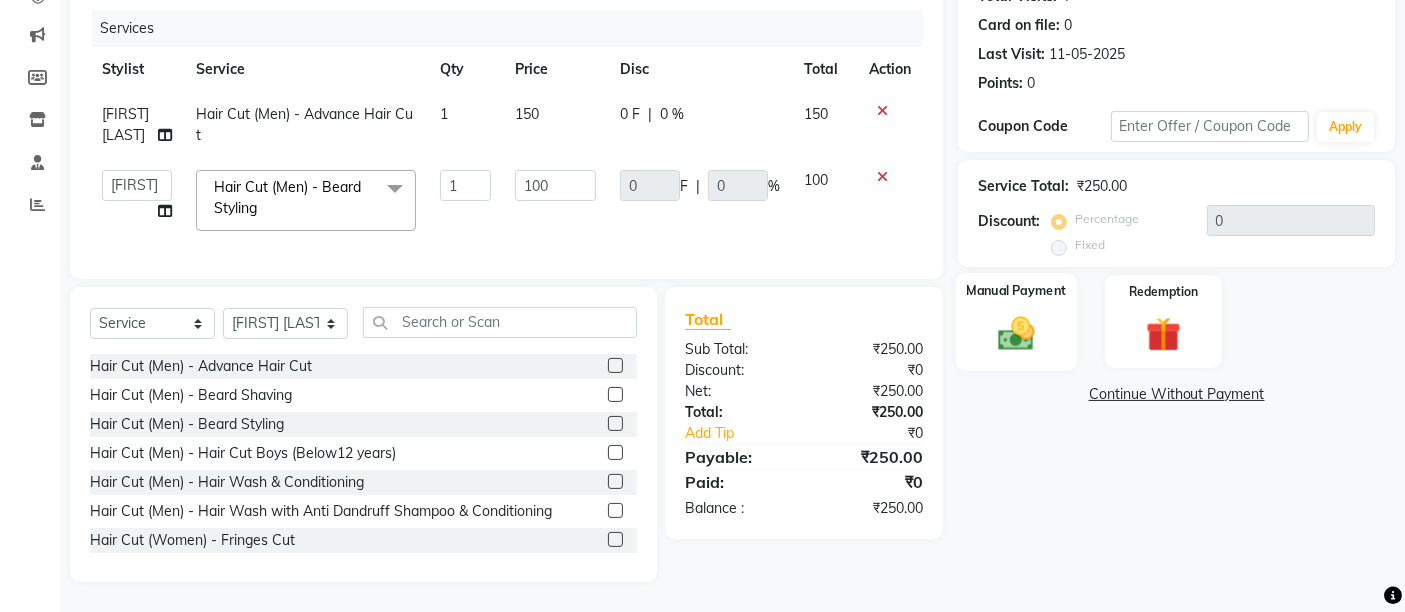 click on "Manual Payment" 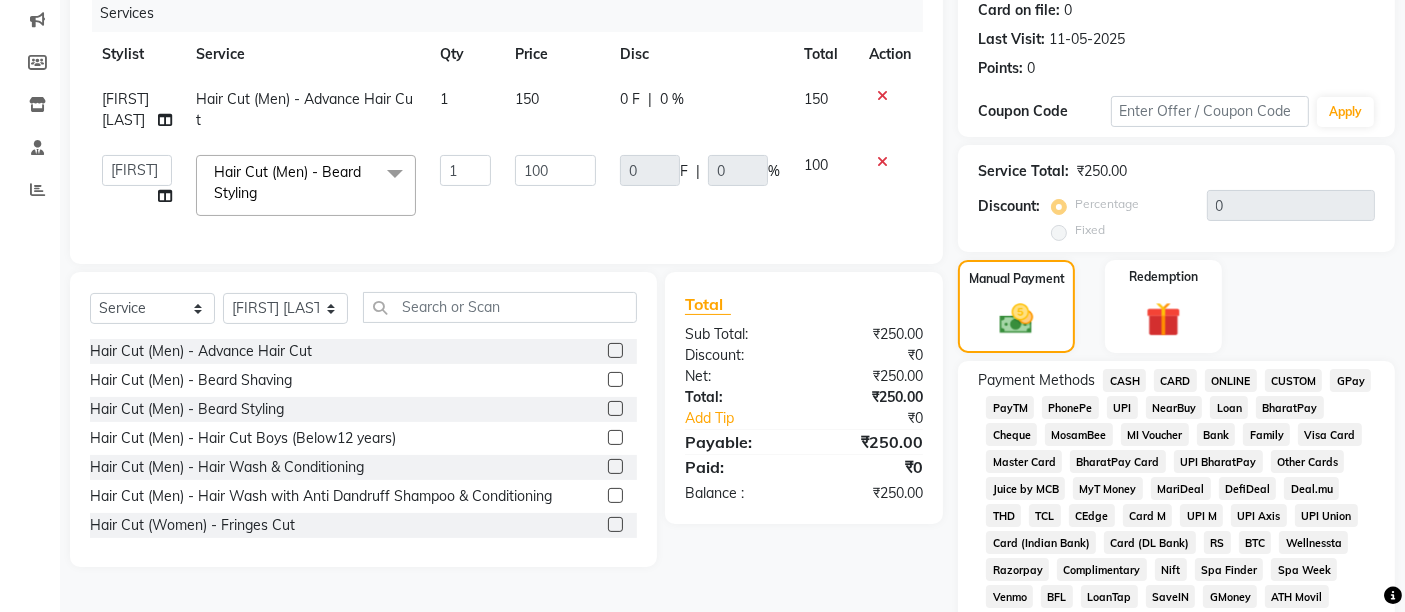 click on "UPI" 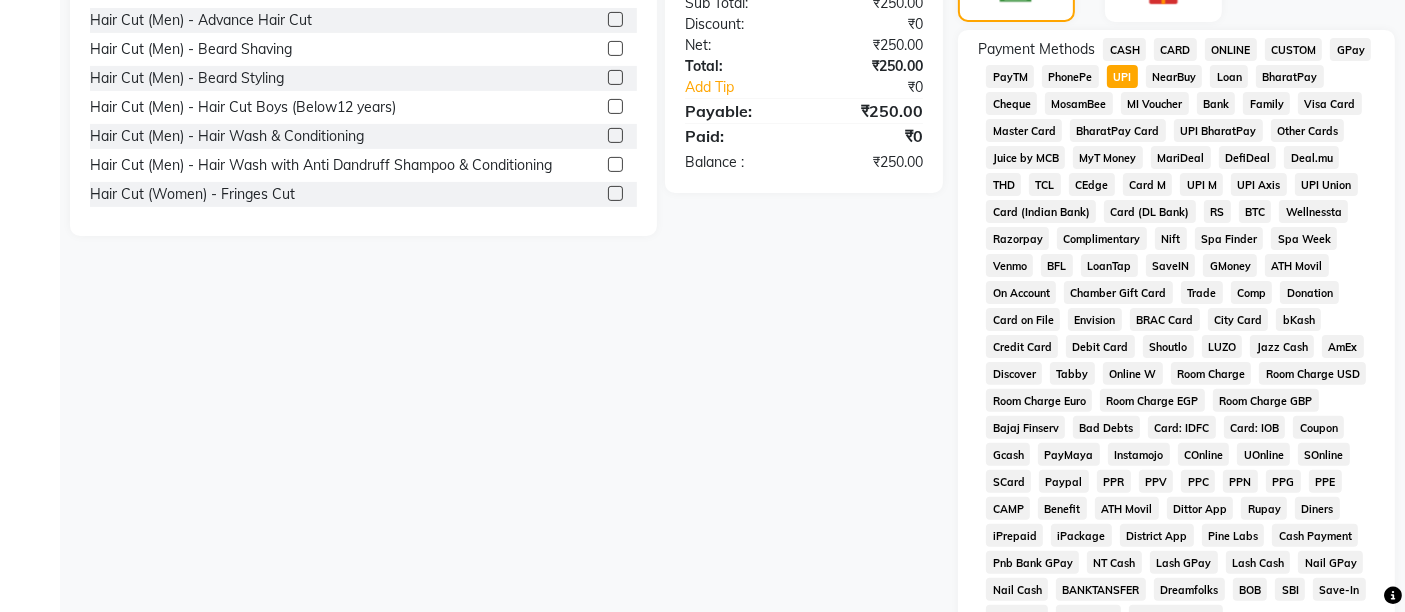 scroll, scrollTop: 808, scrollLeft: 0, axis: vertical 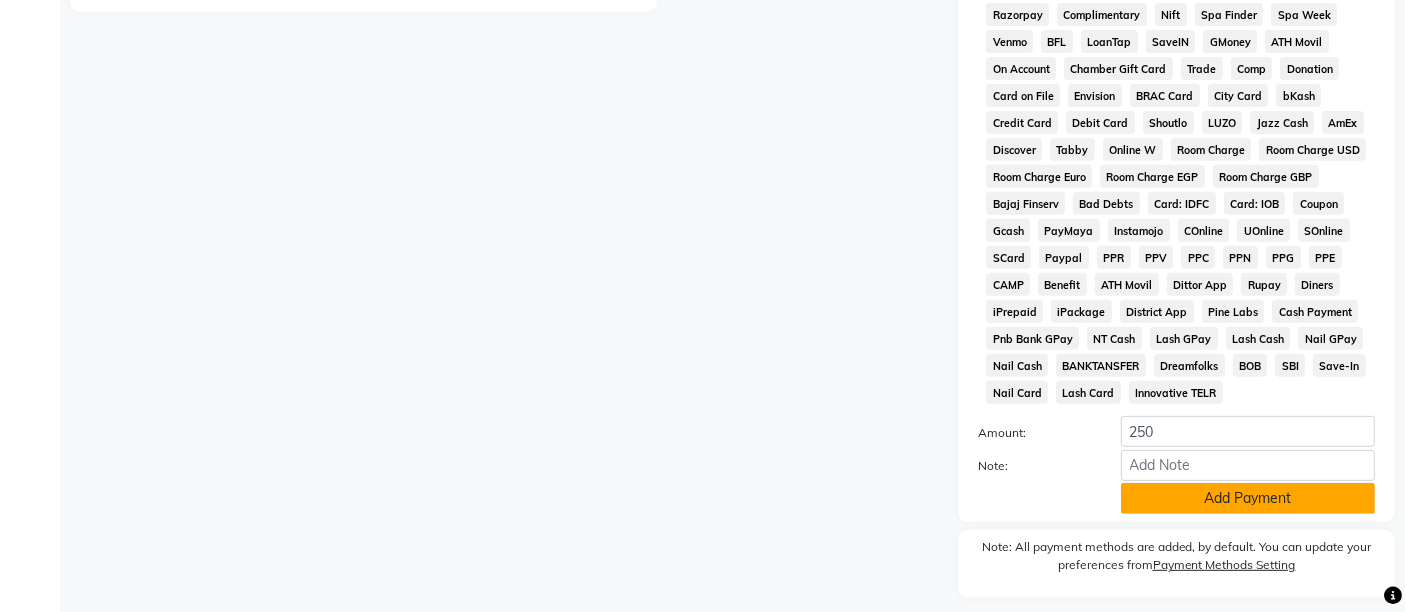 click on "Add Payment" 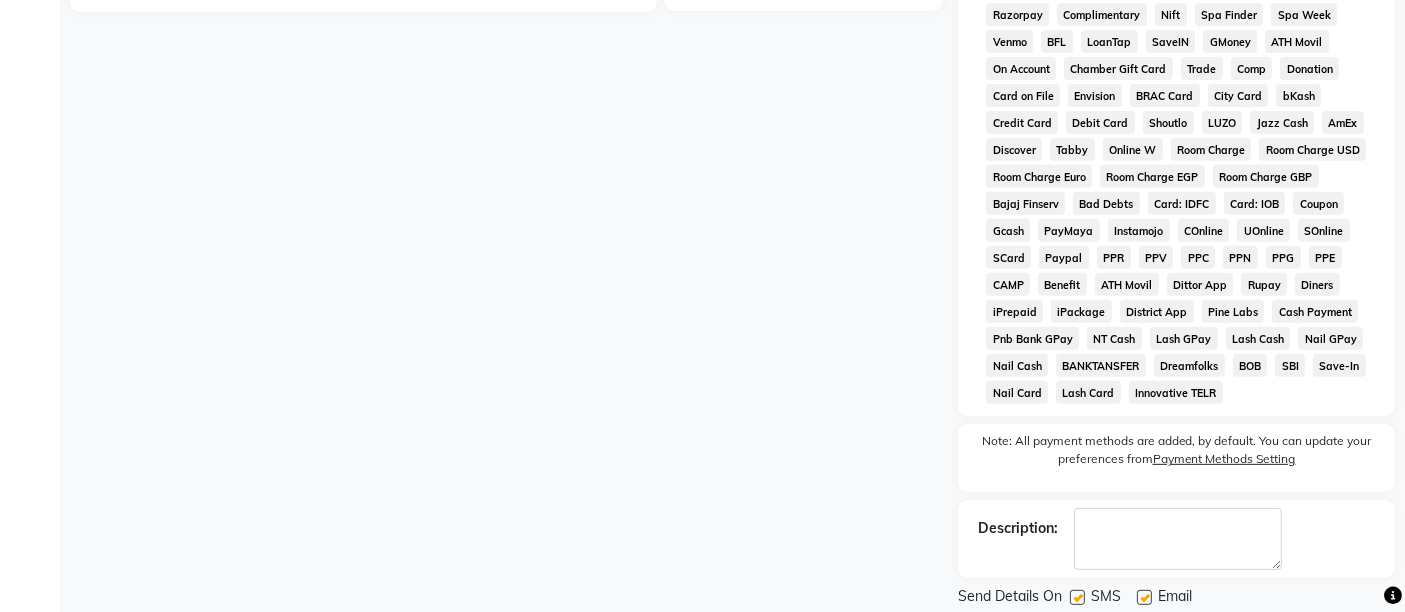 scroll, scrollTop: 876, scrollLeft: 0, axis: vertical 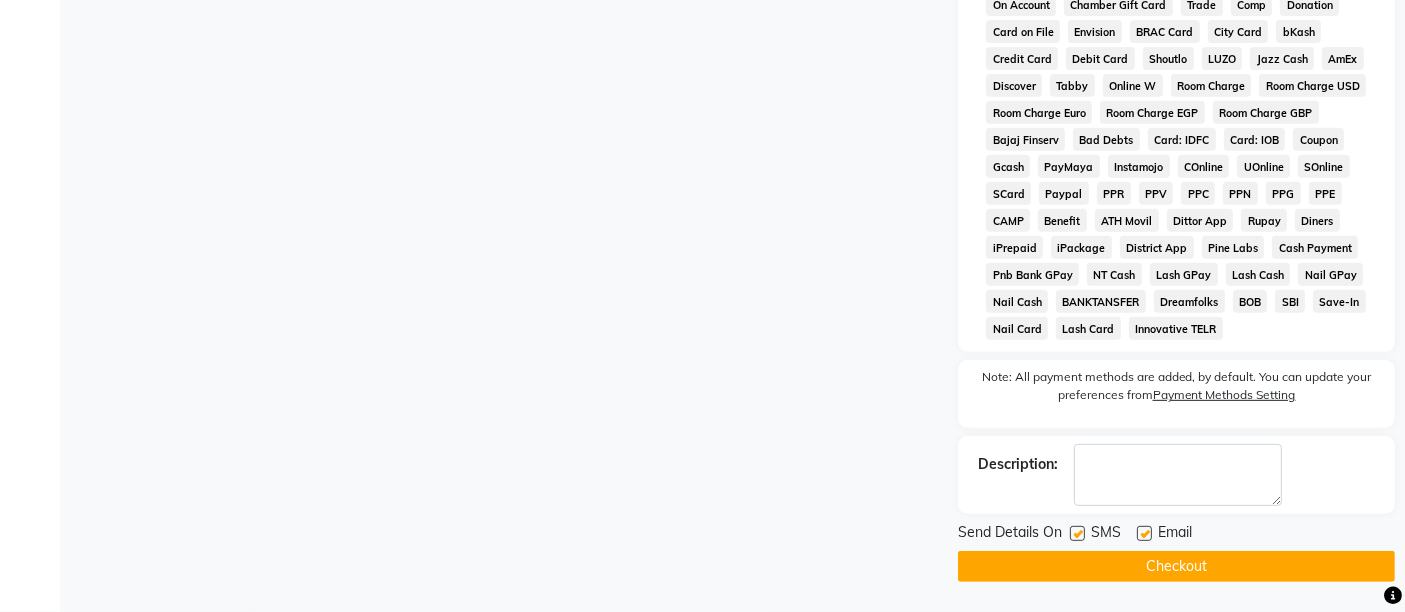 click 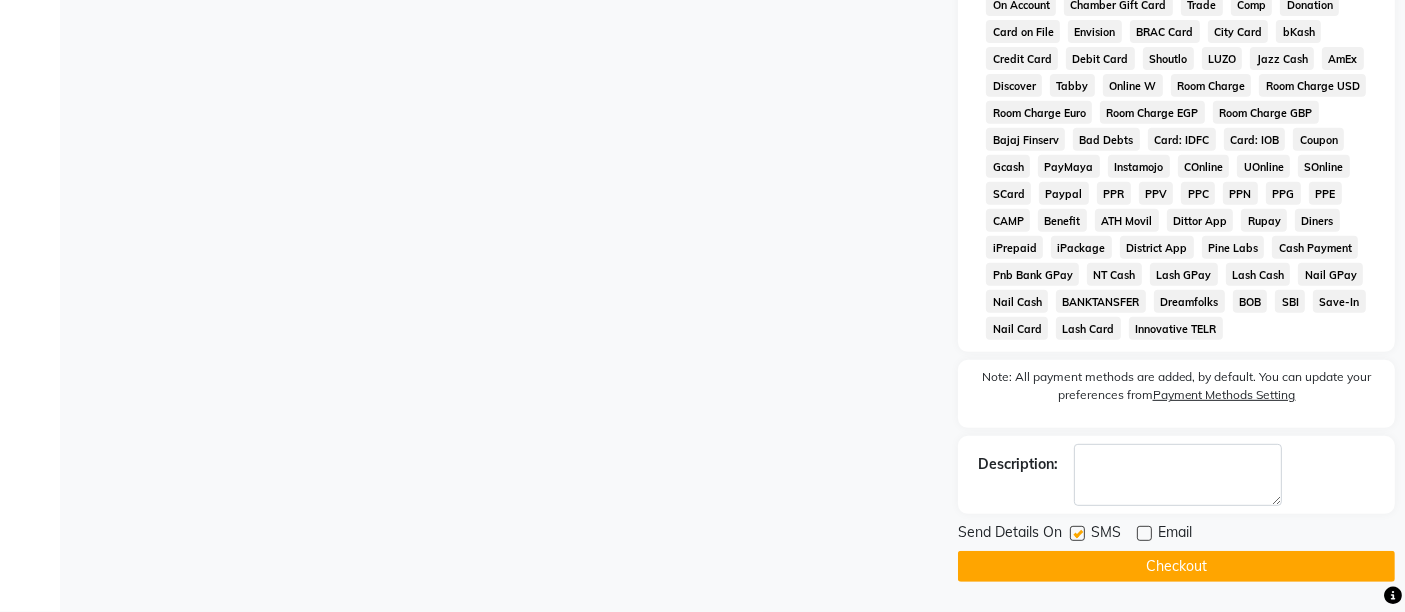 drag, startPoint x: 1071, startPoint y: 533, endPoint x: 1083, endPoint y: 559, distance: 28.635643 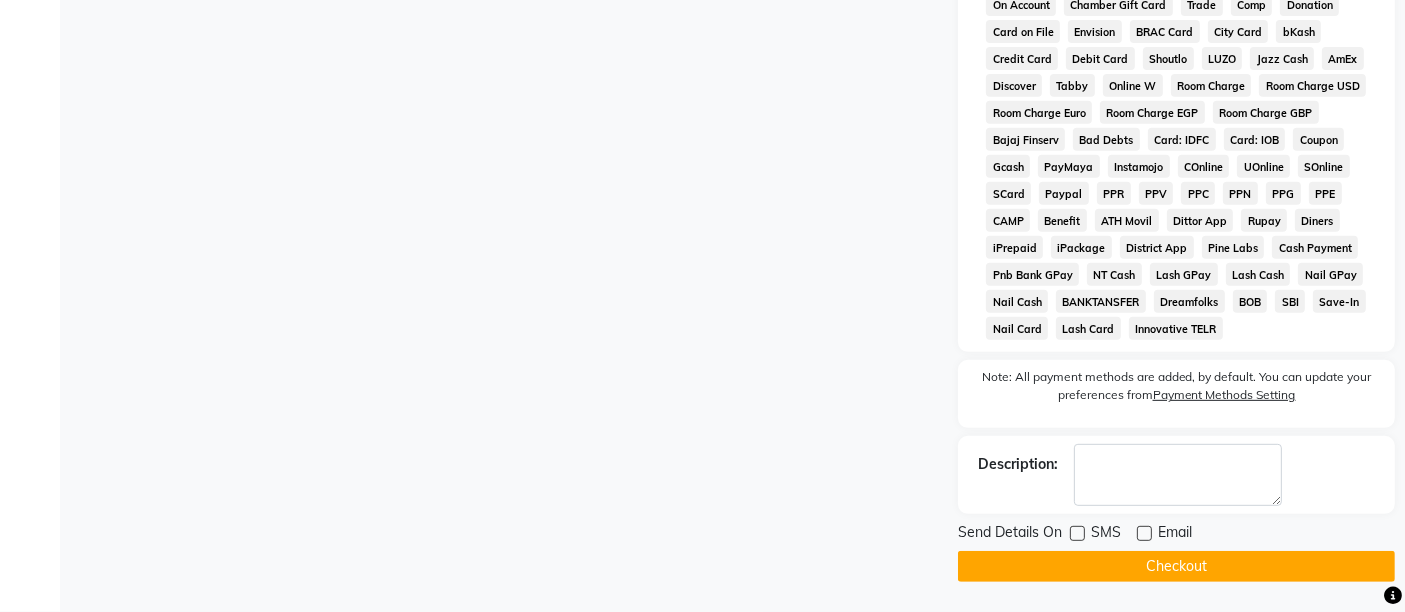 click on "Checkout" 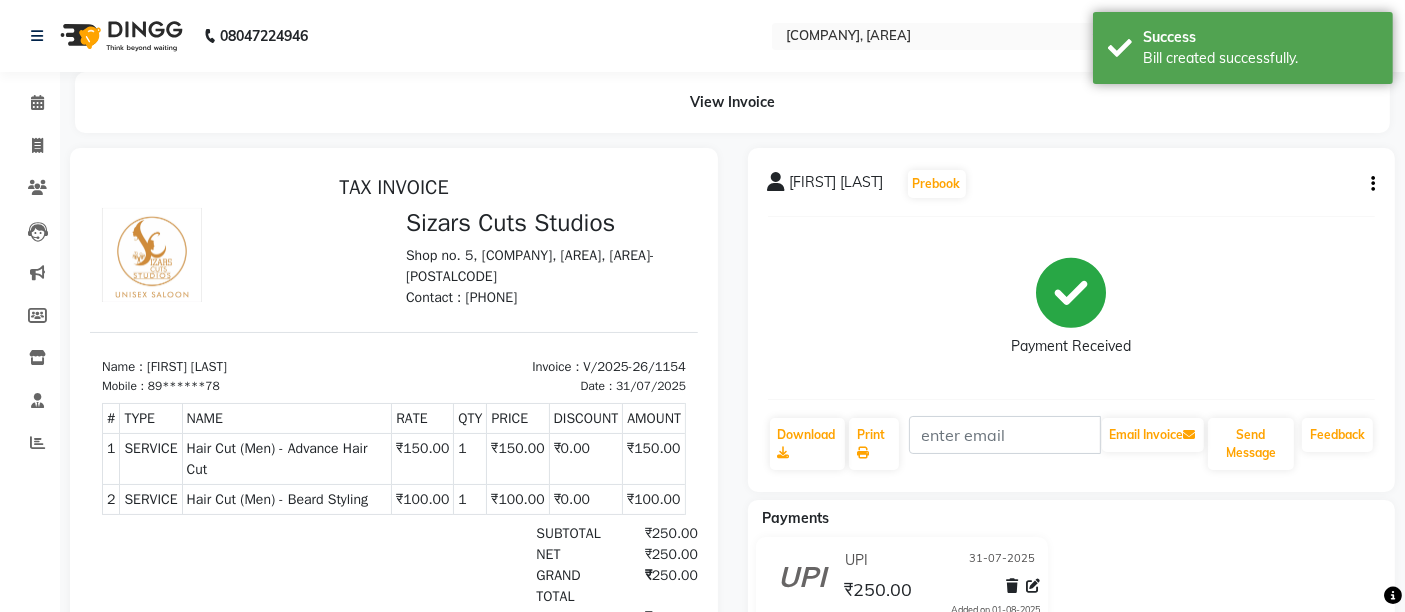 scroll, scrollTop: 0, scrollLeft: 0, axis: both 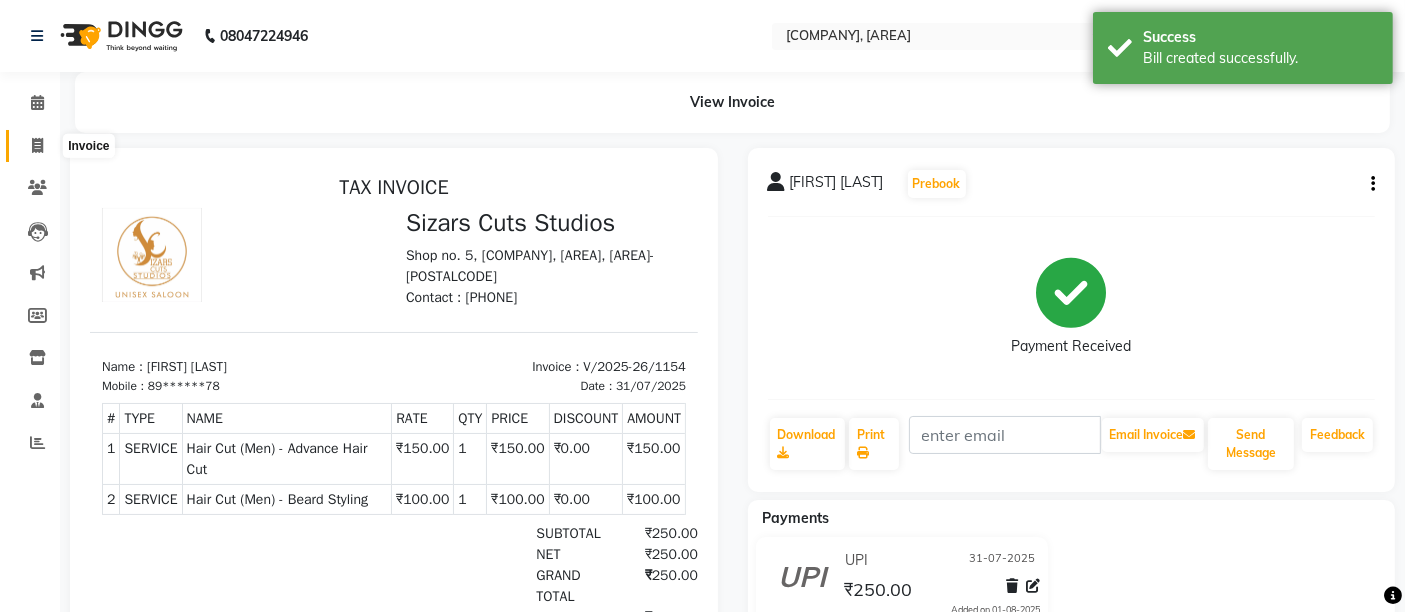 click 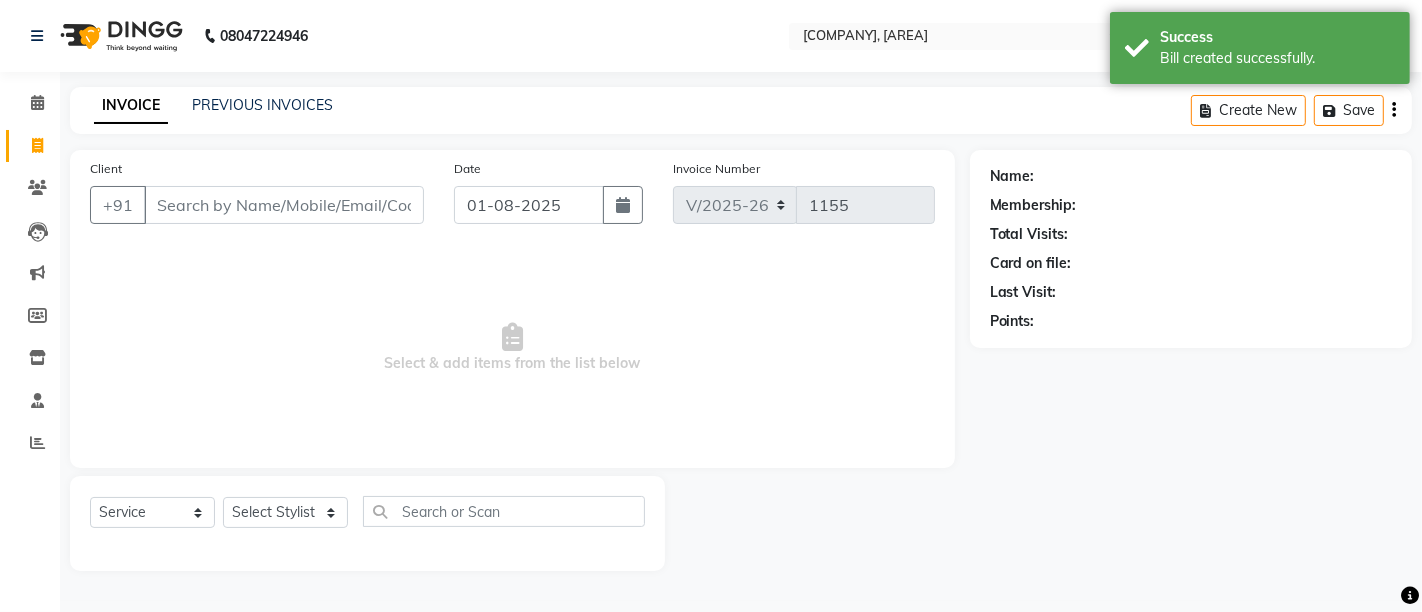 click on "INVOICE PREVIOUS INVOICES Create New   Save" 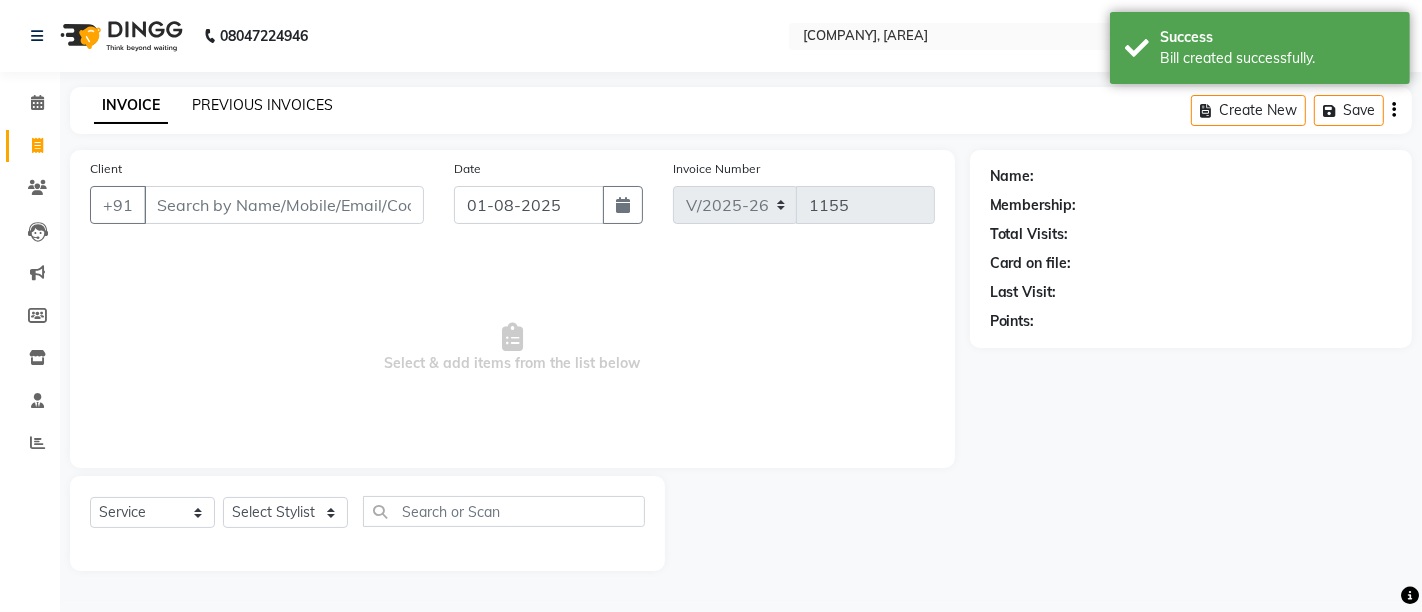click on "PREVIOUS INVOICES" 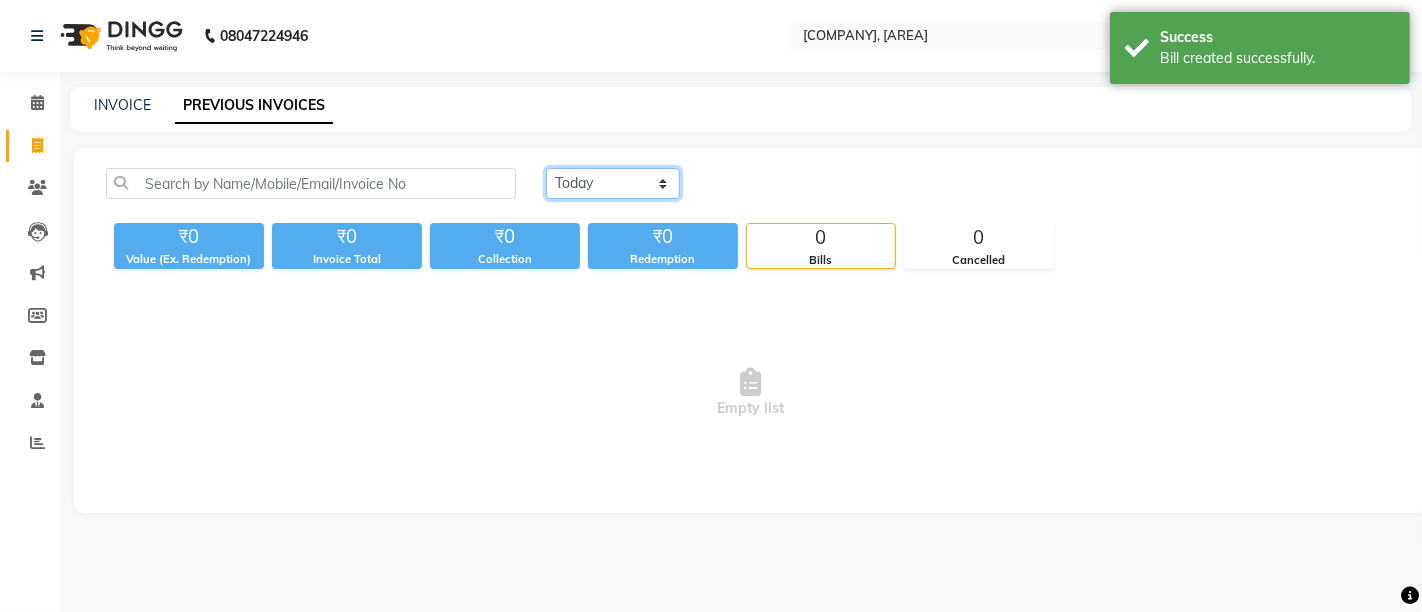 click on "Today Yesterday Custom Range" 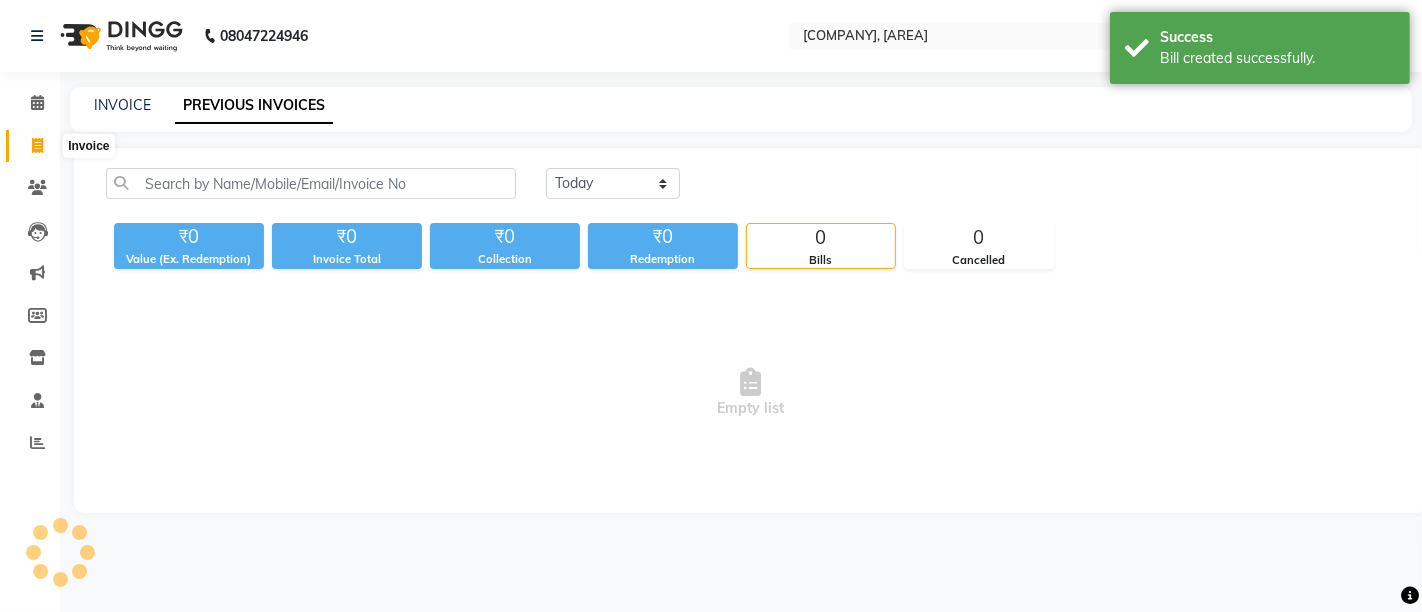 click 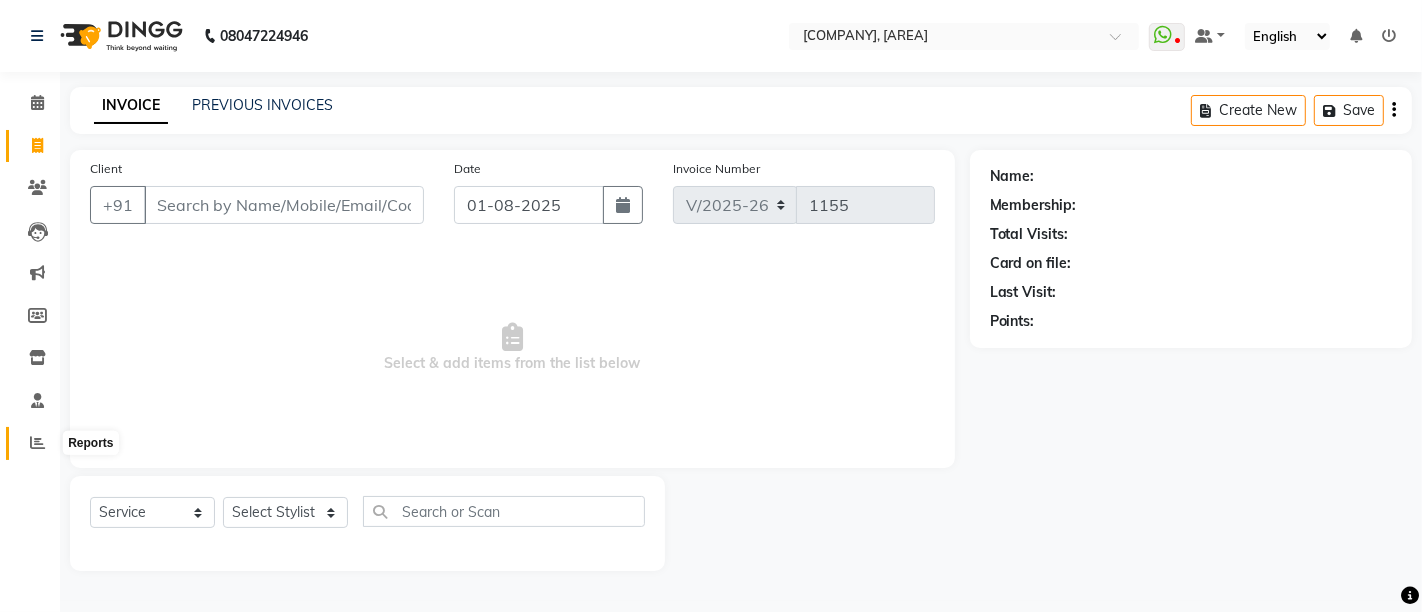 click 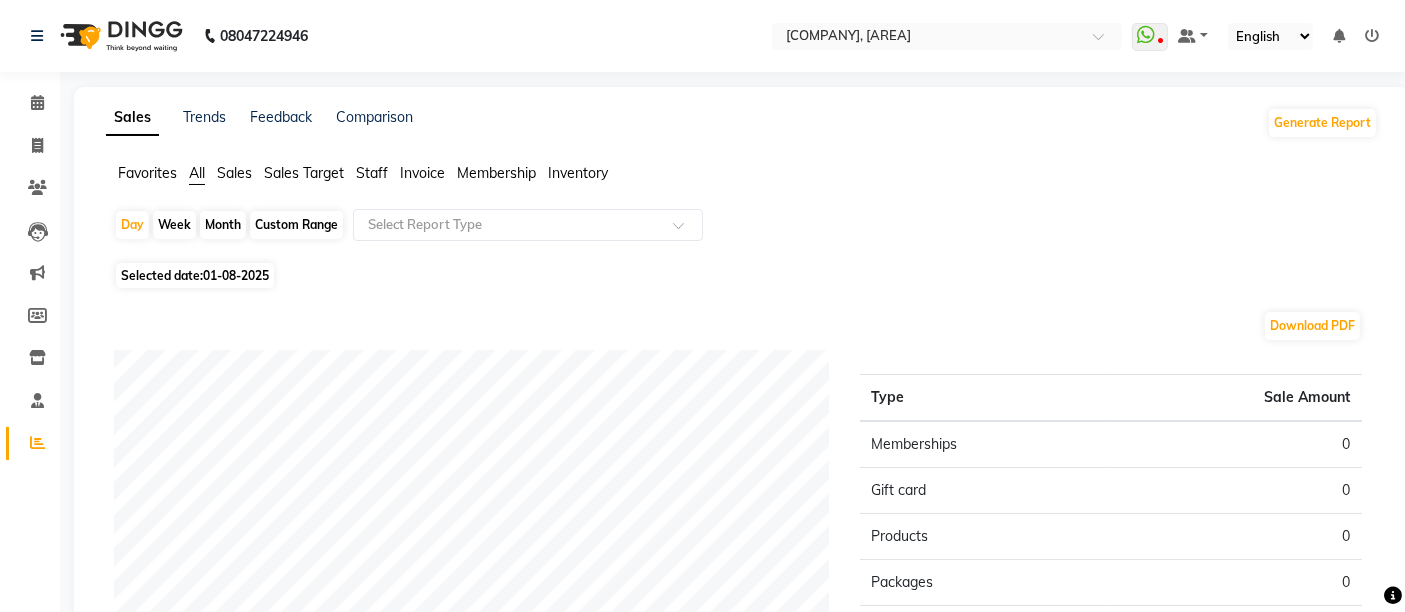 click on "Staff" 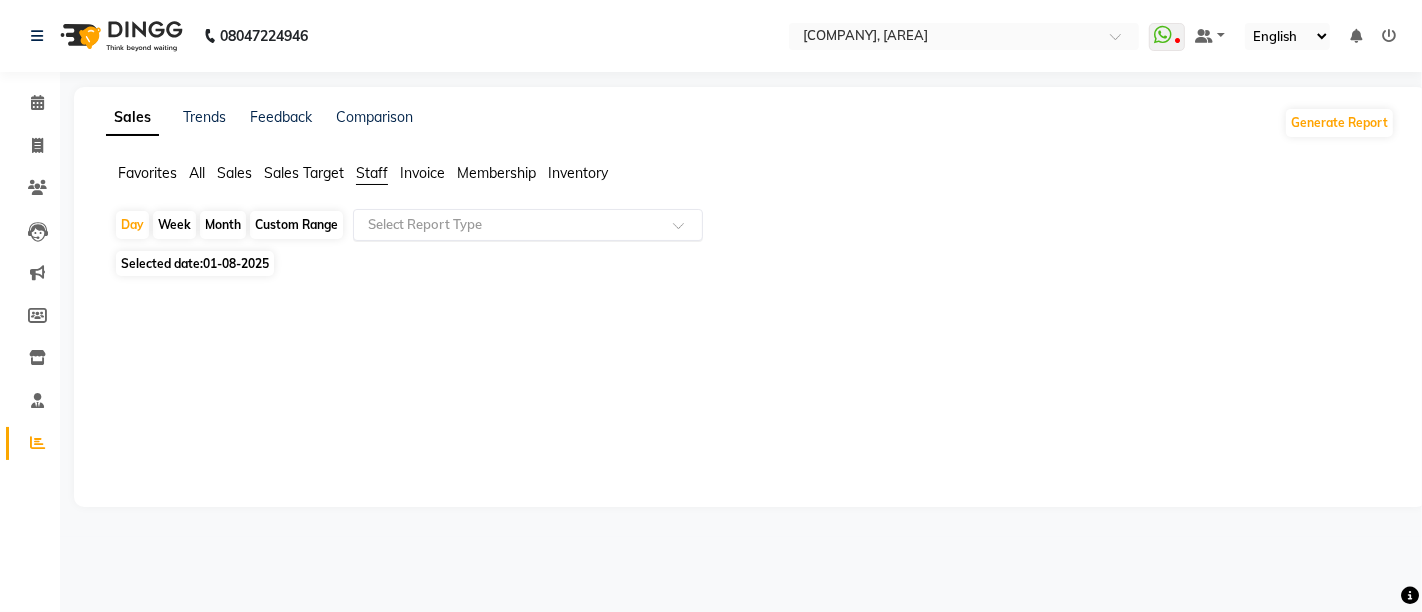 click 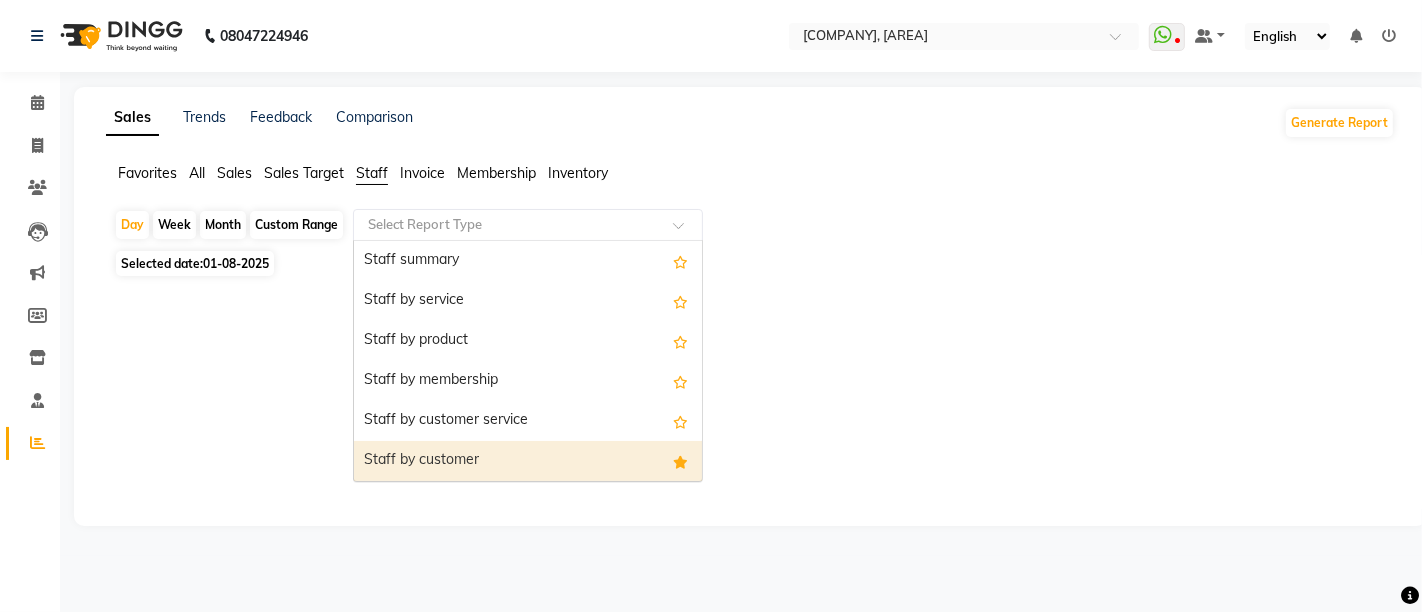 click on "Staff by customer" at bounding box center [528, 461] 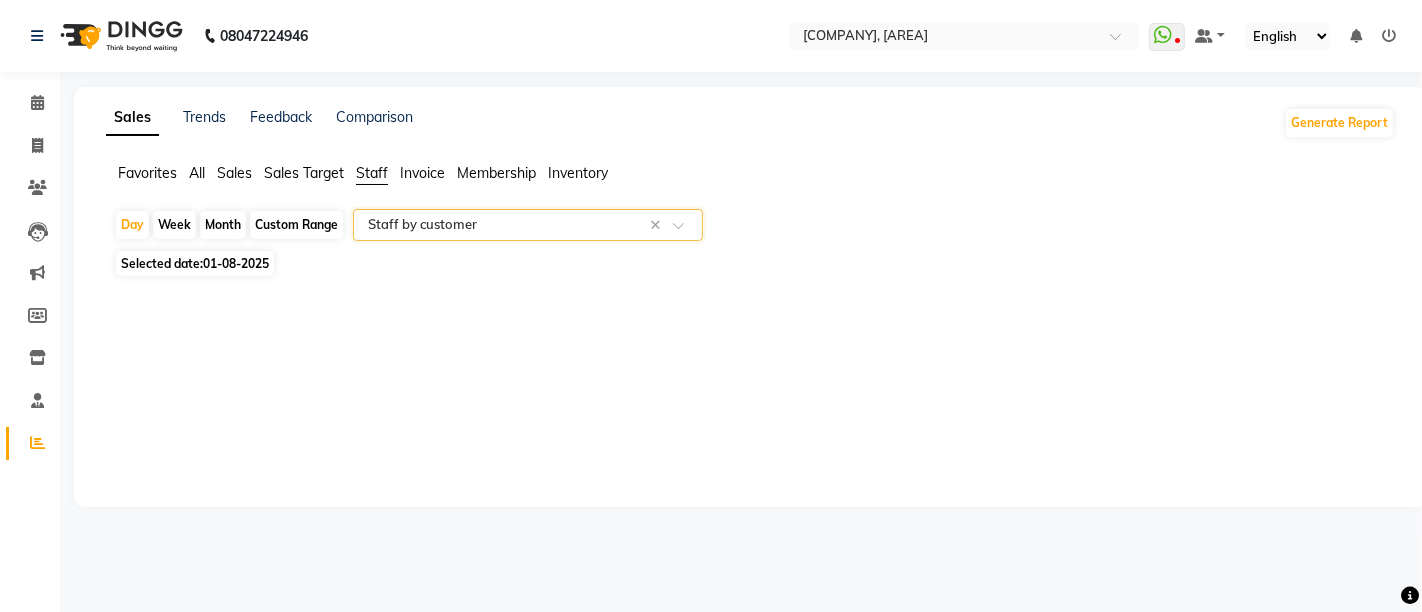 click on "Custom Range" 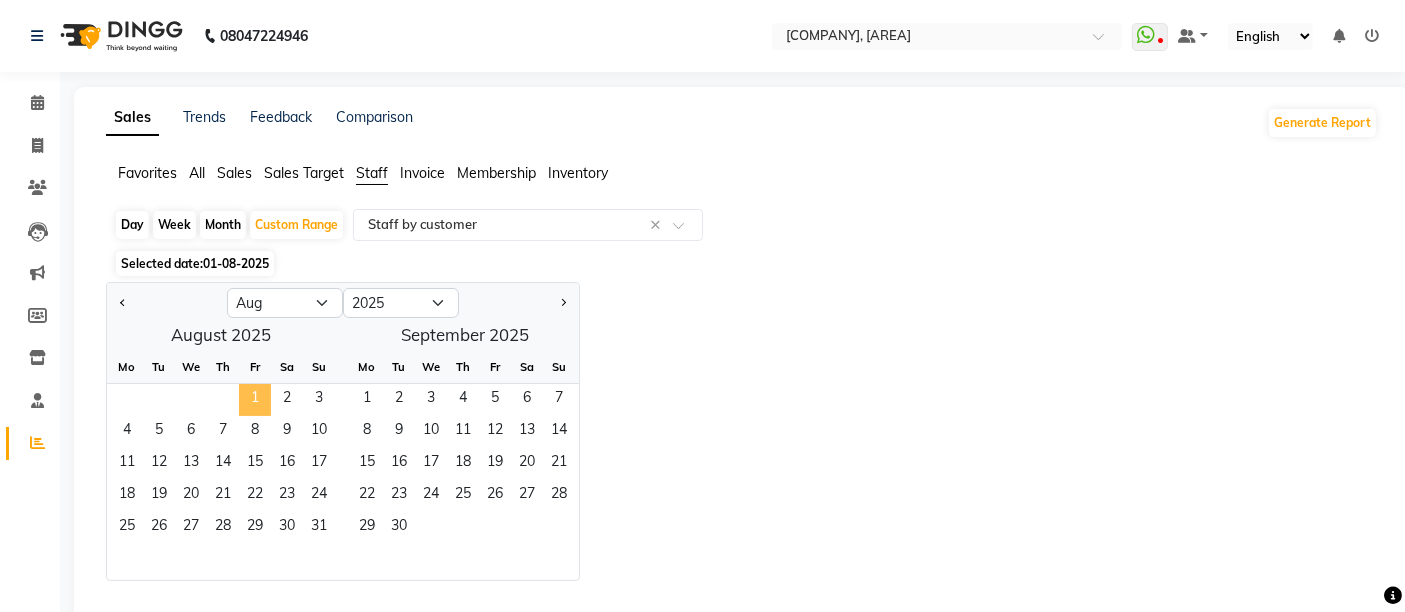 click on "1" 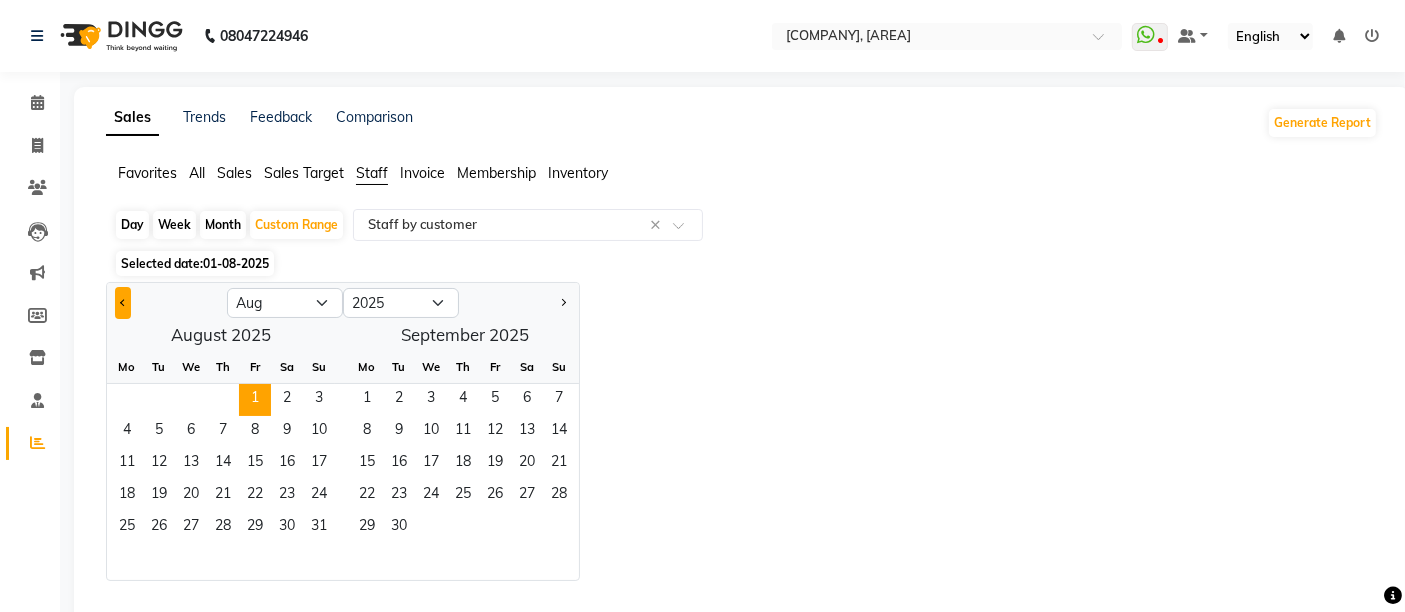 click 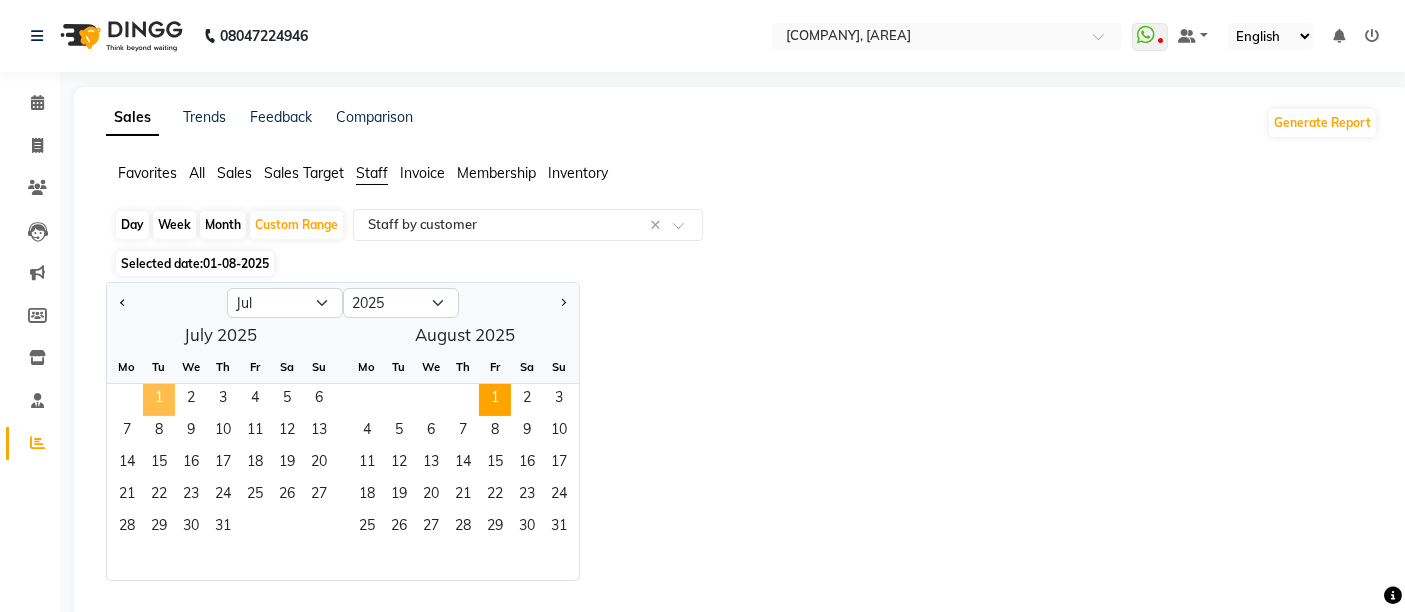 click on "1" 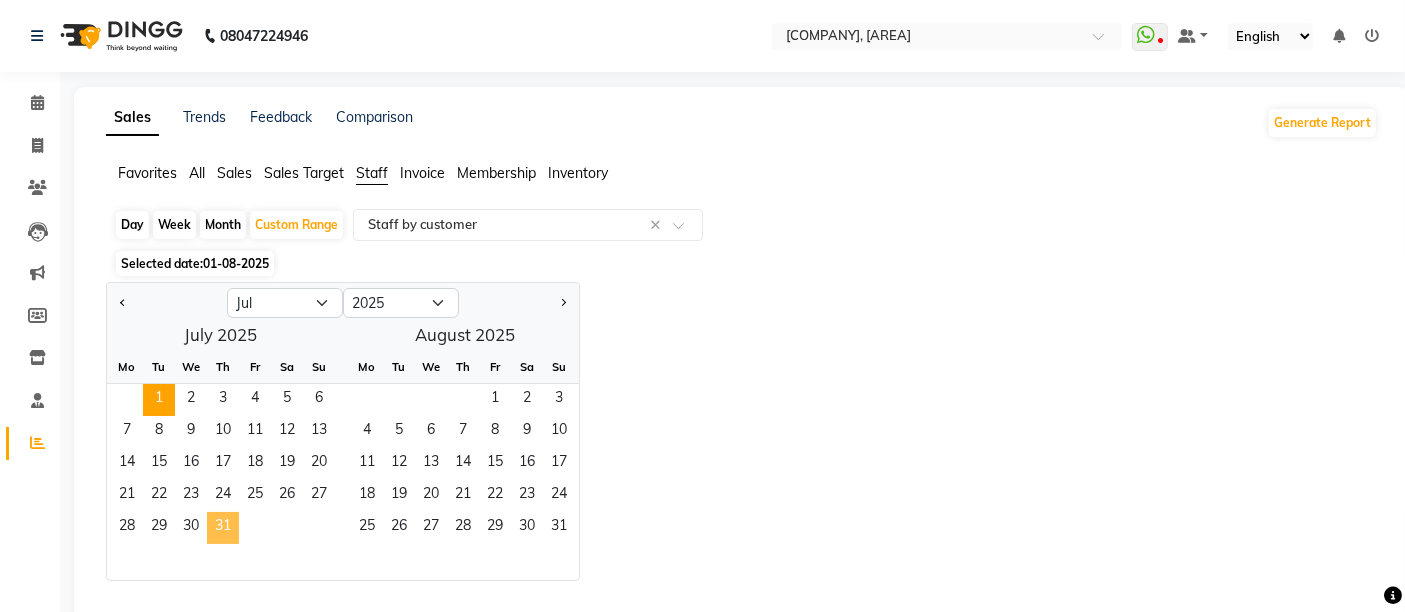 click on "31" 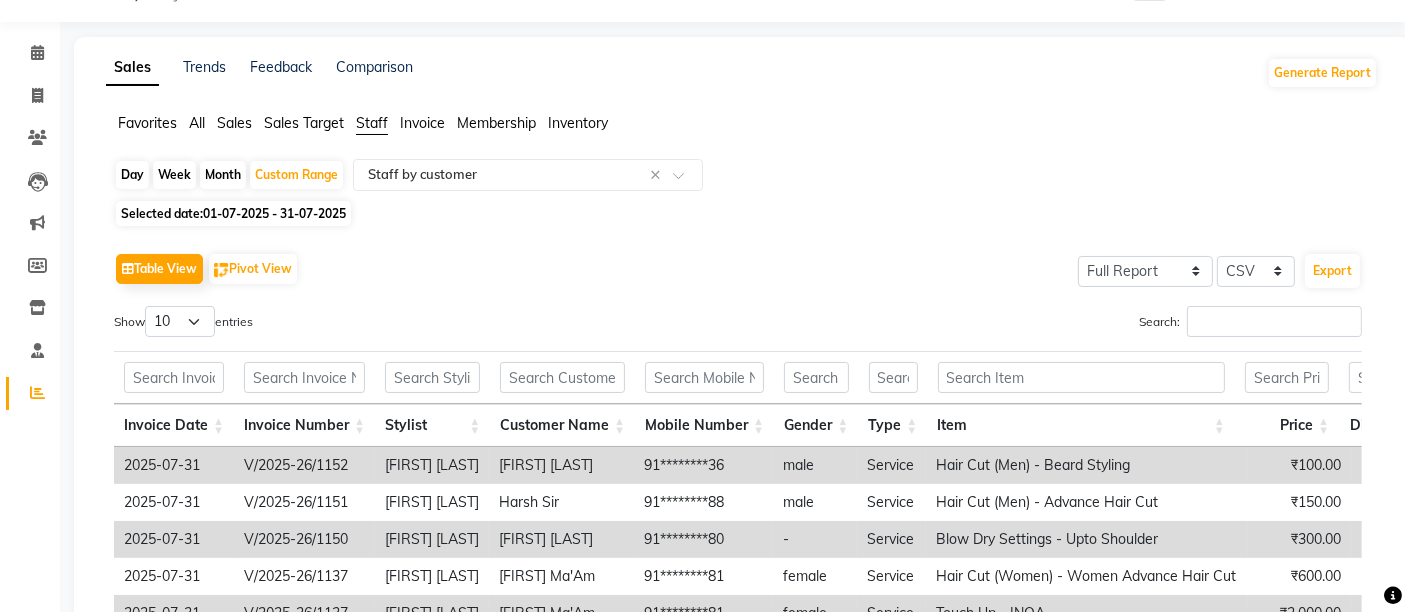 scroll, scrollTop: 0, scrollLeft: 0, axis: both 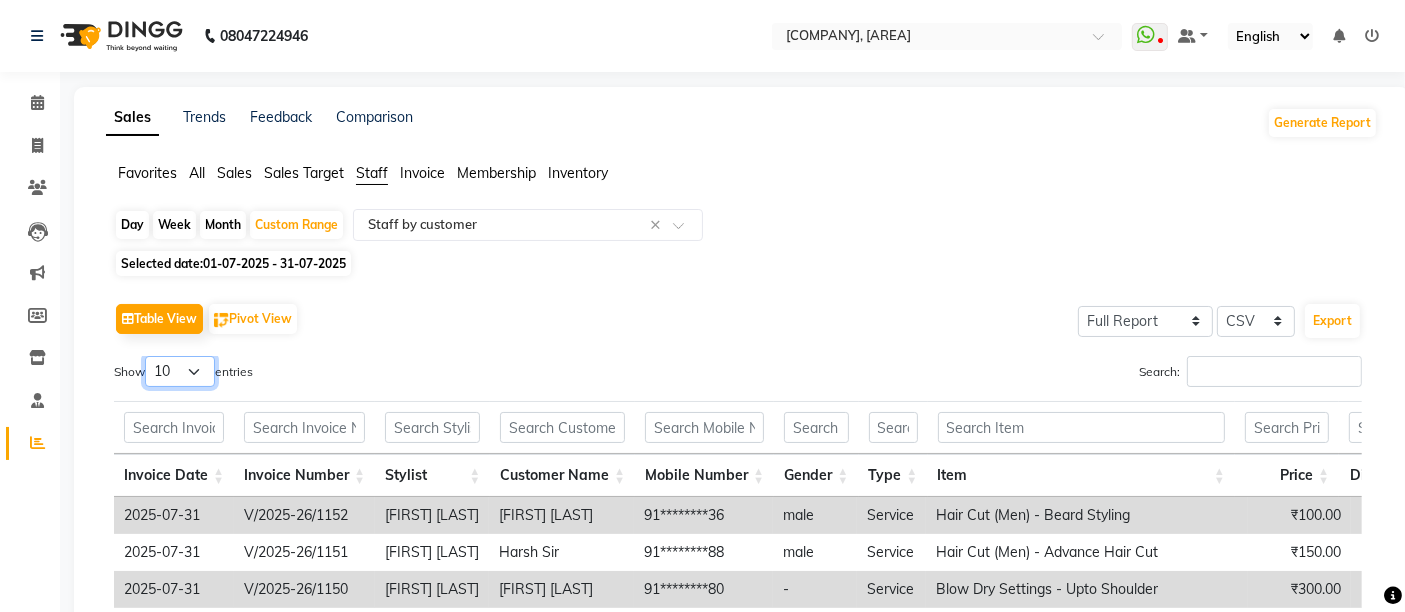 click on "10 25 50 100" at bounding box center [180, 371] 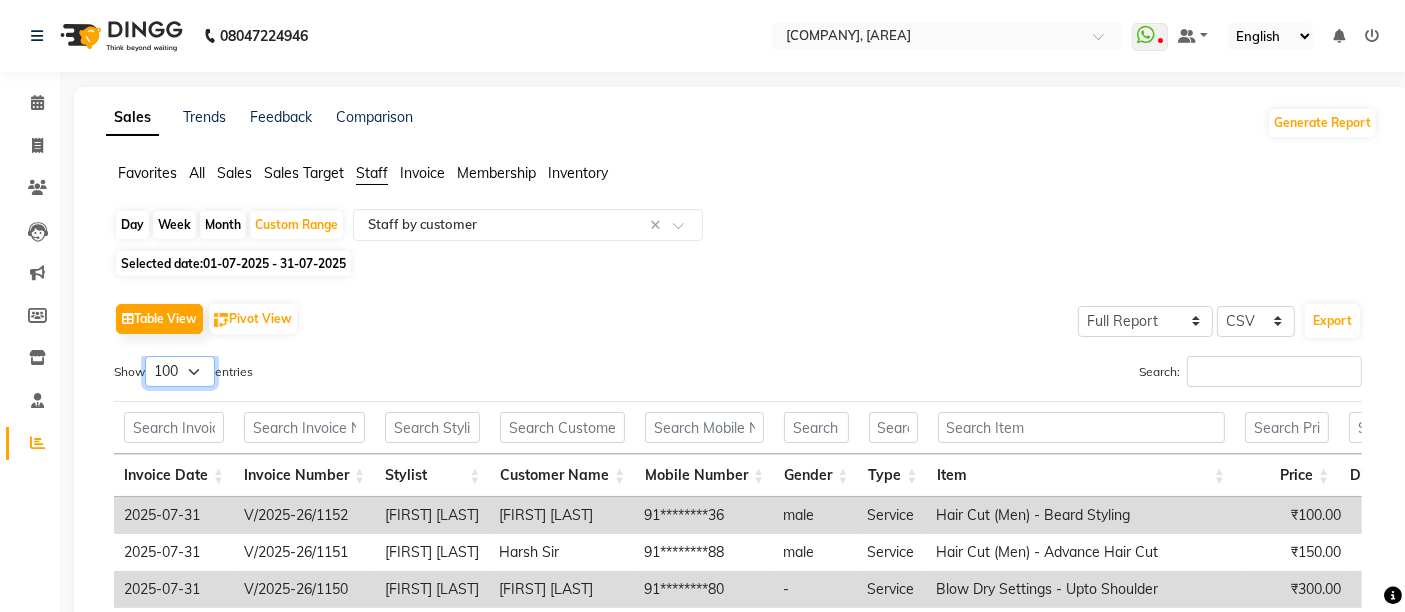 click on "10 25 50 100" at bounding box center (180, 371) 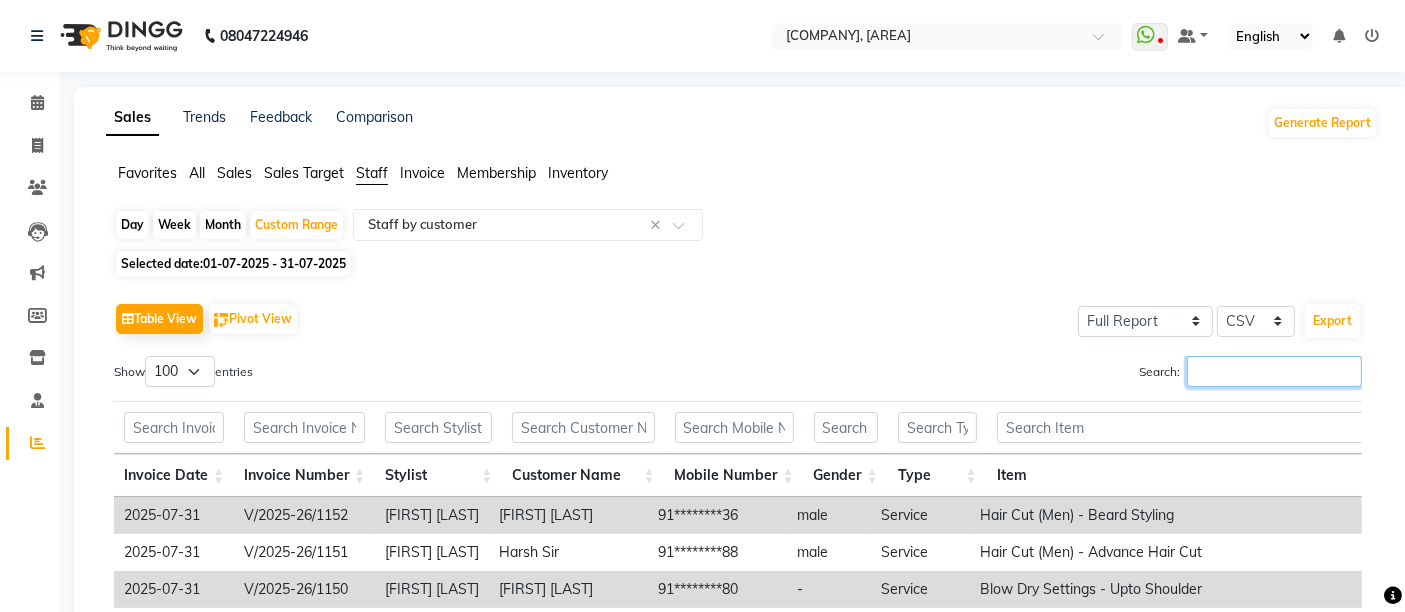 click on "Search:" at bounding box center (1274, 371) 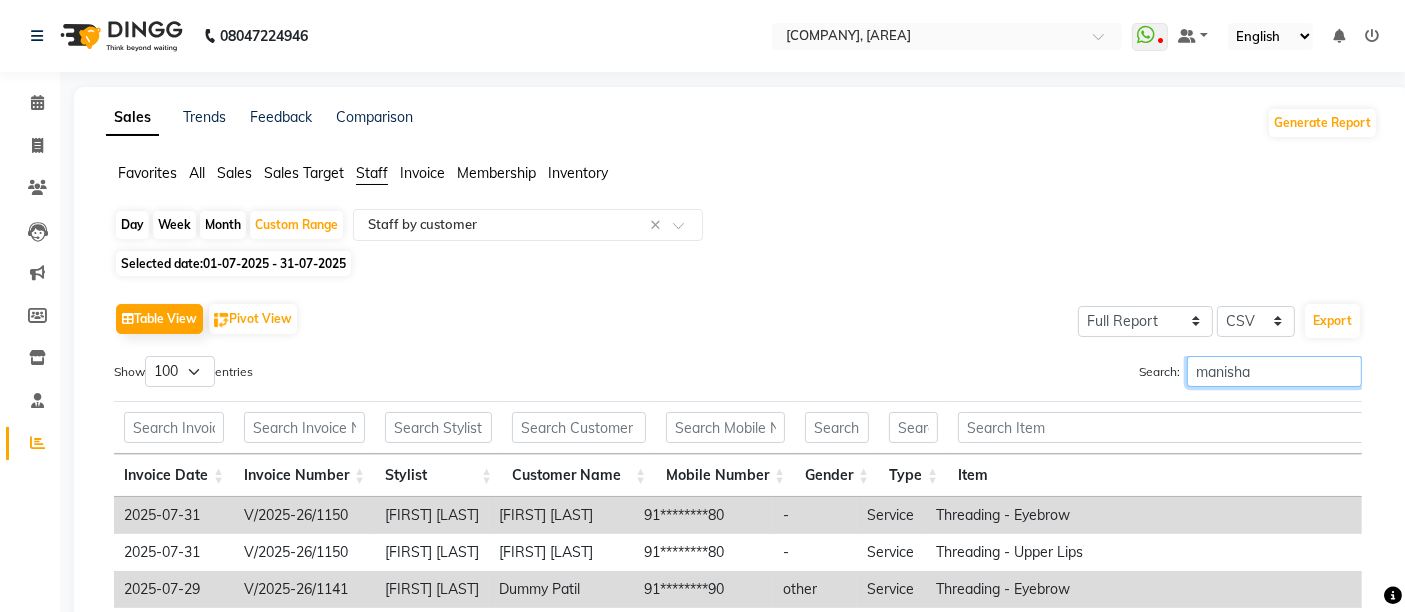scroll, scrollTop: 444, scrollLeft: 0, axis: vertical 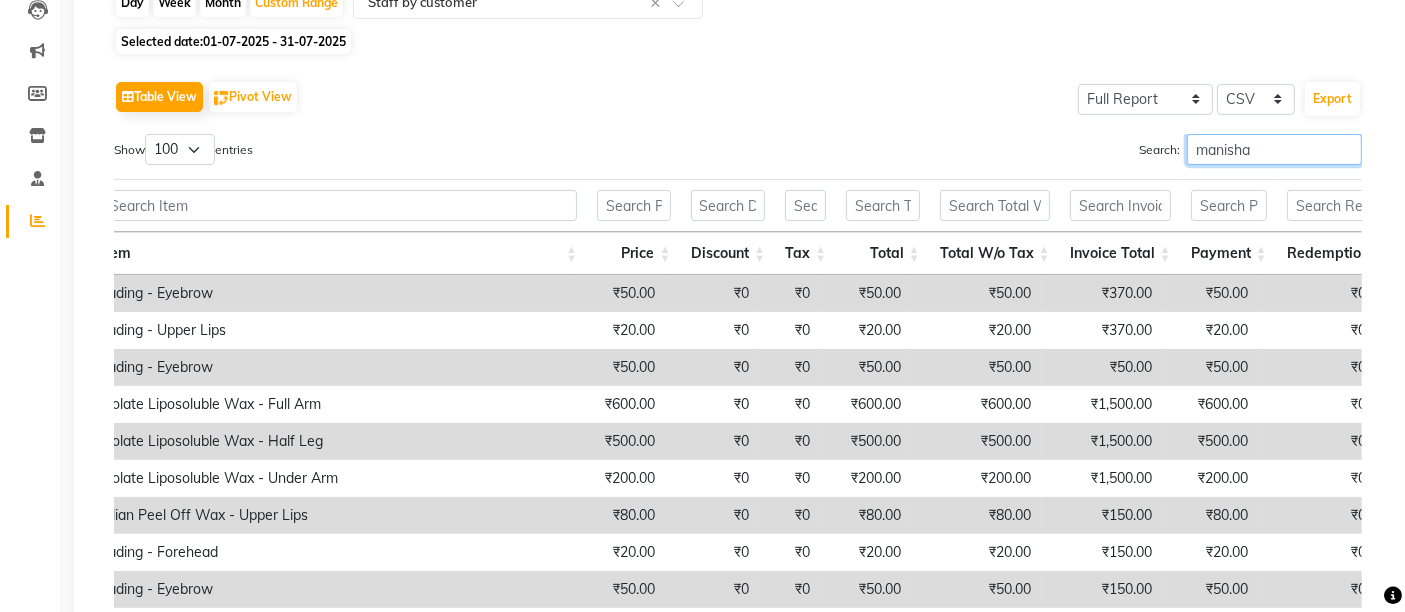 click on "manisha" at bounding box center [1274, 149] 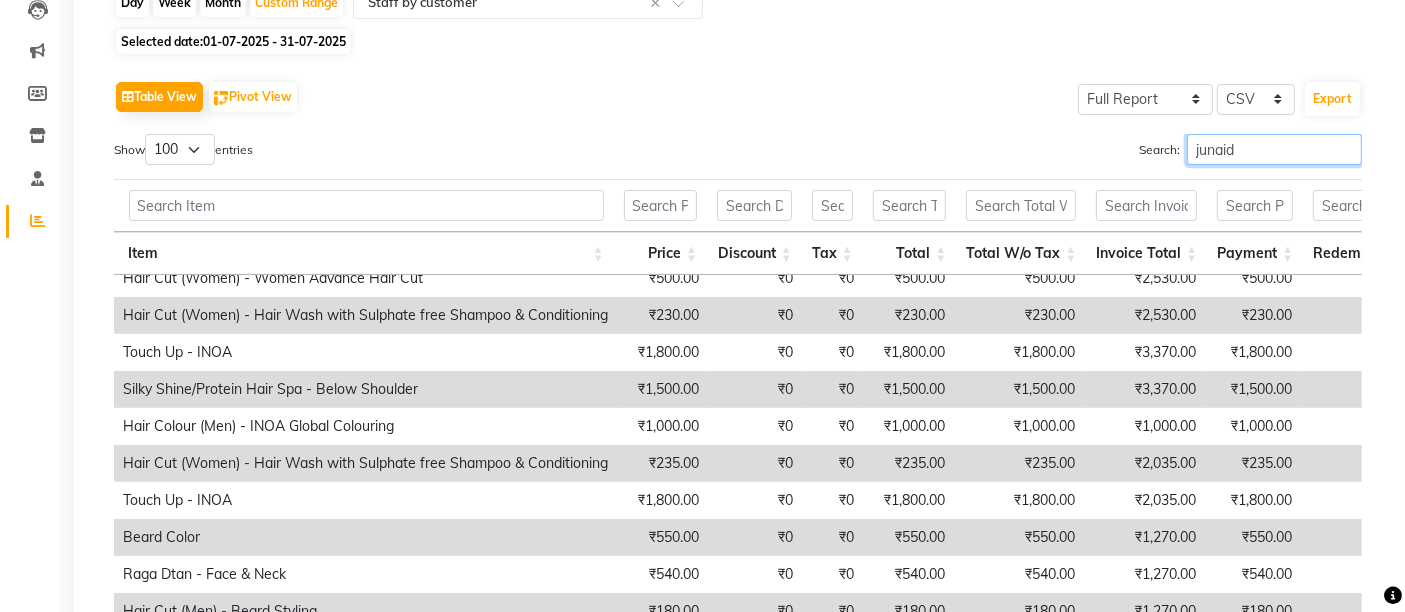 scroll, scrollTop: 1111, scrollLeft: 857, axis: both 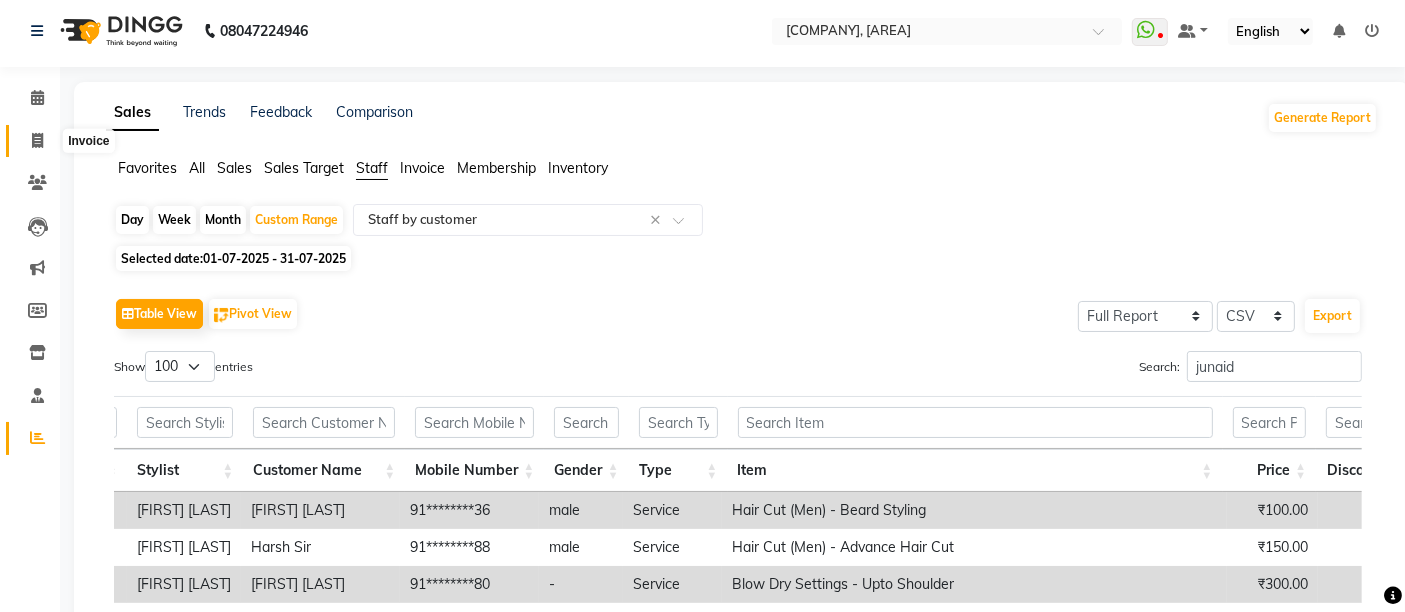 click 